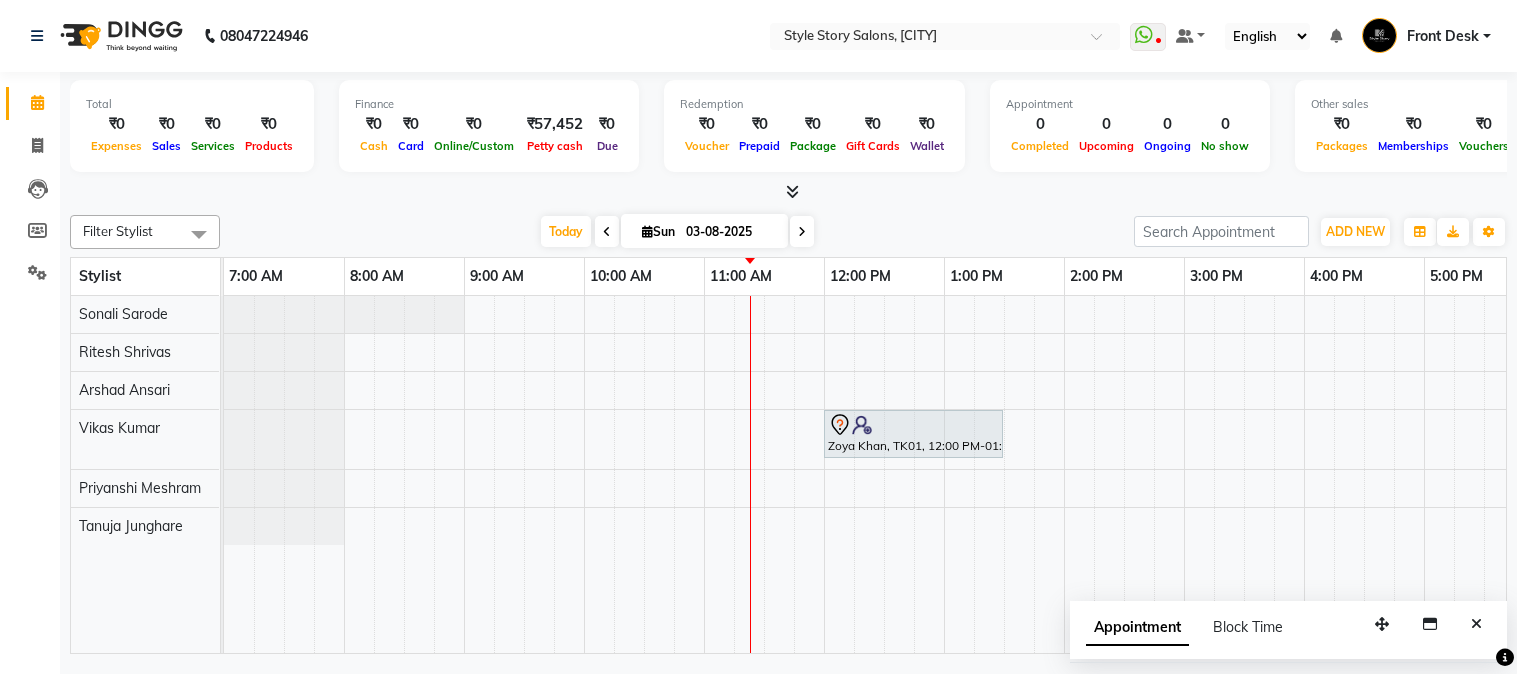 scroll, scrollTop: 0, scrollLeft: 0, axis: both 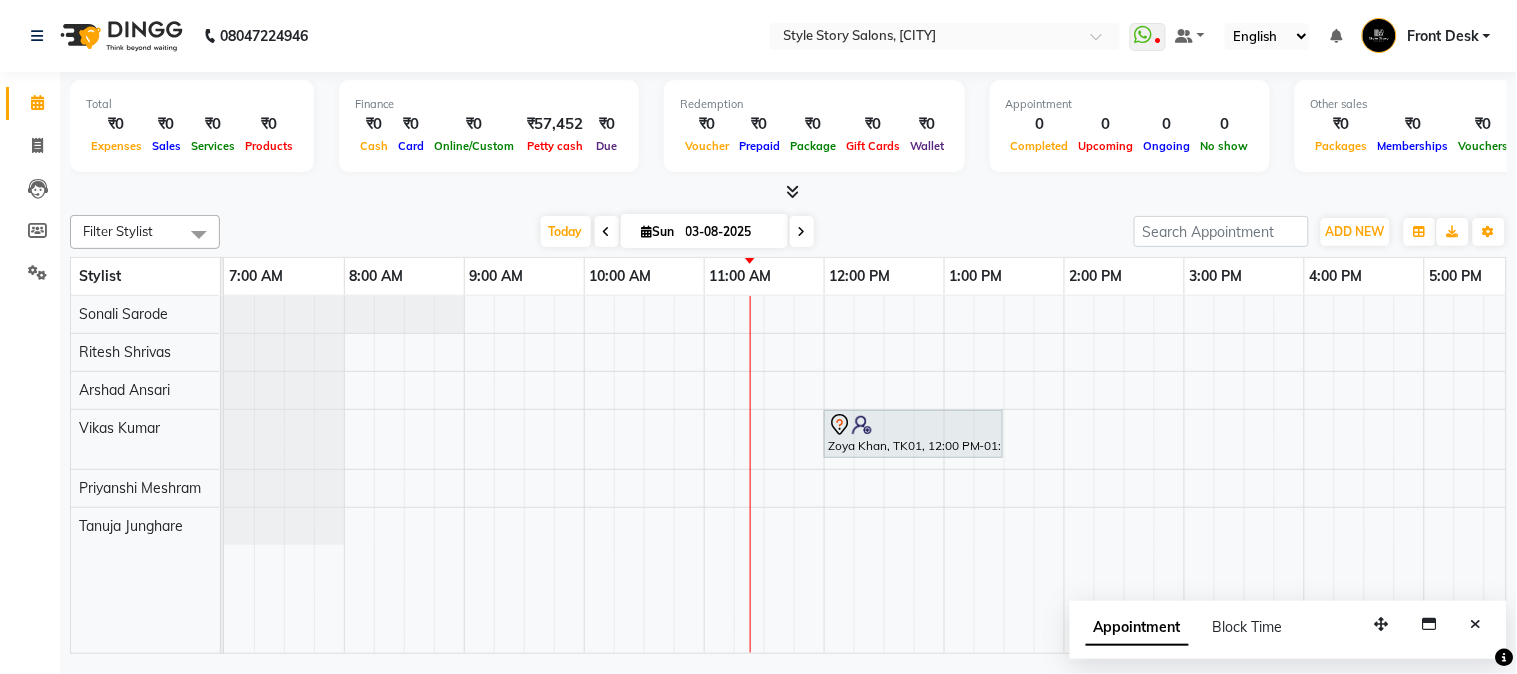click at bounding box center (1184, 475) 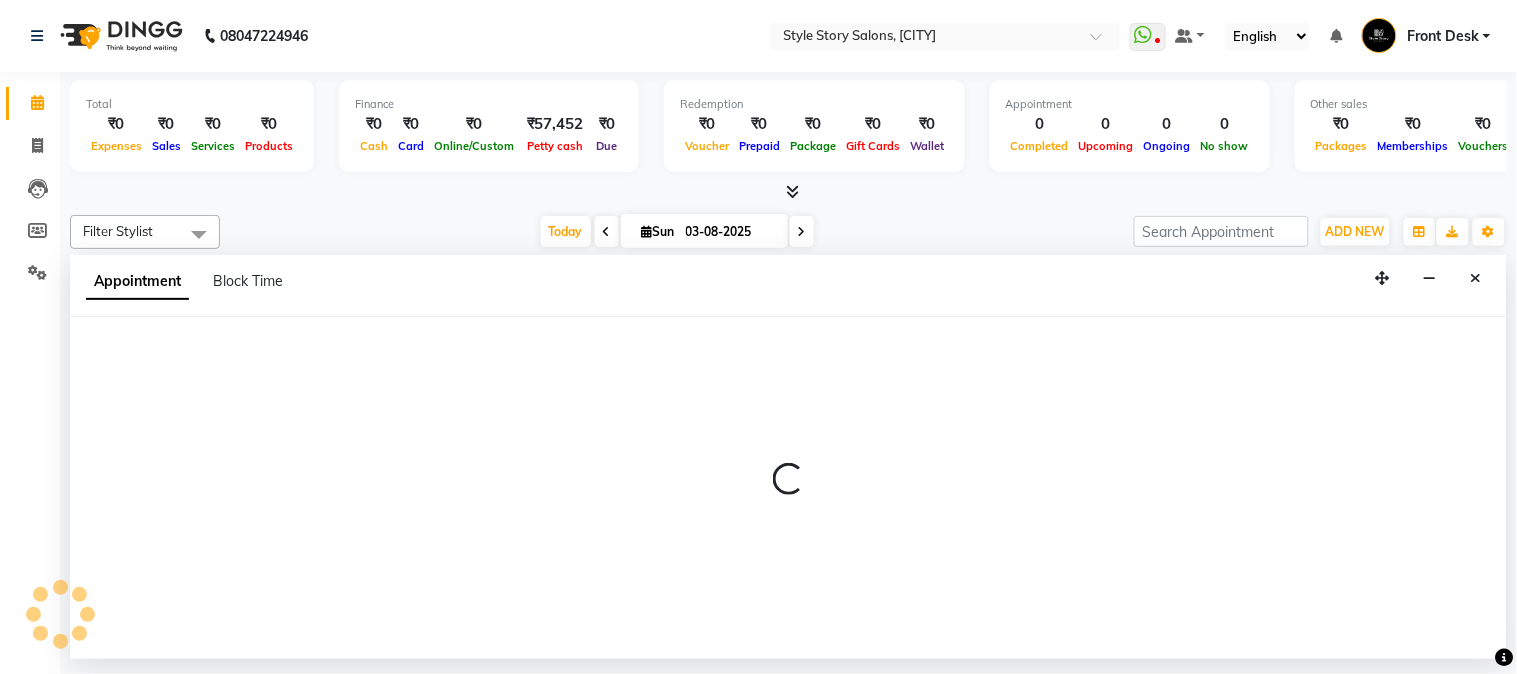 select on "62114" 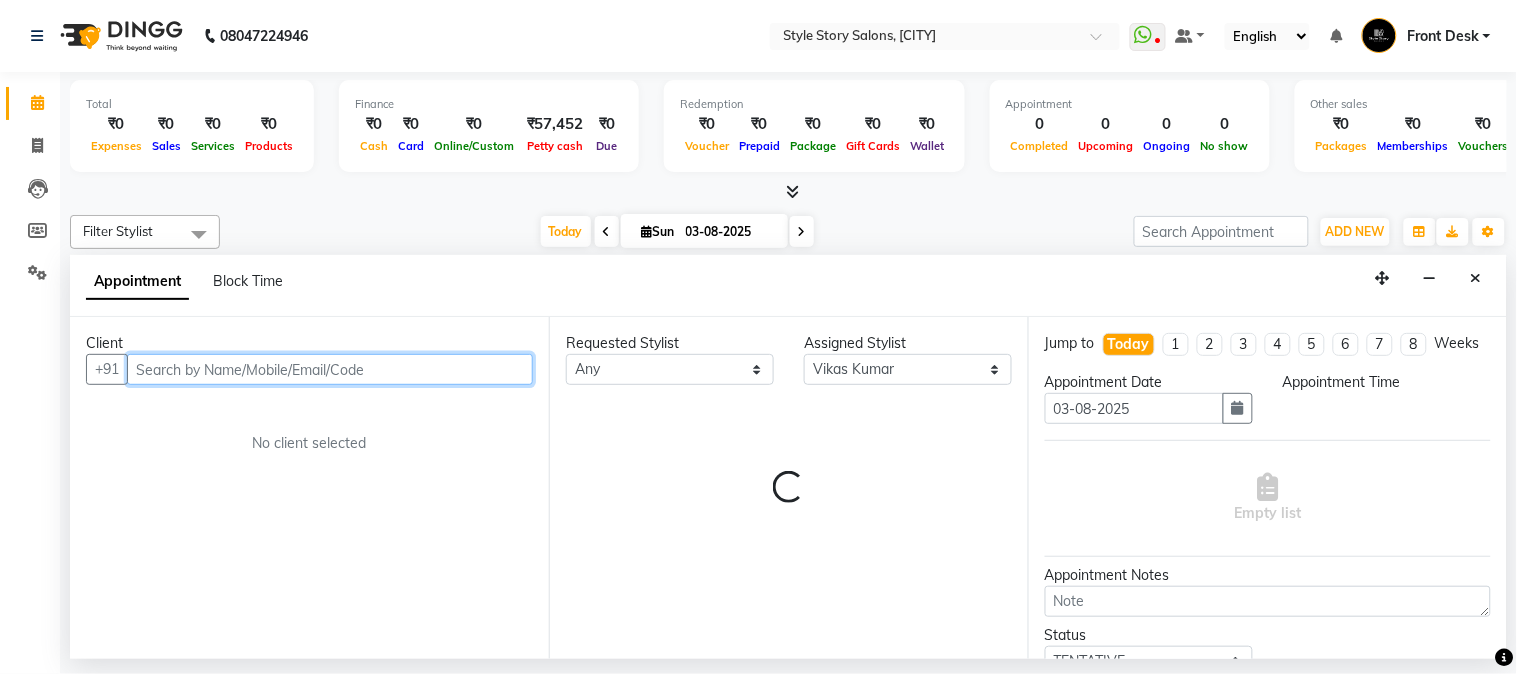 select on "690" 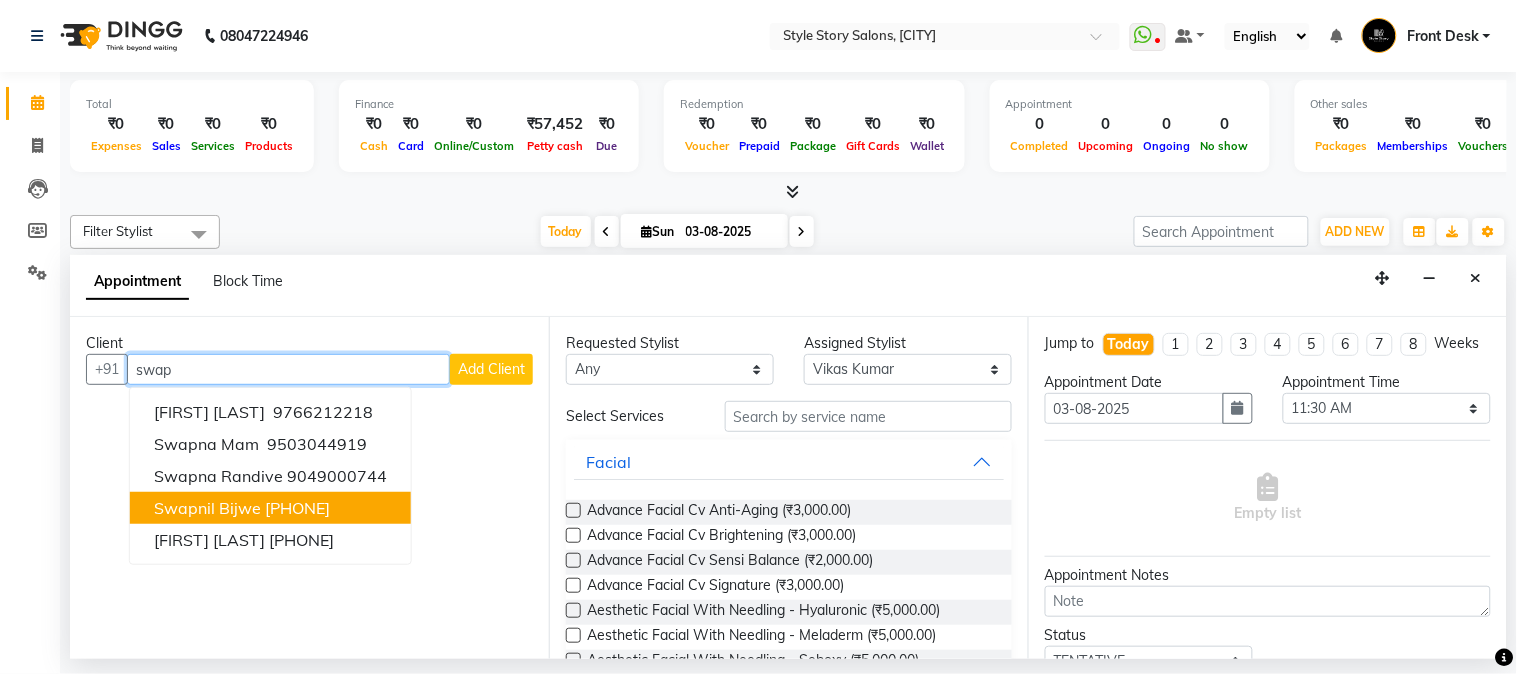 click on "Swapnil Bijwe" at bounding box center [207, 508] 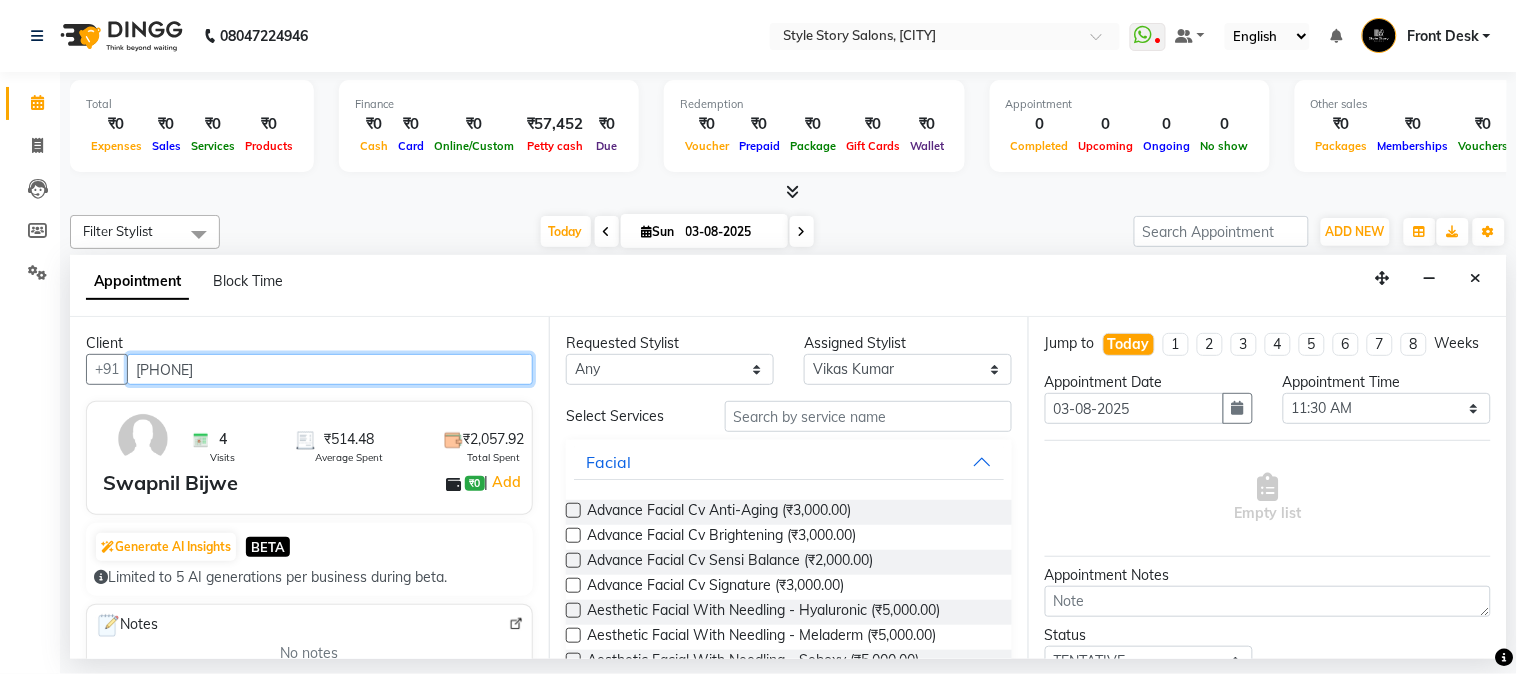 type on "8600900696" 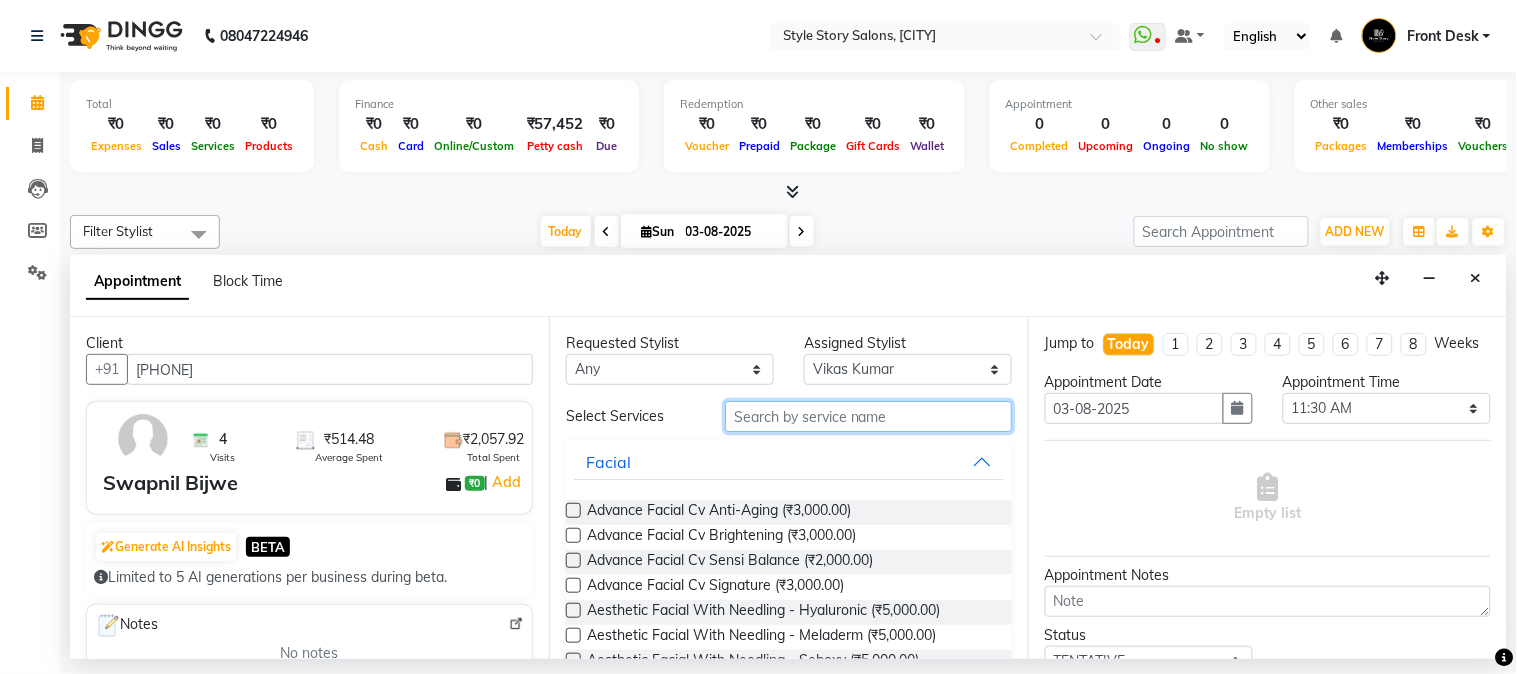 drag, startPoint x: 734, startPoint y: 423, endPoint x: 723, endPoint y: 424, distance: 11.045361 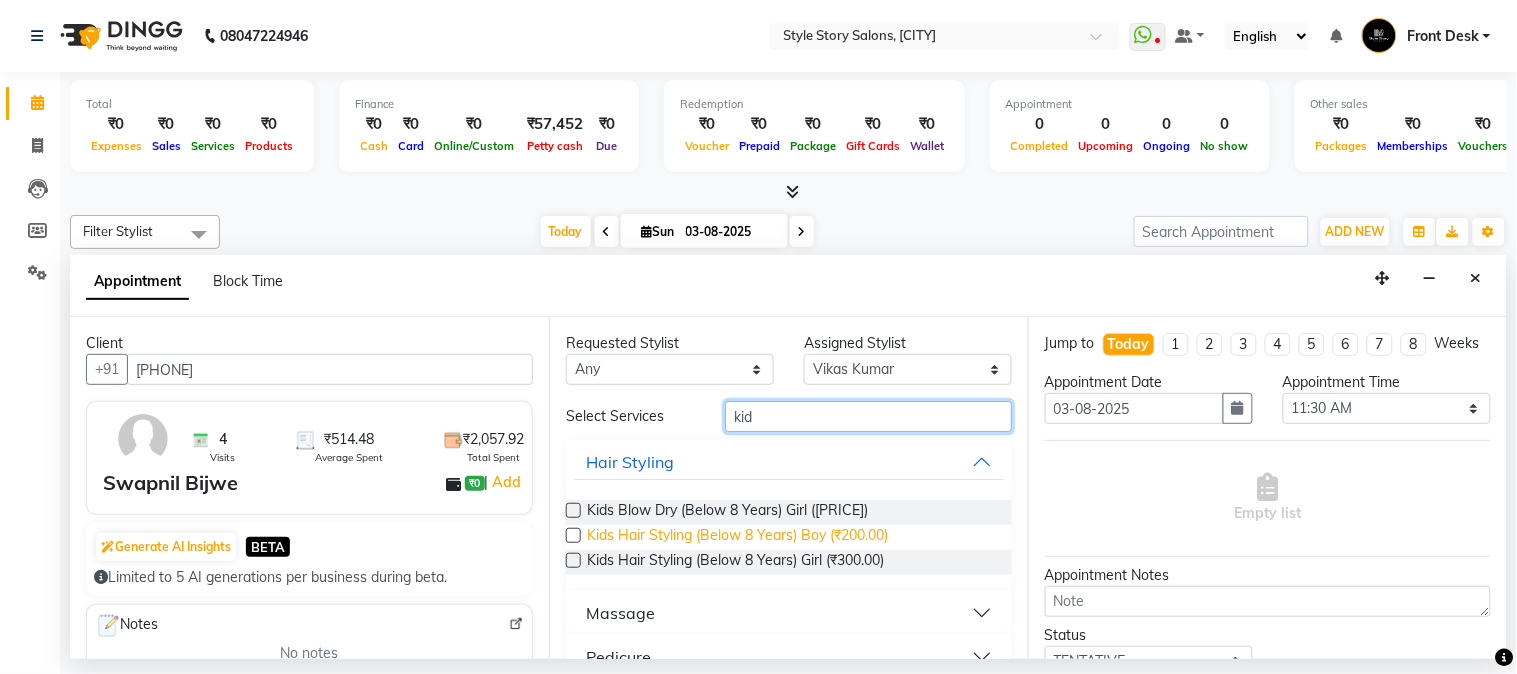 type on "kid" 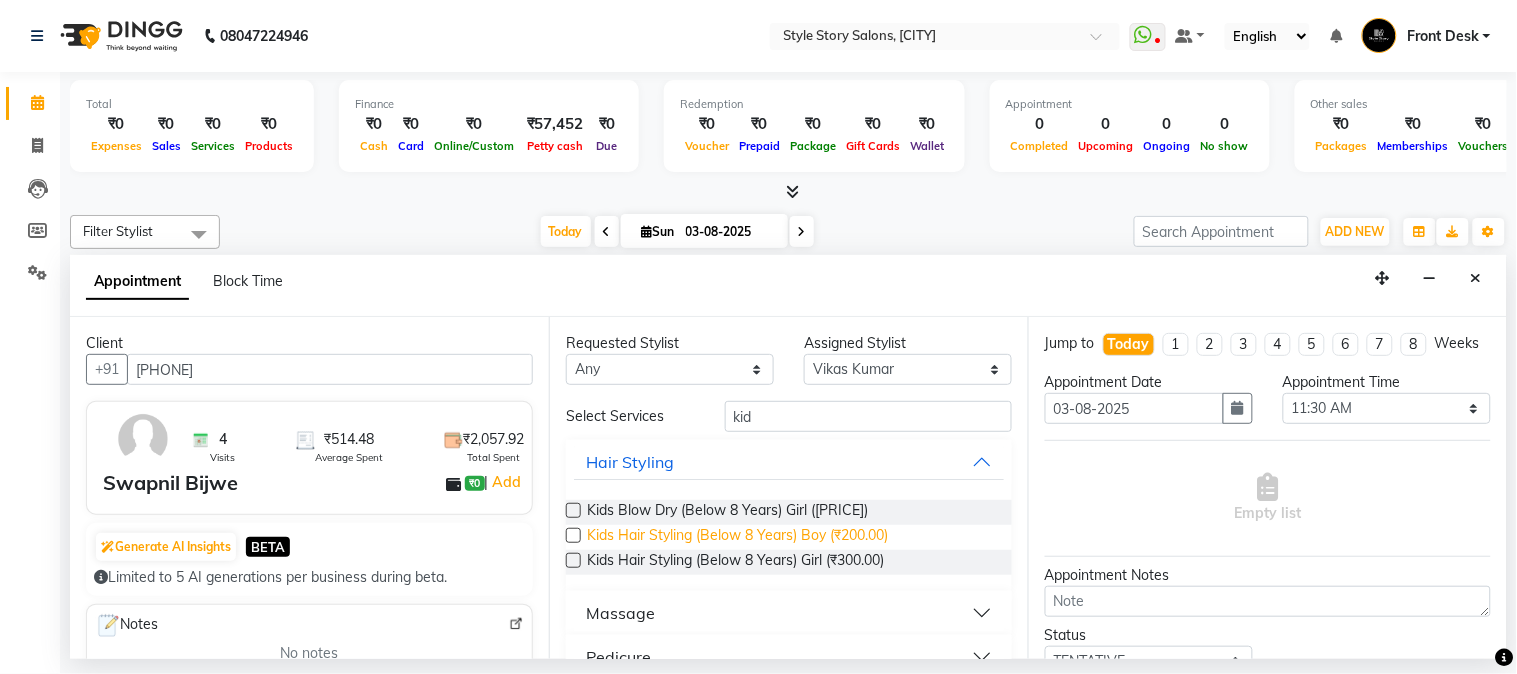 click on "Kids Hair Styling (Below 8 Years) Boy (₹200.00)" at bounding box center (737, 537) 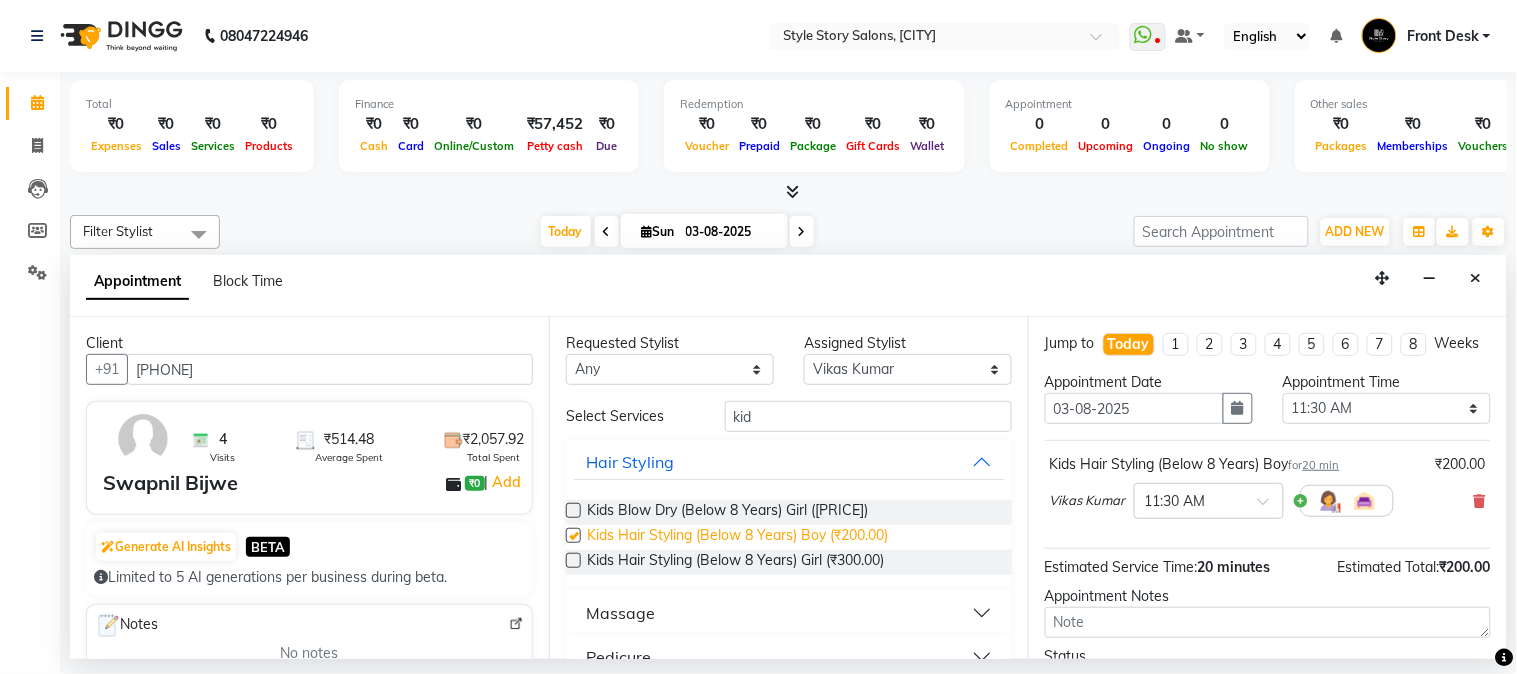 checkbox on "false" 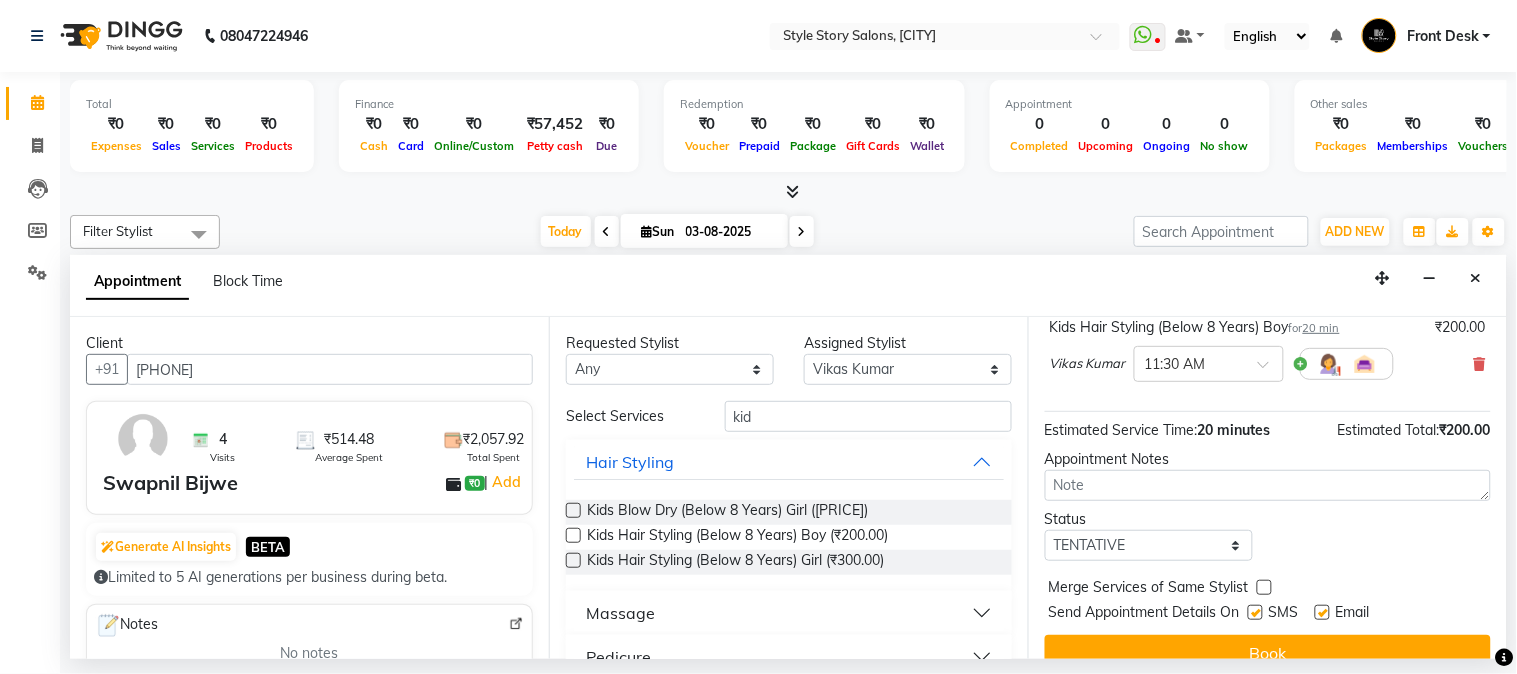scroll, scrollTop: 183, scrollLeft: 0, axis: vertical 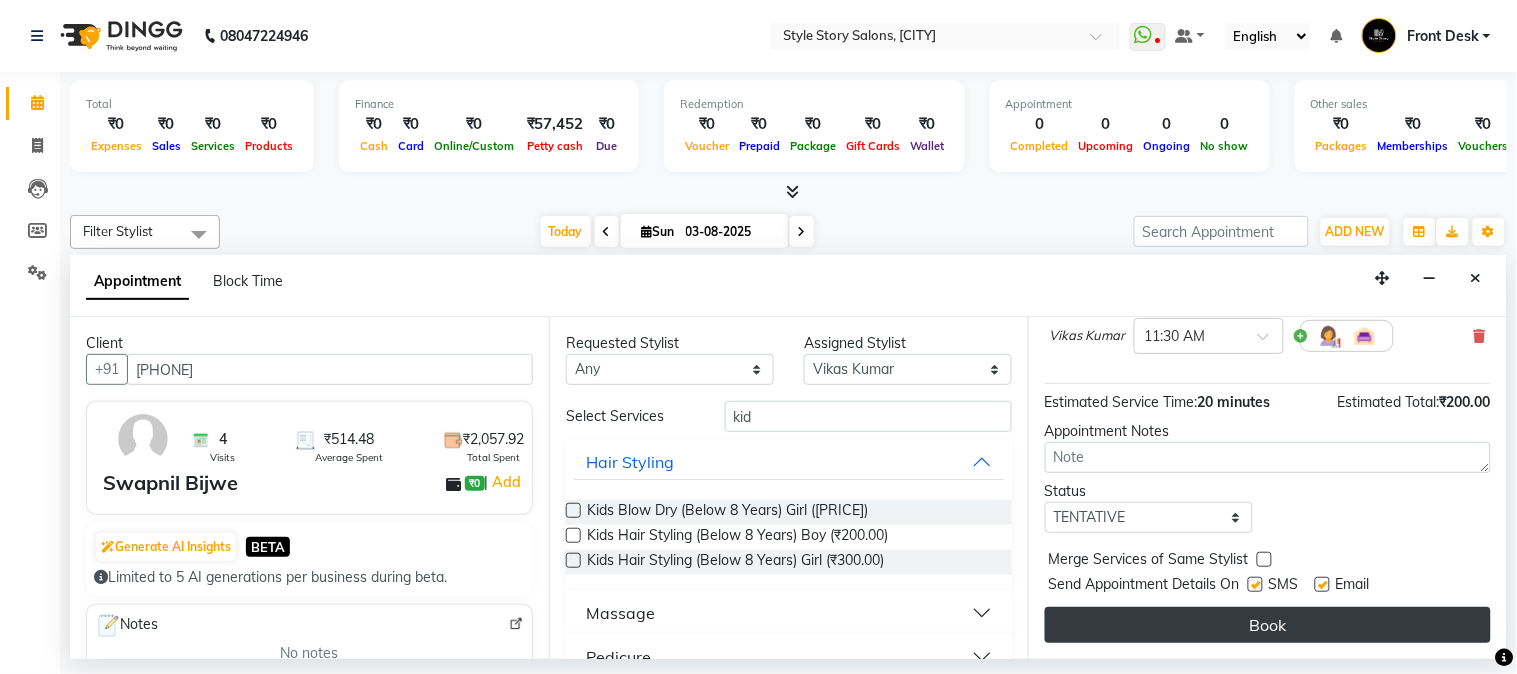 click on "Book" at bounding box center [1268, 625] 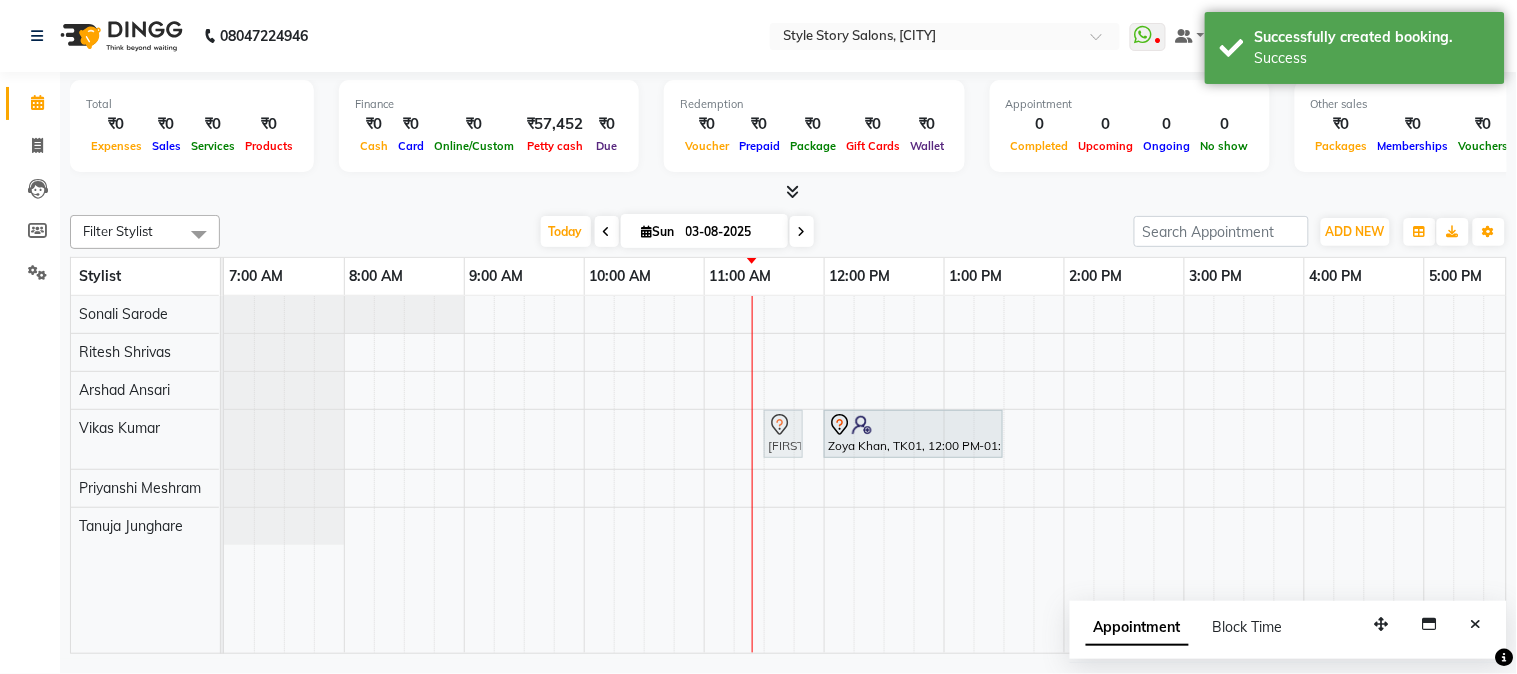 drag, startPoint x: 767, startPoint y: 441, endPoint x: 756, endPoint y: 441, distance: 11 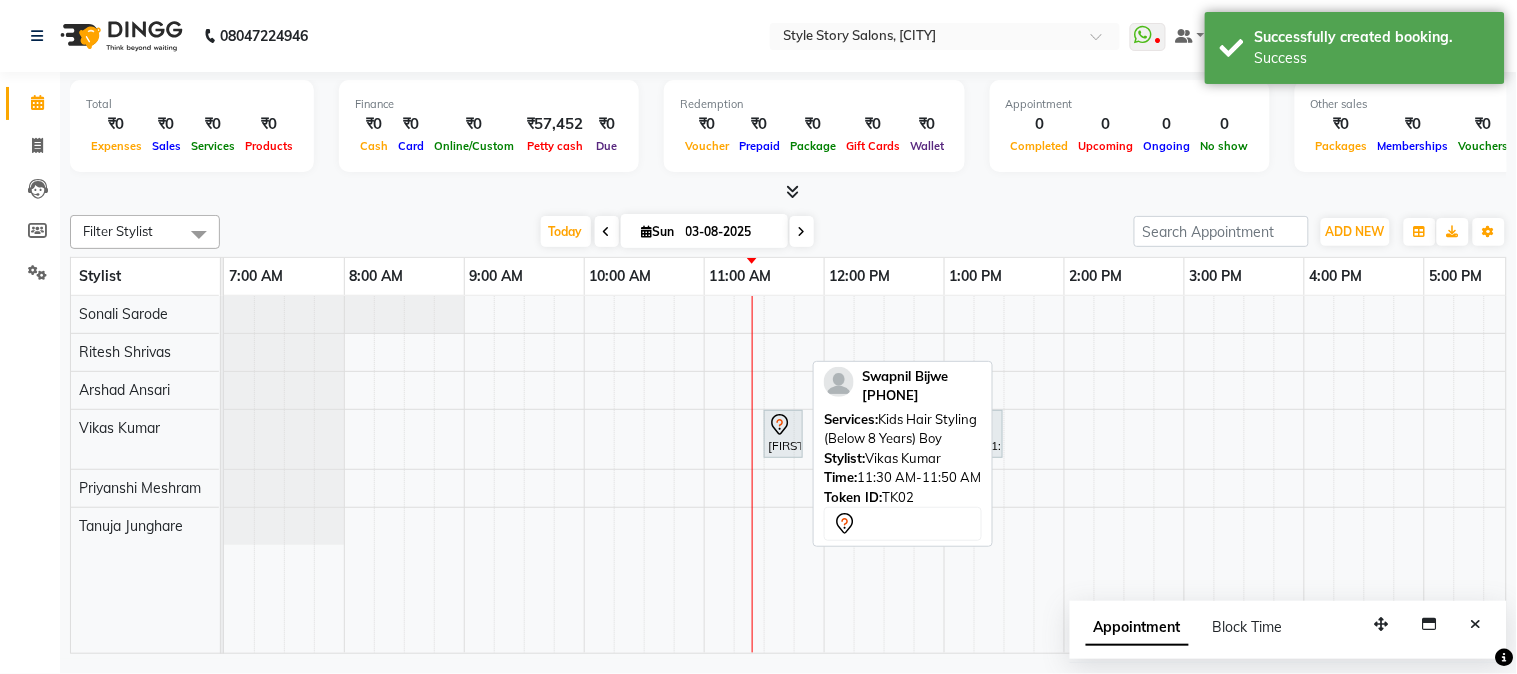 click on "Swapnil Bijwe, TK02, 11:30 AM-11:50 AM, Kids Hair Styling (Below 8 Years) Boy" at bounding box center (783, 434) 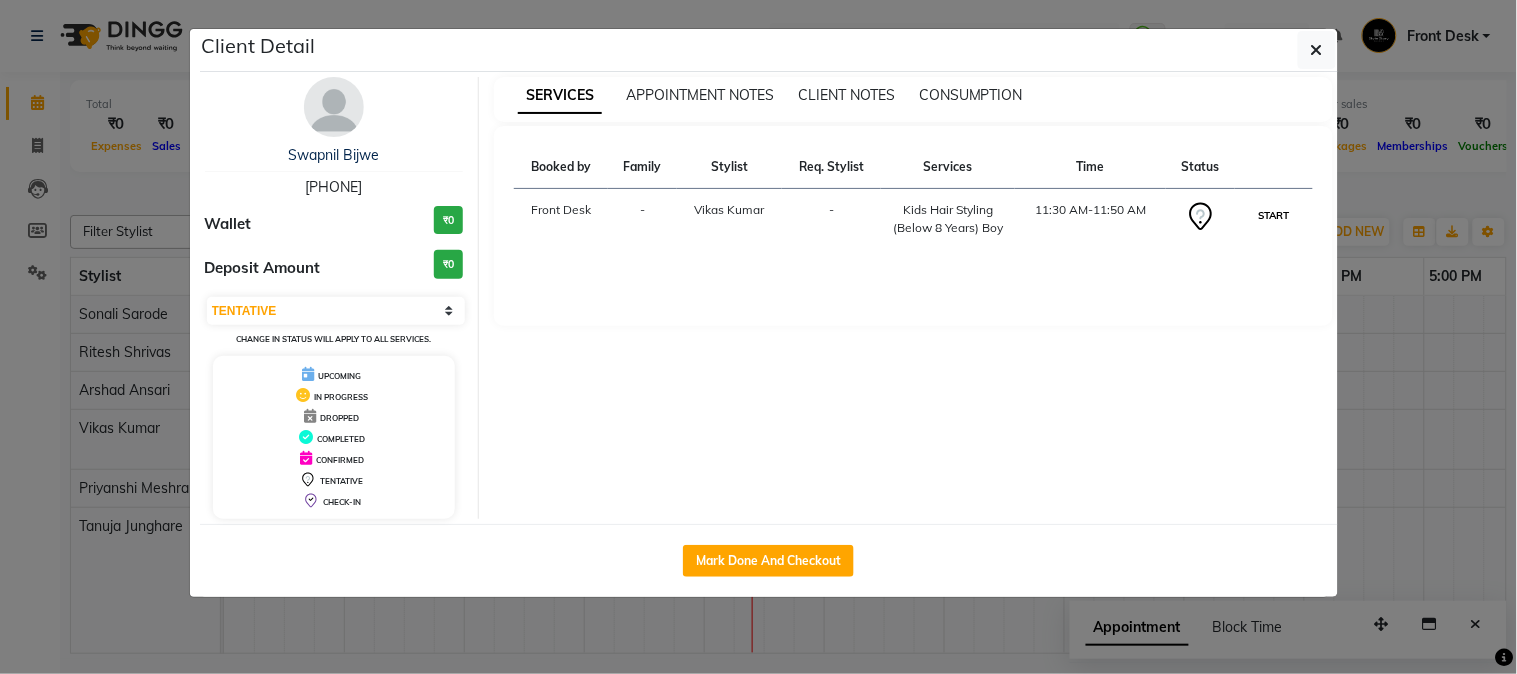 click on "START" at bounding box center [1273, 215] 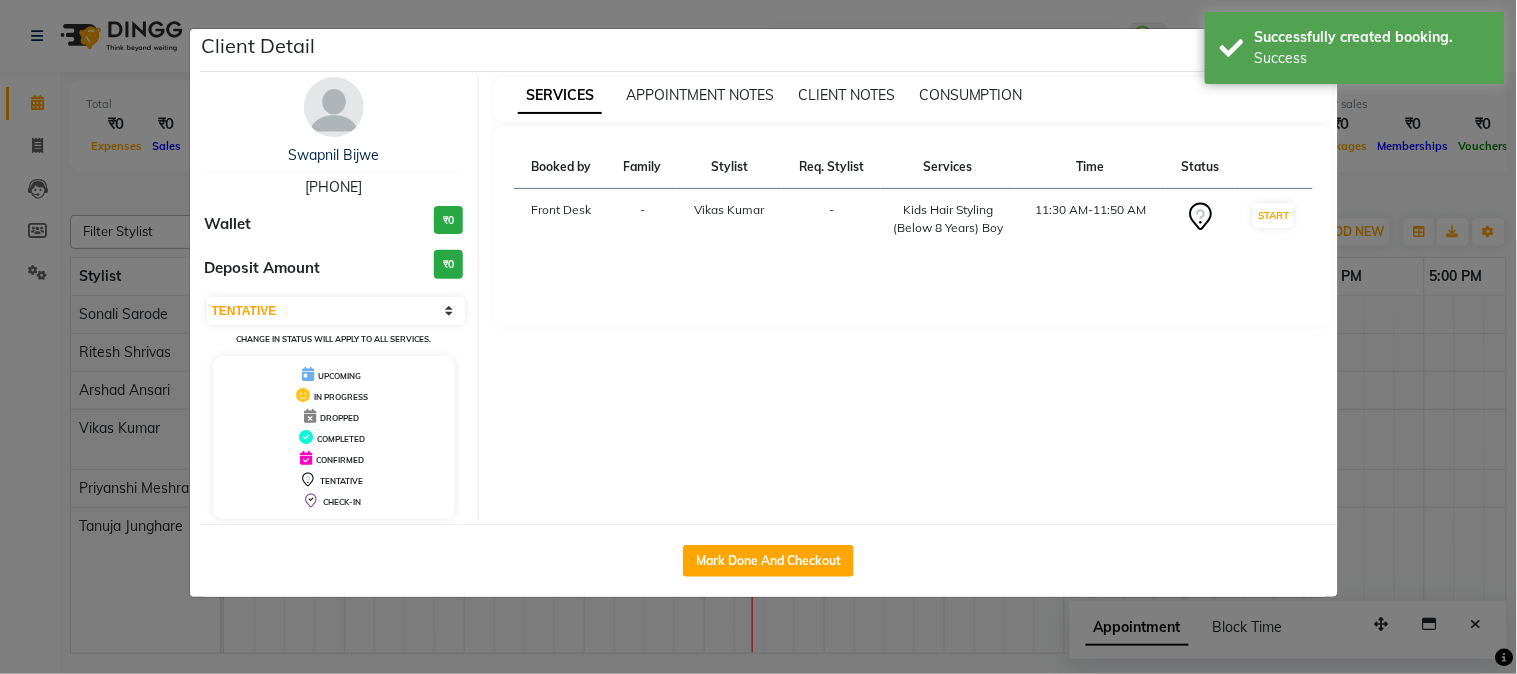select on "1" 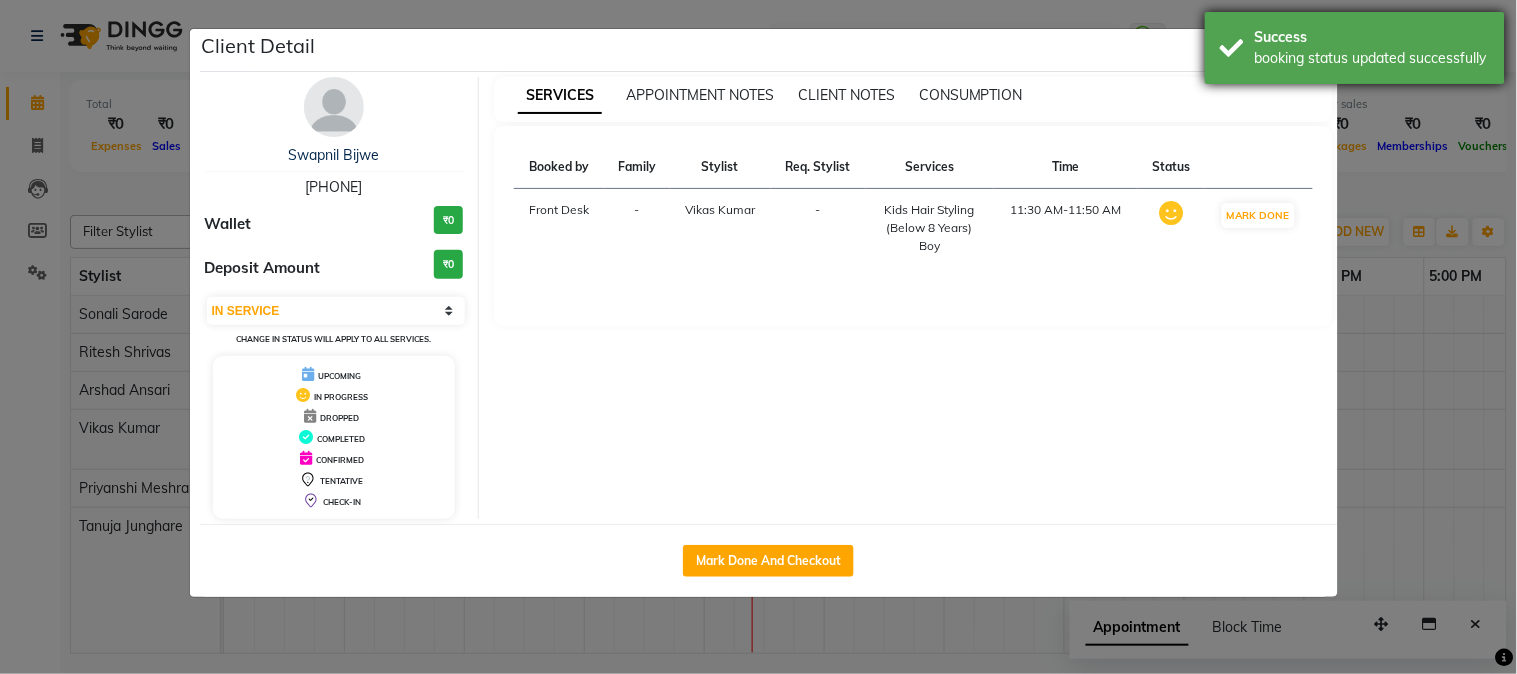 click on "Success" at bounding box center [1372, 37] 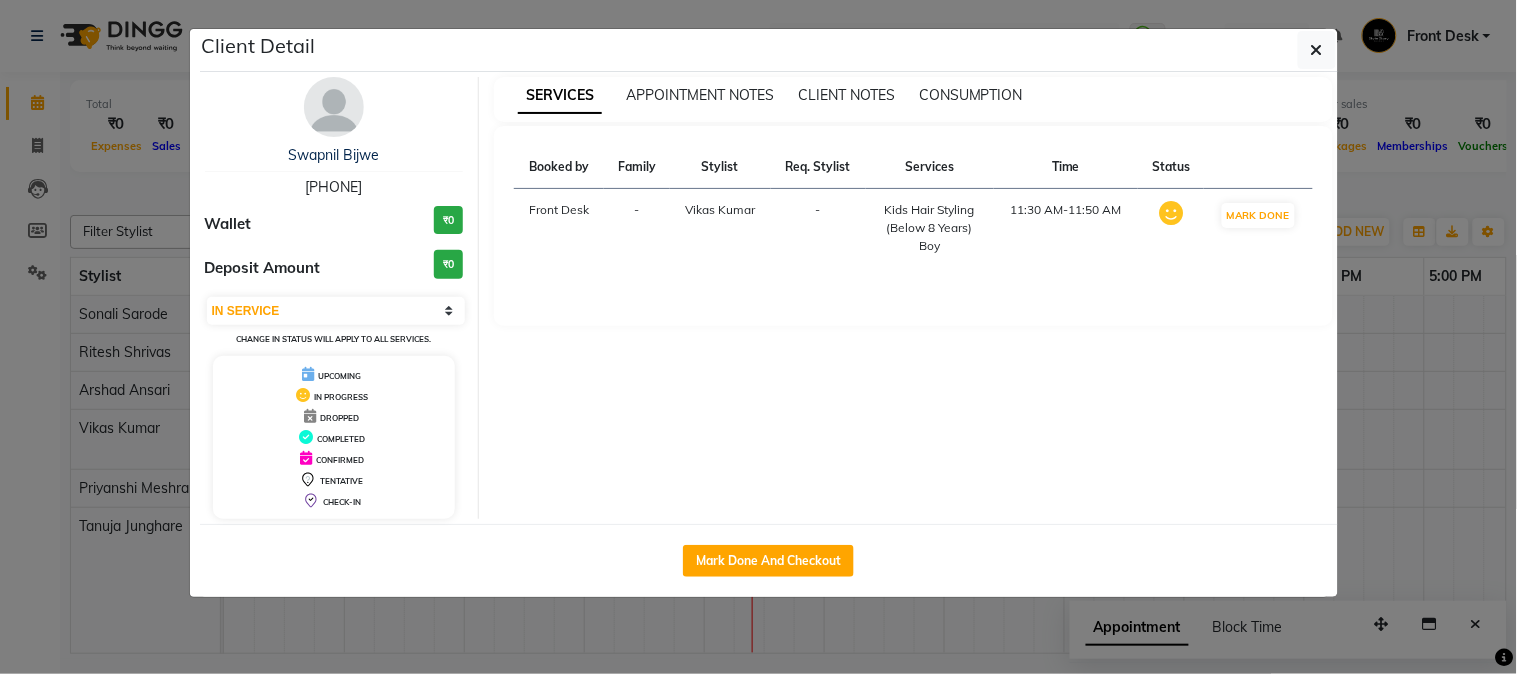 click 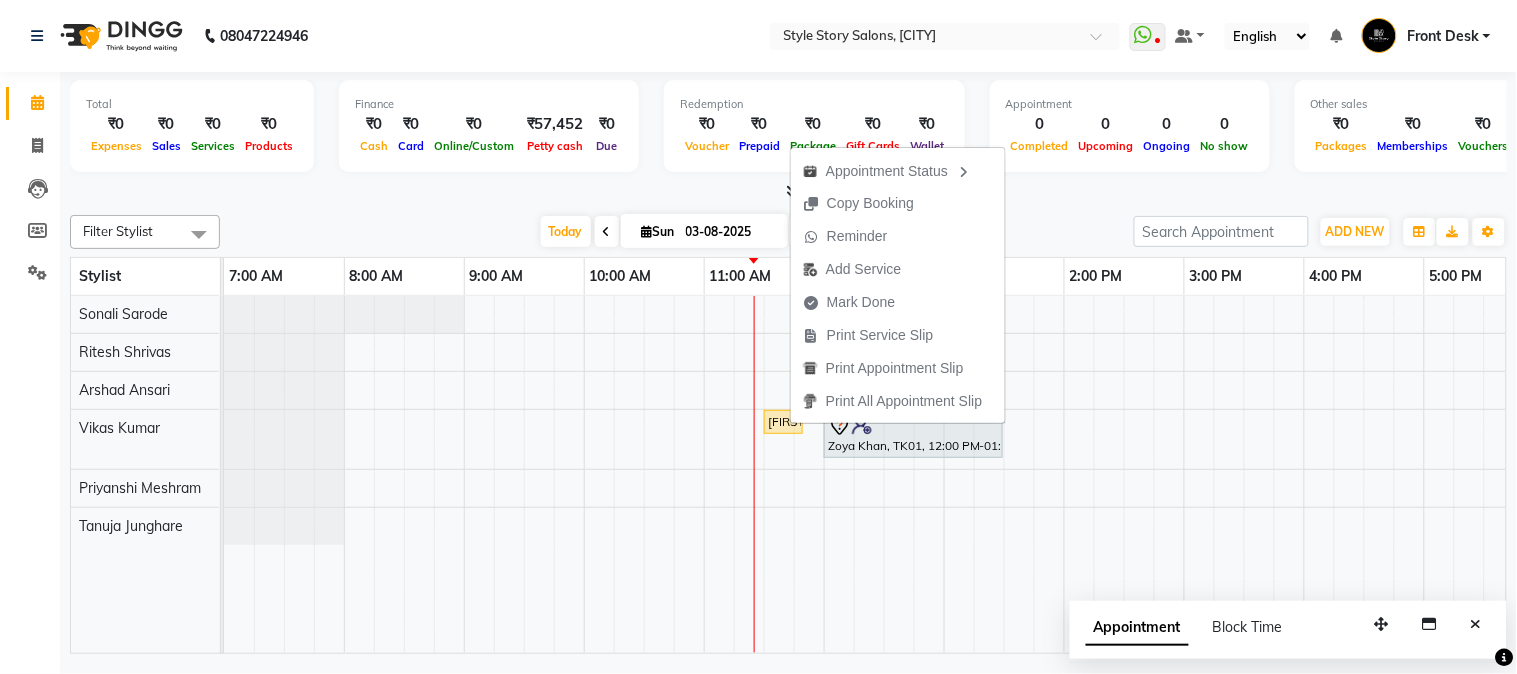 click on "Today  Sun 03-08-2025" at bounding box center [677, 232] 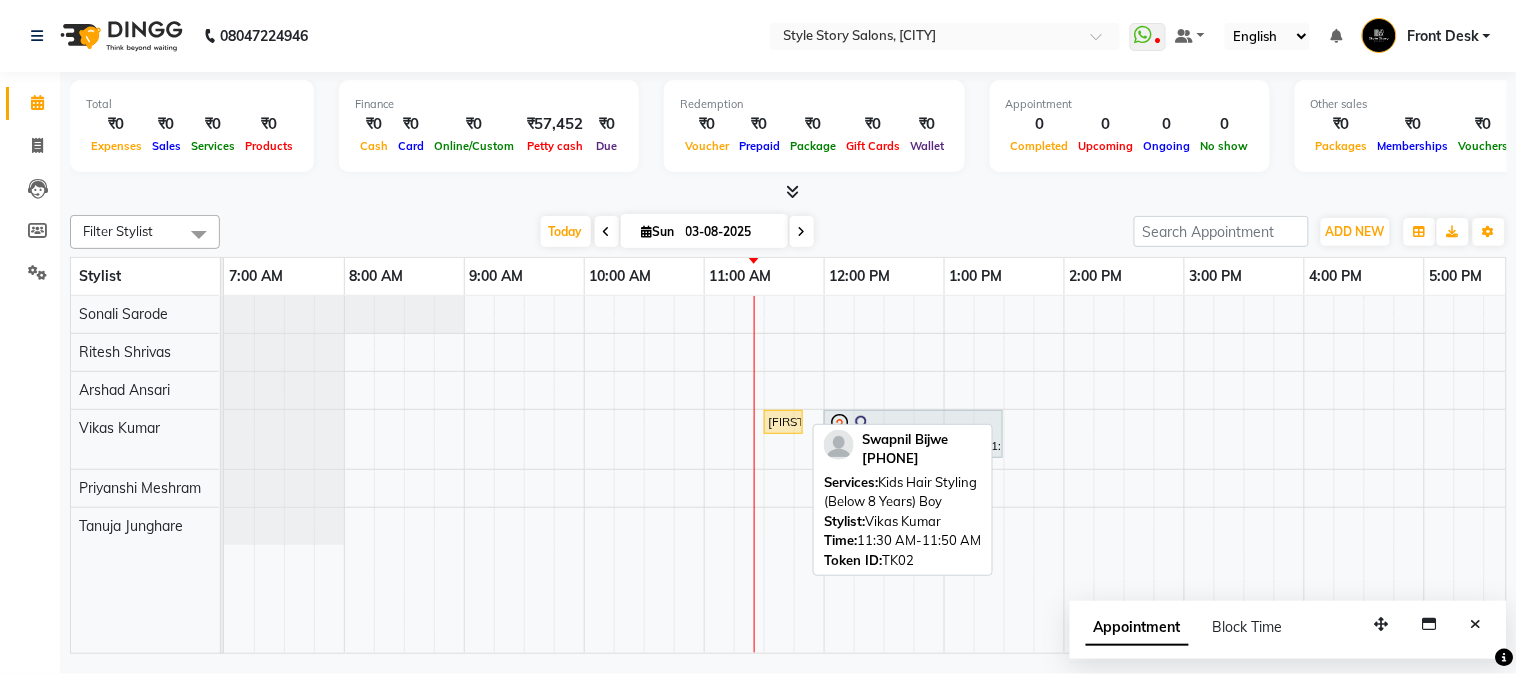 click on "Swapnil Bijwe, TK02, 11:30 AM-11:50 AM, Kids Hair Styling (Below 8 Years) Boy" at bounding box center [783, 422] 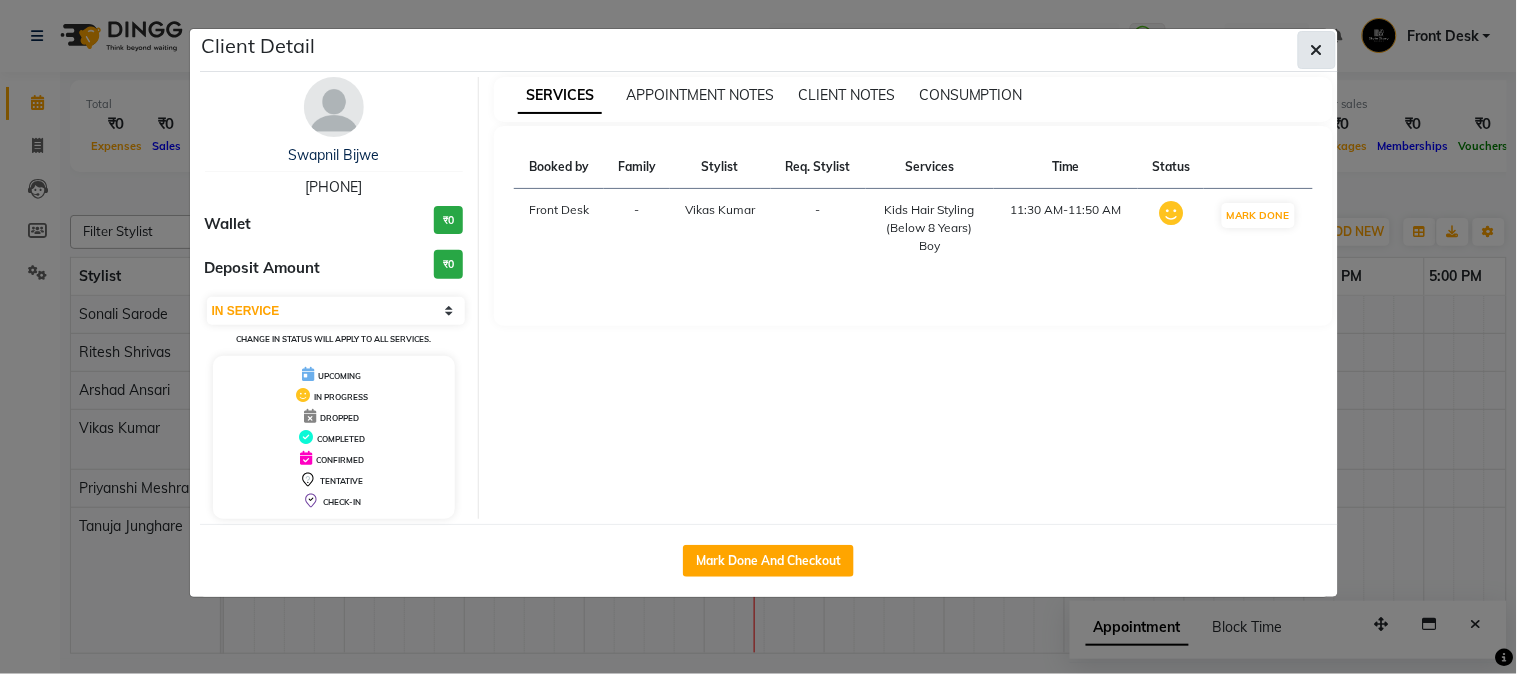 click 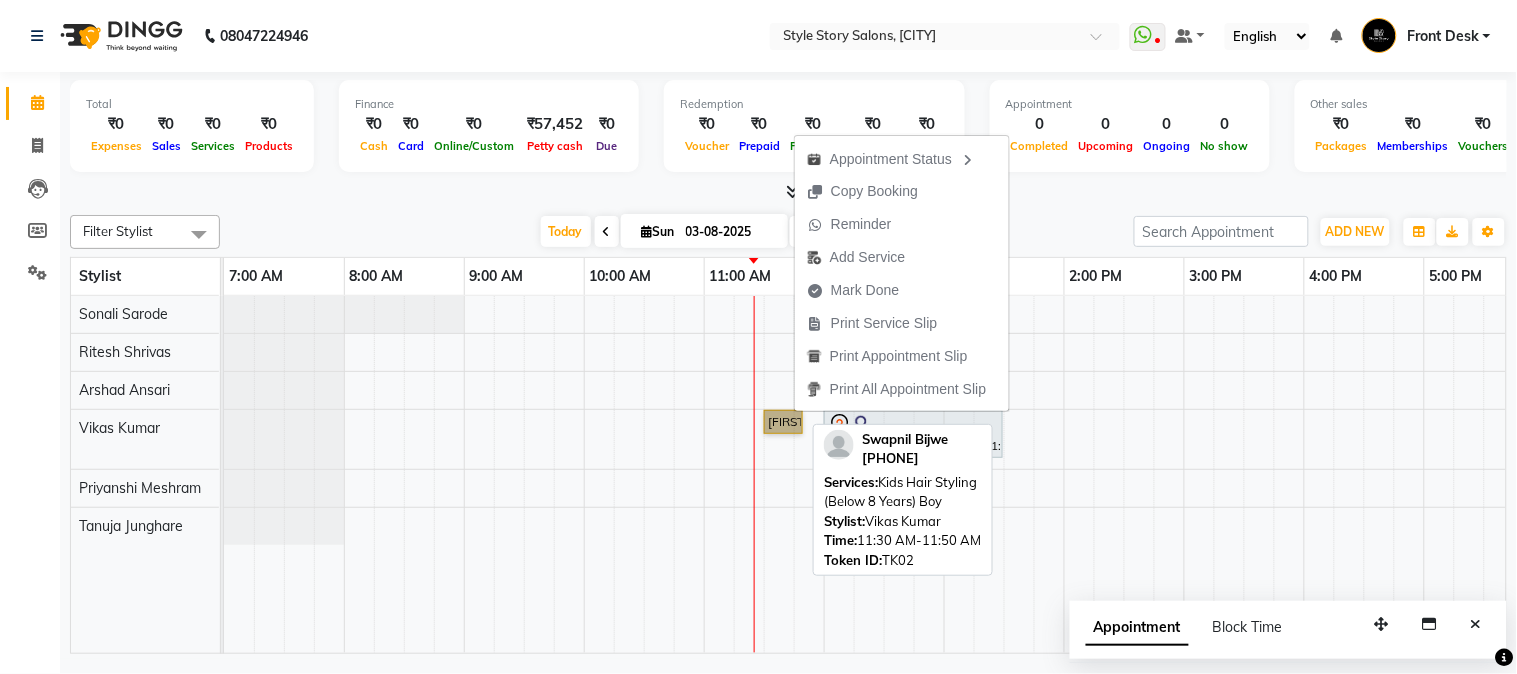 click on "Swapnil Bijwe, TK02, 11:30 AM-11:50 AM, Kids Hair Styling (Below 8 Years) Boy" at bounding box center [783, 422] 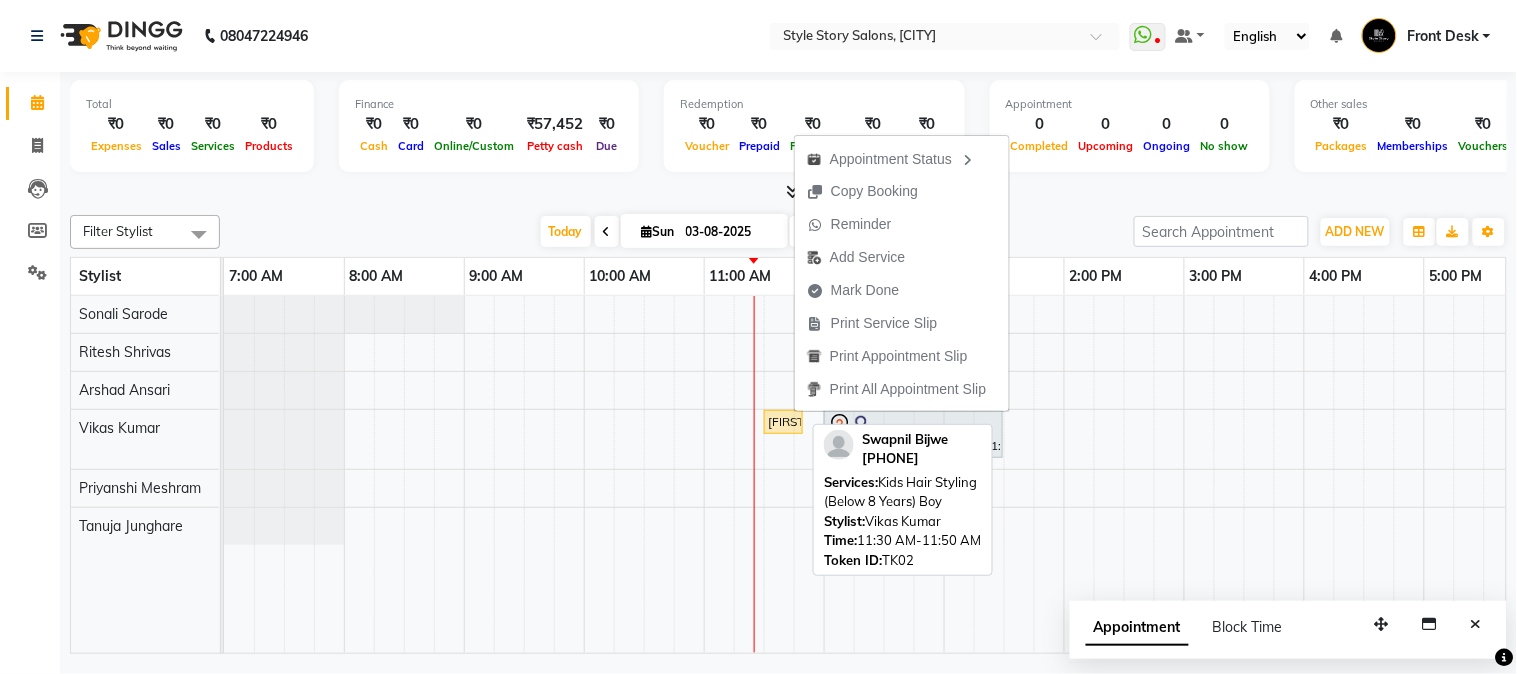 select on "1" 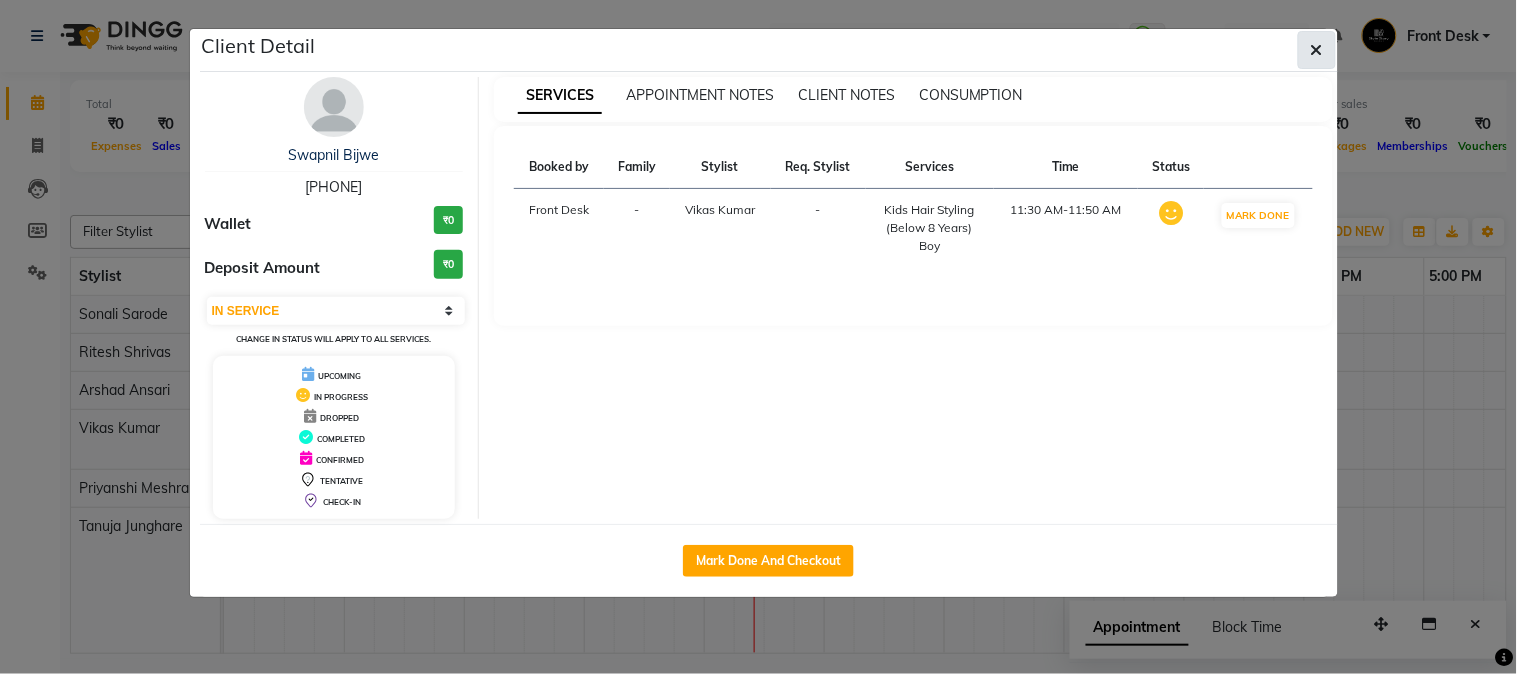 click 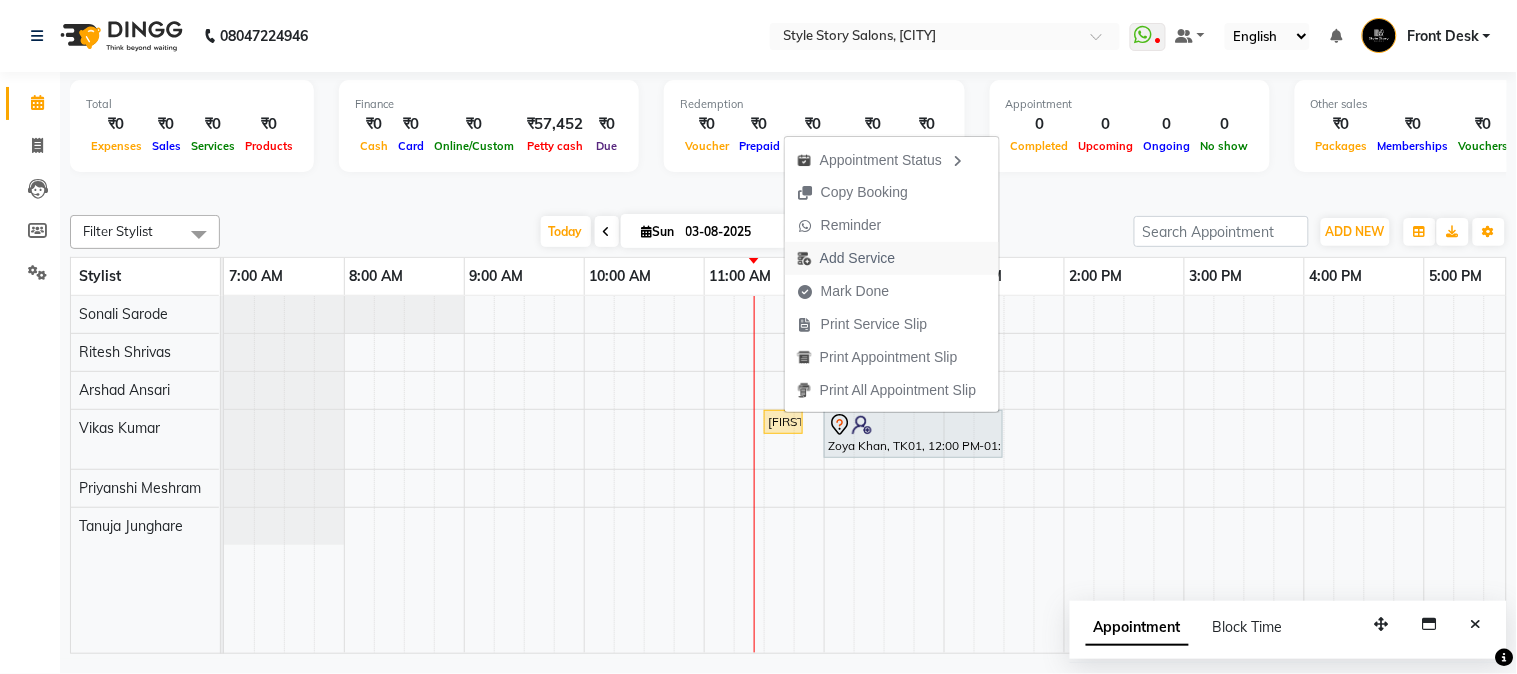 click on "Add Service" at bounding box center (857, 258) 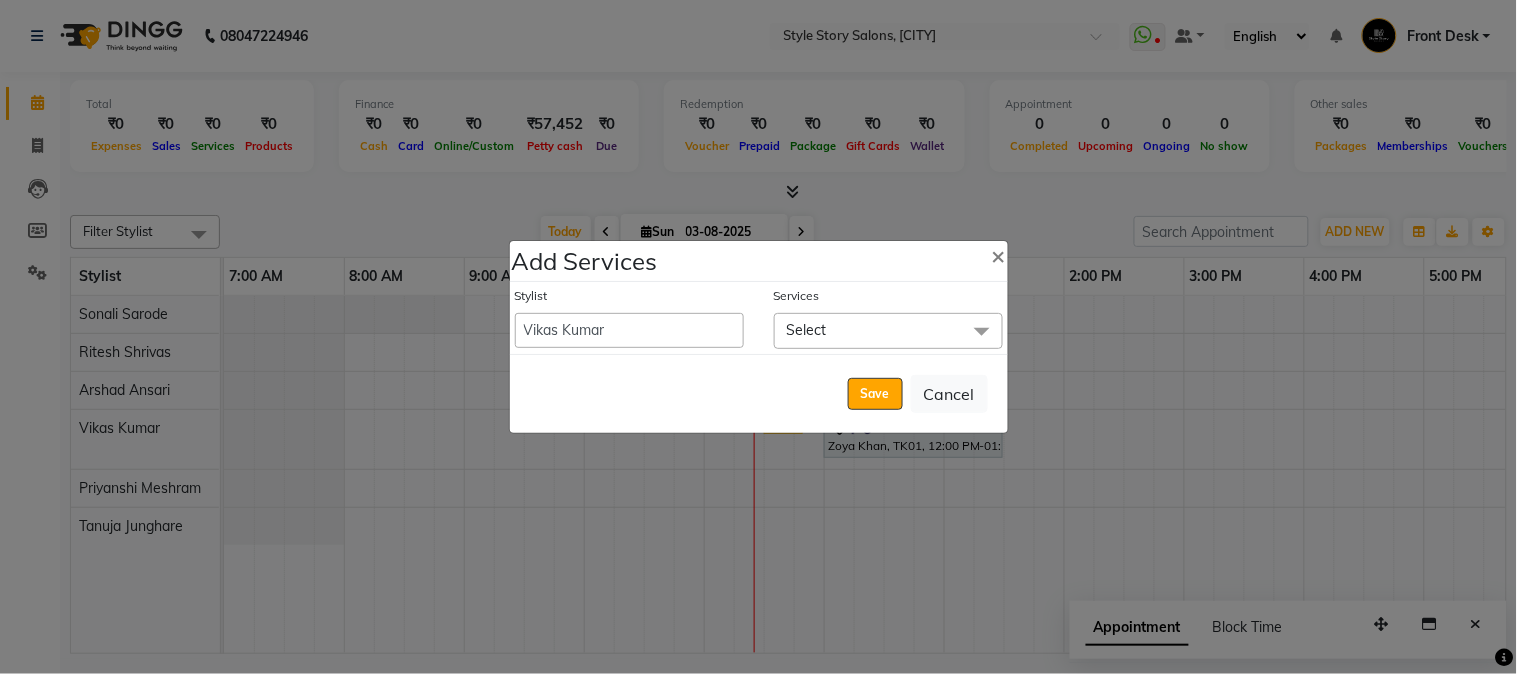 click on "Select" 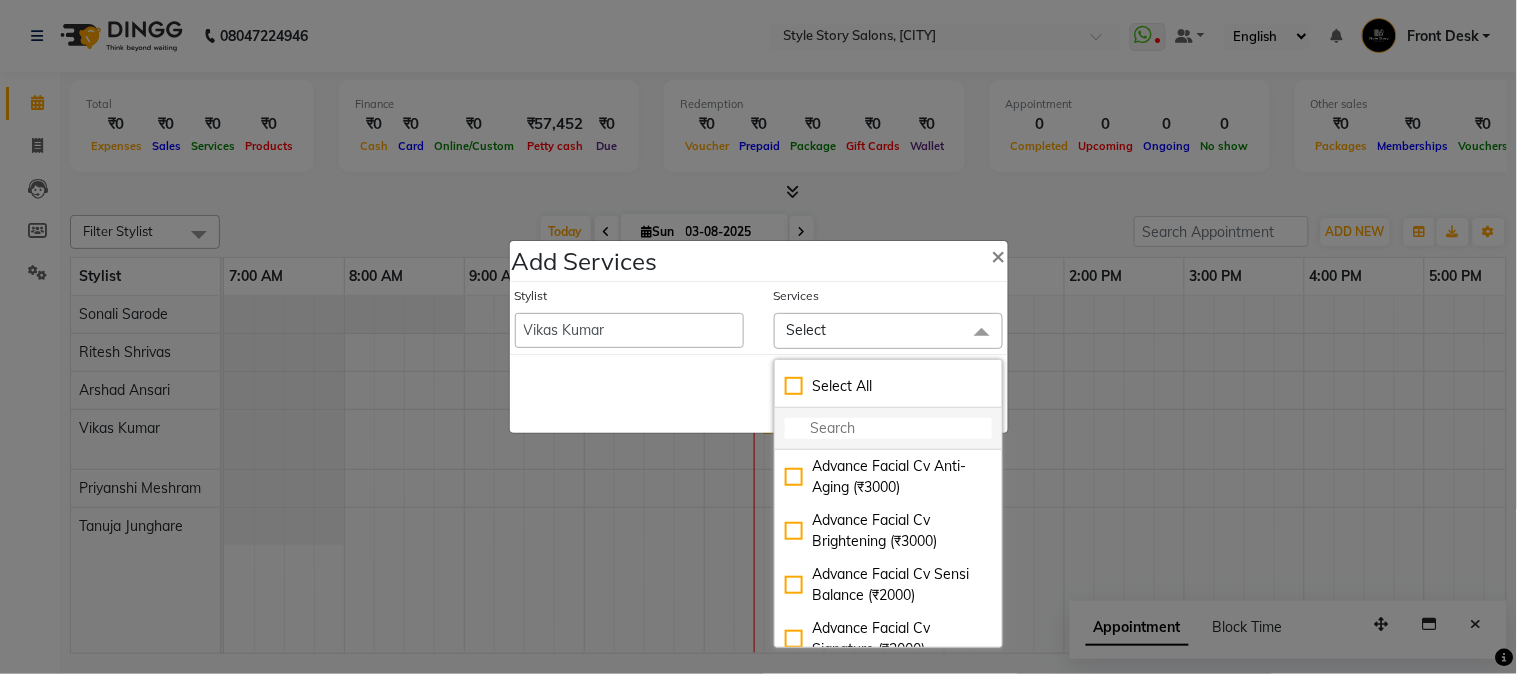 click 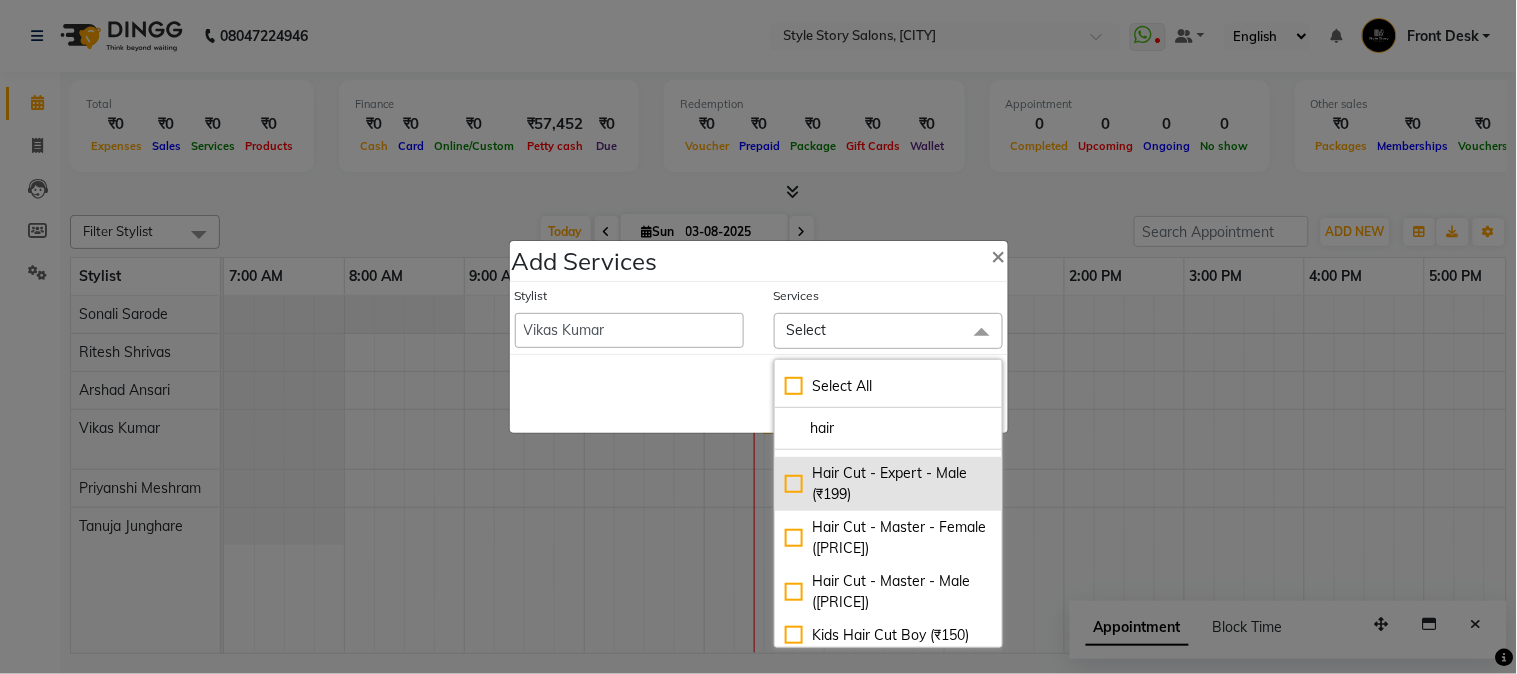 scroll, scrollTop: 753, scrollLeft: 0, axis: vertical 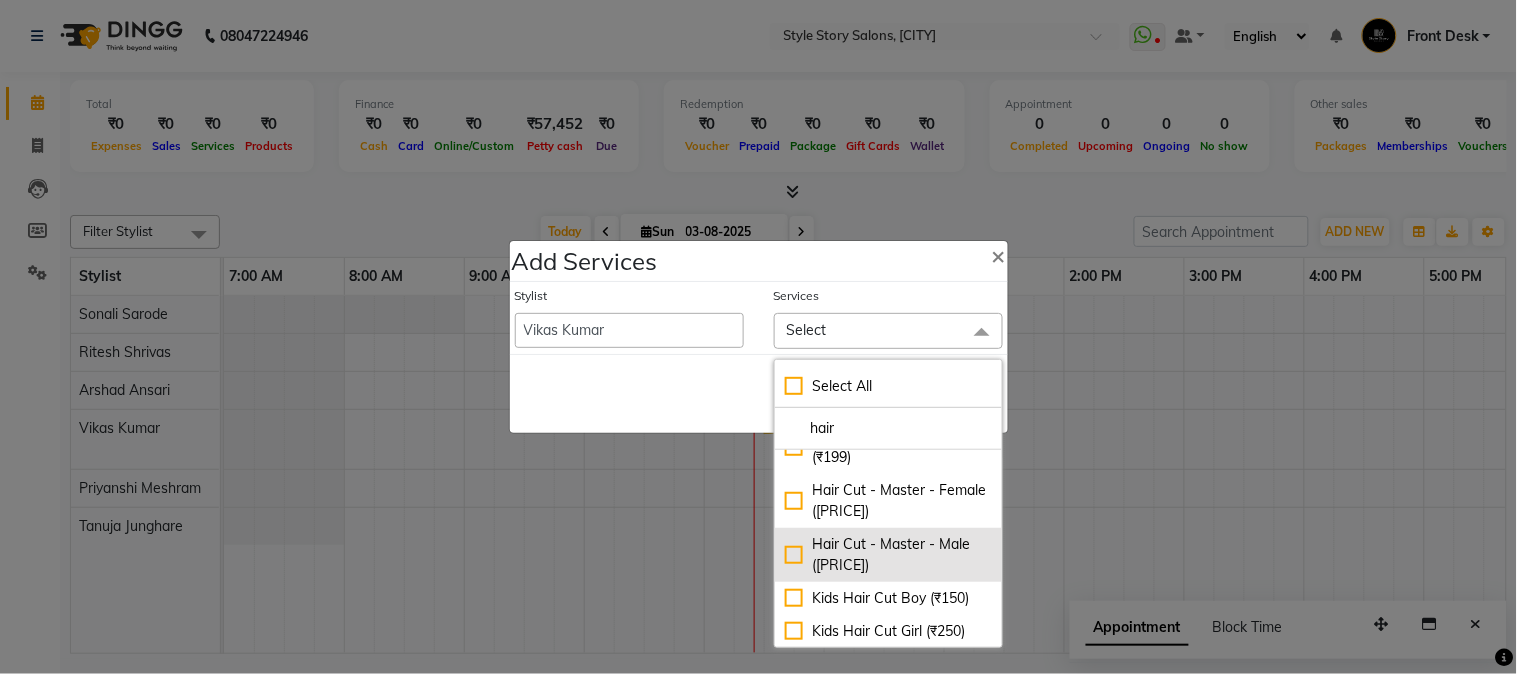 type on "hair" 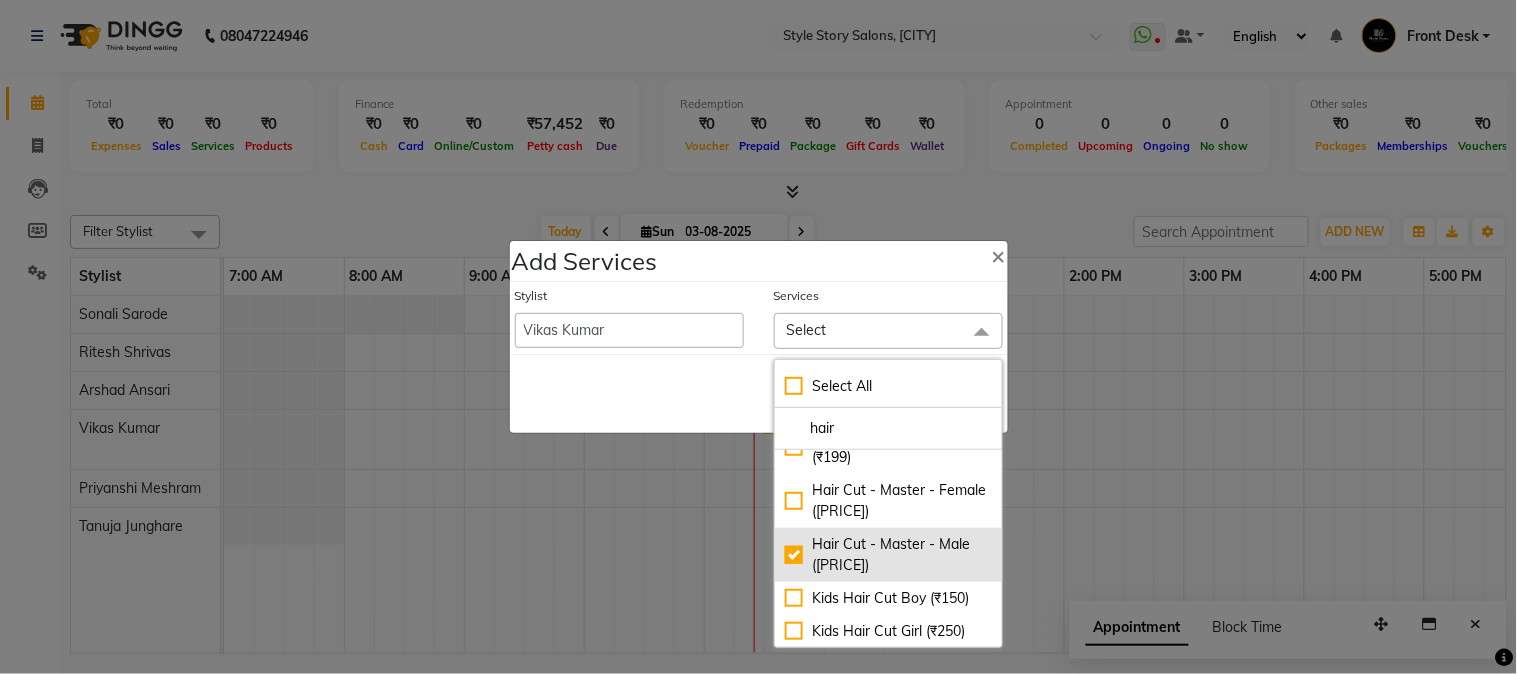 checkbox on "true" 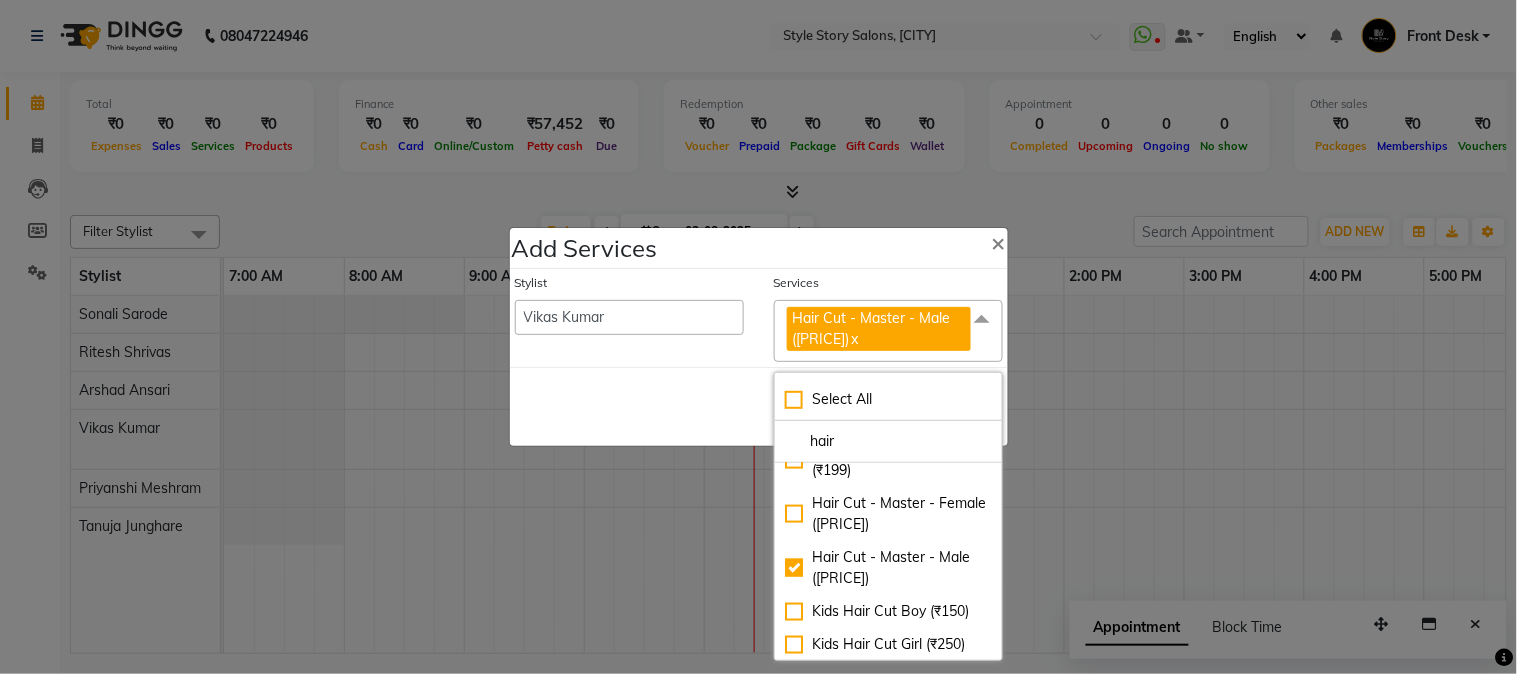 click on "Save   Cancel" 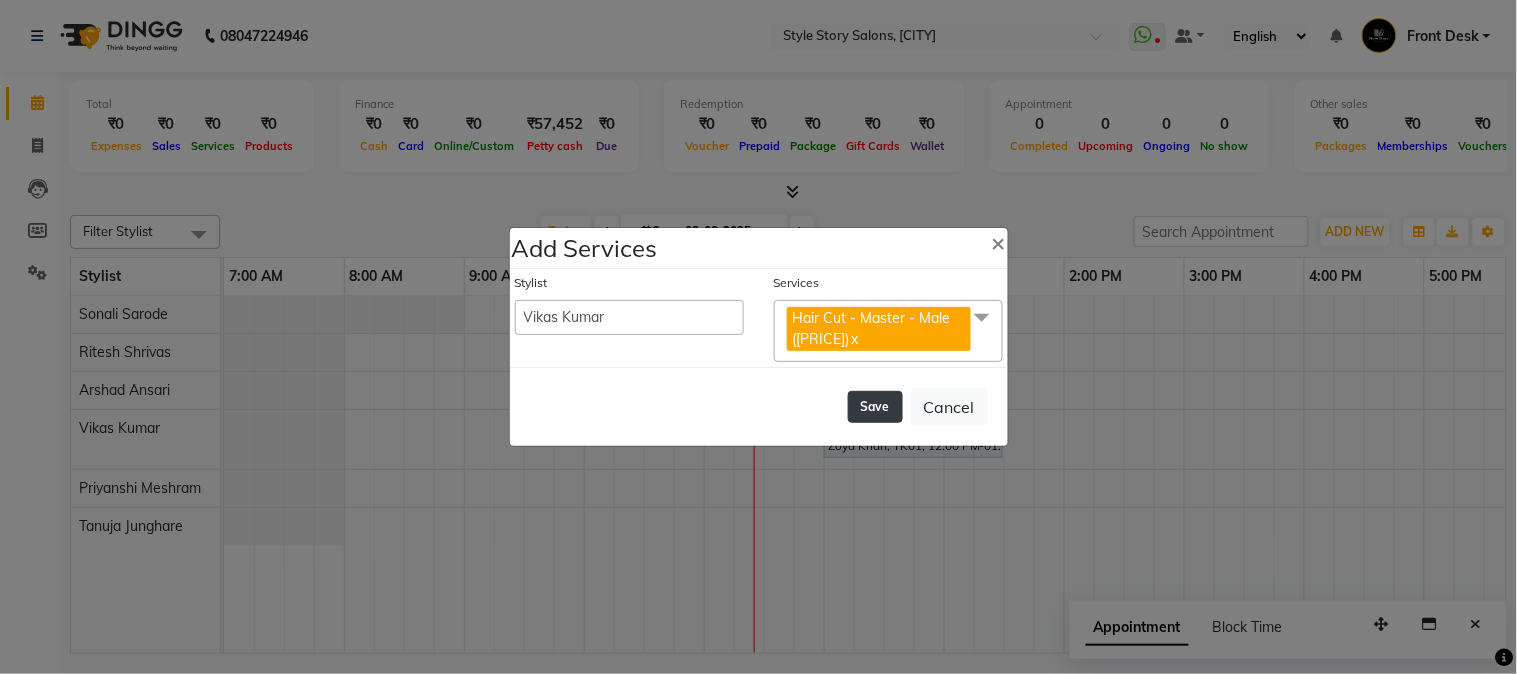 click on "Save" 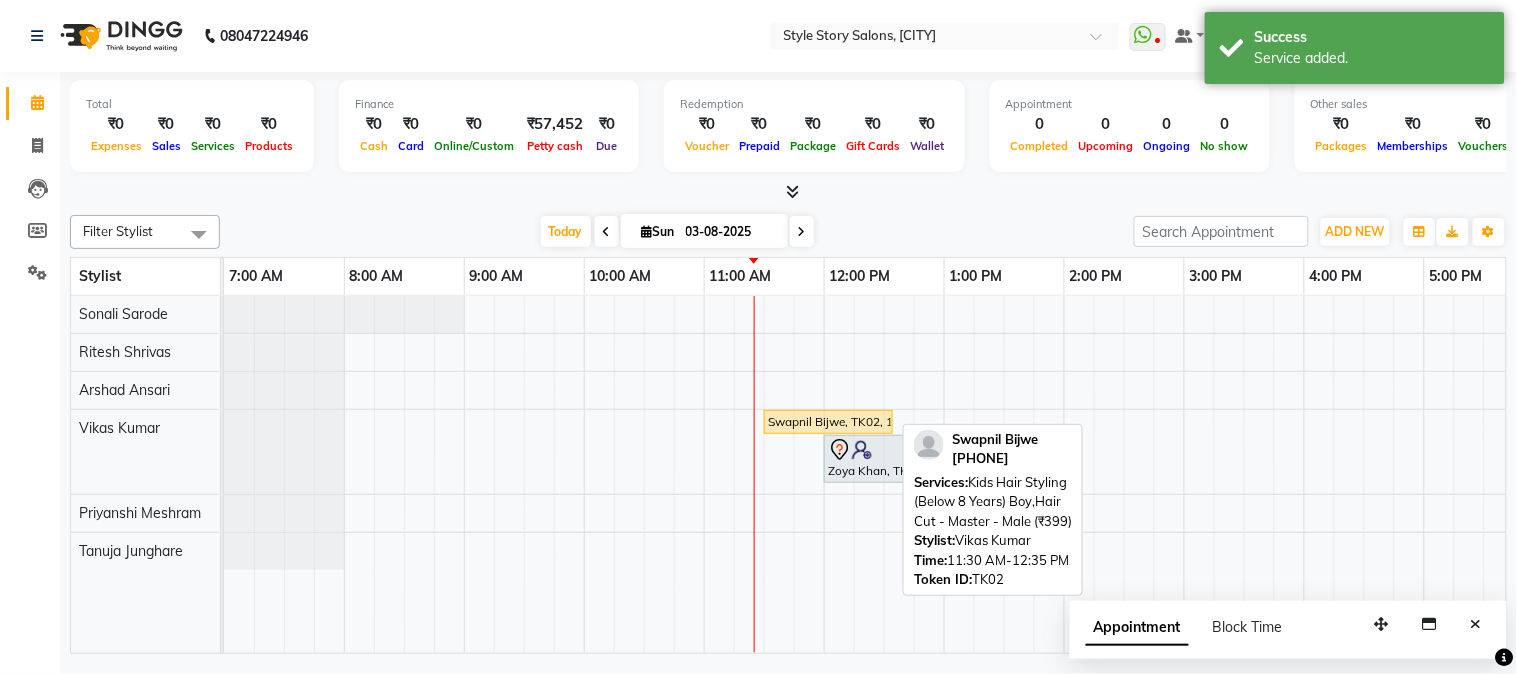 click on "Swapnil Bijwe, TK02, 11:30 AM-12:35 PM, Kids Hair Styling (Below 8 Years) Boy,Hair Cut - Master - Male (₹399)" at bounding box center (828, 422) 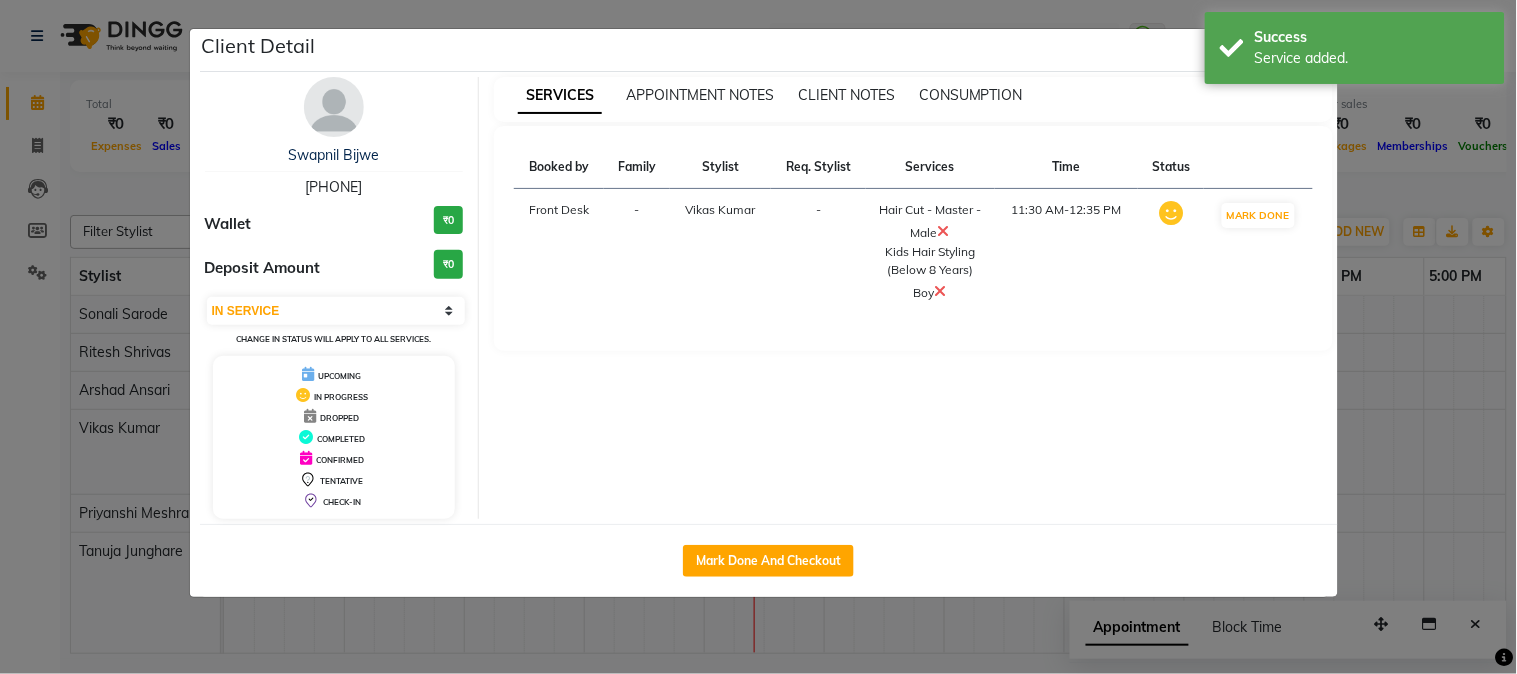 click at bounding box center [941, 291] 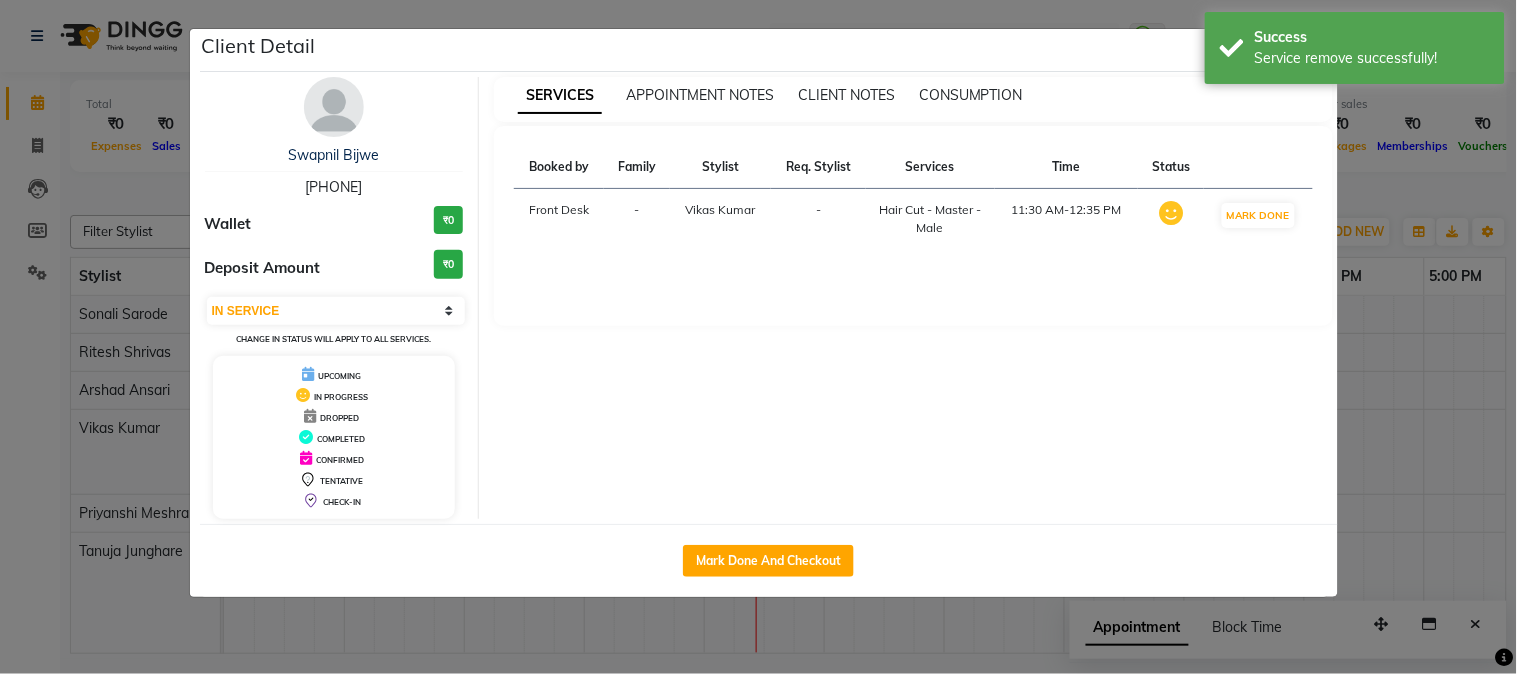 click on "Client Detail  Swapnil Bijwe   8600900696 Wallet ₹0 Deposit Amount  ₹0  Select IN SERVICE CONFIRMED TENTATIVE CHECK IN MARK DONE DROPPED UPCOMING Change in status will apply to all services. UPCOMING IN PROGRESS DROPPED COMPLETED CONFIRMED TENTATIVE CHECK-IN SERVICES APPOINTMENT NOTES CLIENT NOTES CONSUMPTION Booked by Family Stylist Req. Stylist Services Time Status  Front Desk  - Vikas Kumar -  Hair Cut - Master - Male   11:30 AM-12:35 PM   MARK DONE   Mark Done And Checkout" 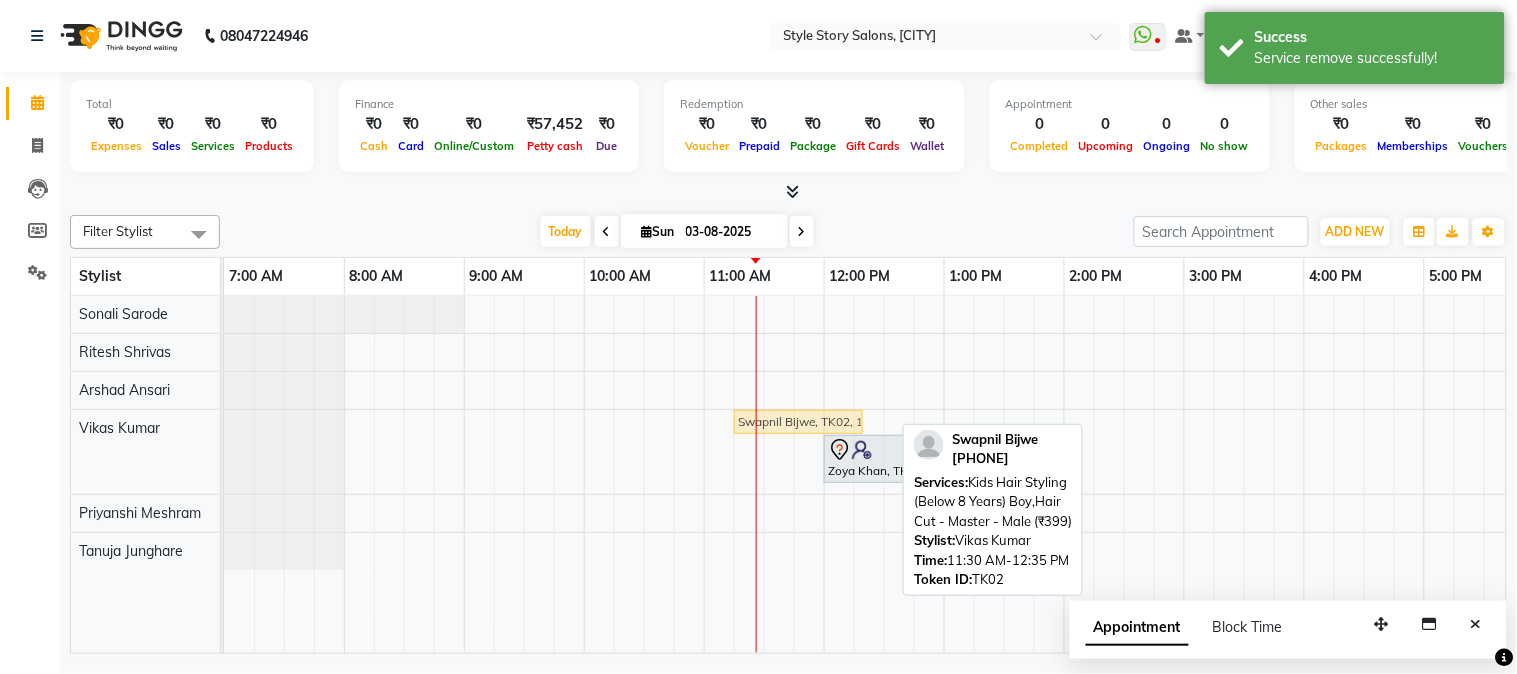 drag, startPoint x: 805, startPoint y: 416, endPoint x: 780, endPoint y: 420, distance: 25.317978 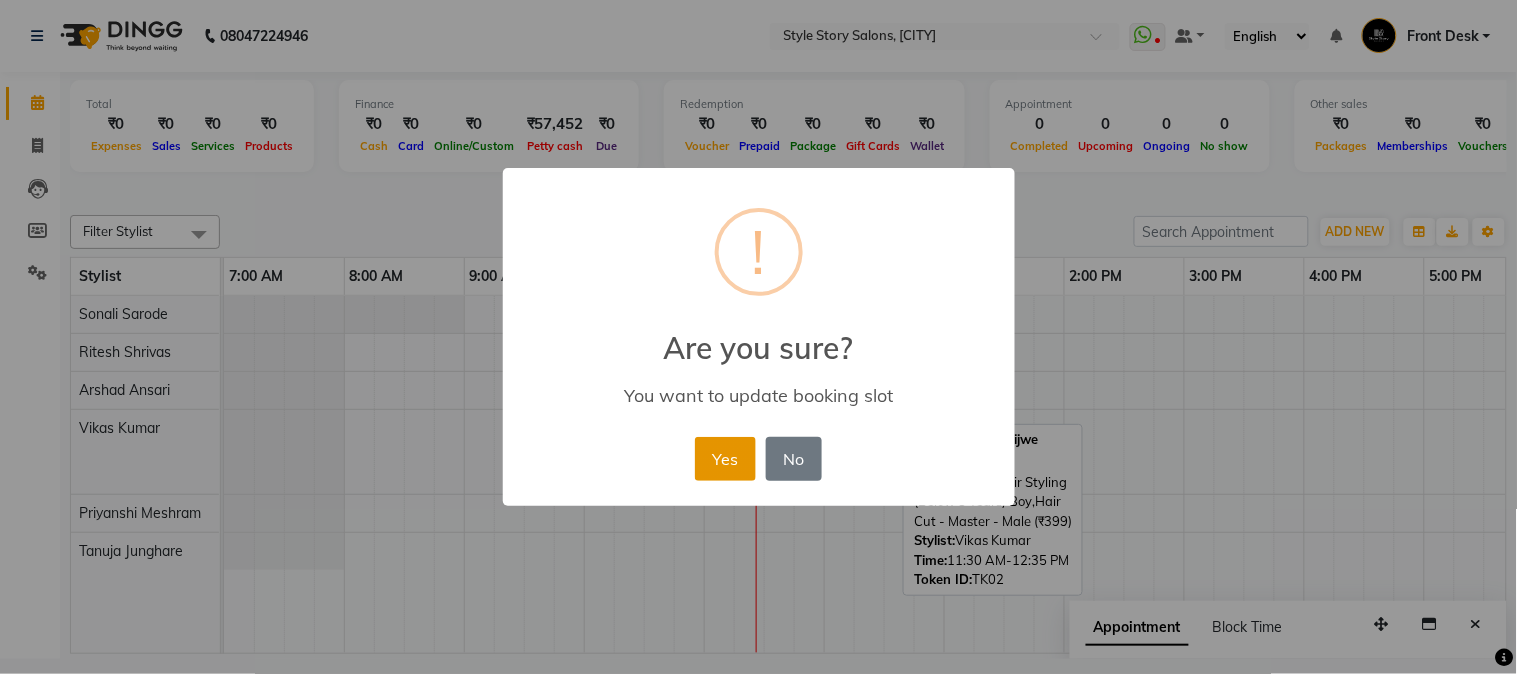 click on "Yes" at bounding box center [725, 459] 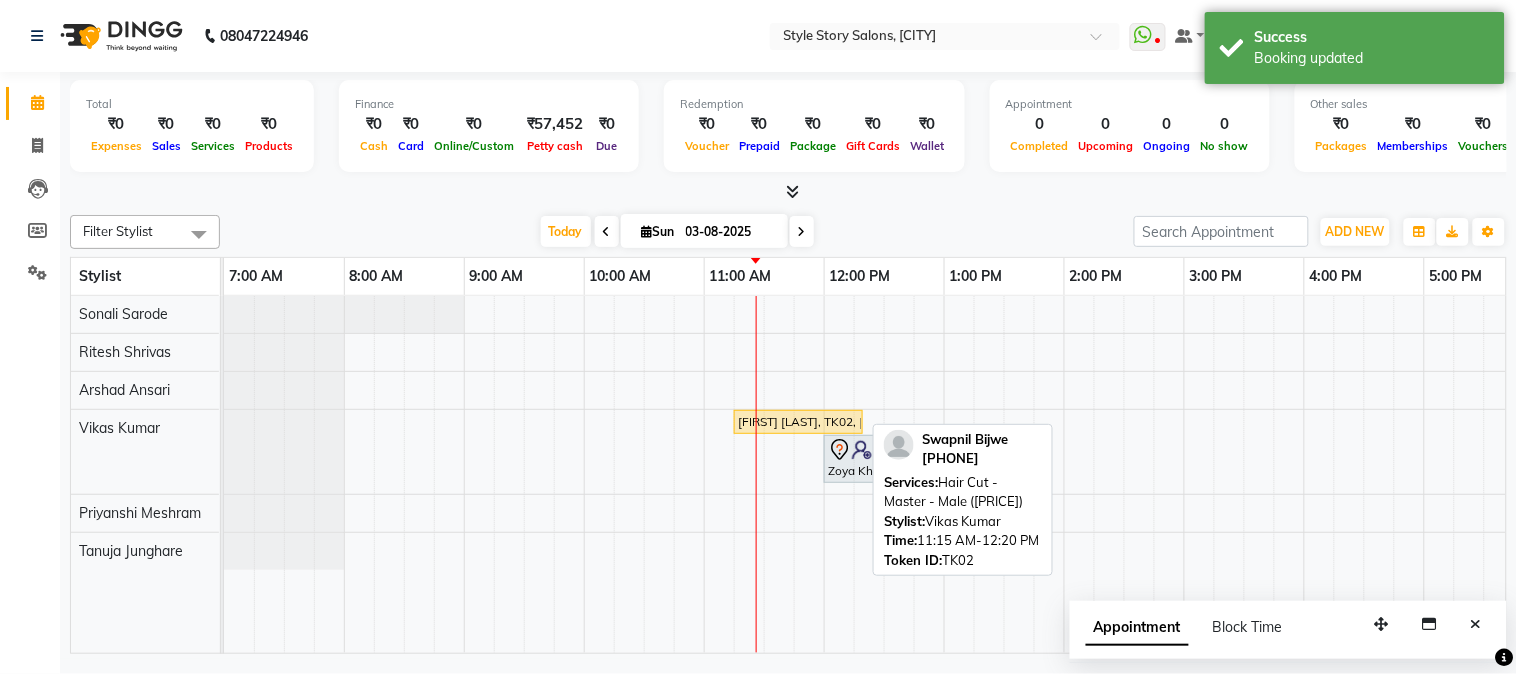 click on "Swapnil Bijwe, TK02, 11:15 AM-12:20 PM, Hair Cut - Master - Male (₹399)" at bounding box center (798, 422) 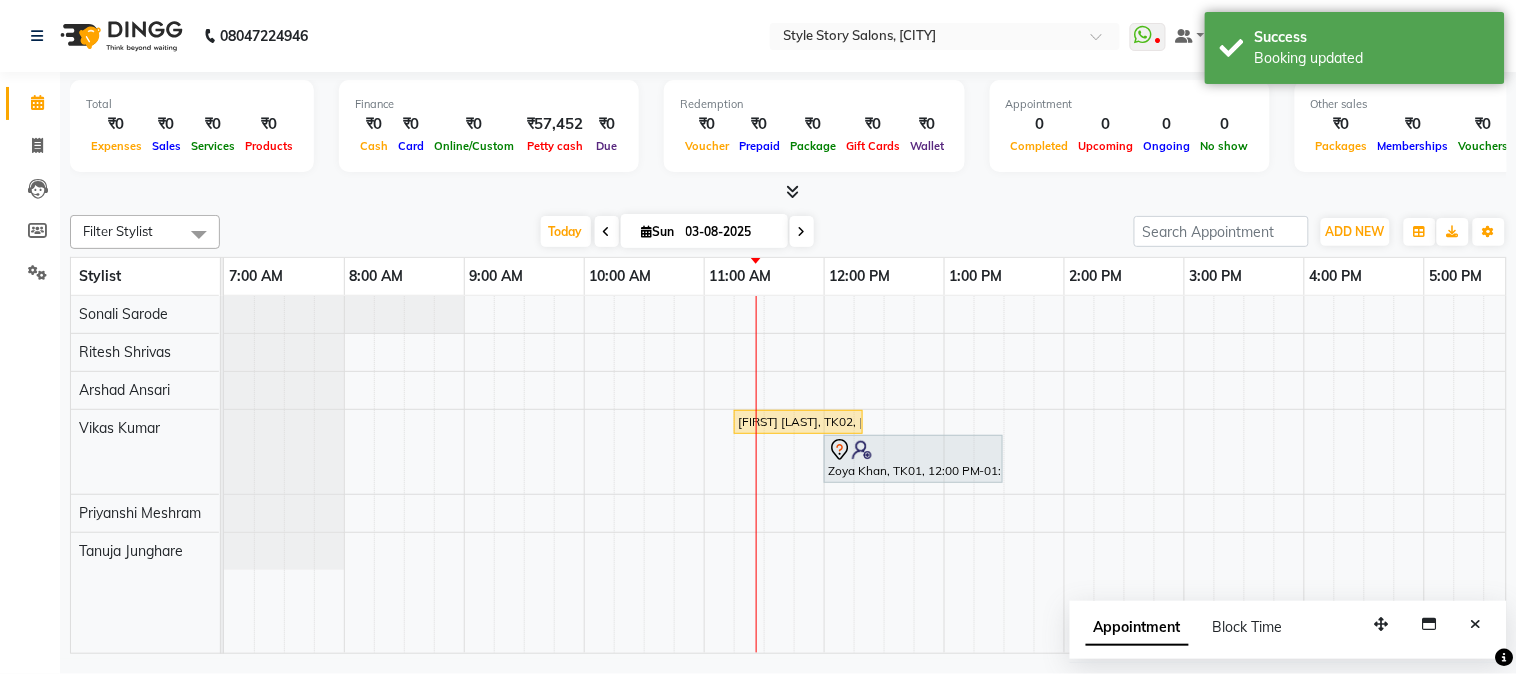 click at bounding box center [788, 192] 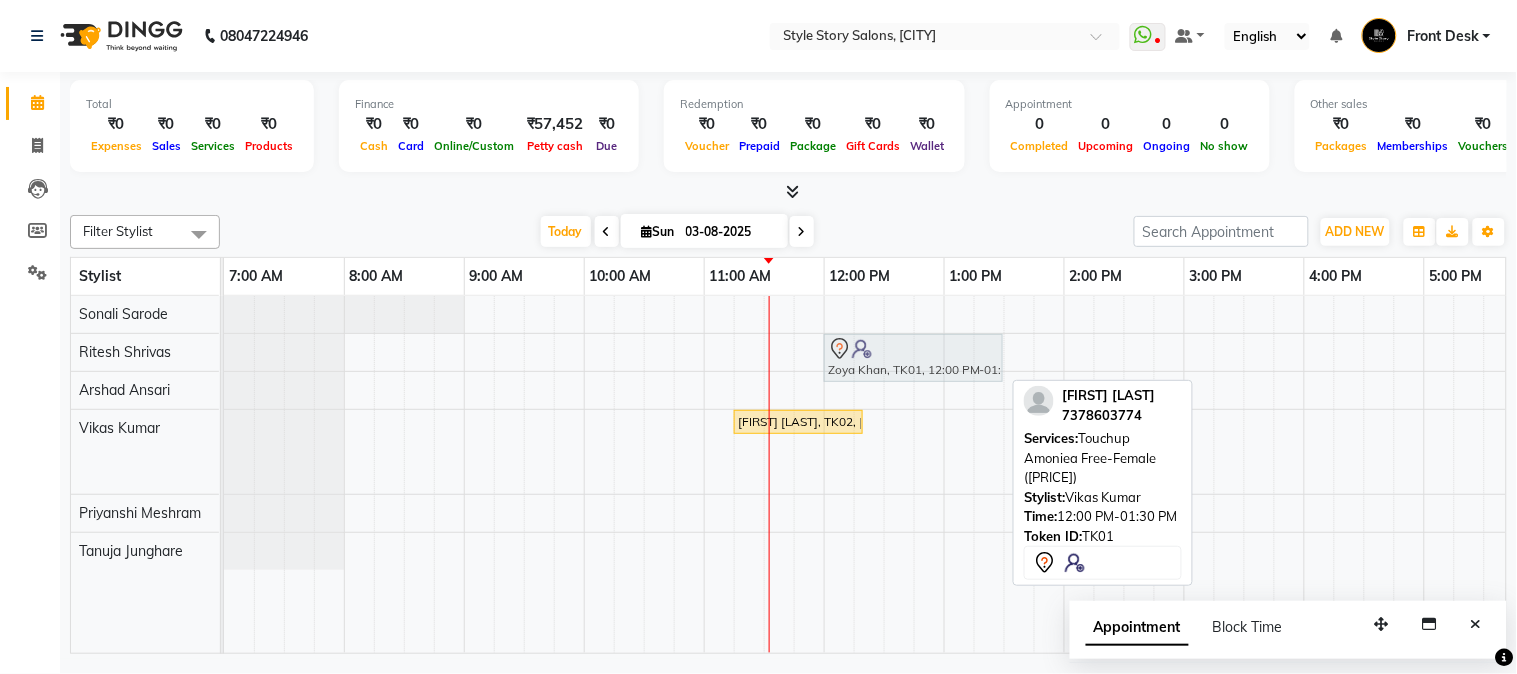 drag, startPoint x: 903, startPoint y: 455, endPoint x: 896, endPoint y: 367, distance: 88.27797 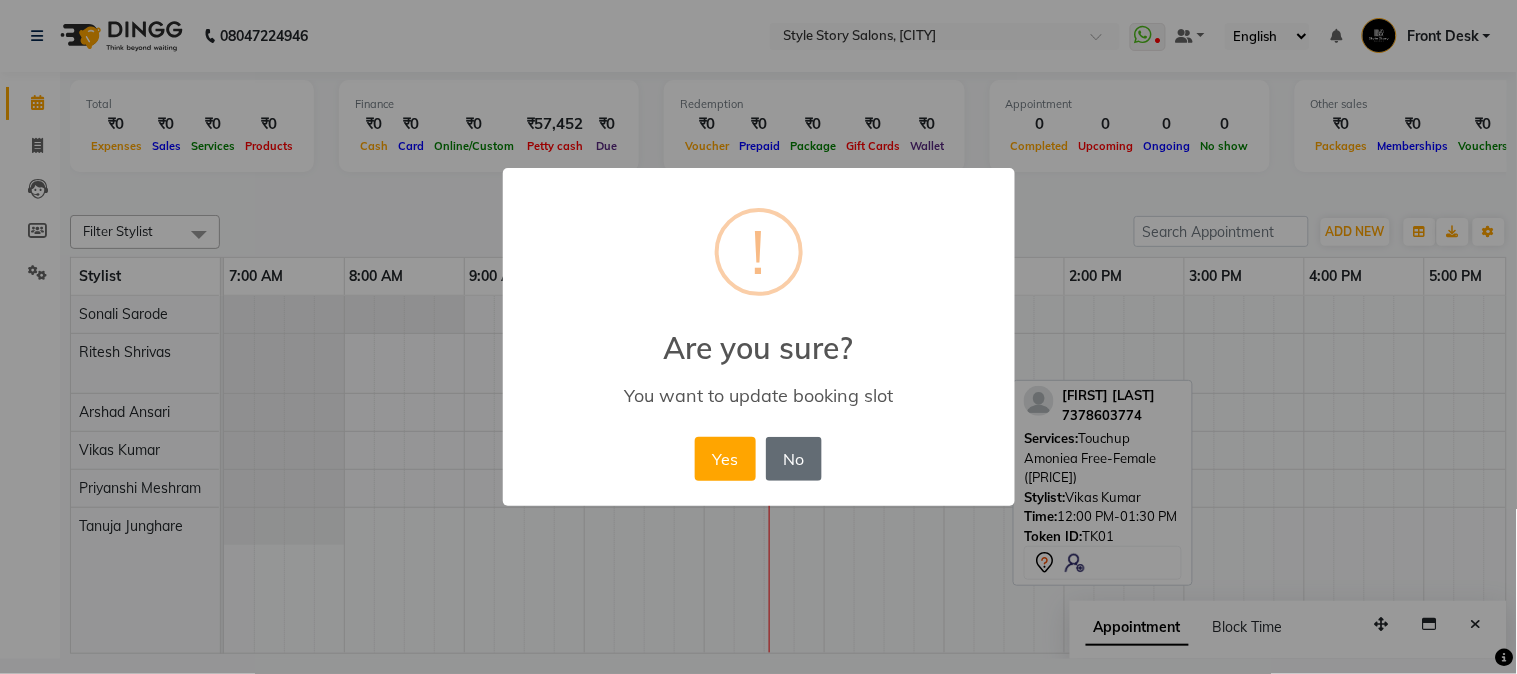 click on "No" at bounding box center (794, 459) 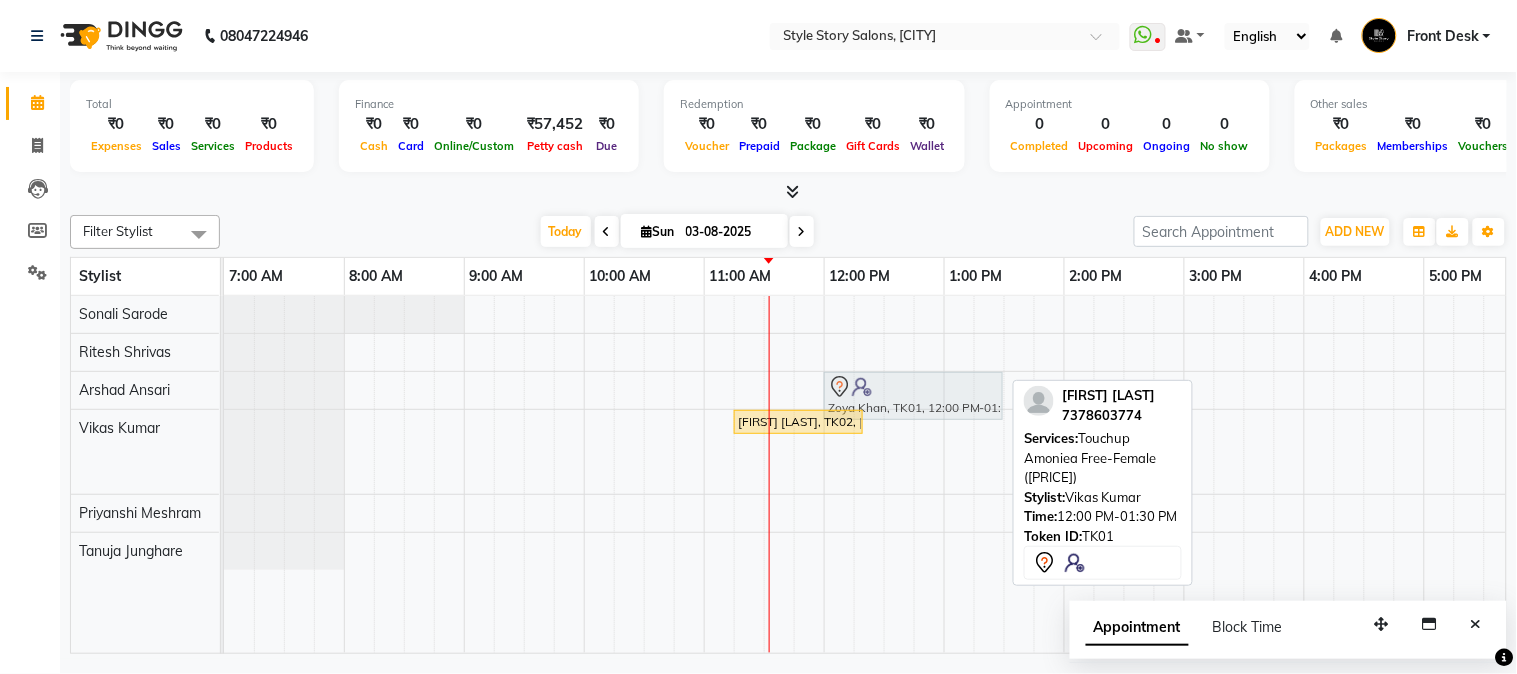 drag, startPoint x: 861, startPoint y: 460, endPoint x: 852, endPoint y: 396, distance: 64.629715 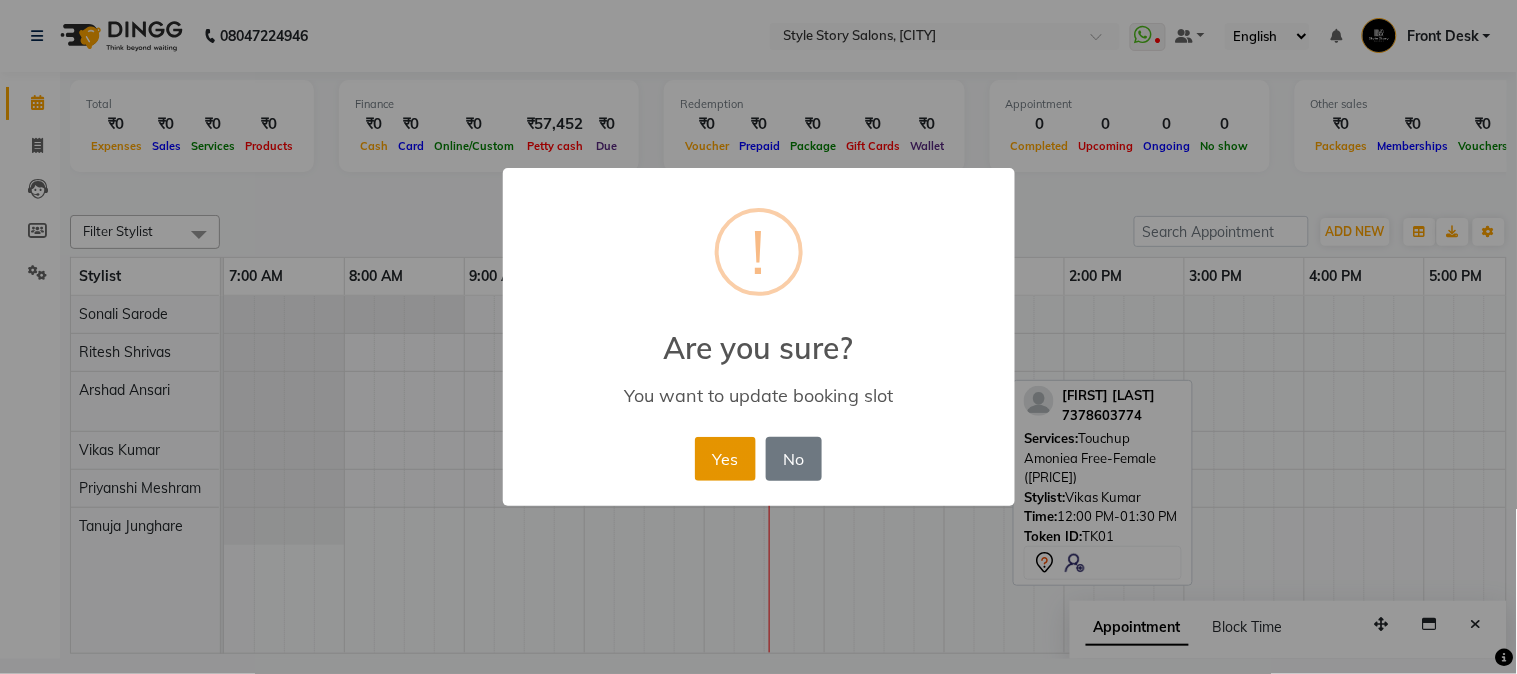 click on "Yes" at bounding box center [725, 459] 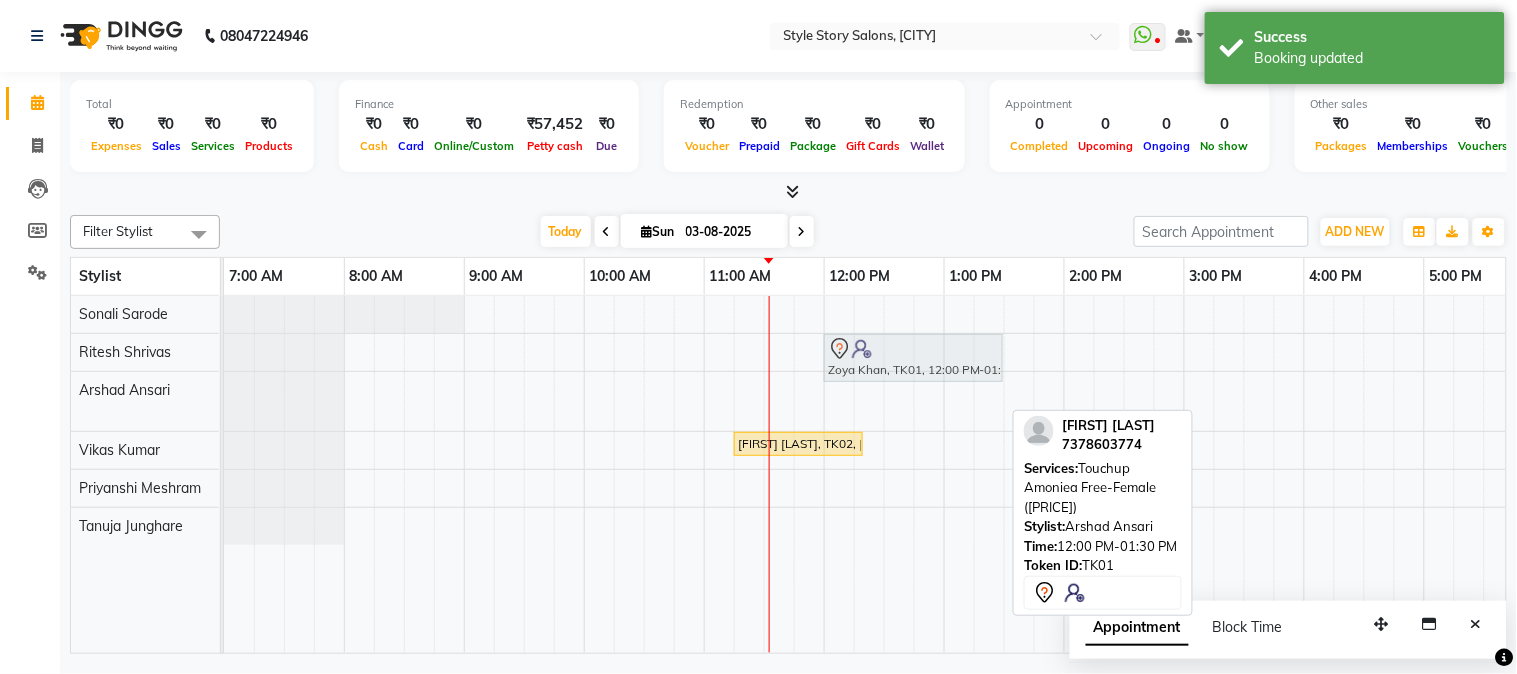 drag, startPoint x: 864, startPoint y: 400, endPoint x: 831, endPoint y: 373, distance: 42.638012 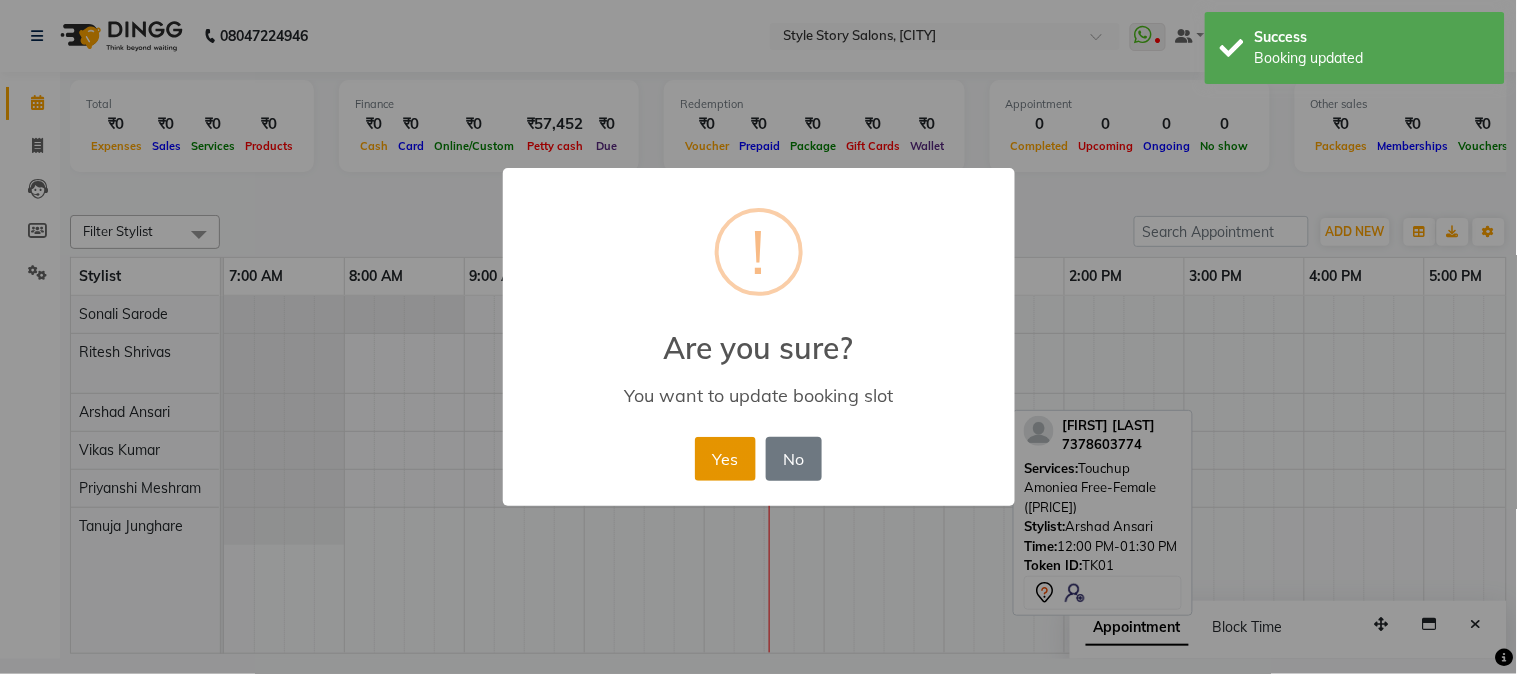 click on "Yes" at bounding box center [725, 459] 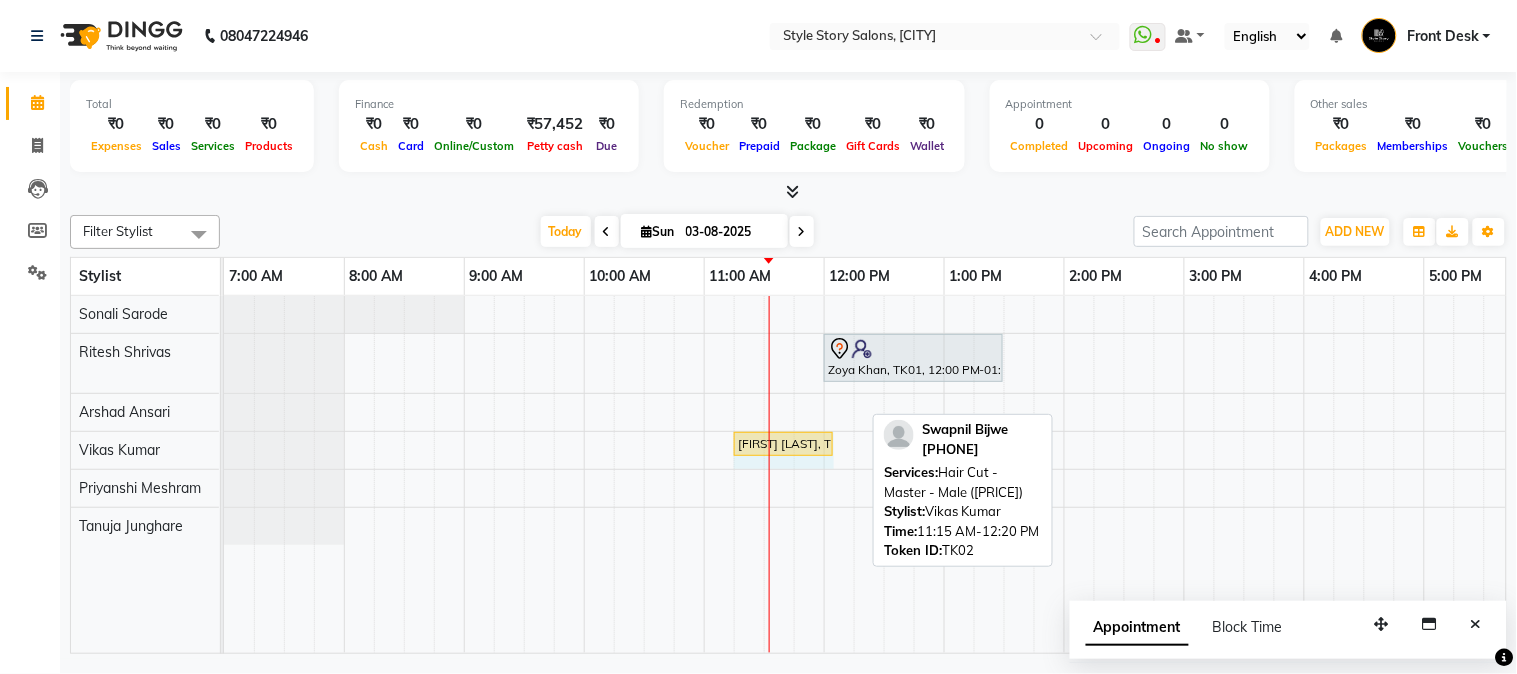 drag, startPoint x: 858, startPoint y: 445, endPoint x: 848, endPoint y: 448, distance: 10.440307 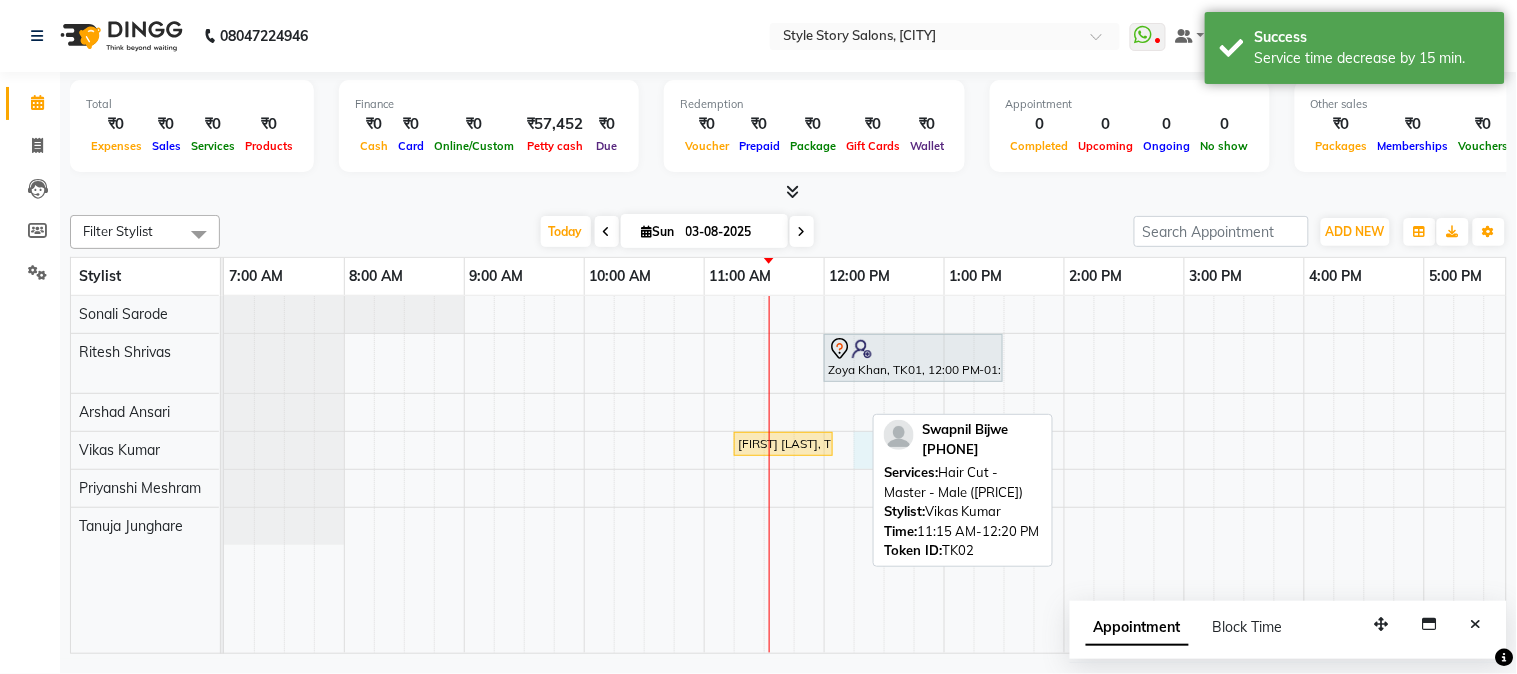 click on "Zoya Khan, TK01, 12:00 PM-01:30 PM, Touchup Amoniea Free-Female    Swapnil Bijwe, TK02, 11:15 AM-12:05 PM, Hair Cut - Master - Male (₹399)" at bounding box center (1184, 475) 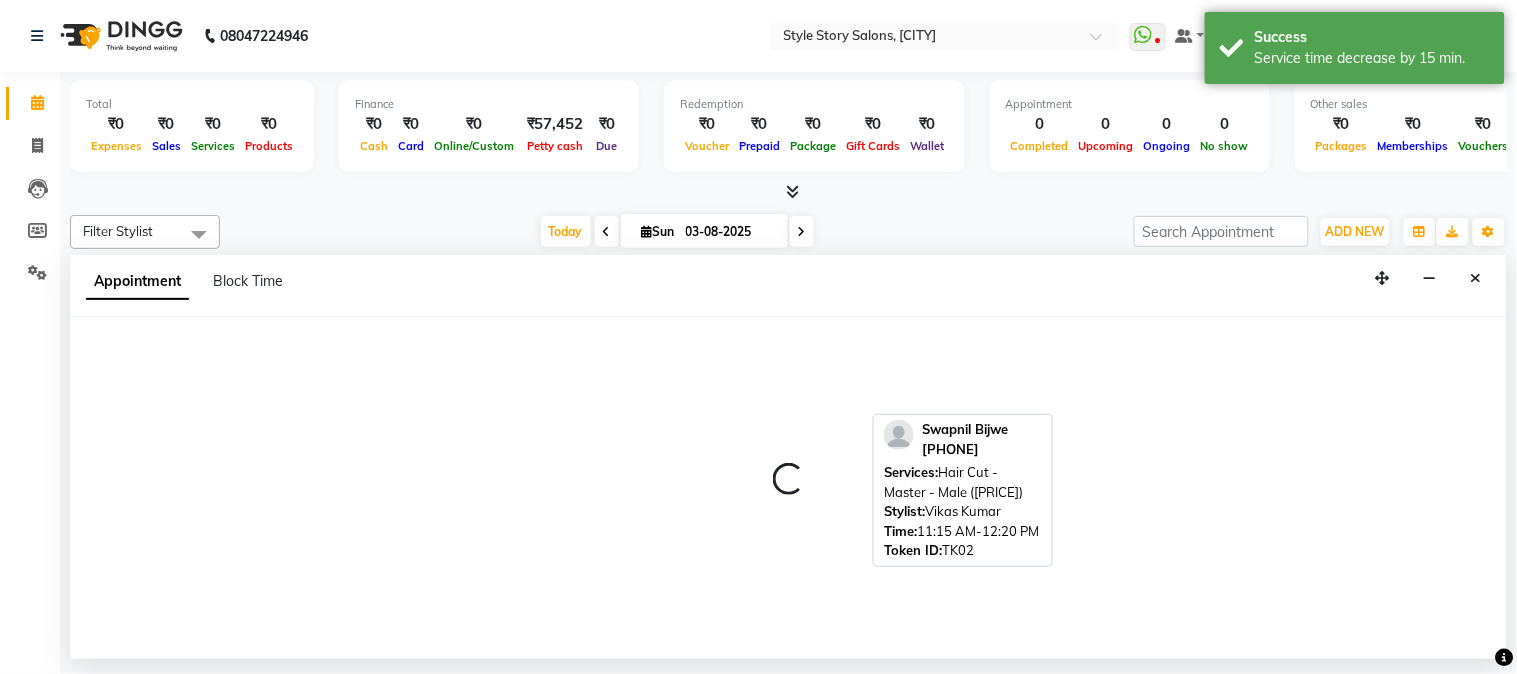 select on "[POSTAL_CODE]" 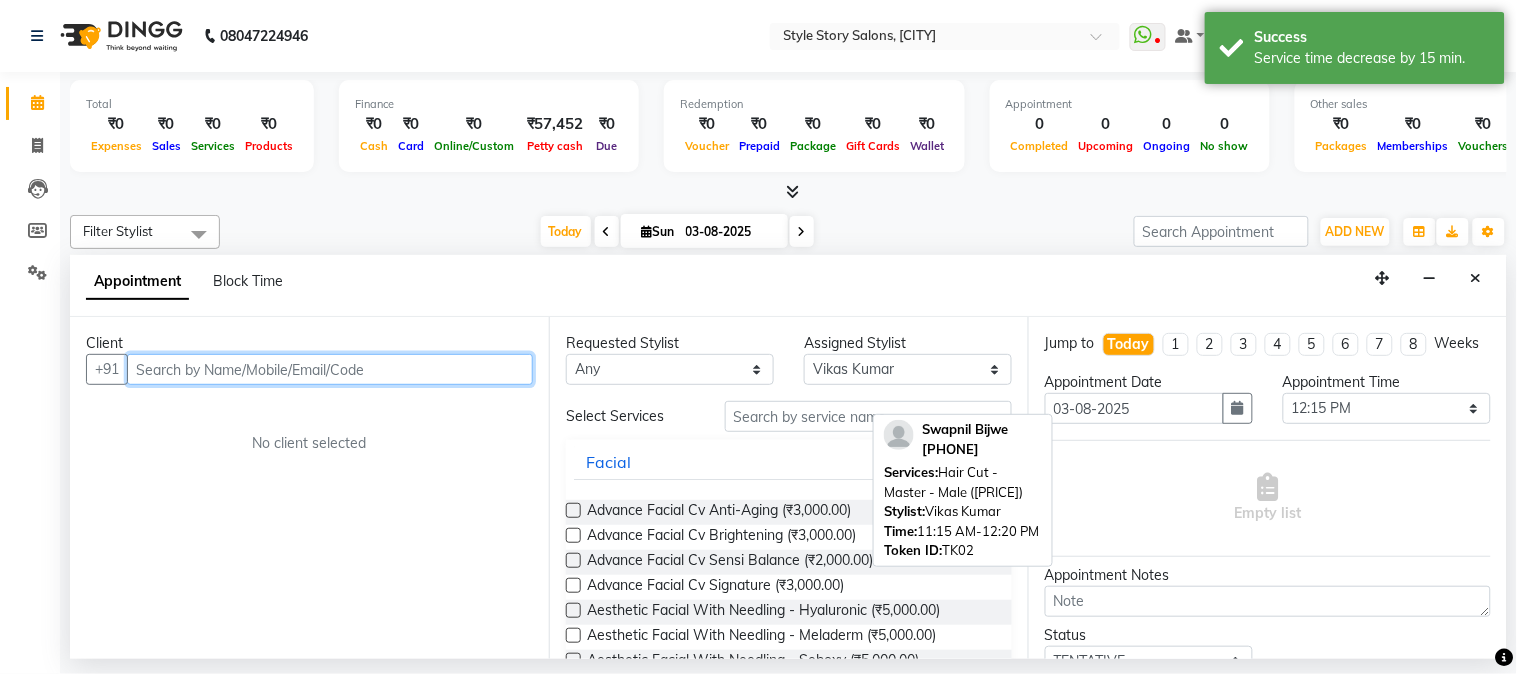 click at bounding box center (330, 369) 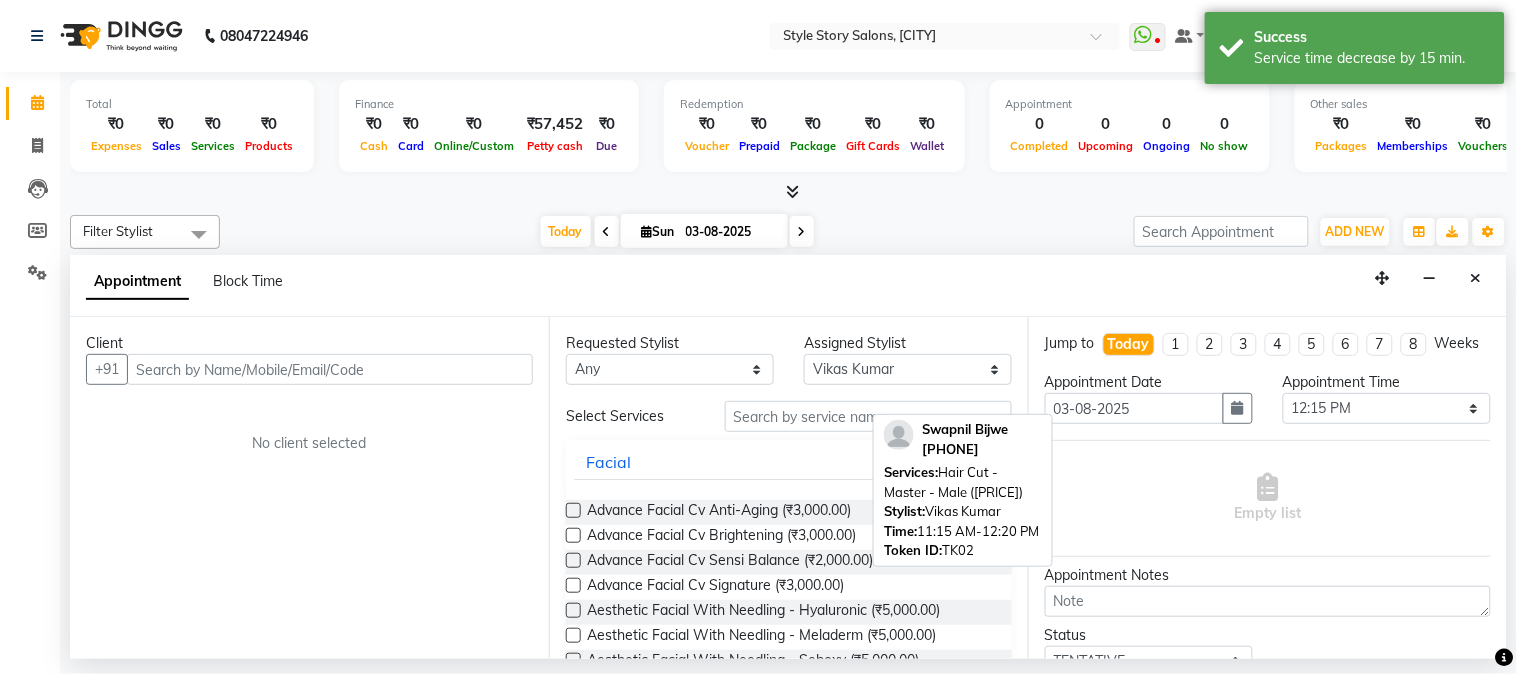 click on "Client" at bounding box center (309, 343) 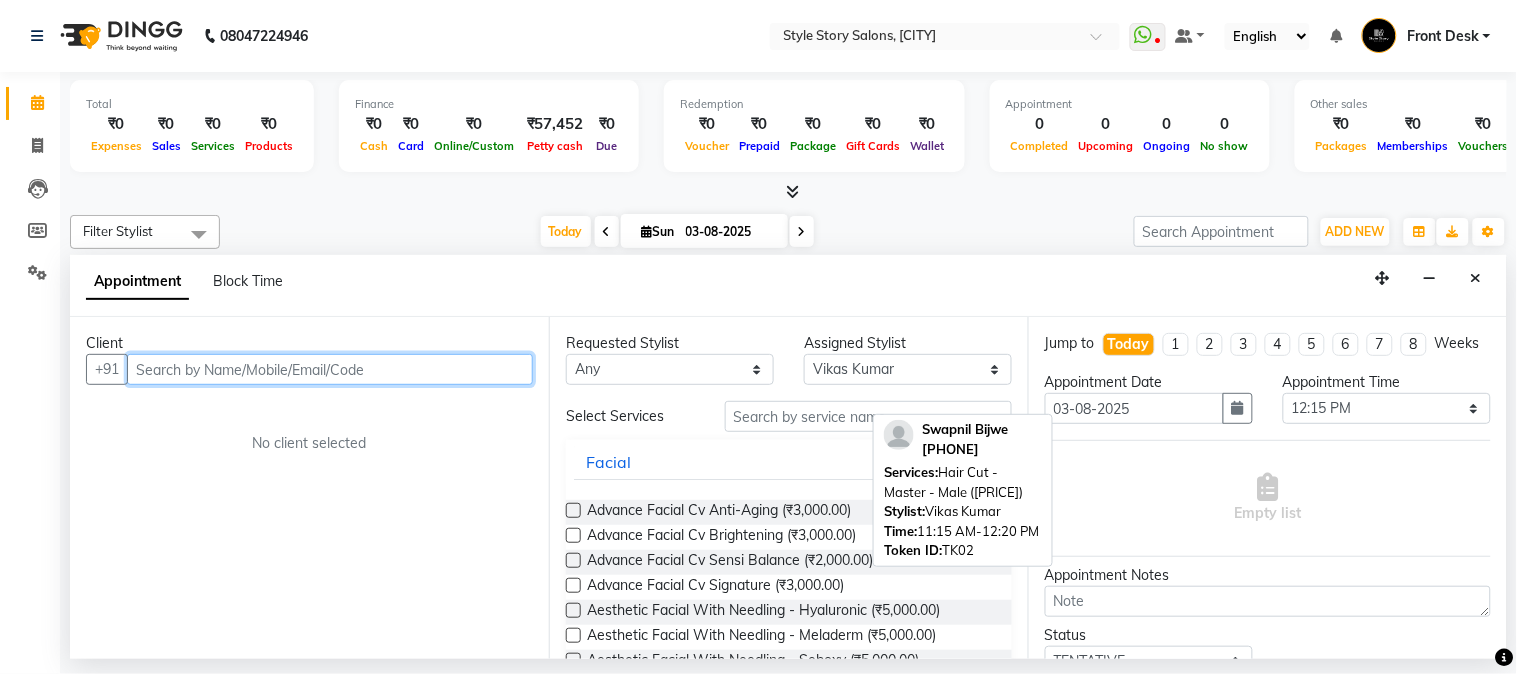 click at bounding box center (330, 369) 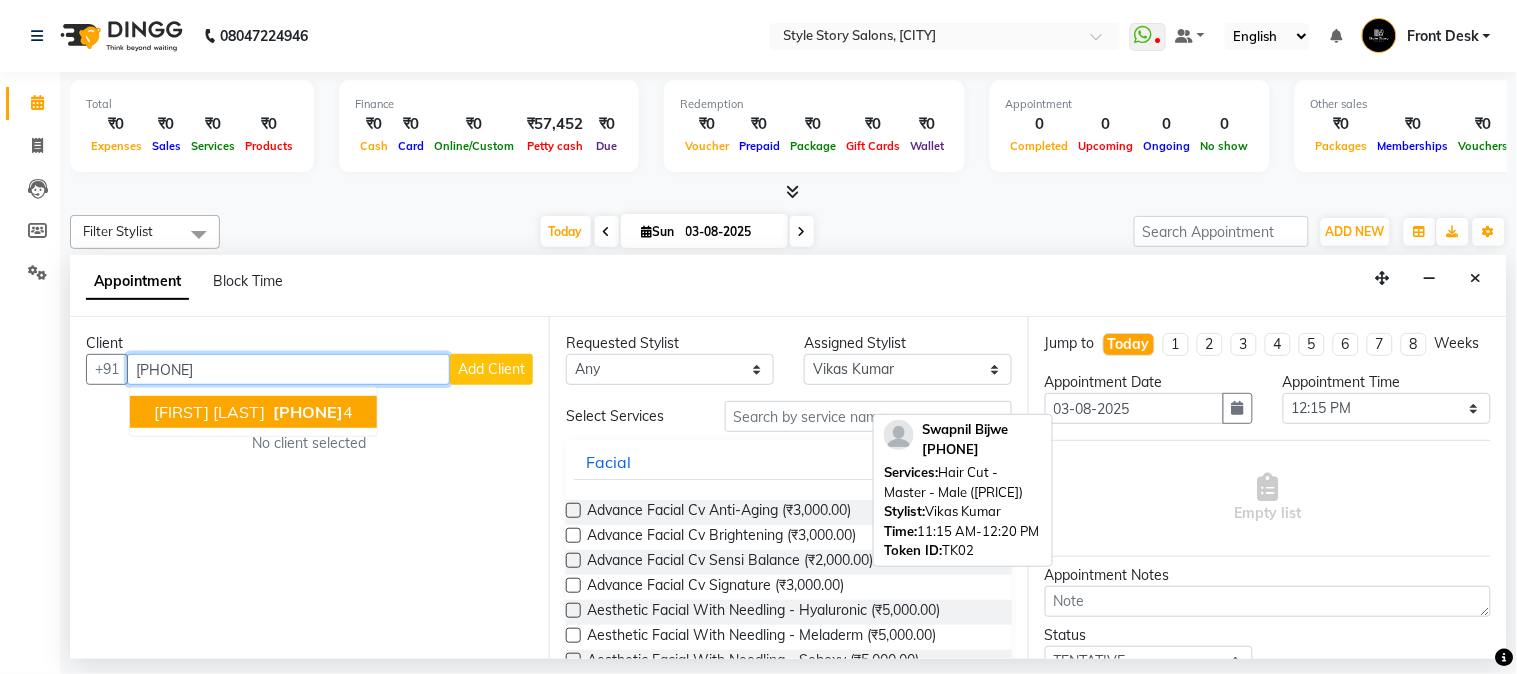click on "940495160" at bounding box center [308, 412] 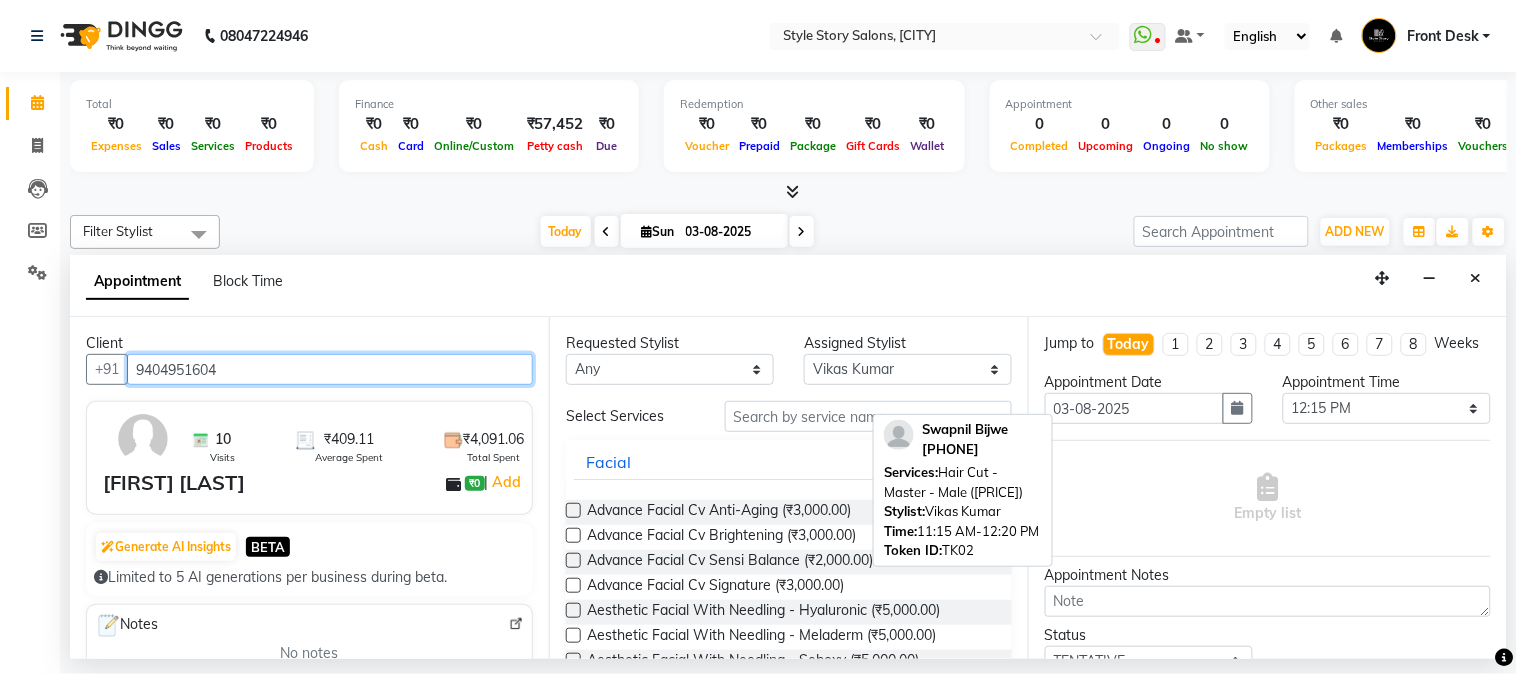 type on "[PHONE]" 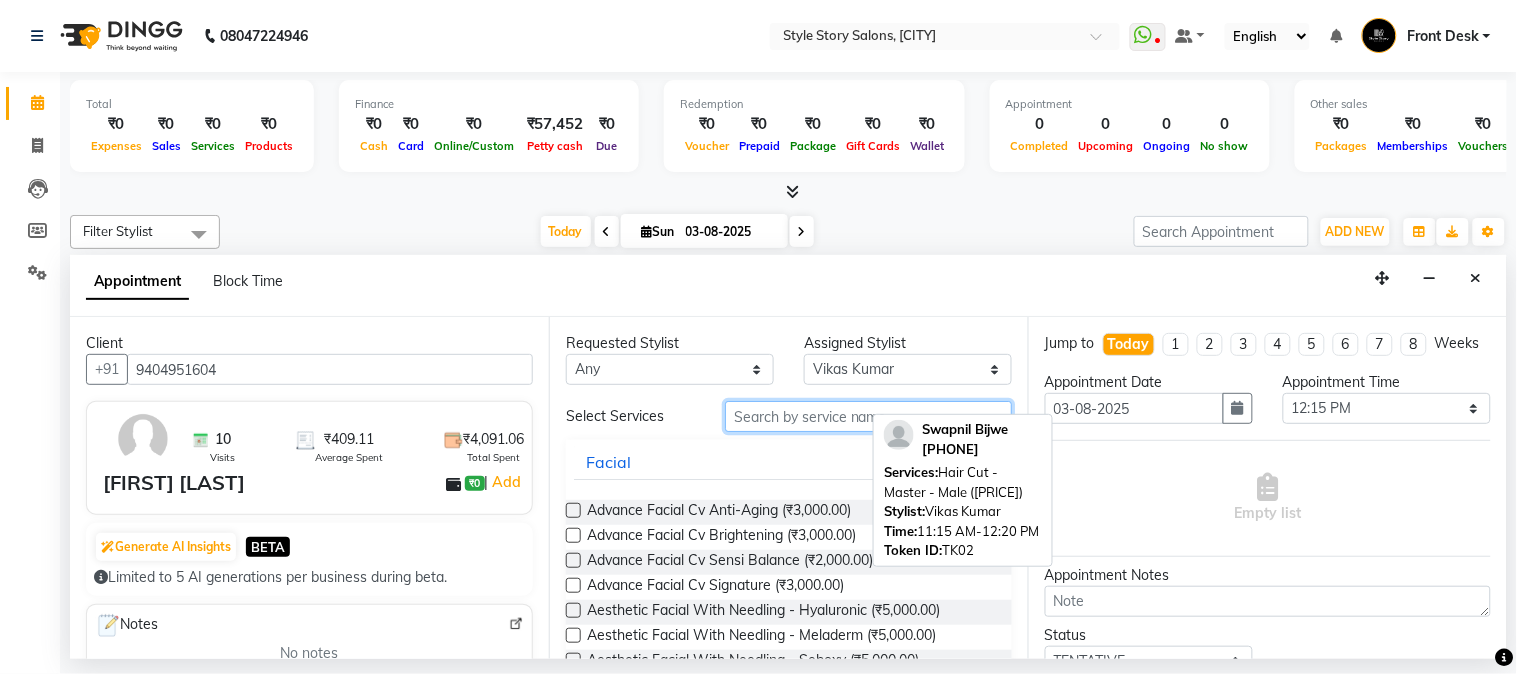 click at bounding box center [868, 416] 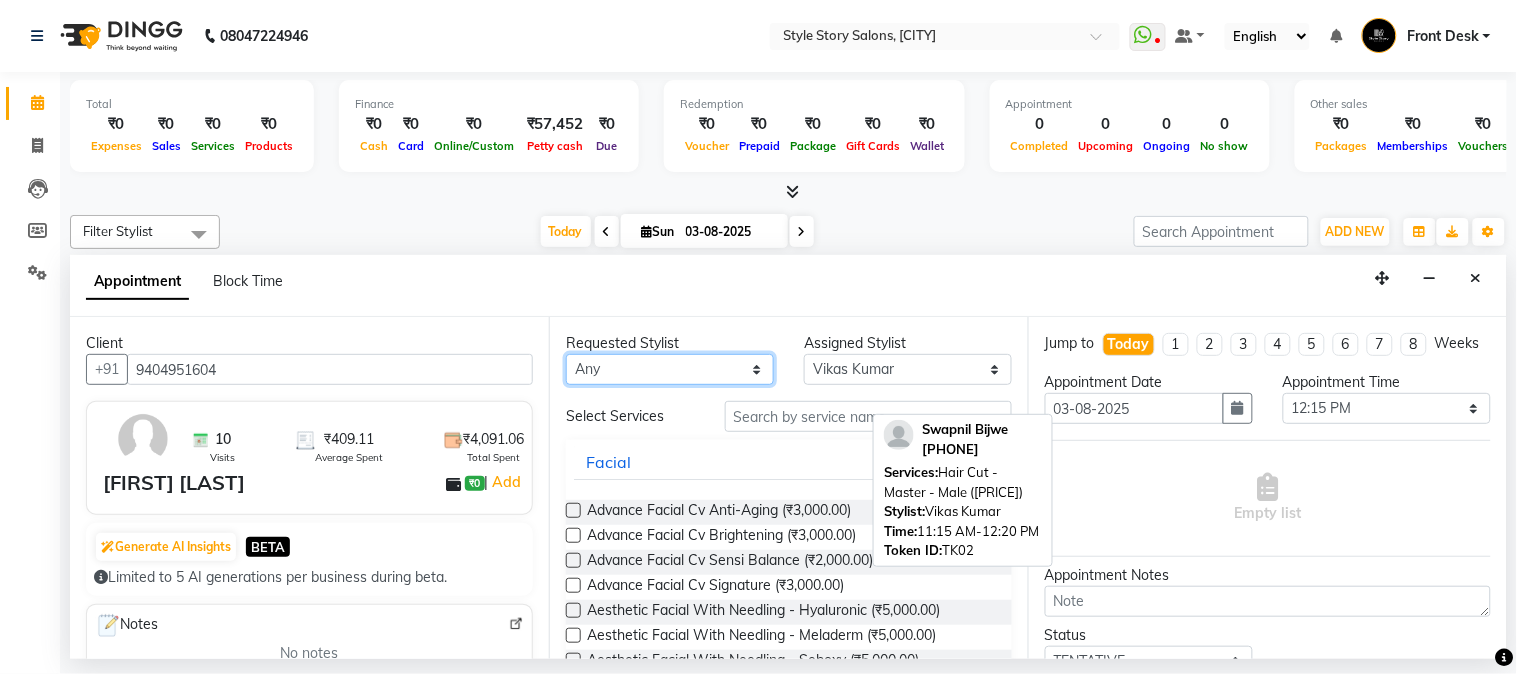 click on "Any [FIRST] [LAST] [FIRST] [LAST] [FIRST] [LAST] [FIRST] [LAST] [FIRST] [LAST] [FIRST] [LAST]" at bounding box center [670, 369] 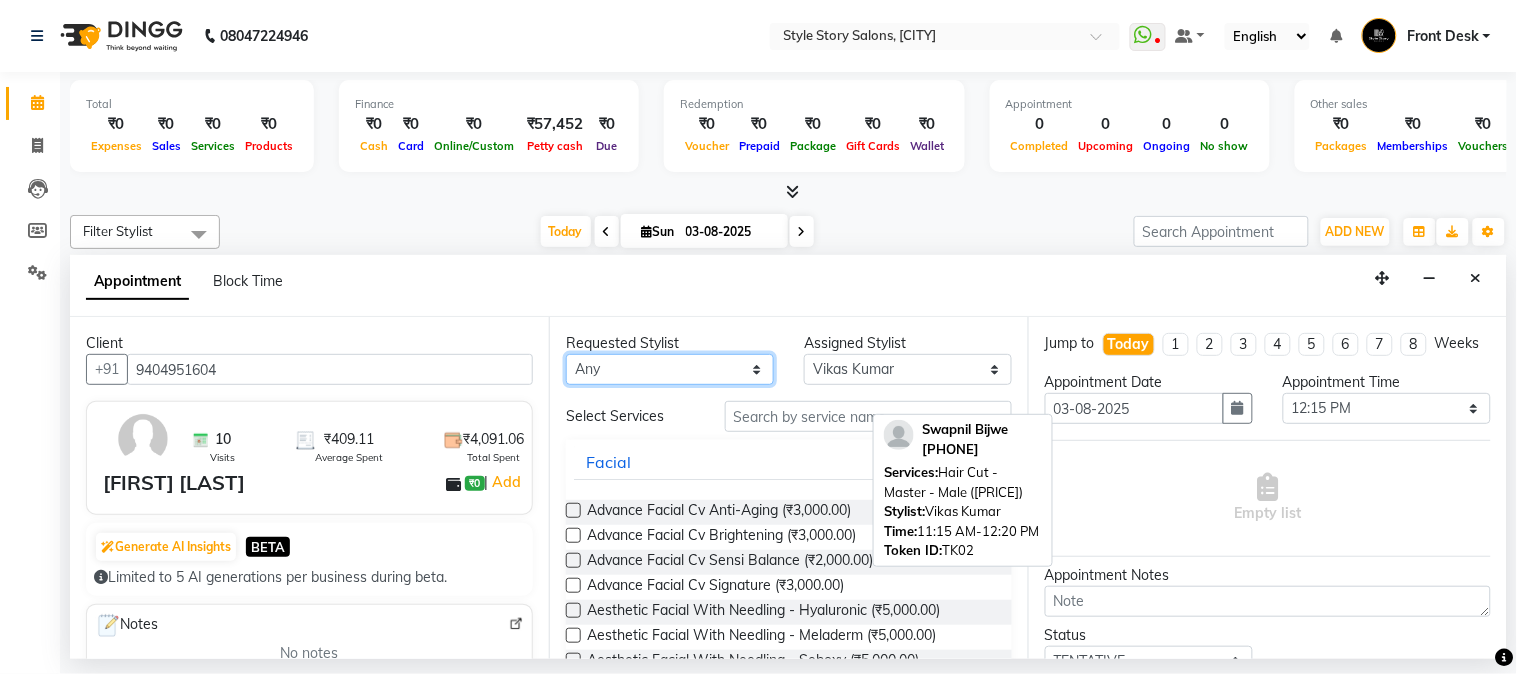 select on "[POSTAL_CODE]" 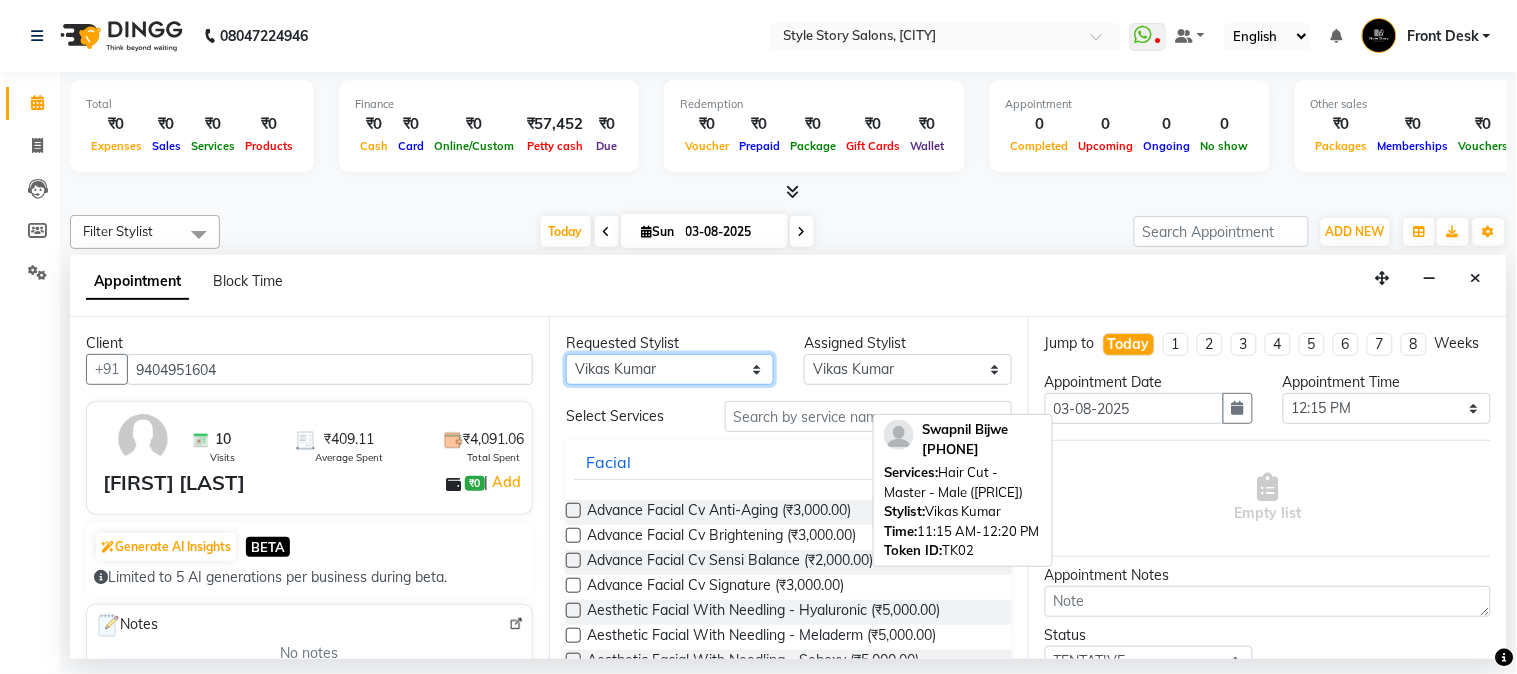 click on "Any [FIRST] [LAST] [FIRST] [LAST] [FIRST] [LAST] [FIRST] [LAST] [FIRST] [LAST] [FIRST] [LAST]" at bounding box center [670, 369] 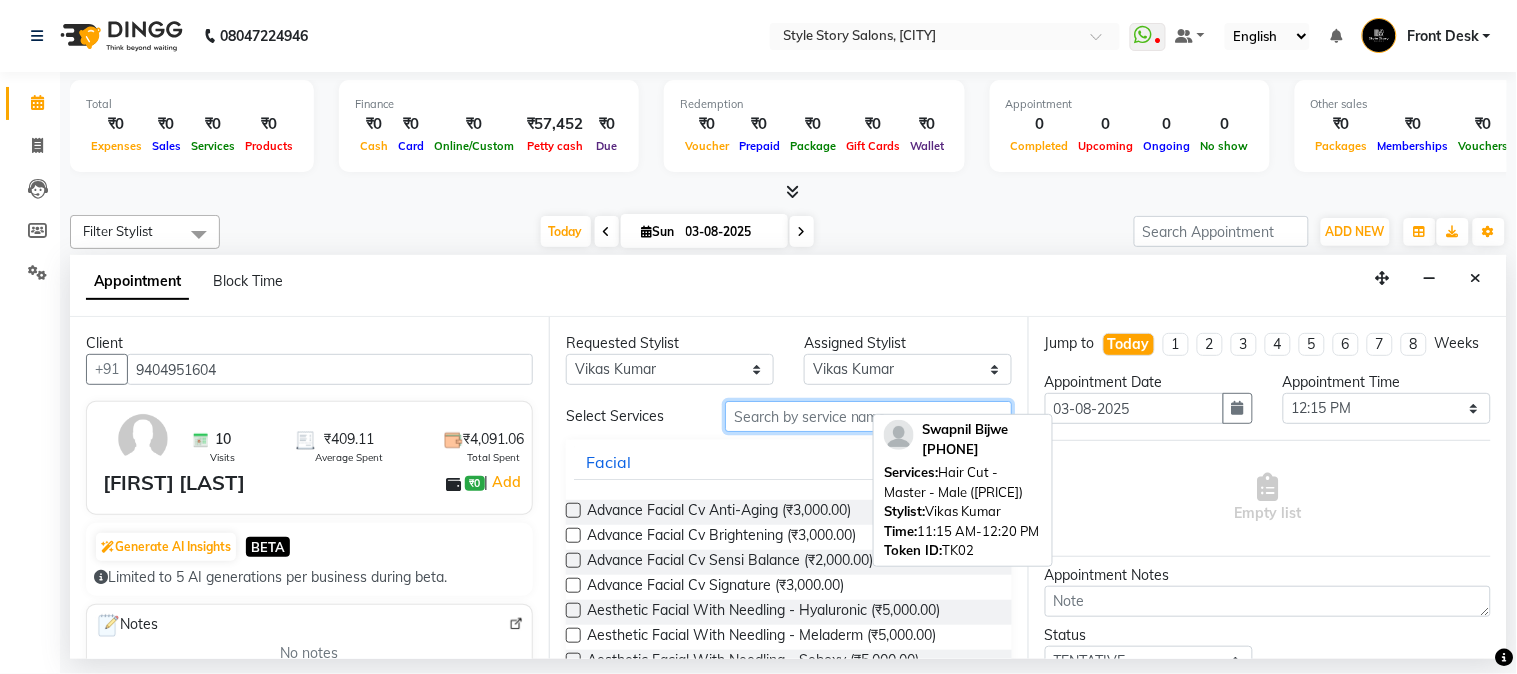 click at bounding box center [868, 416] 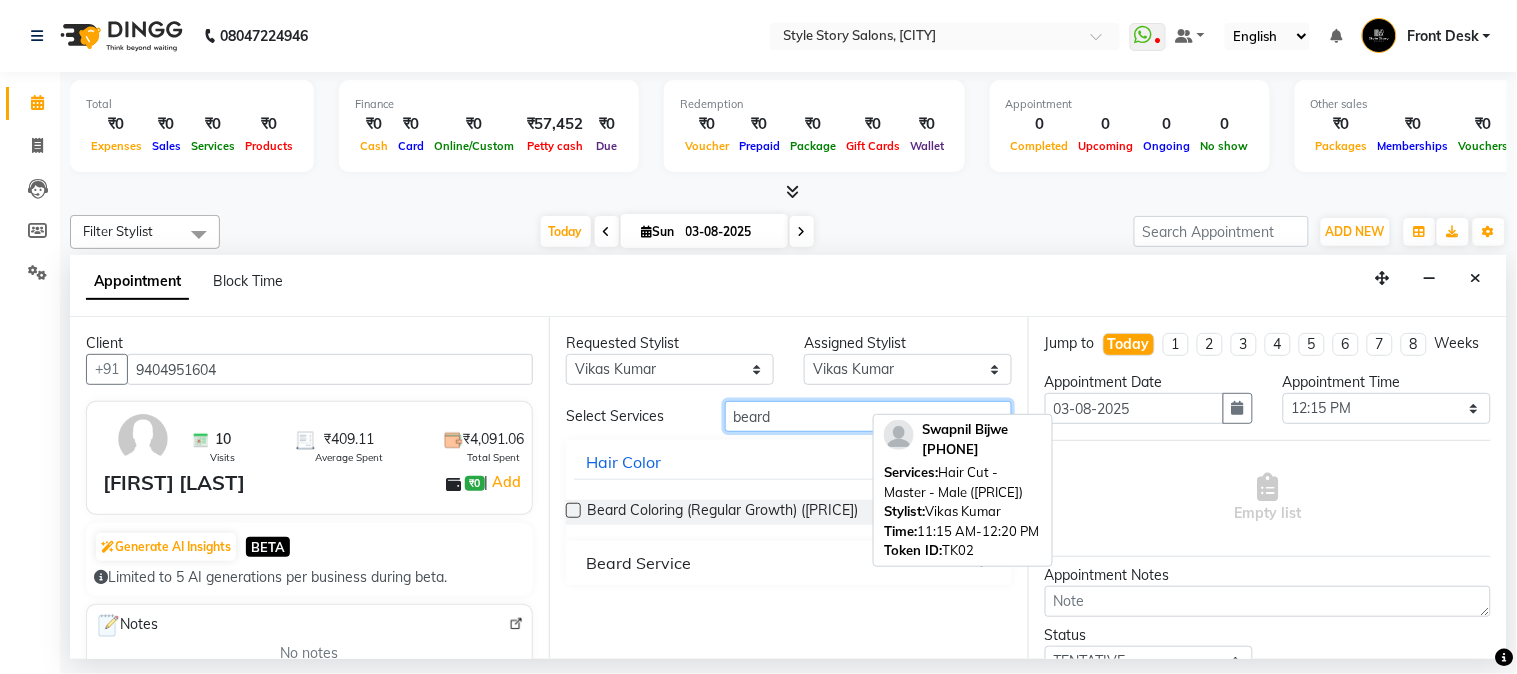type on "beard" 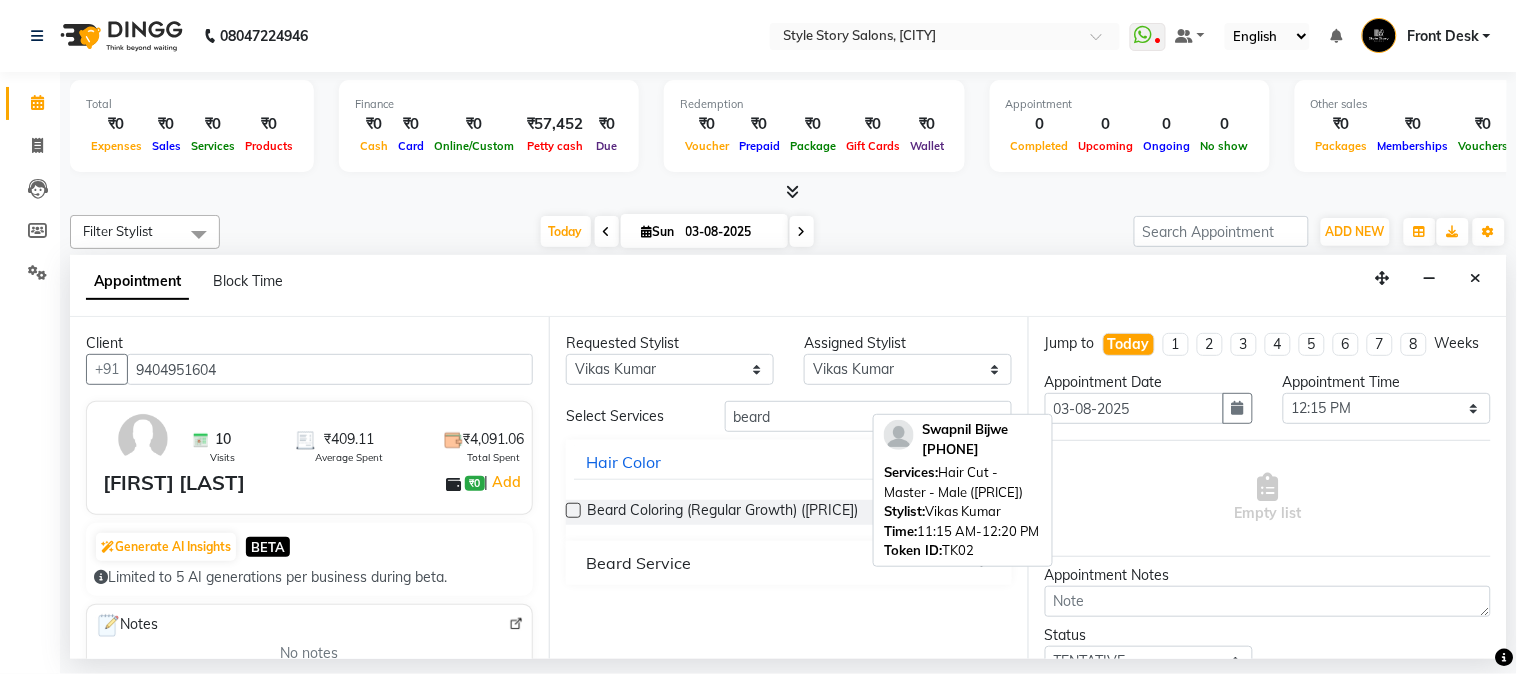 click on "Beard Service" at bounding box center (638, 563) 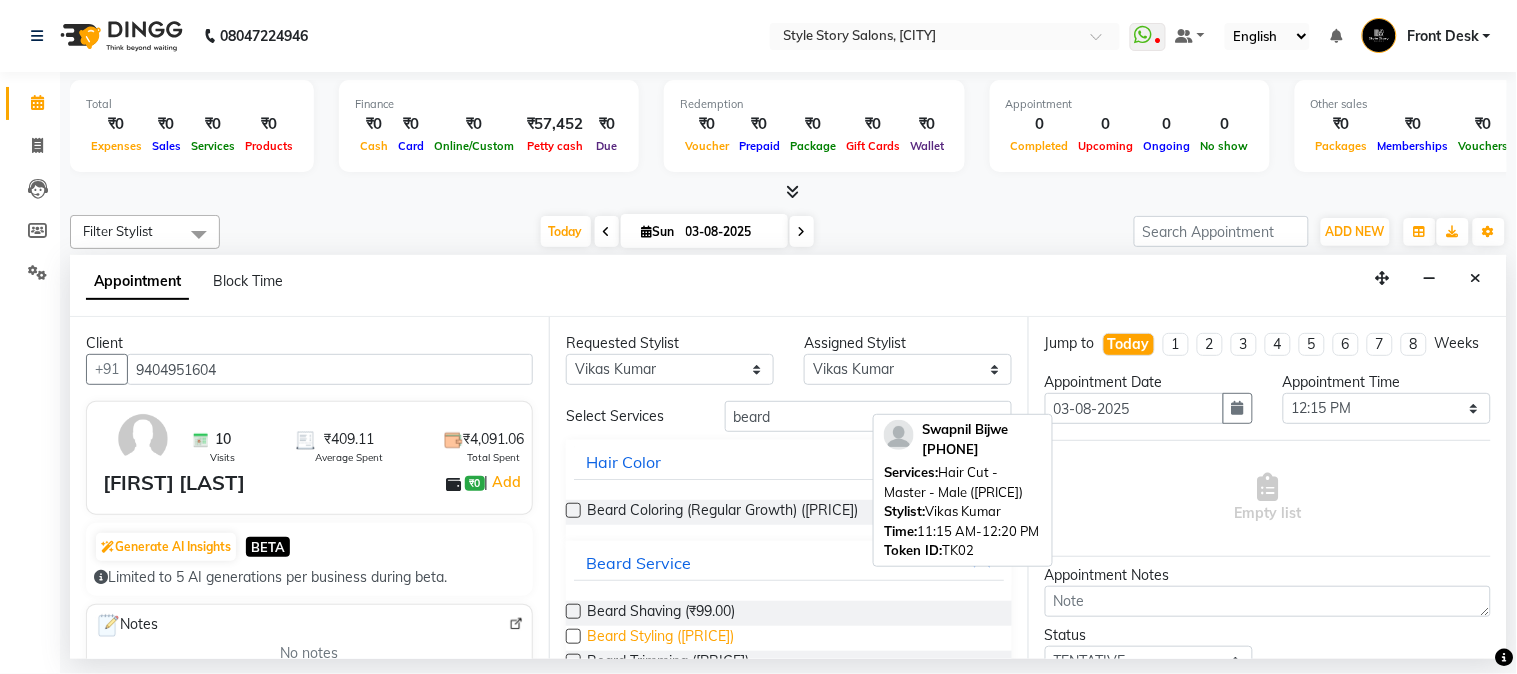 click on "Beard Styling (₹199.00)" at bounding box center (660, 638) 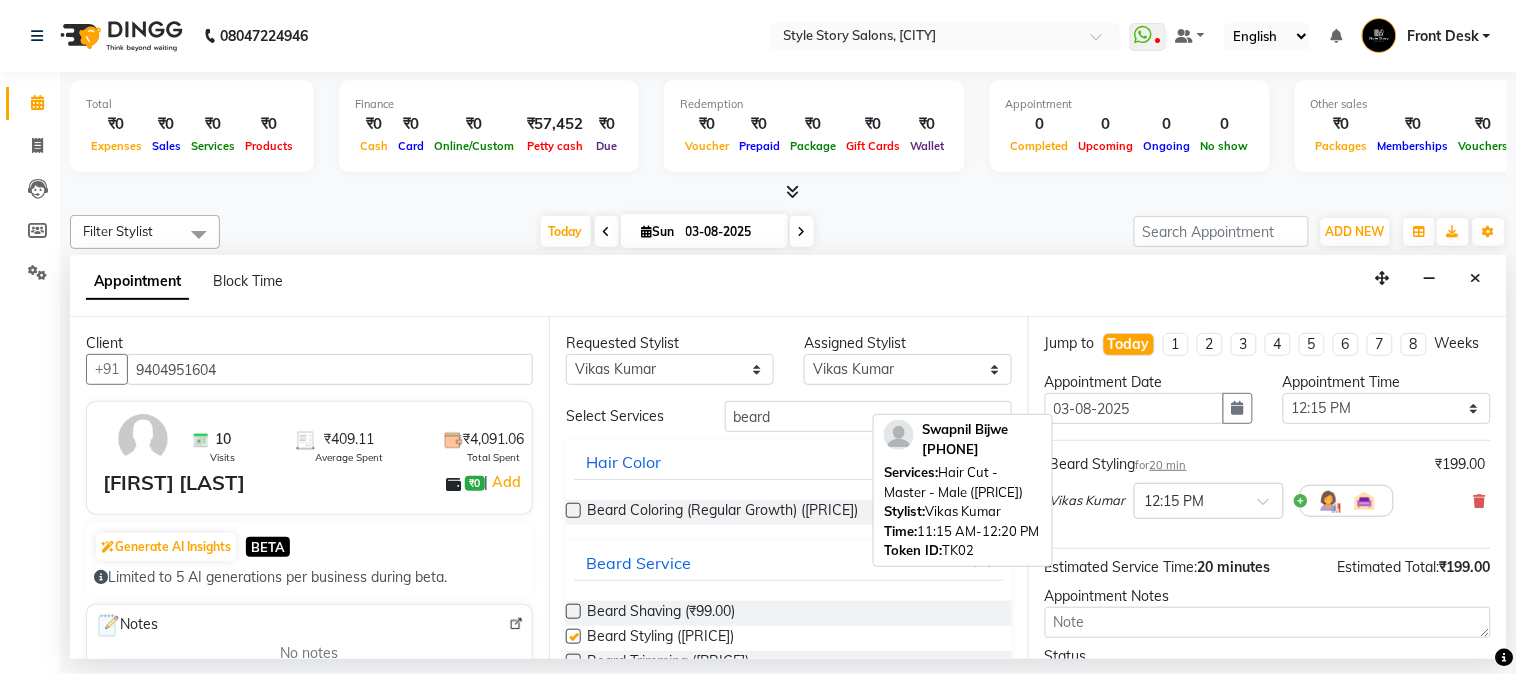 checkbox on "false" 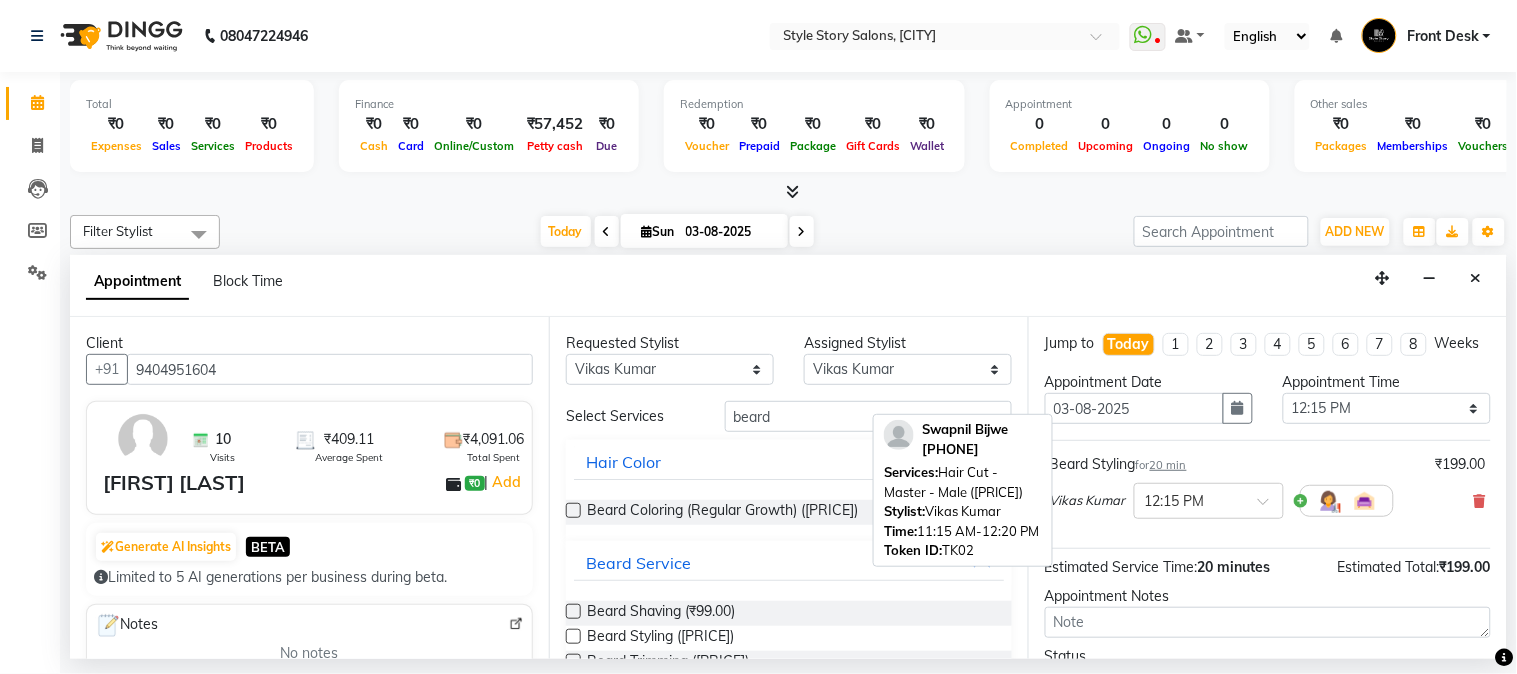 scroll, scrollTop: 183, scrollLeft: 0, axis: vertical 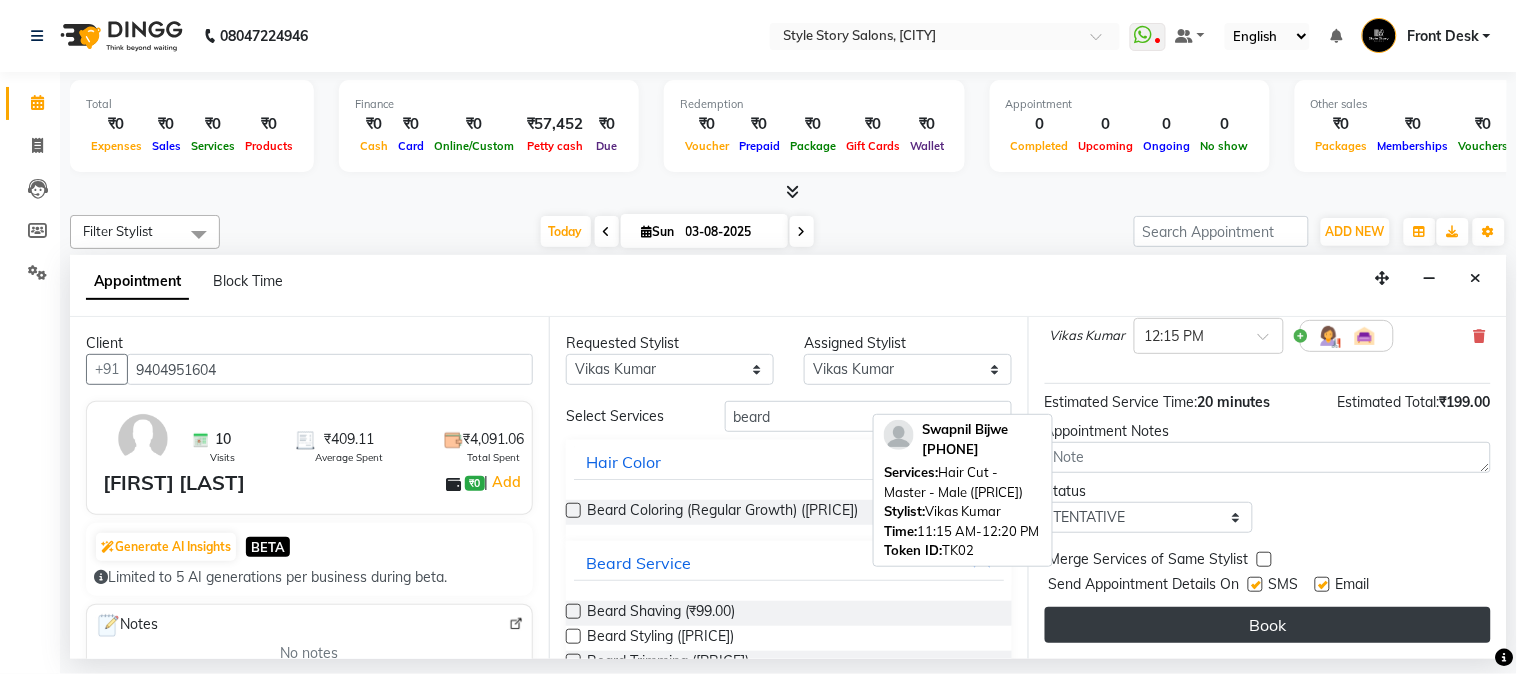 click on "Book" at bounding box center (1268, 625) 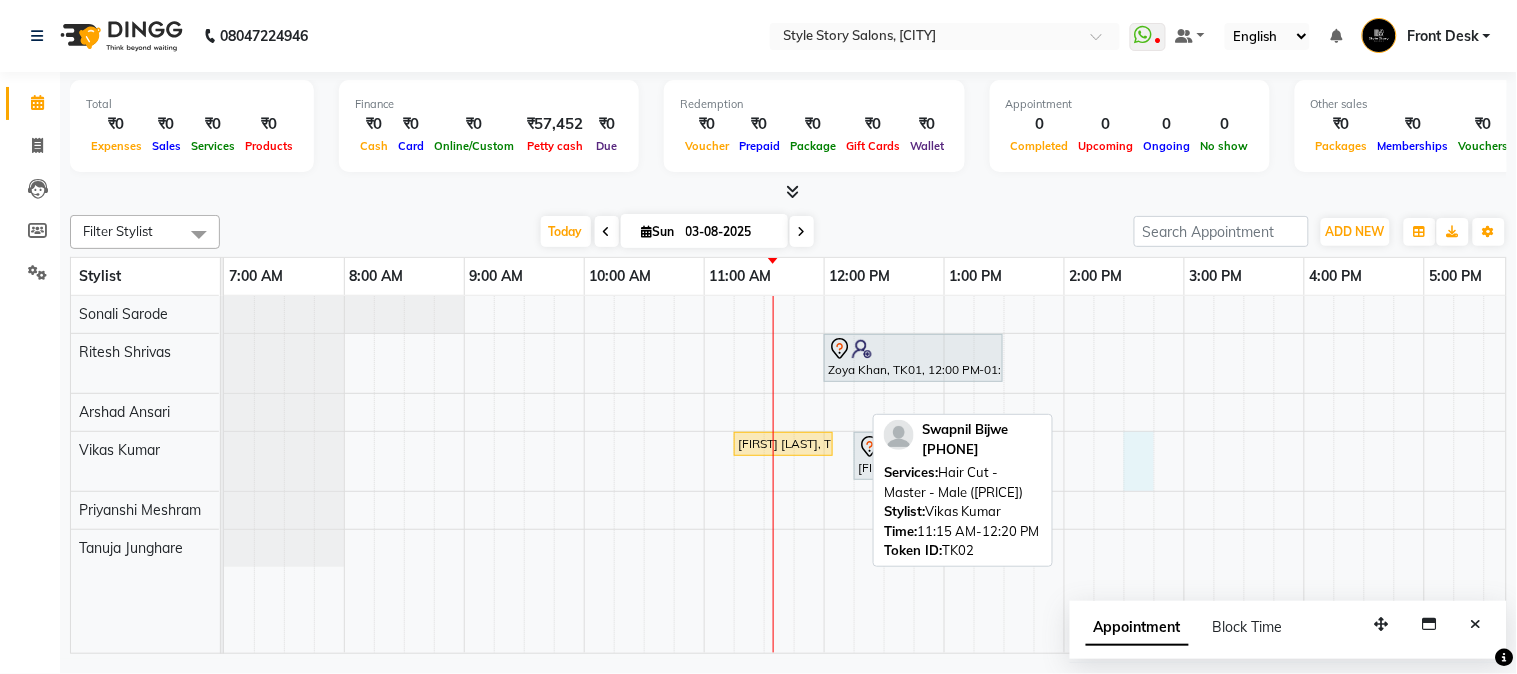 click on "[NAME], TK01, 12:00 PM-01:30 PM, Touchup Amoniea Free-Female Swapnil Bijwe, TK02, 11:15 AM-12:05 PM, Hair Cut - Master - Male (₹399) Sadque Razzak, TK03, 12:15 PM-12:35 PM, Beard Styling" at bounding box center (1184, 475) 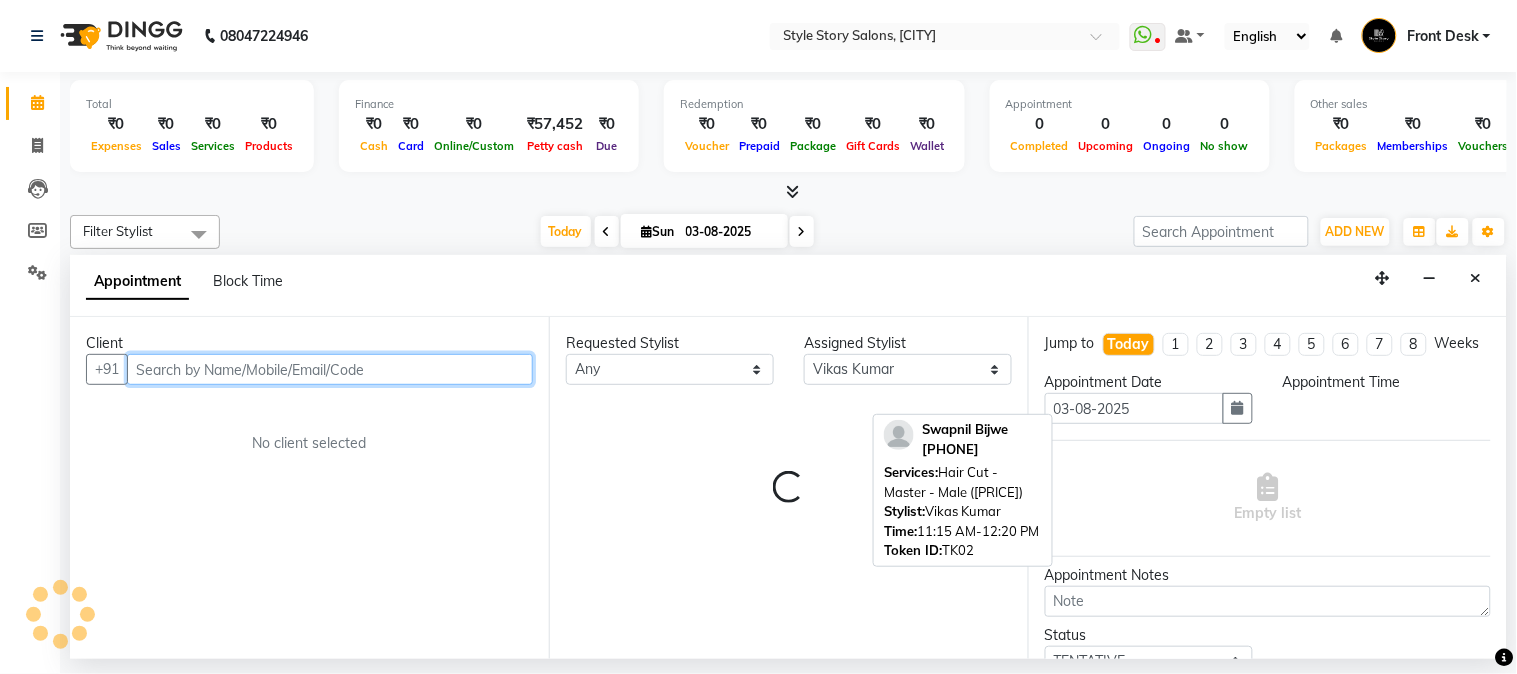 select on "870" 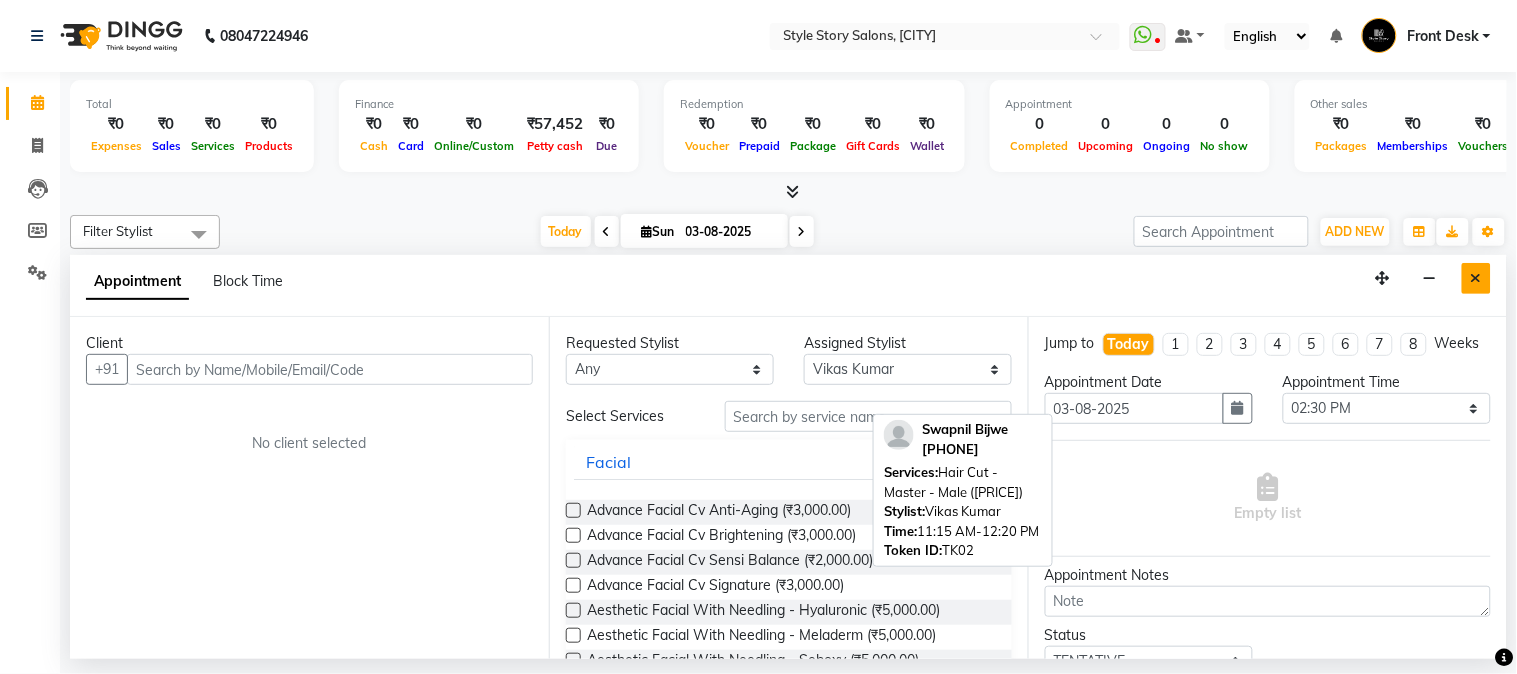 click at bounding box center (1476, 278) 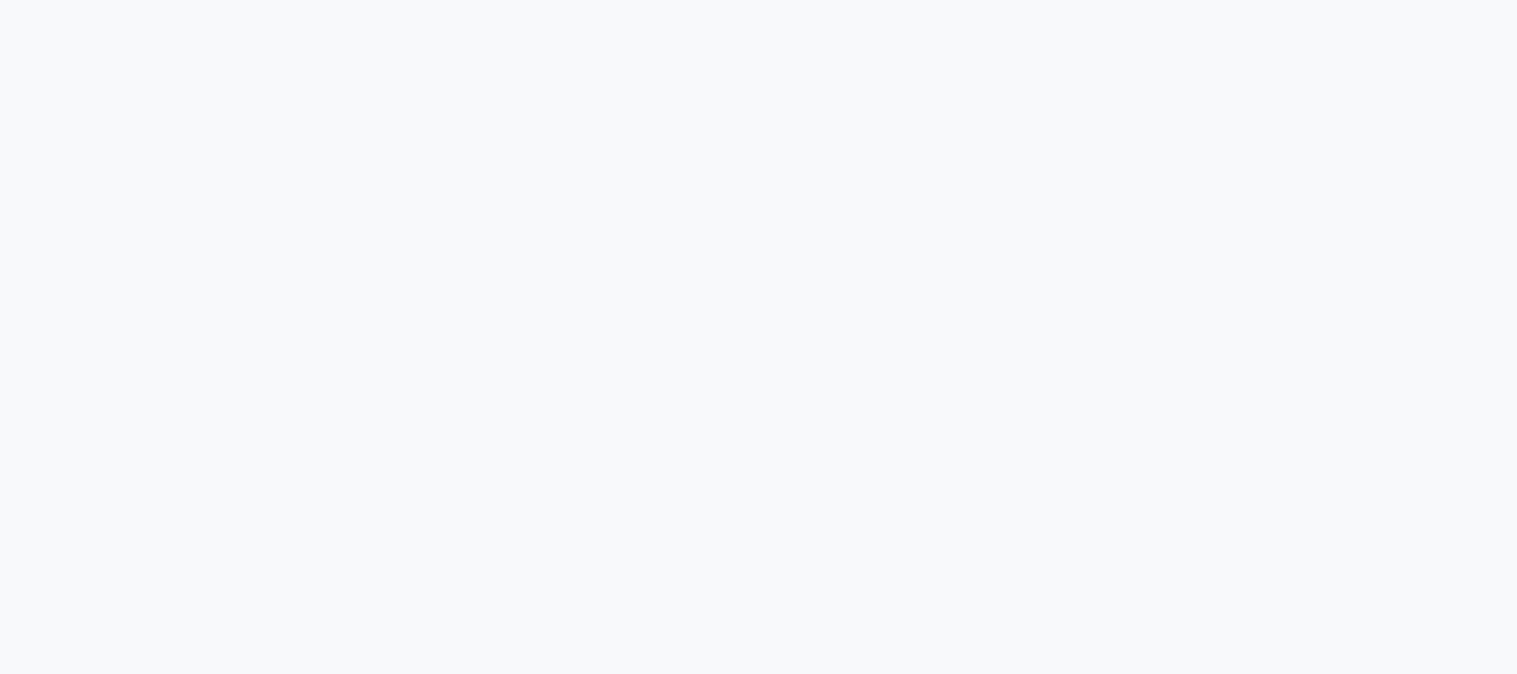 scroll, scrollTop: 0, scrollLeft: 0, axis: both 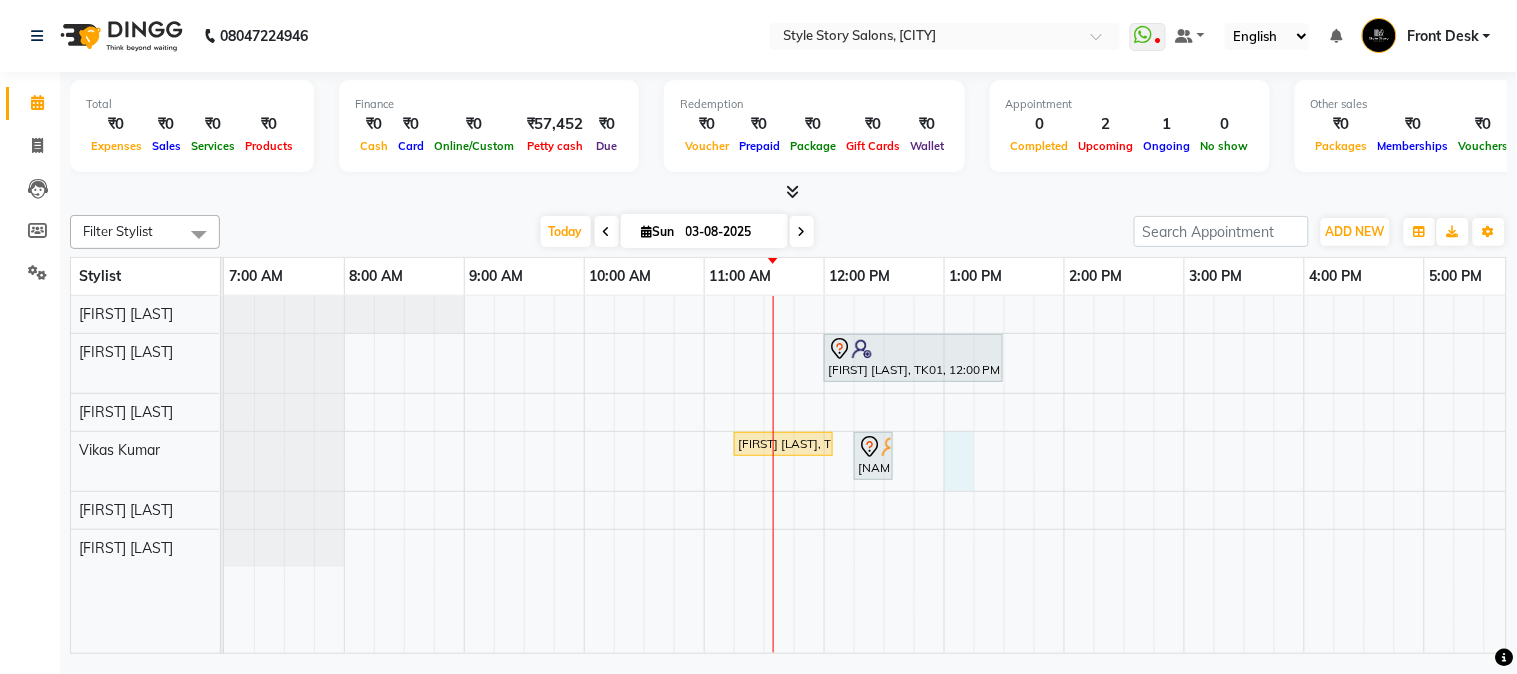 click on "[NAME], TK01, 12:00 PM-01:30 PM, Touchup Amoniea Free-Female Swapnil Bijwe, TK02, 11:15 AM-12:05 PM, Hair Cut - Master - Male (₹399) Sadque Razzak, TK03, 12:15 PM-12:35 PM, Beard Styling" at bounding box center [1184, 475] 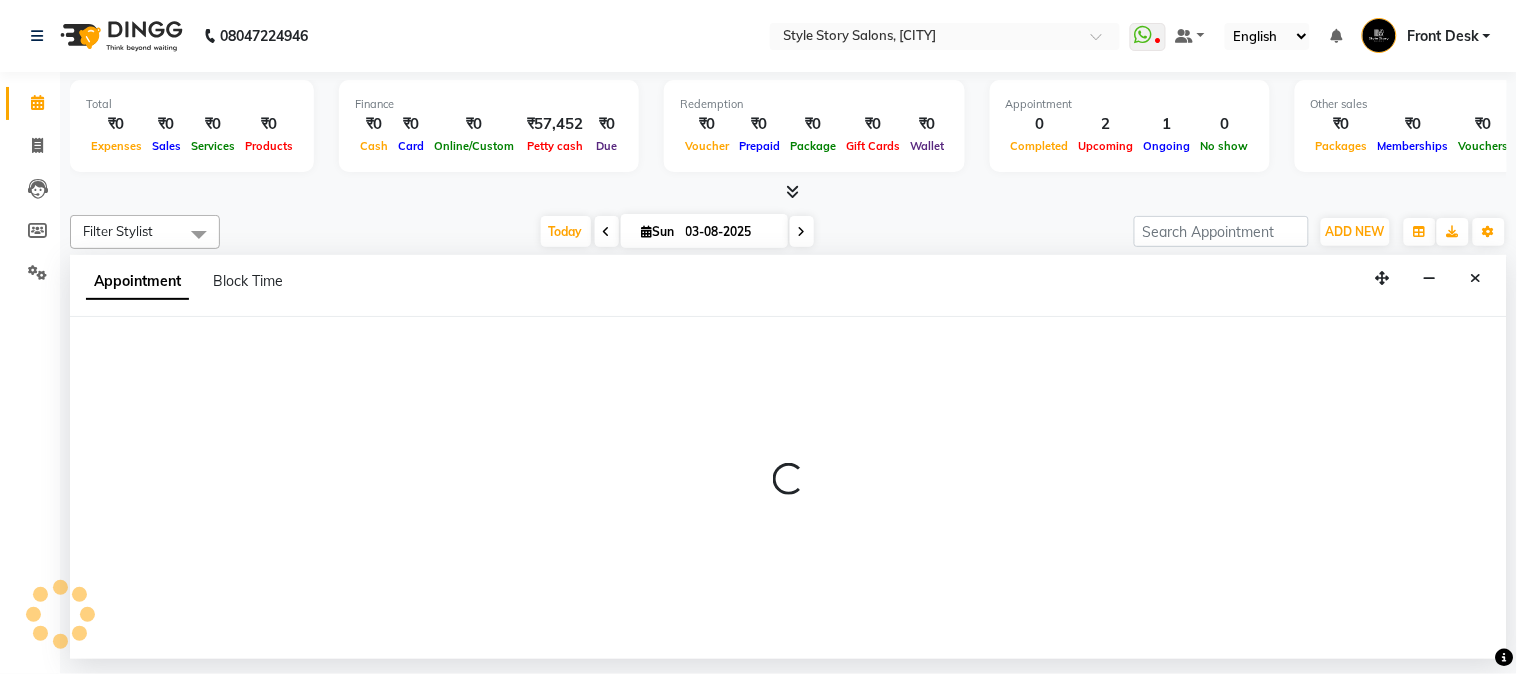 select on "[POSTAL_CODE]" 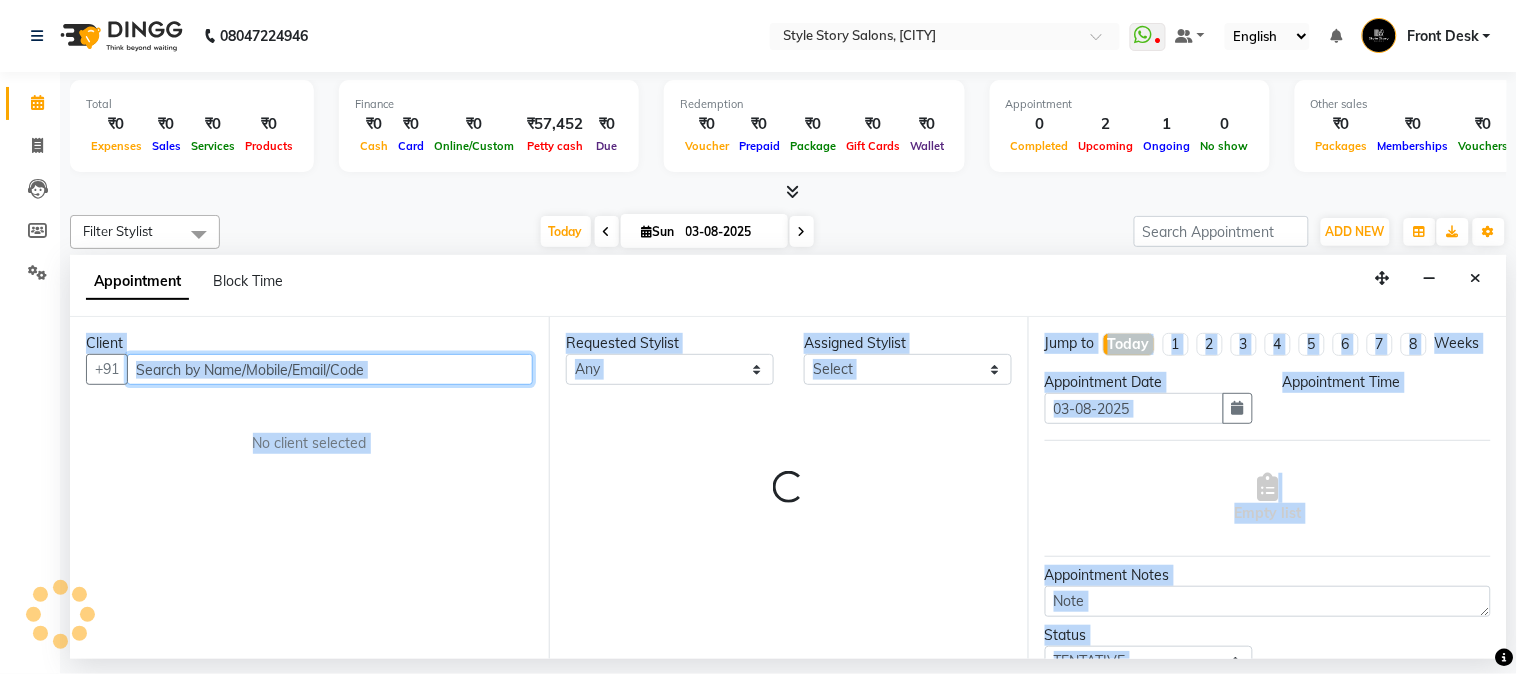 select on "780" 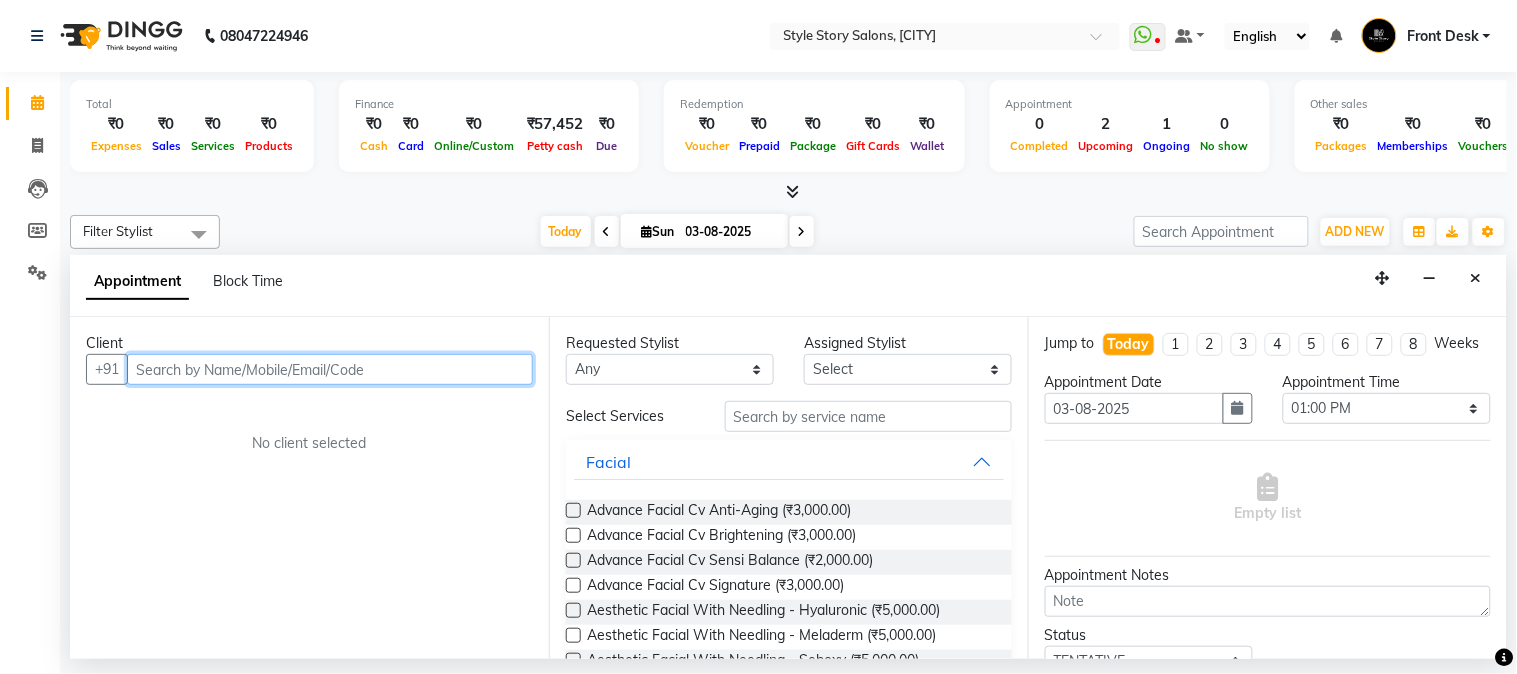 click at bounding box center [330, 369] 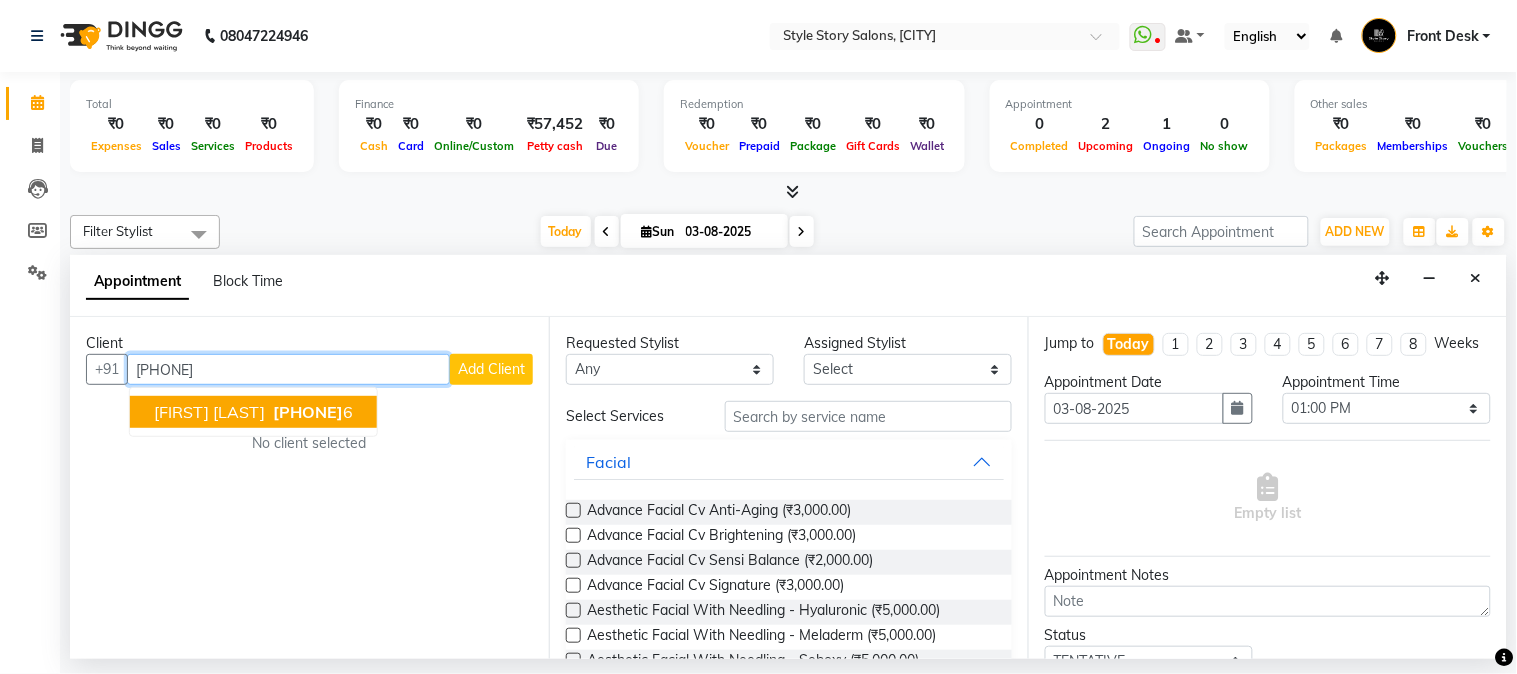 click on "[PHONE]" at bounding box center (308, 412) 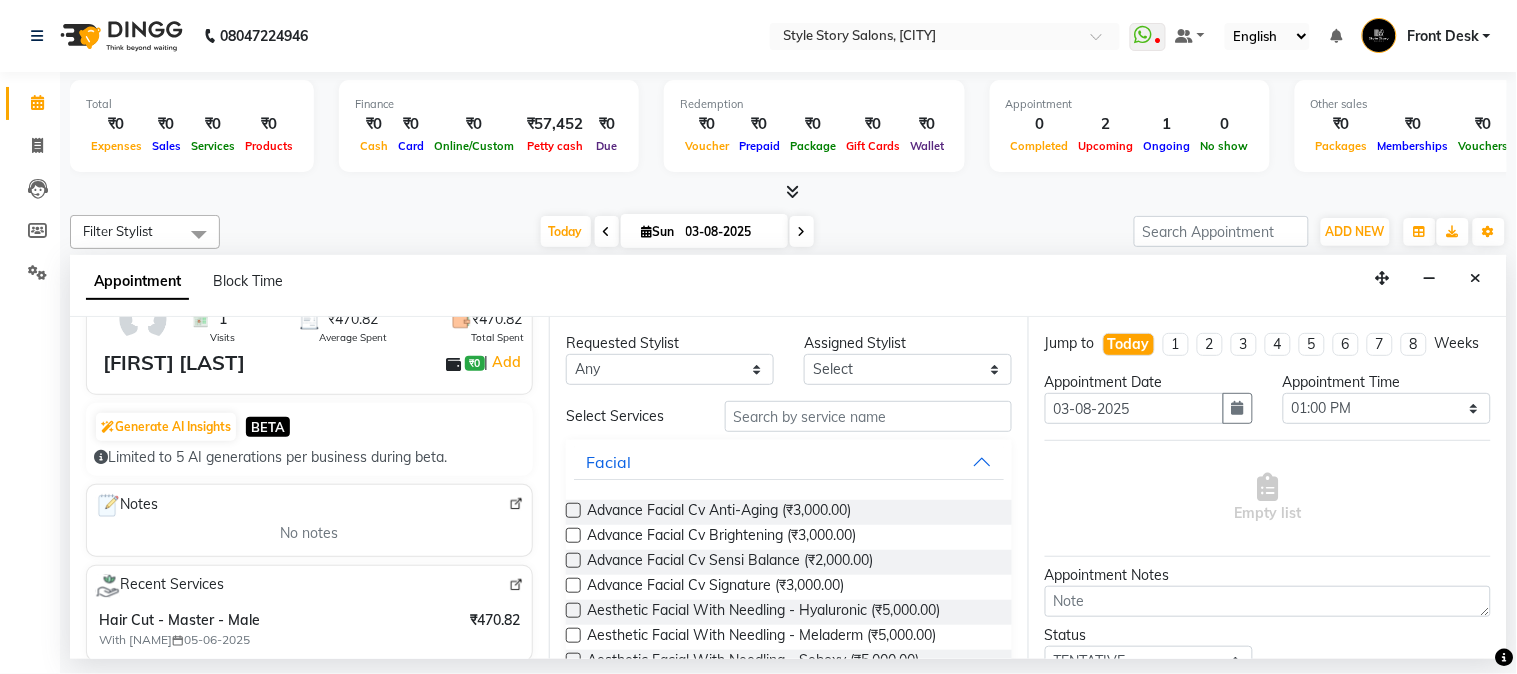 scroll, scrollTop: 0, scrollLeft: 0, axis: both 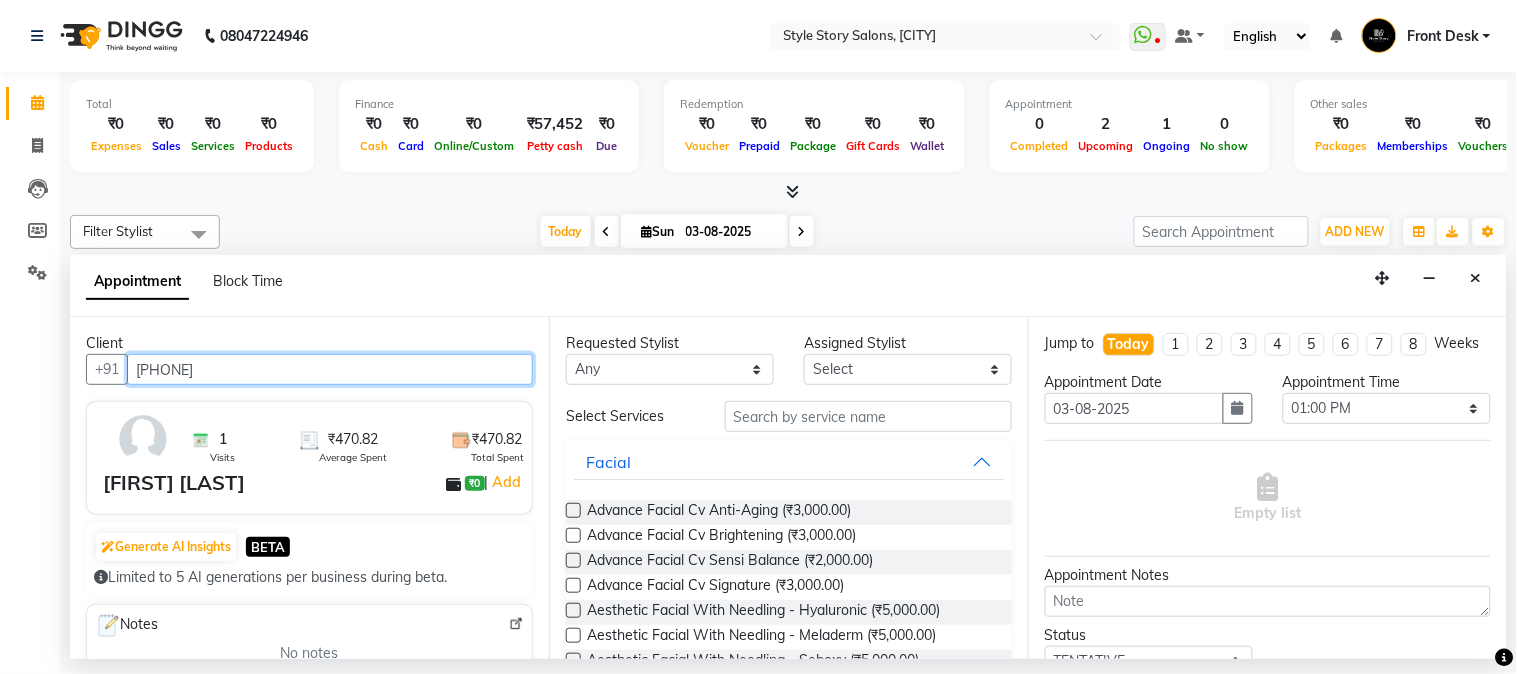 type on "[PHONE]" 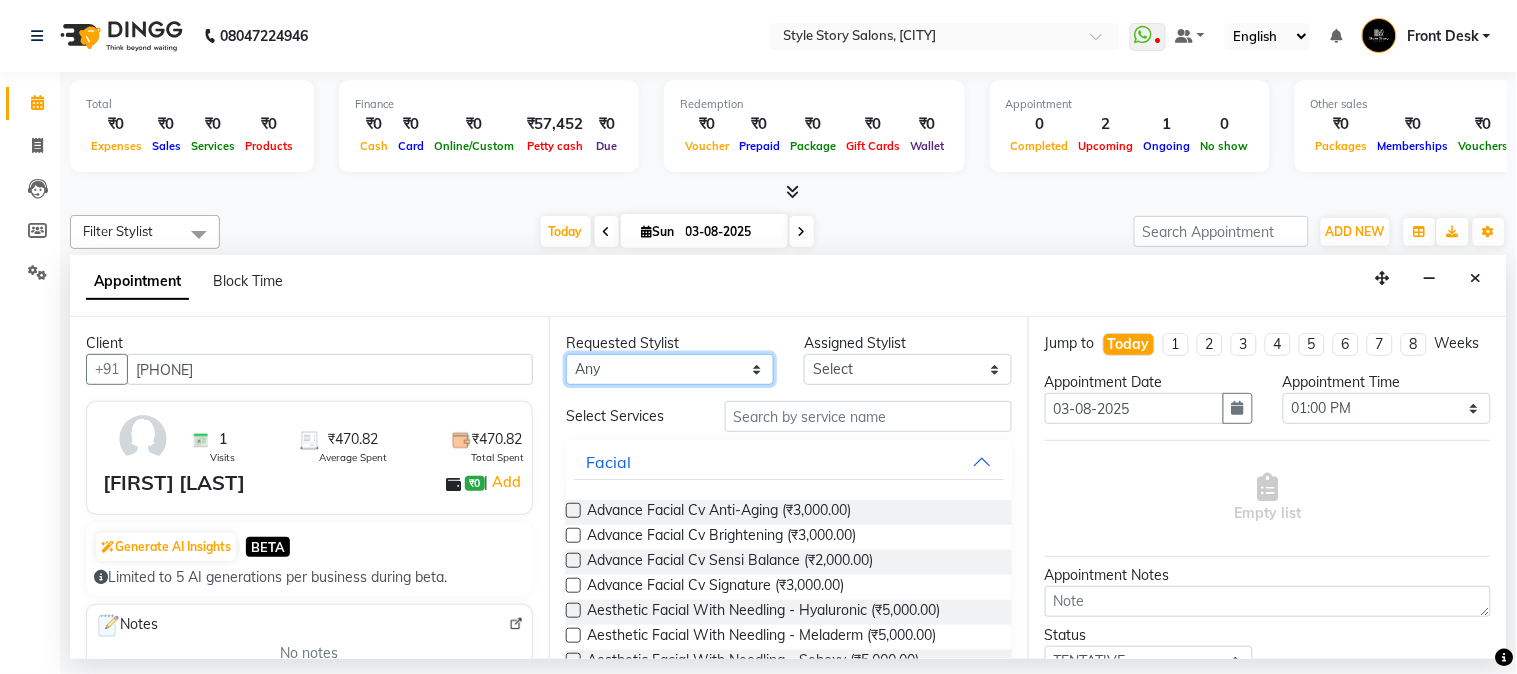 click on "Any [FIRST] [LAST] [FIRST] [LAST] [FIRST] [LAST] [FIRST] [LAST] [FIRST] [LAST] [FIRST] [LAST]" at bounding box center [670, 369] 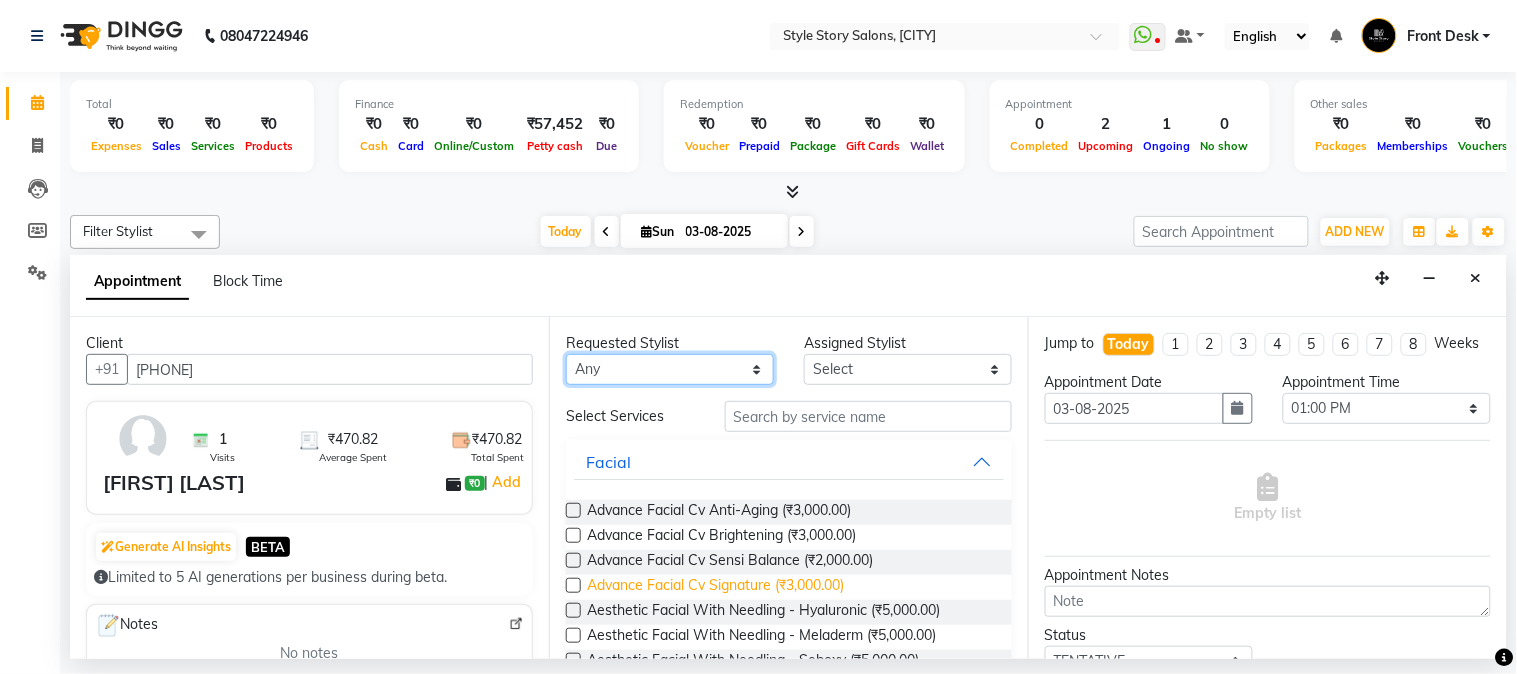 select on "[POSTAL_CODE]" 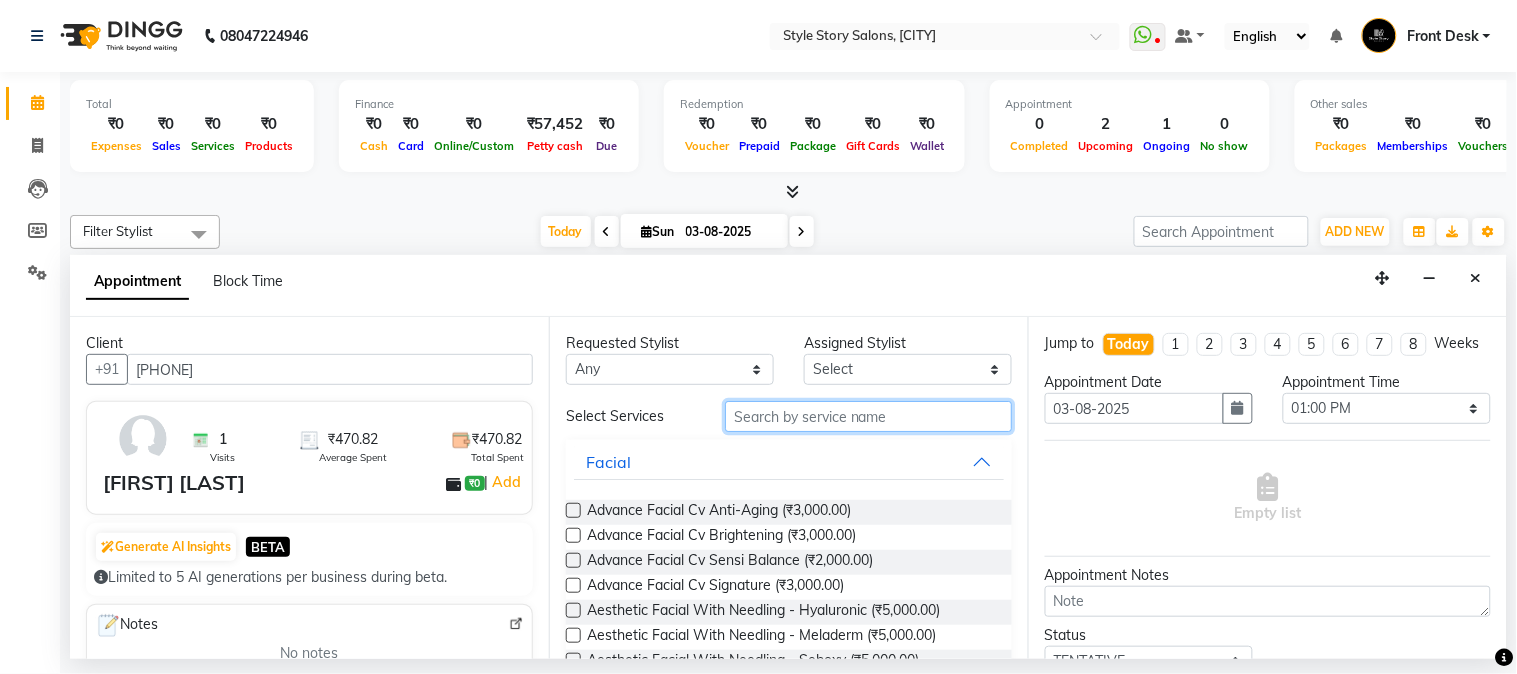 click at bounding box center (868, 416) 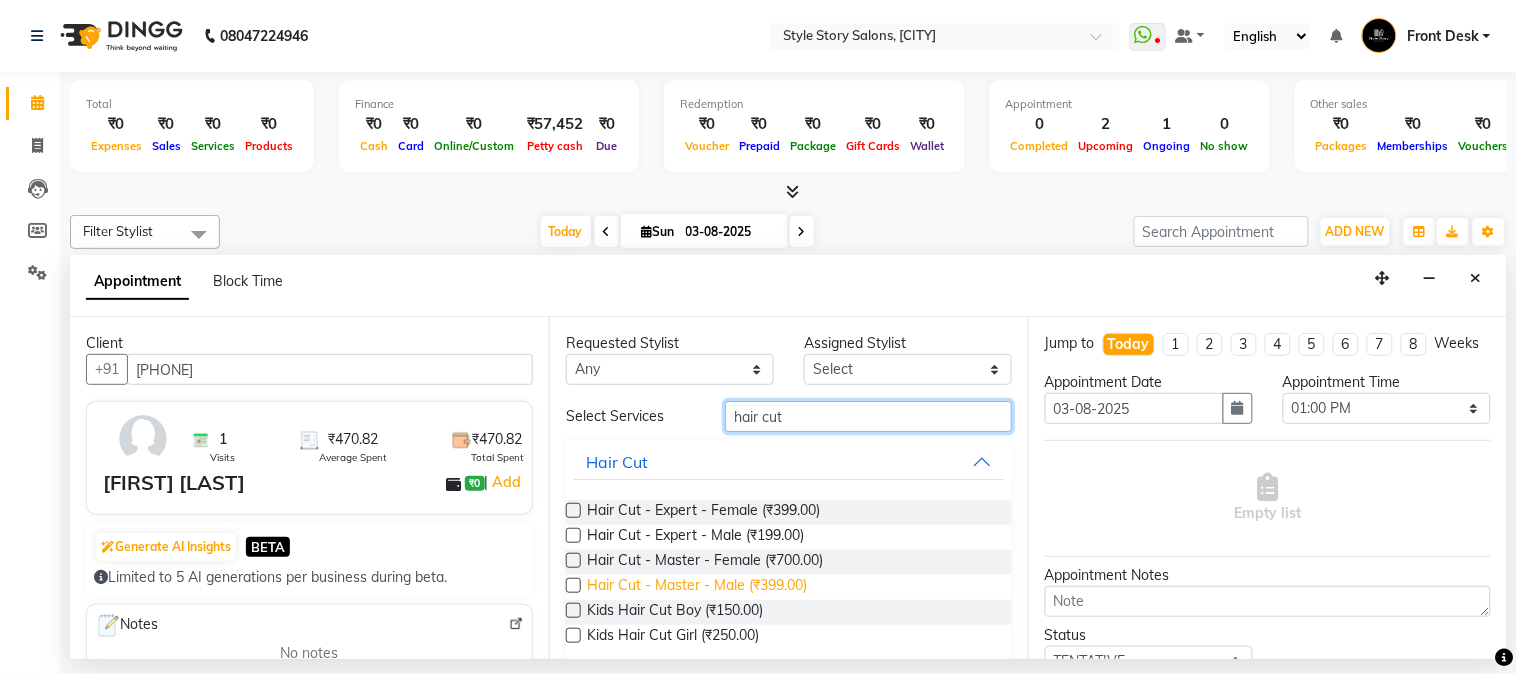 type on "hair cut" 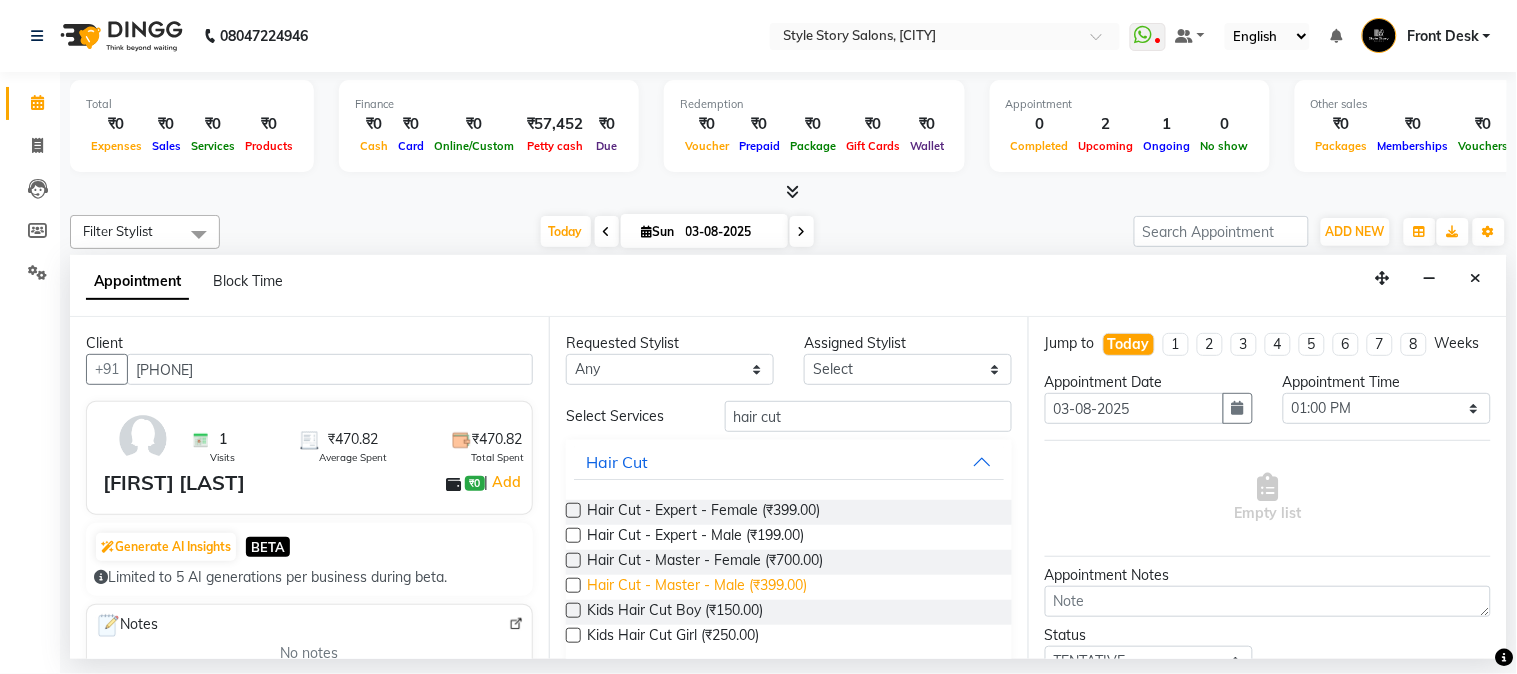 click on "Hair Cut - Master - Male (₹399.00)" at bounding box center [697, 587] 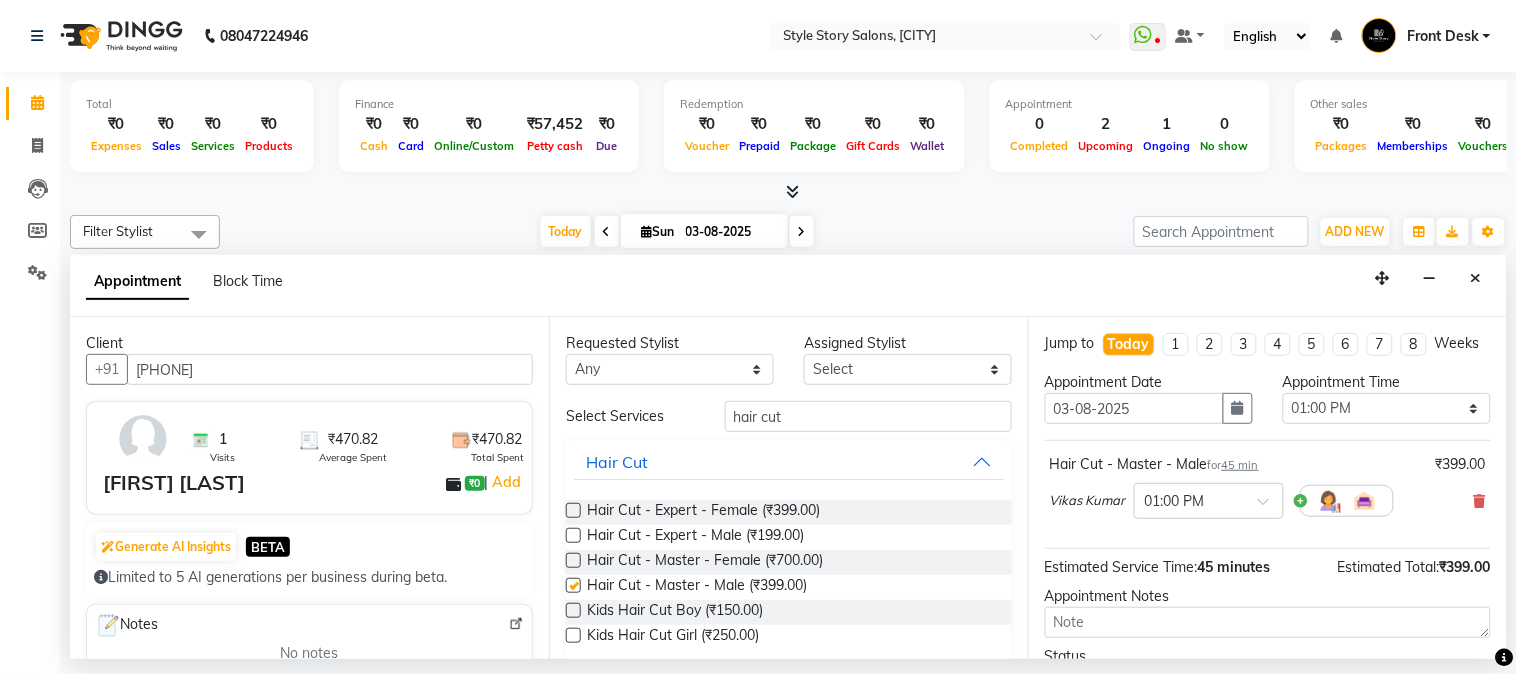 checkbox on "false" 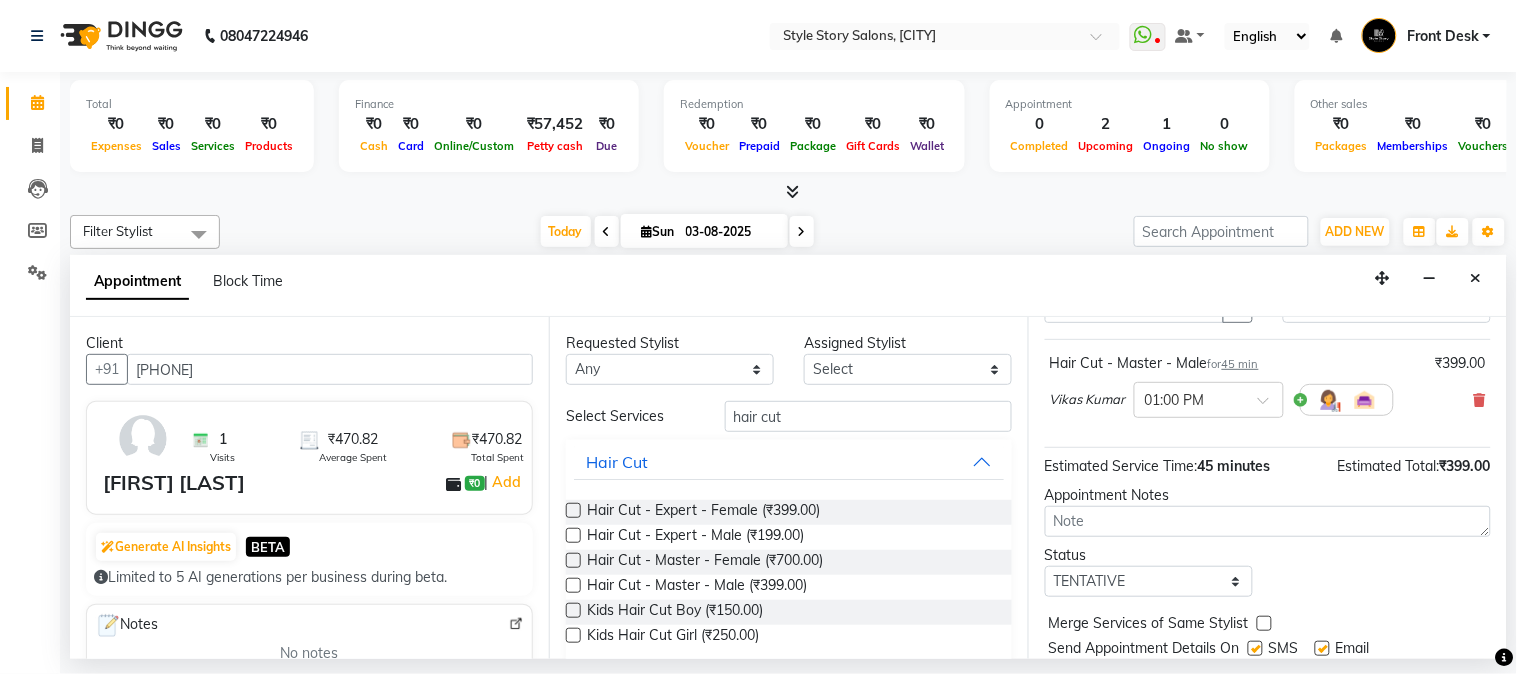 scroll, scrollTop: 183, scrollLeft: 0, axis: vertical 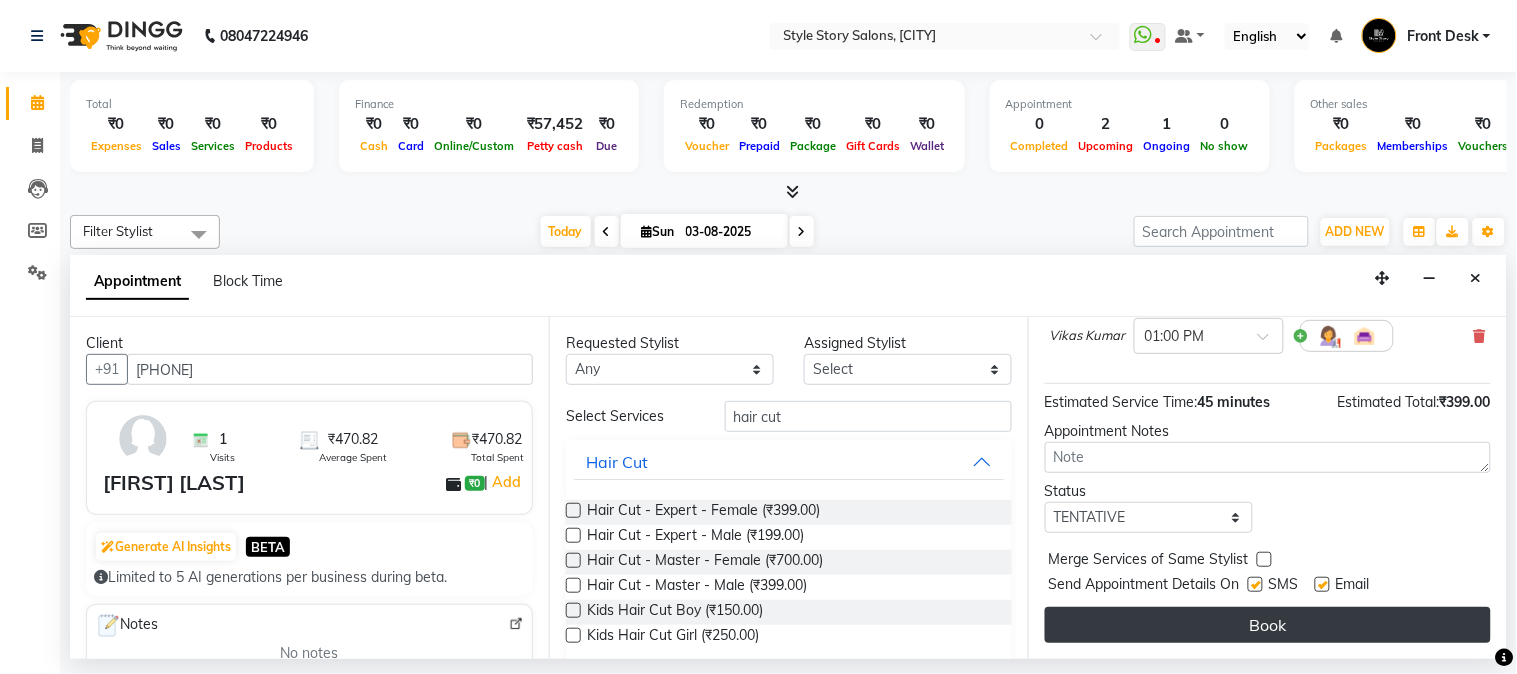click on "Book" at bounding box center (1268, 625) 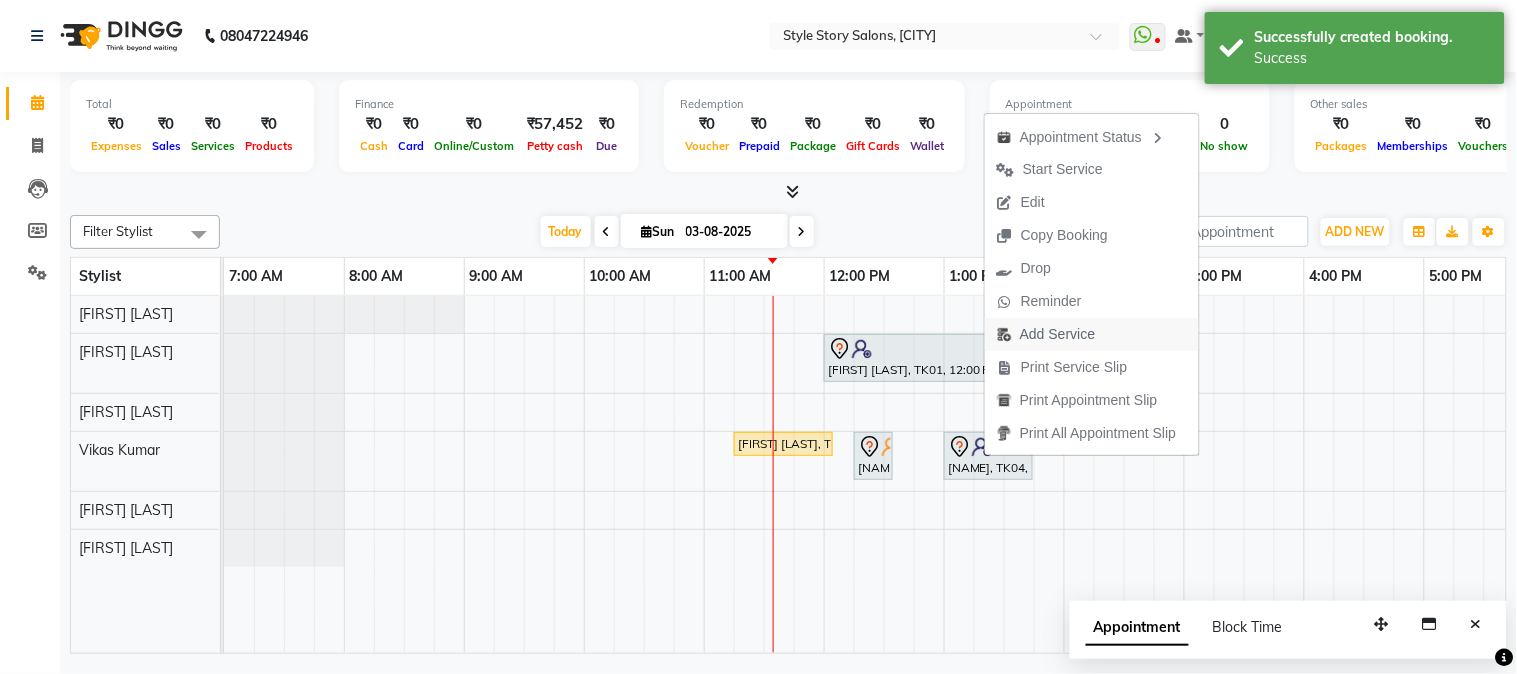 click on "Add Service" at bounding box center [1057, 334] 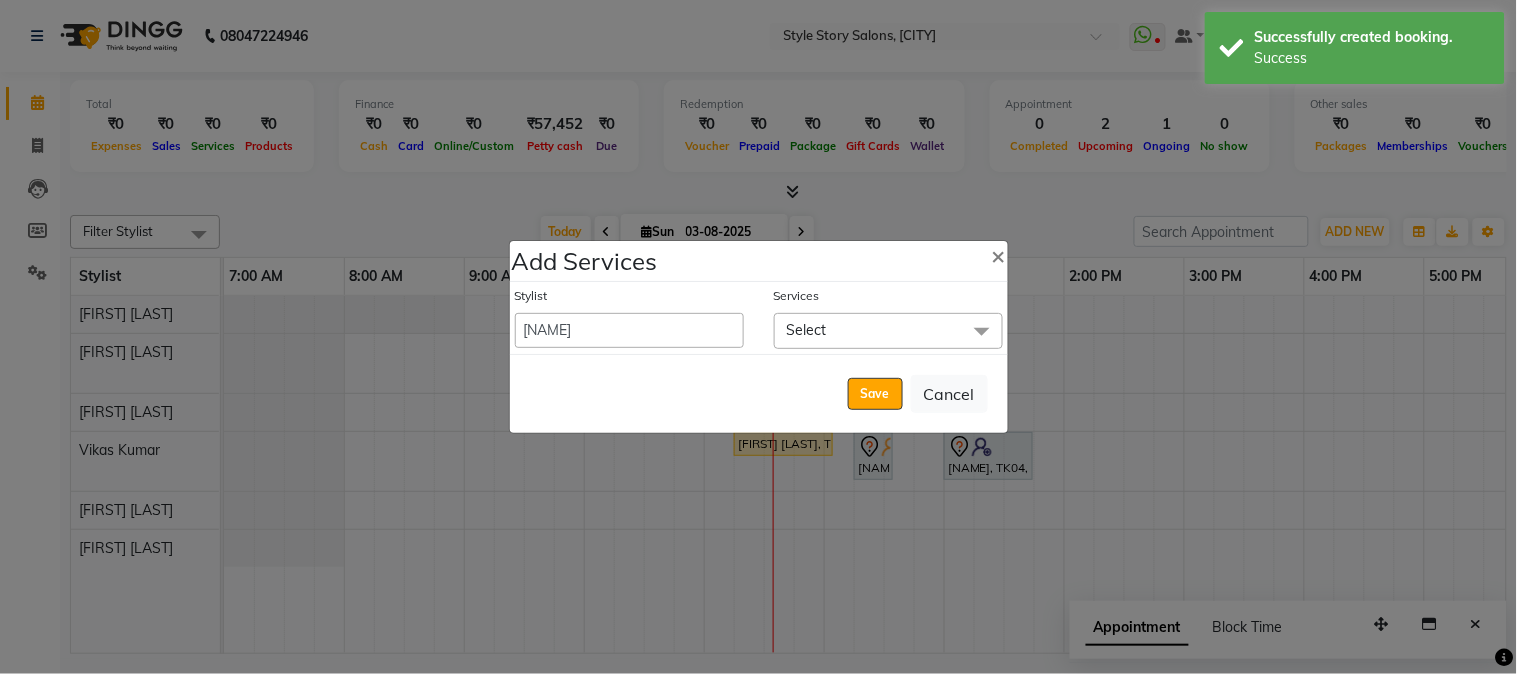 click on "Select" 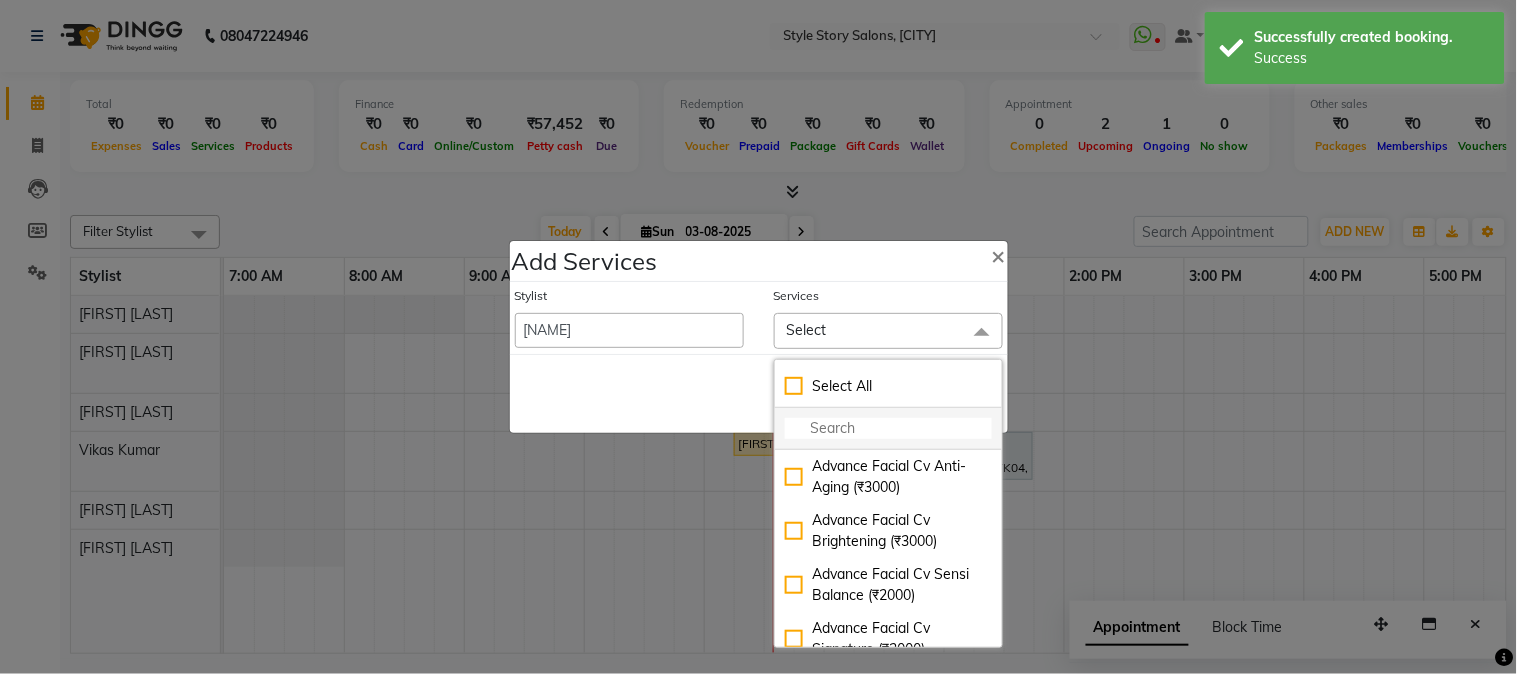 click 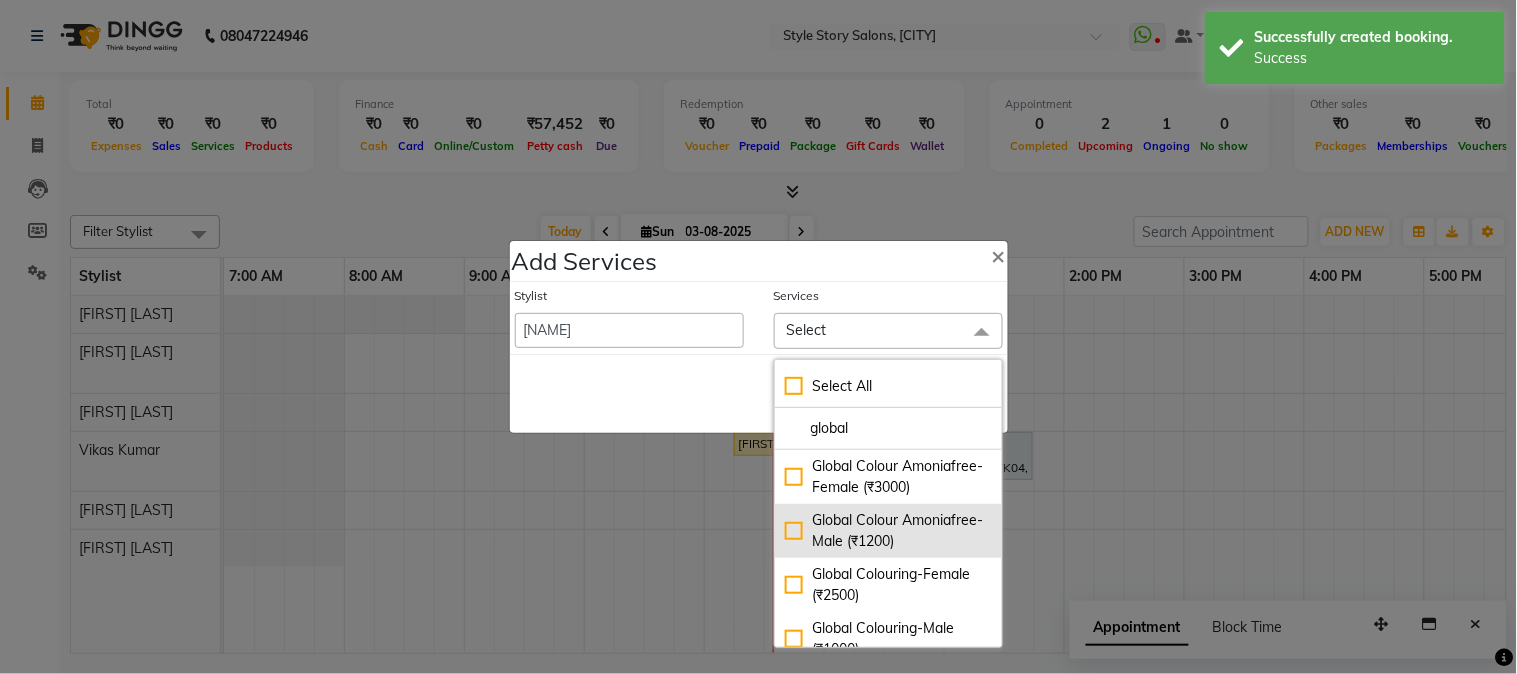 type on "global" 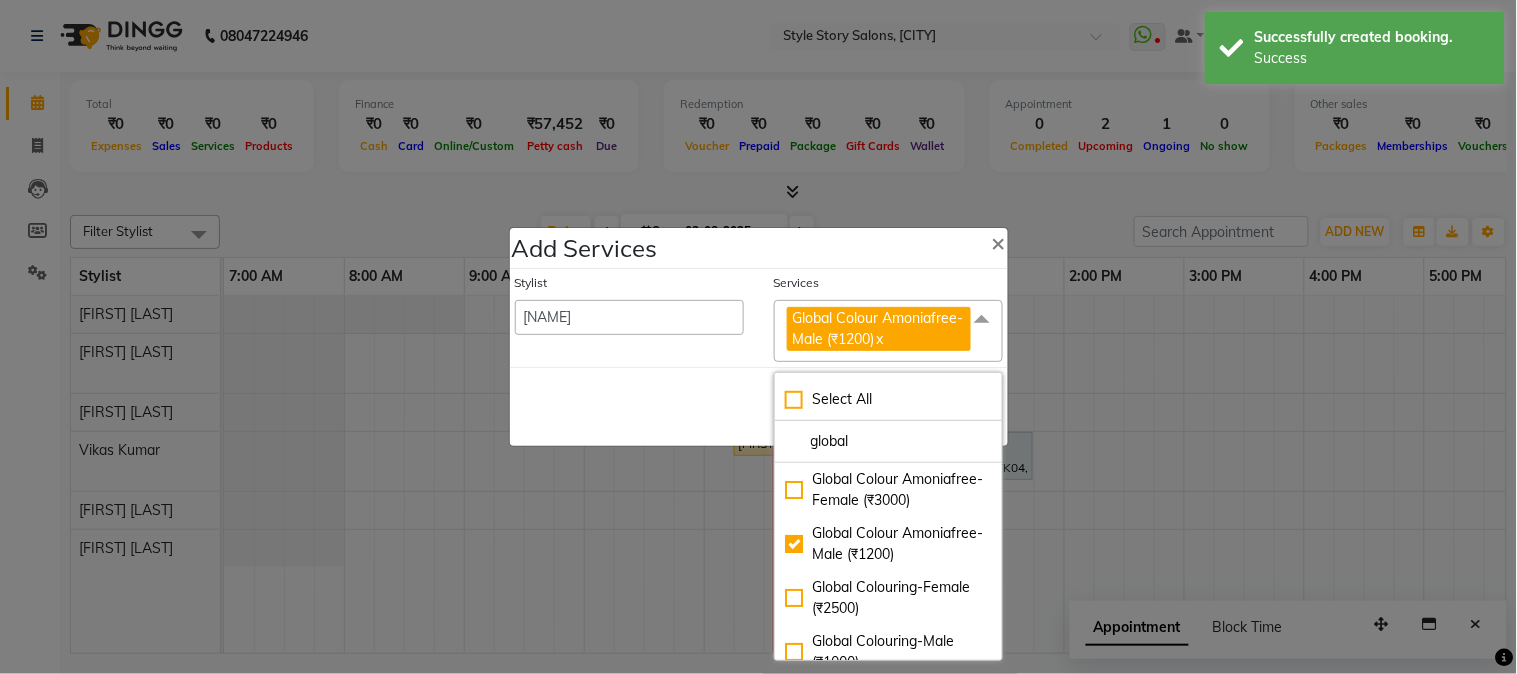 checkbox on "true" 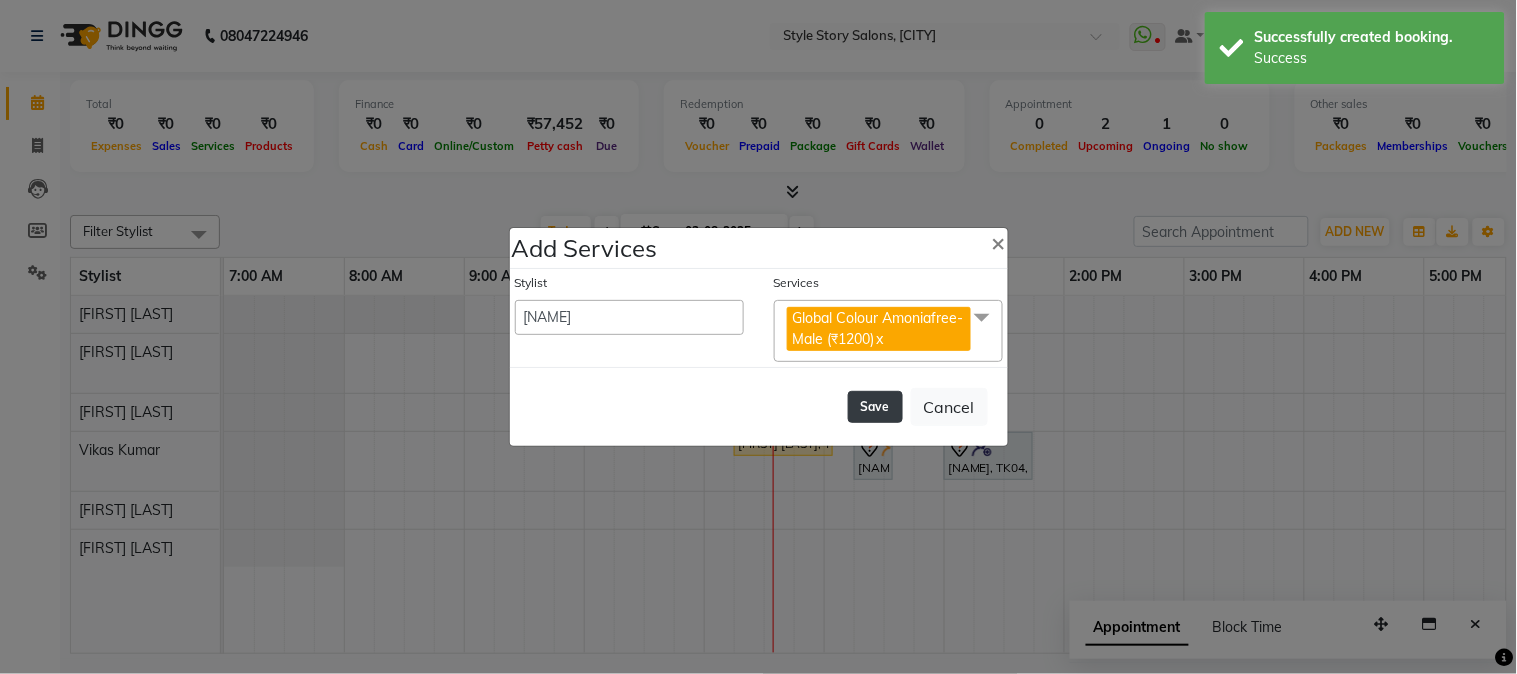 click on "Save" 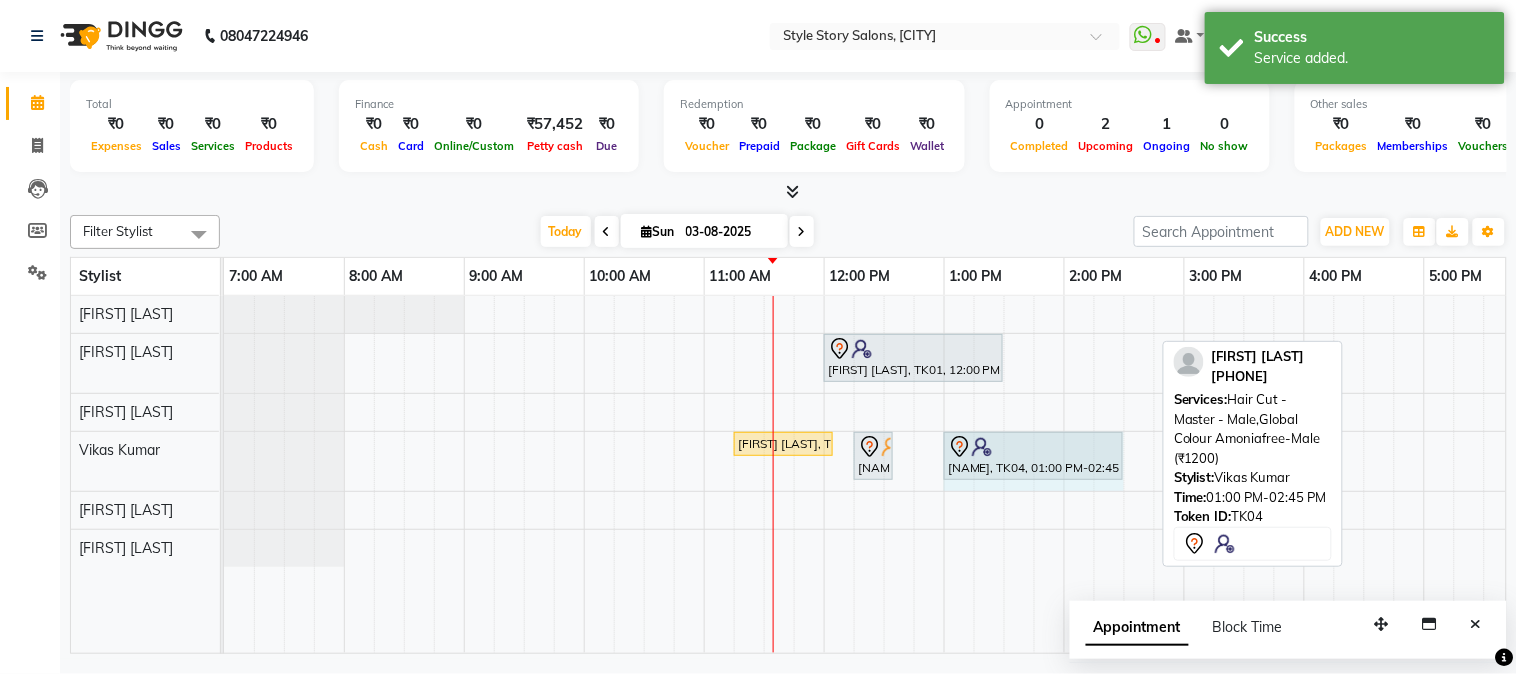click on "[FIRST] [LAST], TK02, 11:15 AM-12:05 PM, Hair Cut - Master - Male (₹399)             [FIRST] [LAST], TK03, 12:15 PM-12:35 PM, Beard Styling             [FIRST] [LAST], TK04, 01:00 PM-02:45 PM, Hair Cut - Master - Male,Global Colour Amoniafree-Male (₹1200)             [FIRST] [LAST], TK04, 01:00 PM-02:45 PM, Hair Cut - Master - Male,Global Colour Amoniafree-Male (₹1200)" at bounding box center [224, 461] 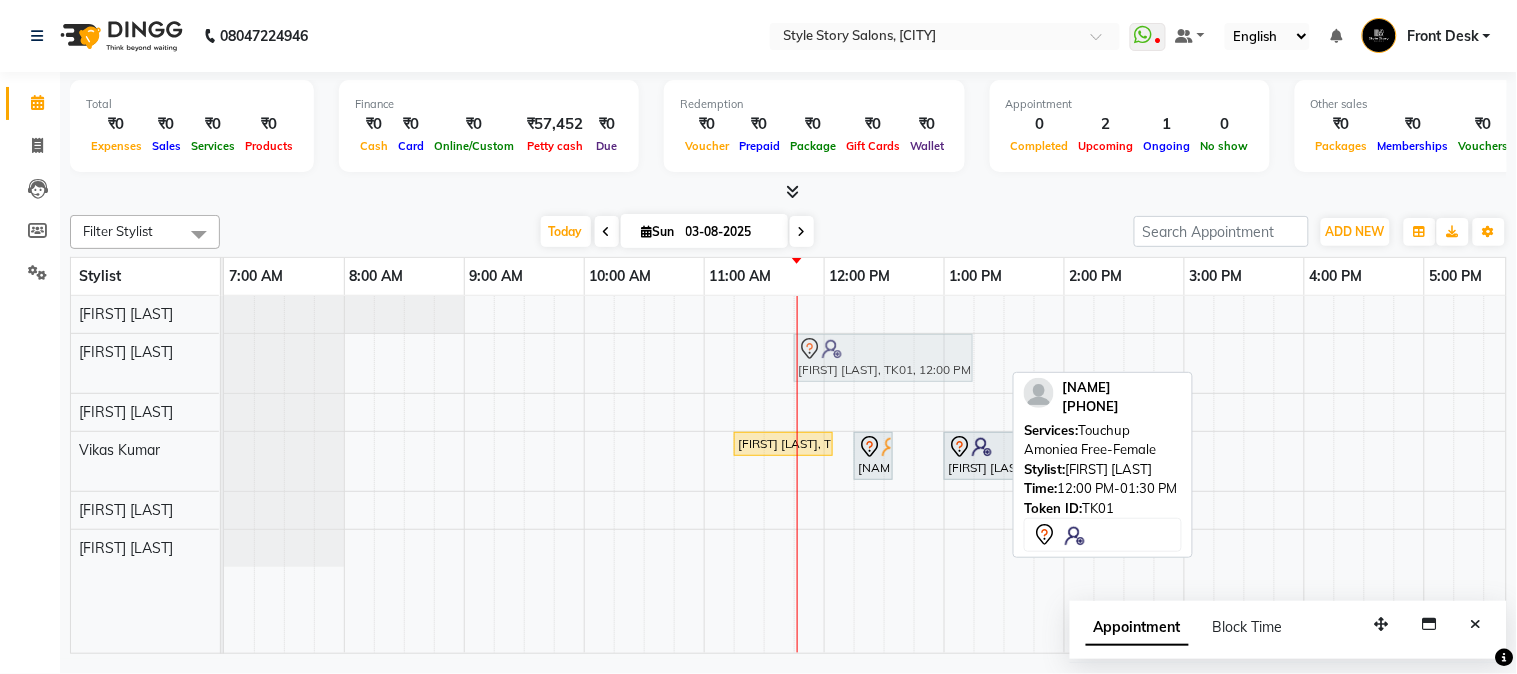 drag, startPoint x: 908, startPoint y: 351, endPoint x: 873, endPoint y: 354, distance: 35.128338 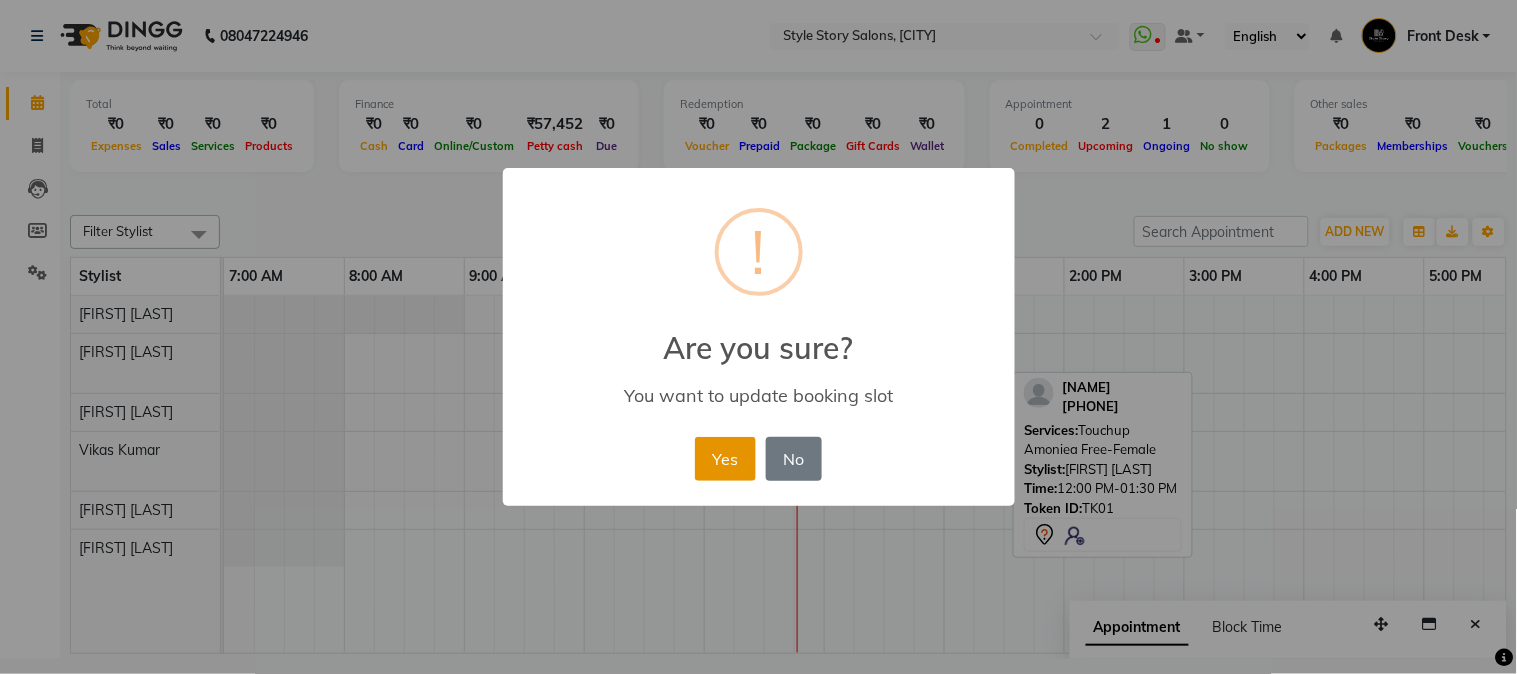 click on "Yes" at bounding box center [725, 459] 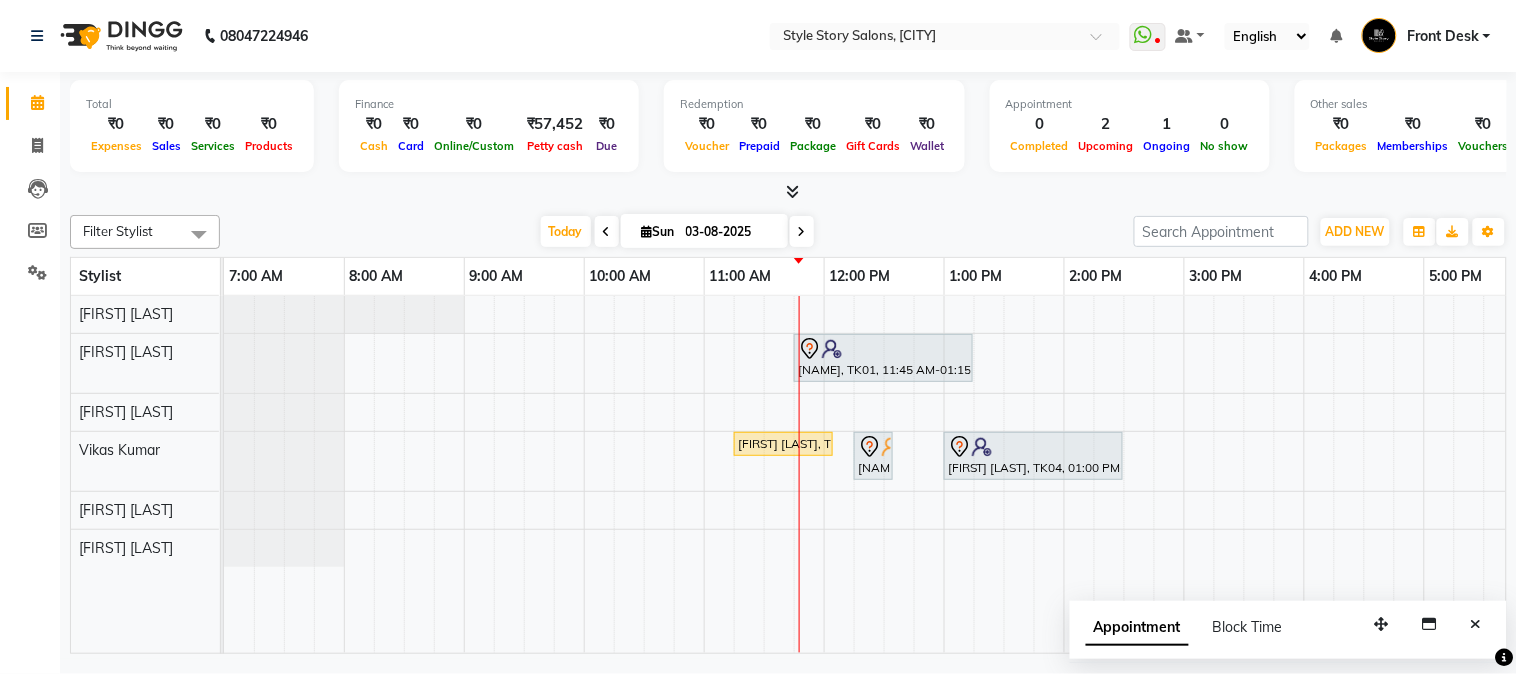 scroll, scrollTop: 0, scrollLeft: 347, axis: horizontal 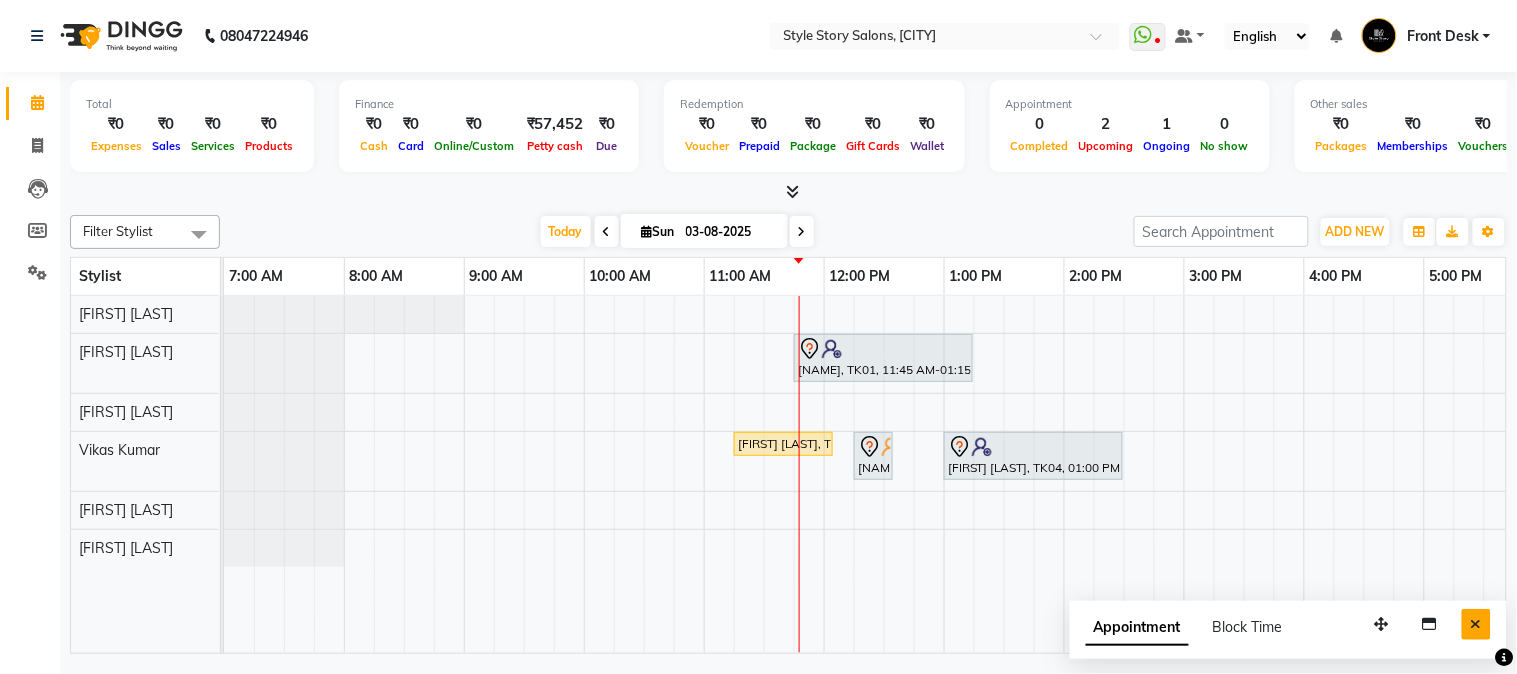 click at bounding box center [1476, 624] 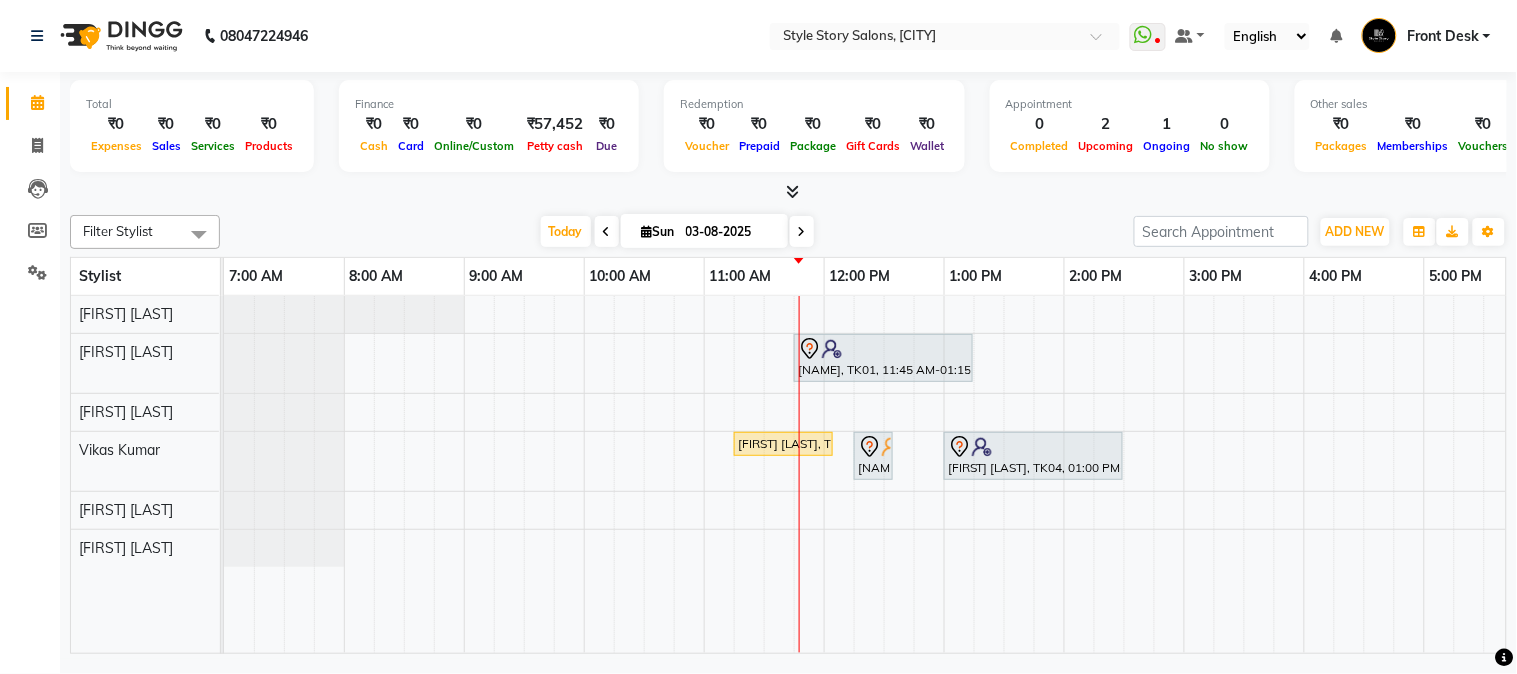 scroll, scrollTop: 0, scrollLeft: 202, axis: horizontal 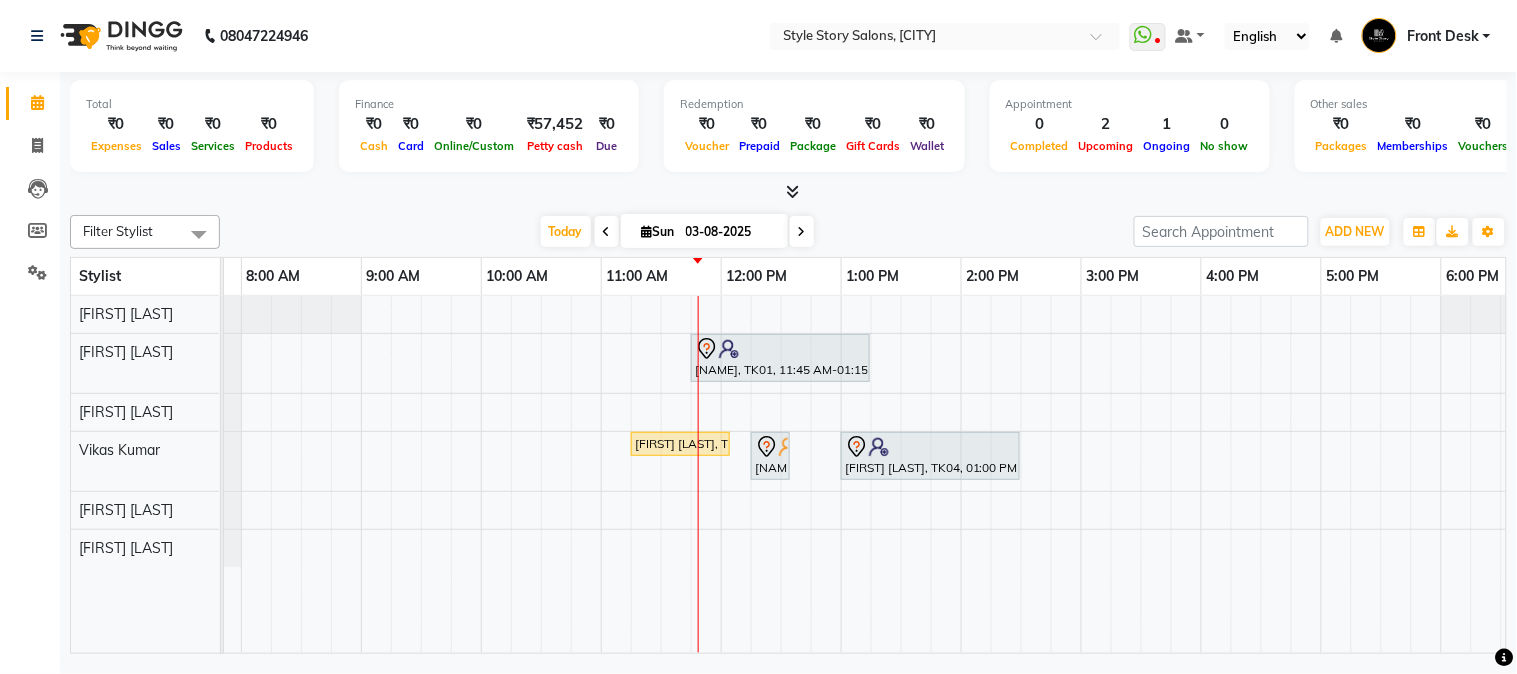 click on "[NAME], TK01, 11:45 AM-01:15 PM, Touchup Amoniea Free-Female Swapnil Bijwe, TK02, 11:15 AM-12:05 PM, Hair Cut - Master - Male (₹399) Sadque Razzak, TK03, 12:15 PM-12:35 PM, Beard Styling Akshay Anand, TK04, 01:00 PM-02:30 PM, Hair Cut - Master - Male,Global Colour Amoniafree-Male (₹1200)" at bounding box center [1081, 475] 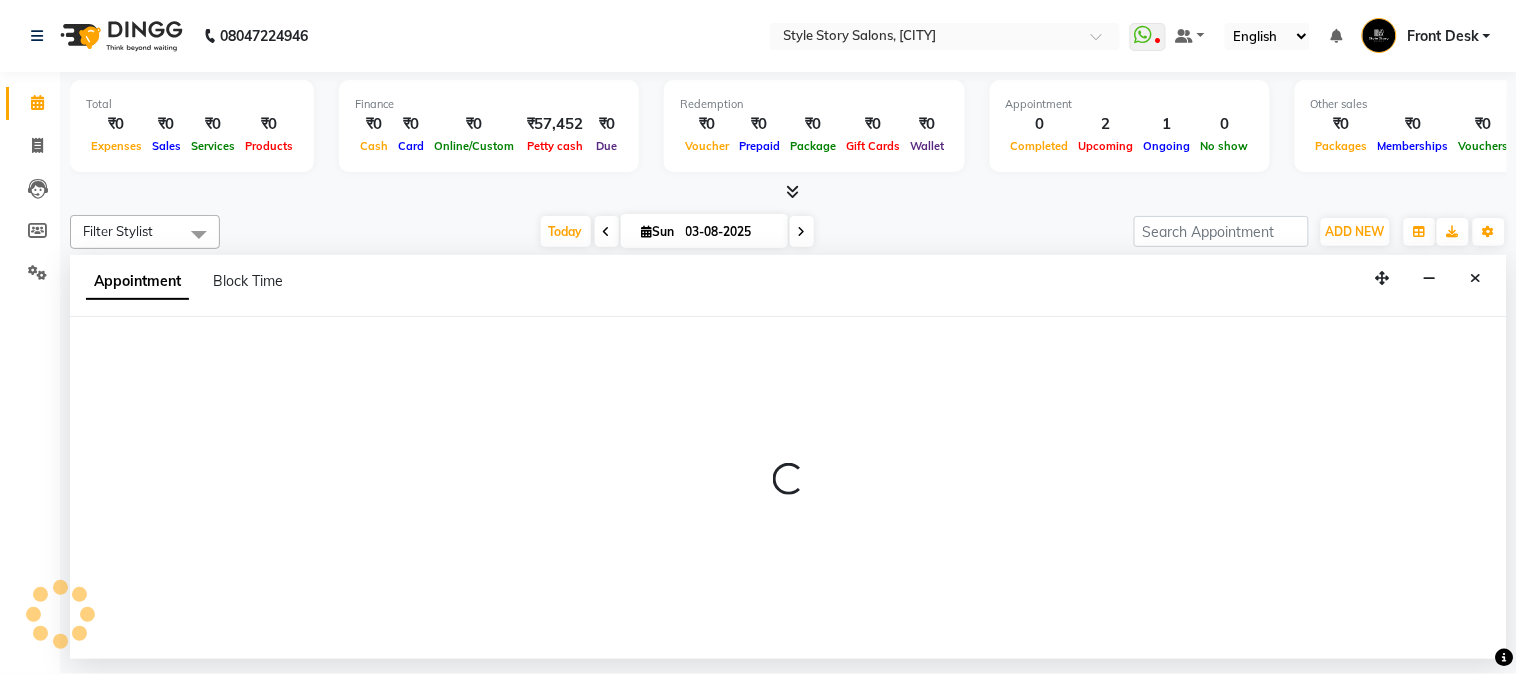 click at bounding box center [788, 488] 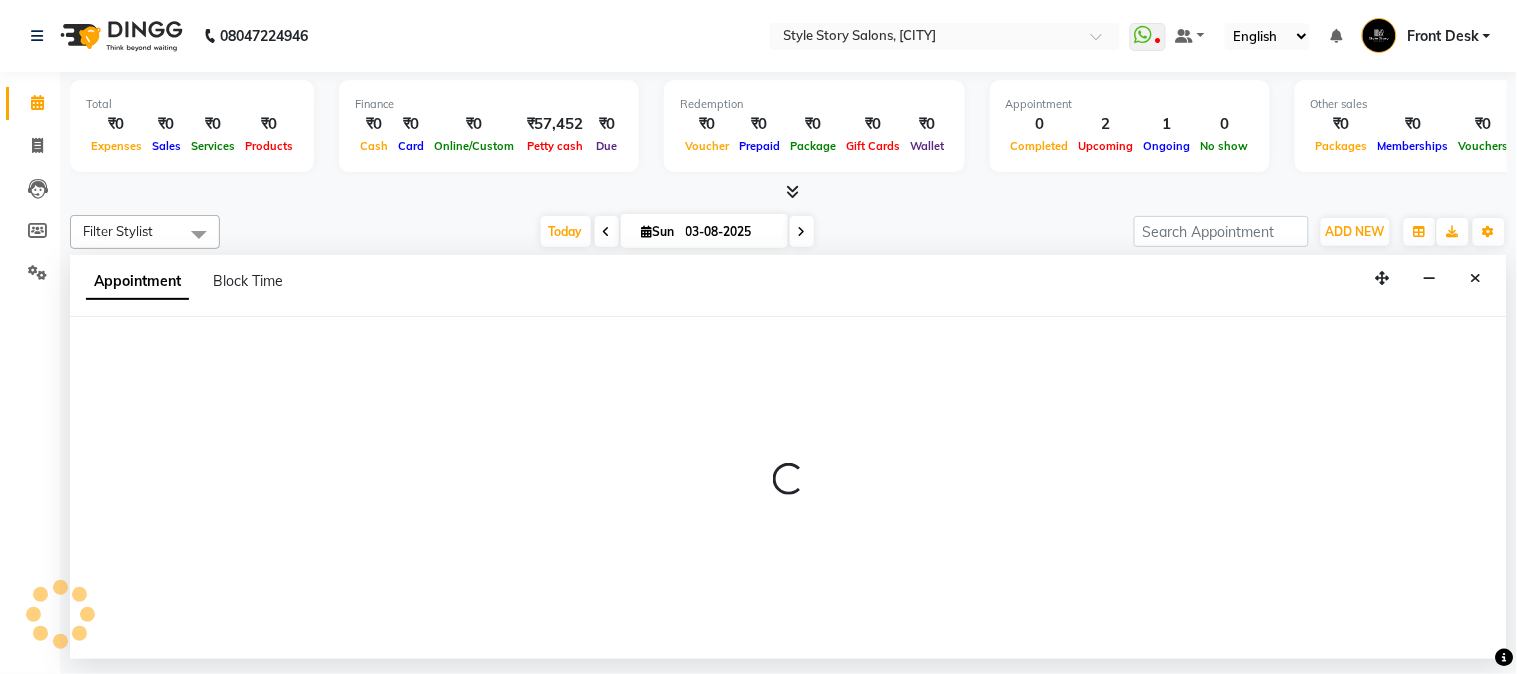 select on "[PHONE]" 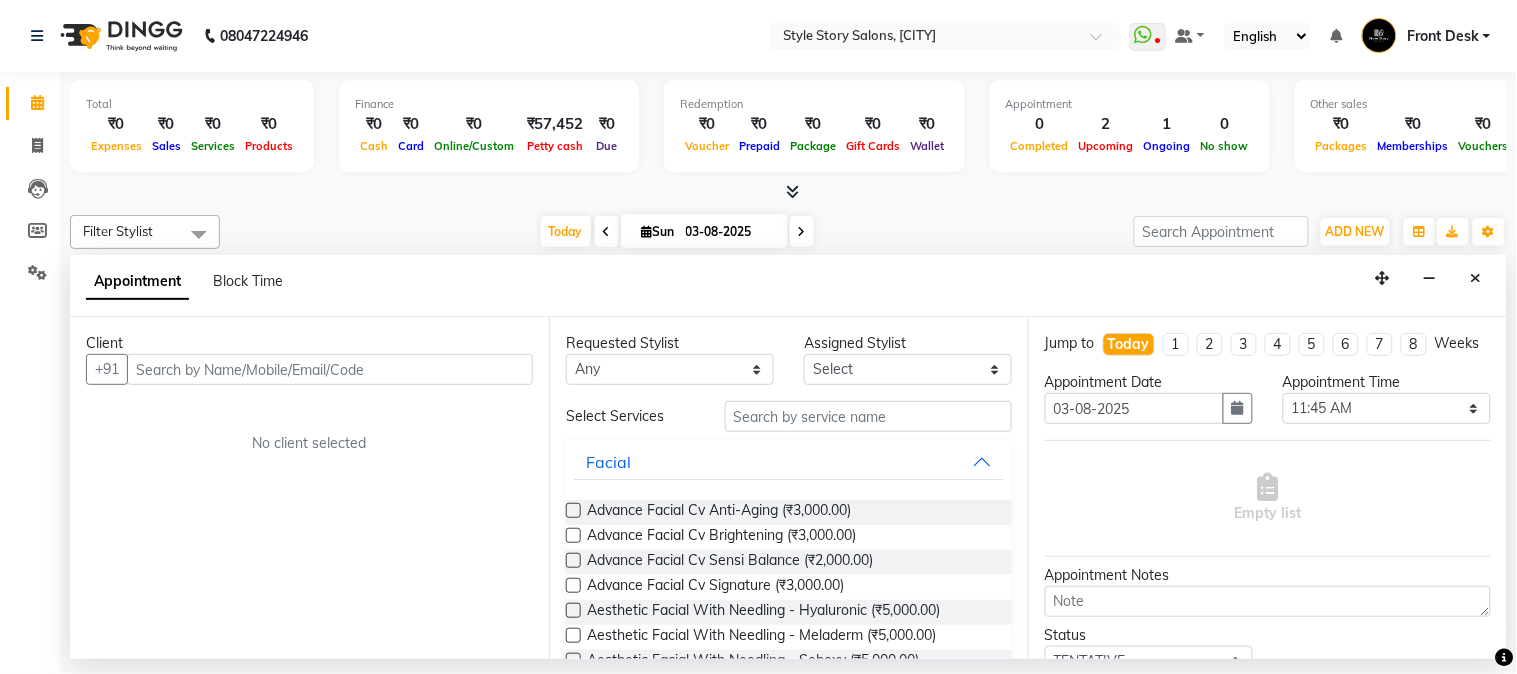 click at bounding box center [330, 369] 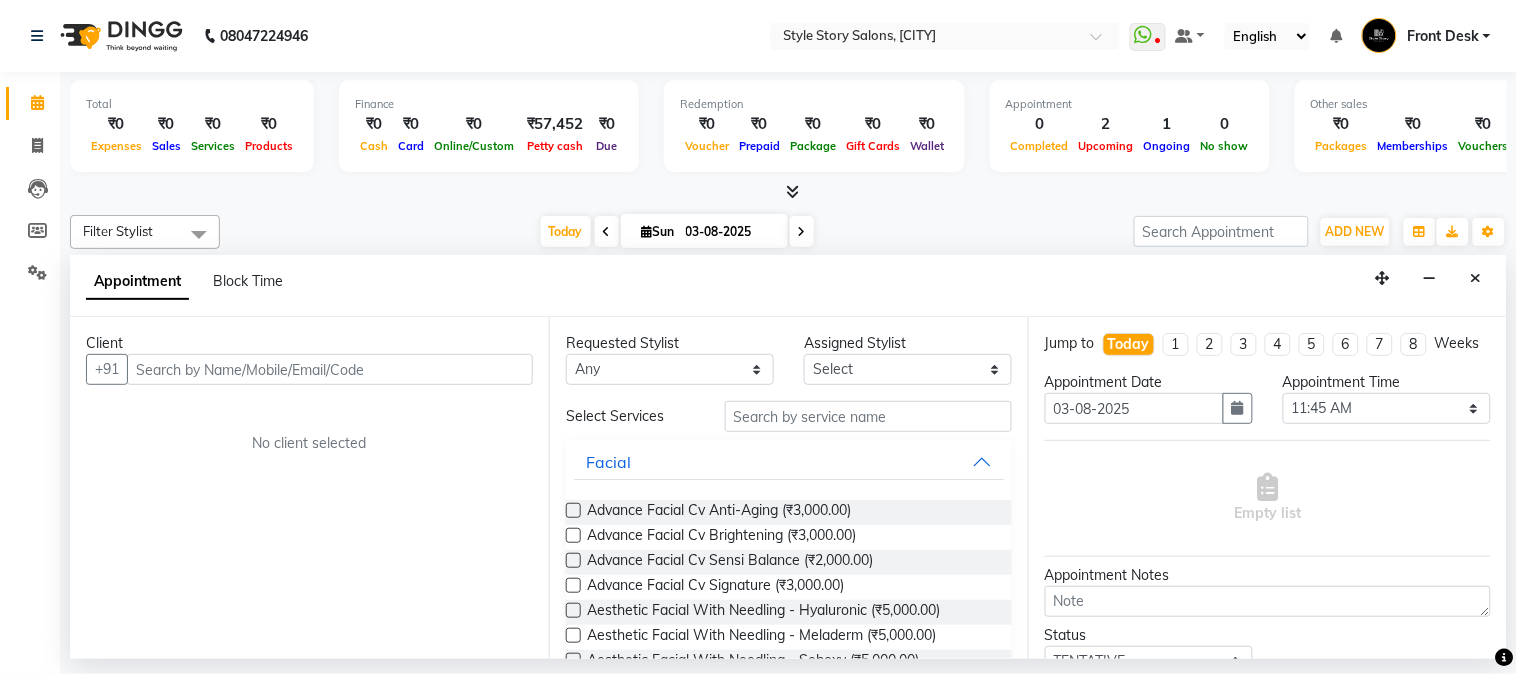 click at bounding box center [330, 369] 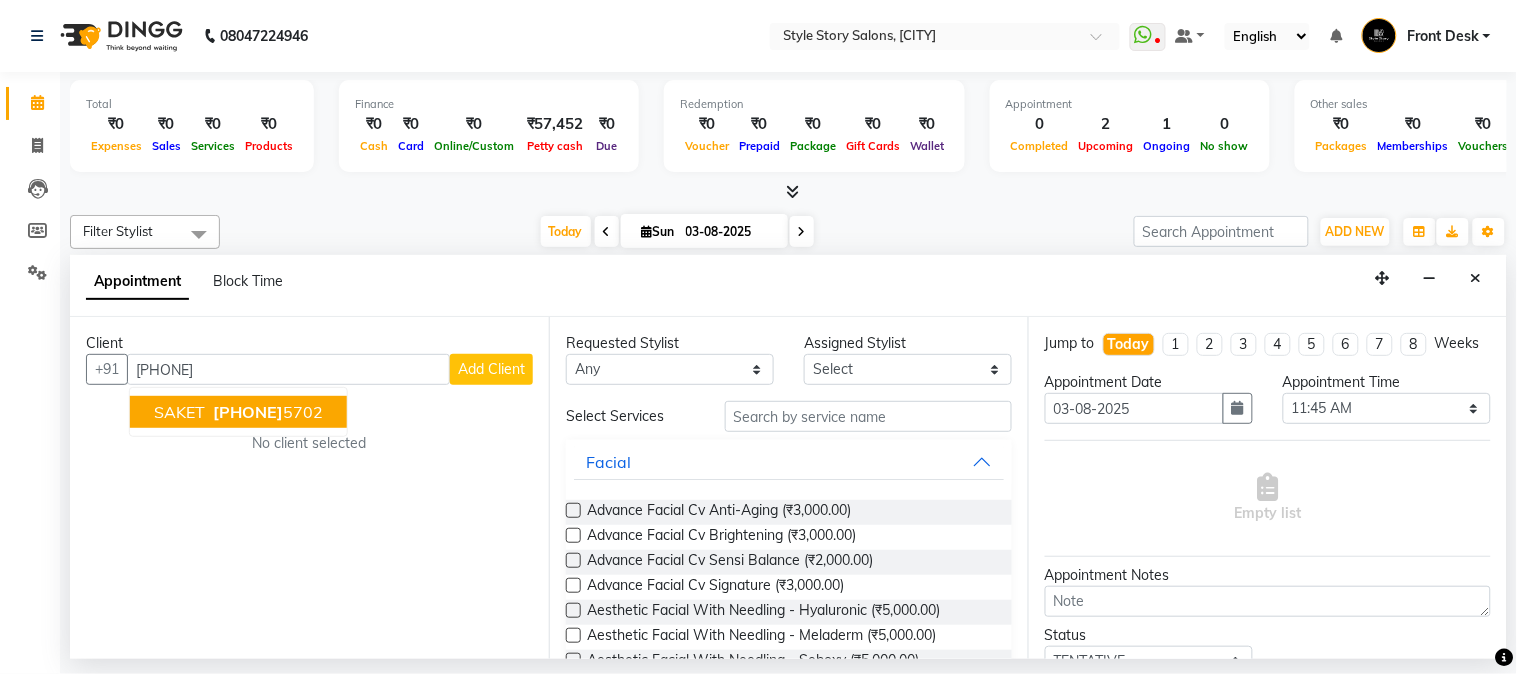 click on "[PHONE]" at bounding box center (266, 412) 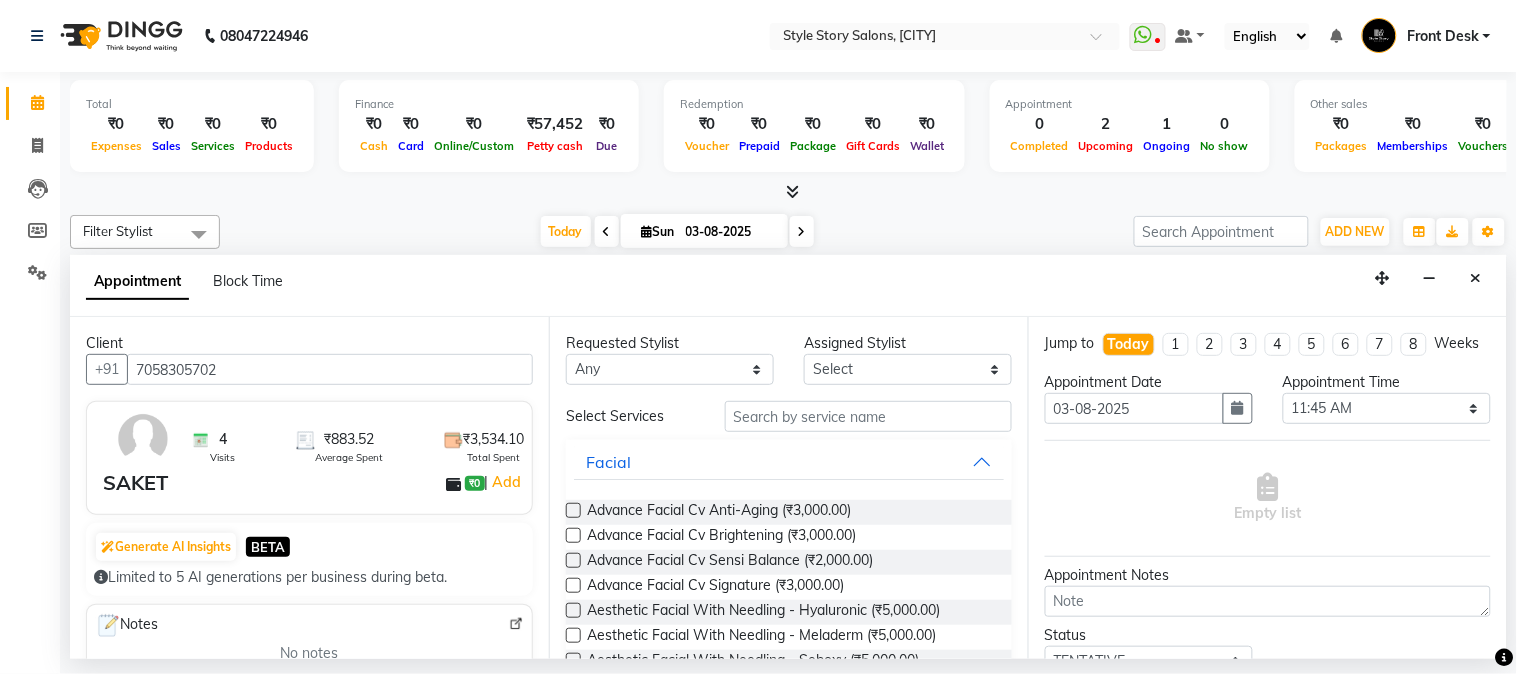 type on "7058305702" 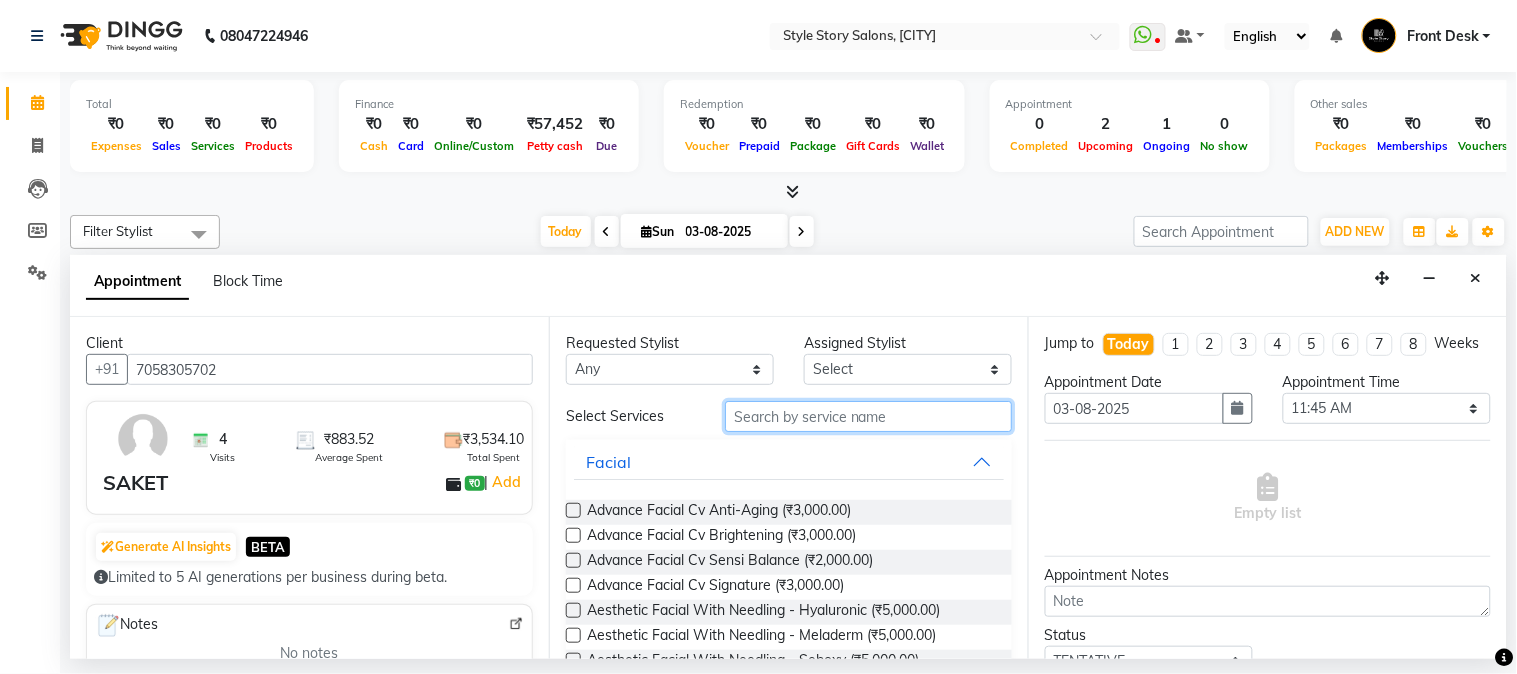 click at bounding box center [868, 416] 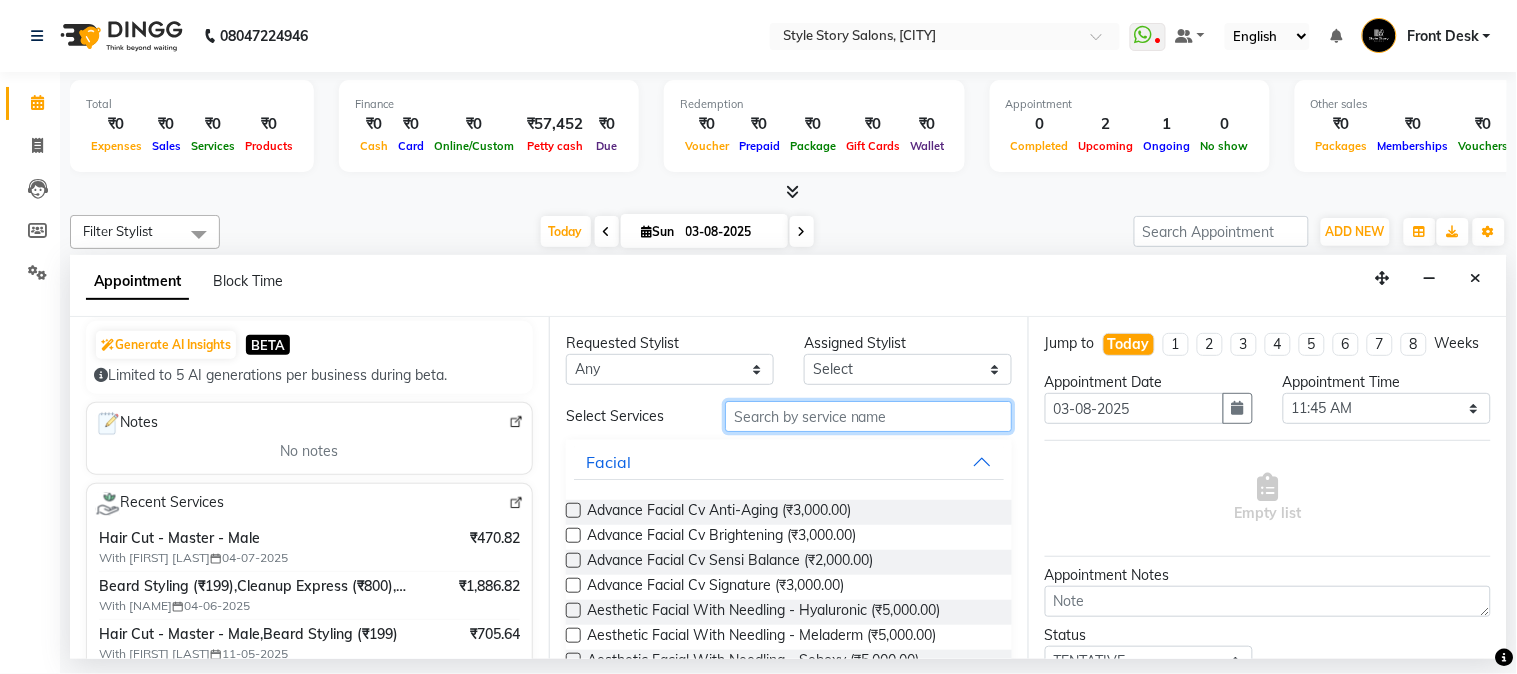 scroll, scrollTop: 111, scrollLeft: 0, axis: vertical 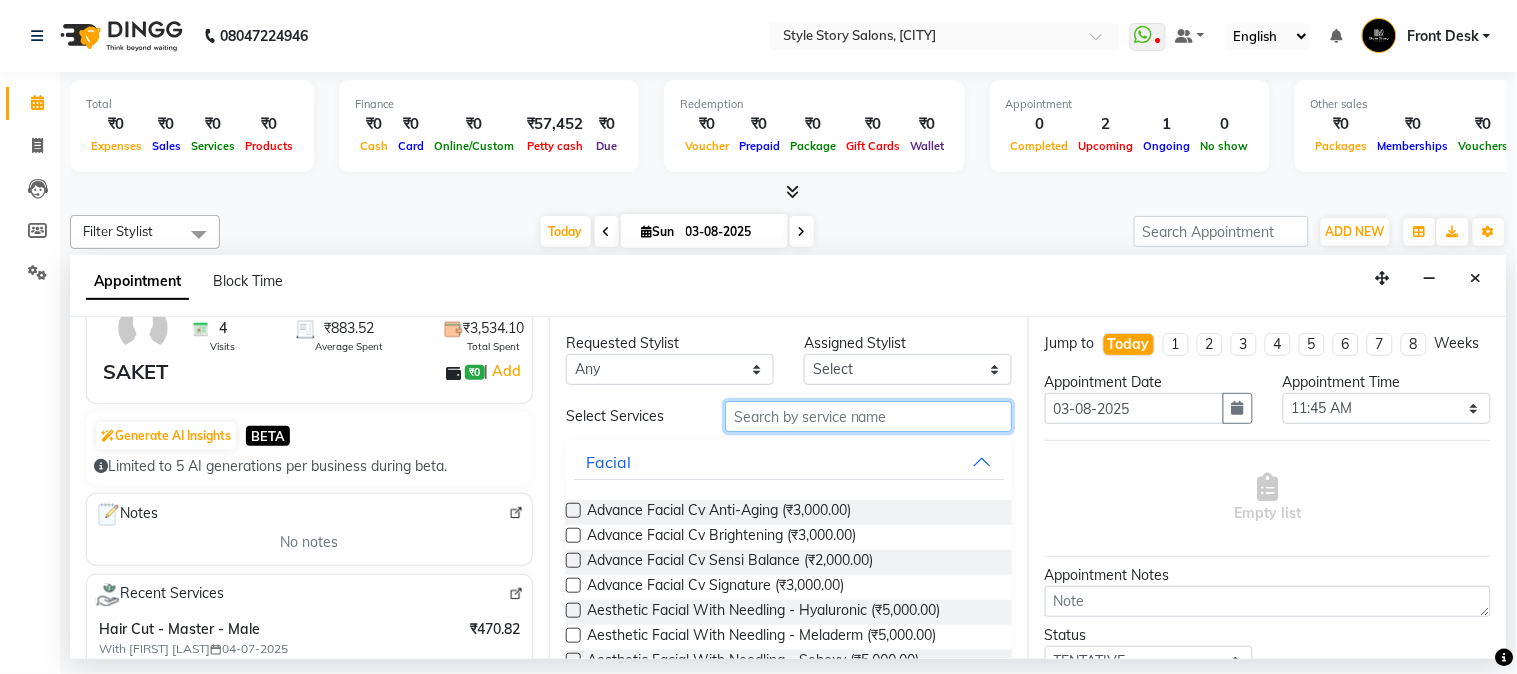 click at bounding box center (868, 416) 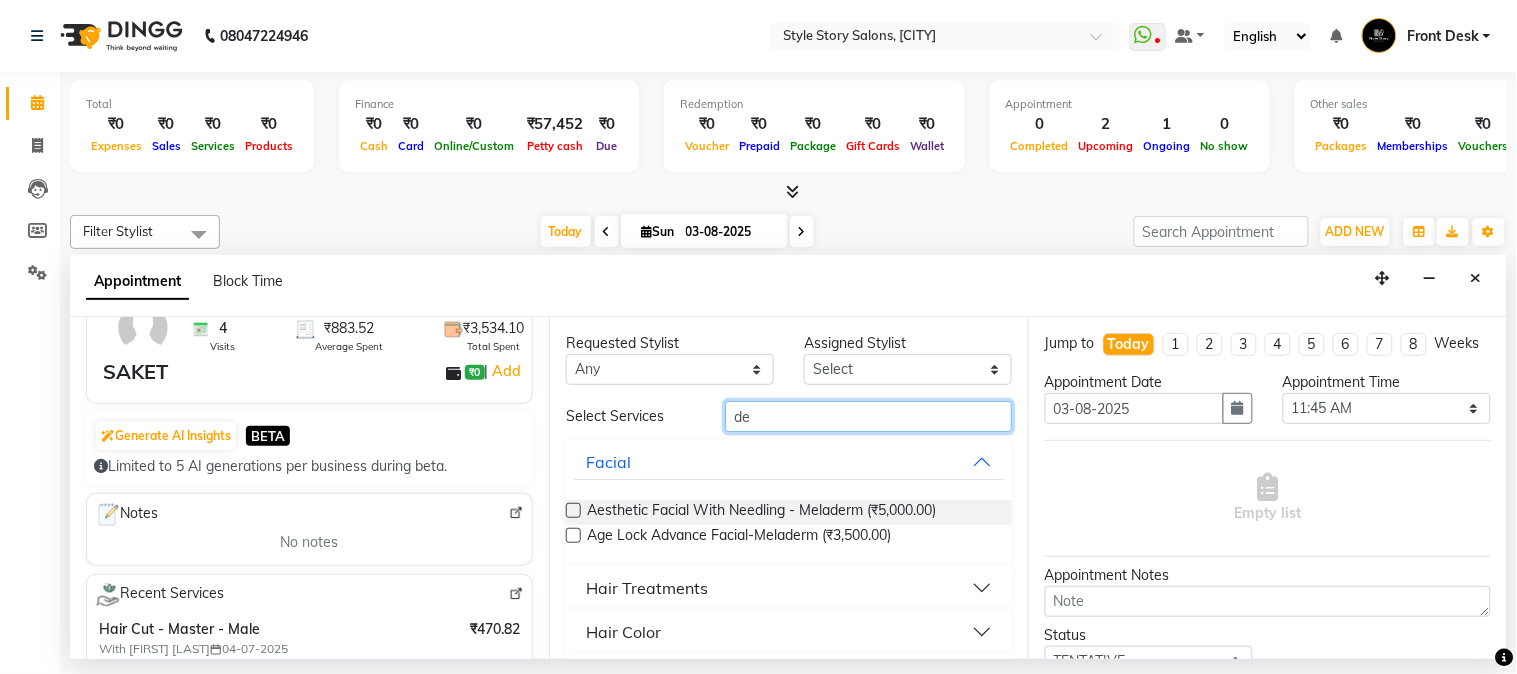 type on "d" 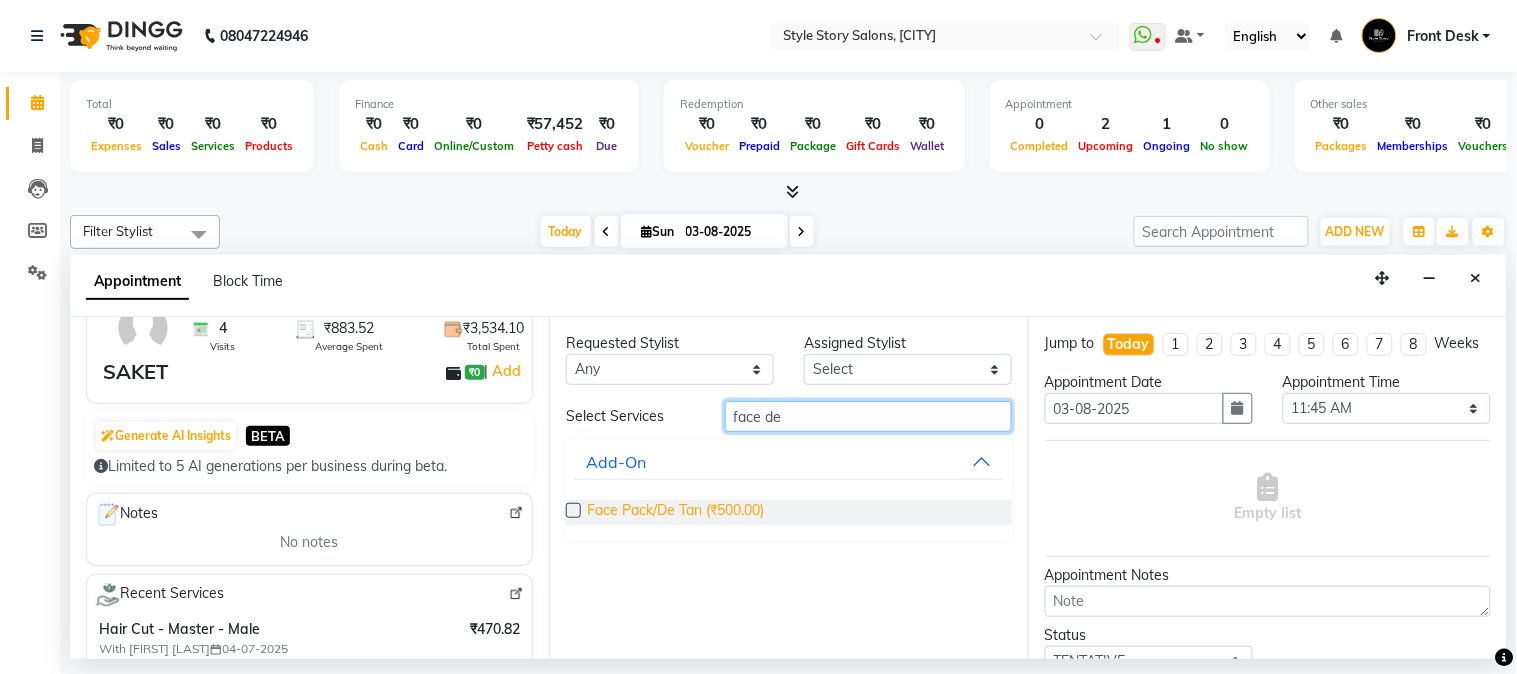 type on "face de" 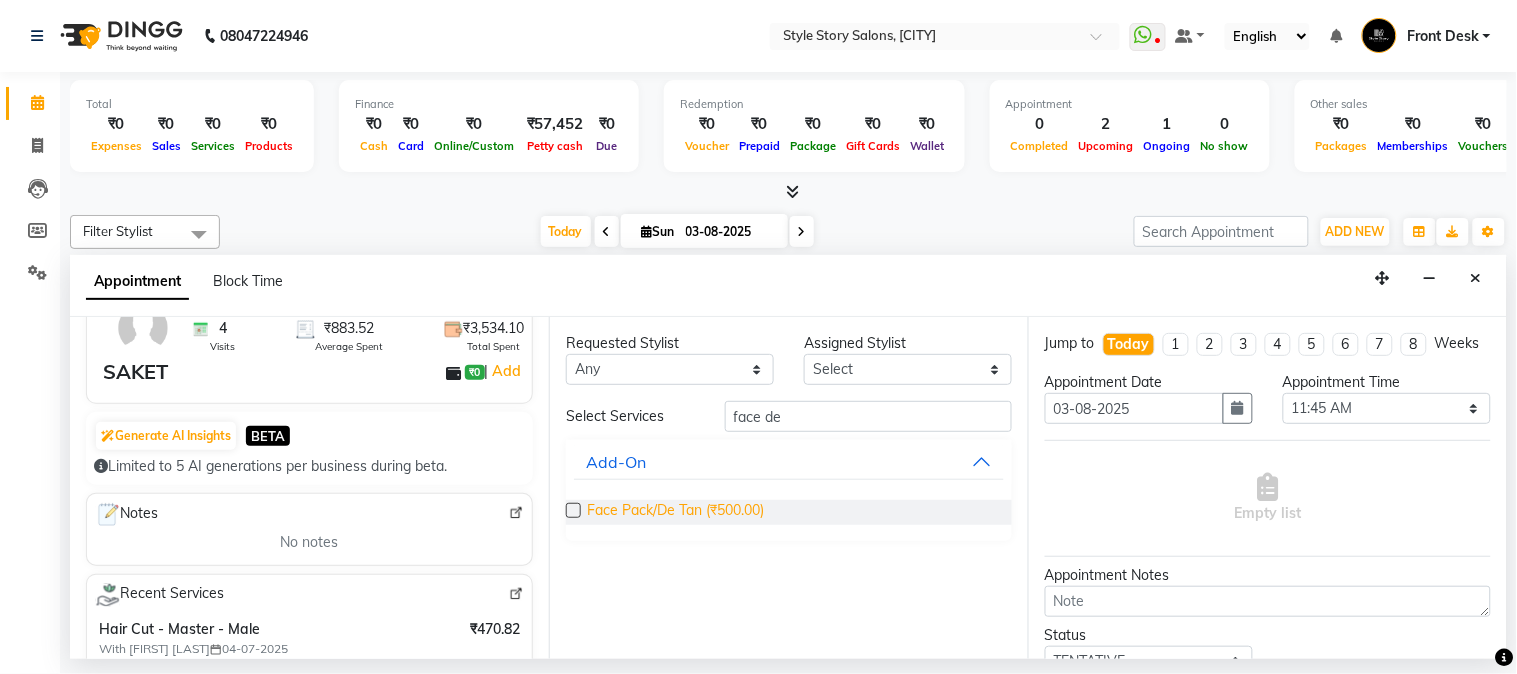 click on "Face Pack/De Tan (₹500.00)" at bounding box center (675, 512) 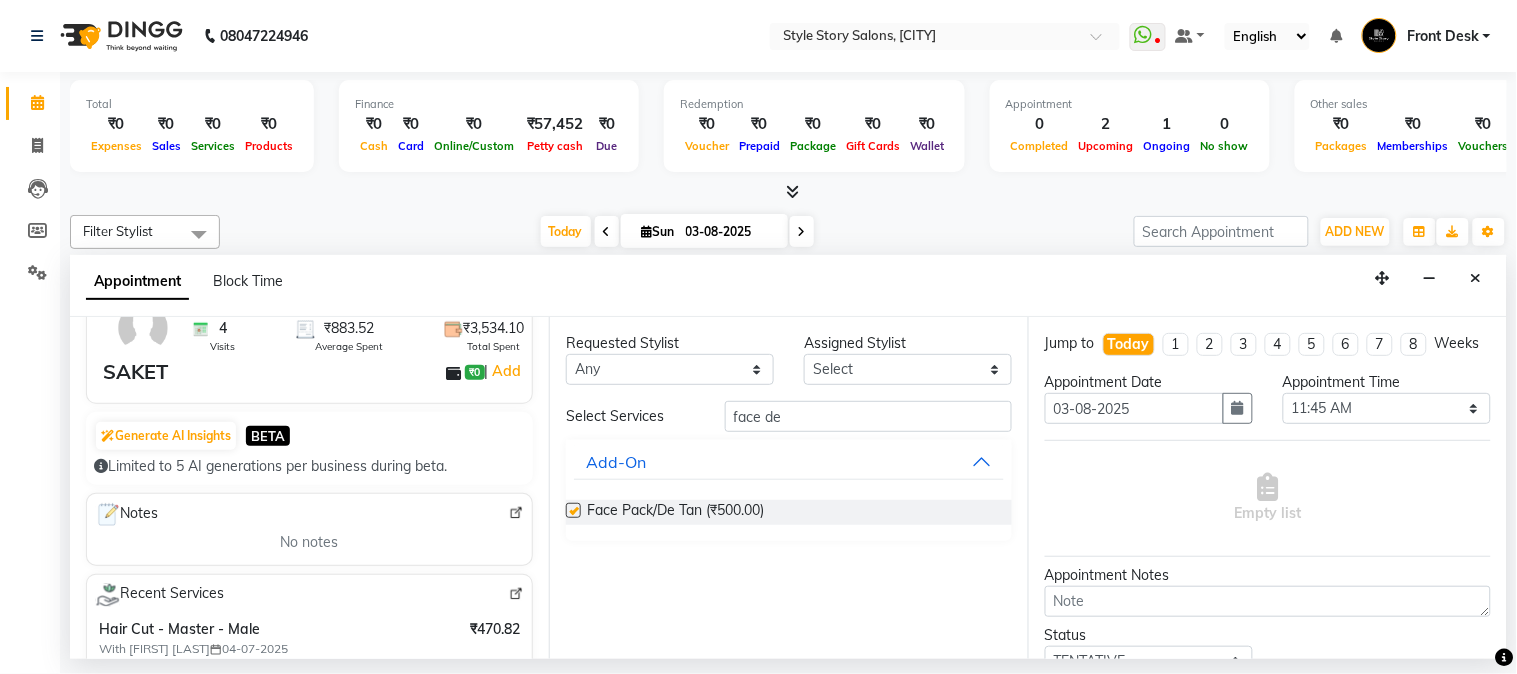 checkbox on "false" 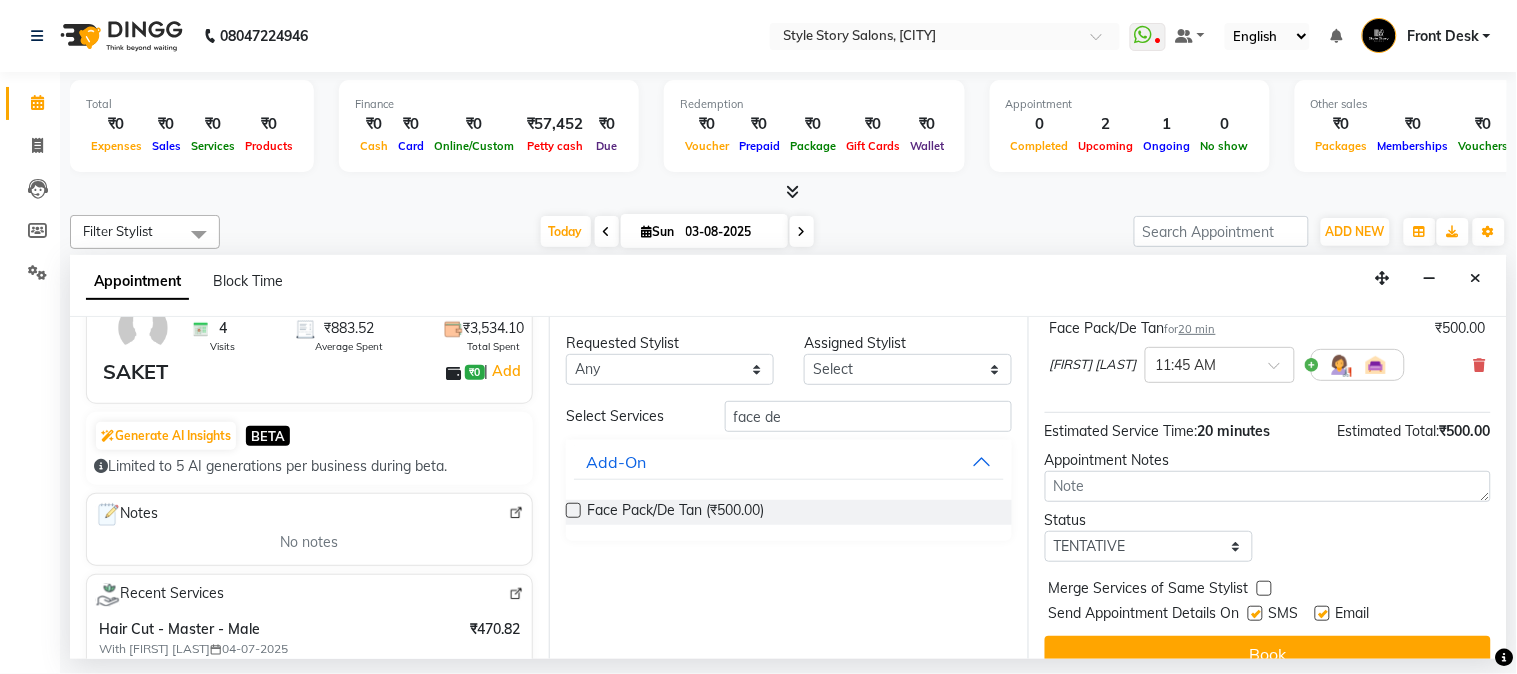 scroll, scrollTop: 183, scrollLeft: 0, axis: vertical 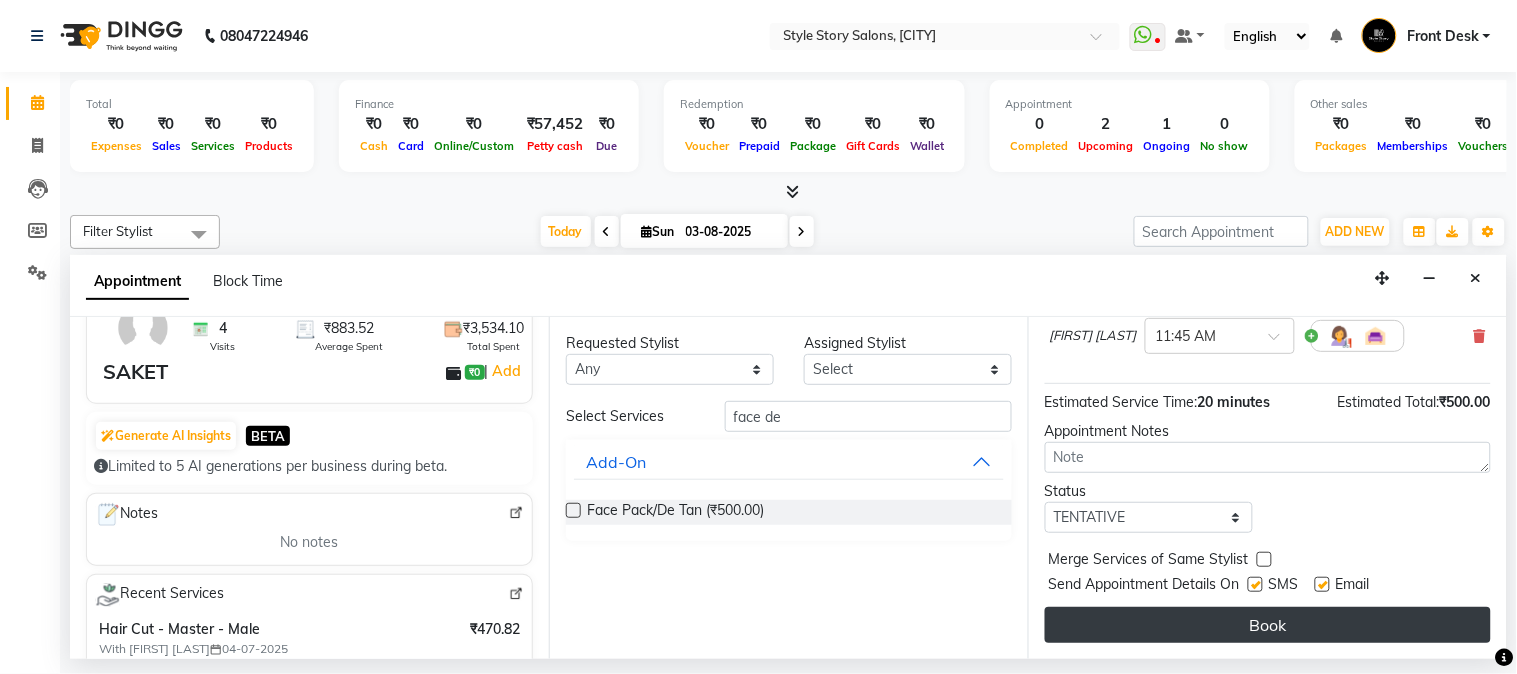 click on "Book" at bounding box center [1268, 625] 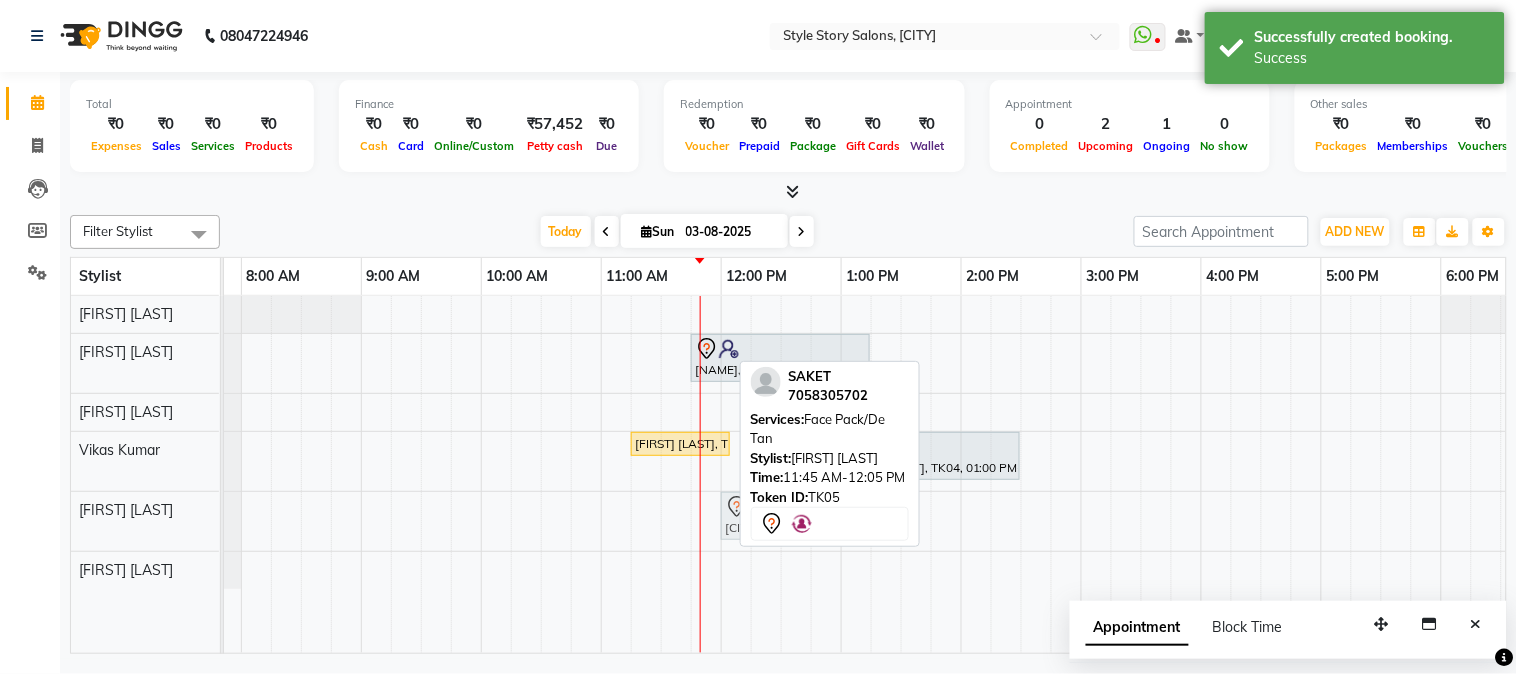 drag, startPoint x: 706, startPoint y: 510, endPoint x: 732, endPoint y: 511, distance: 26.019224 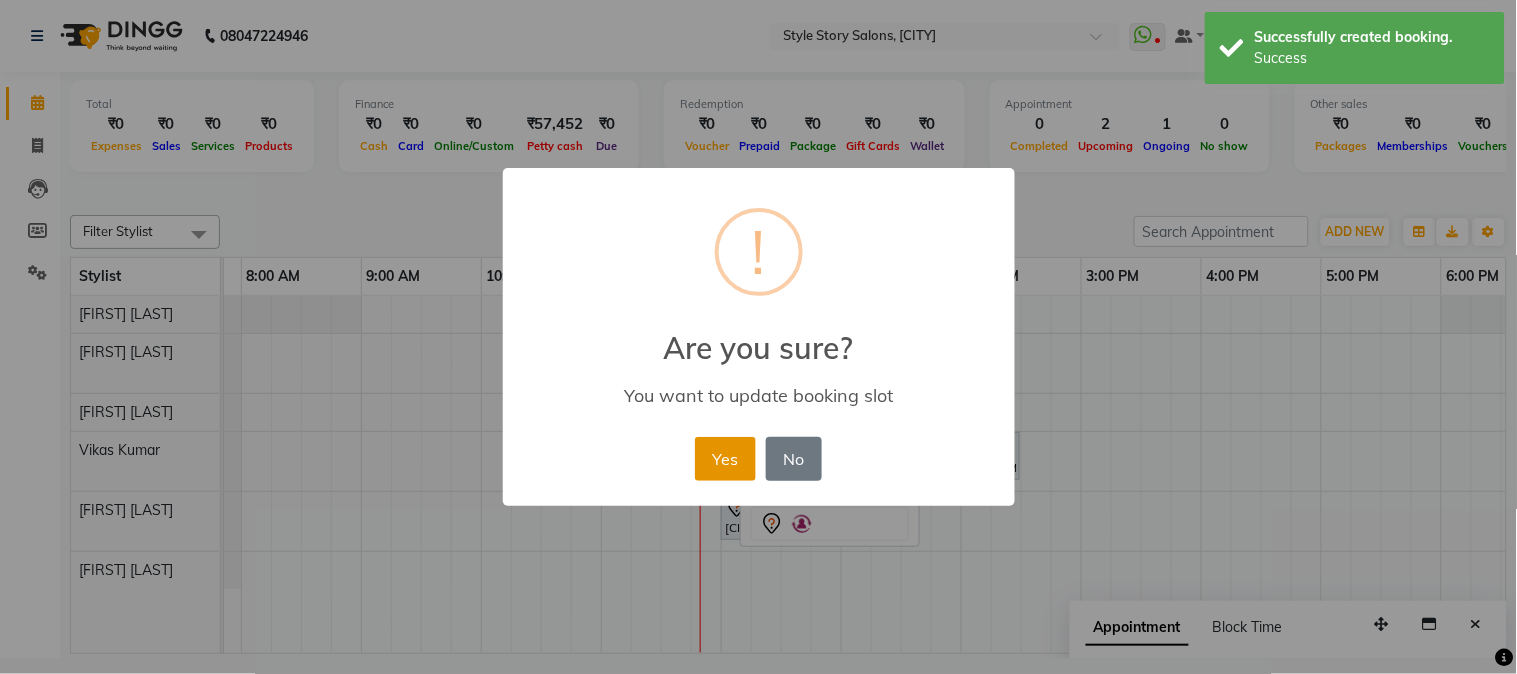 click on "Yes" at bounding box center (725, 459) 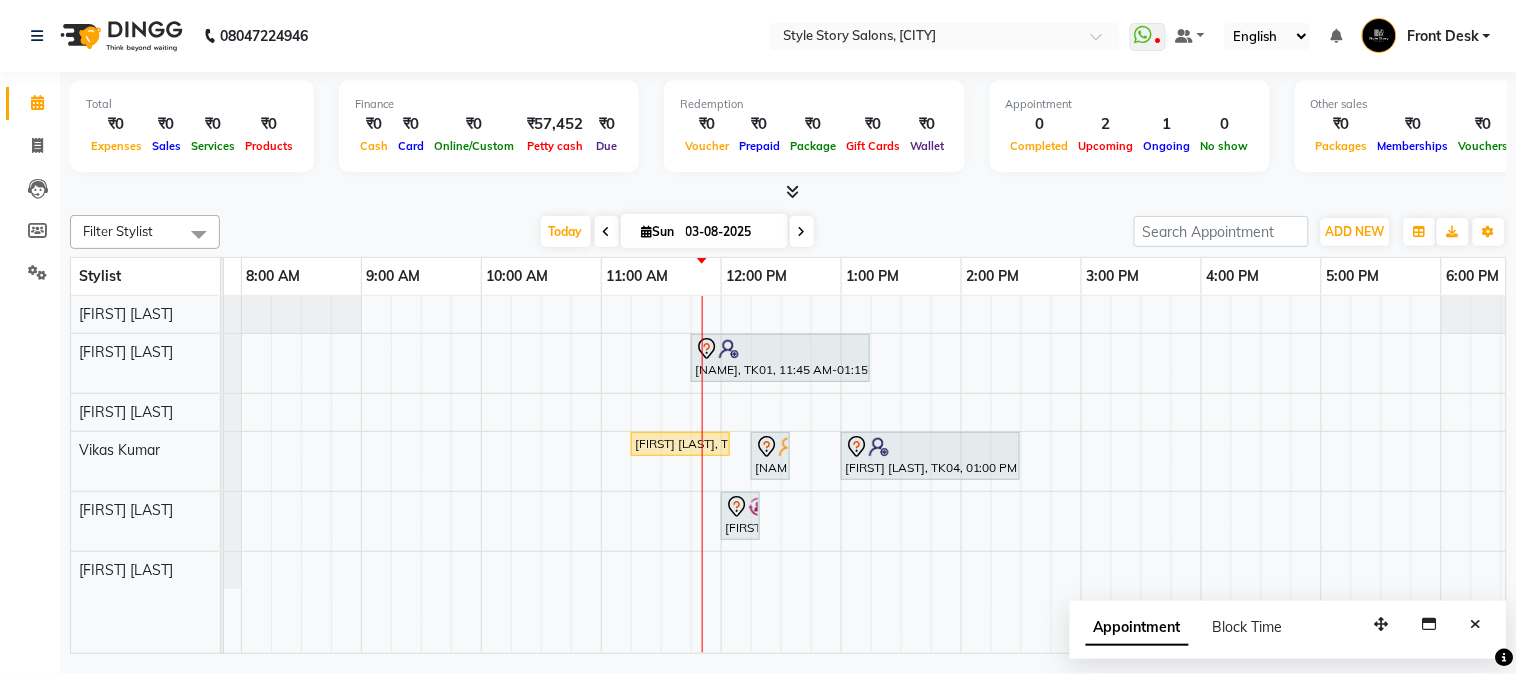 click at bounding box center (607, 232) 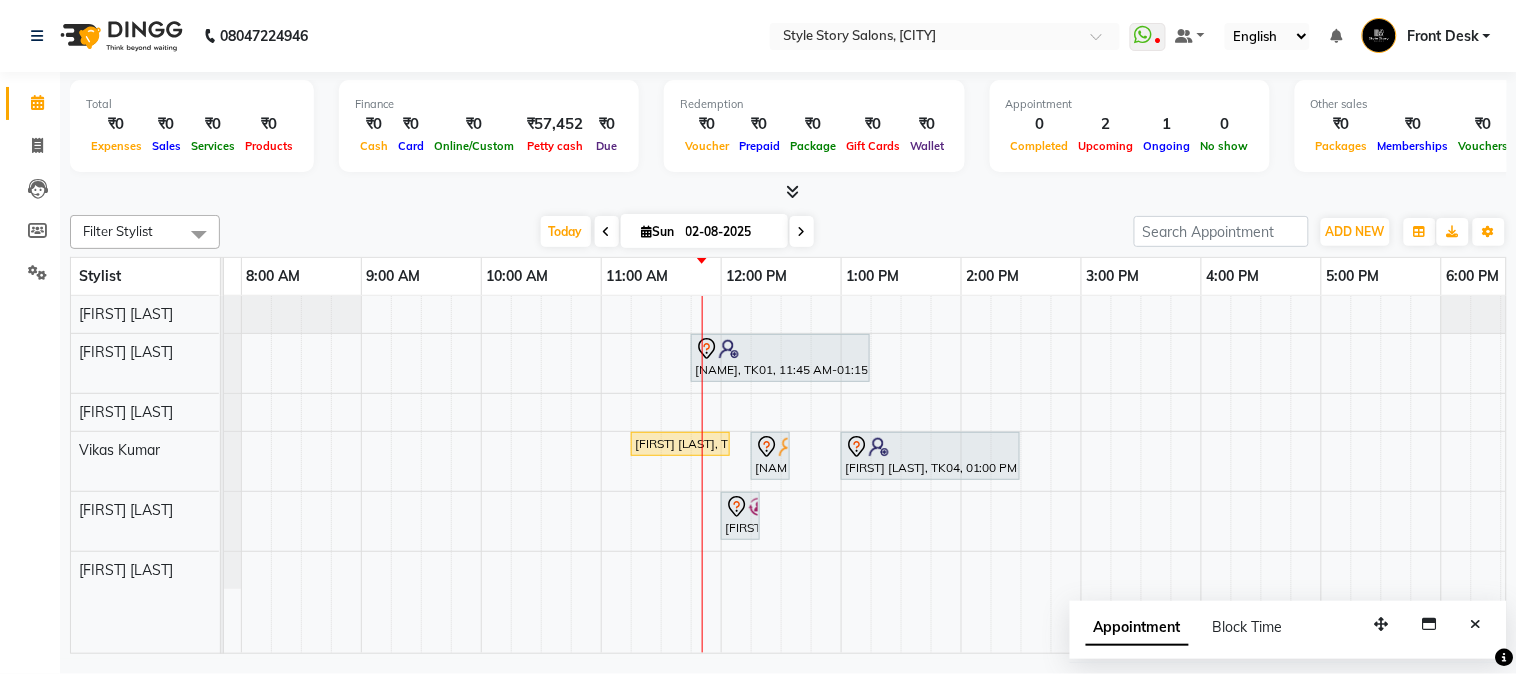 scroll, scrollTop: 0, scrollLeft: 0, axis: both 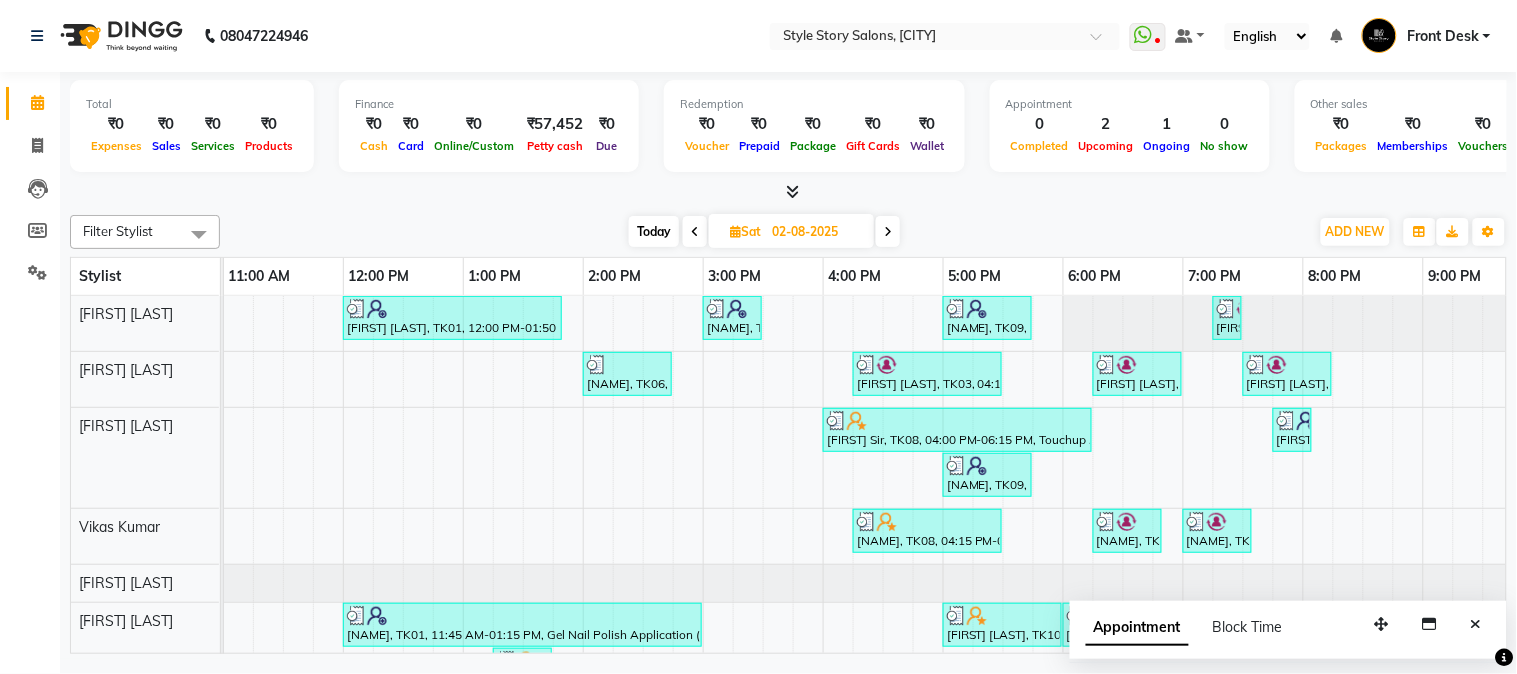 click at bounding box center [888, 232] 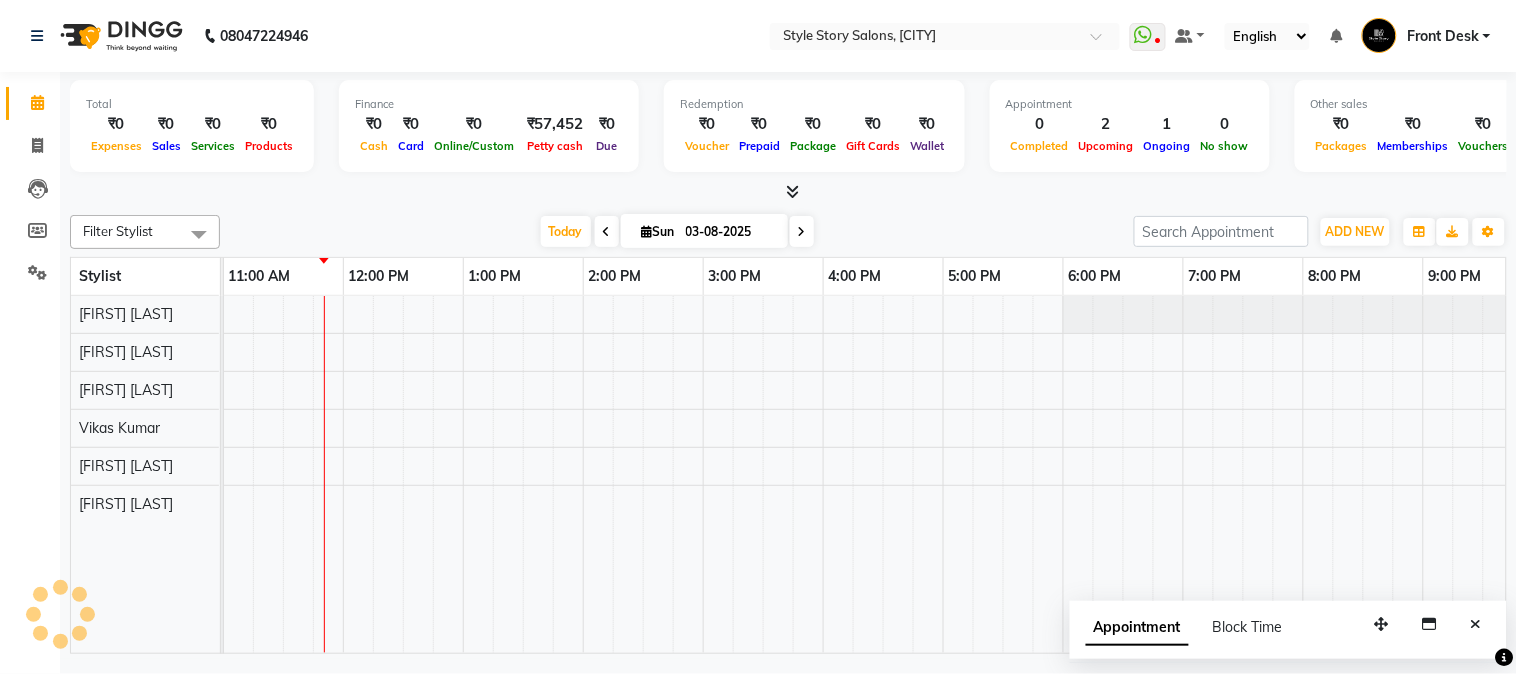 scroll, scrollTop: 0, scrollLeft: 481, axis: horizontal 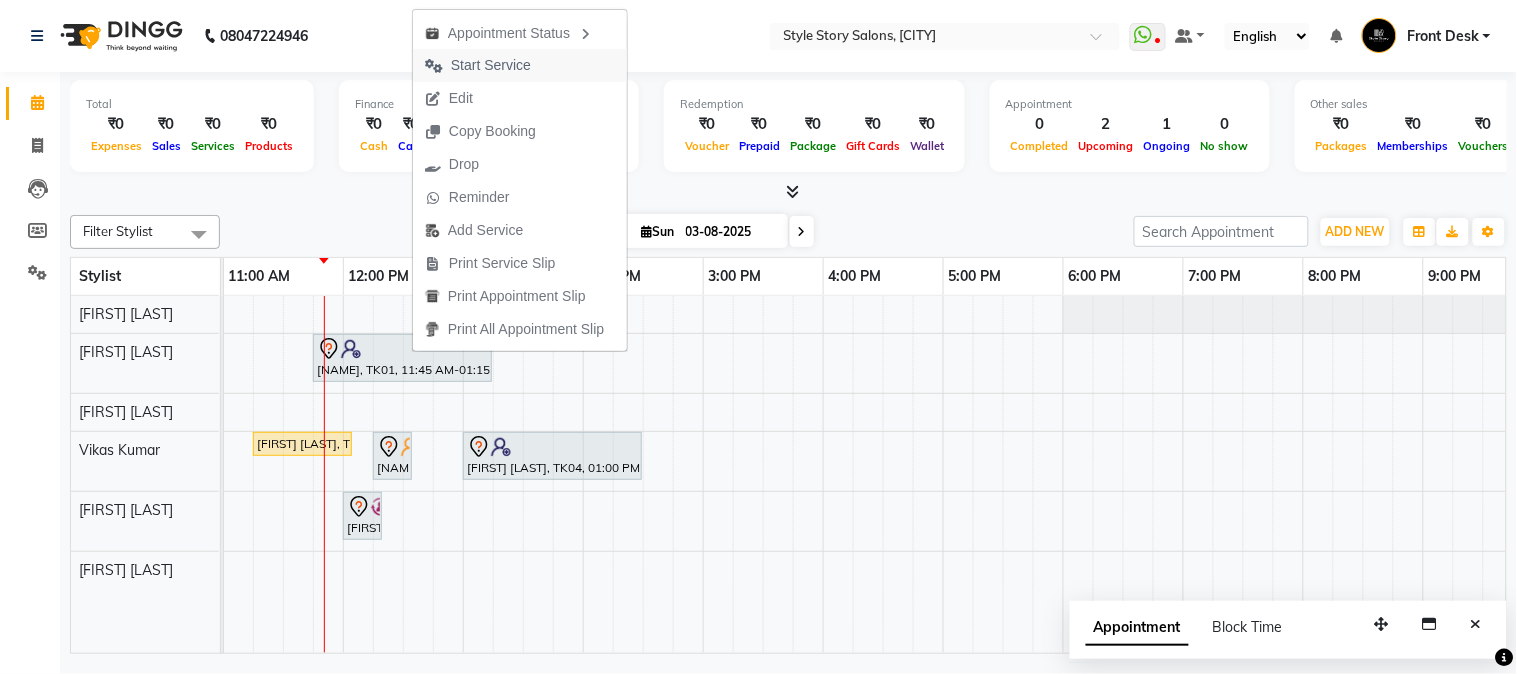click on "Start Service" at bounding box center [491, 65] 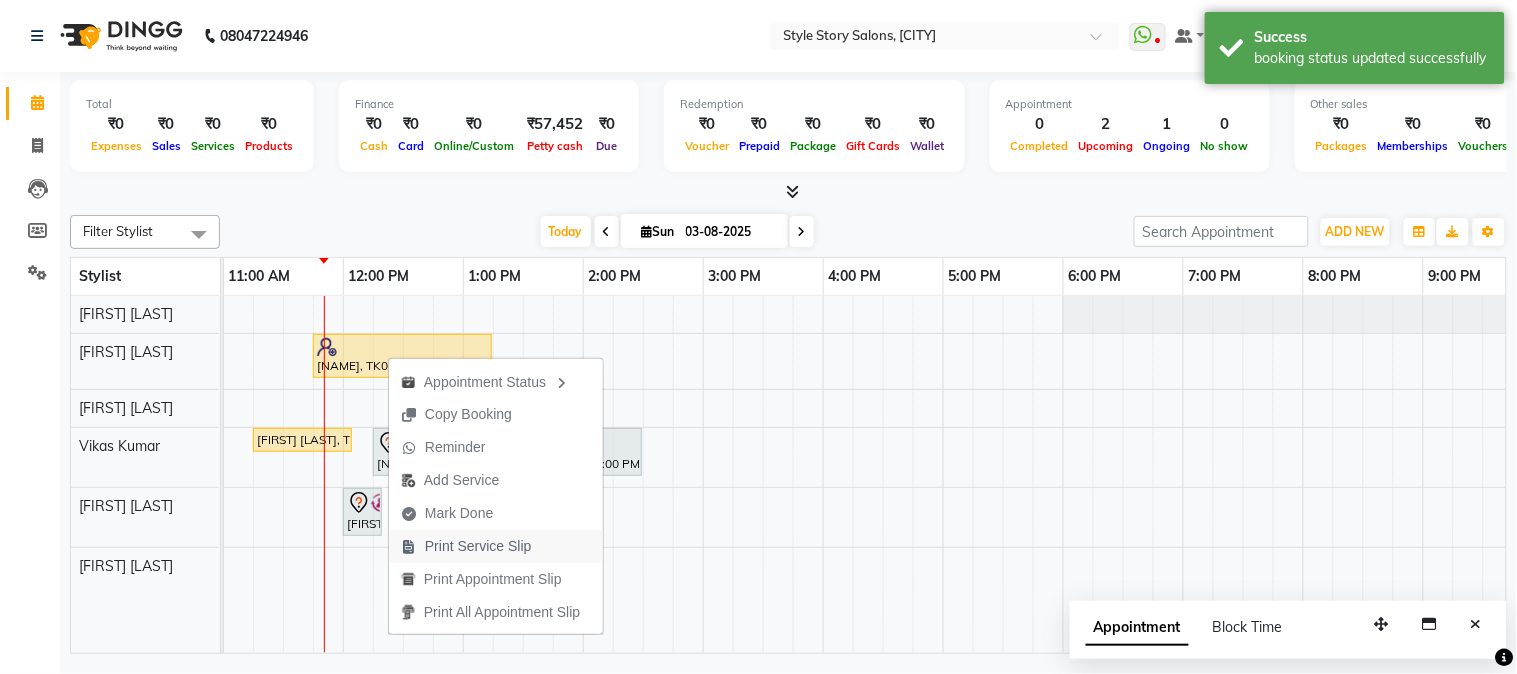 click on "Print Service Slip" at bounding box center [466, 546] 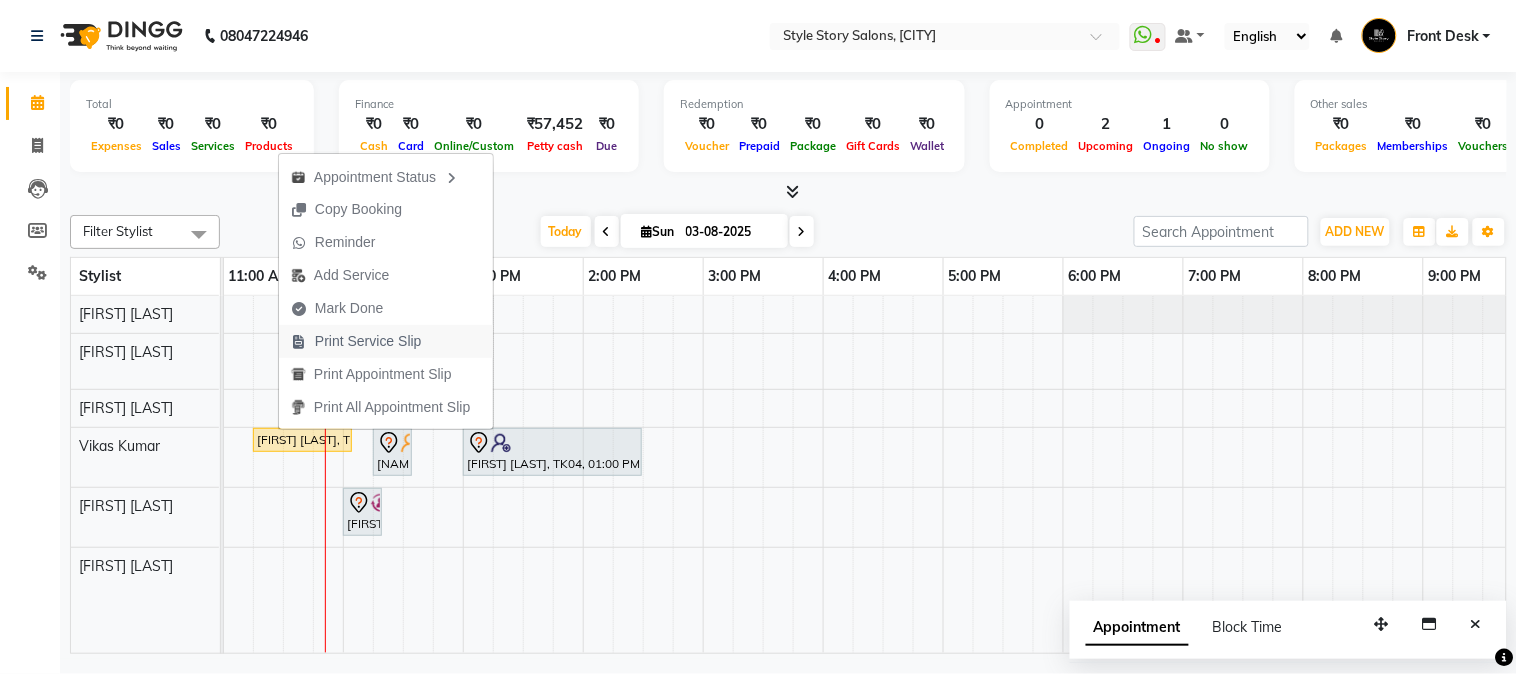 click on "Print Service Slip" at bounding box center [368, 341] 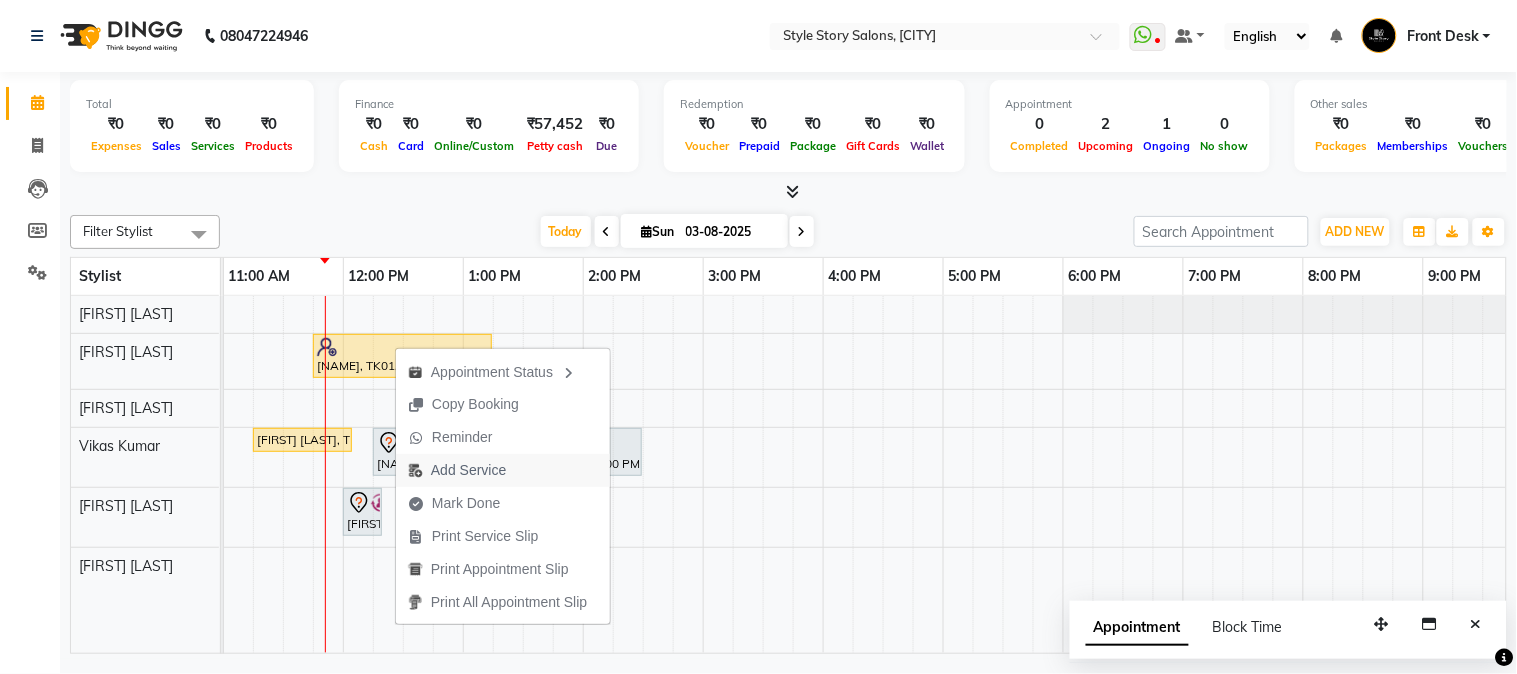 click on "Add Service" at bounding box center (468, 470) 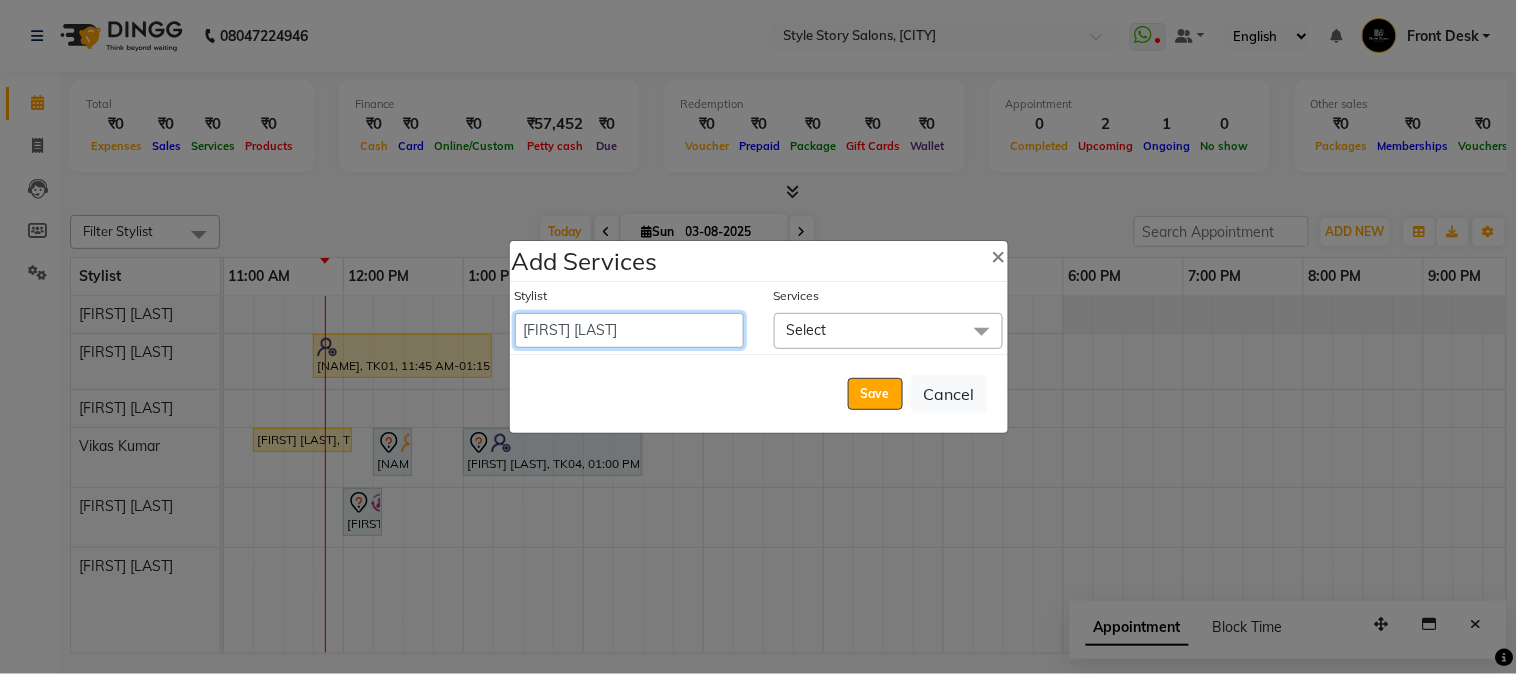 click on "[NAME] [NAME] Front Desk [NAME] [NAME] Front Desk [NAME] [NAME] [NAME] [NAME] [NAME] Senior Accountant [NAME] [NAME] [NAME] (HR Admin) [NAME] [NAME] [NAME] [NAME] [NAME] [NAME] [NAME] [NAME] [NAME] (Tina Beautician) [NAME] (Hair Artist) [NAME] [NAME] [NAME] [NAME] [NAME] [NAME] [NAME] [NAME] [NAME] [NAME] [NAME]" at bounding box center (629, 330) 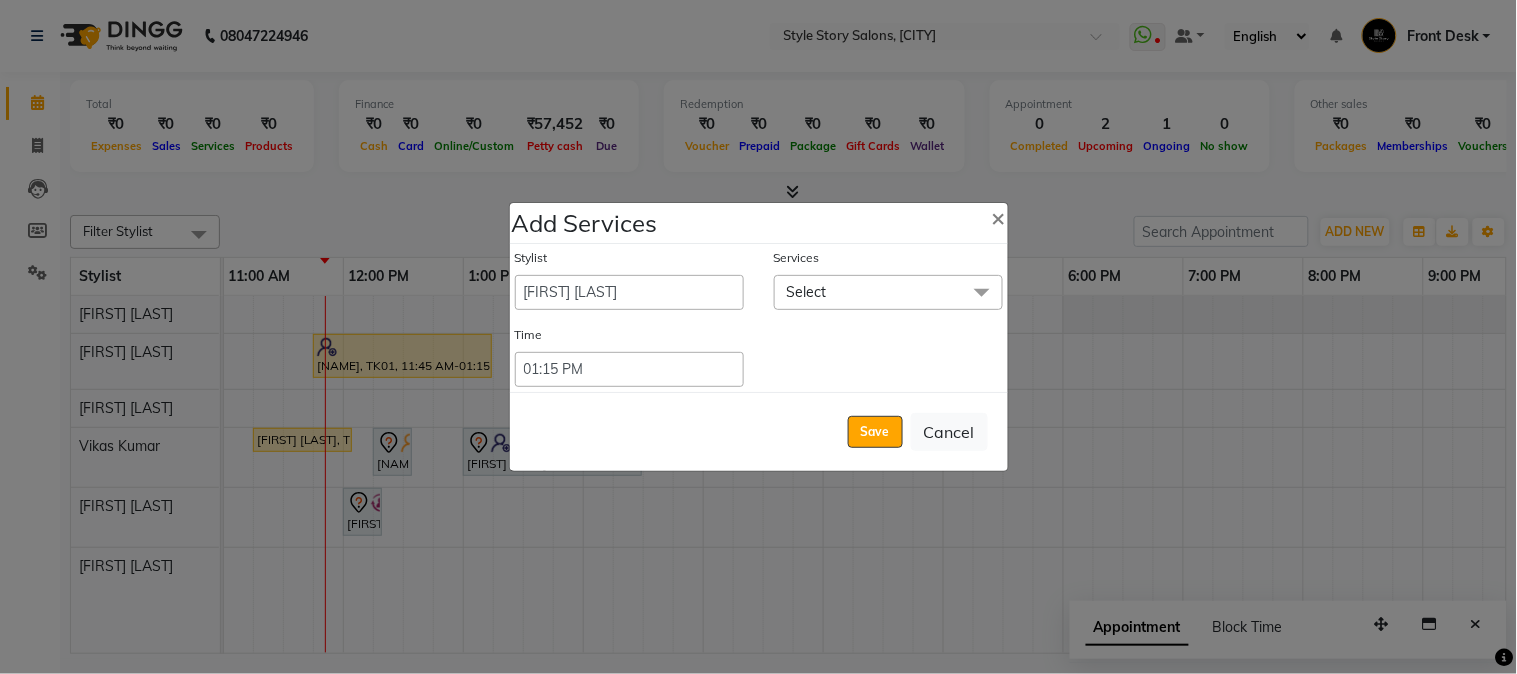 click on "Select" 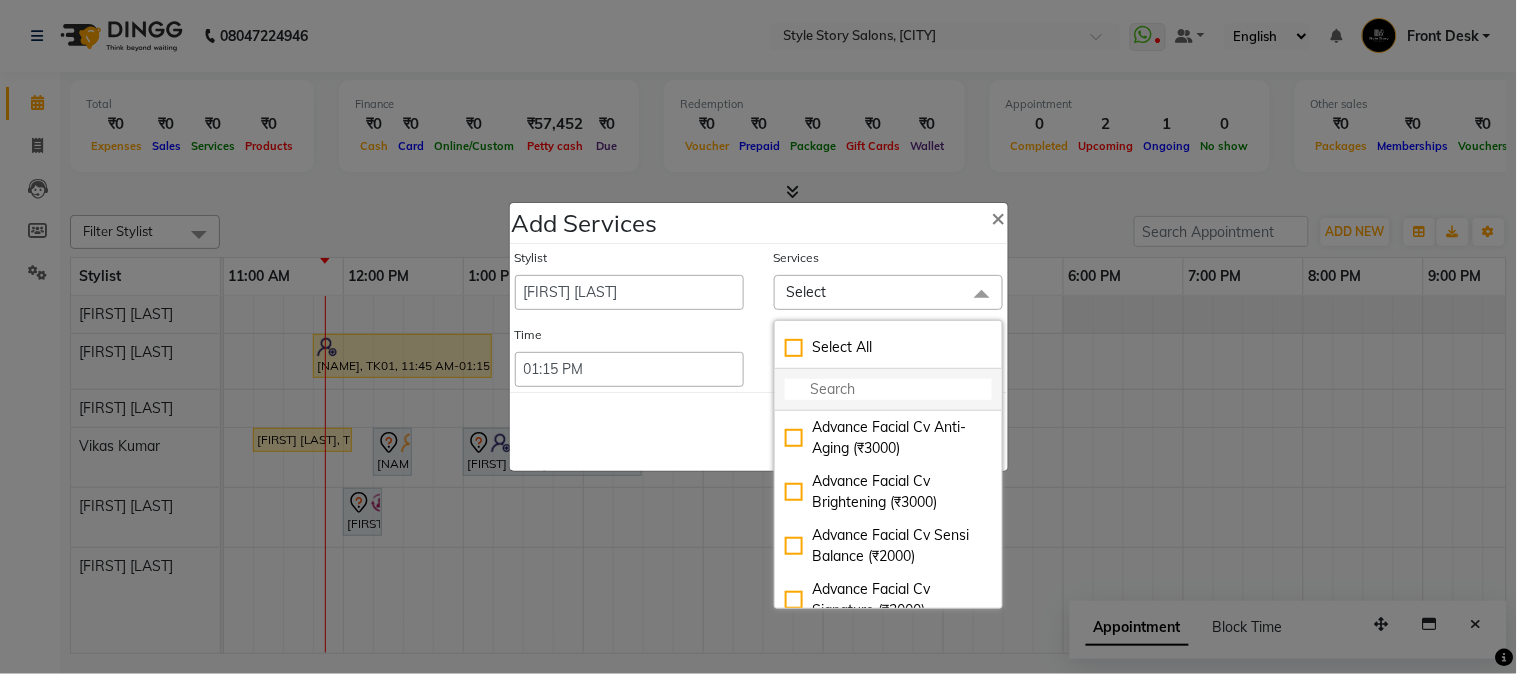 click 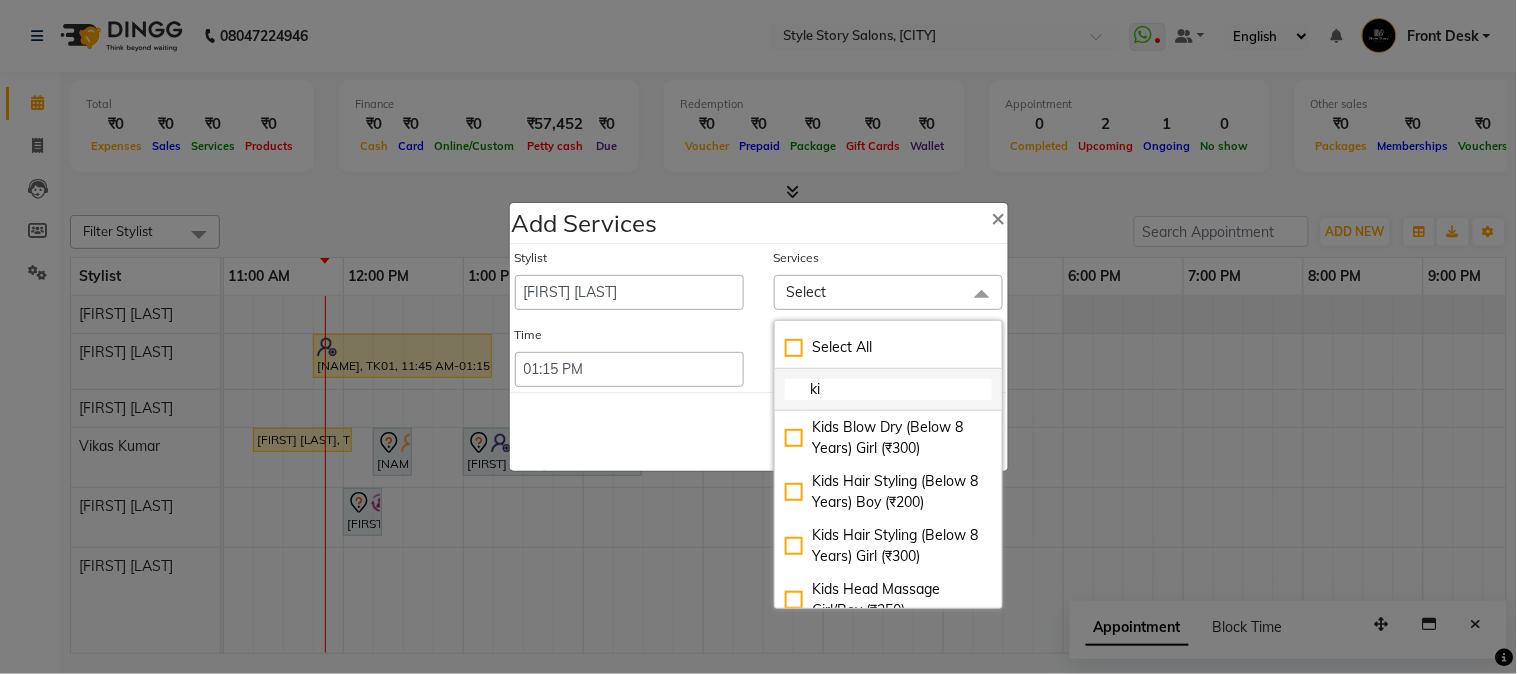 type on "kid" 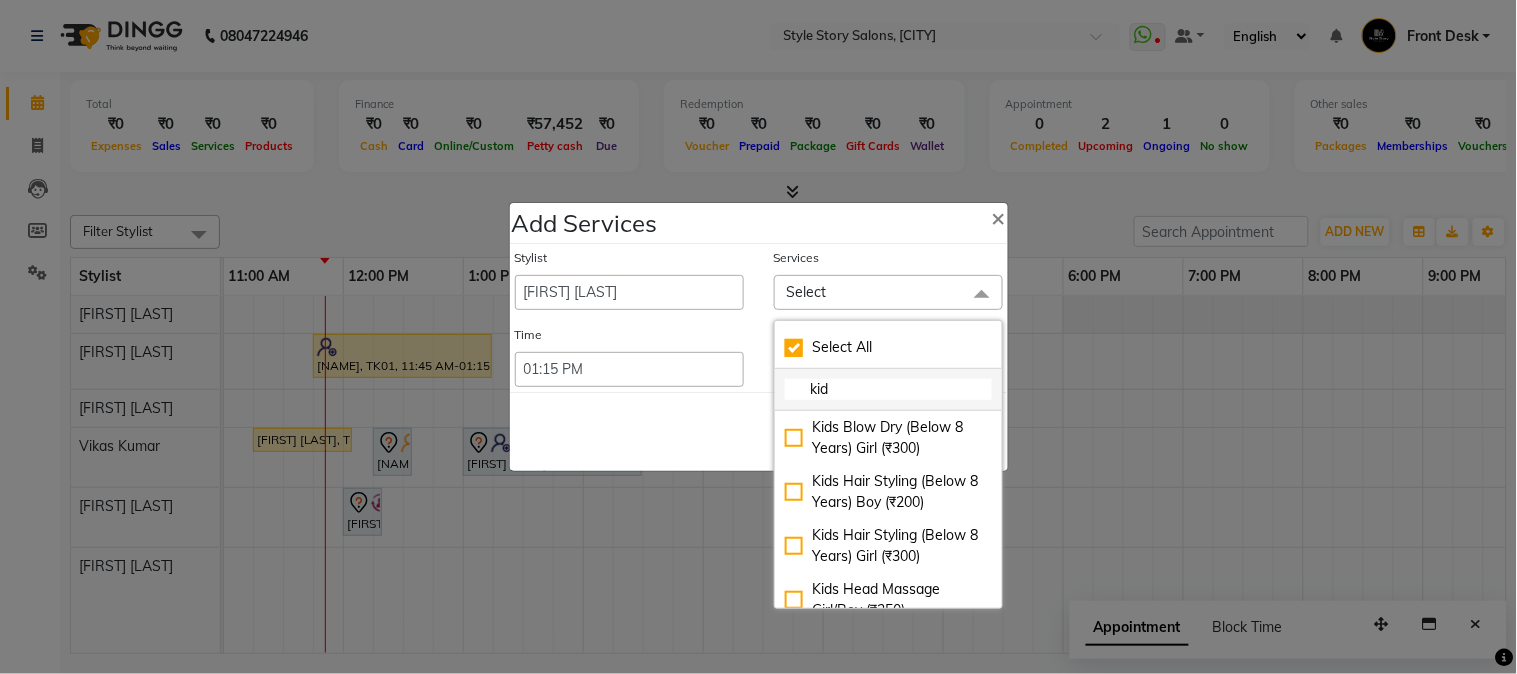 checkbox on "true" 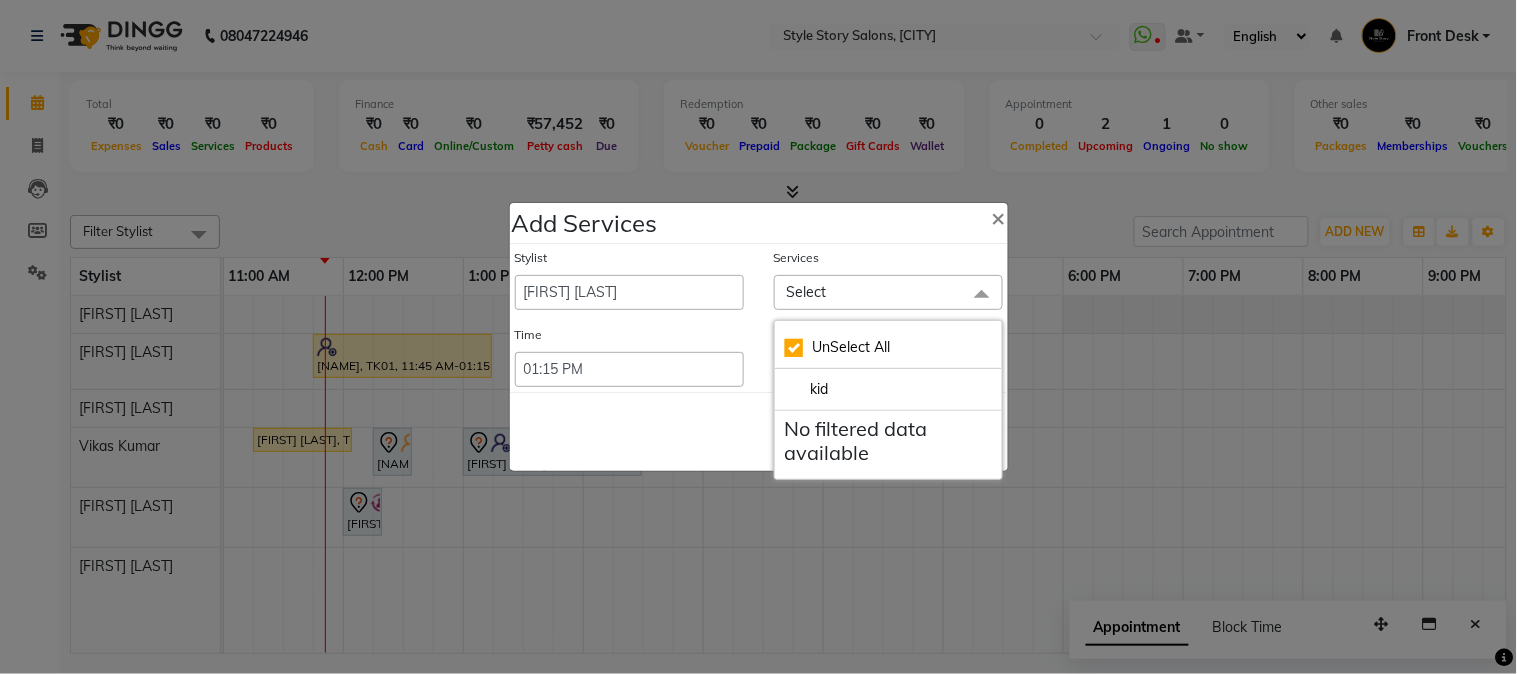 checkbox on "false" 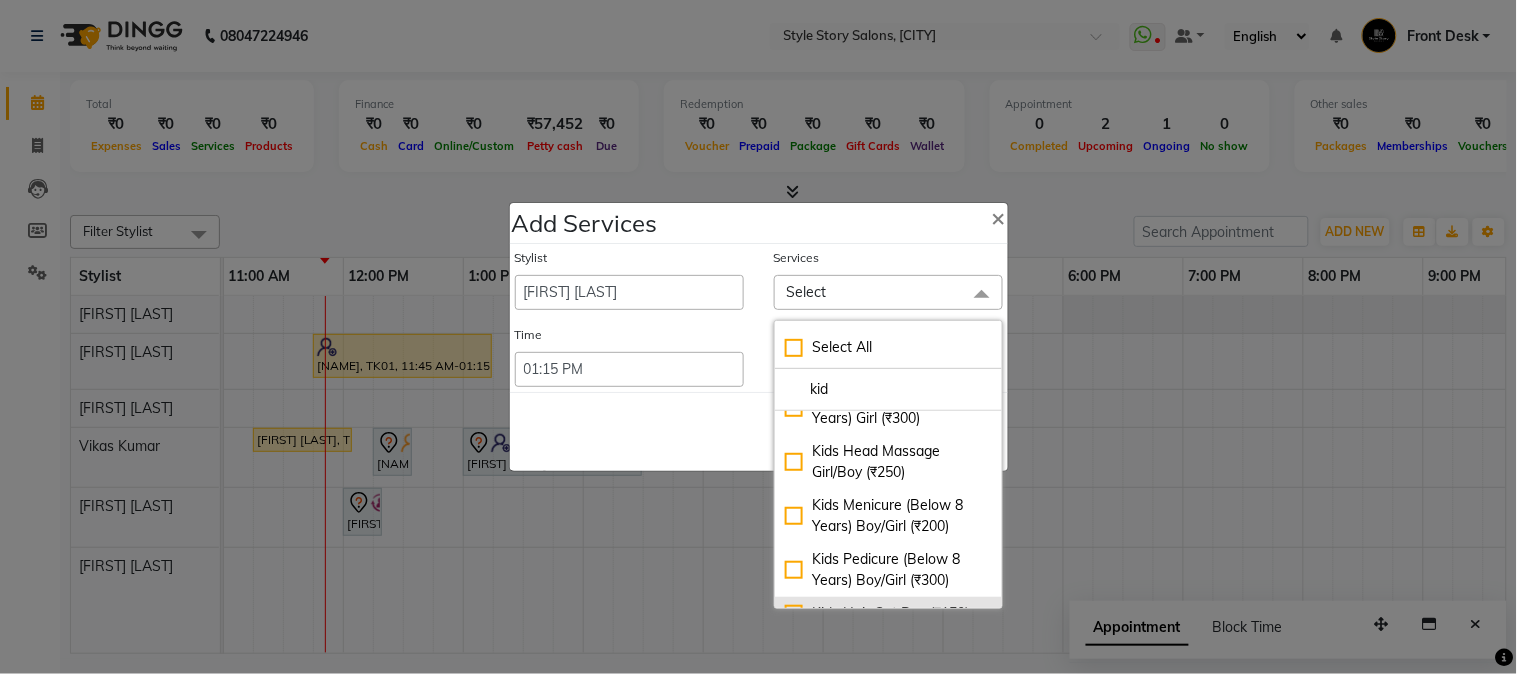 scroll, scrollTop: 225, scrollLeft: 0, axis: vertical 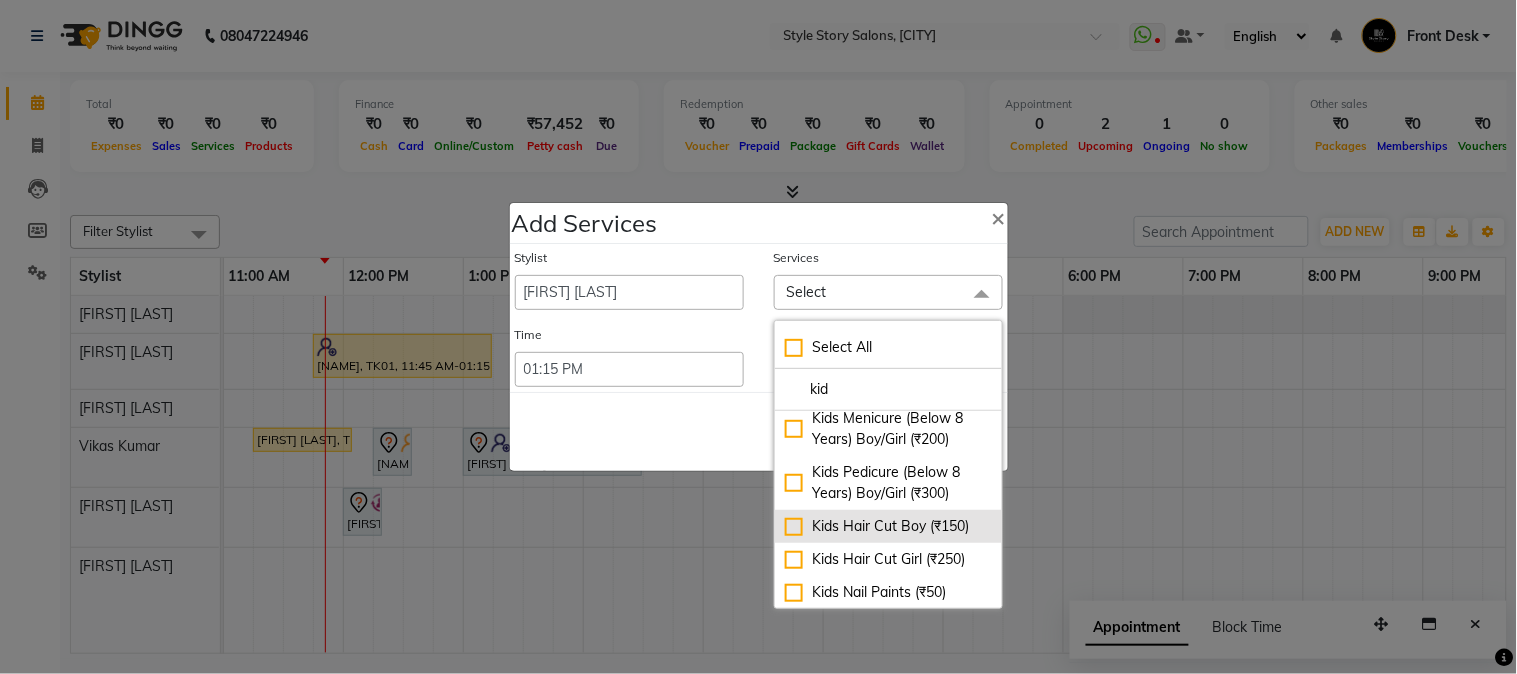 type on "kid" 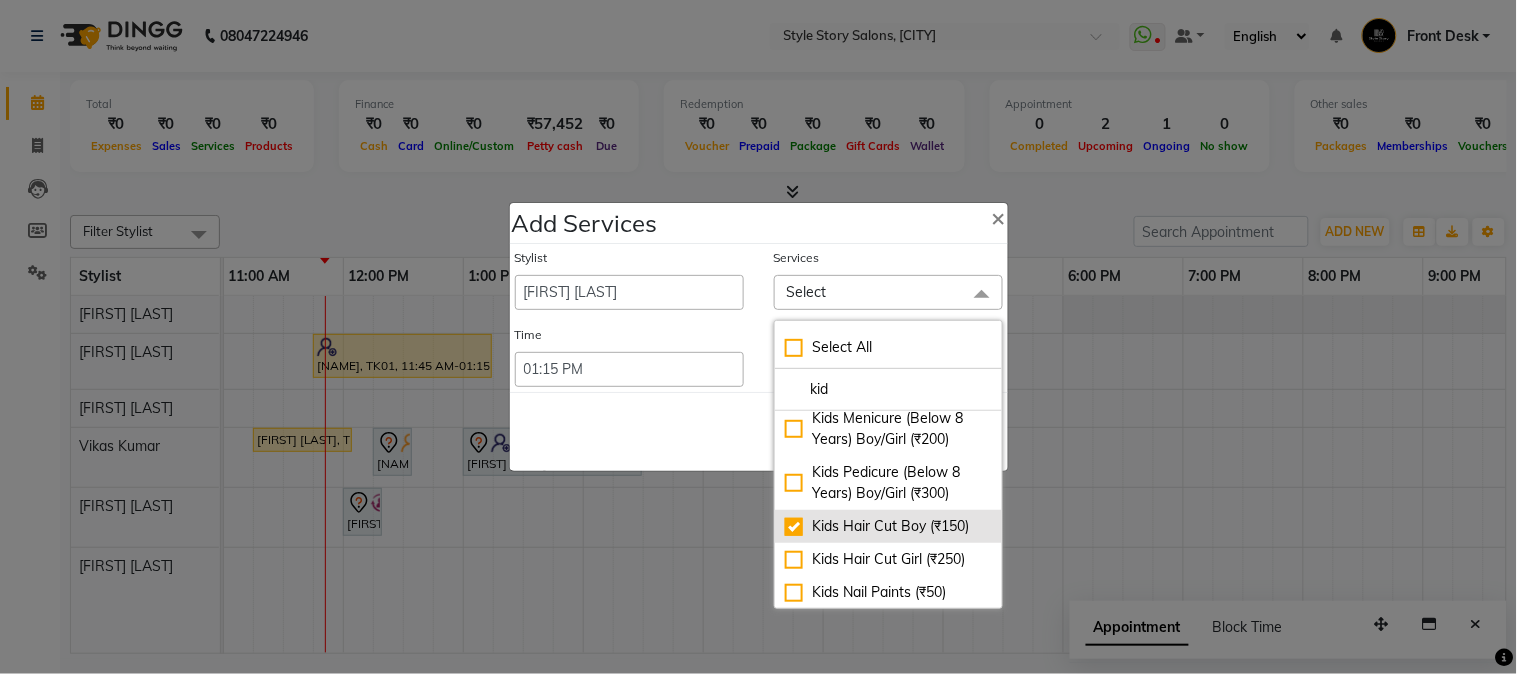 checkbox on "true" 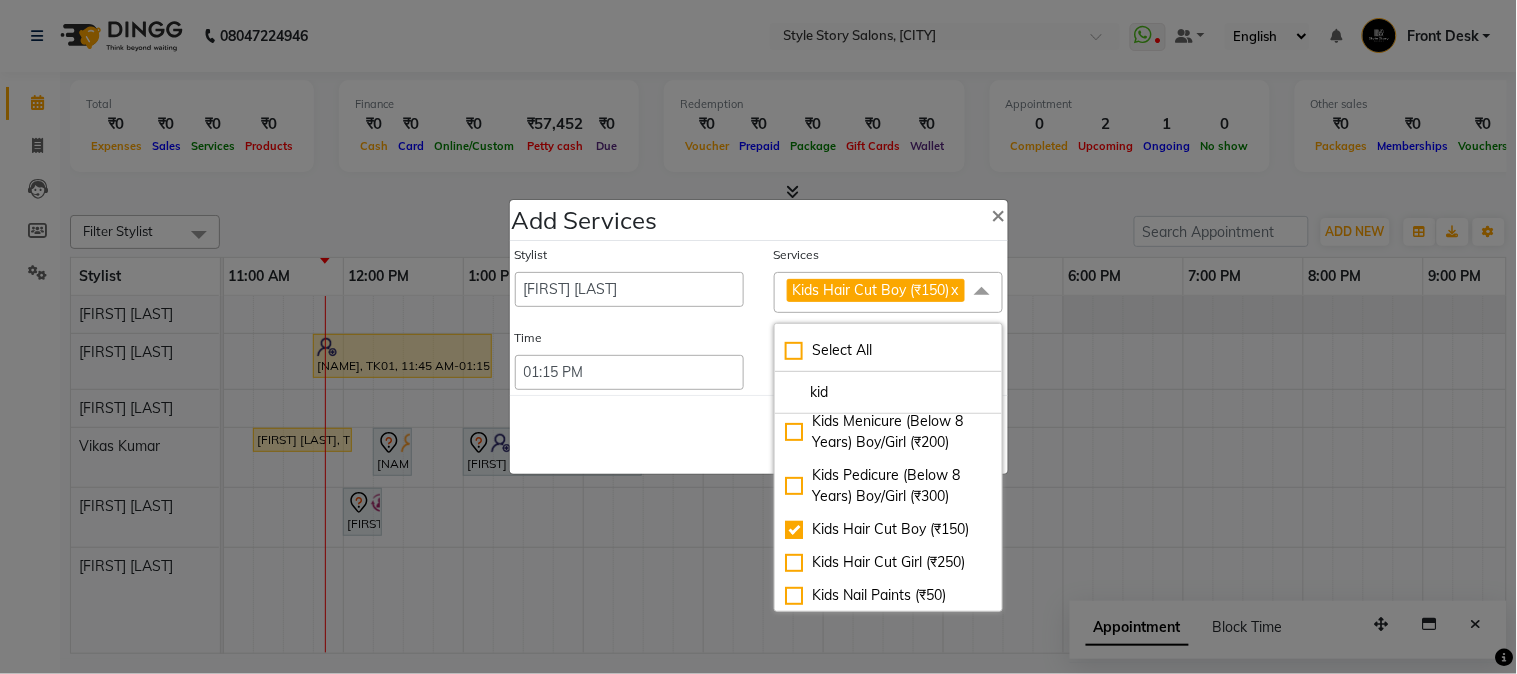 click on "Save   Cancel" 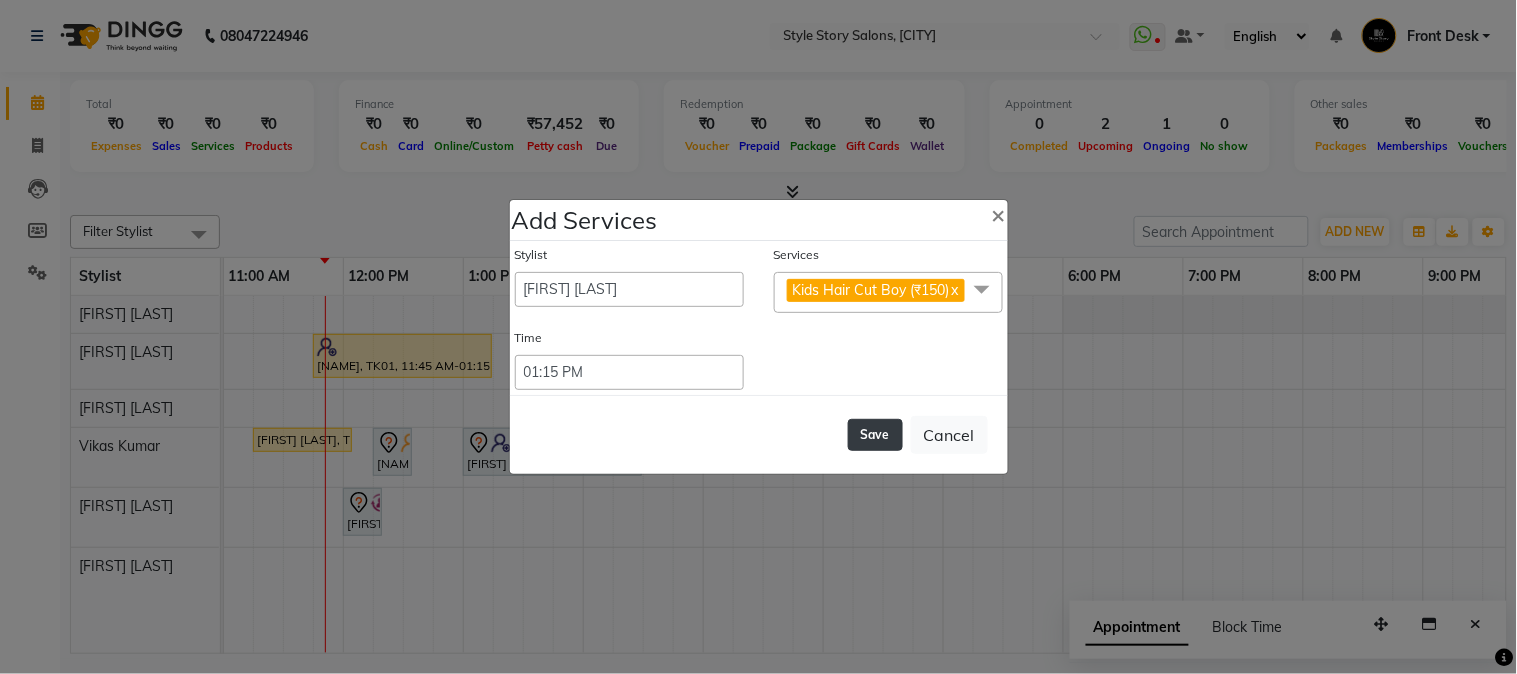 click on "Save" 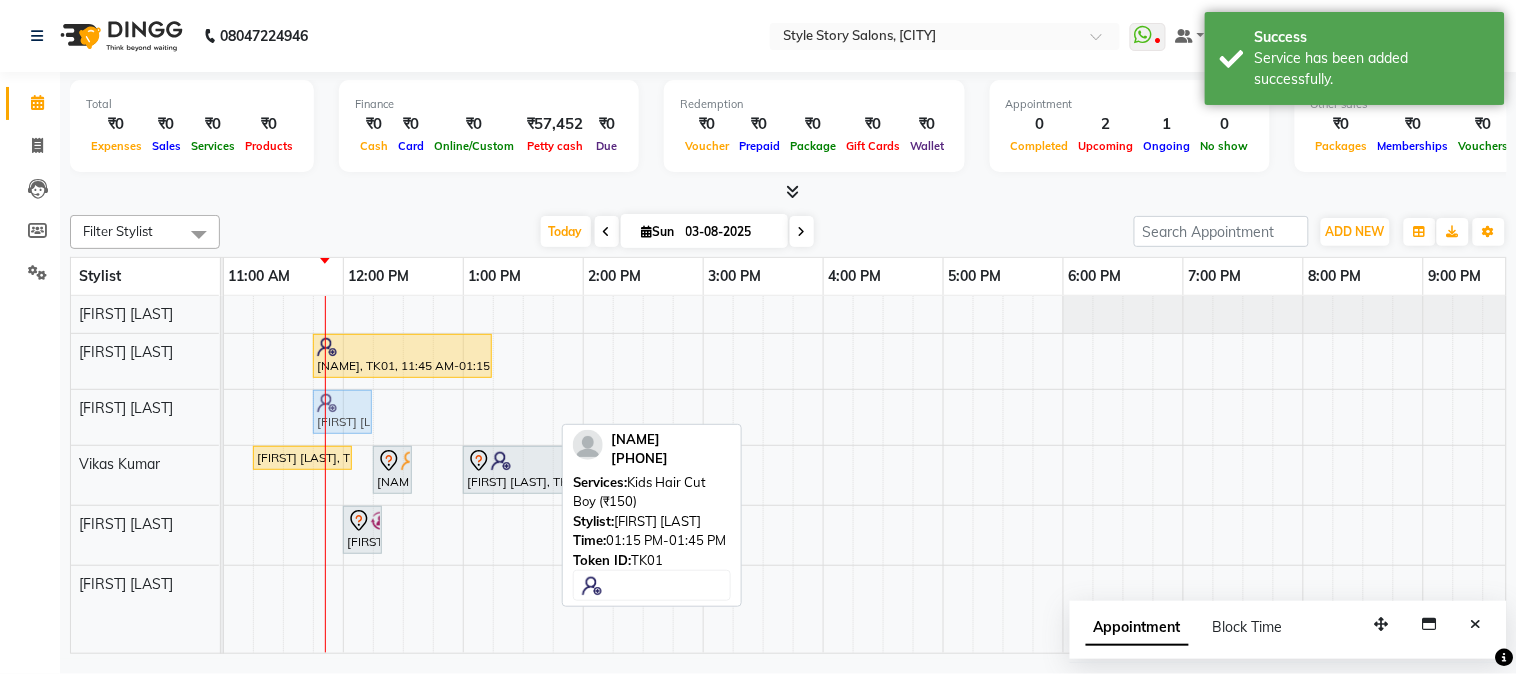drag, startPoint x: 541, startPoint y: 407, endPoint x: 371, endPoint y: 438, distance: 172.80336 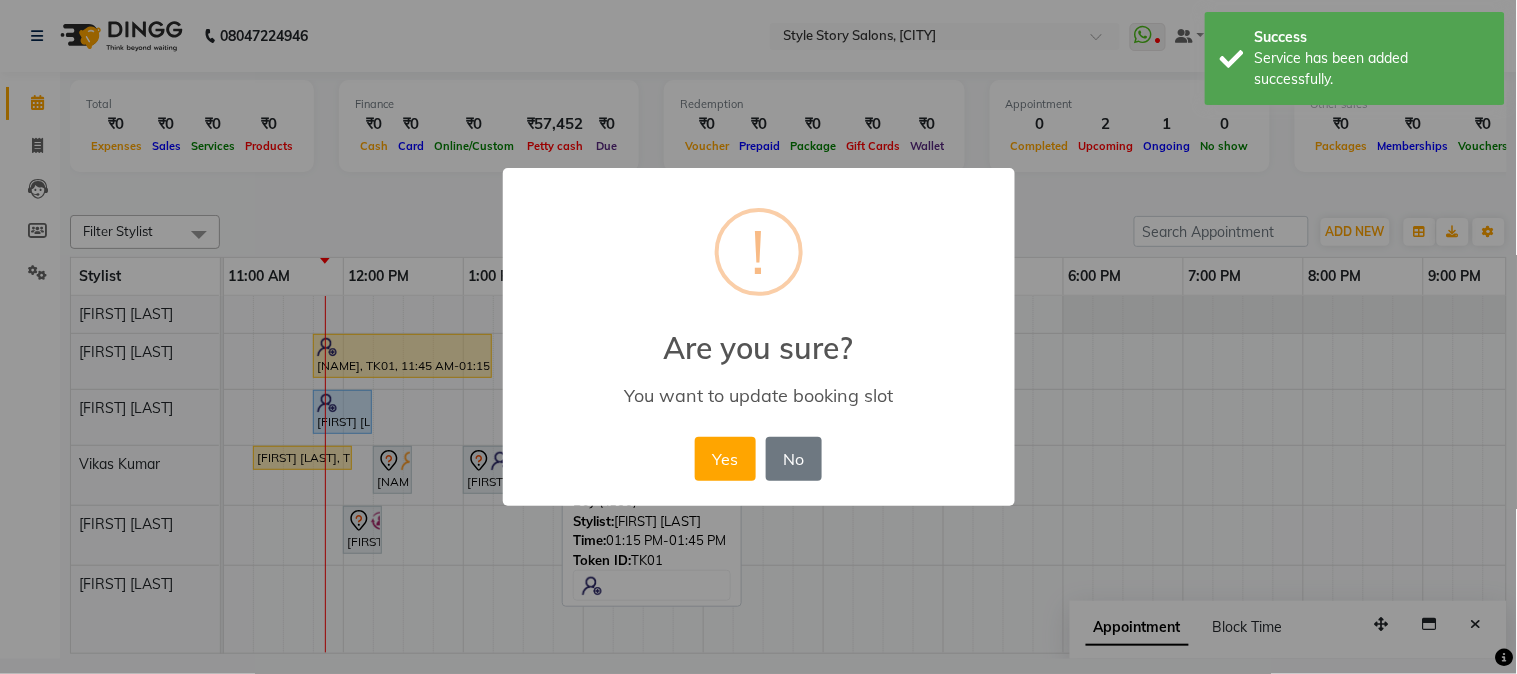 drag, startPoint x: 723, startPoint y: 460, endPoint x: 588, endPoint y: 443, distance: 136.06616 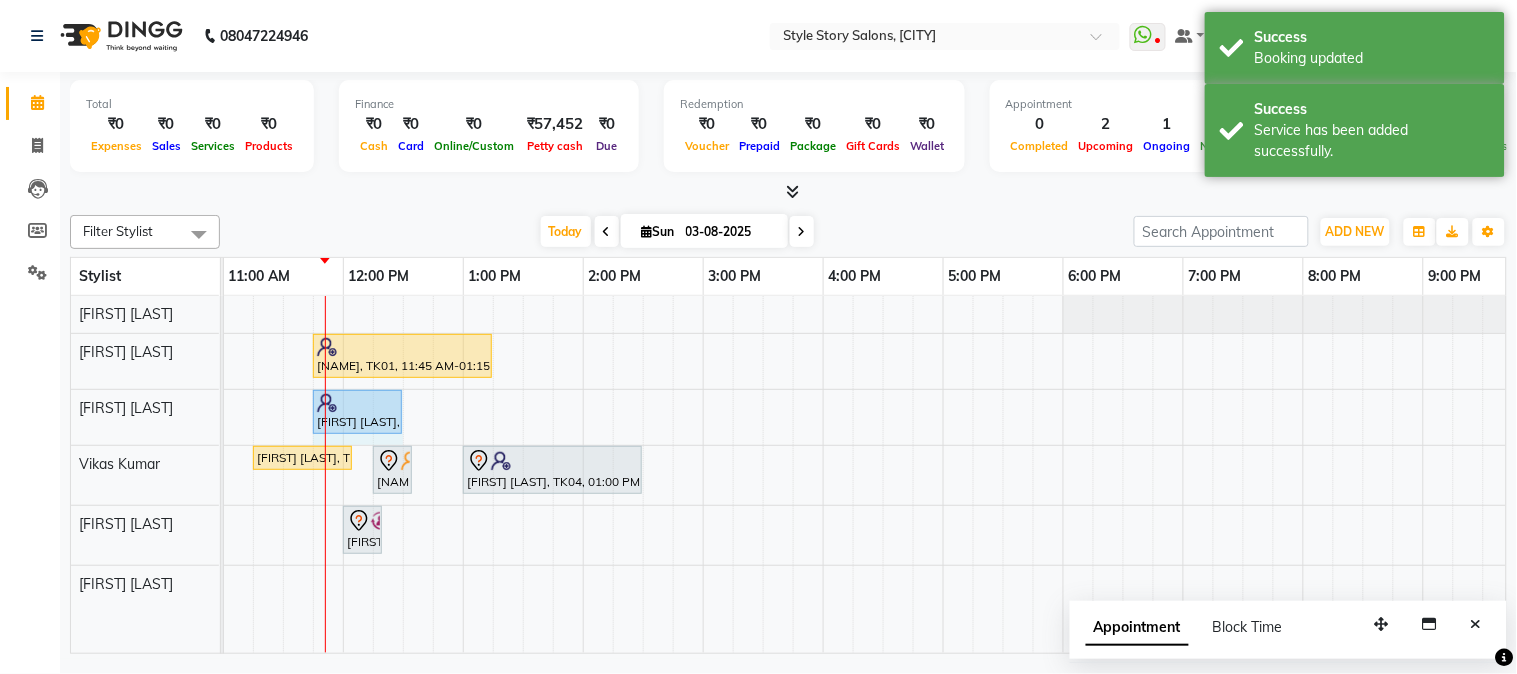 drag, startPoint x: 370, startPoint y: 415, endPoint x: 391, endPoint y: 415, distance: 21 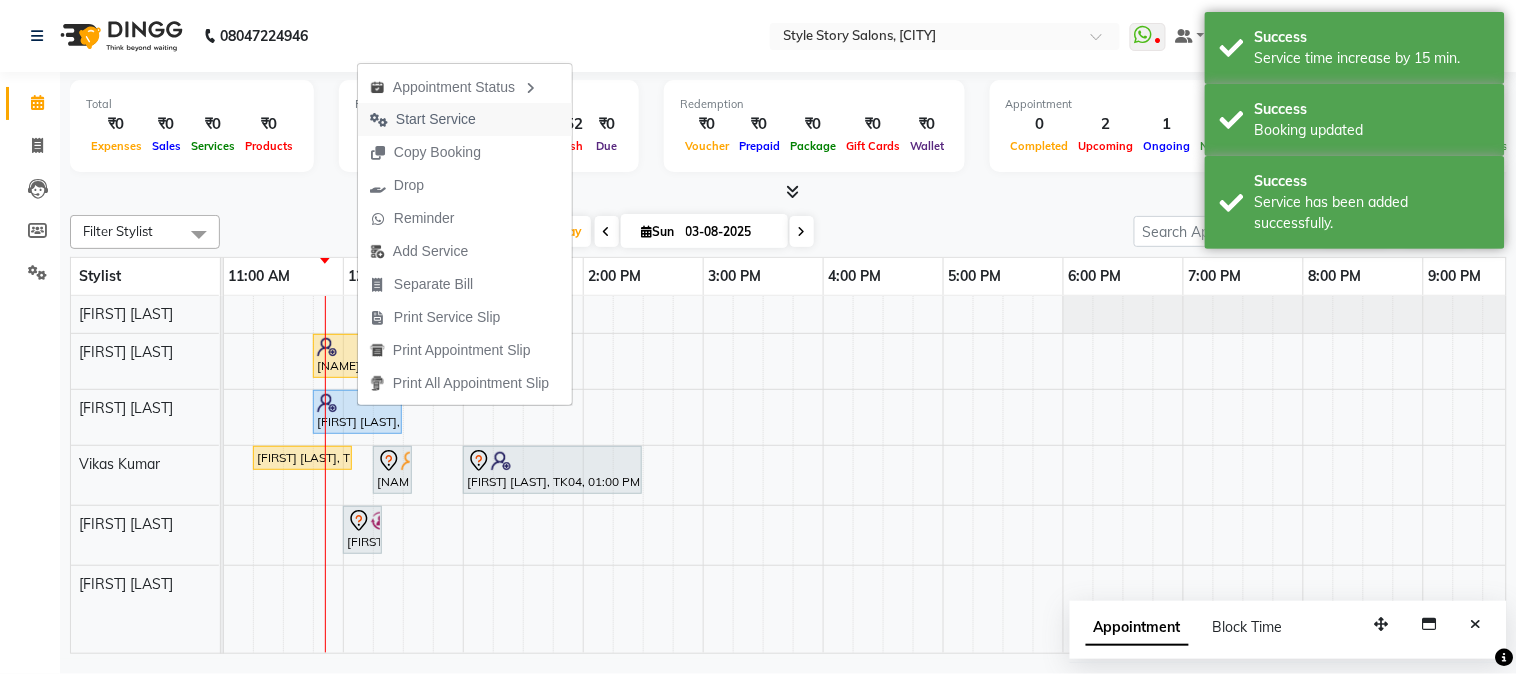 click on "Start Service" at bounding box center (436, 119) 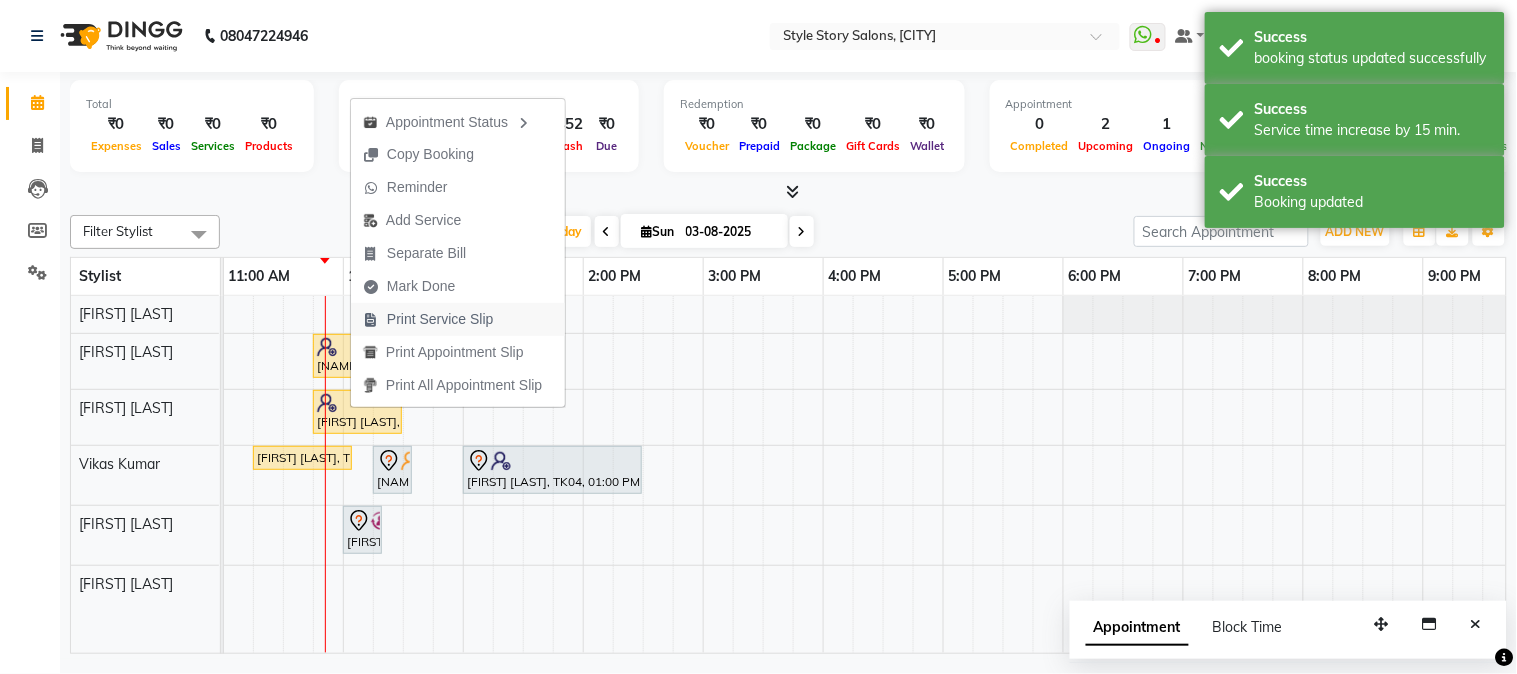 click on "Print Service Slip" at bounding box center [440, 319] 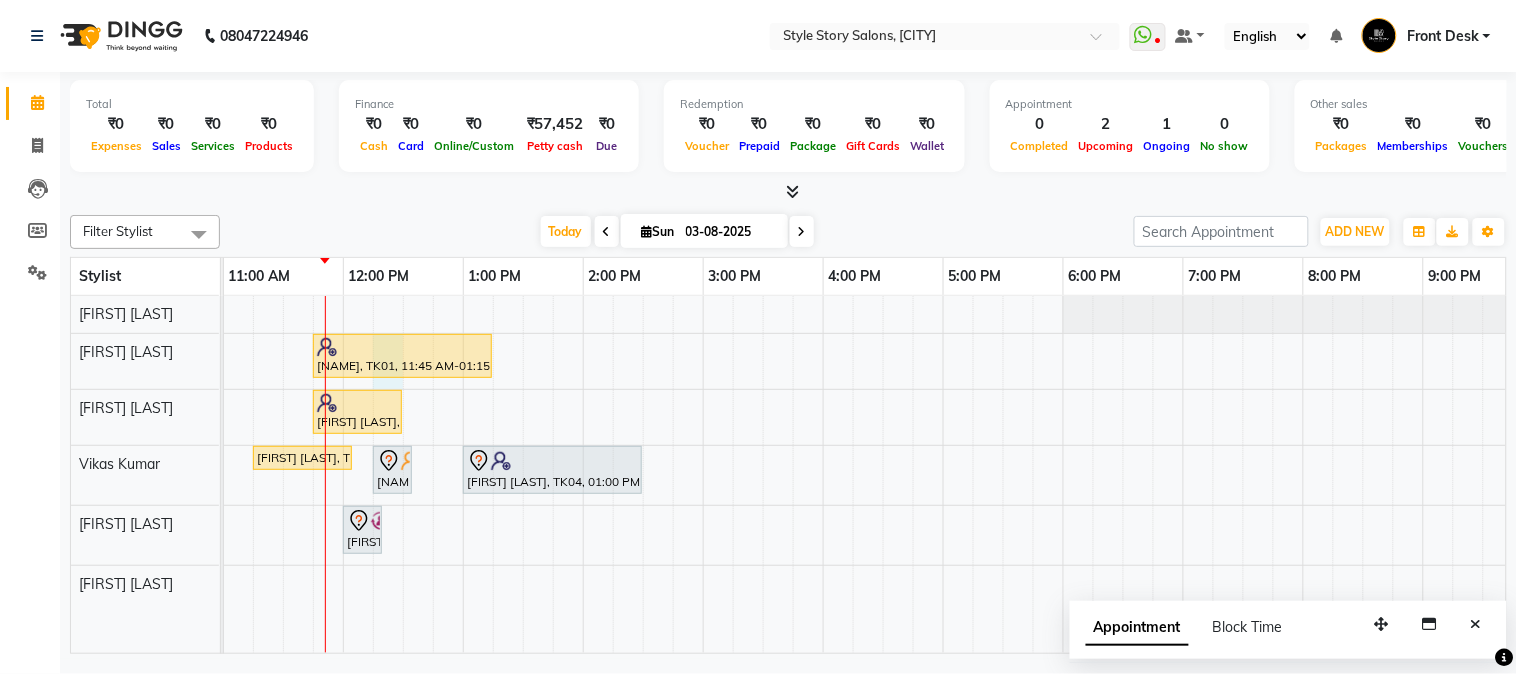 click on "[NAME], TK01, 11:45 AM-01:15 PM, Touchup Amoniea Free-Female" at bounding box center [403, 356] 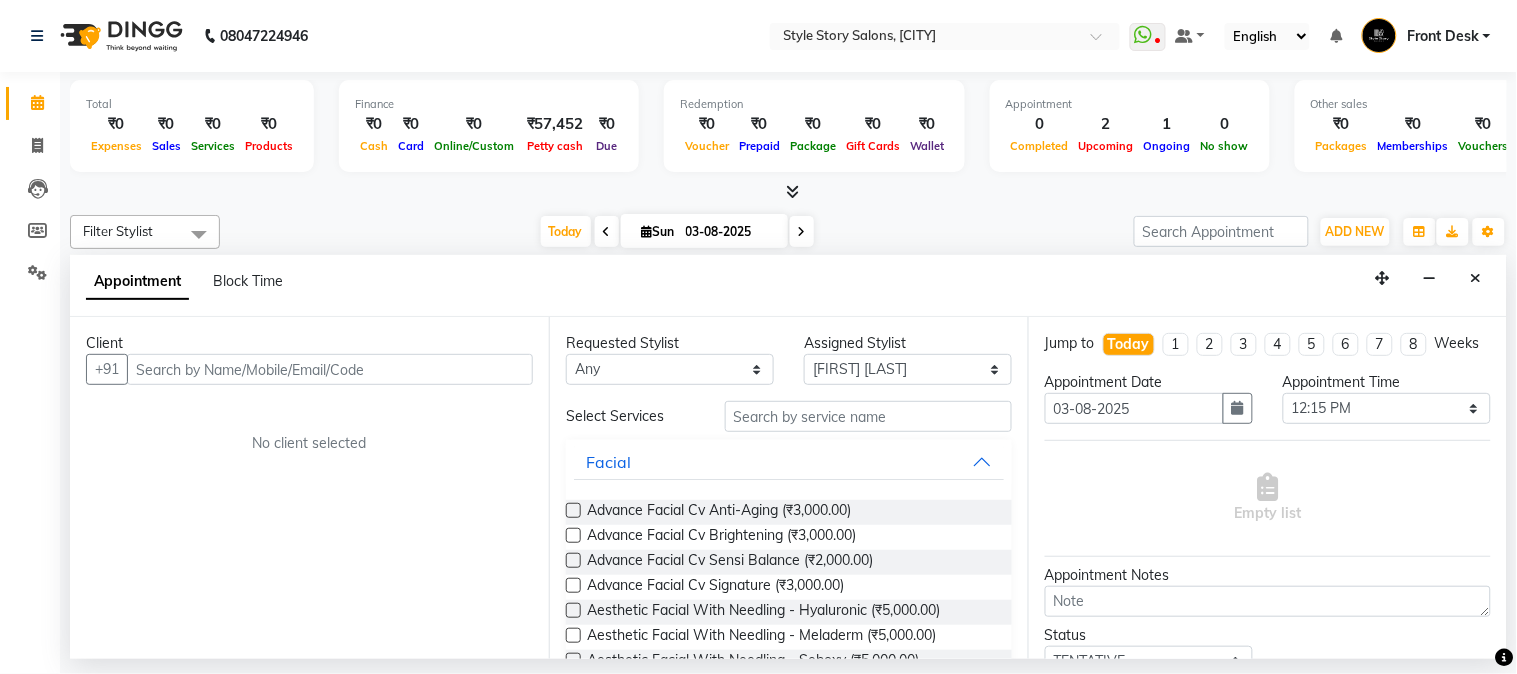 click on "Client +91  No client selected" at bounding box center [309, 488] 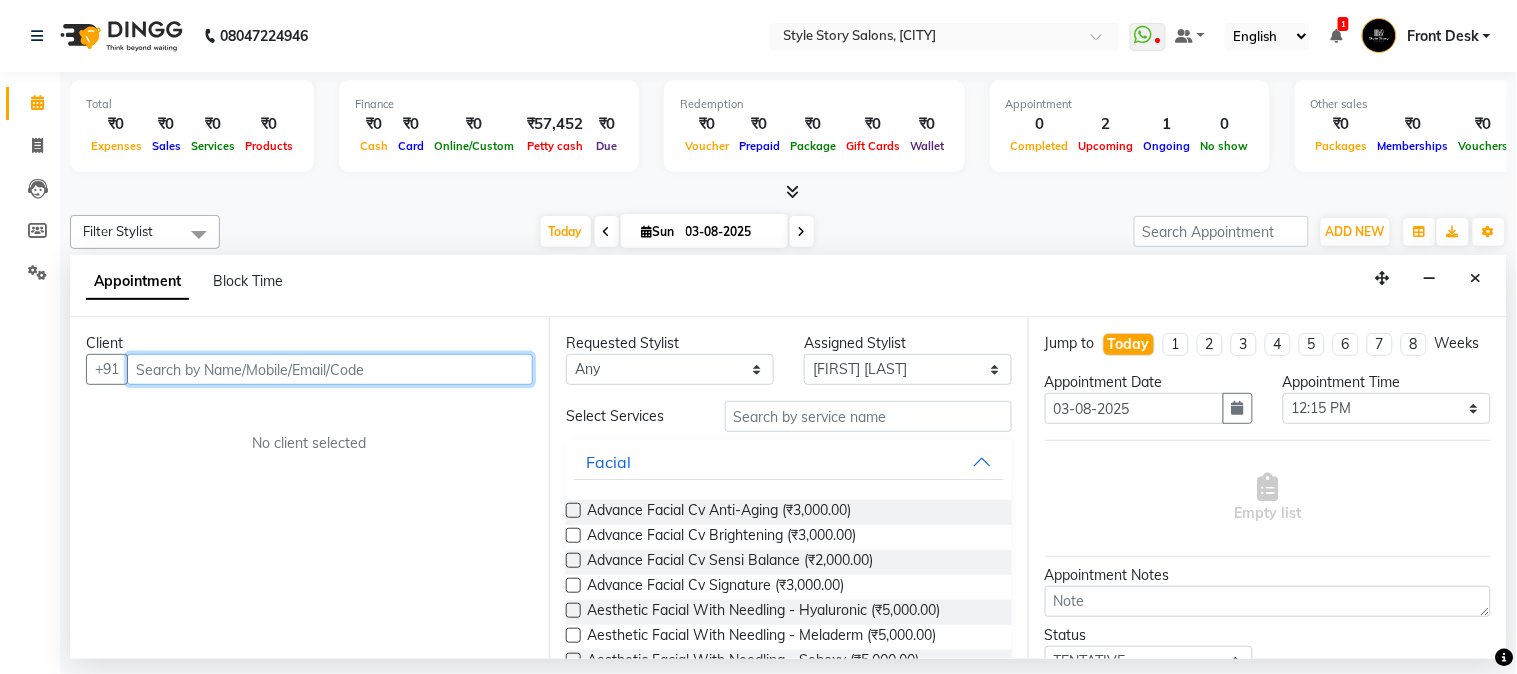 click at bounding box center (330, 369) 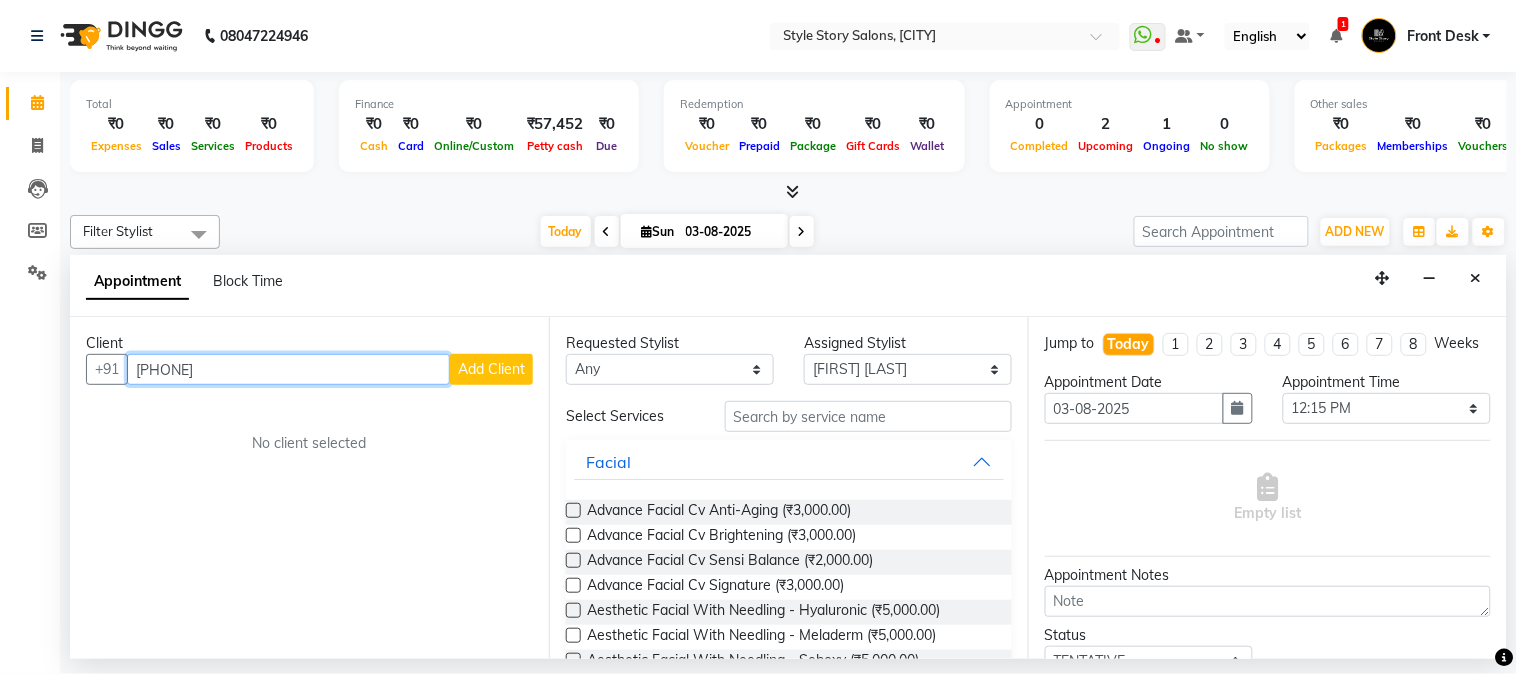 type on "[PHONE]" 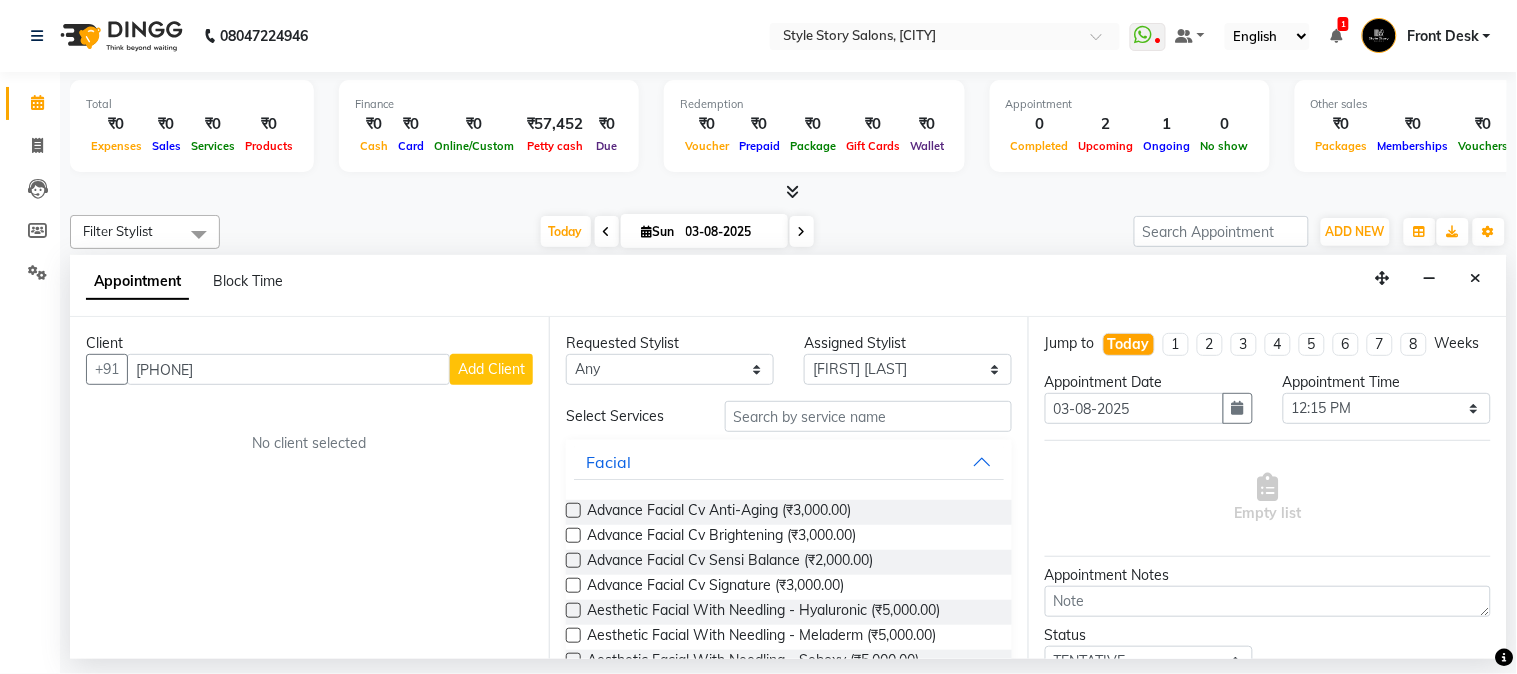 click on "Add Client" at bounding box center [491, 369] 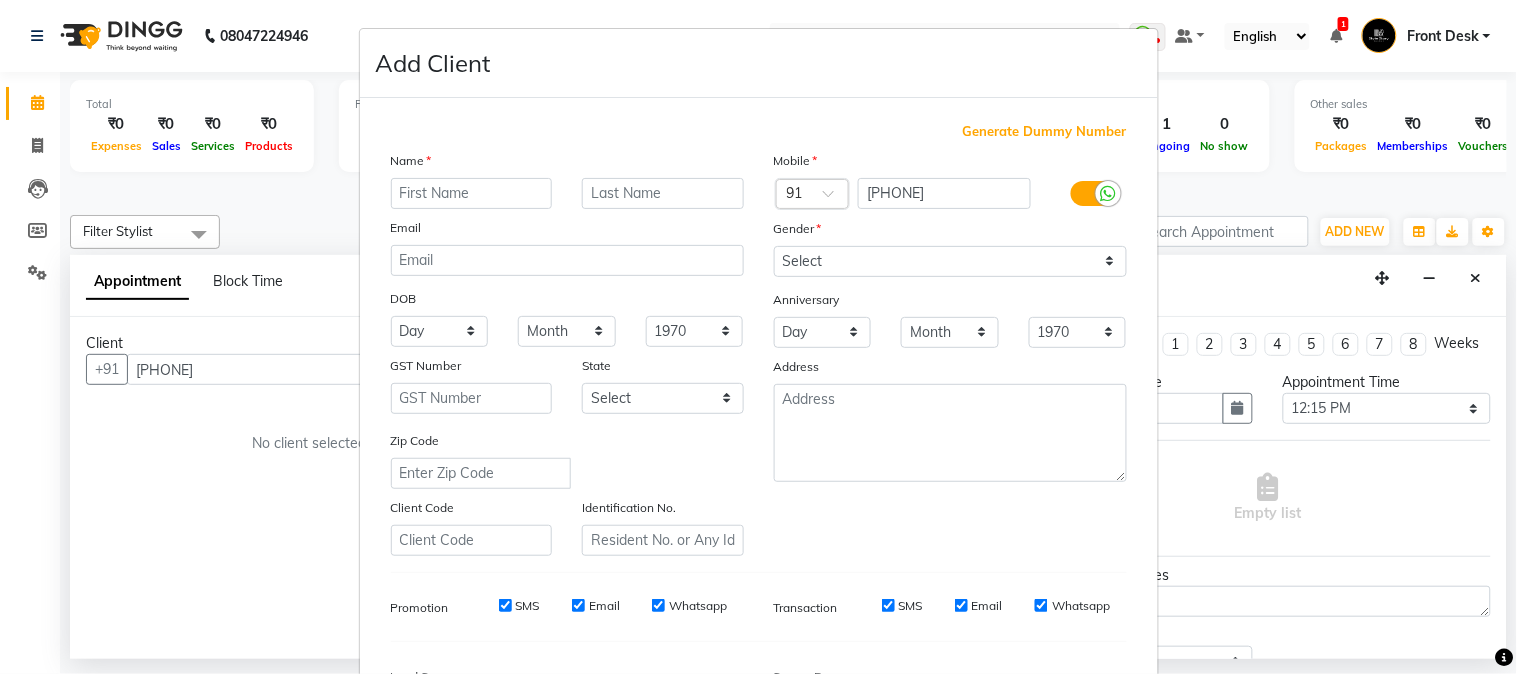 click at bounding box center [472, 193] 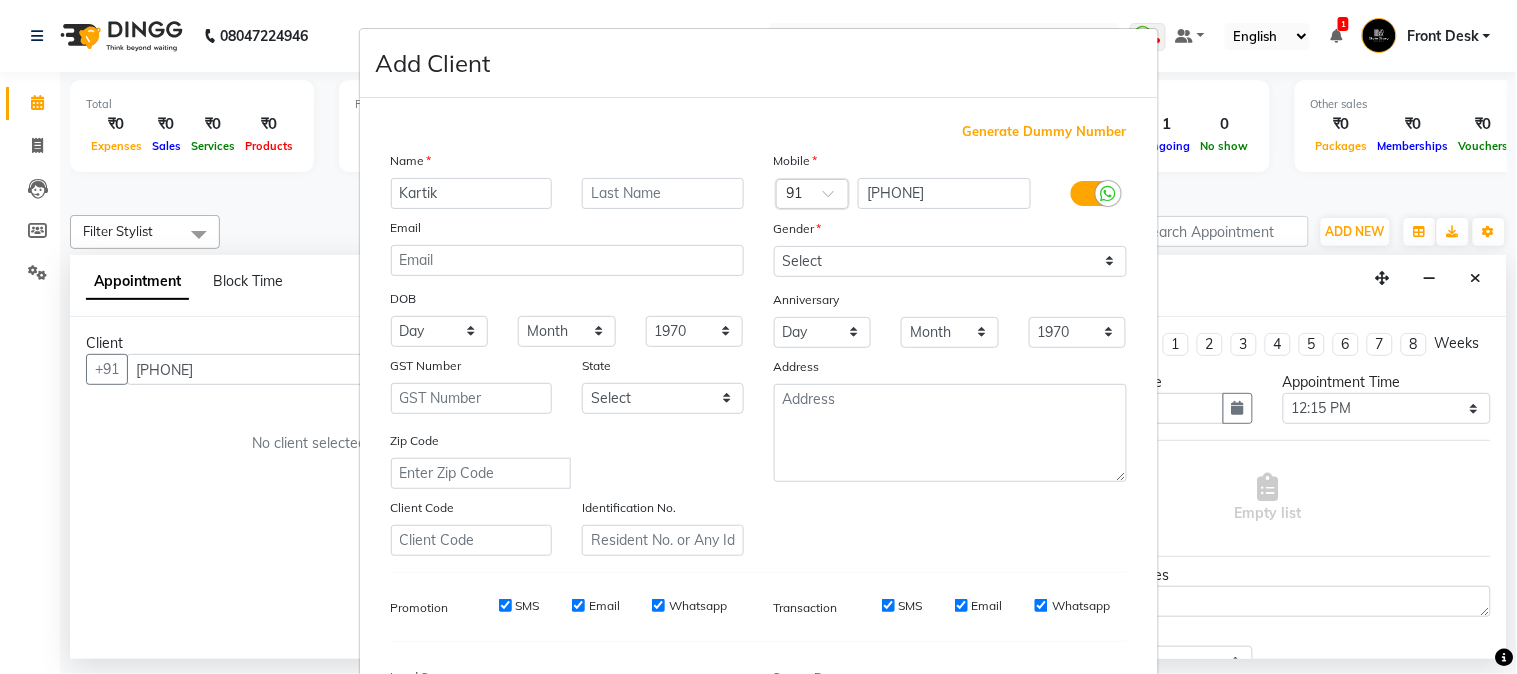 type on "Kartik" 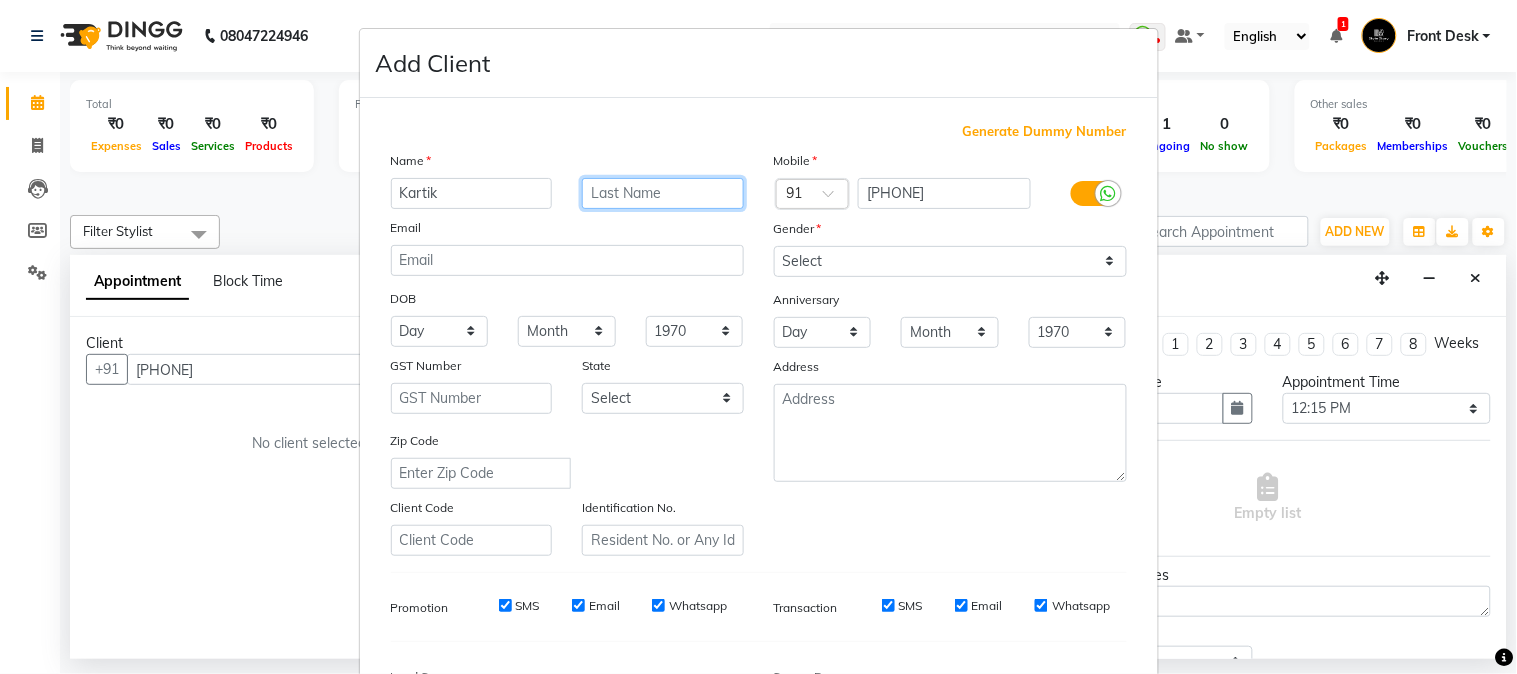 click at bounding box center (663, 193) 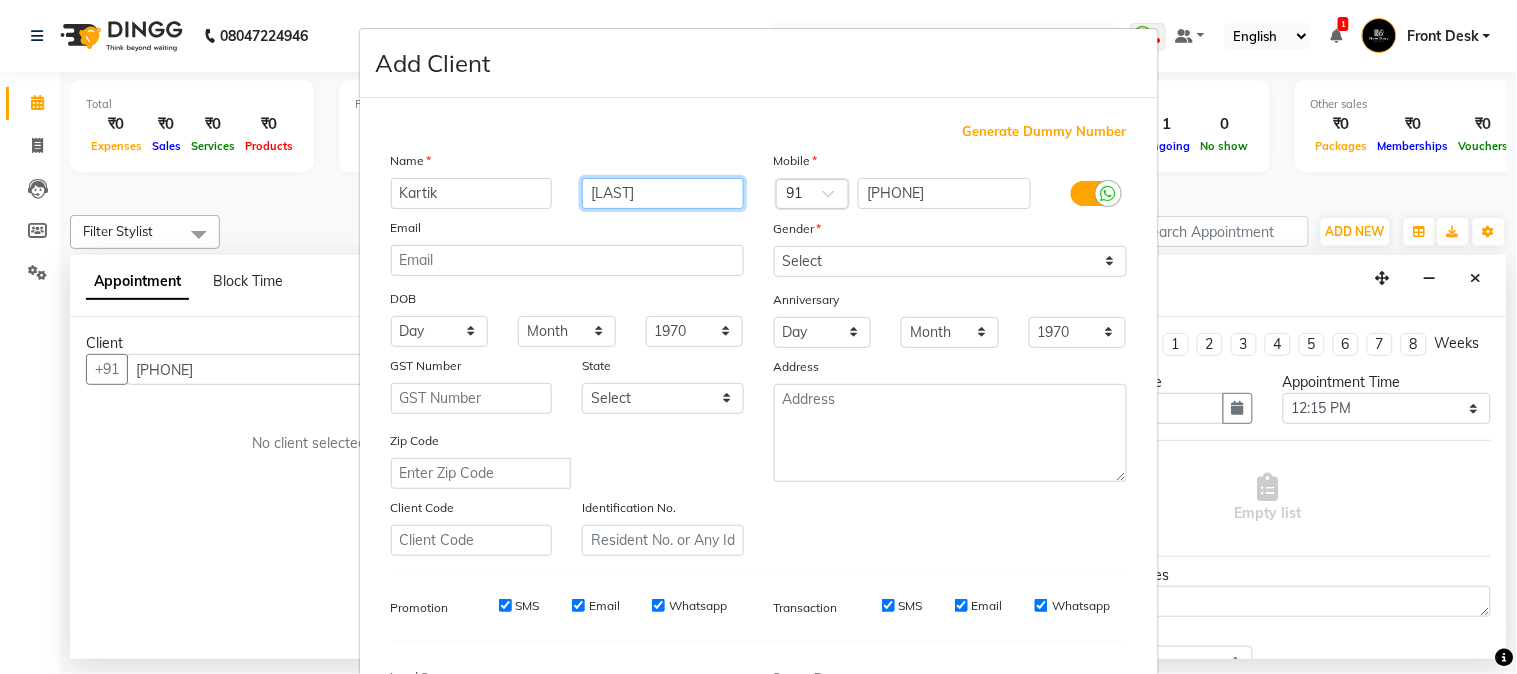 type on "[LAST]" 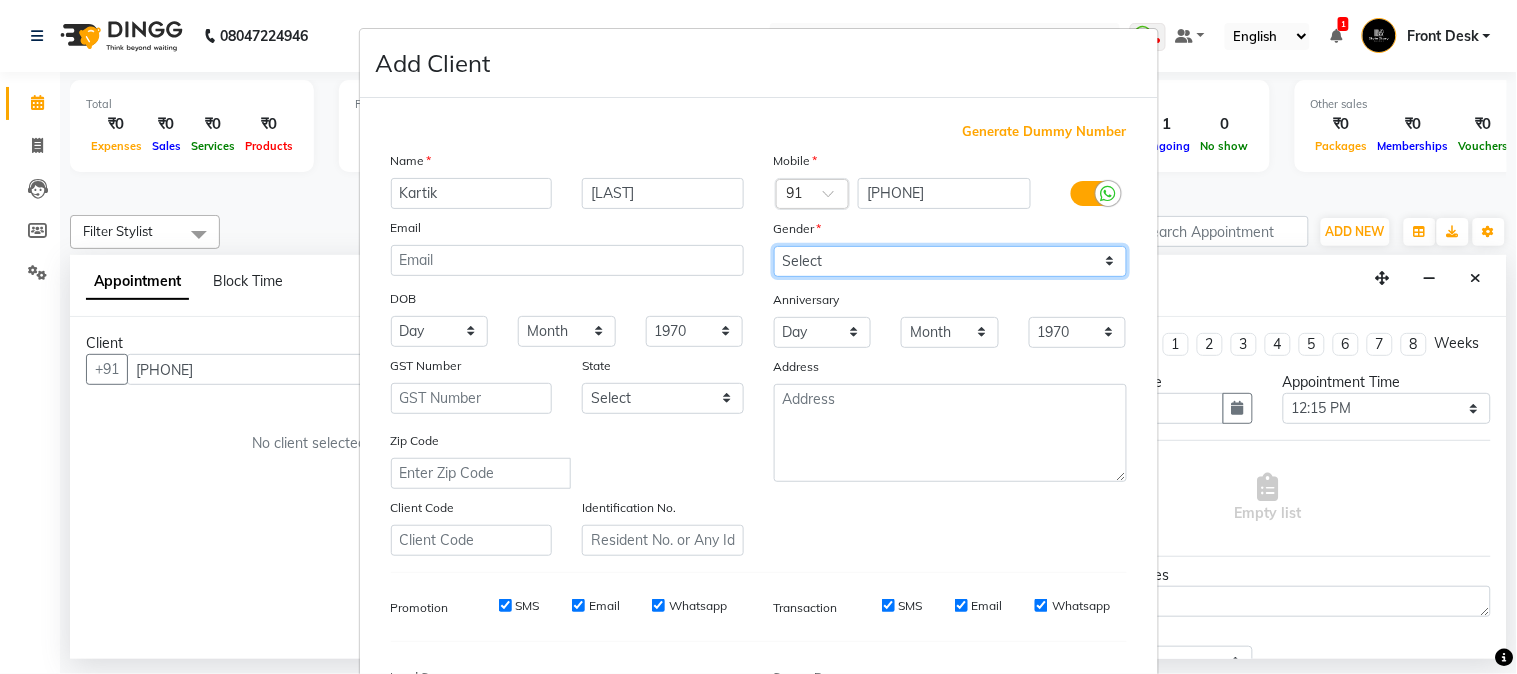 click on "Select Male Female Other Prefer Not To Say" at bounding box center (950, 261) 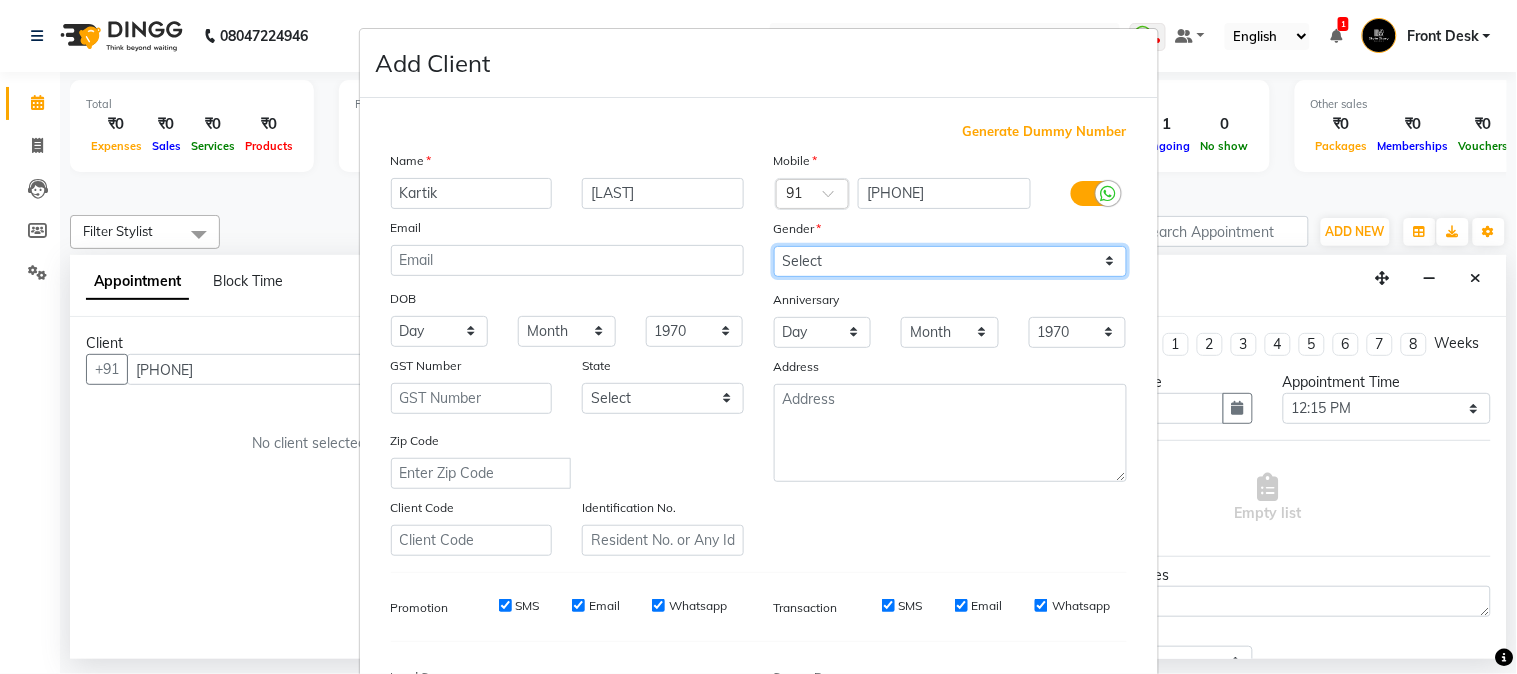 select on "male" 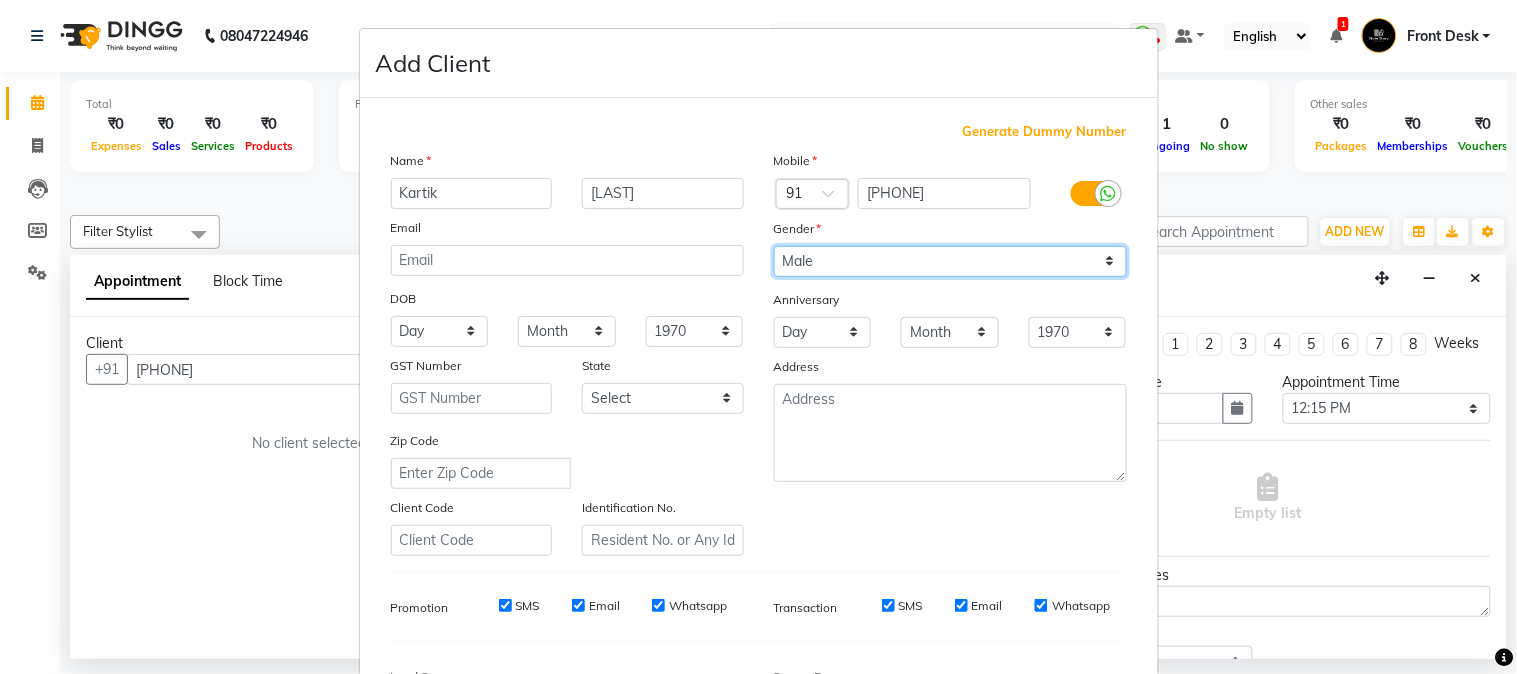 click on "Select Male Female Other Prefer Not To Say" at bounding box center [950, 261] 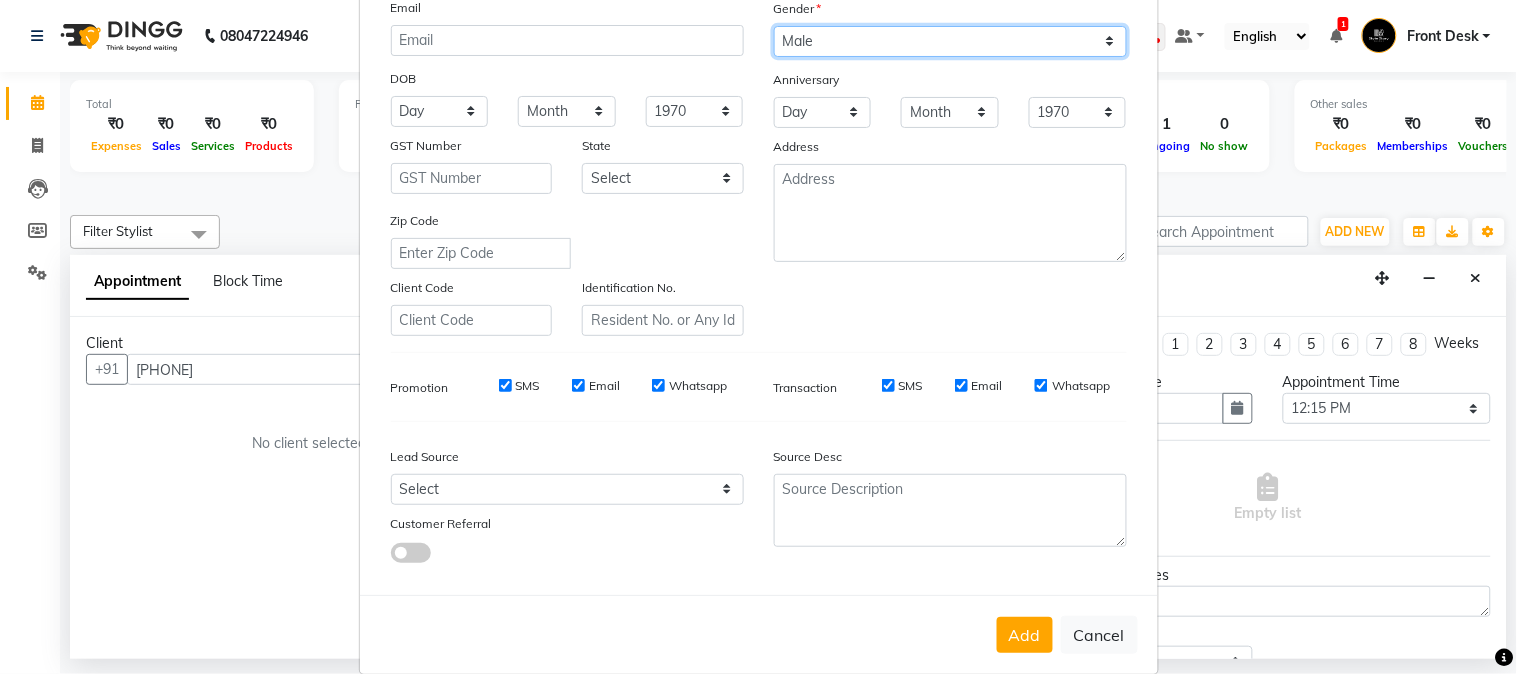 scroll, scrollTop: 250, scrollLeft: 0, axis: vertical 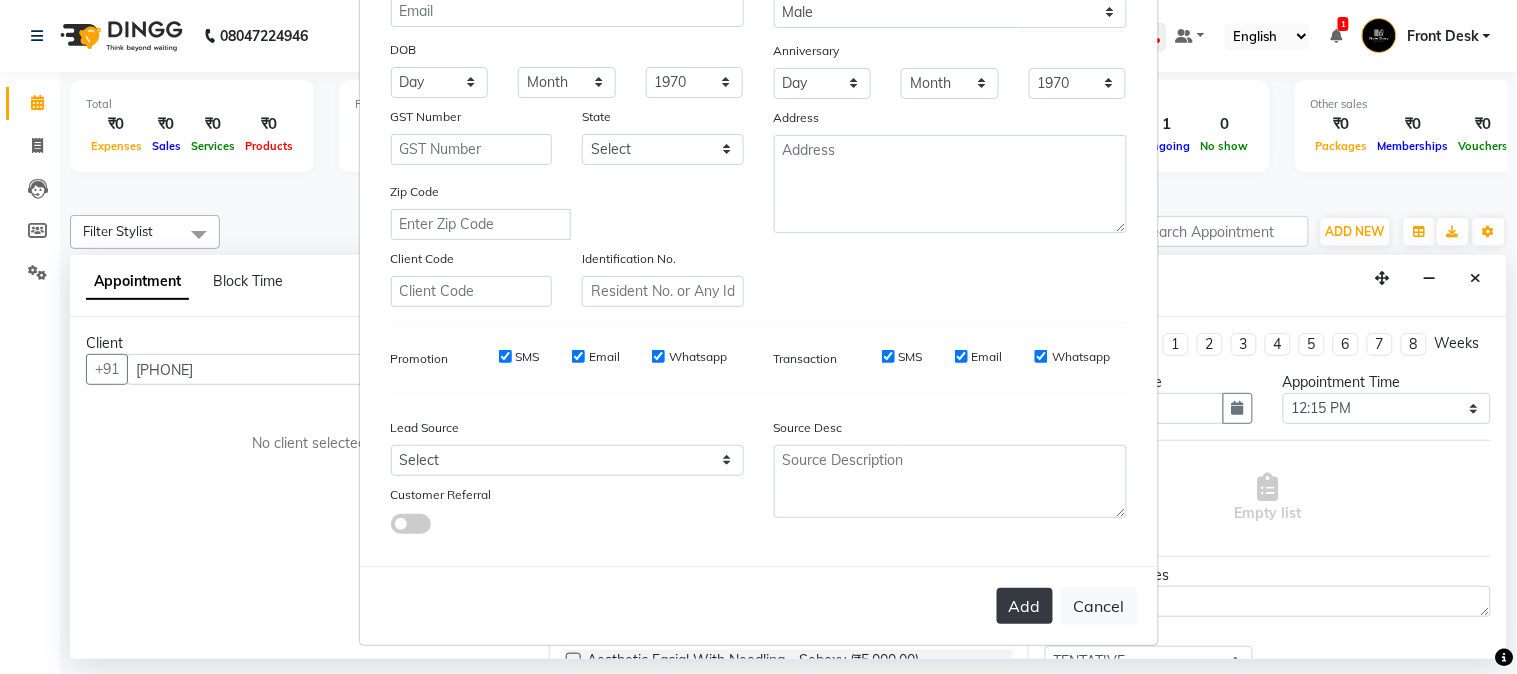click on "Add" at bounding box center (1025, 606) 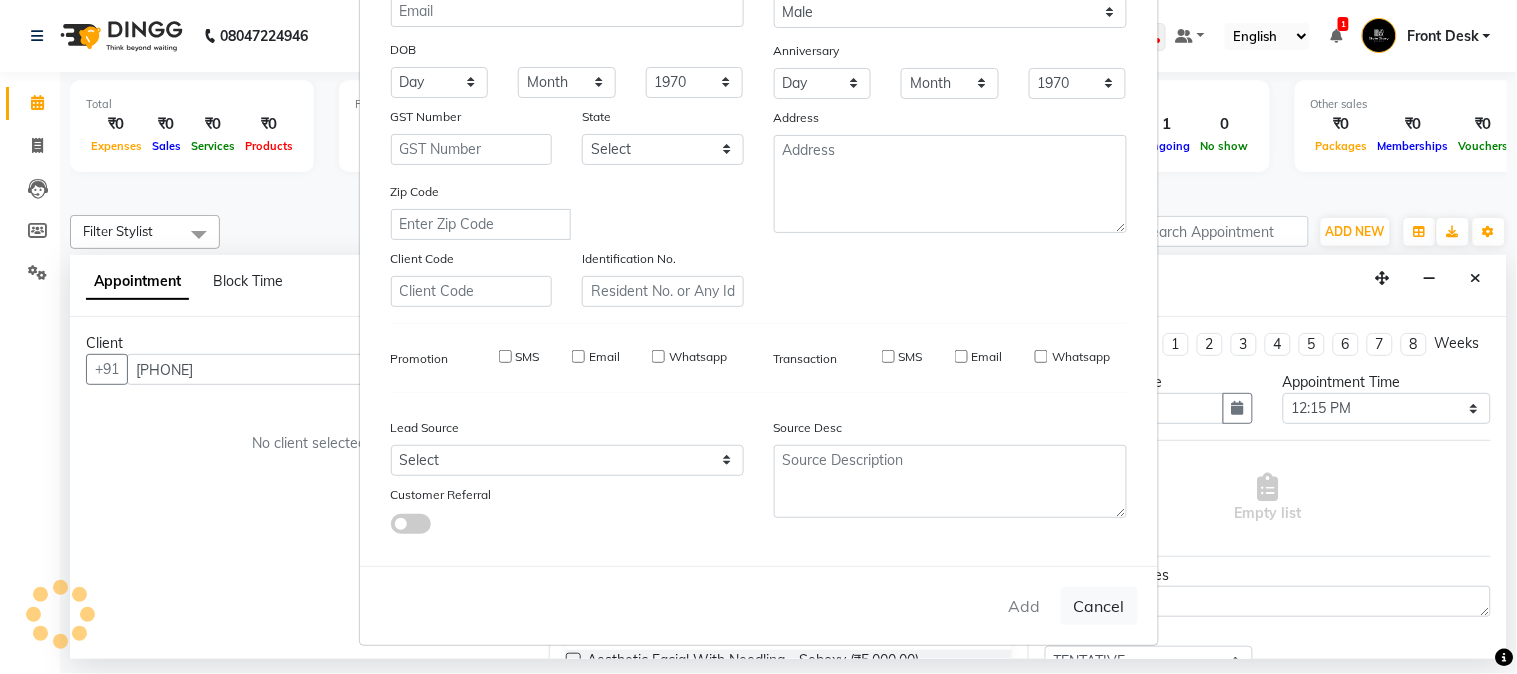 type 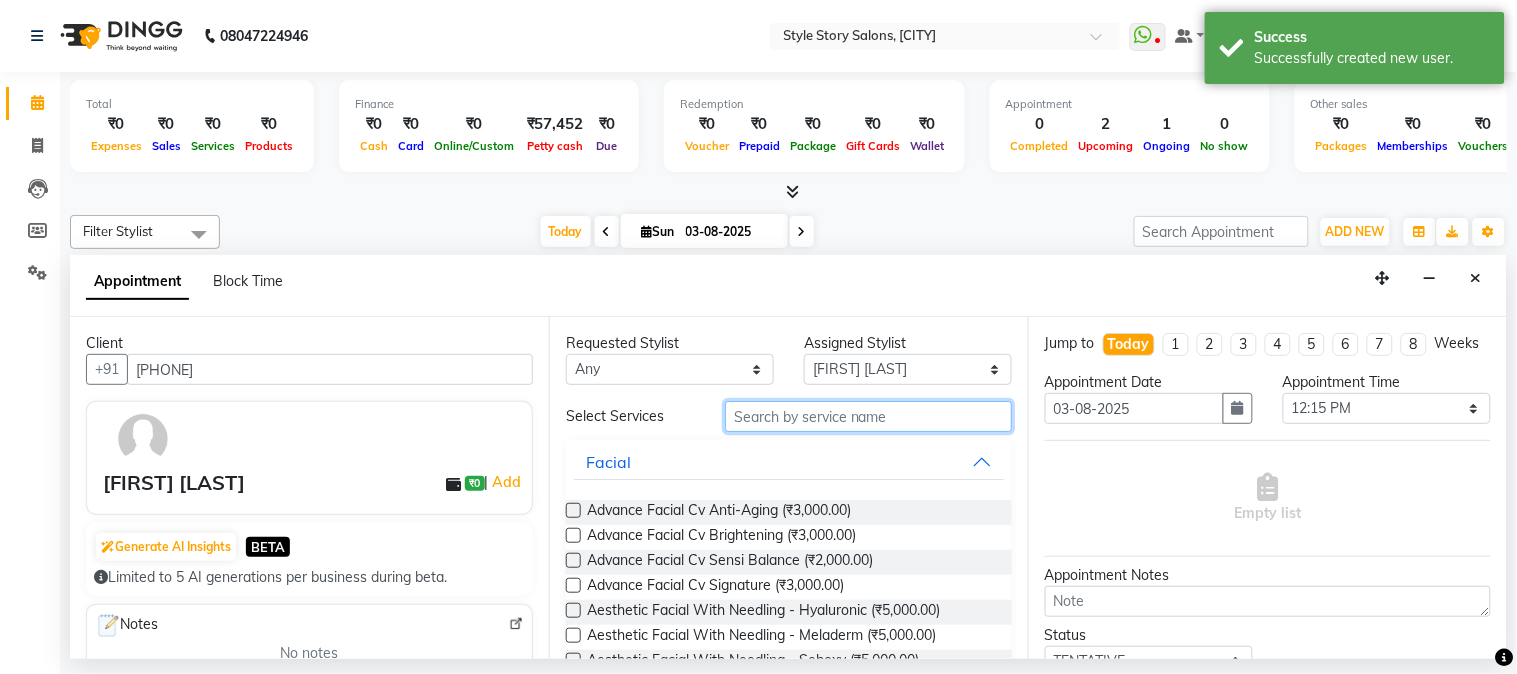 click at bounding box center (868, 416) 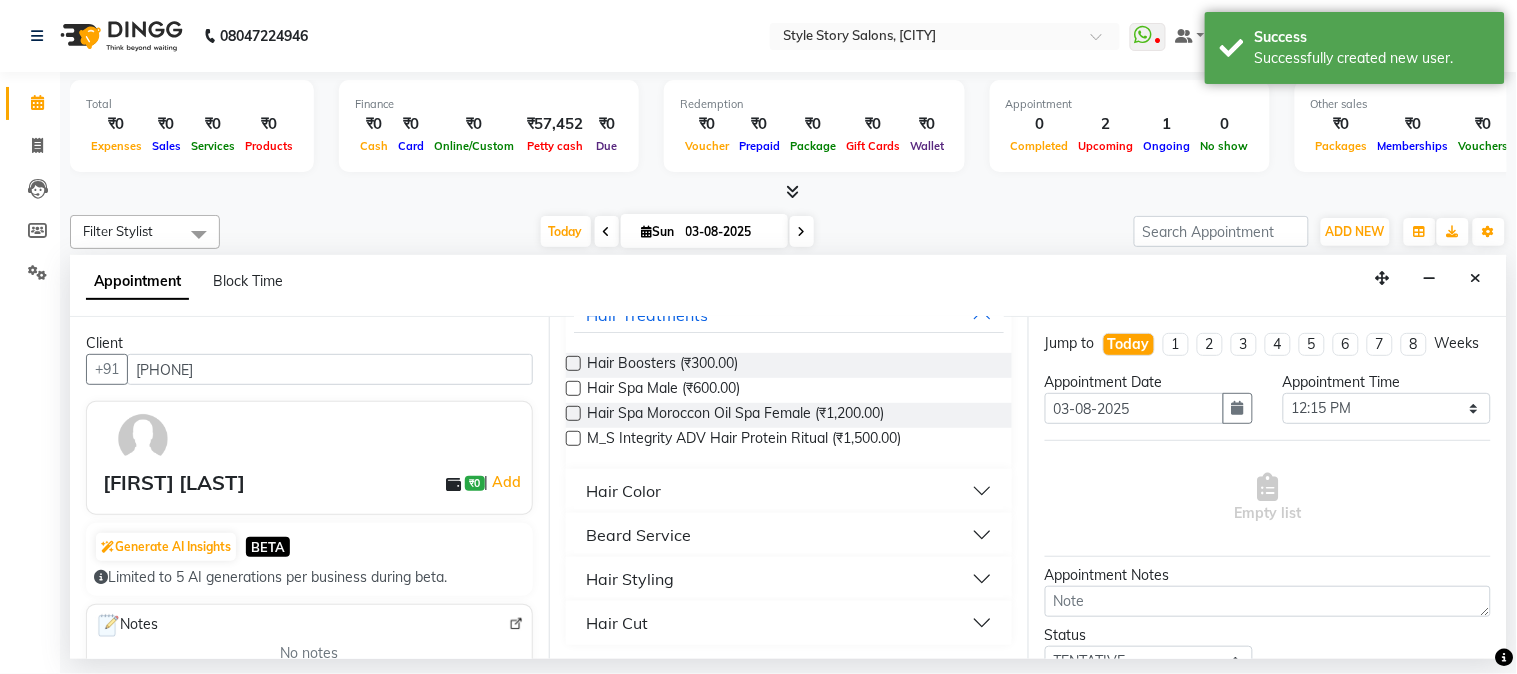 scroll, scrollTop: 0, scrollLeft: 0, axis: both 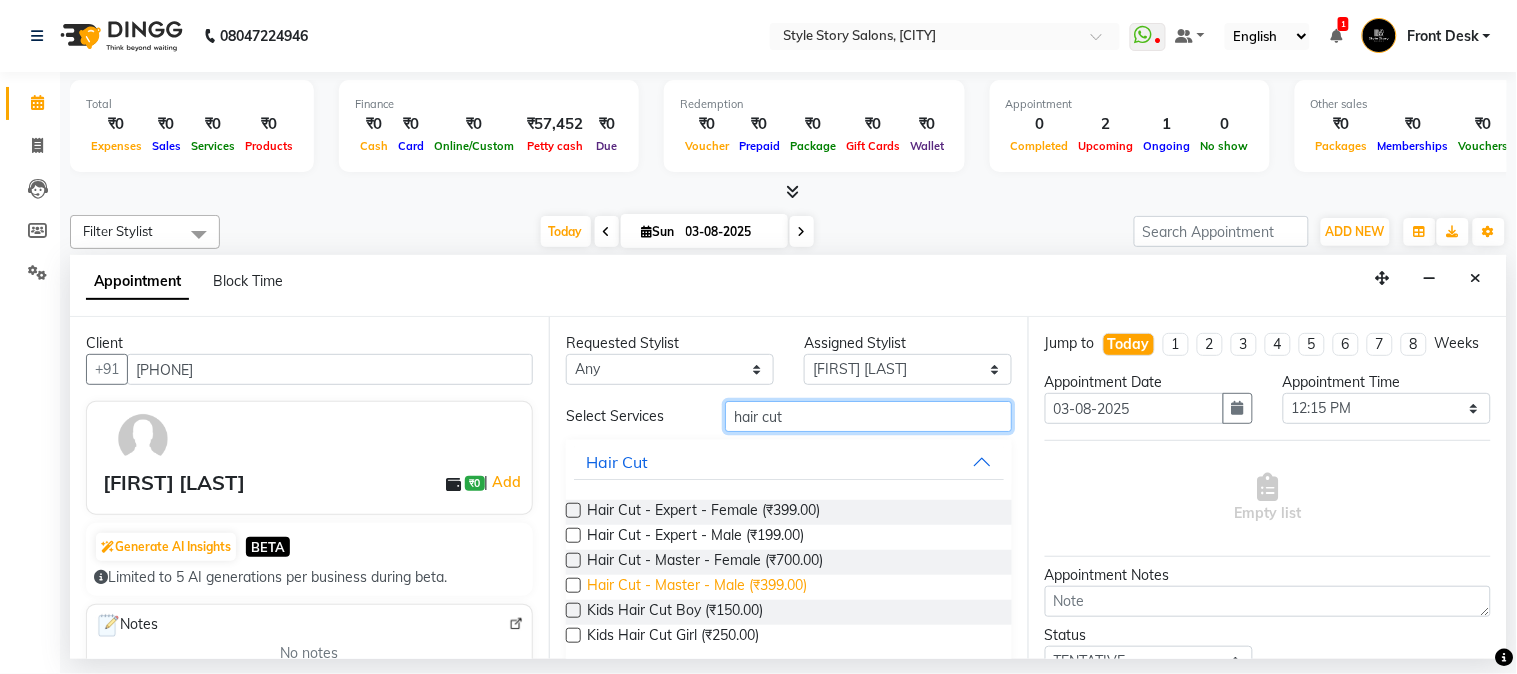 type on "hair cut" 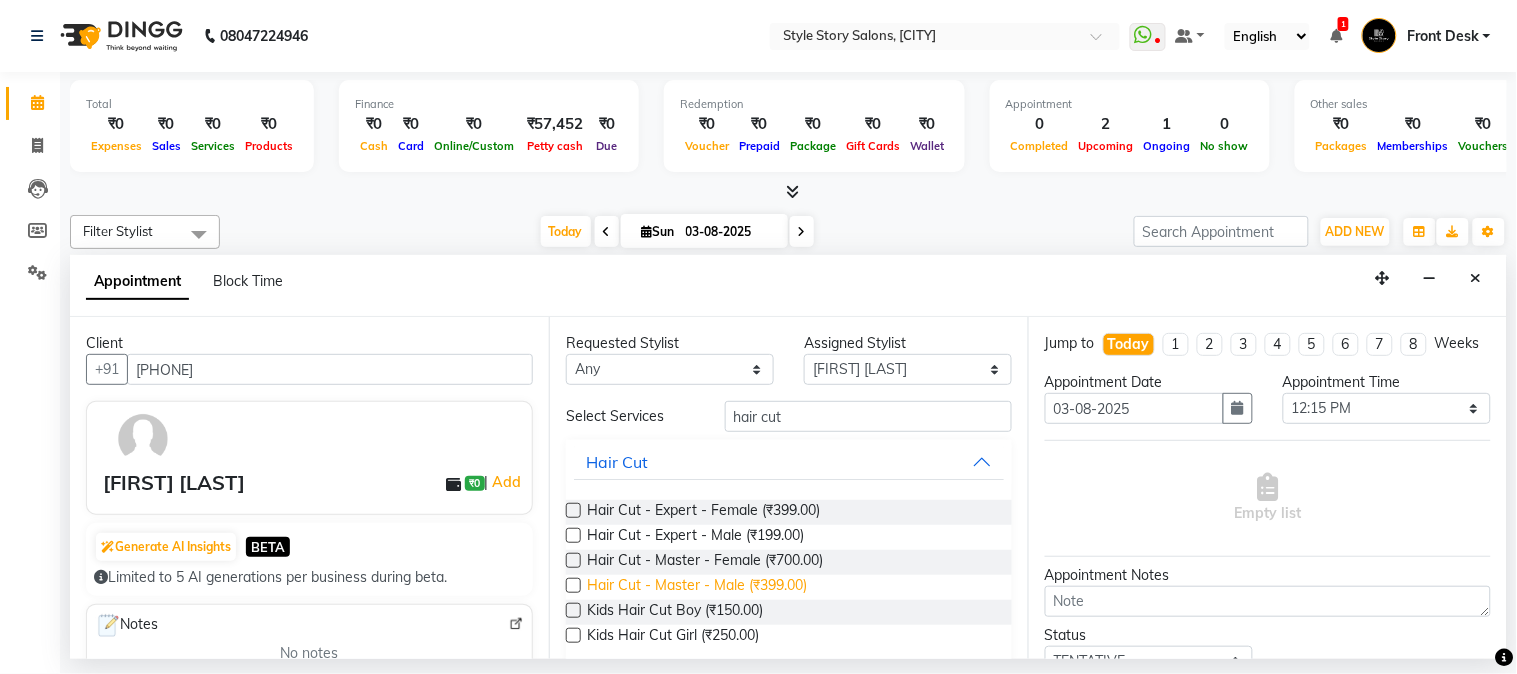 click on "Hair Cut - Master - Male (₹399.00)" at bounding box center (697, 587) 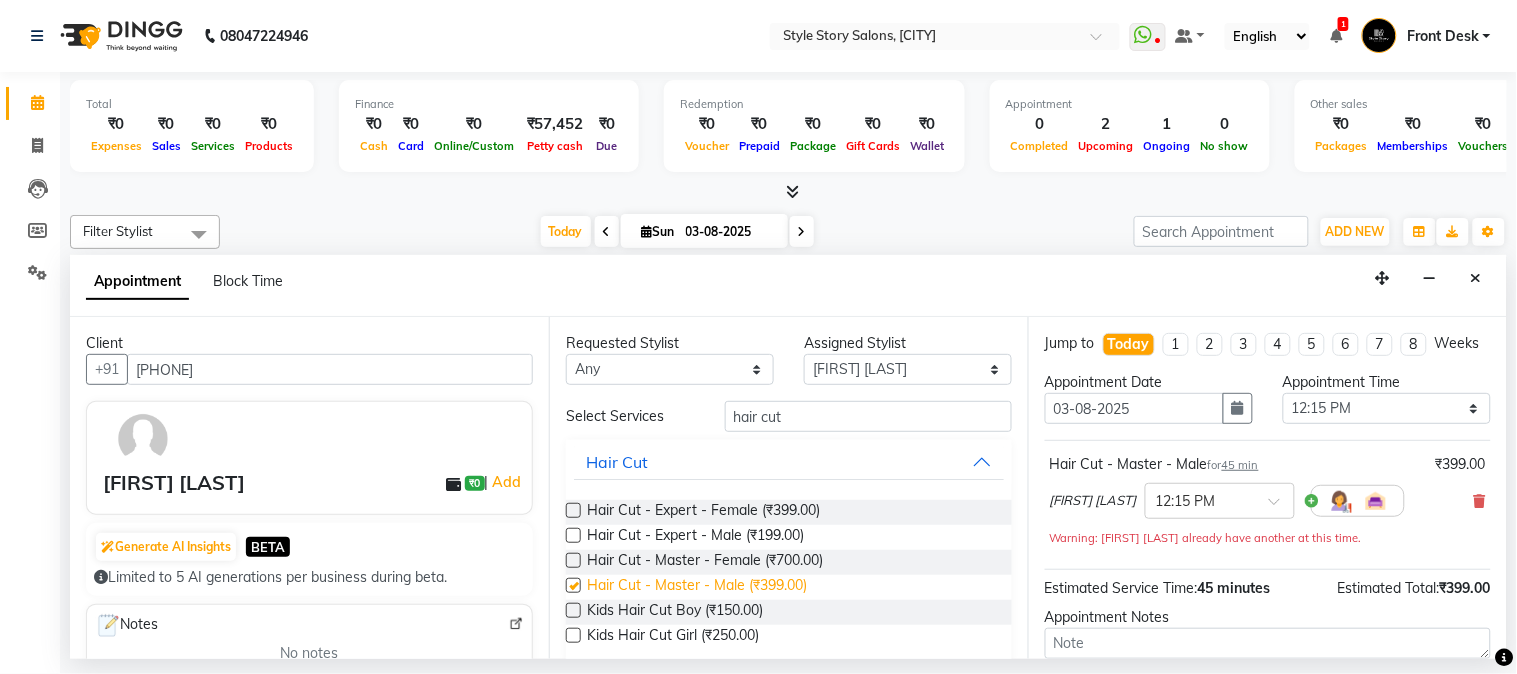 checkbox on "false" 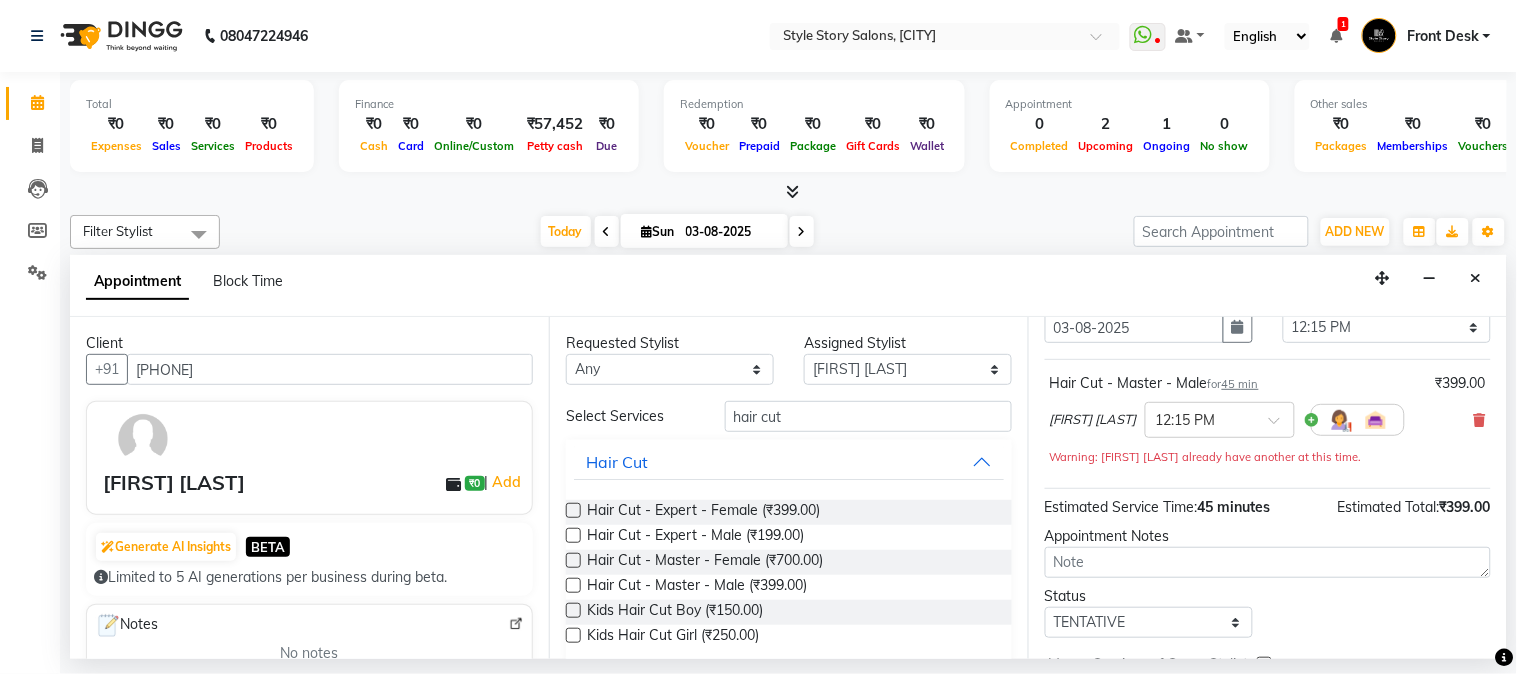 scroll, scrollTop: 204, scrollLeft: 0, axis: vertical 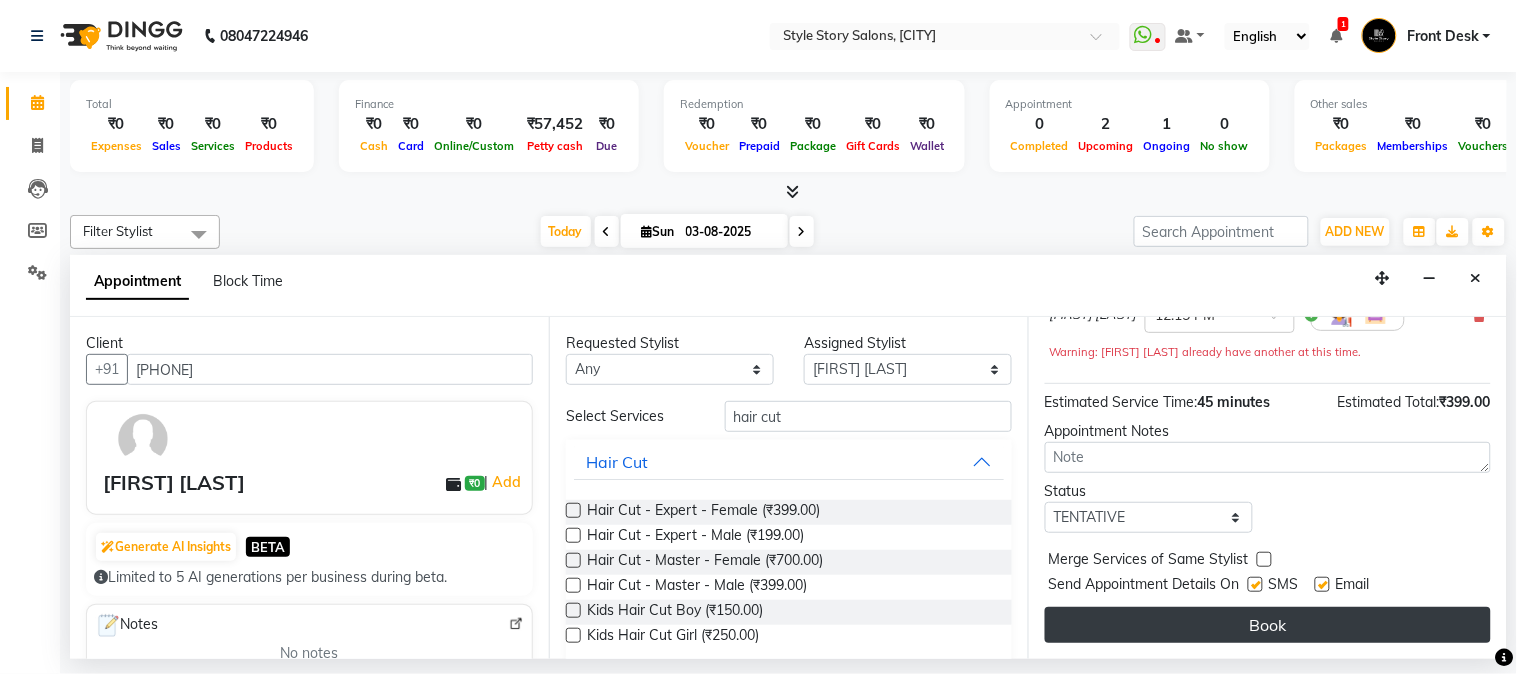 click on "Book" at bounding box center [1268, 625] 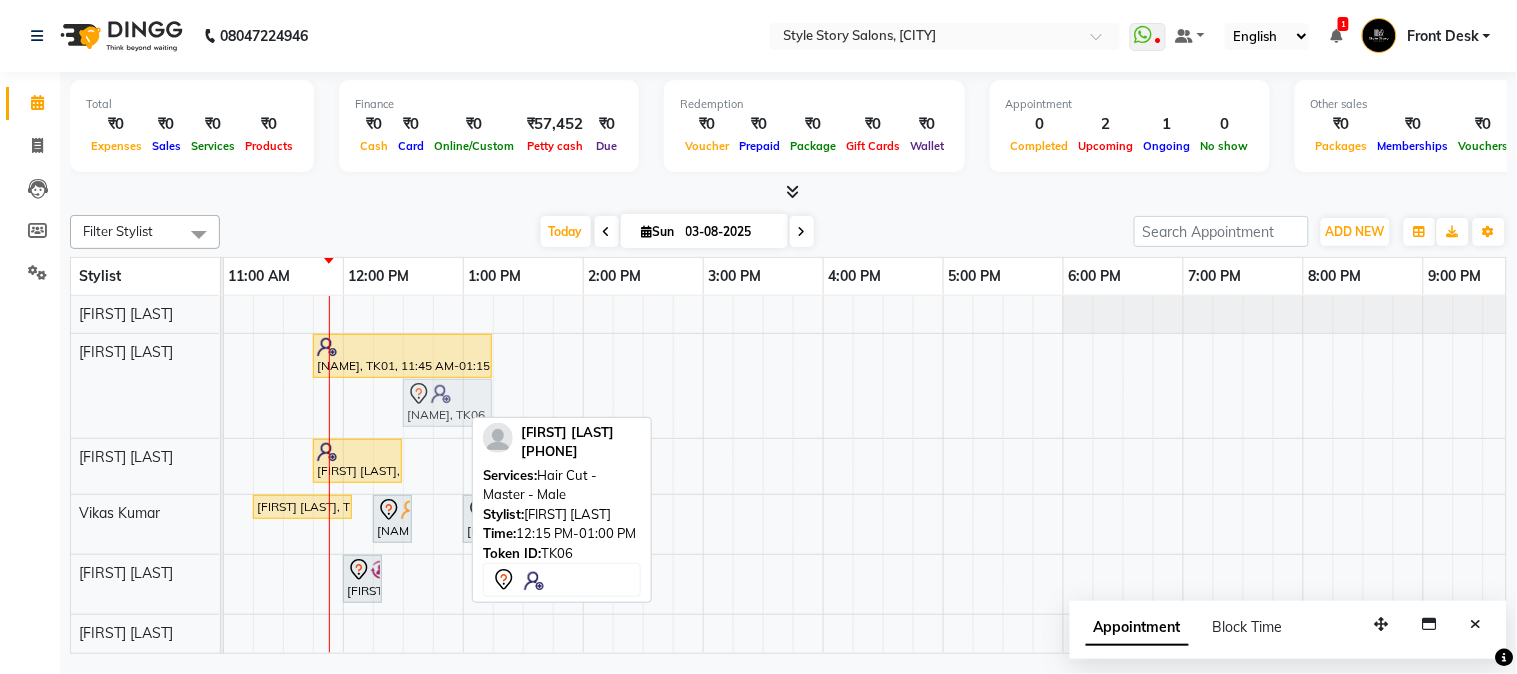 drag, startPoint x: 398, startPoint y: 402, endPoint x: 430, endPoint y: 400, distance: 32.06244 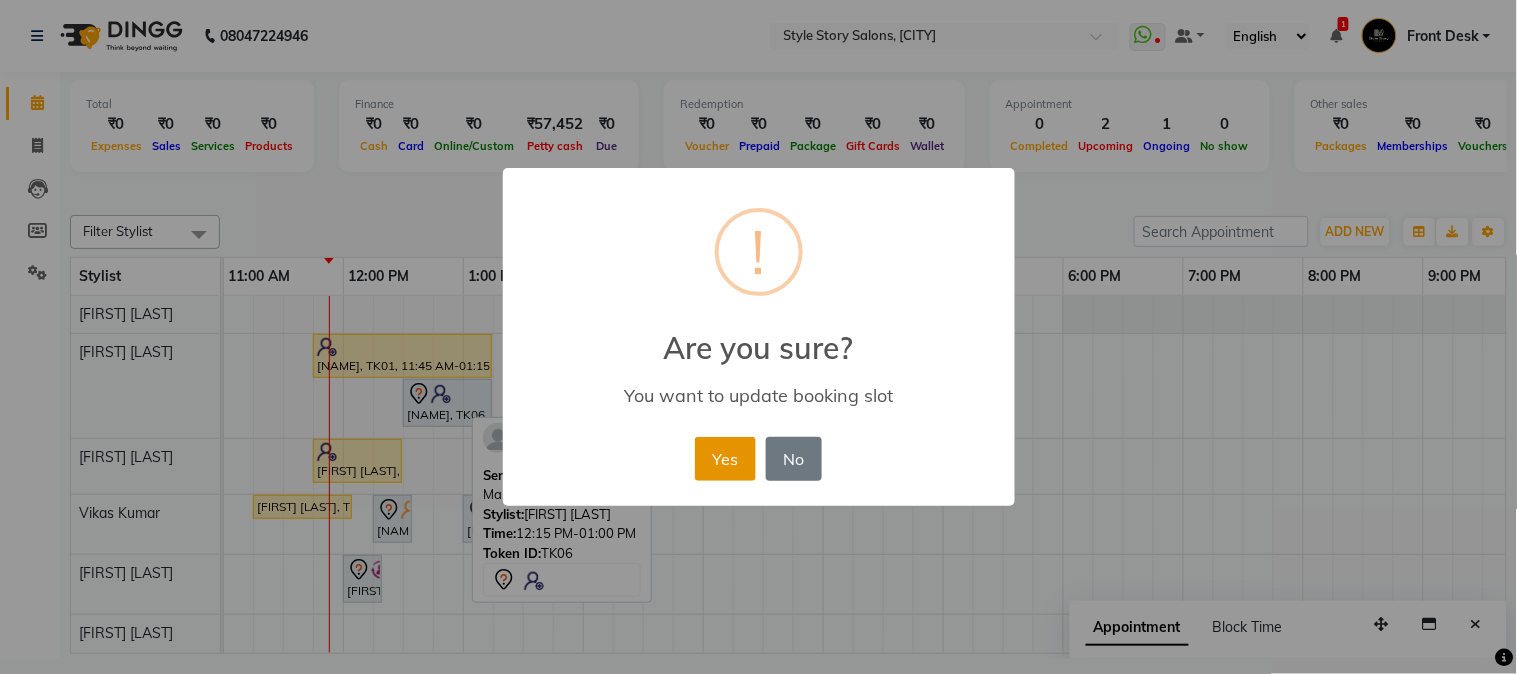 click on "Yes" at bounding box center [725, 459] 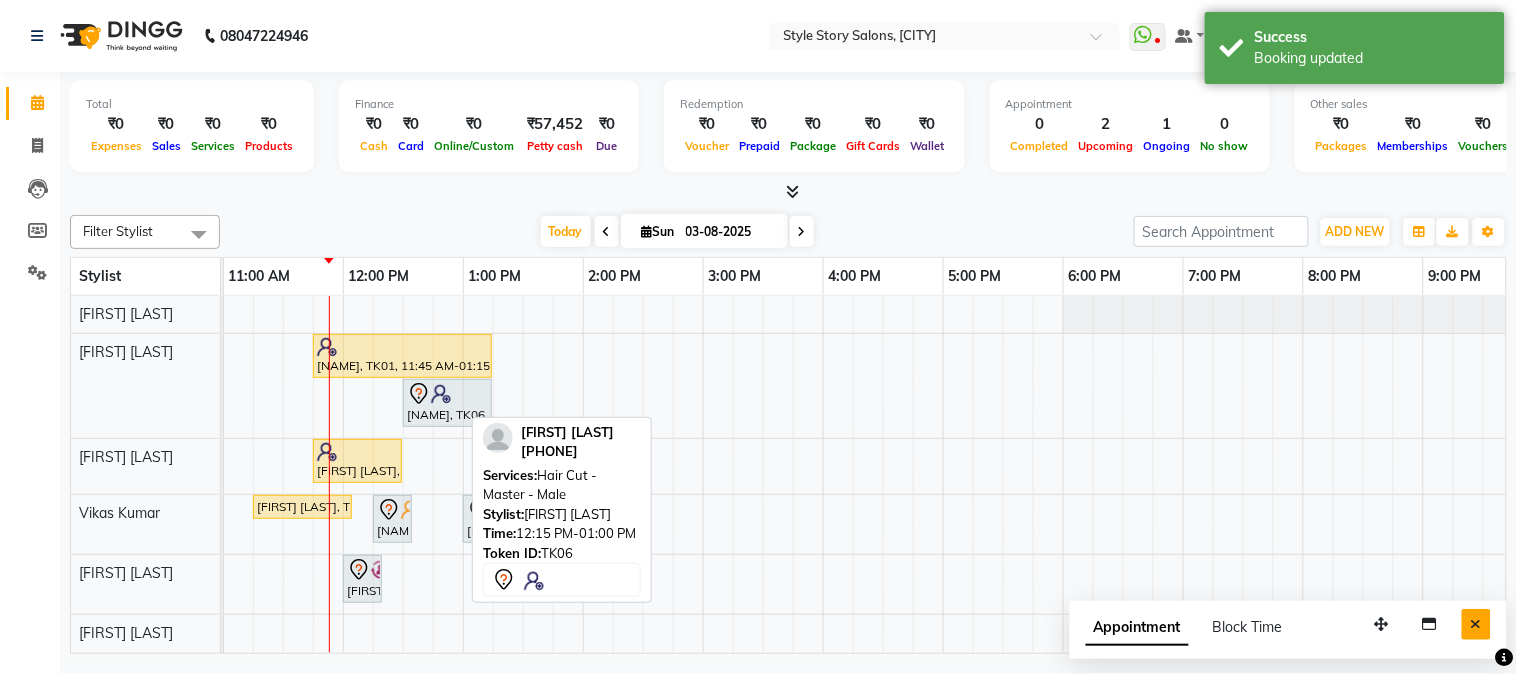 click at bounding box center [1476, 624] 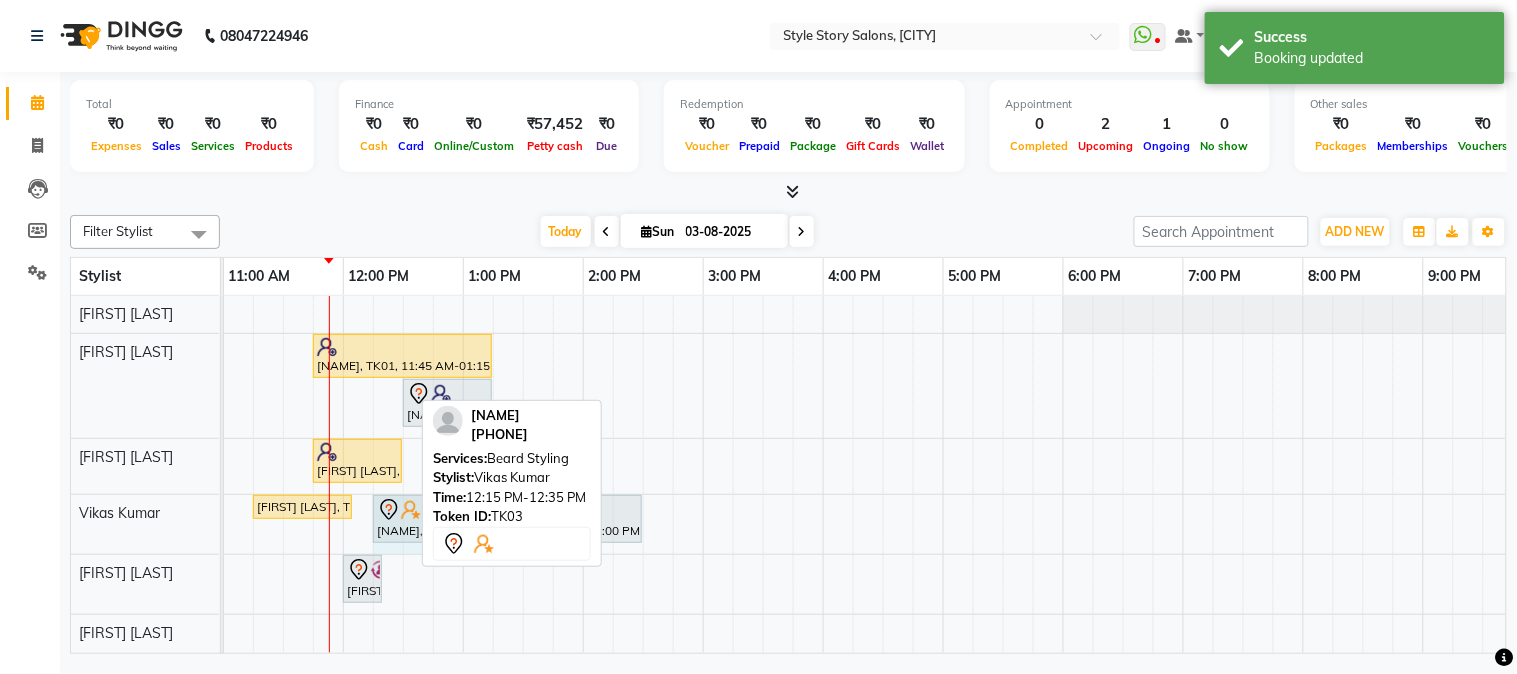 drag, startPoint x: 408, startPoint y: 511, endPoint x: 434, endPoint y: 506, distance: 26.476404 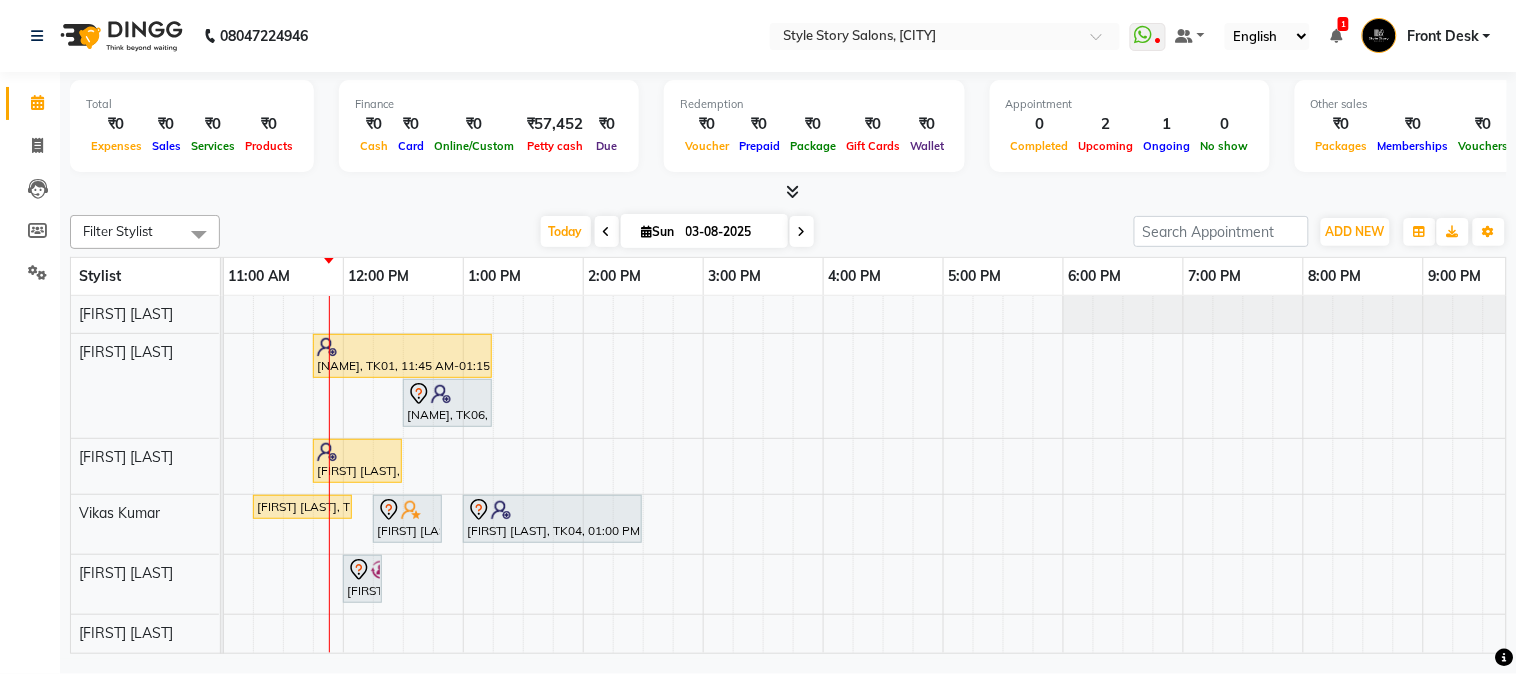 click at bounding box center (607, 231) 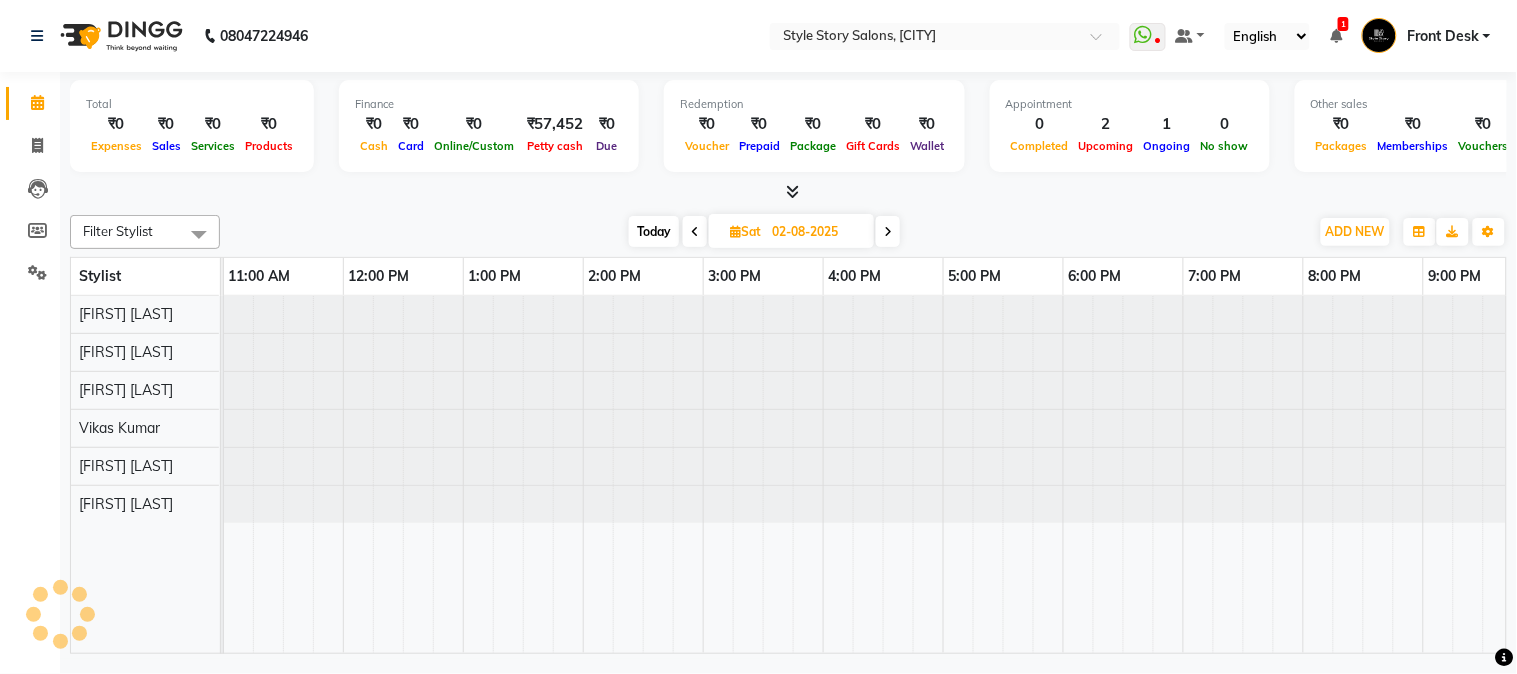 scroll, scrollTop: 0, scrollLeft: 481, axis: horizontal 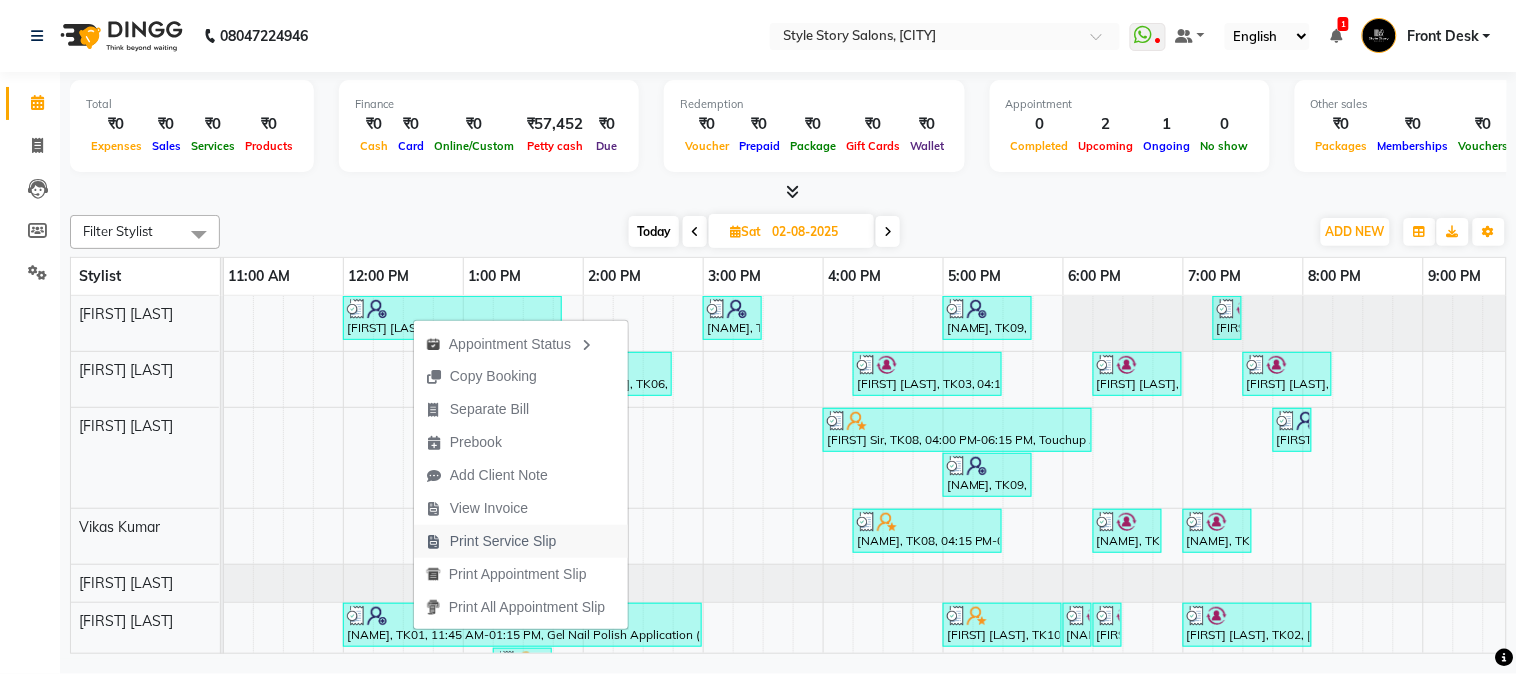 click on "Print Service Slip" at bounding box center [503, 541] 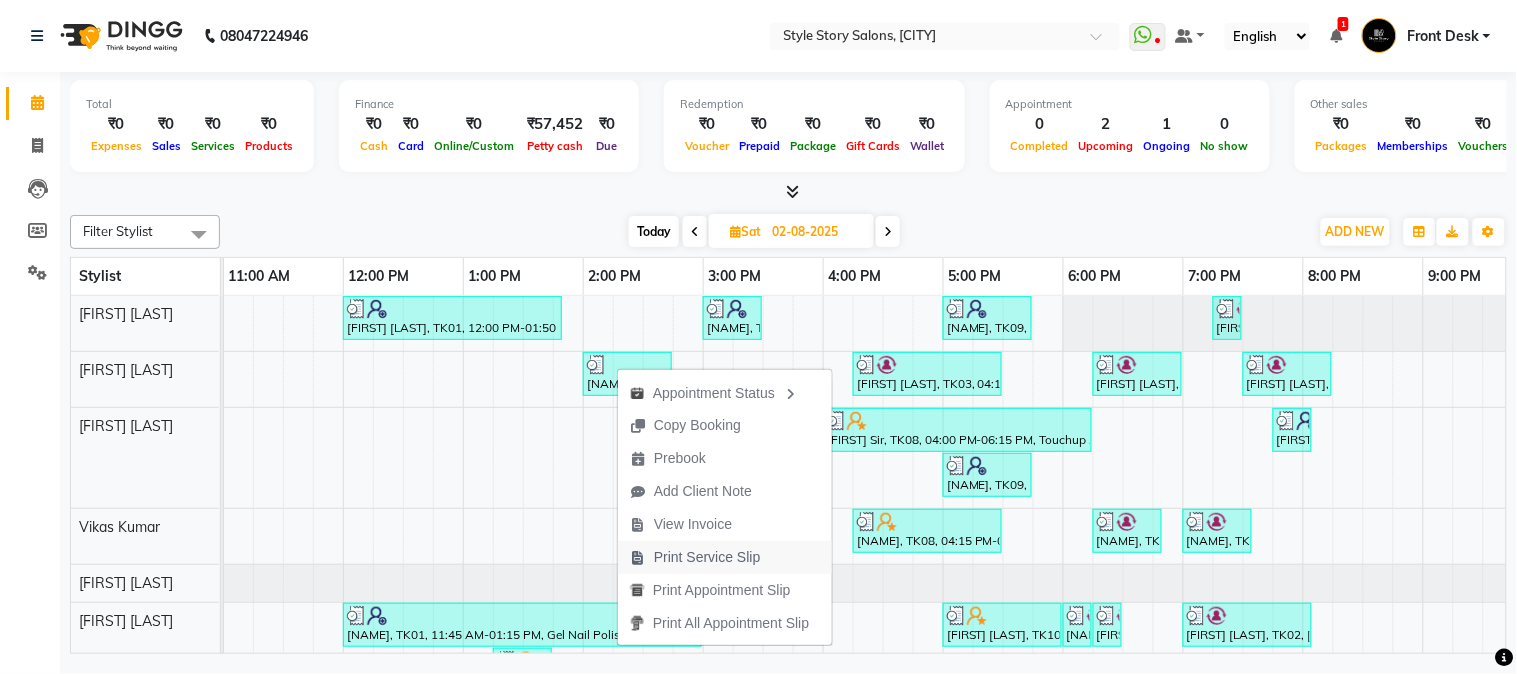 click on "Print Service Slip" at bounding box center [707, 557] 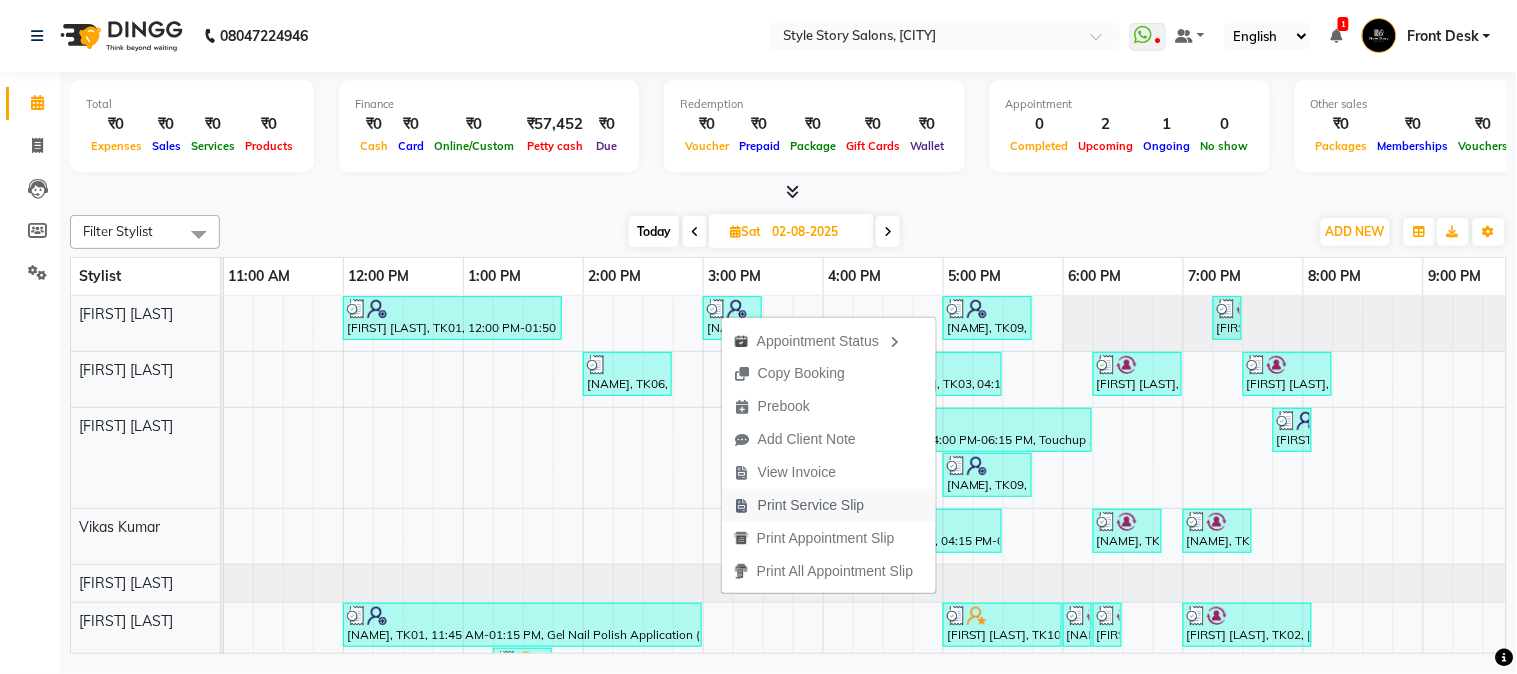 click on "Print Service Slip" at bounding box center (811, 505) 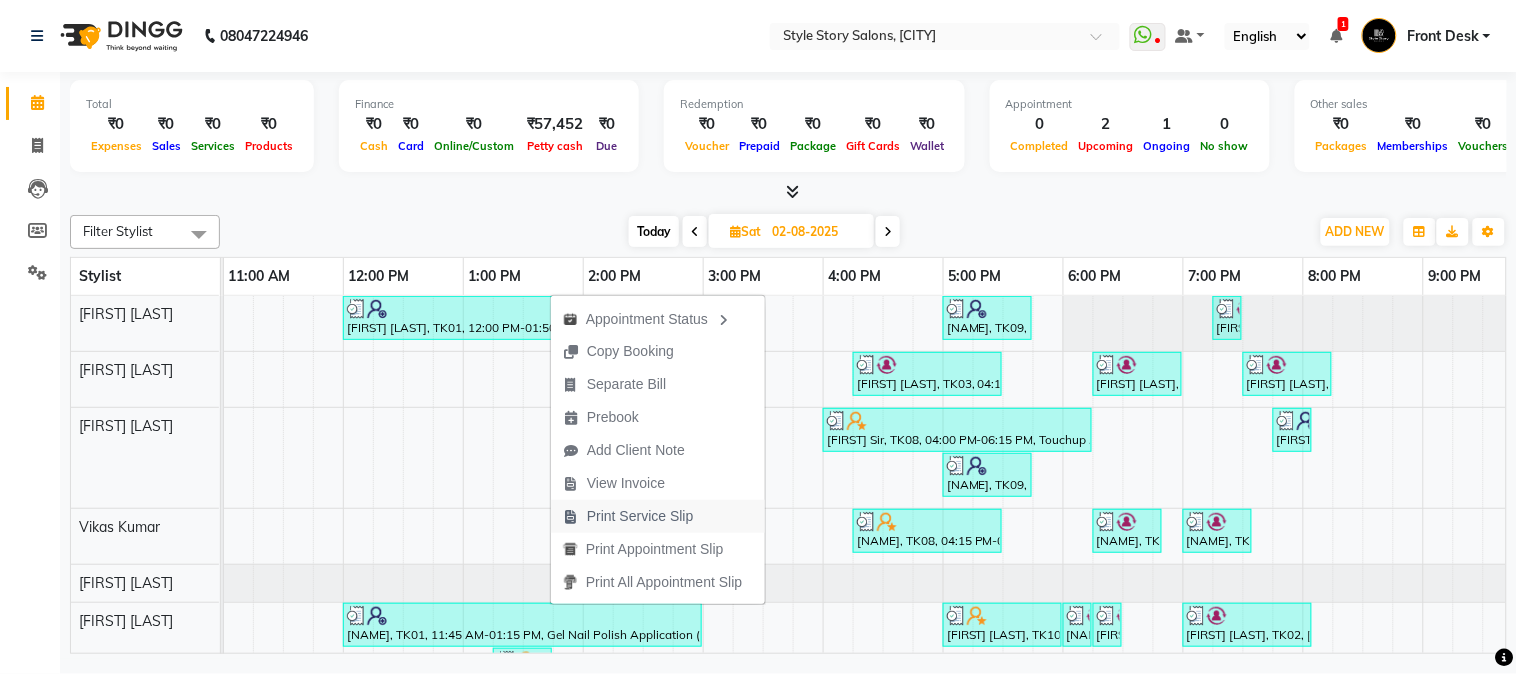 click on "Print Service Slip" at bounding box center (640, 516) 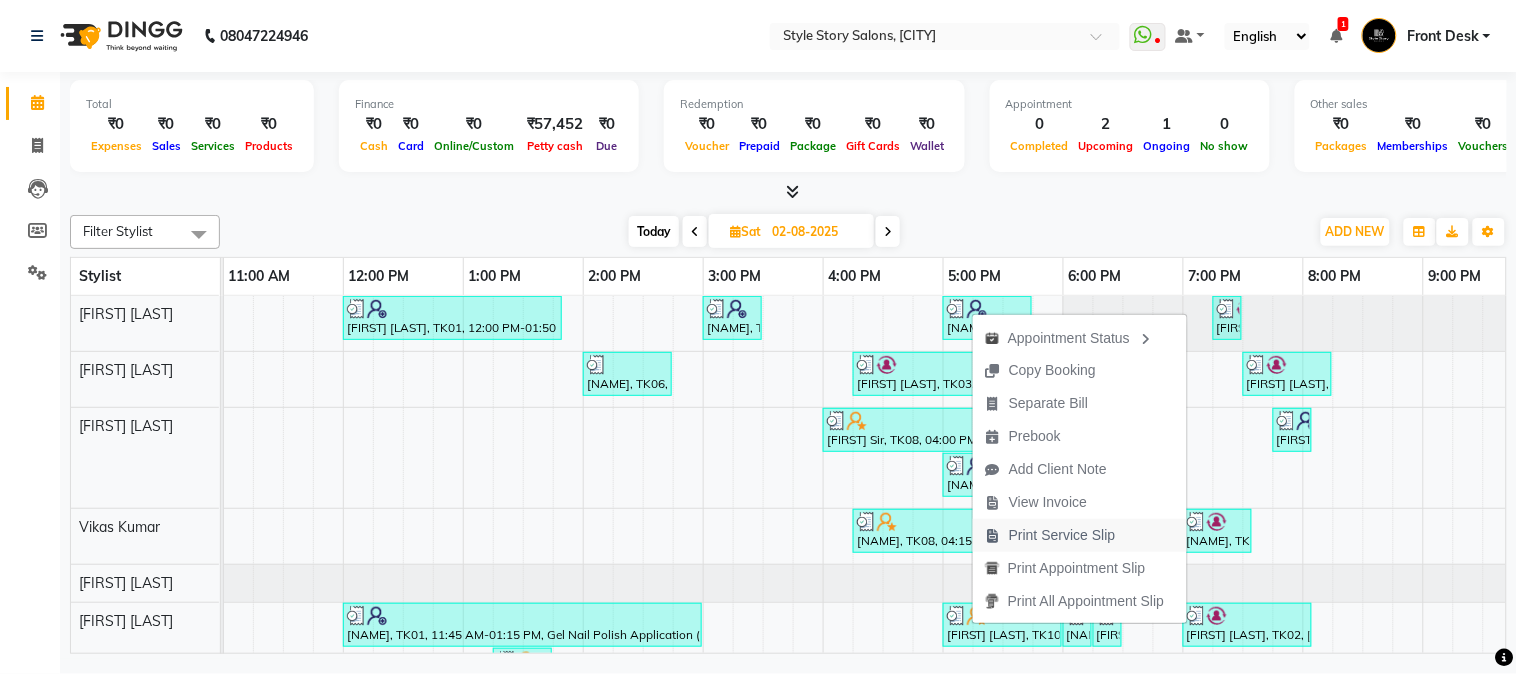 click on "Print Service Slip" at bounding box center [1062, 535] 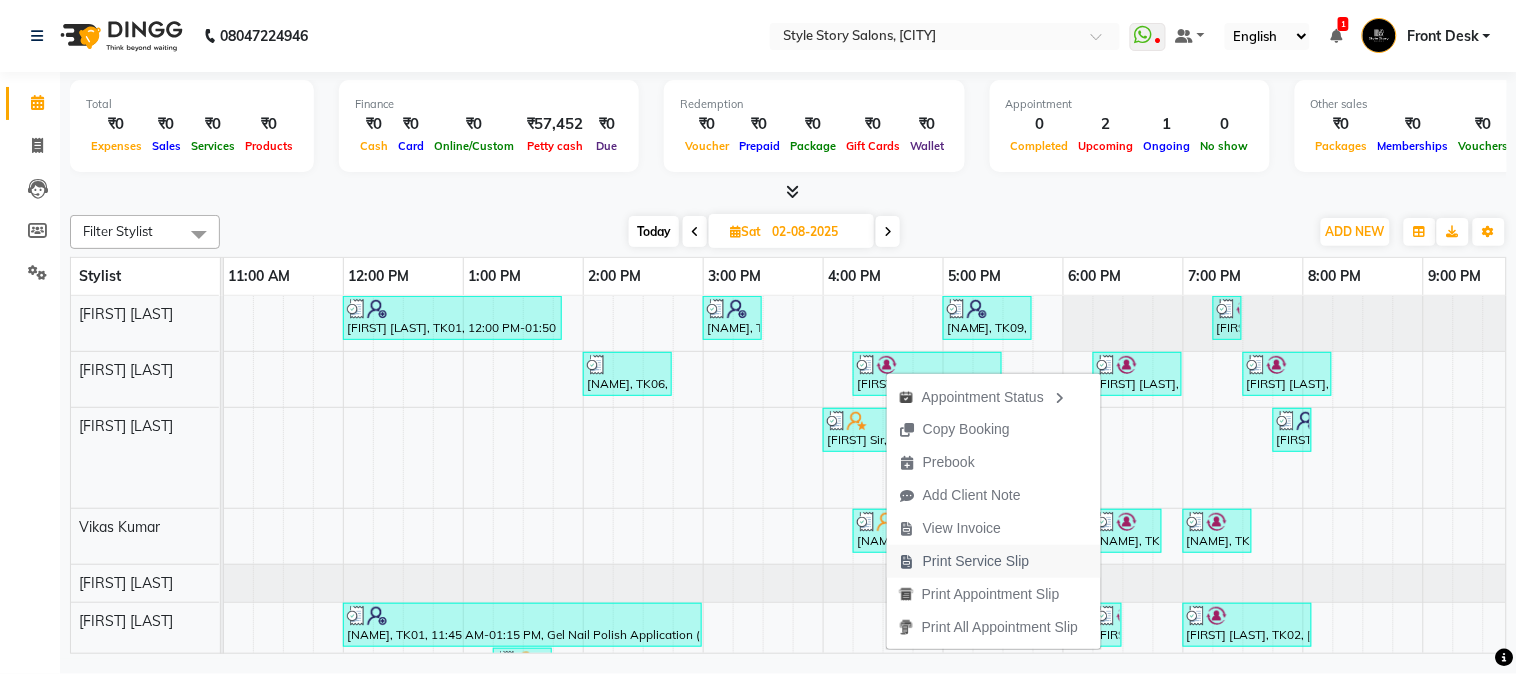 click on "Print Service Slip" at bounding box center (976, 561) 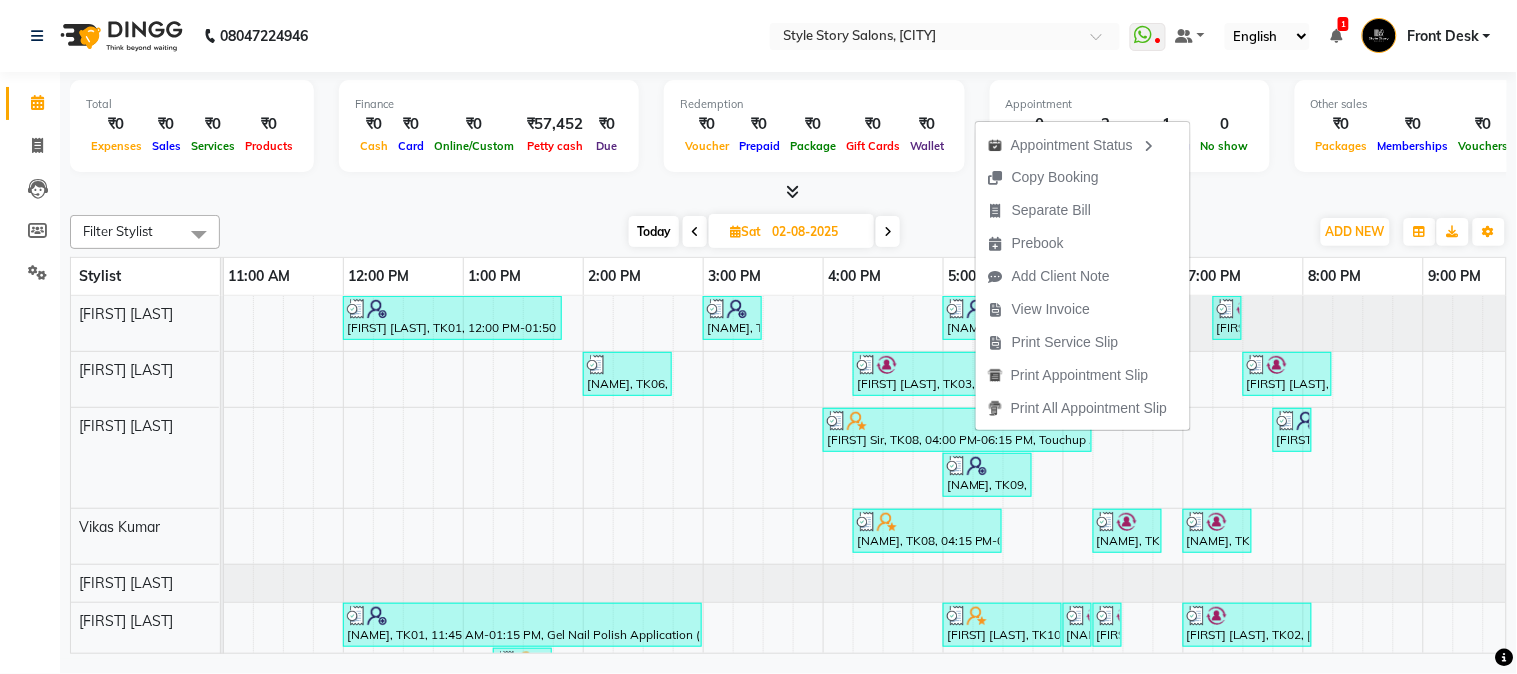 click on "Print Service Slip" at bounding box center (1065, 342) 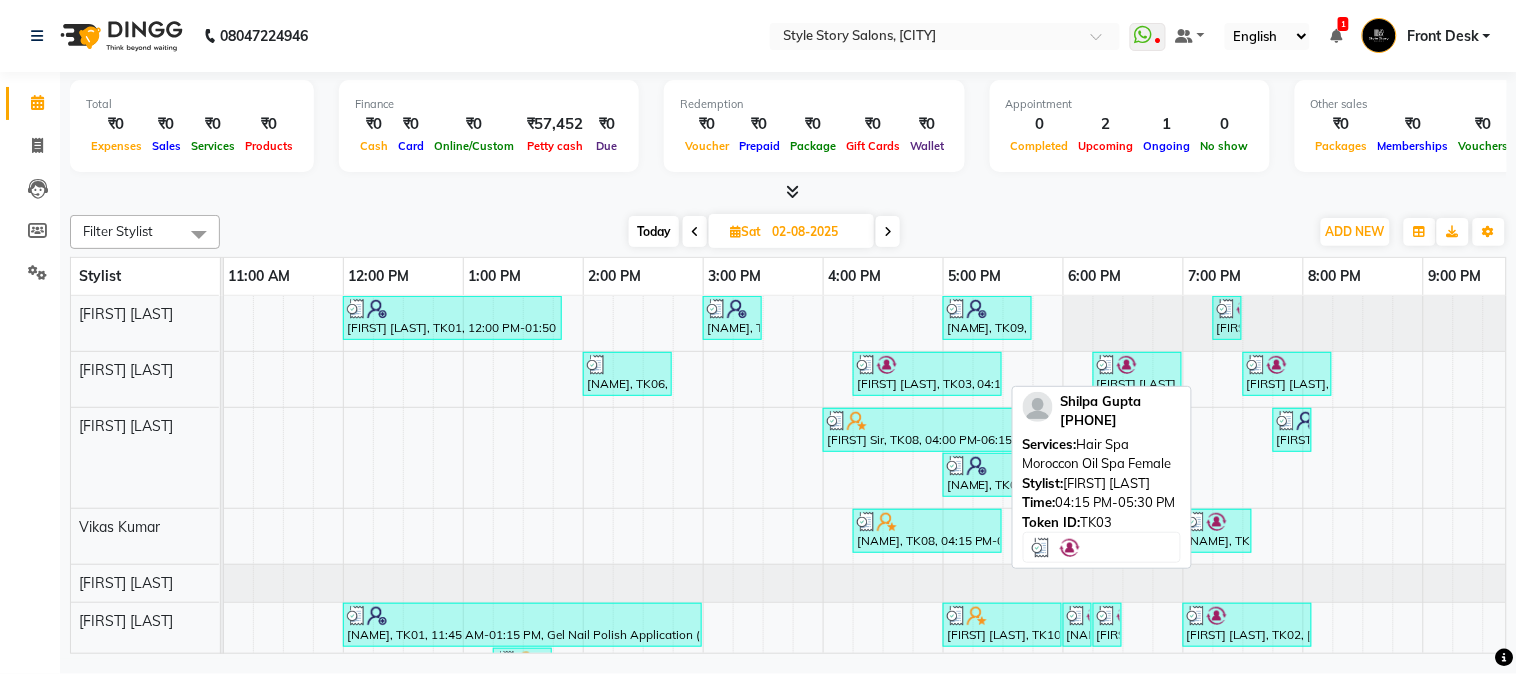 drag, startPoint x: 995, startPoint y: 370, endPoint x: 977, endPoint y: 478, distance: 109.48972 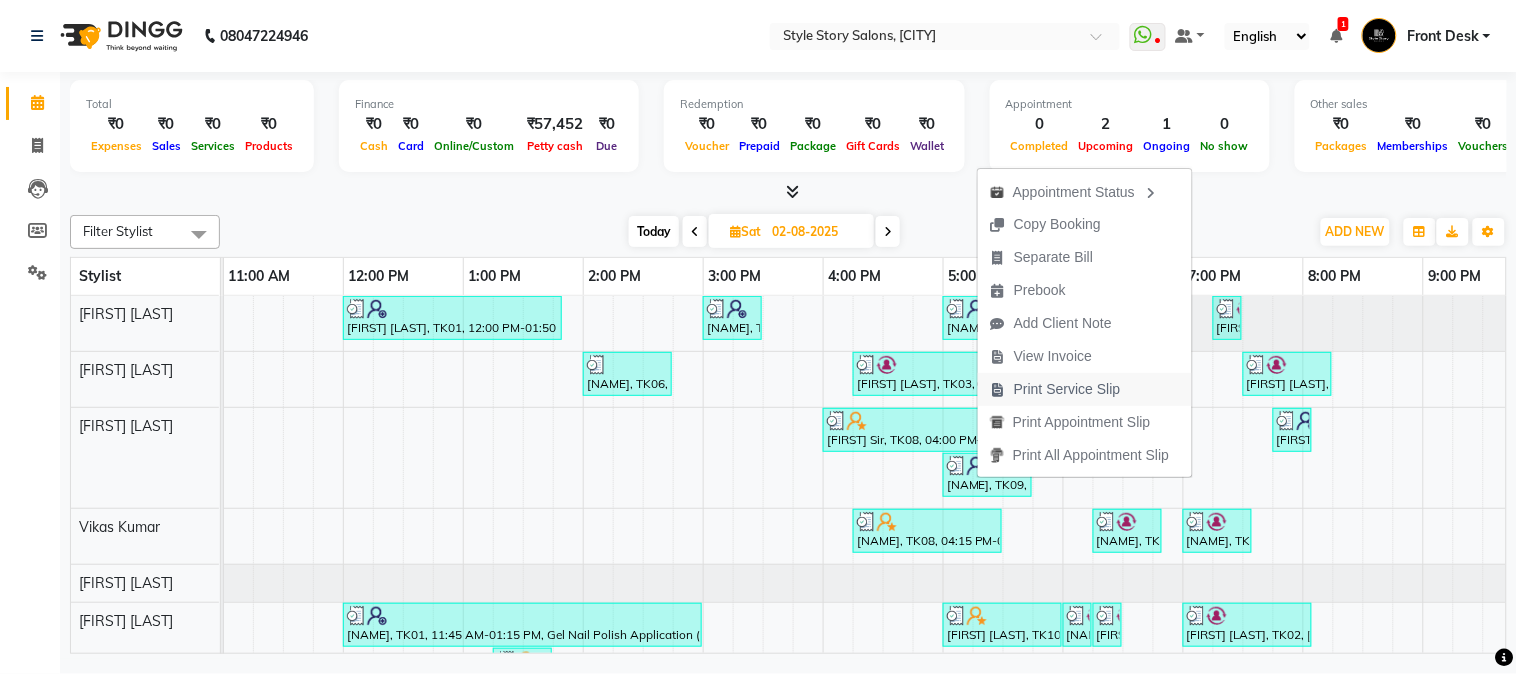click on "Print Service Slip" at bounding box center (1067, 389) 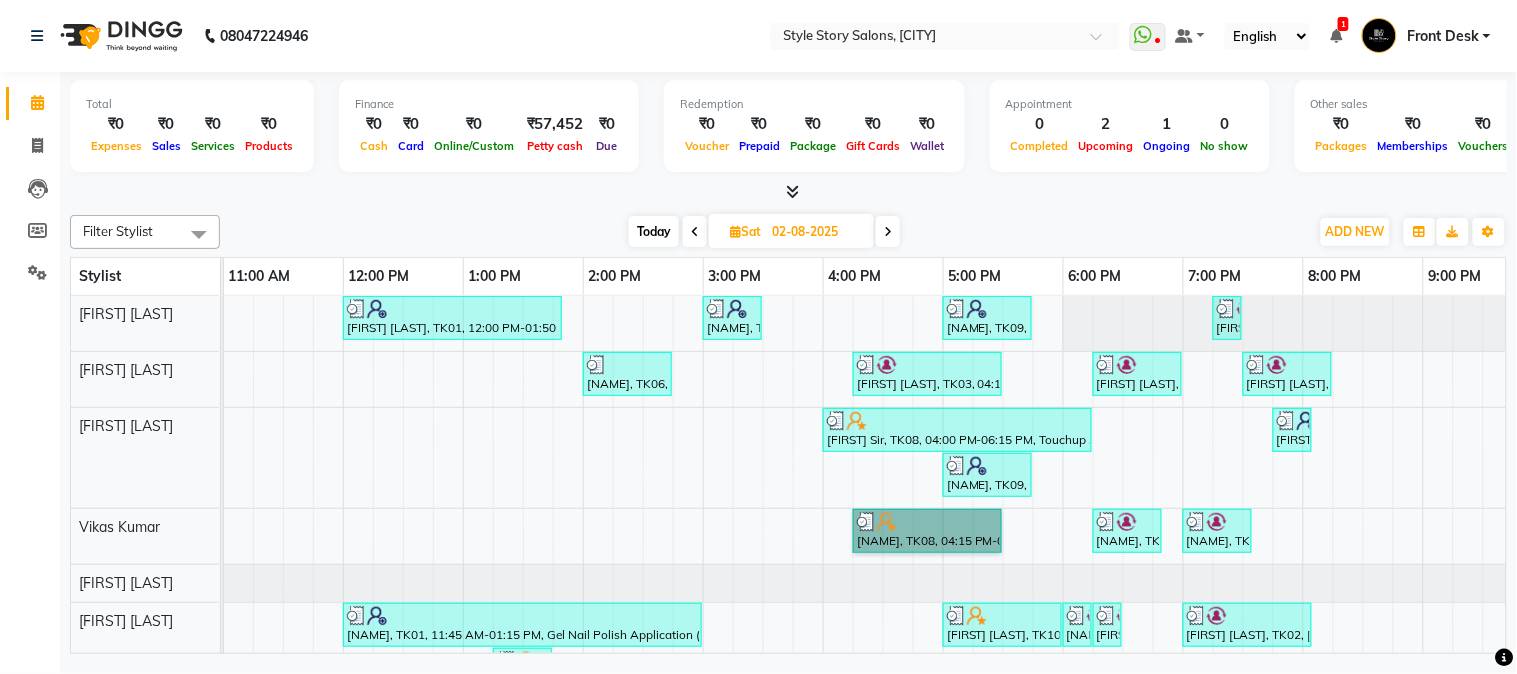 drag, startPoint x: 805, startPoint y: 392, endPoint x: 934, endPoint y: 531, distance: 189.63649 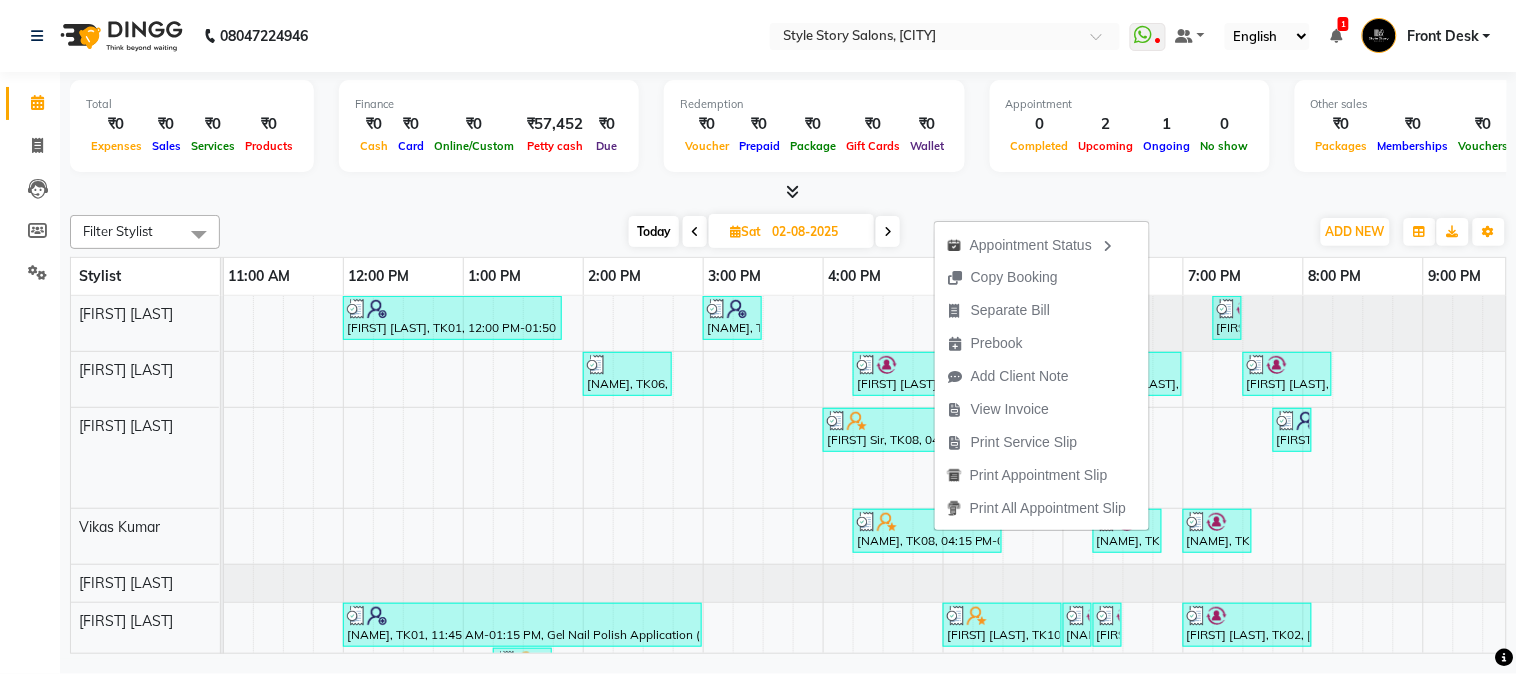 click on "Print Service Slip" at bounding box center [1024, 442] 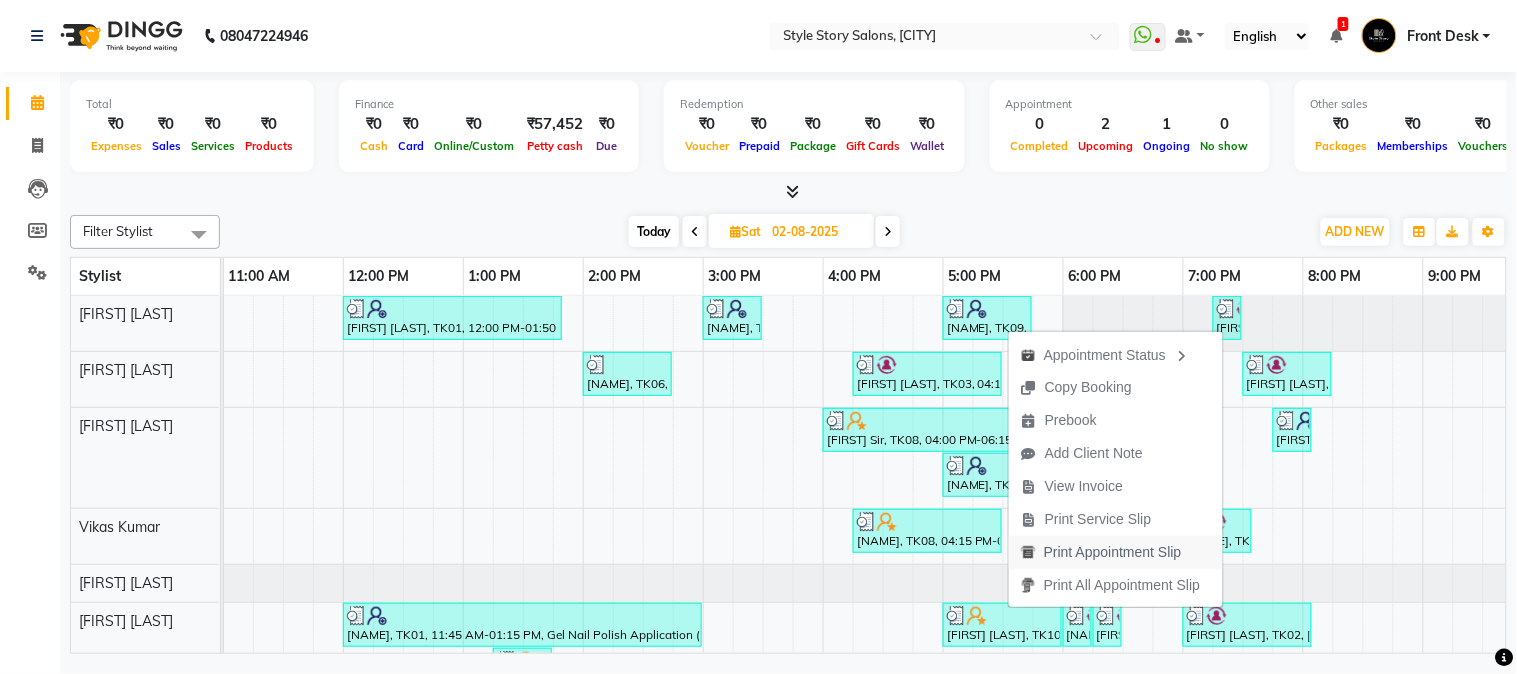 click on "Print Appointment Slip" at bounding box center (1113, 552) 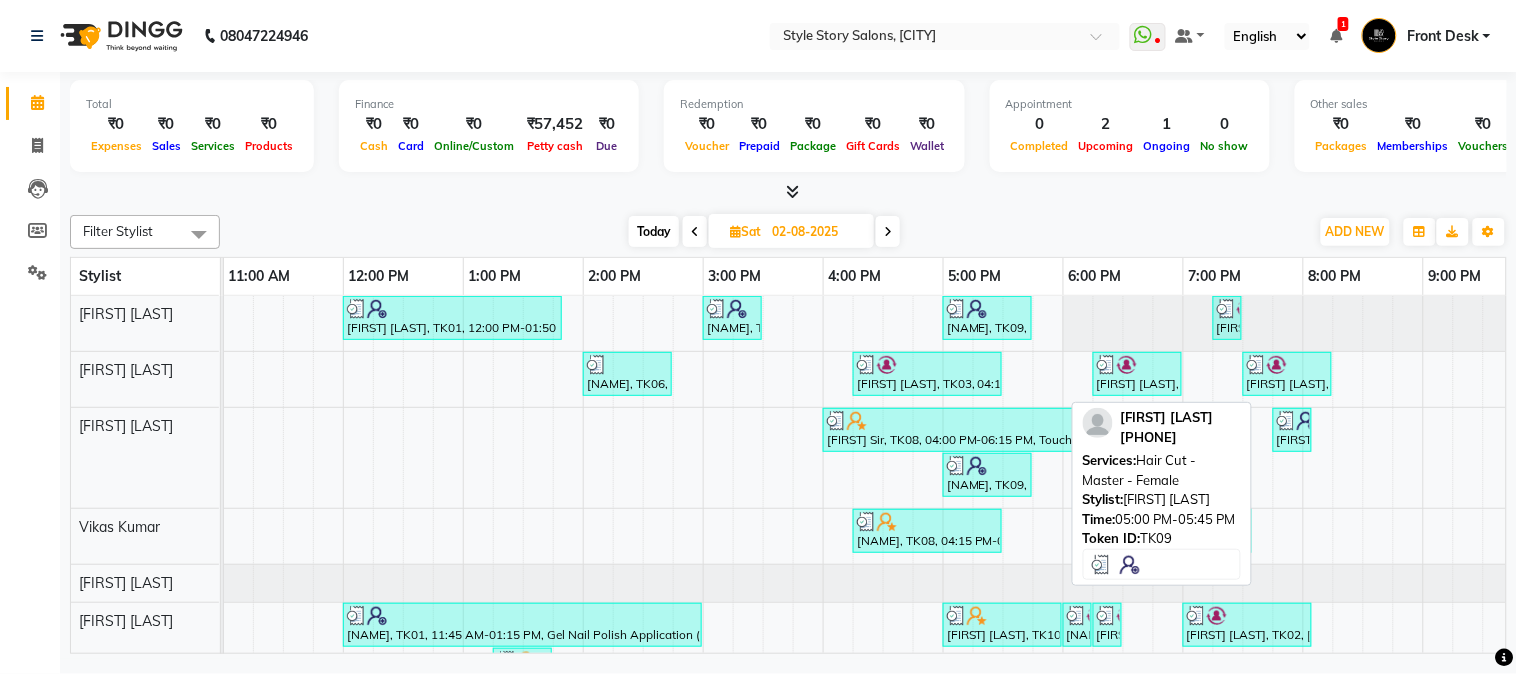 scroll, scrollTop: 47, scrollLeft: 481, axis: both 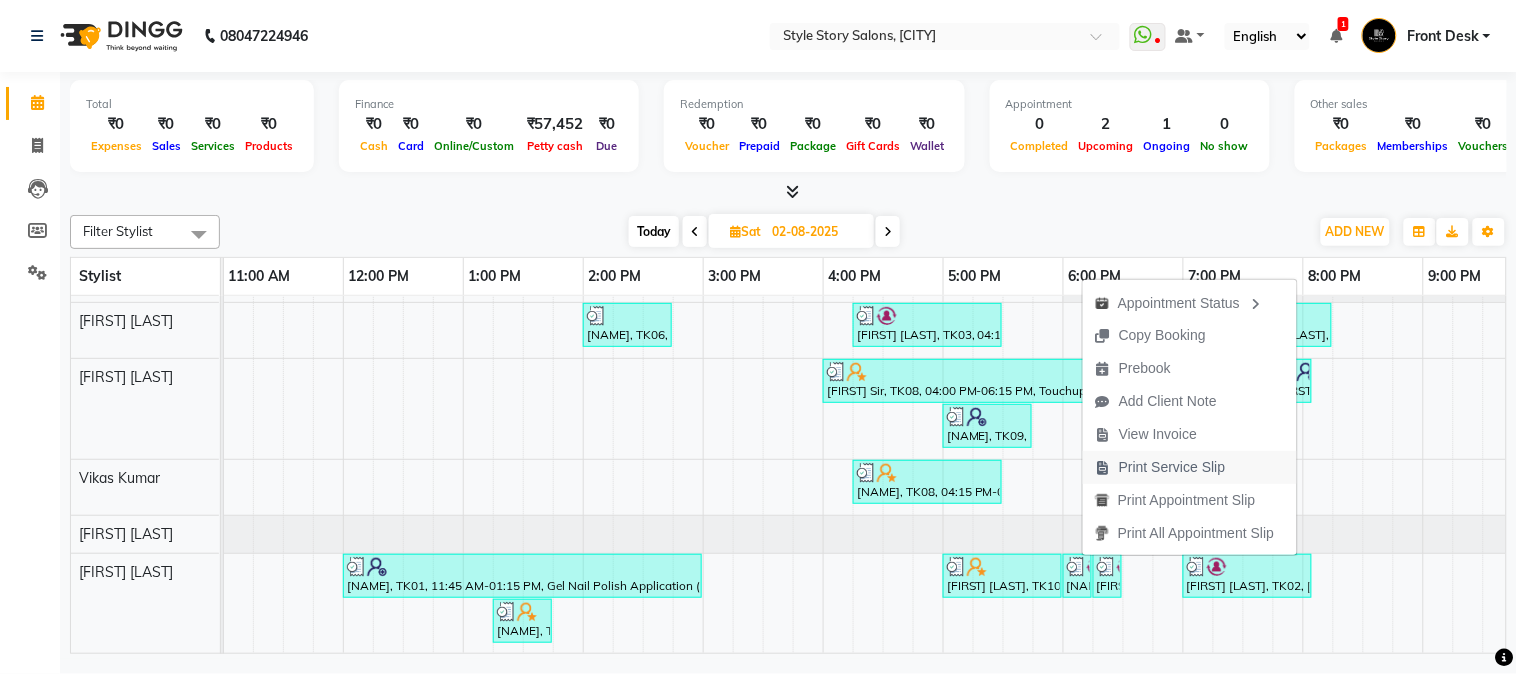 click on "Print Service Slip" at bounding box center (1172, 467) 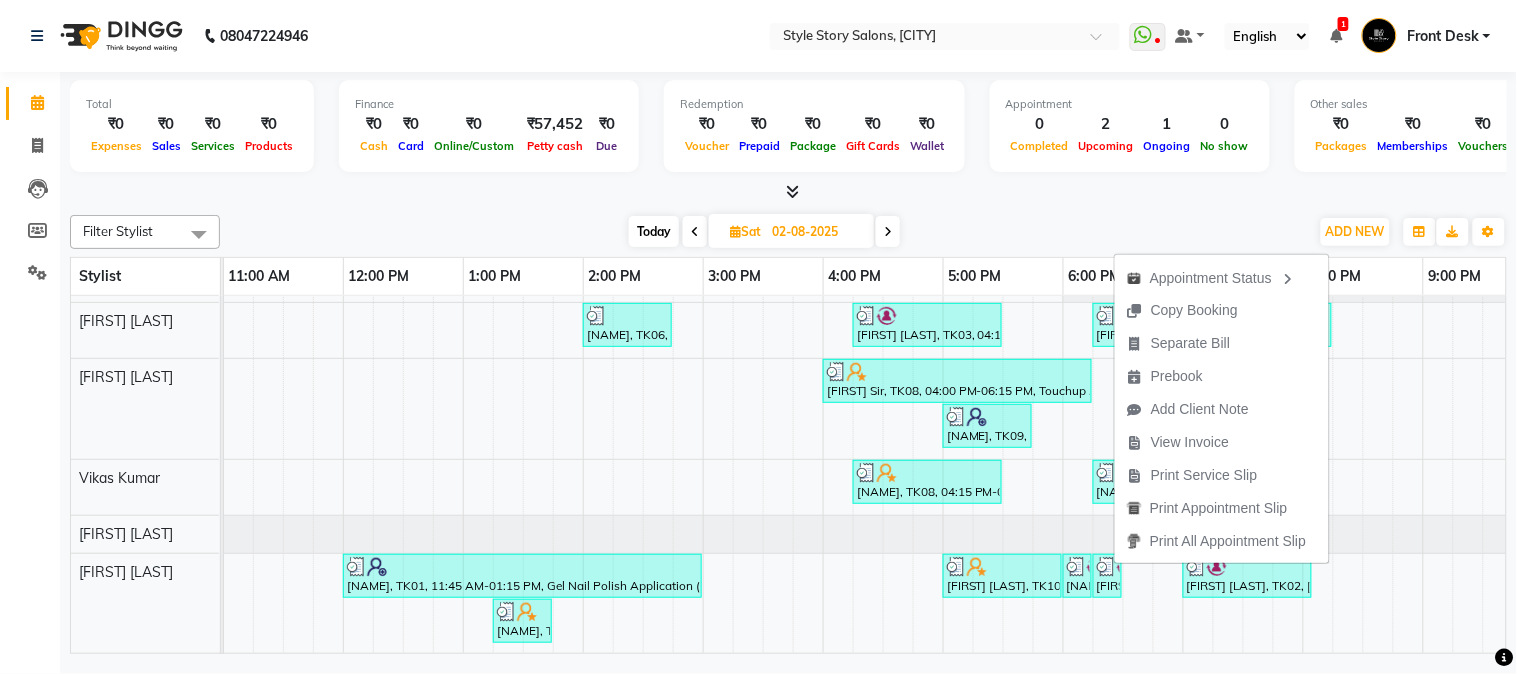 click on "Print Service Slip" at bounding box center [1204, 475] 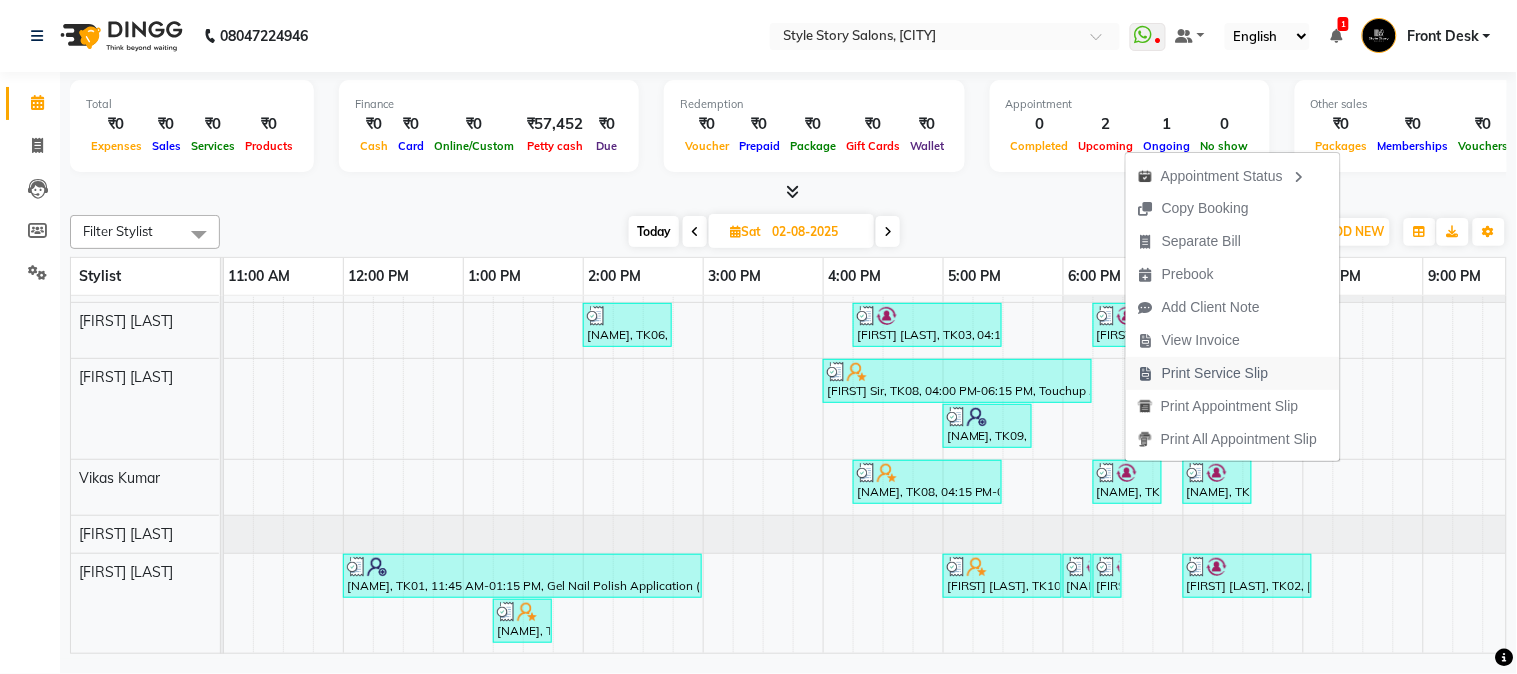 click on "Print Service Slip" at bounding box center (1215, 373) 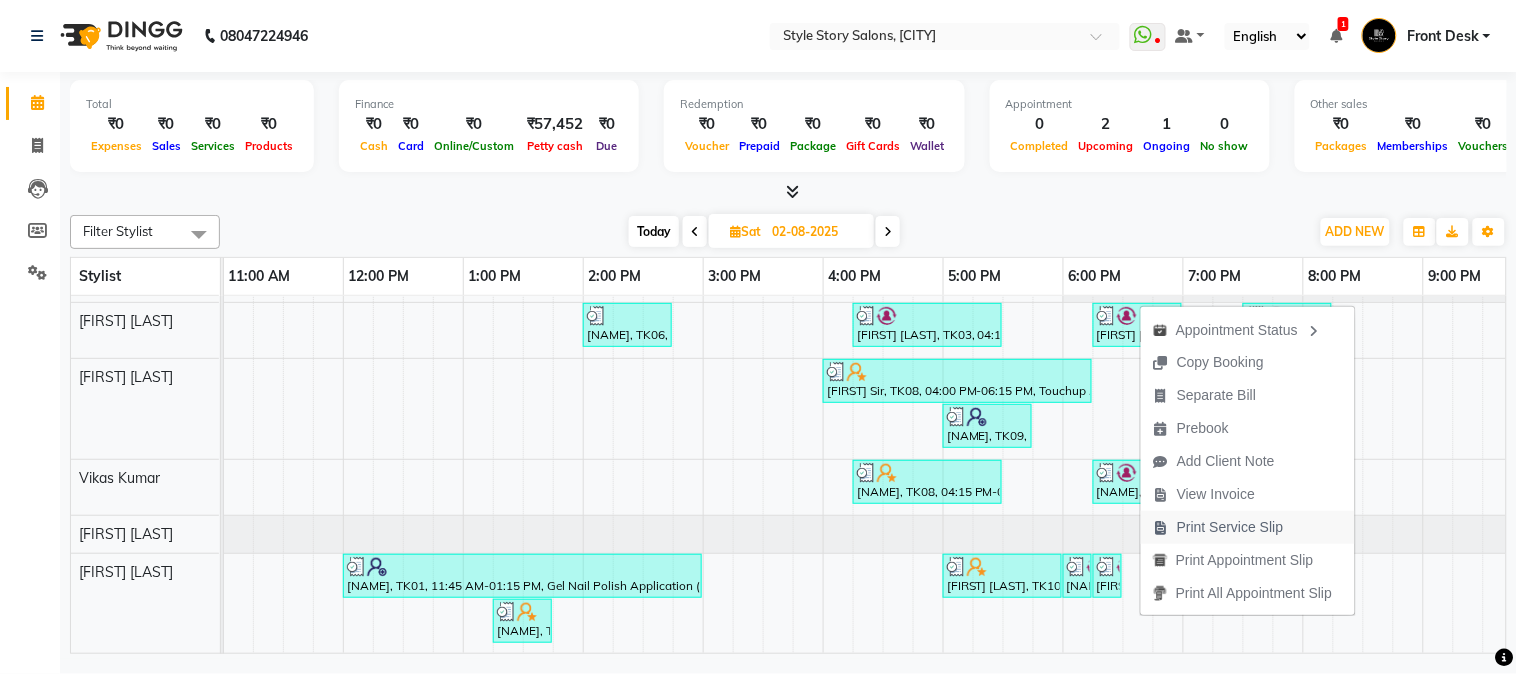 click on "Print Service Slip" at bounding box center [1230, 527] 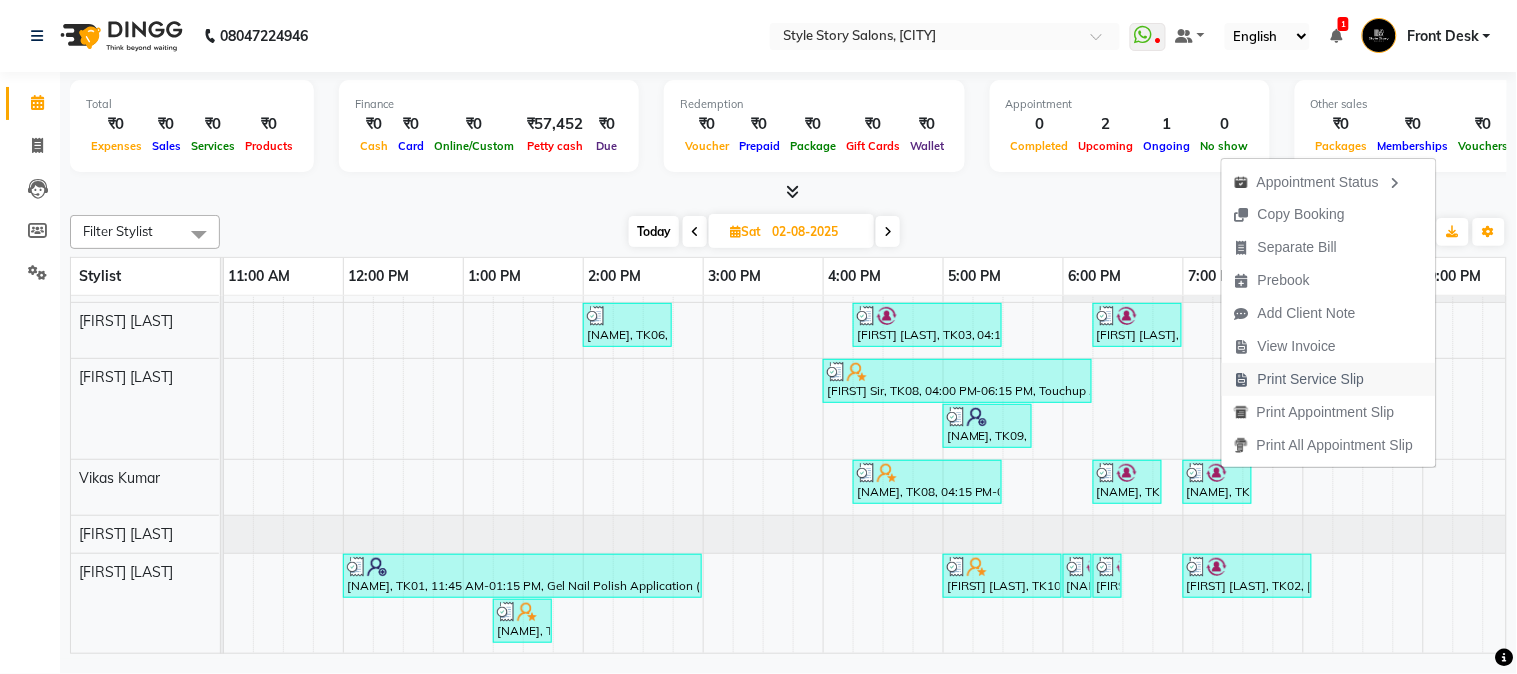 click on "Print Service Slip" at bounding box center [1311, 379] 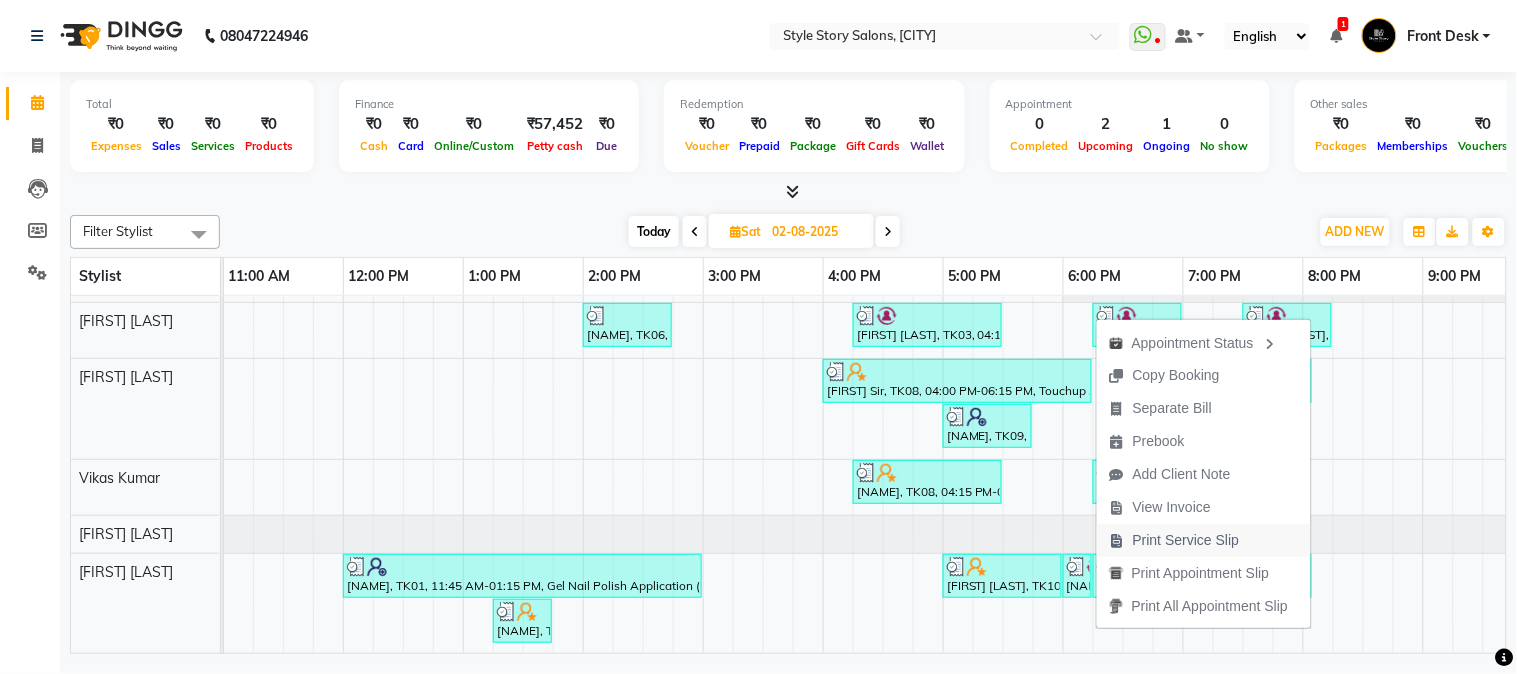 click on "Print Service Slip" at bounding box center [1186, 540] 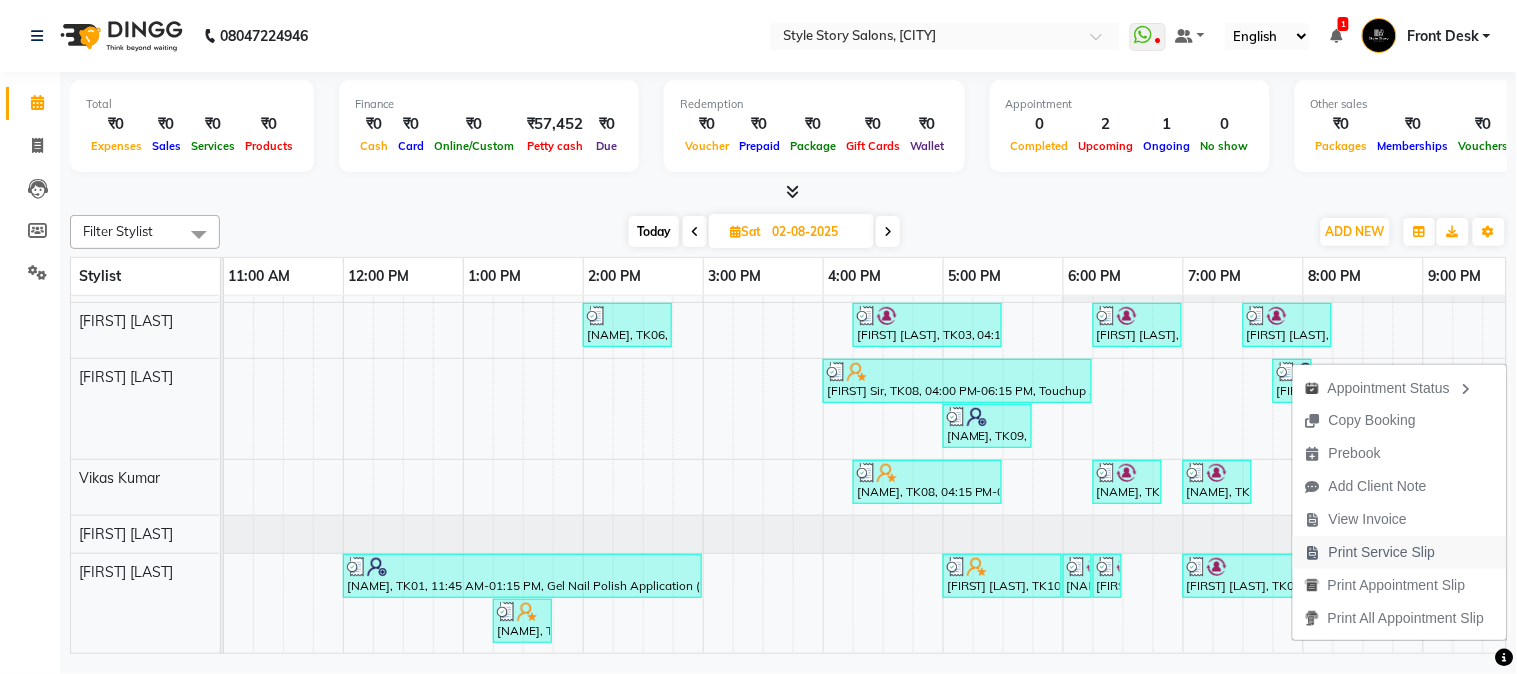 click on "Print Service Slip" at bounding box center [1382, 552] 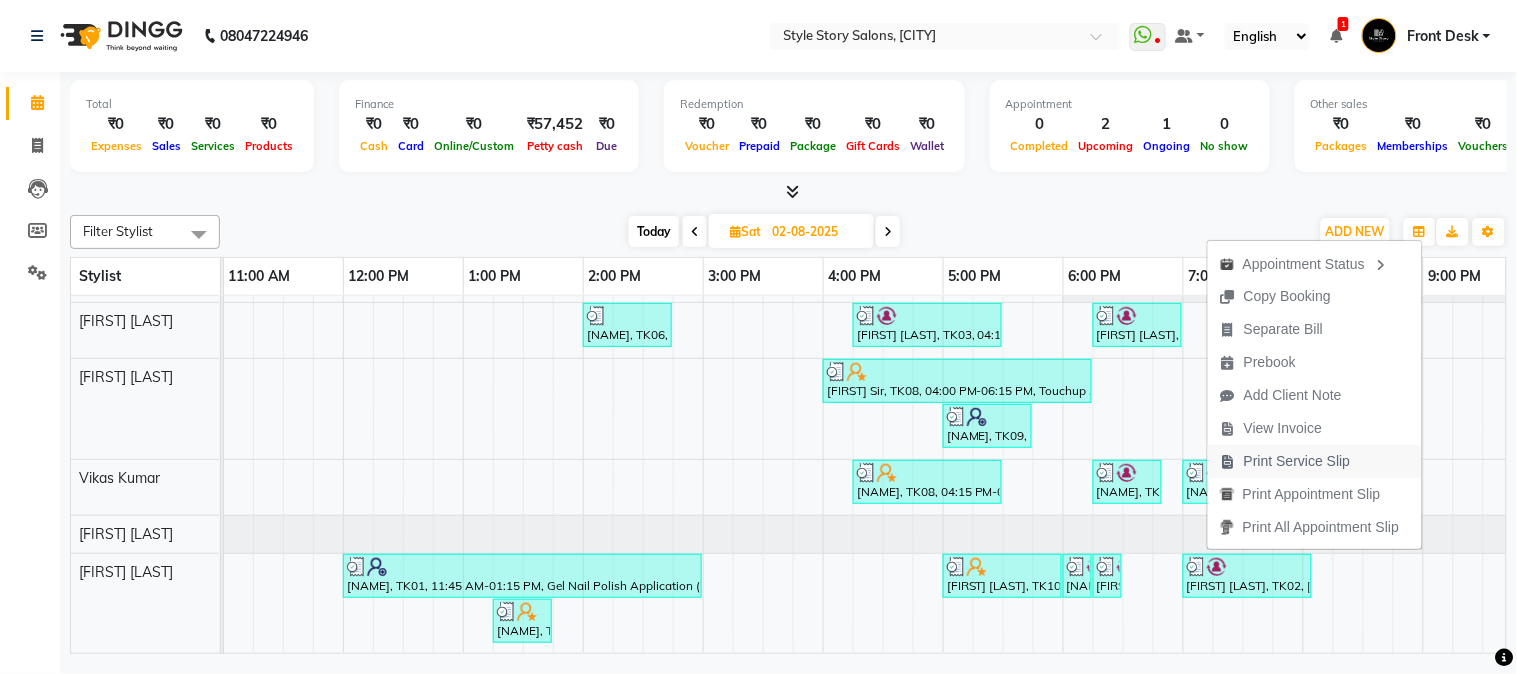 click on "Print Service Slip" at bounding box center (1297, 461) 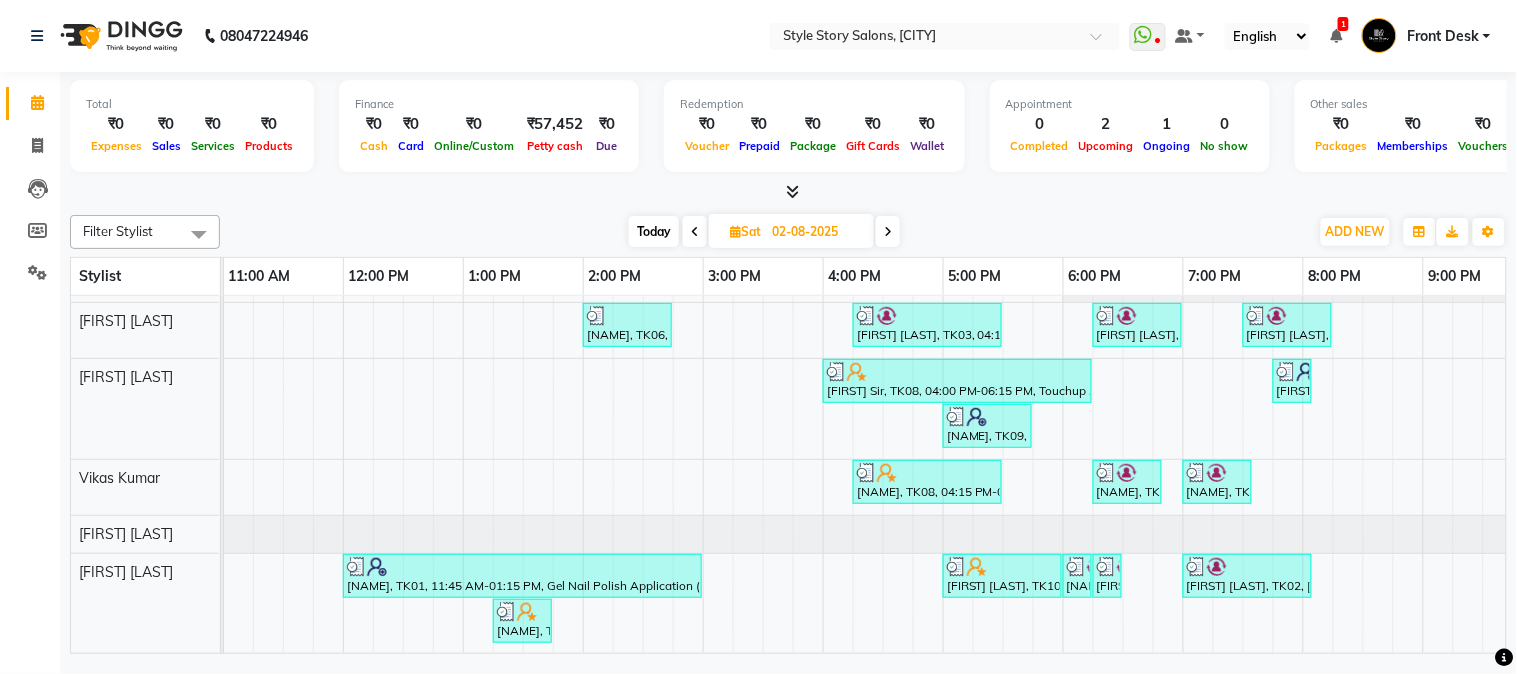 click on "Today  Sat 02-08-2025" at bounding box center [764, 232] 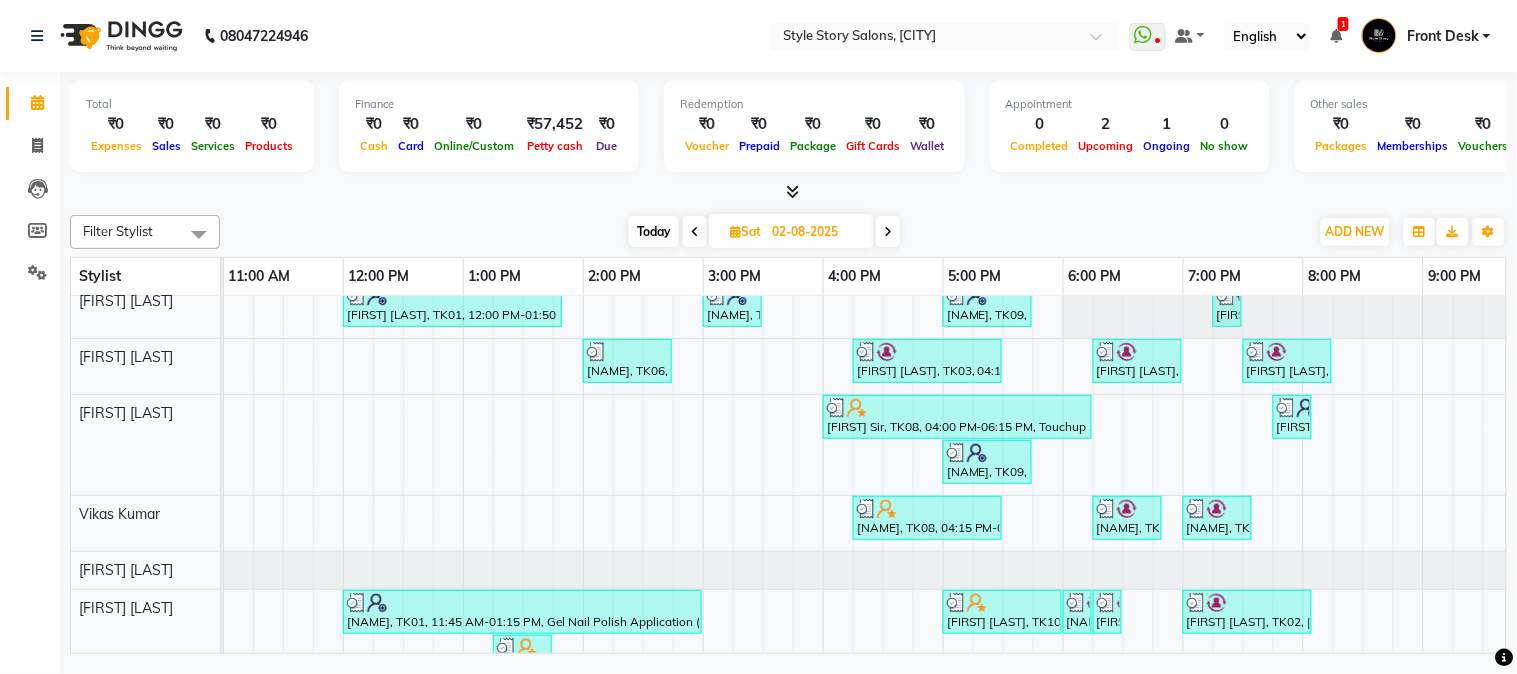 scroll, scrollTop: 0, scrollLeft: 481, axis: horizontal 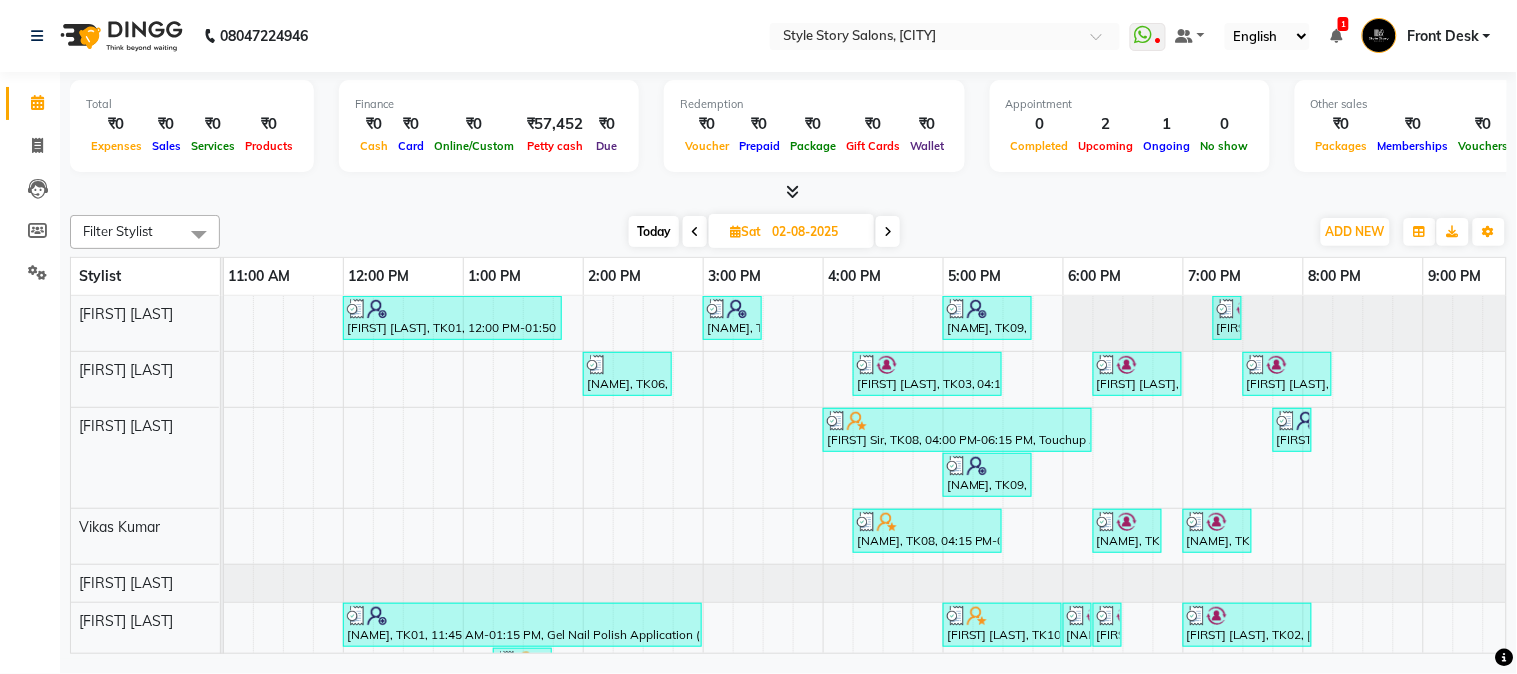 click on "Today" at bounding box center (654, 231) 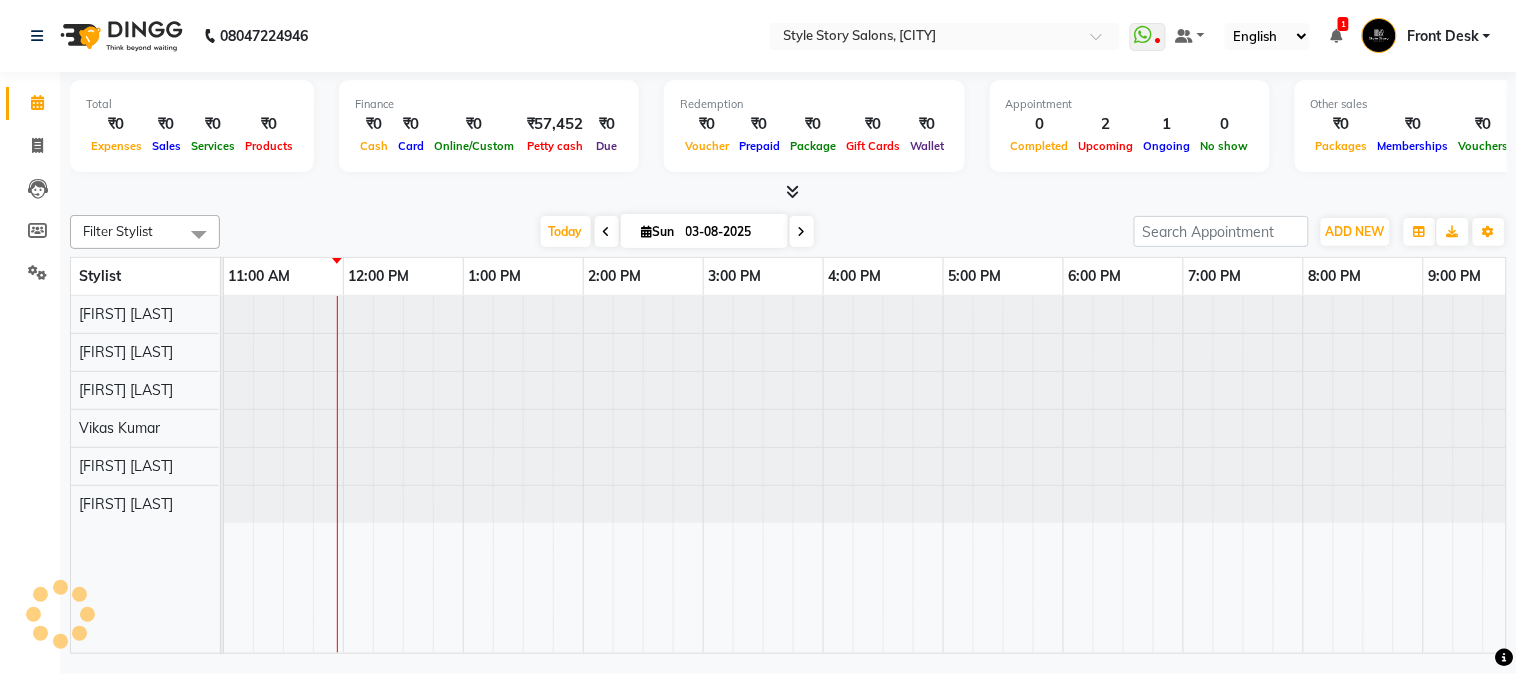scroll, scrollTop: 0, scrollLeft: 481, axis: horizontal 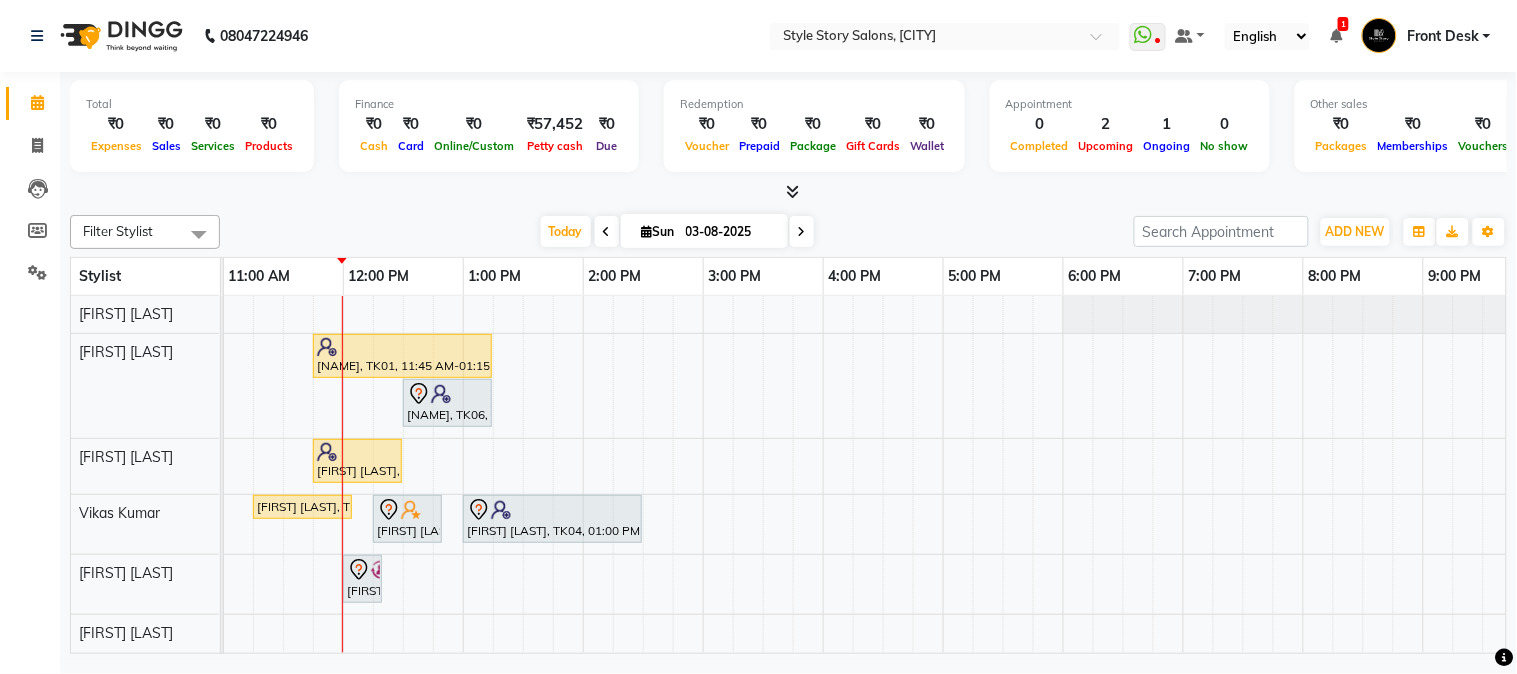 click on "[FIRST] [LAST], TK01, 11:45 AM-01:15 PM, Touchup Amoniea Free-Female             [FIRST] [LAST], TK06, 12:30 PM-01:15 PM, Hair Cut - Master - Male     [FIRST] [LAST], TK01, 11:45 AM-12:30 PM, Kids Hair Cut Boy (₹150)    [FIRST] [LAST], TK02, 11:15 AM-12:05 PM, Hair Cut - Master - Male (₹399)             [FIRST] [LAST], TK03, 12:15 PM-12:50 PM, Beard Styling             [FIRST] [LAST], TK04, 01:00 PM-02:30 PM, Hair Cut - Master - Male,Global Colour Amoniafree-Male (₹1200)             [FIRST], TK05, 12:00 PM-12:20 PM, Face Pack/De Tan" at bounding box center [703, 475] 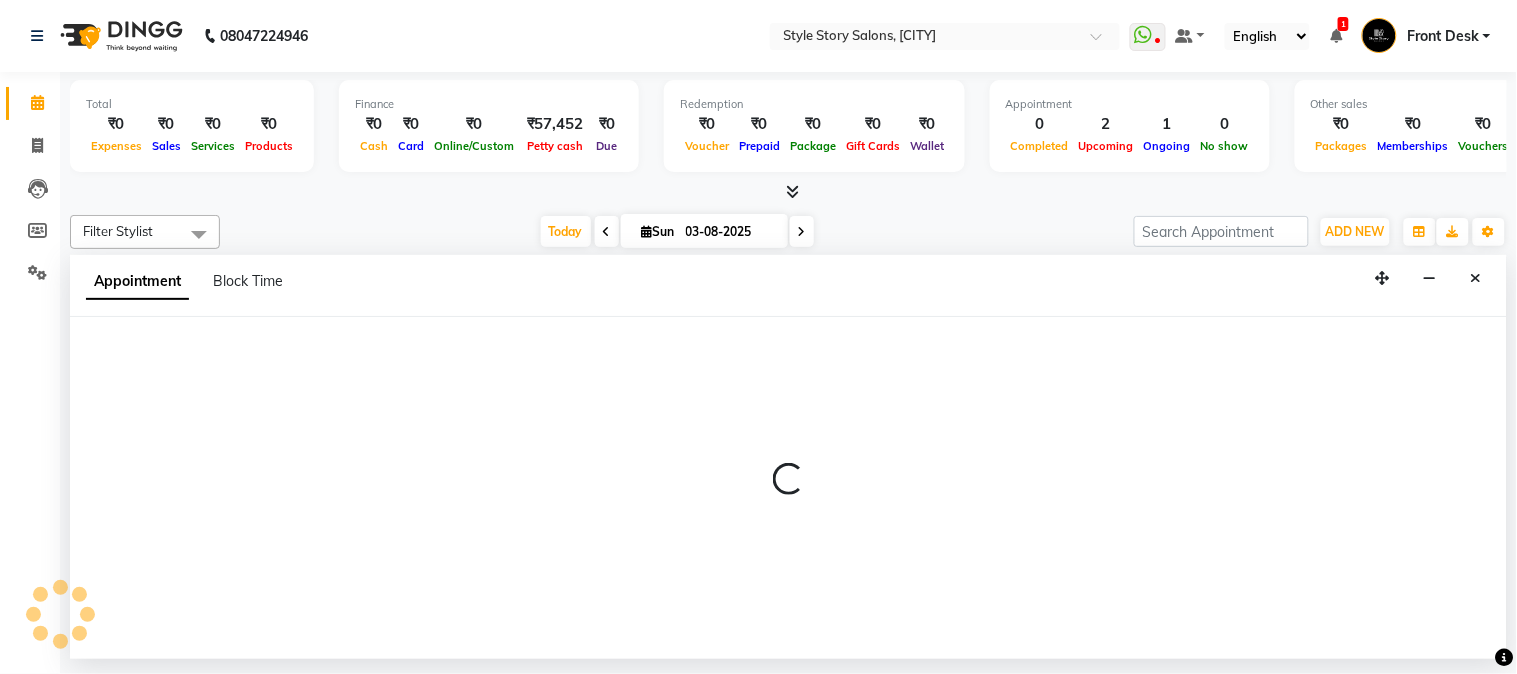 select on "62113" 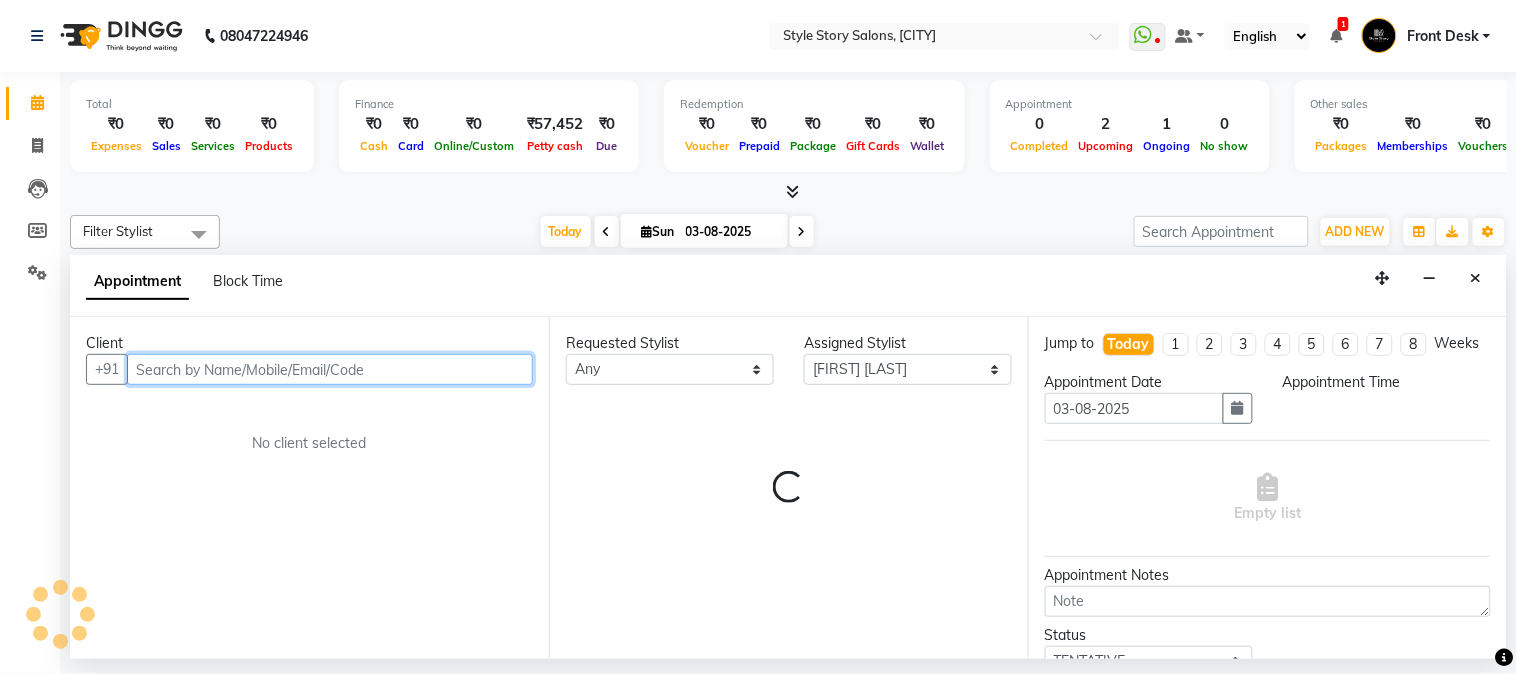 select on "1035" 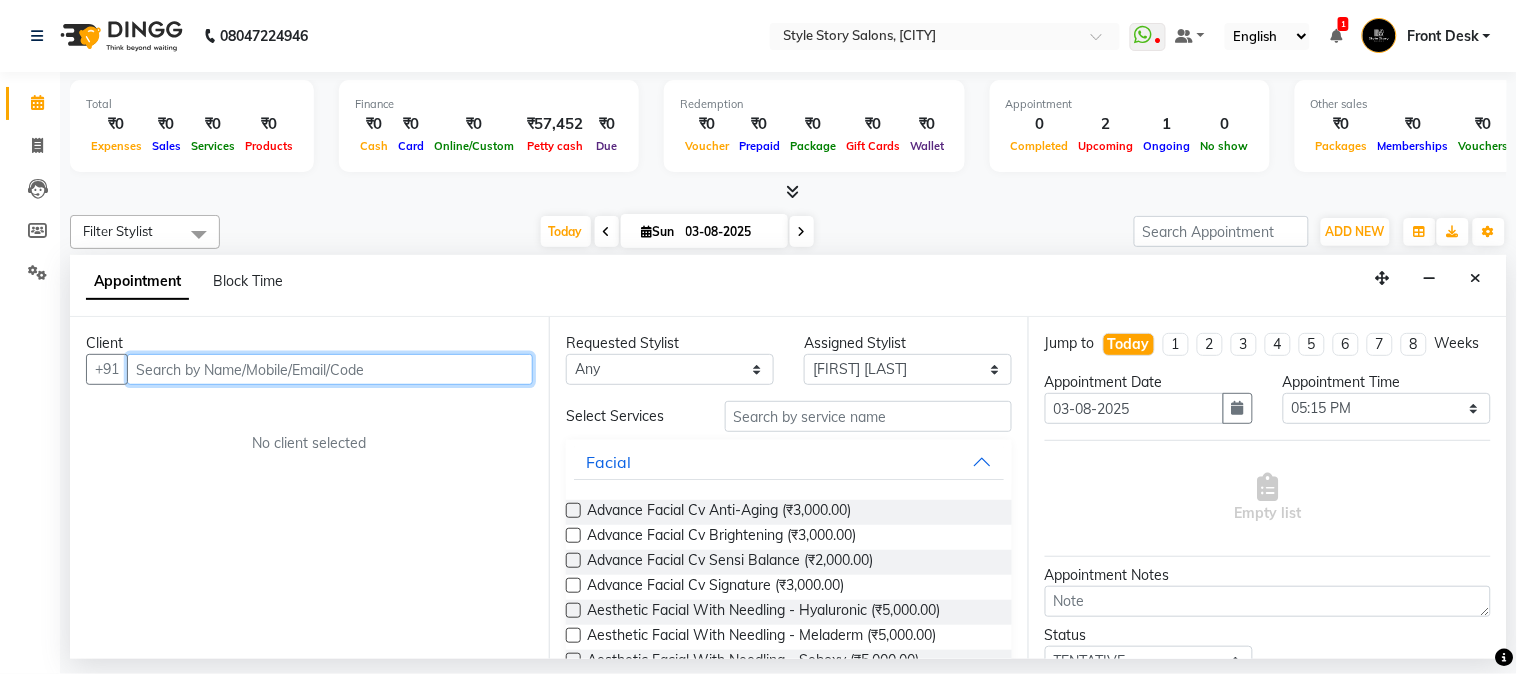 click at bounding box center (330, 369) 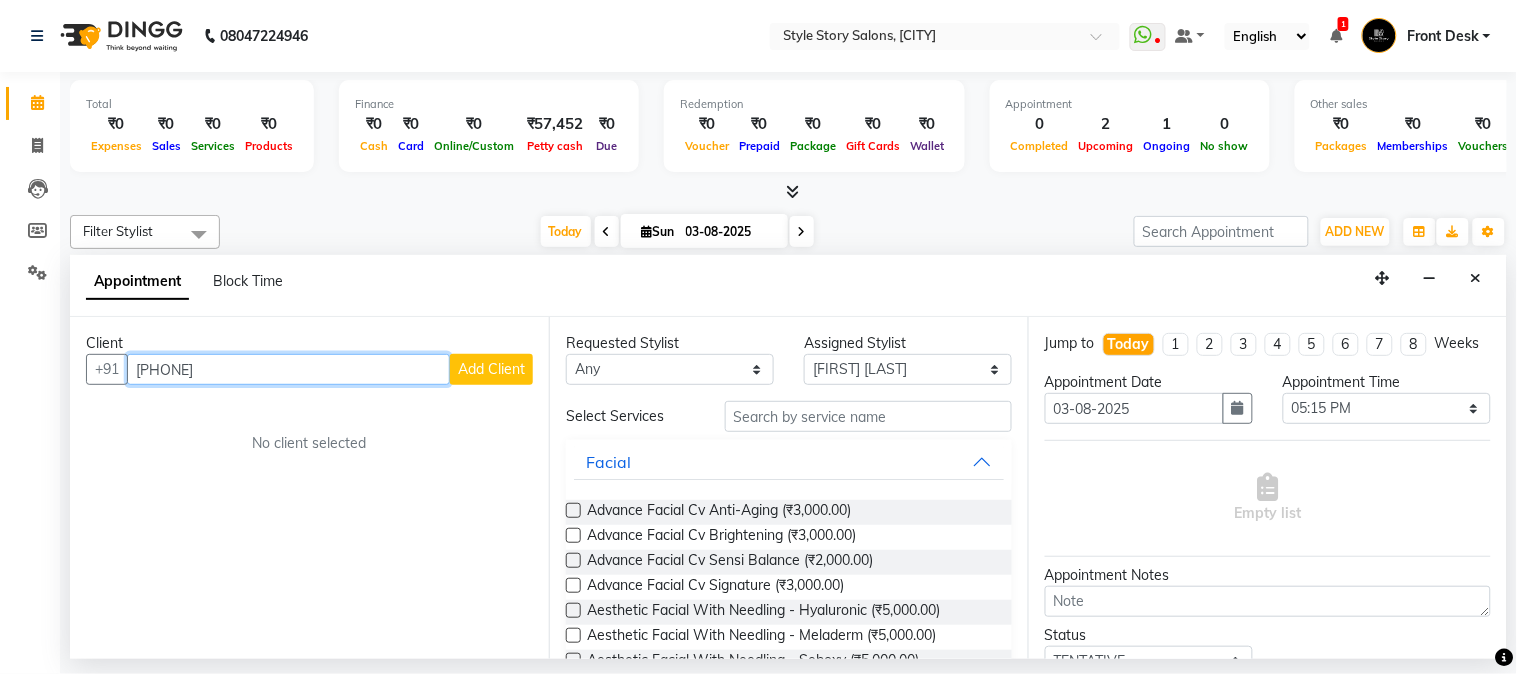 type on "[PHONE]" 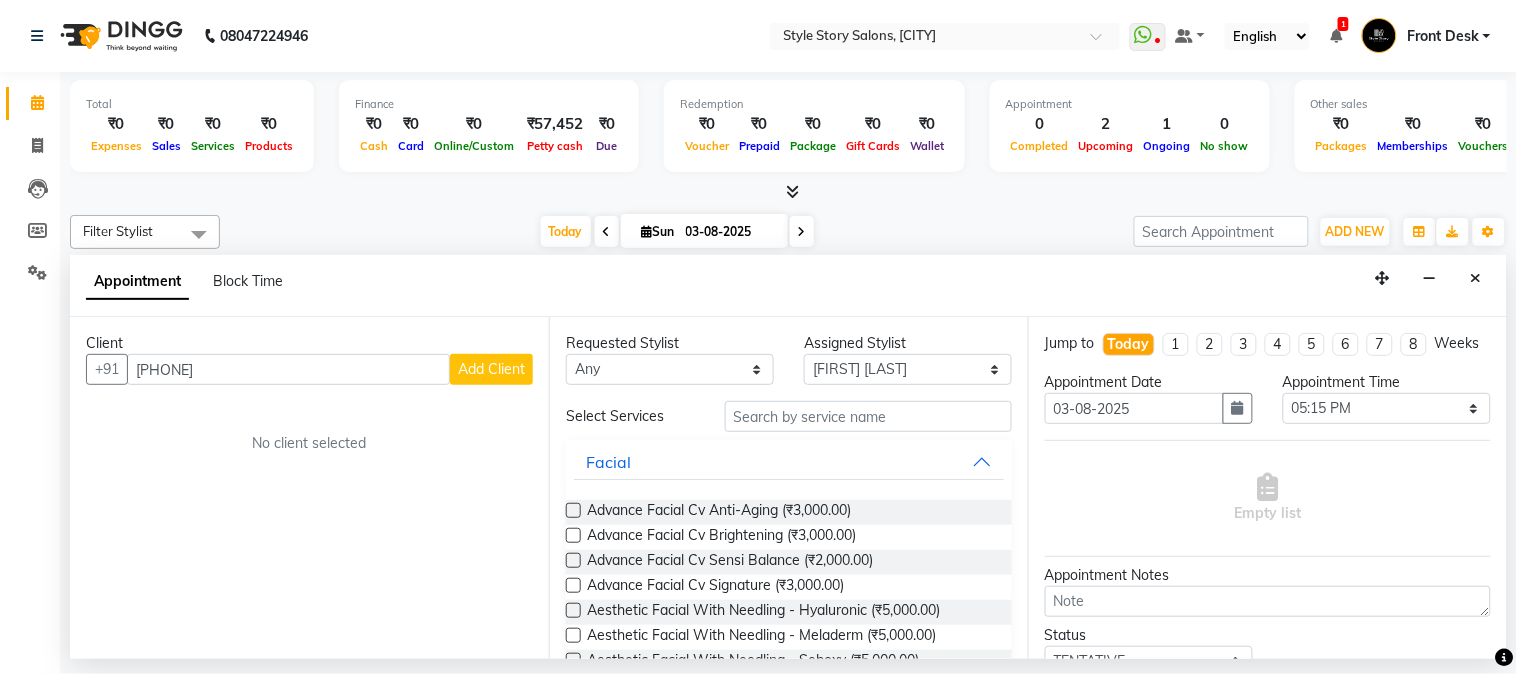 click on "Add Client" at bounding box center [491, 369] 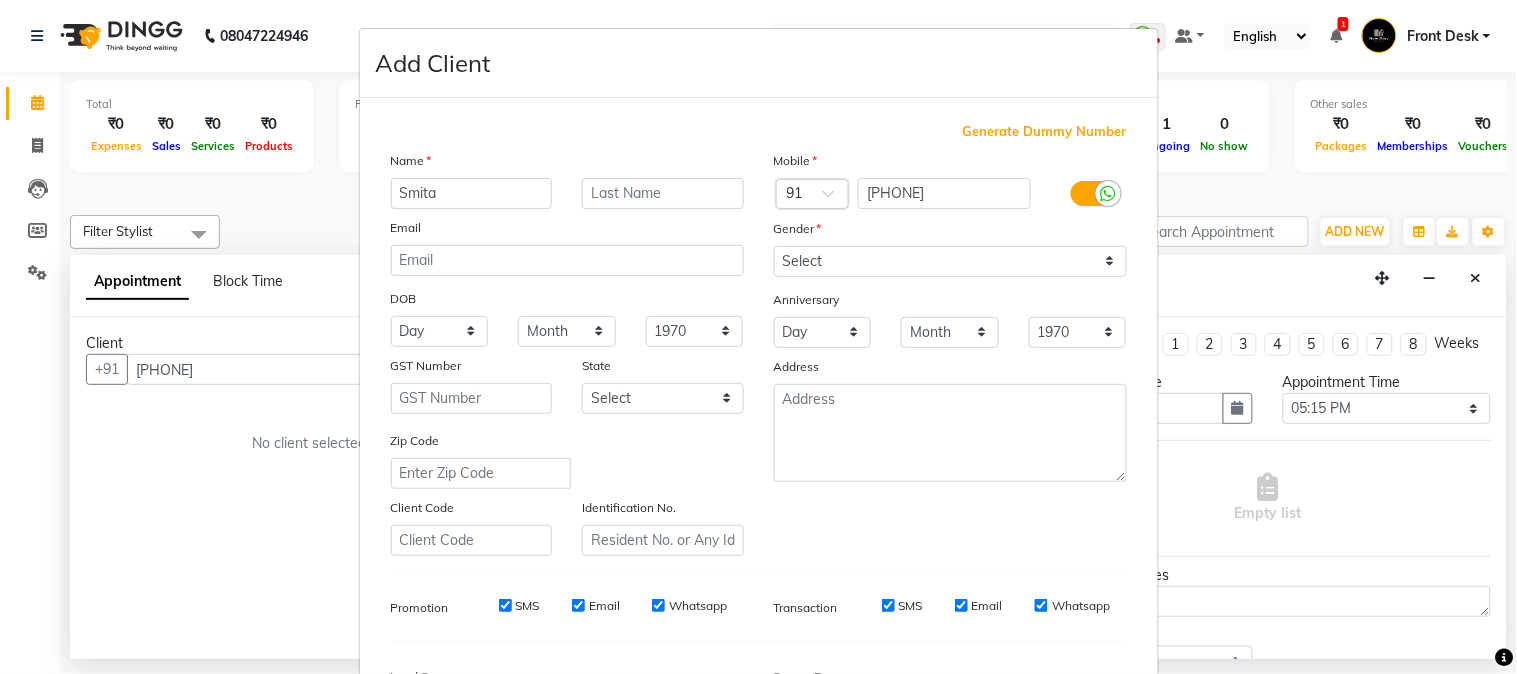 type on "Smita" 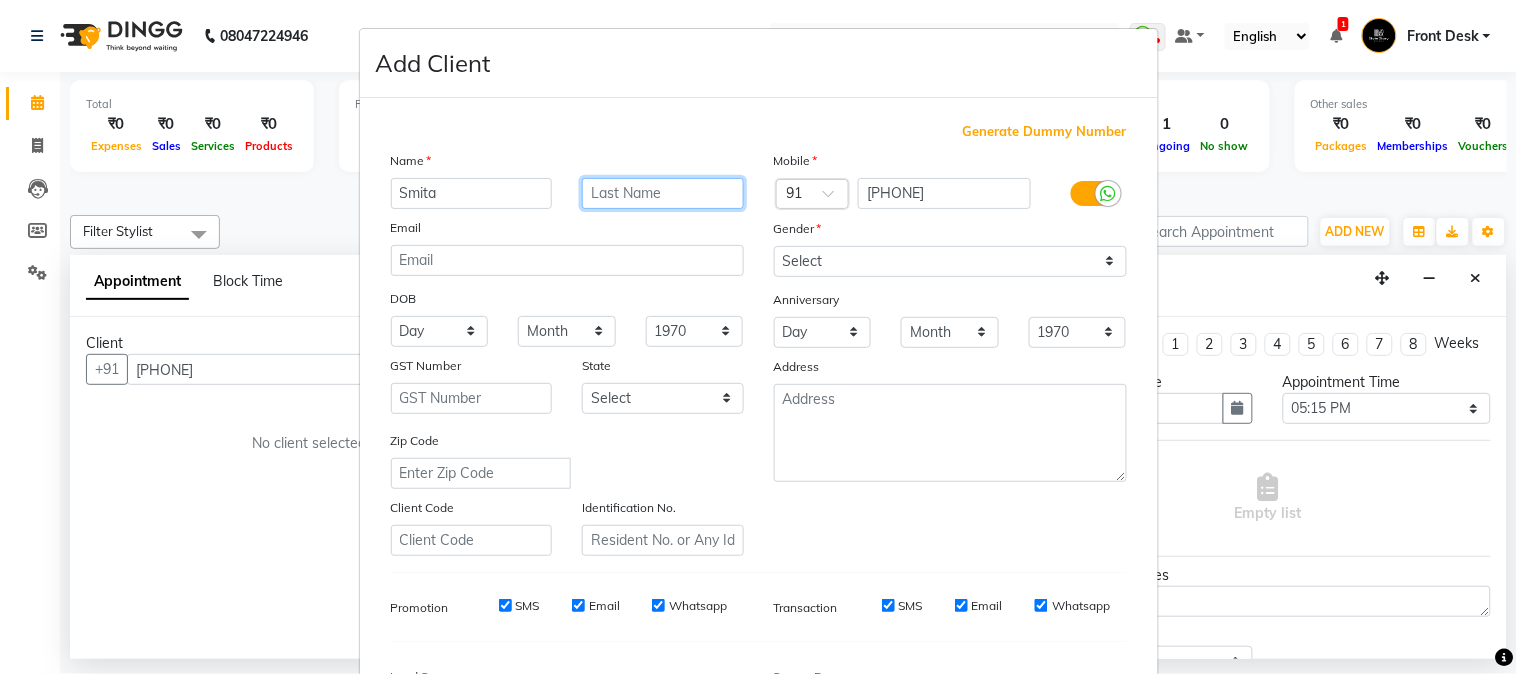 click at bounding box center [663, 193] 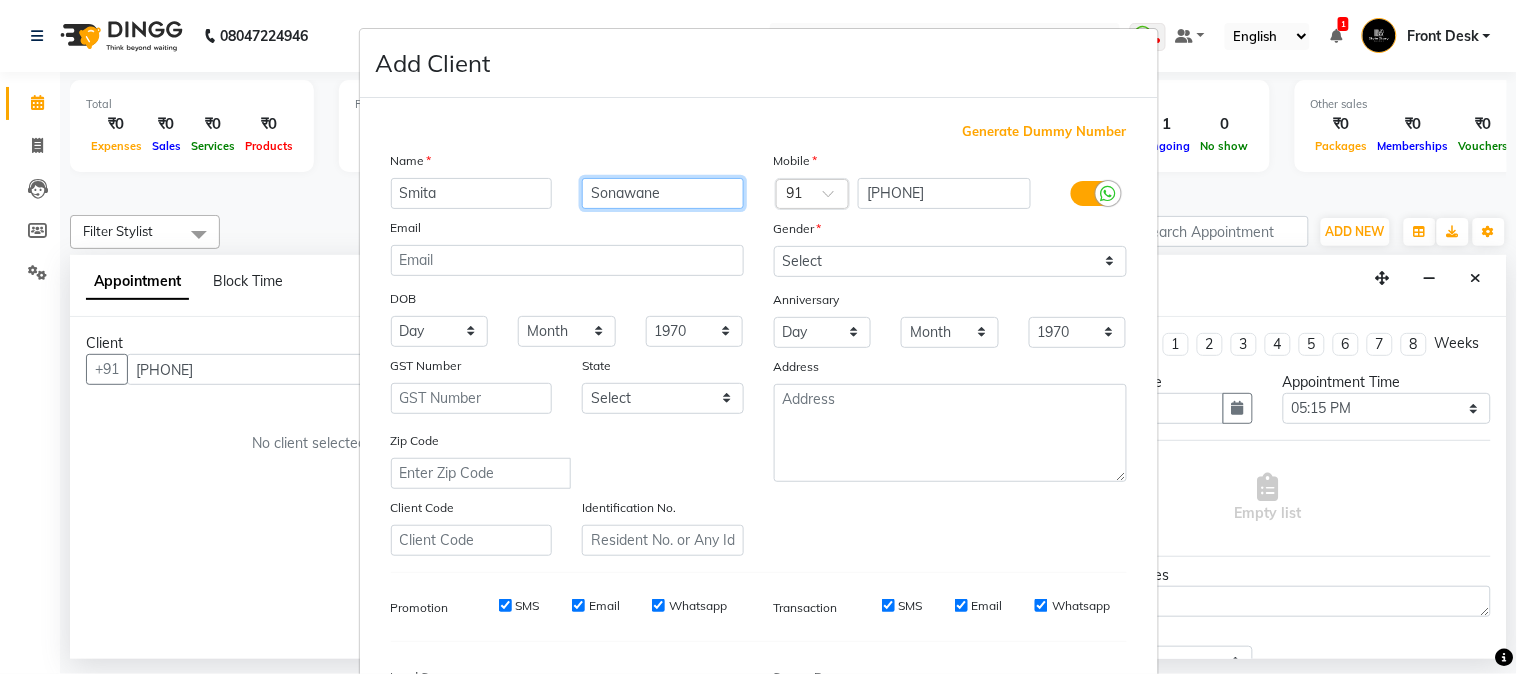 type on "Sonawane" 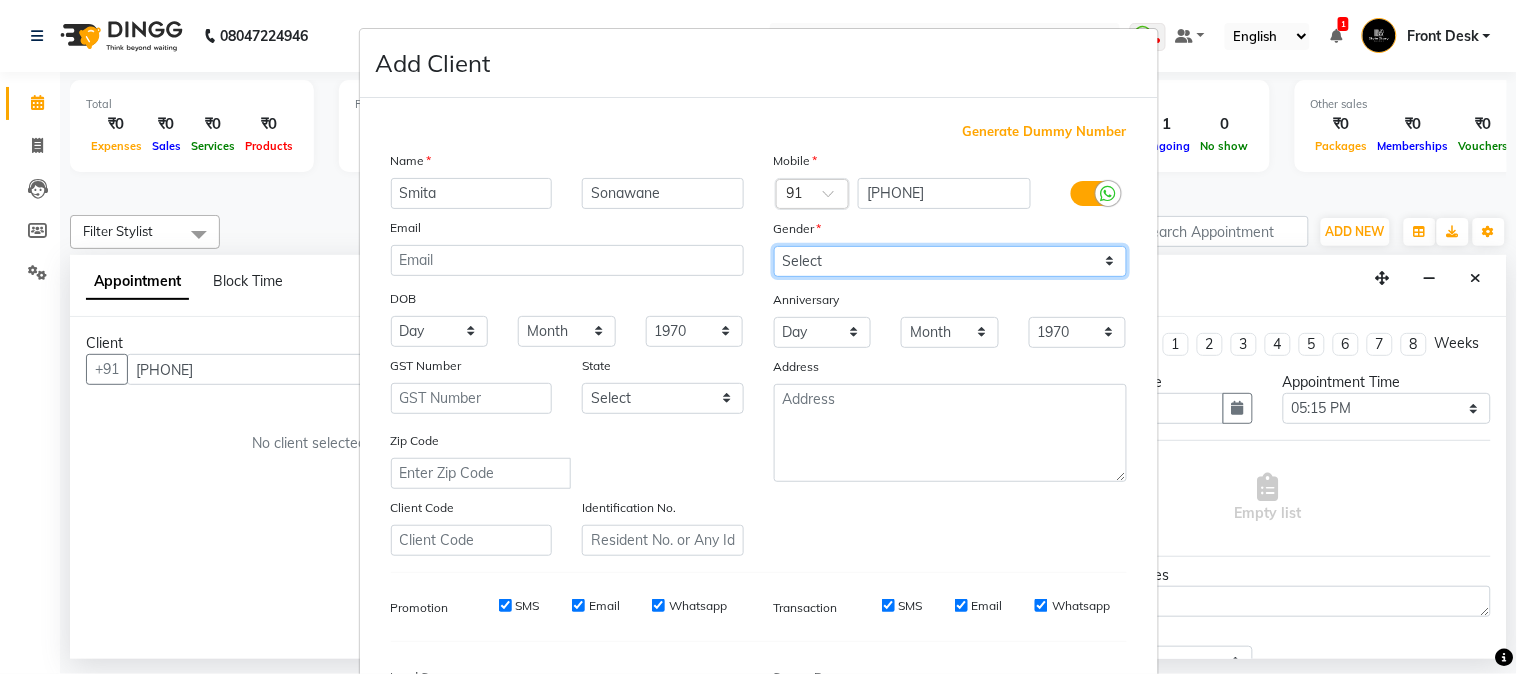 click on "Select Male Female Other Prefer Not To Say" at bounding box center [950, 261] 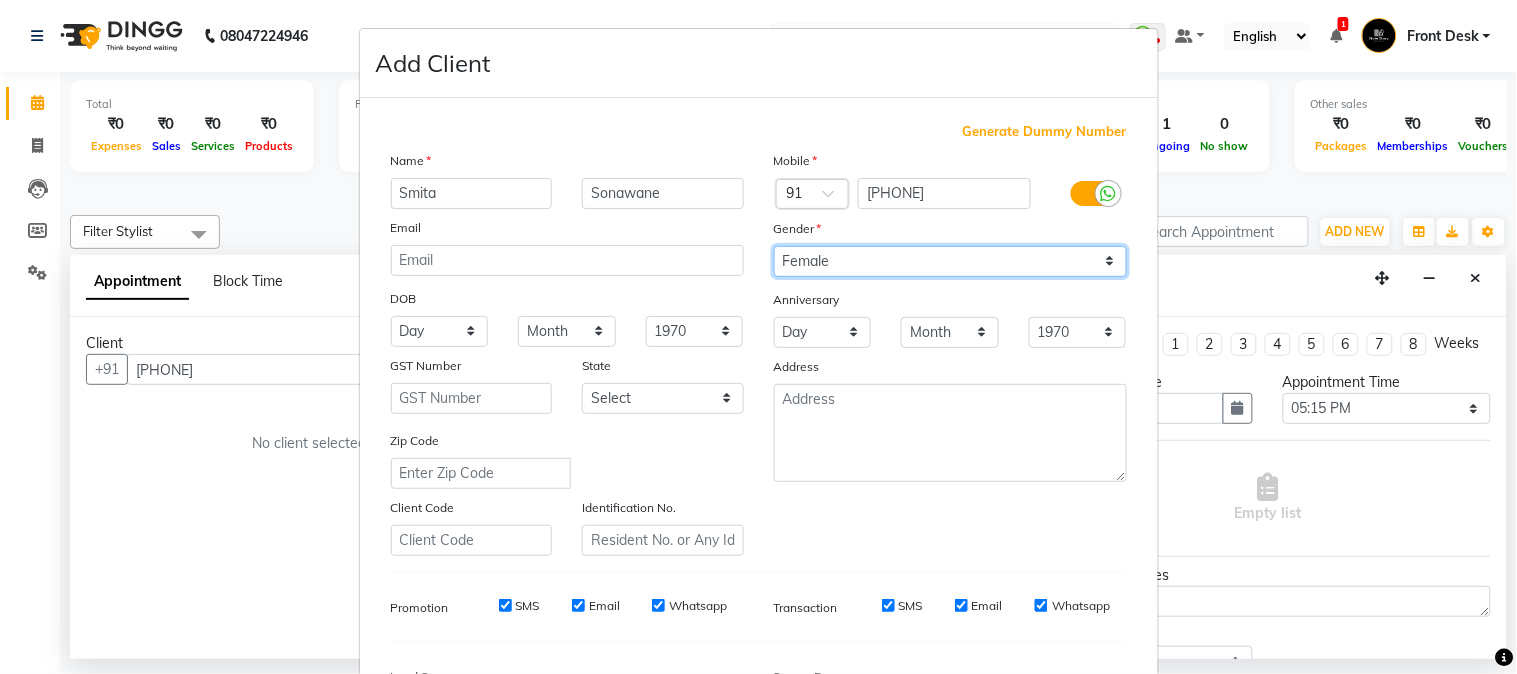 click on "Select Male Female Other Prefer Not To Say" at bounding box center [950, 261] 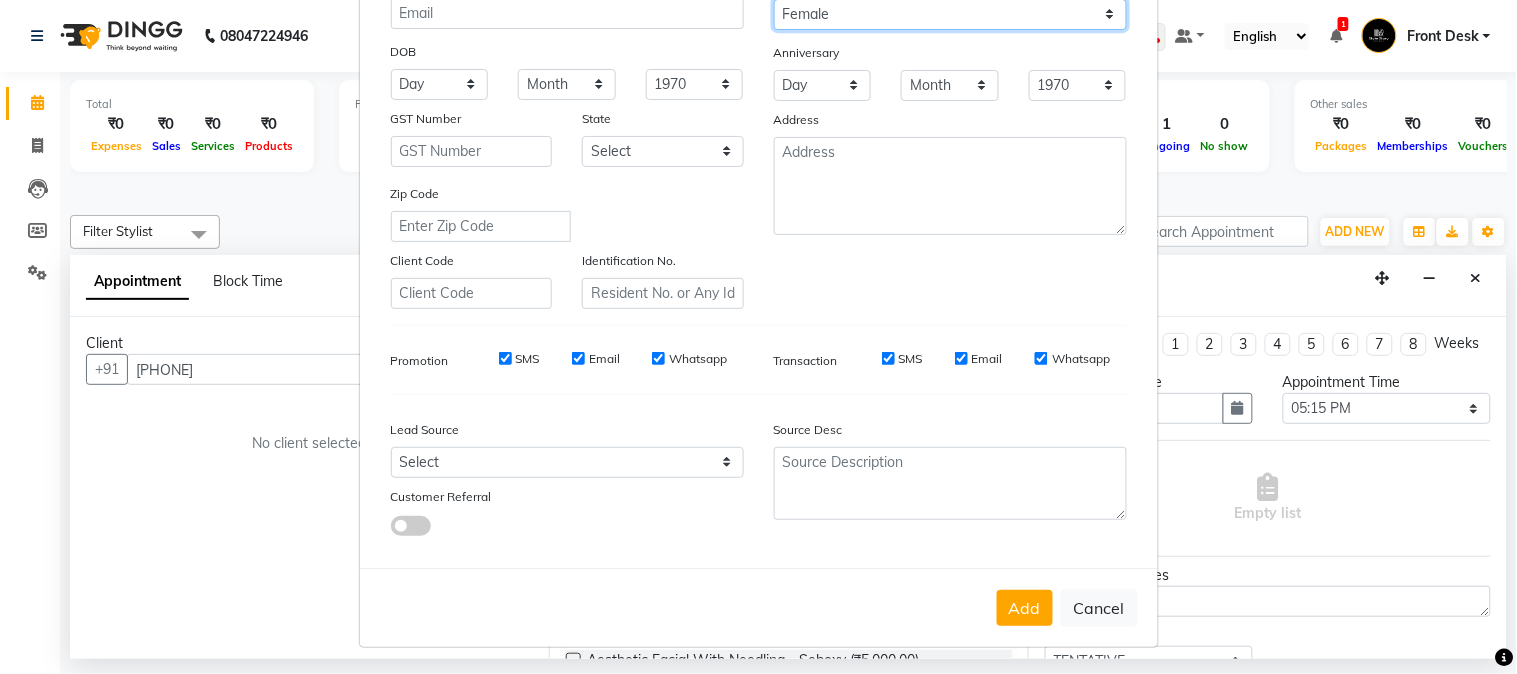 scroll, scrollTop: 250, scrollLeft: 0, axis: vertical 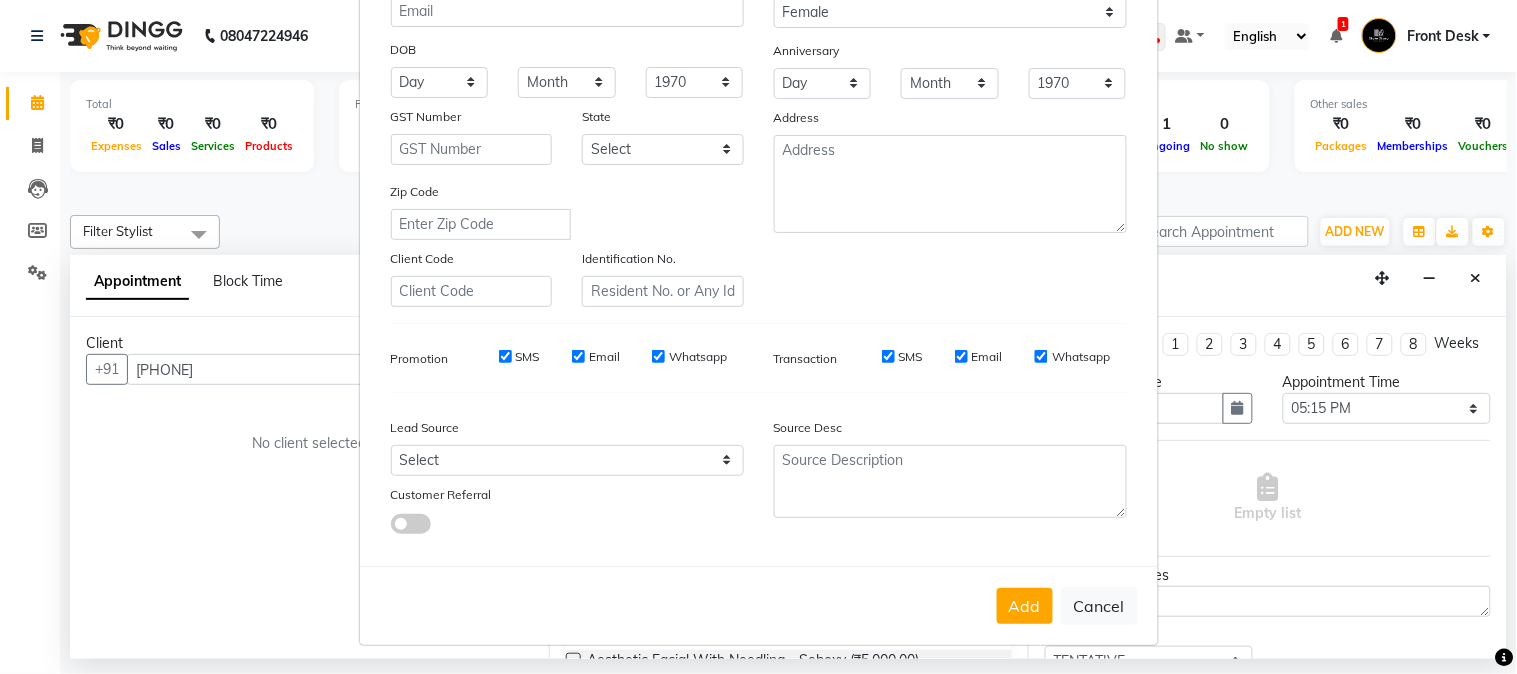 drag, startPoint x: 1015, startPoint y: 597, endPoint x: 920, endPoint y: 378, distance: 238.7174 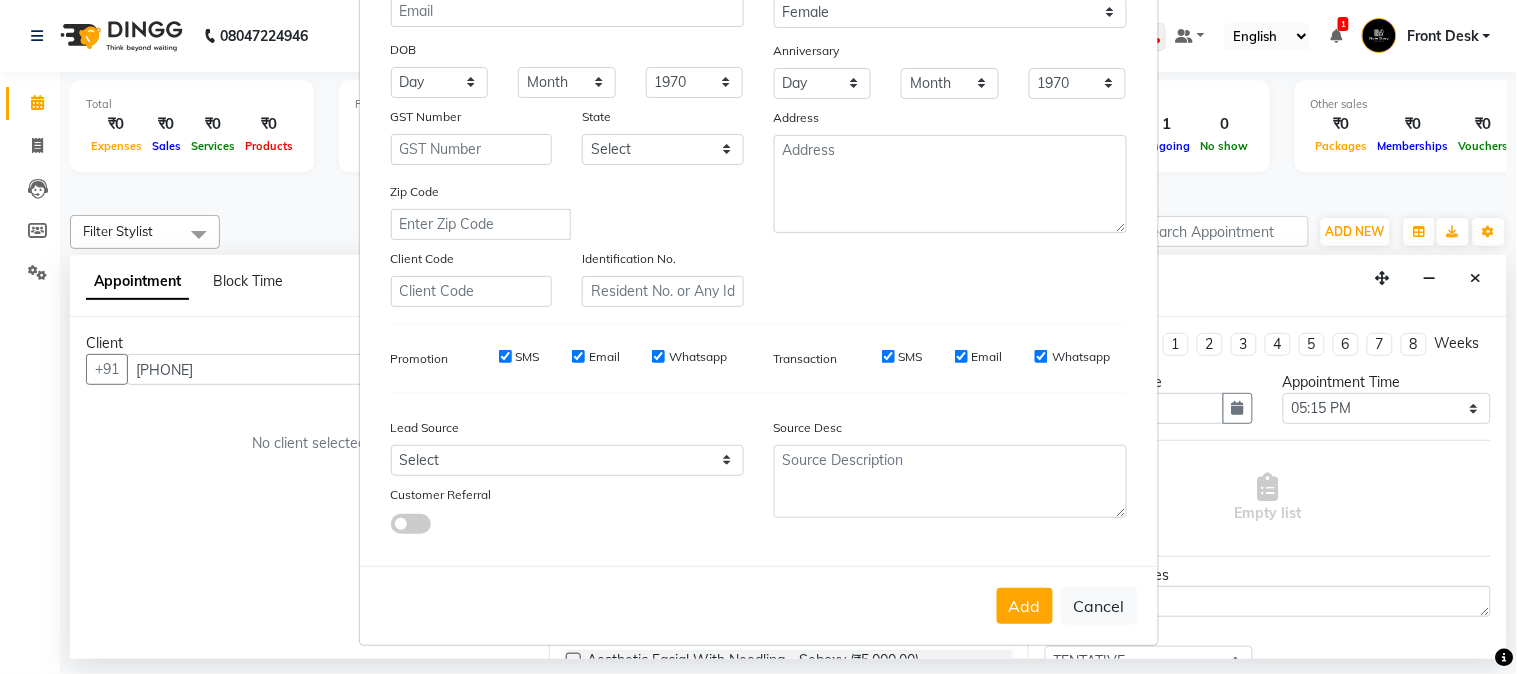 click on "Add" at bounding box center [1025, 606] 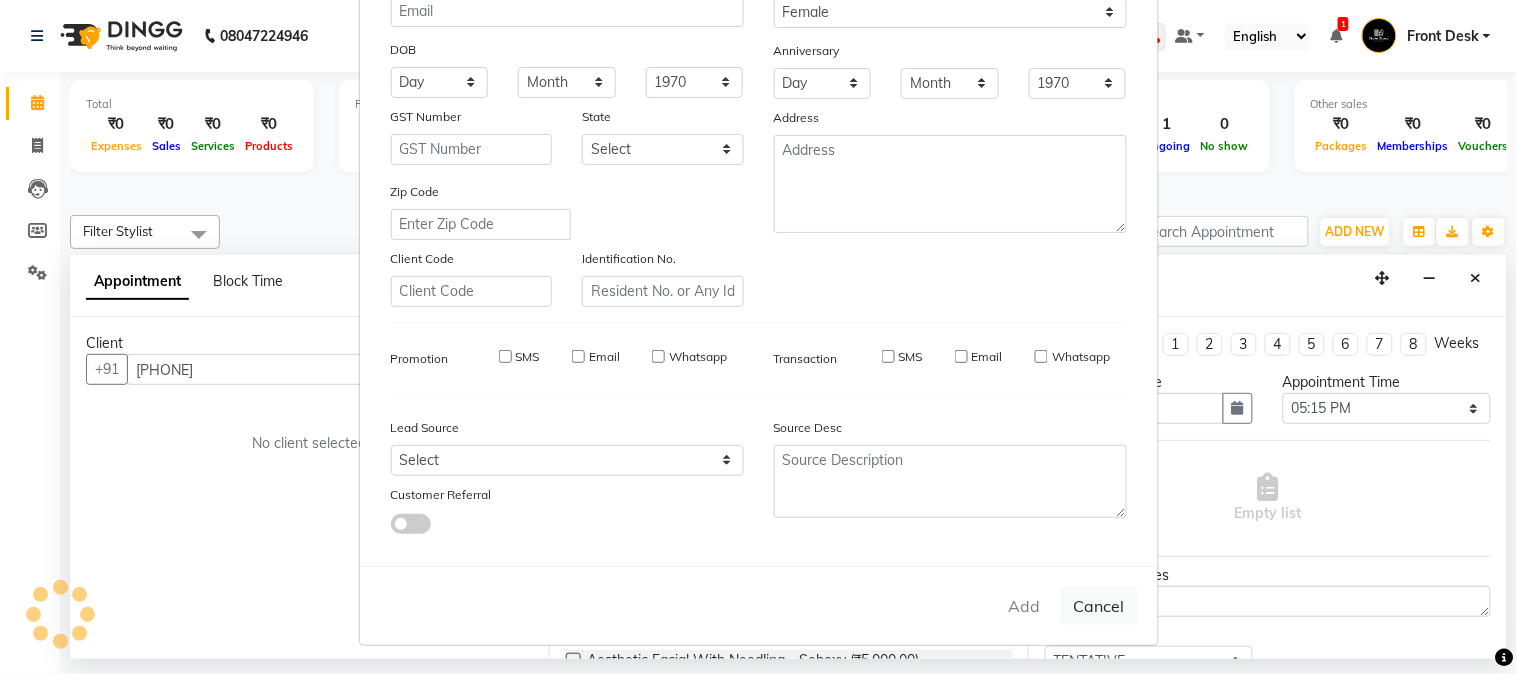 type 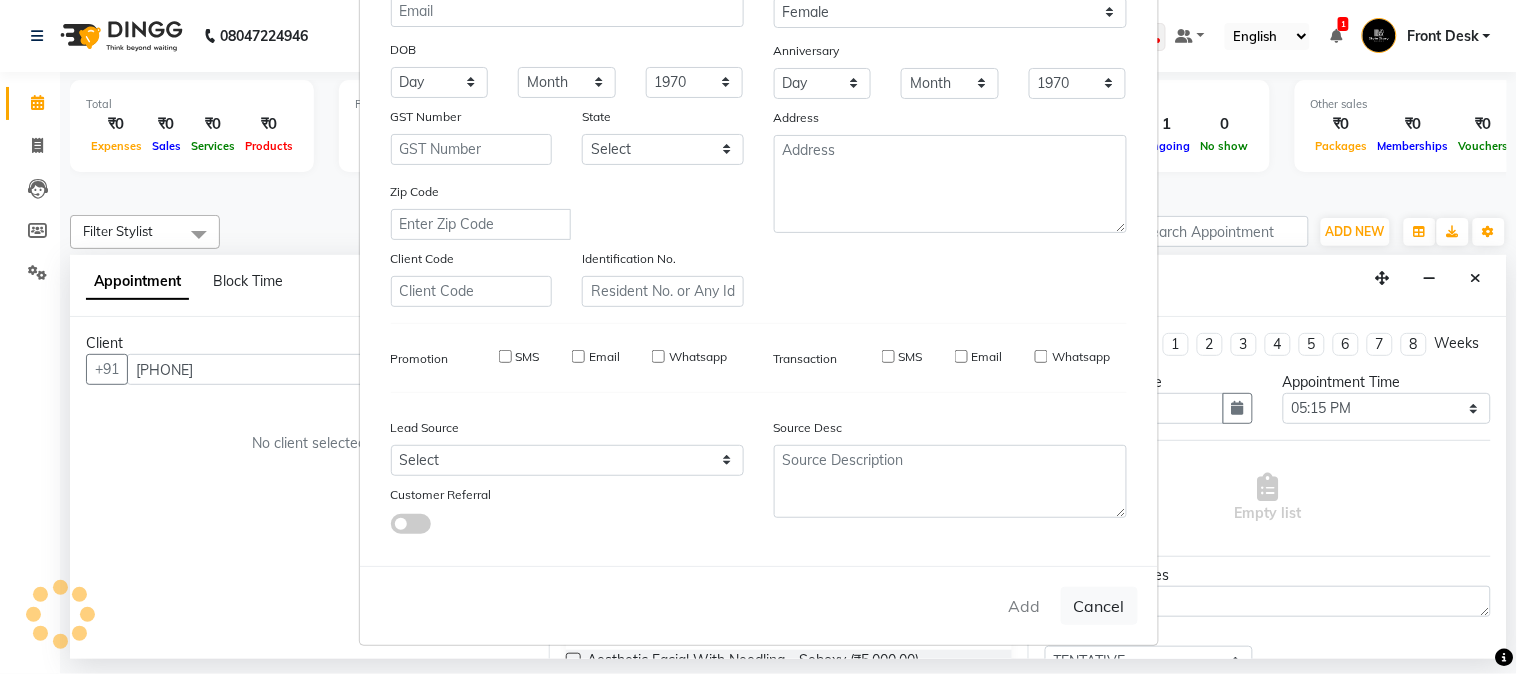 type 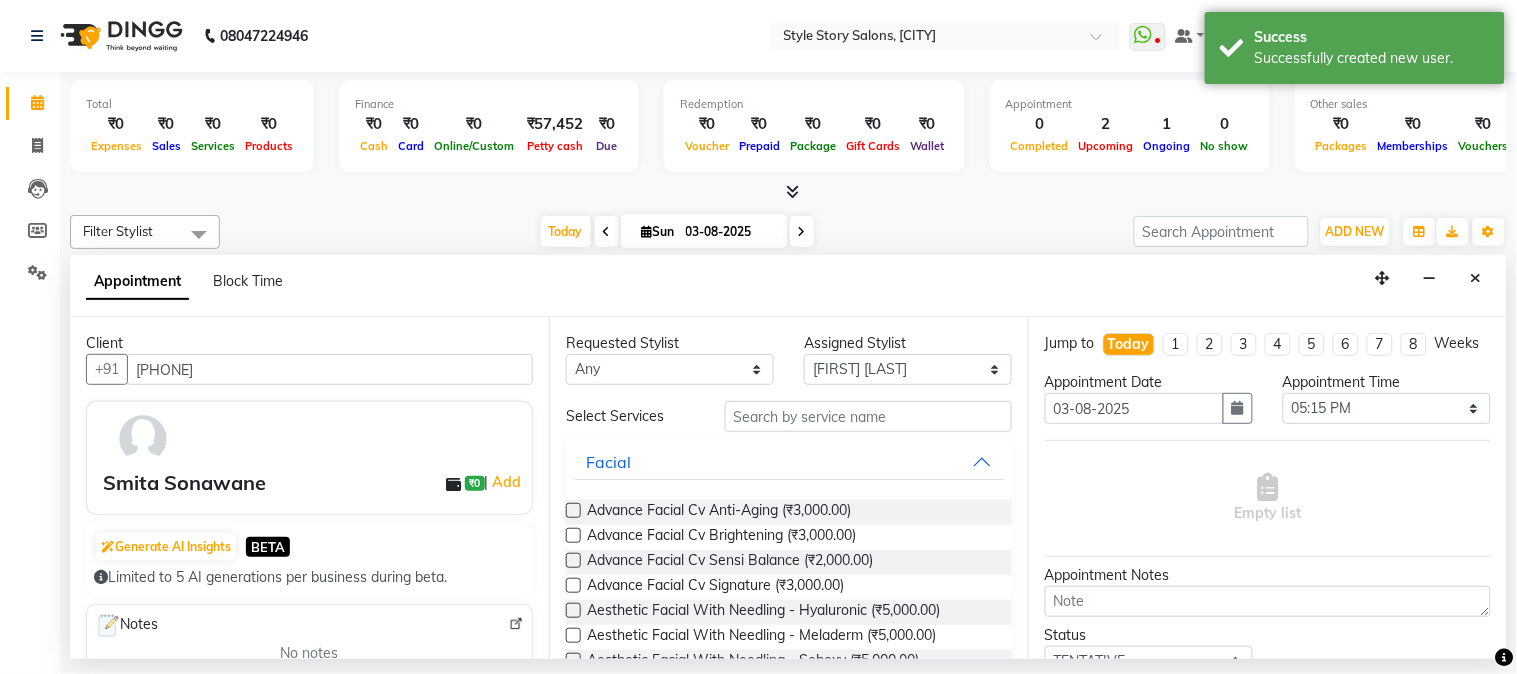 click on "Requested Stylist Any [FIRST] [LAST] [FIRST] [LAST] [FIRST] [LAST] [FIRST] [LAST] [FIRST] [LAST] [FIRST] [LAST] Assigned Stylist Select [FIRST] [LAST] [FIRST] [LAST] [FIRST] [LAST] [FIRST] [LAST] [FIRST] [LAST] [FIRST] [LAST] Select Services    Facial Advance FacialCv Anti-Aging (₹3,000.00) Advance FacialCv Brightening (₹3,000.00) Advance FacialCv Sensi Balance (₹2,000.00) Advance FacialCv Signature (₹3,000.00) Aesthetic Facial With Needling - Hyaluronic (₹5,000.00) Aesthetic Facial With Needling - Meladerm (₹5,000.00) Aesthetic Facial With Needling - Seboxy (₹5,000.00) Aesthetic Facial With Needling (90Min) (₹5,000.00) Aesthetic Facial Without Needling (₹5,000.00) Aesthetic Peel Treatment (90Min) (₹5,000.00) Age Lock Advance Facial-Egf (₹3,500.00) Age Lock Advance Facial-Hyaluronic (₹3,500.00) Age Lock Advance Facial-Meladerm (₹3,500.00) Age Lock Advance Facial-Seboxy (₹3,500.00)    Hair Treatments    Hair Color    Body Polishing    Add-On    Beard Service    Bleach" at bounding box center (788, 488) 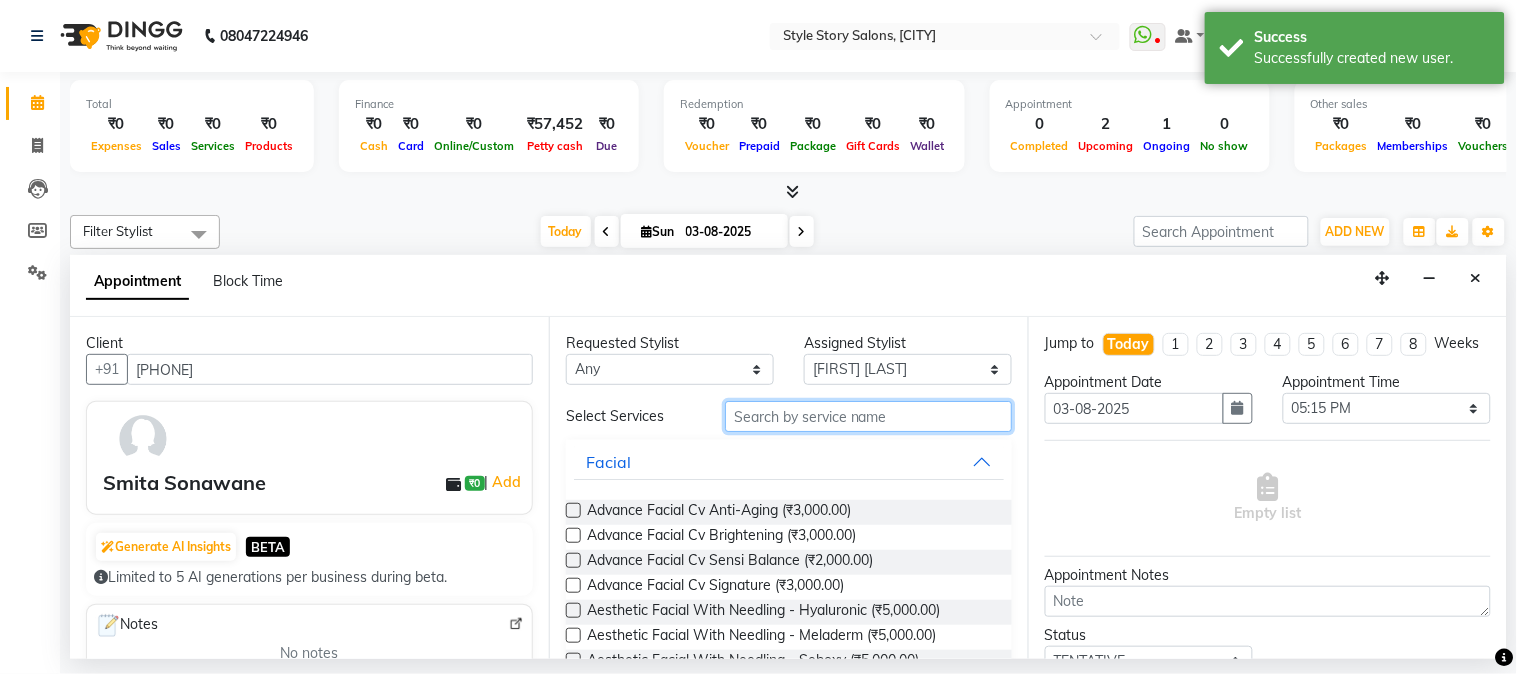 click at bounding box center [868, 416] 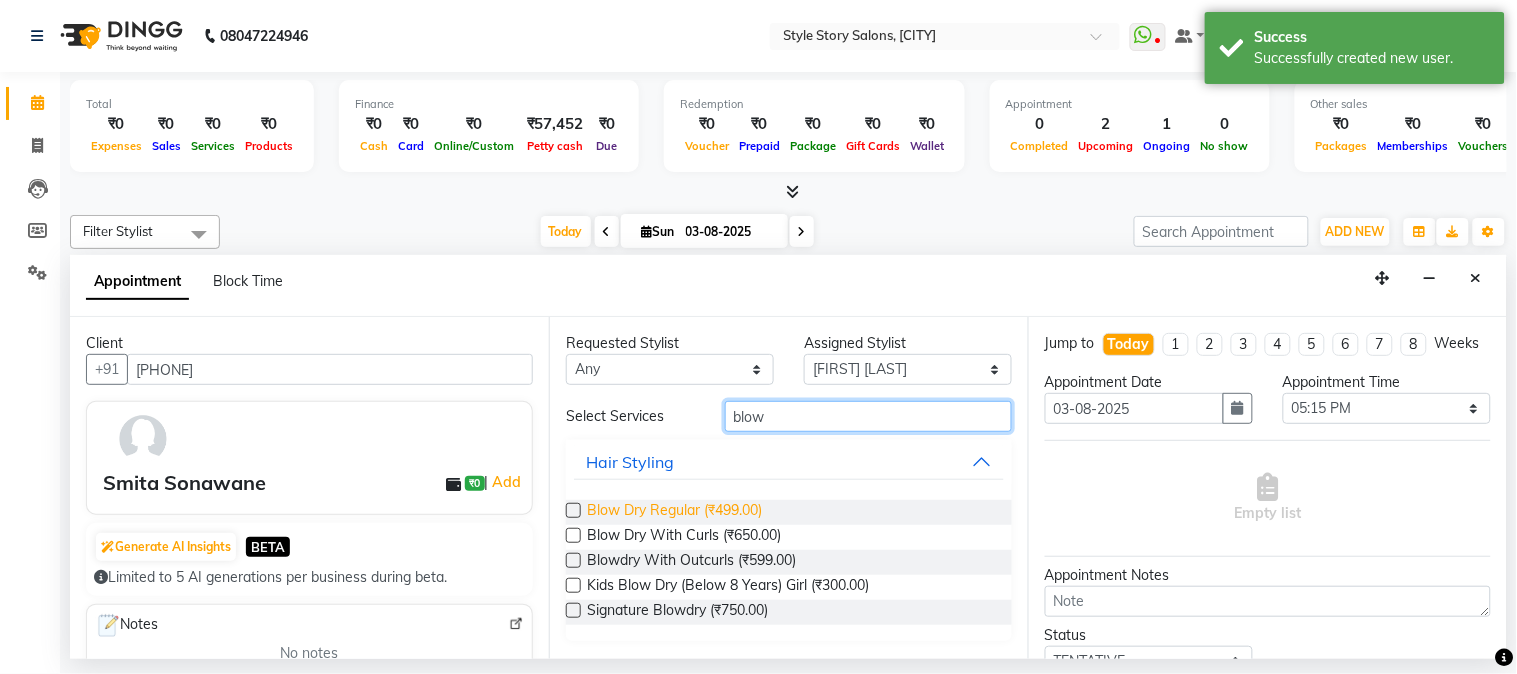 type on "blow" 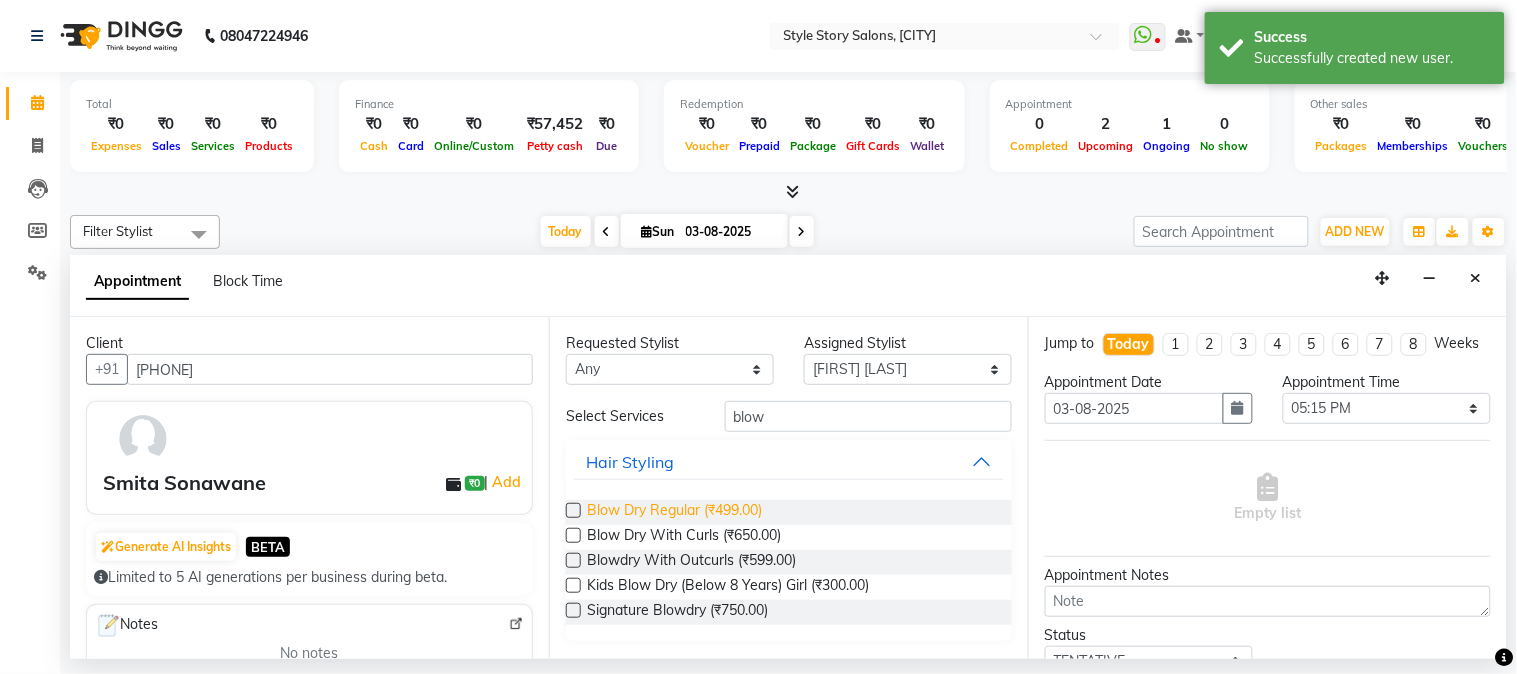click on "Blow Dry Regular (₹499.00)" at bounding box center [674, 512] 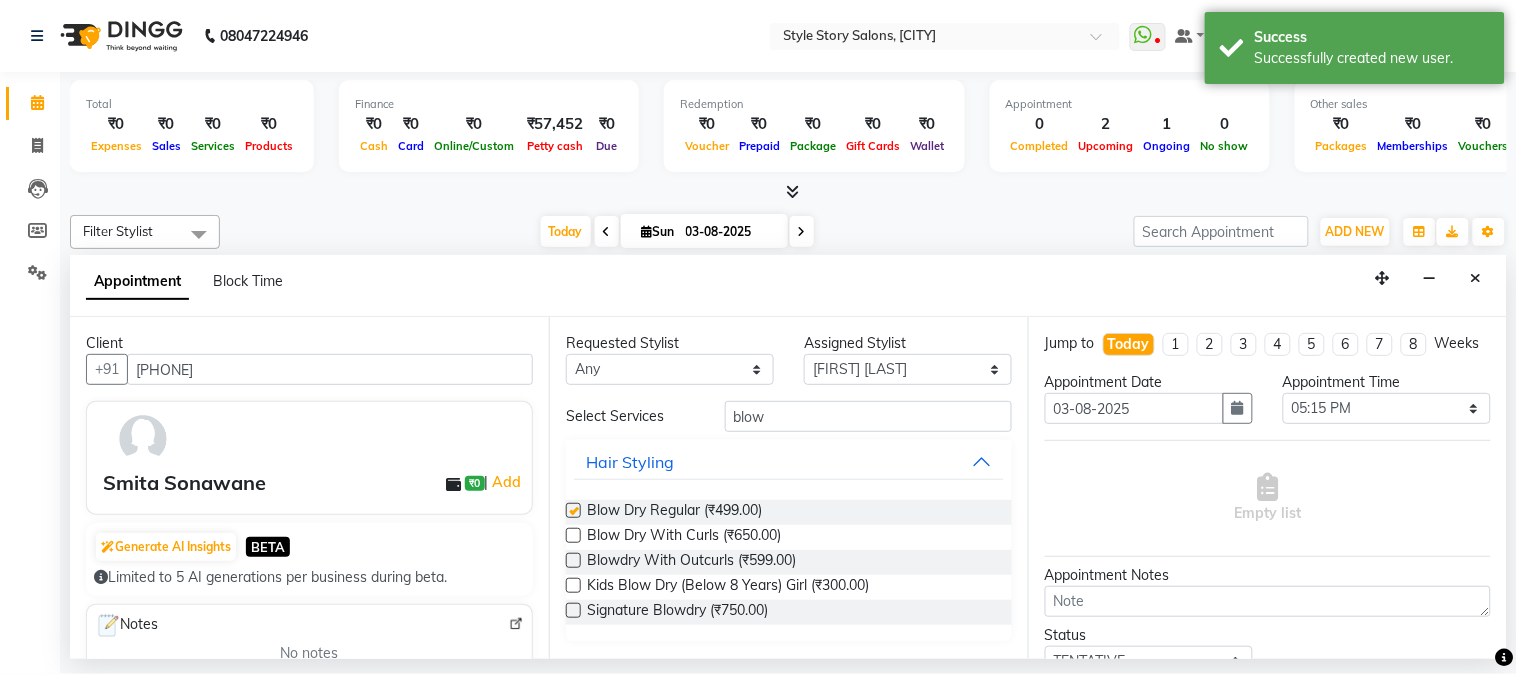 checkbox on "false" 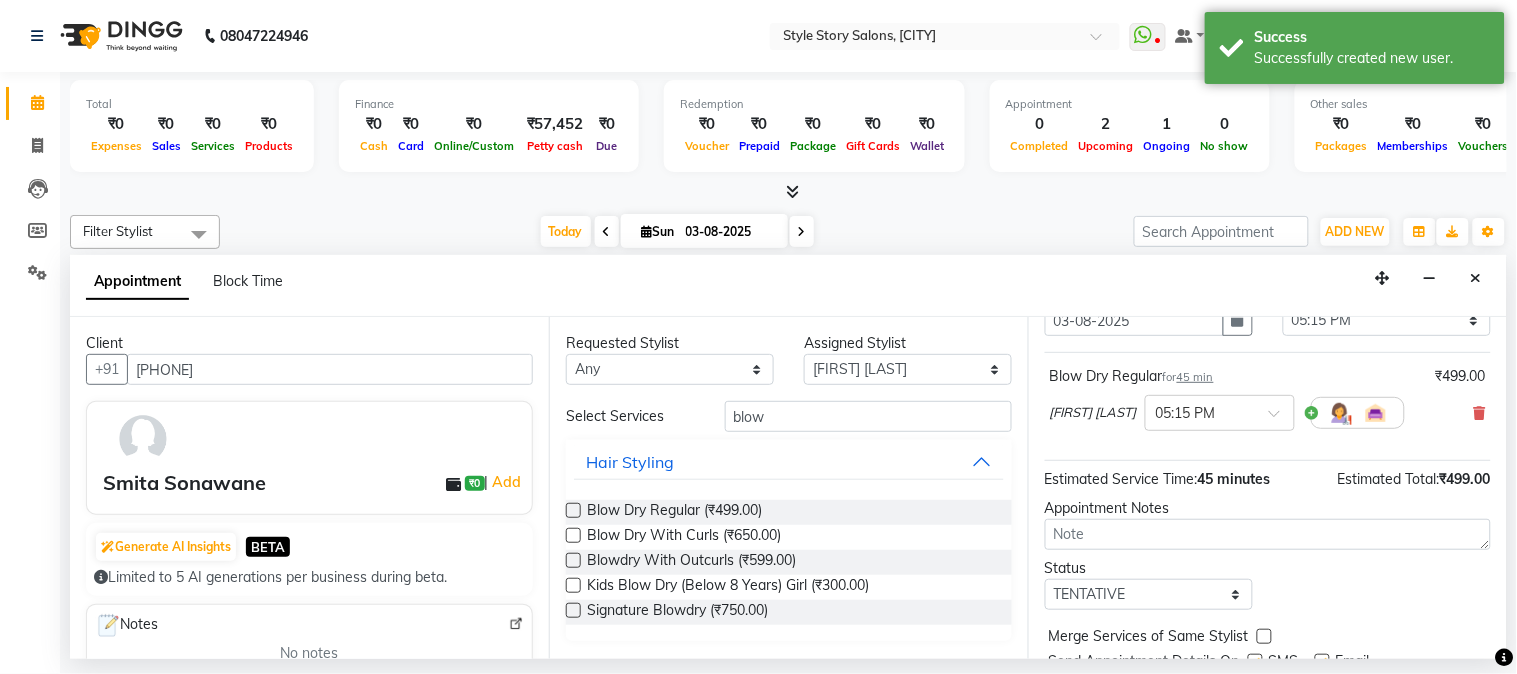 scroll, scrollTop: 183, scrollLeft: 0, axis: vertical 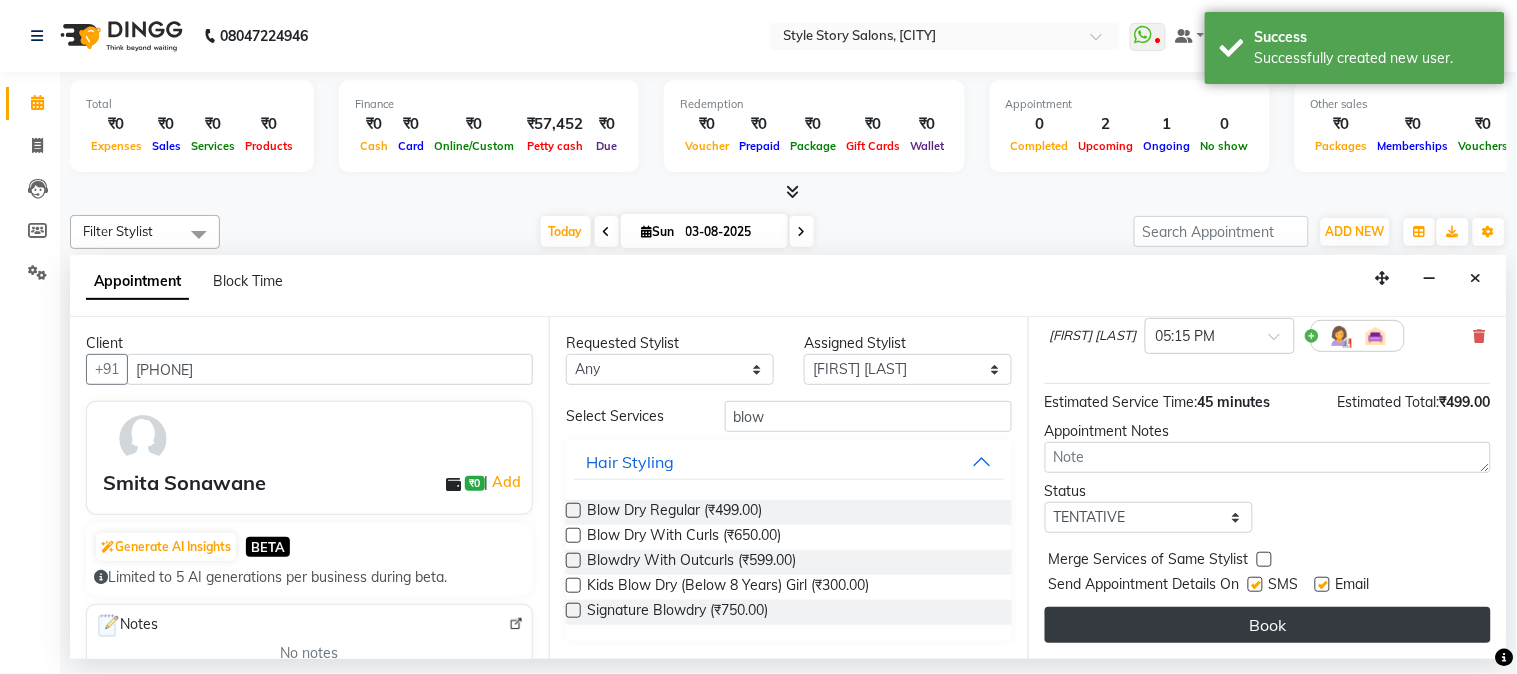 click on "Book" at bounding box center (1268, 625) 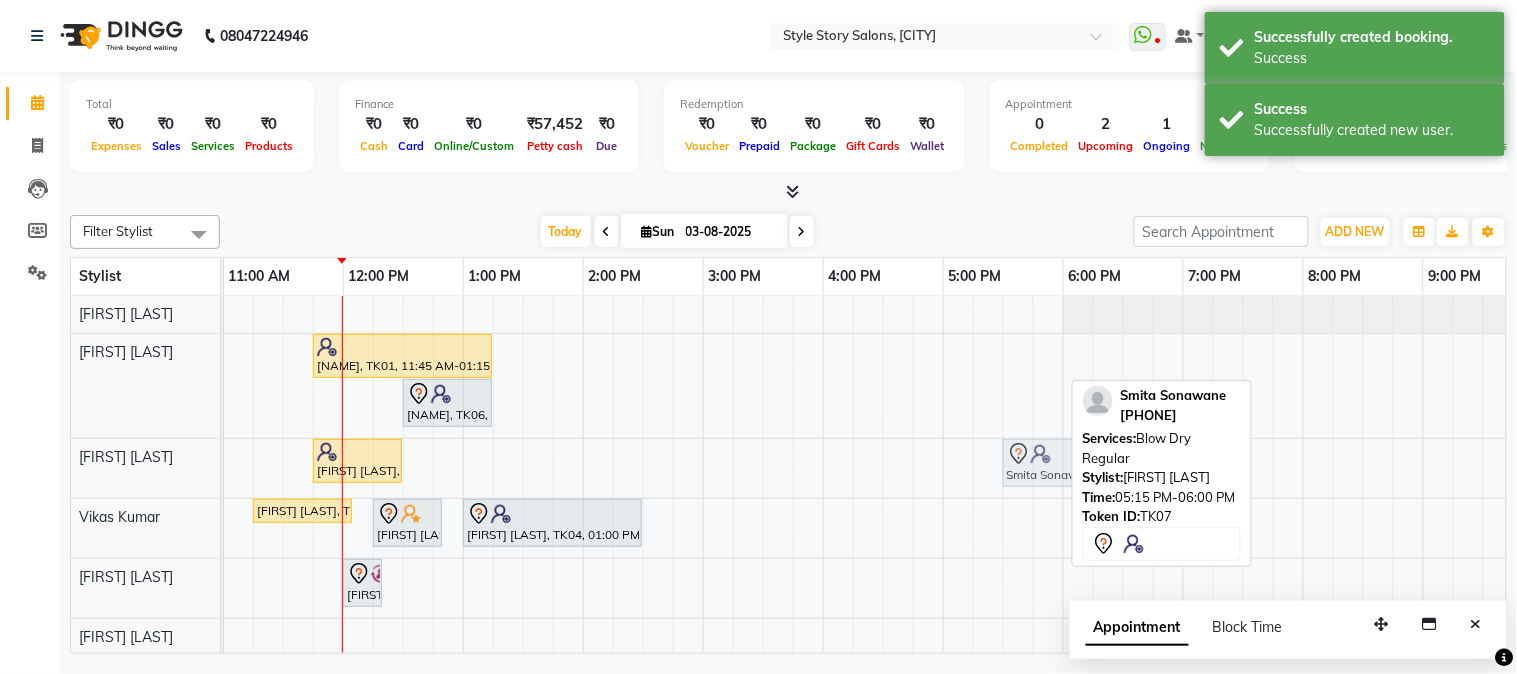 drag, startPoint x: 992, startPoint y: 454, endPoint x: 1036, endPoint y: 454, distance: 44 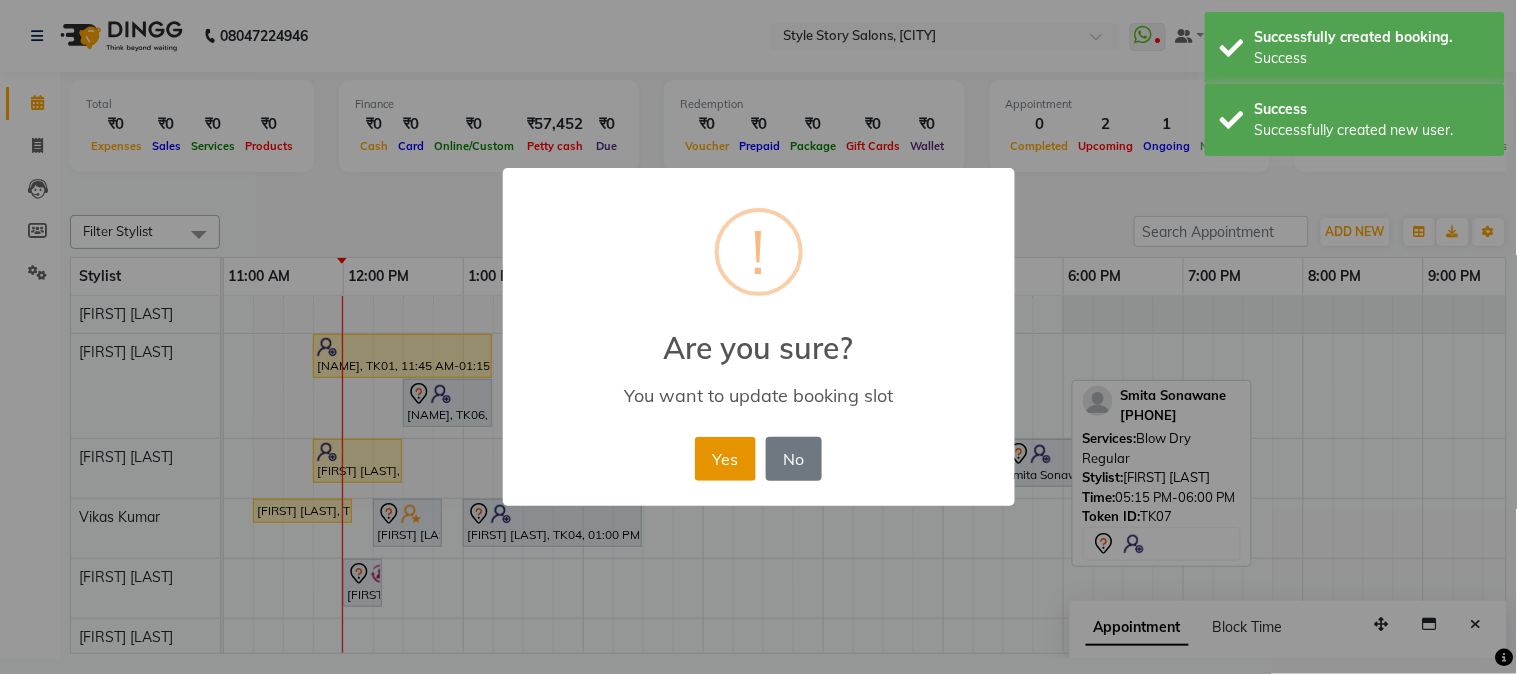 click on "Yes" at bounding box center [725, 459] 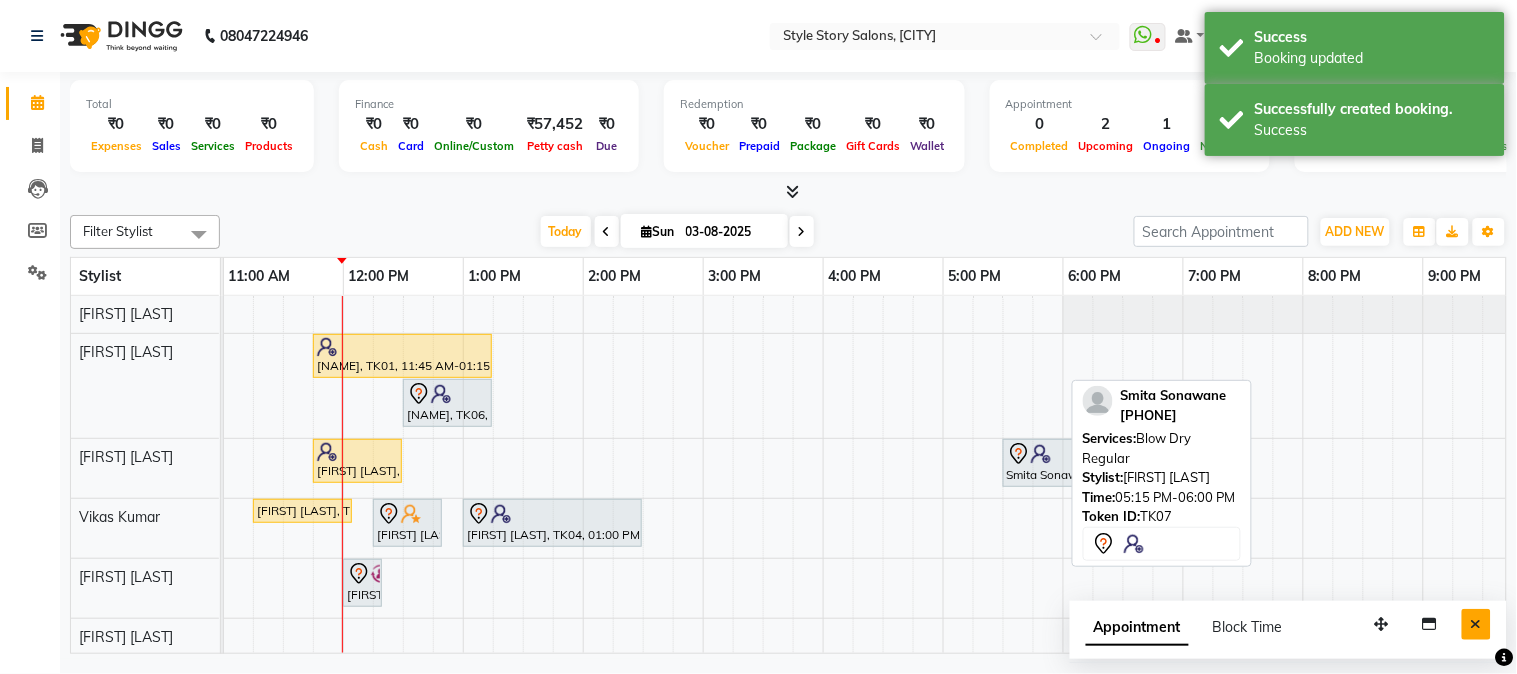 click at bounding box center (1476, 624) 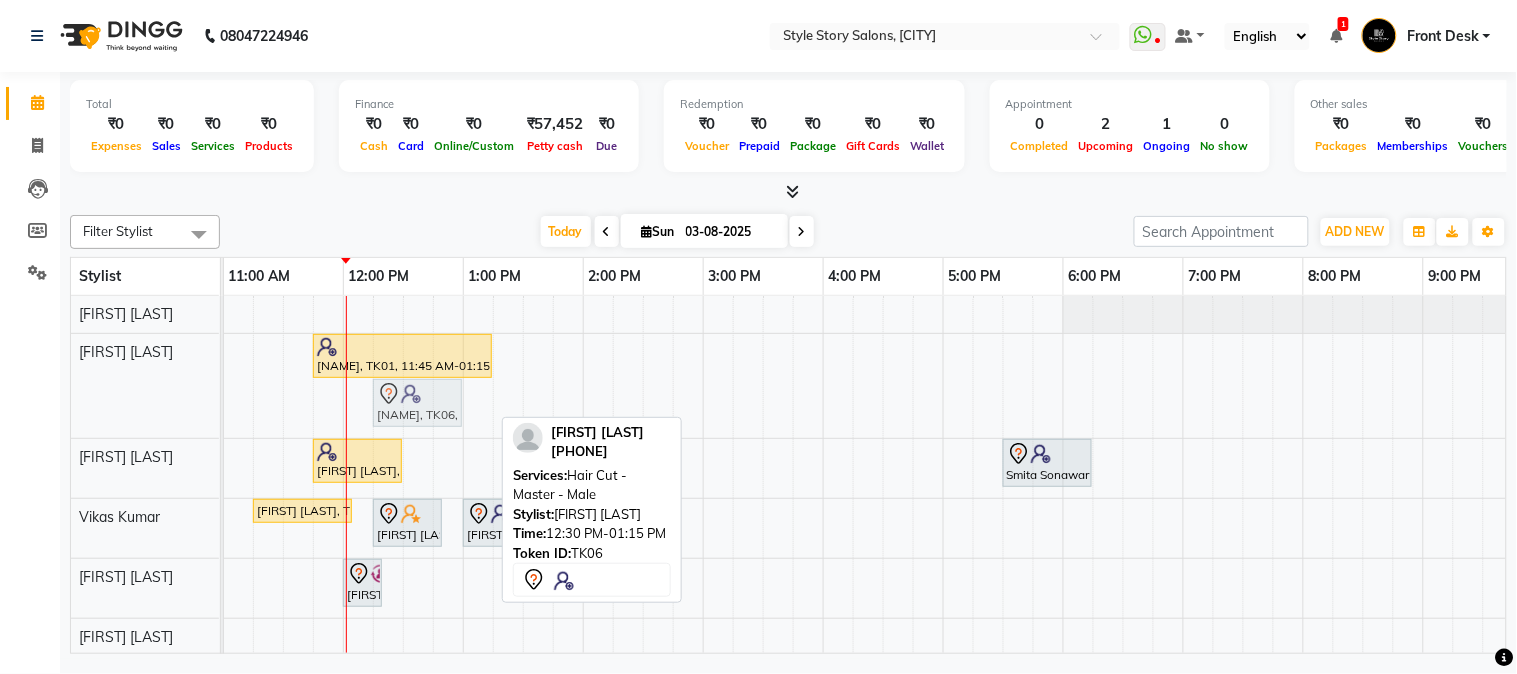 drag, startPoint x: 433, startPoint y: 396, endPoint x: 408, endPoint y: 400, distance: 25.317978 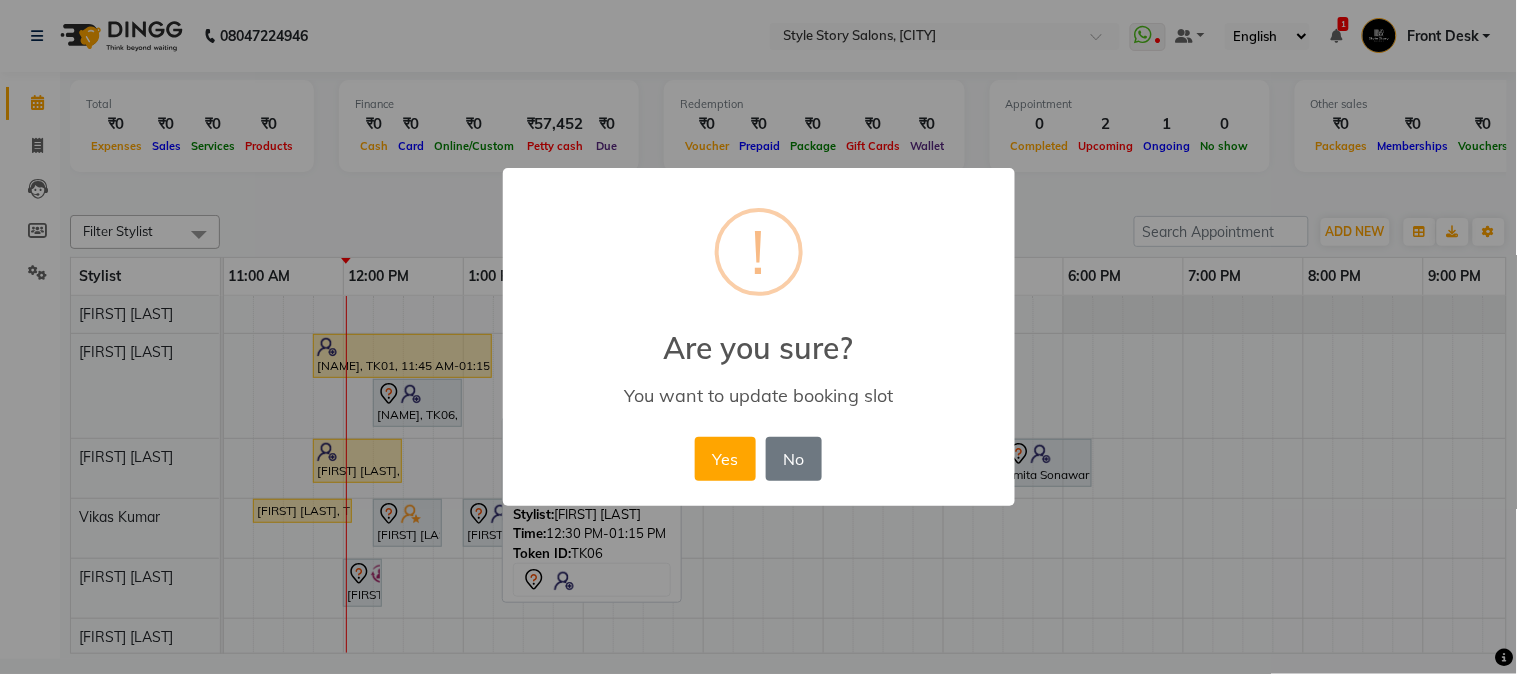 click on "Yes" at bounding box center (725, 459) 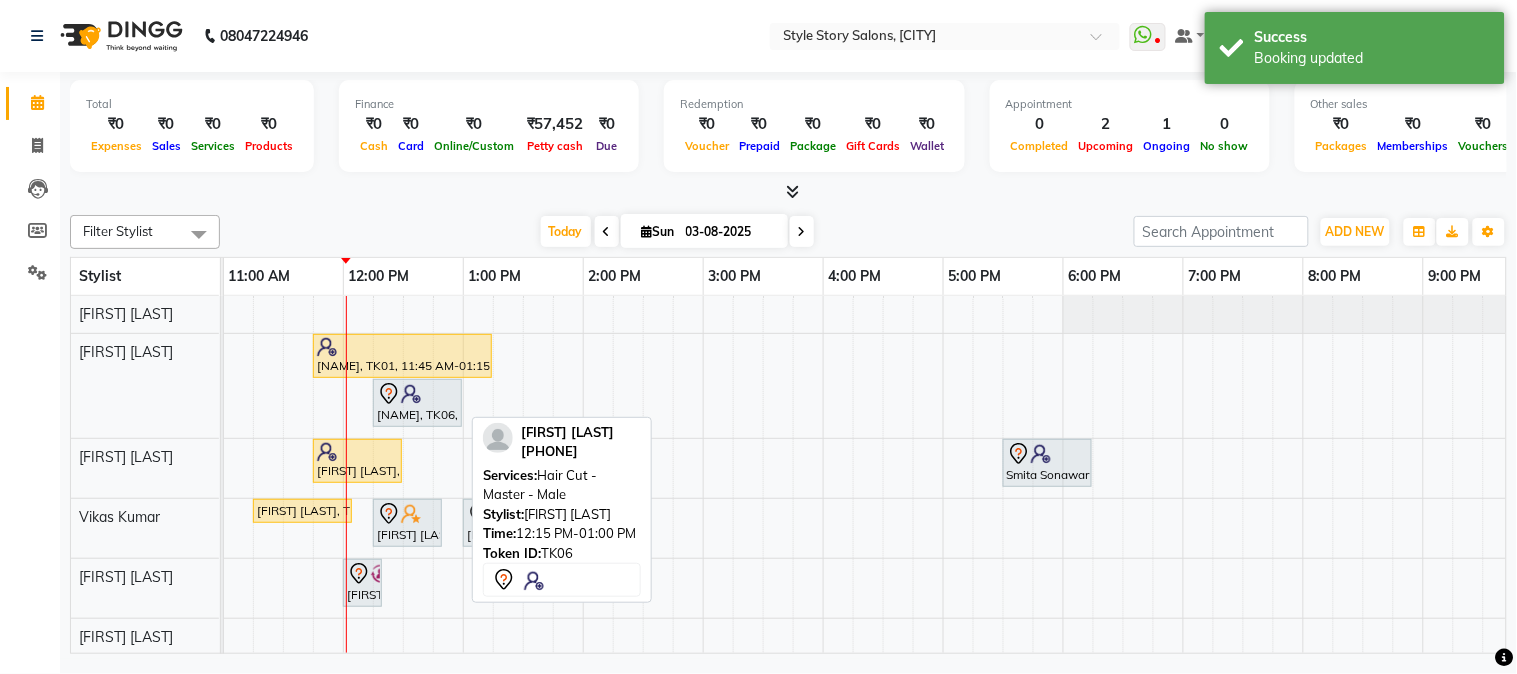 click at bounding box center (411, 394) 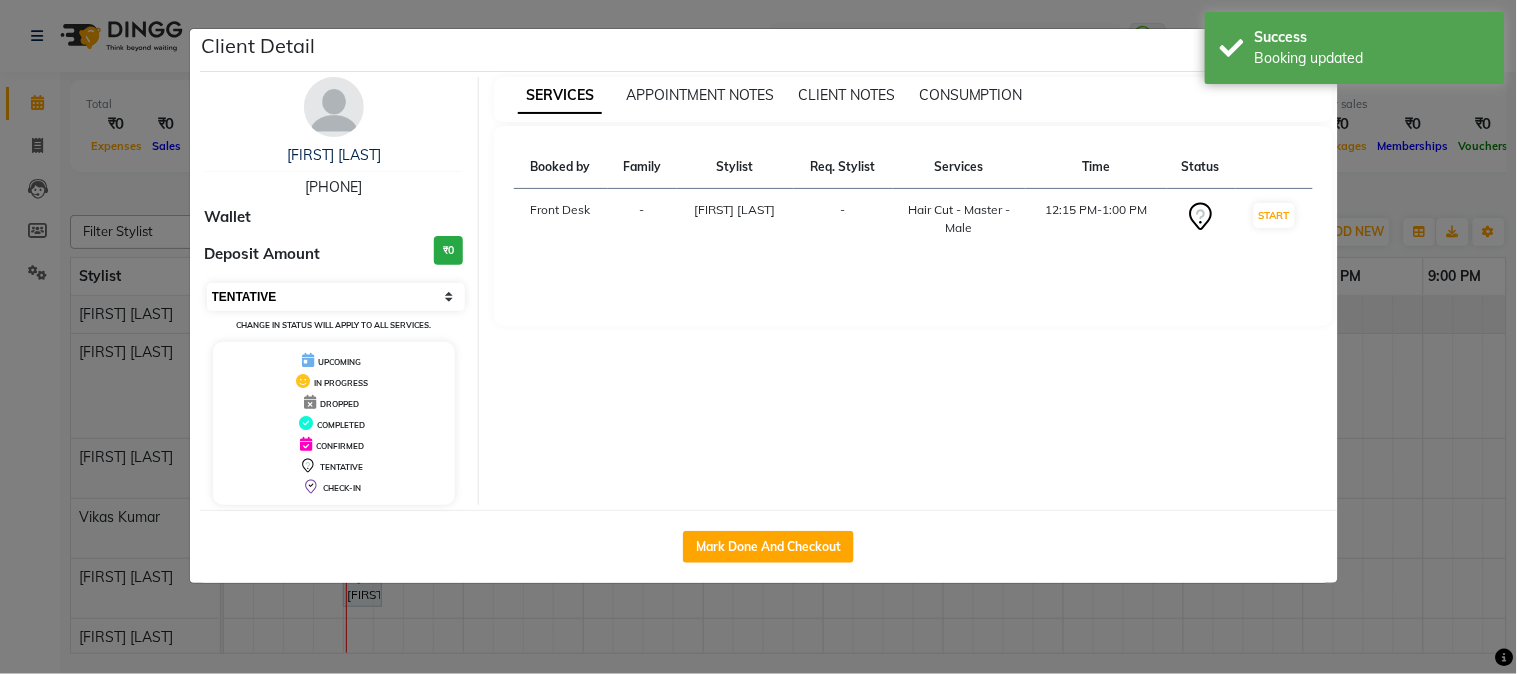 click on "Select IN SERVICE CONFIRMED TENTATIVE CHECK IN MARK DONE DROPPED UPCOMING" at bounding box center (336, 297) 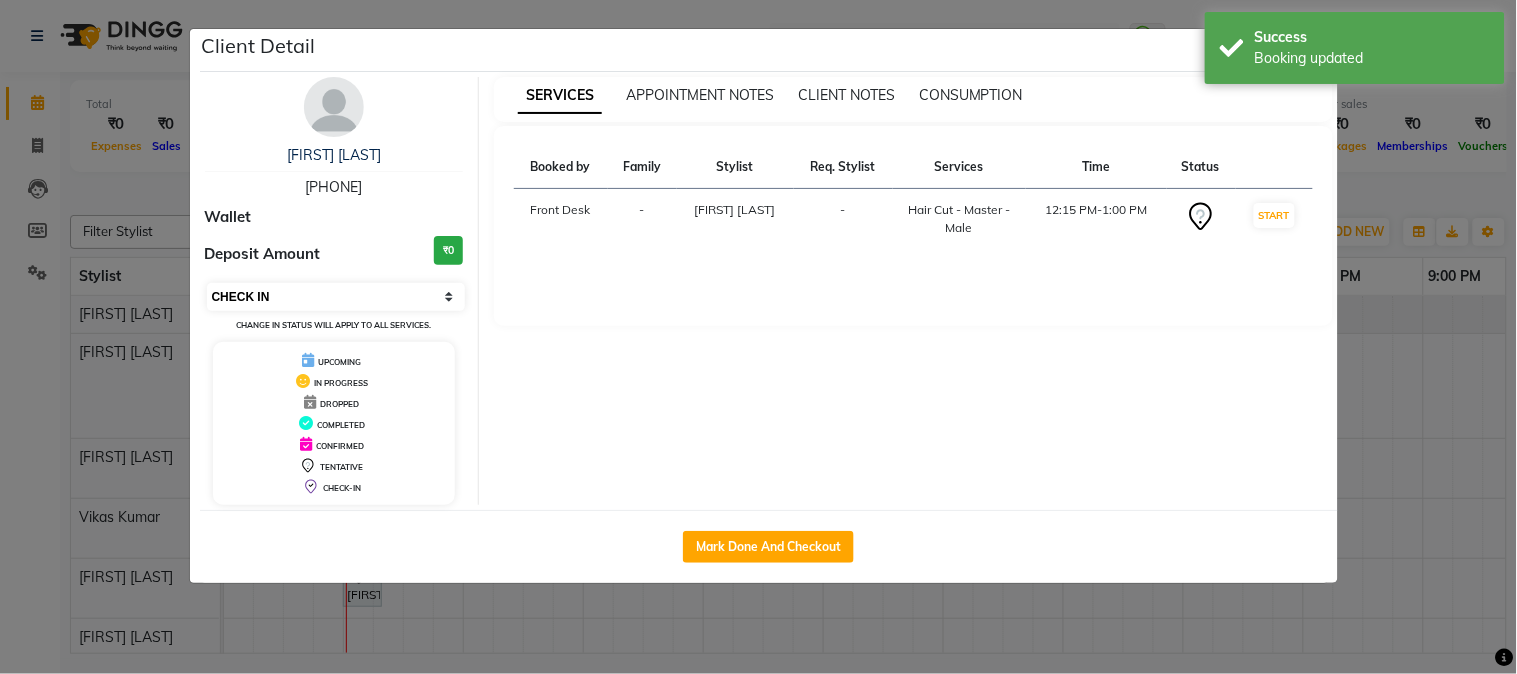 click on "Select IN SERVICE CONFIRMED TENTATIVE CHECK IN MARK DONE DROPPED UPCOMING" at bounding box center [336, 297] 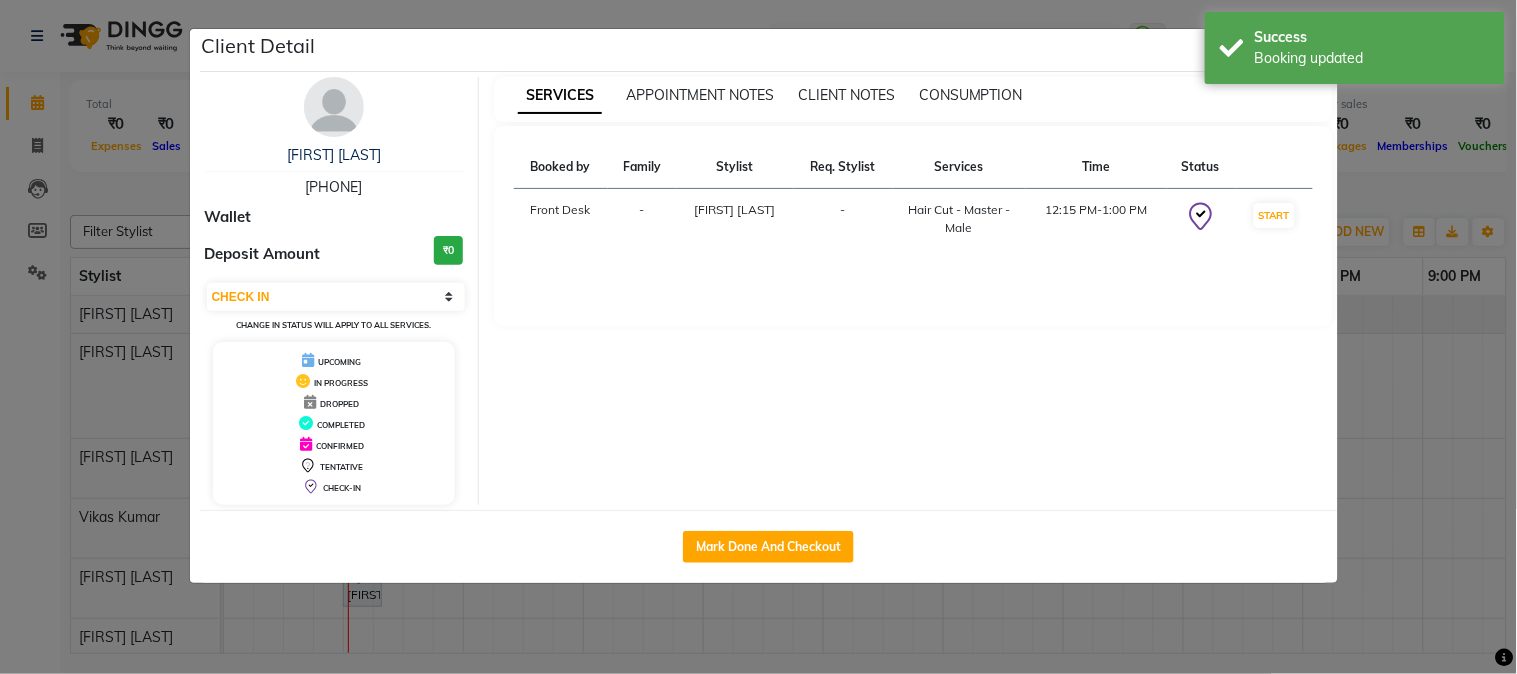 click on "Client Detail  [FIRST] [LAST]   [PHONE] Wallet Deposit Amount  ₹0  Select IN SERVICE CONFIRMED TENTATIVE CHECK IN MARK DONE DROPPED UPCOMING Change in status will apply to all services. UPCOMING IN PROGRESS DROPPED COMPLETED CONFIRMED TENTATIVE CHECK-IN SERVICES APPOINTMENT NOTES CLIENT NOTES CONSUMPTION Booked by Family Stylist Req. Stylist Services Time Status  Front Desk  - [FIRST] [LAST] -  Hair Cut - Master - Male   12:15 PM-1:00 PM   START   Mark Done And Checkout" 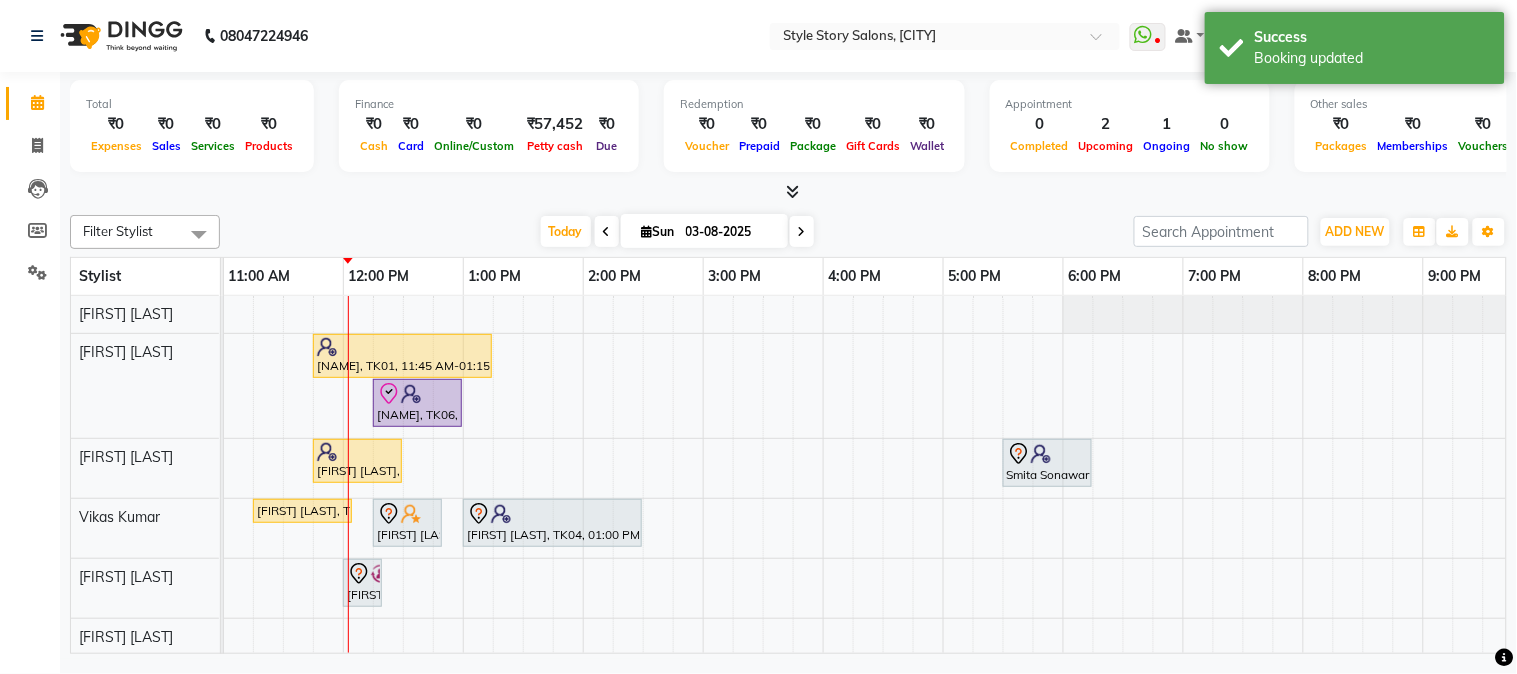 scroll, scrollTop: 17, scrollLeft: 481, axis: both 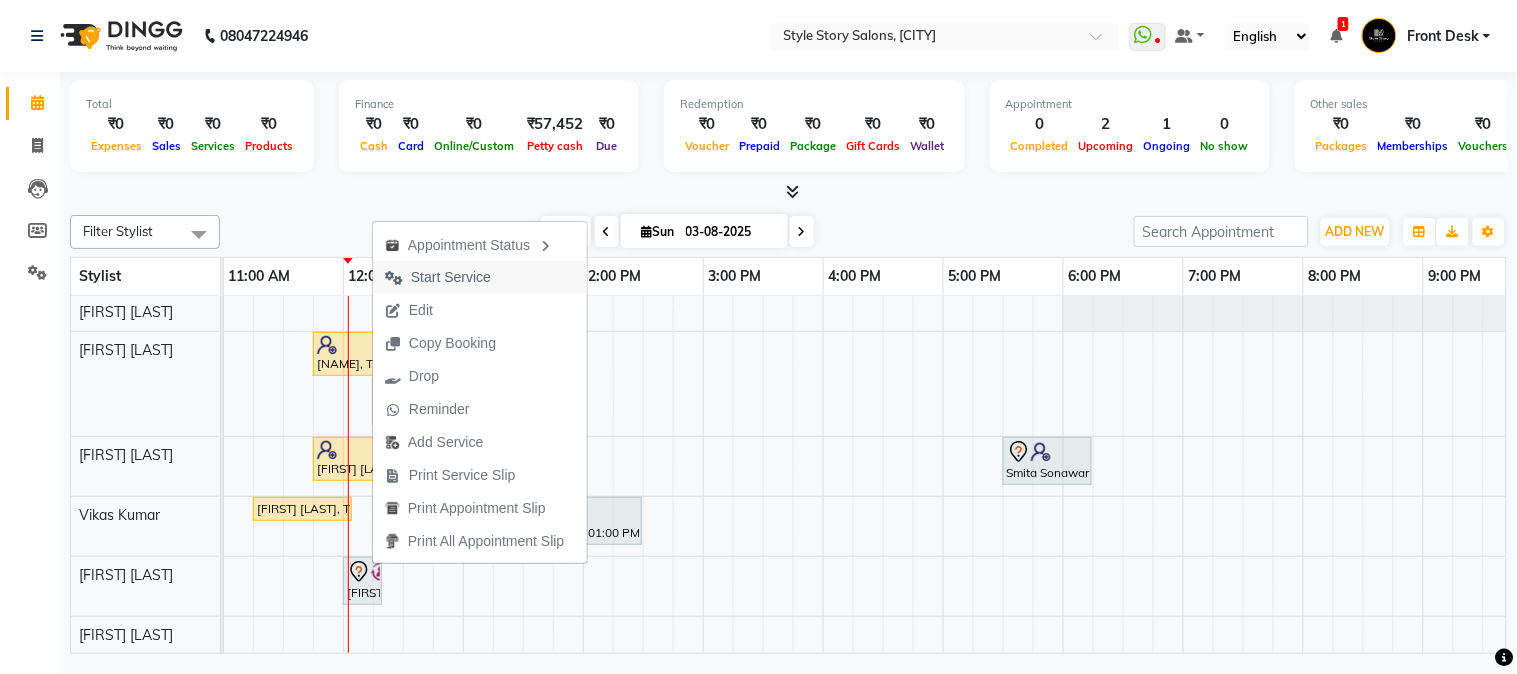 click on "Start Service" at bounding box center [438, 277] 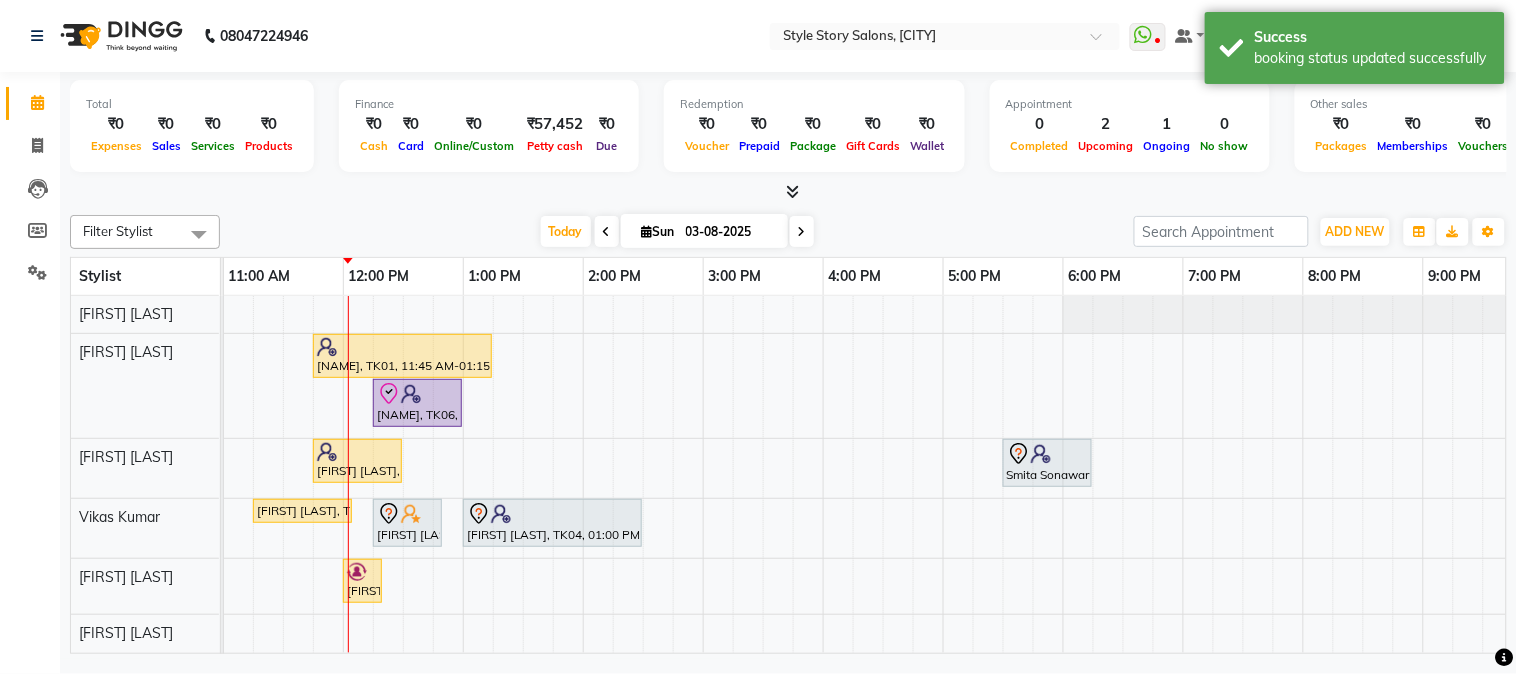scroll, scrollTop: 15, scrollLeft: 0, axis: vertical 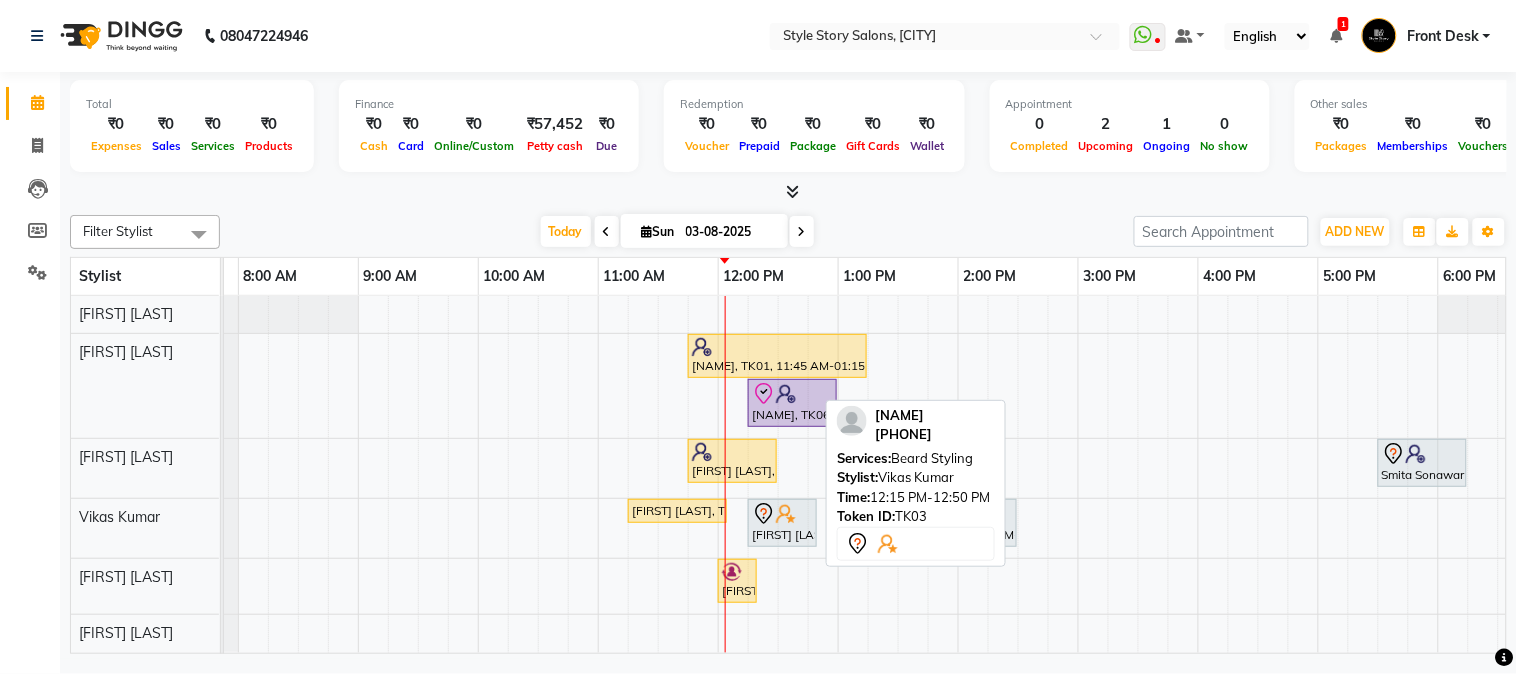 click at bounding box center (786, 514) 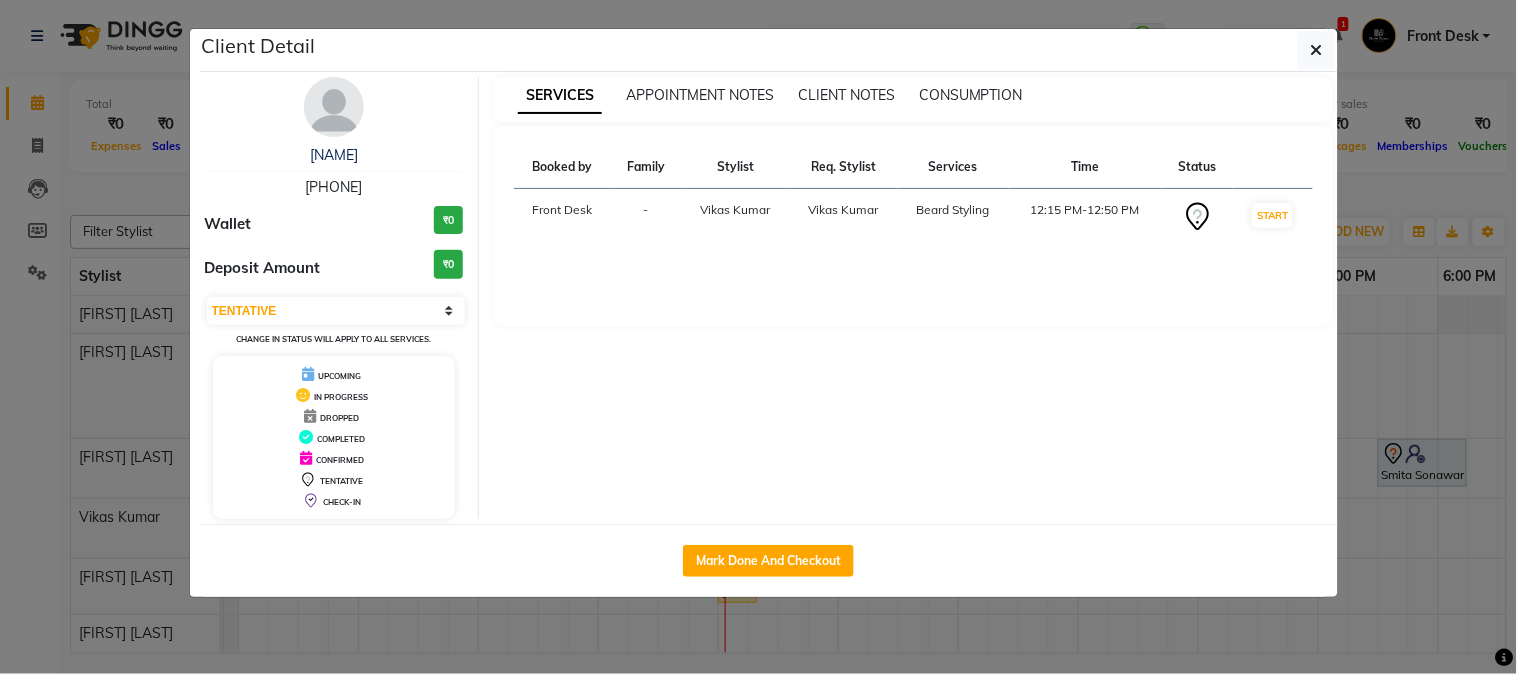 click on "Client Detail  [FIRST] [LAST]   [PHONE] Wallet ₹0 Deposit Amount  ₹0  Select IN SERVICE CONFIRMED TENTATIVE CHECK IN MARK DONE DROPPED UPCOMING Change in status will apply to all services. UPCOMING IN PROGRESS DROPPED COMPLETED CONFIRMED TENTATIVE CHECK-IN SERVICES APPOINTMENT NOTES CLIENT NOTES CONSUMPTION Booked by Family Stylist Req. Stylist Services Time Status  Front Desk  - [FIRST] [LAST] [FIRST] [LAST]  Beard Styling   12:15 PM-12:50 PM   START   Mark Done And Checkout" 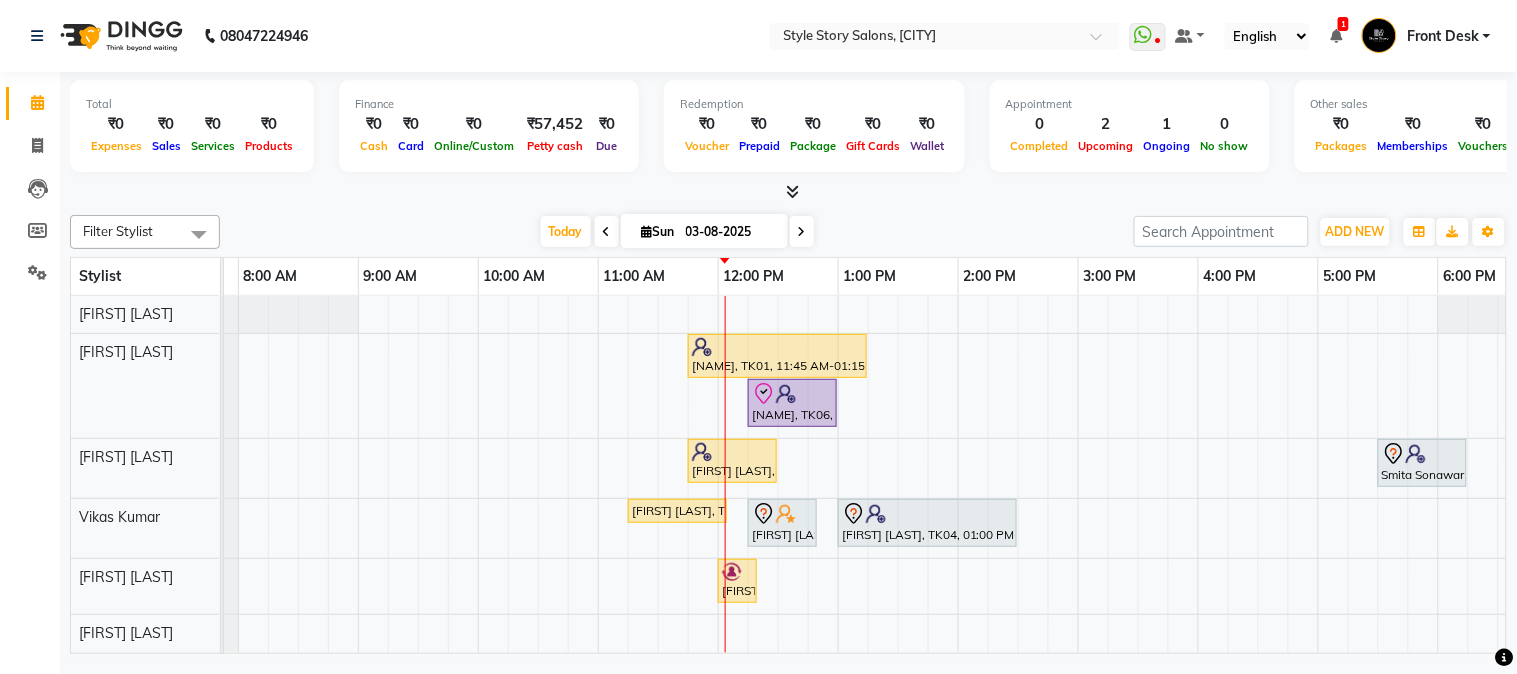 scroll, scrollTop: 0, scrollLeft: 106, axis: horizontal 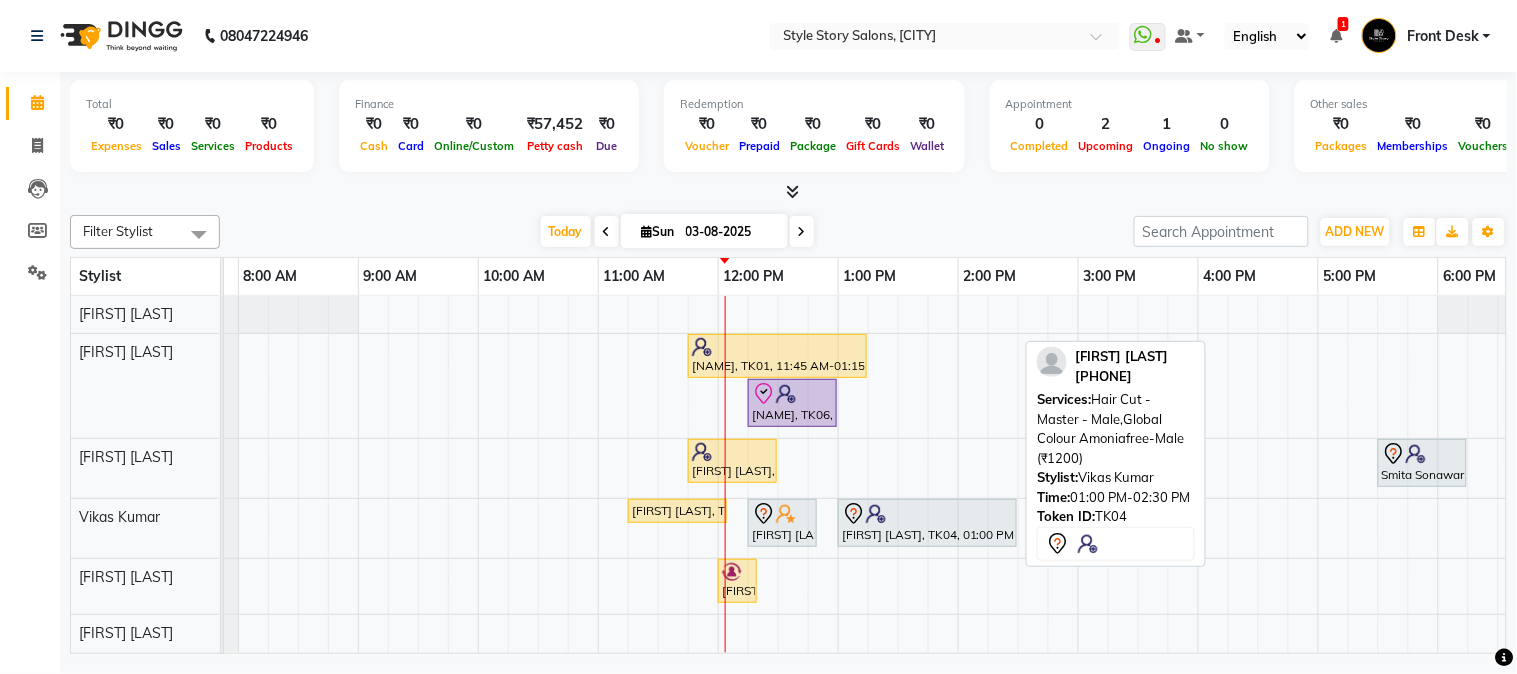 click 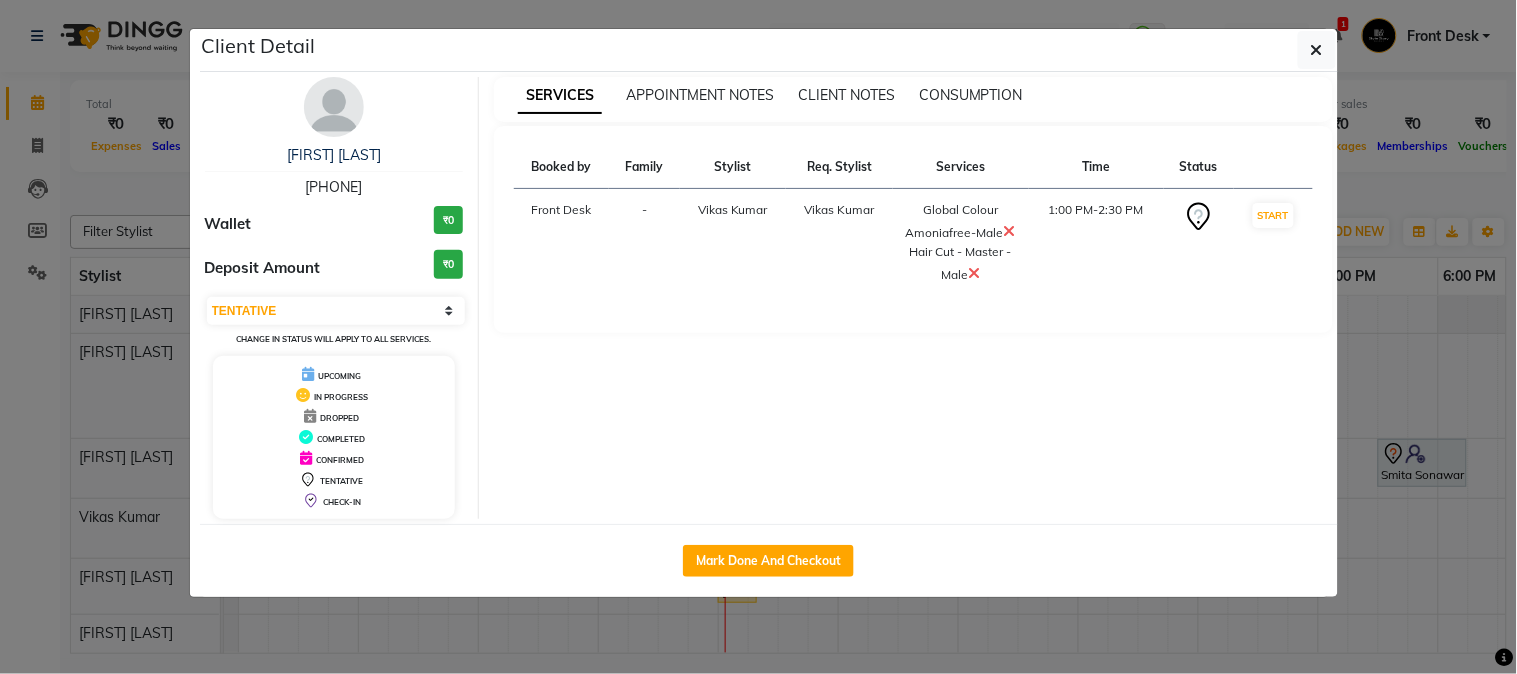 click on "Client Detail [NAME] [PHONE] Wallet ₹0 Deposit Amount ₹0 Select IN SERVICE CONFIRMED TENTATIVE CHECK IN MARK DONE DROPPED UPCOMING Change in status will apply to all services. UPCOMING IN PROGRESS DROPPED COMPLETED CONFIRMED TENTATIVE CHECK-IN SERVICES APPOINTMENT NOTES CLIENT NOTES CONSUMPTION Booked by Family Stylist Req. Stylist Services Time Status Front Desk - [NAME] [NAME] Global Colour Amoniafree-Male Hair Cut - Master - Male 1:00 PM-2:30 PM START Mark Done And Checkout" 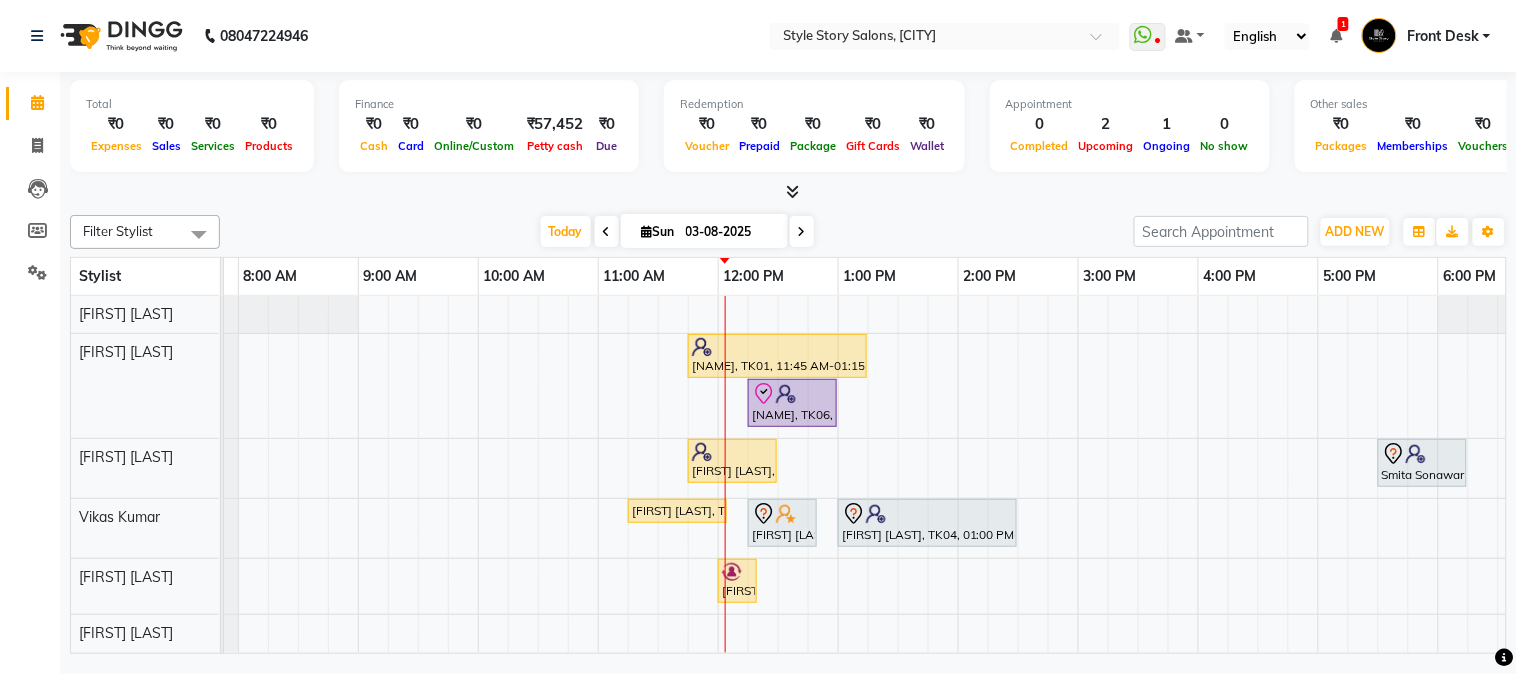 scroll, scrollTop: 0, scrollLeft: 106, axis: horizontal 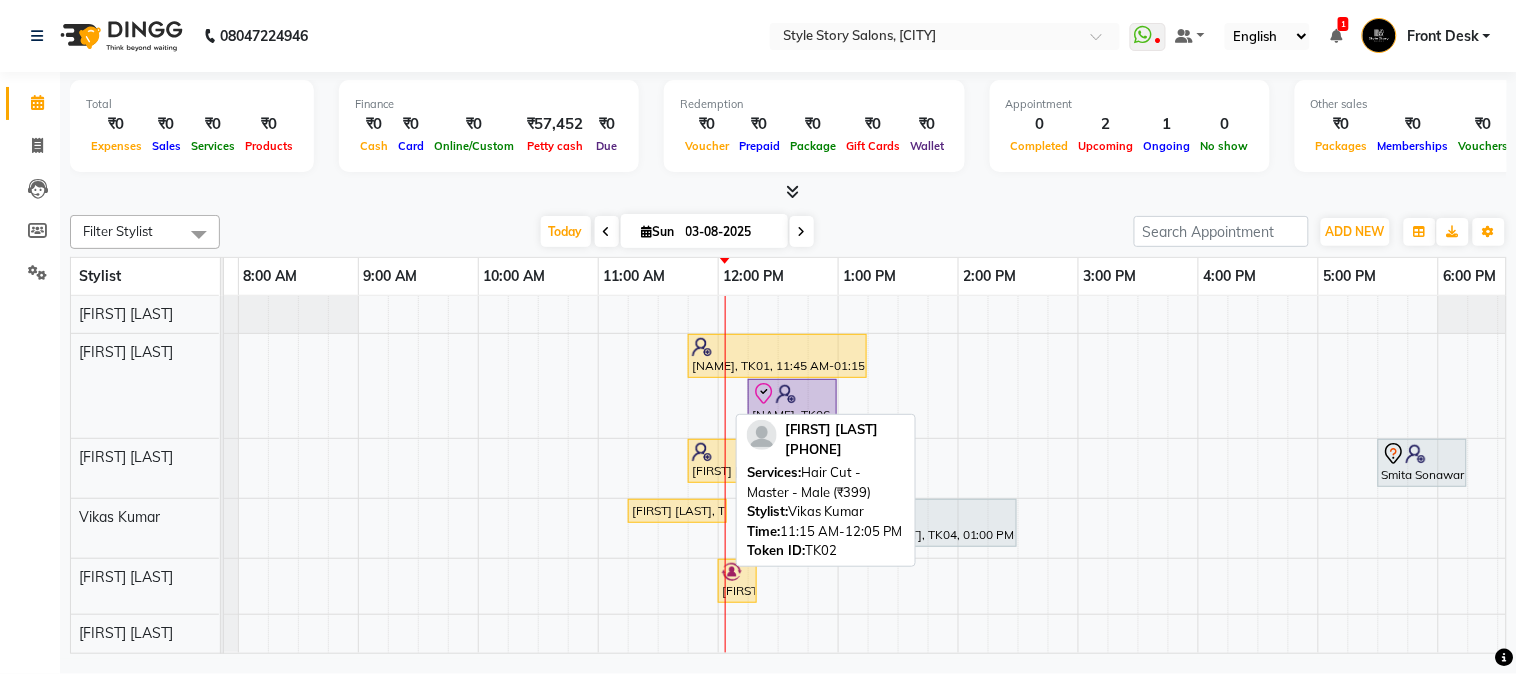 click on "[FIRST] [LAST], TK02, 11:15 AM-12:05 PM, Hair Cut - Master - Male (₹399)" at bounding box center [677, 511] 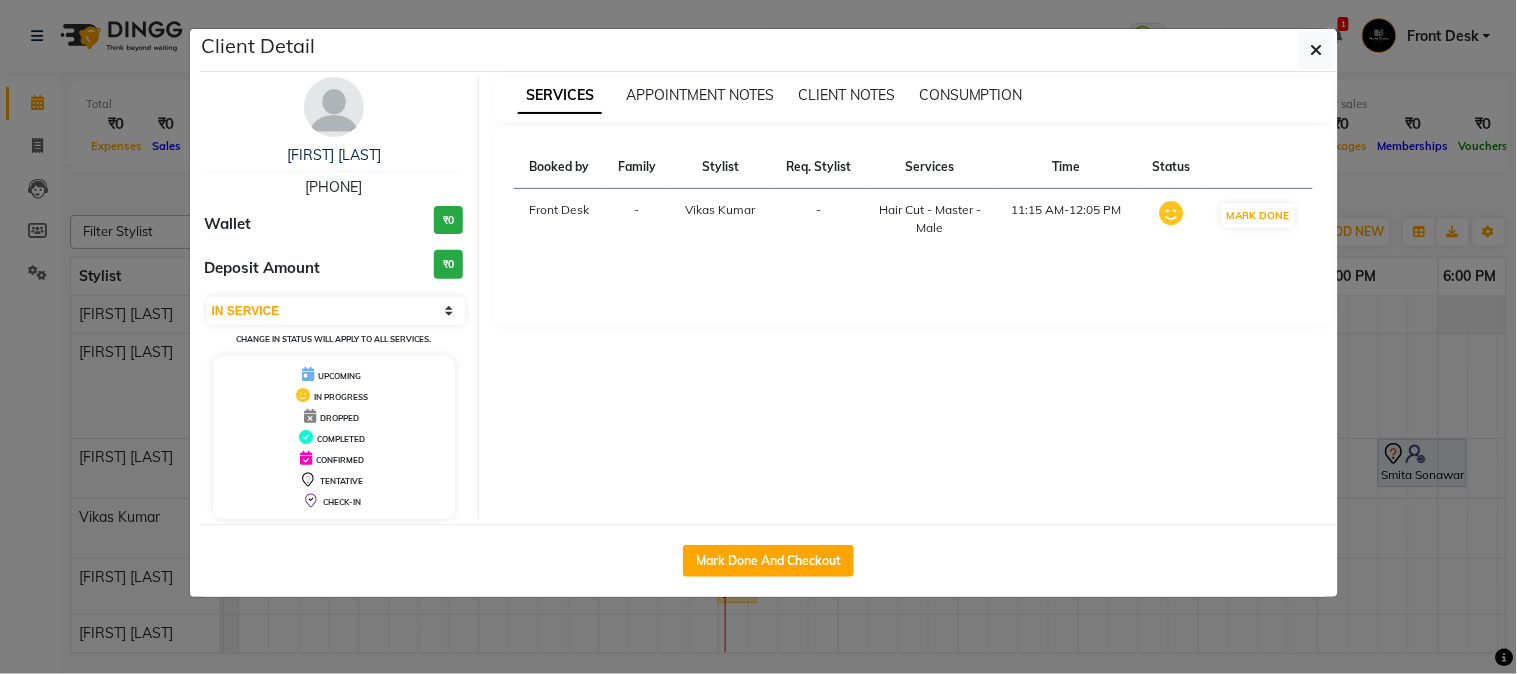 click on "Client Detail  [FIRST] [LAST]   [PHONE] Wallet ₹0 Deposit Amount  ₹0  Select IN SERVICE CONFIRMED TENTATIVE CHECK IN MARK DONE DROPPED UPCOMING Change in status will apply to all services. UPCOMING IN PROGRESS DROPPED COMPLETED CONFIRMED TENTATIVE CHECK-IN SERVICES APPOINTMENT NOTES CLIENT NOTES CONSUMPTION Booked by Family Stylist Req. Stylist Services Time Status  Front Desk  - [FIRST] [LAST] -  Hair Cut - Master - Male   11:15 AM-12:05 PM   MARK DONE   Mark Done And Checkout" 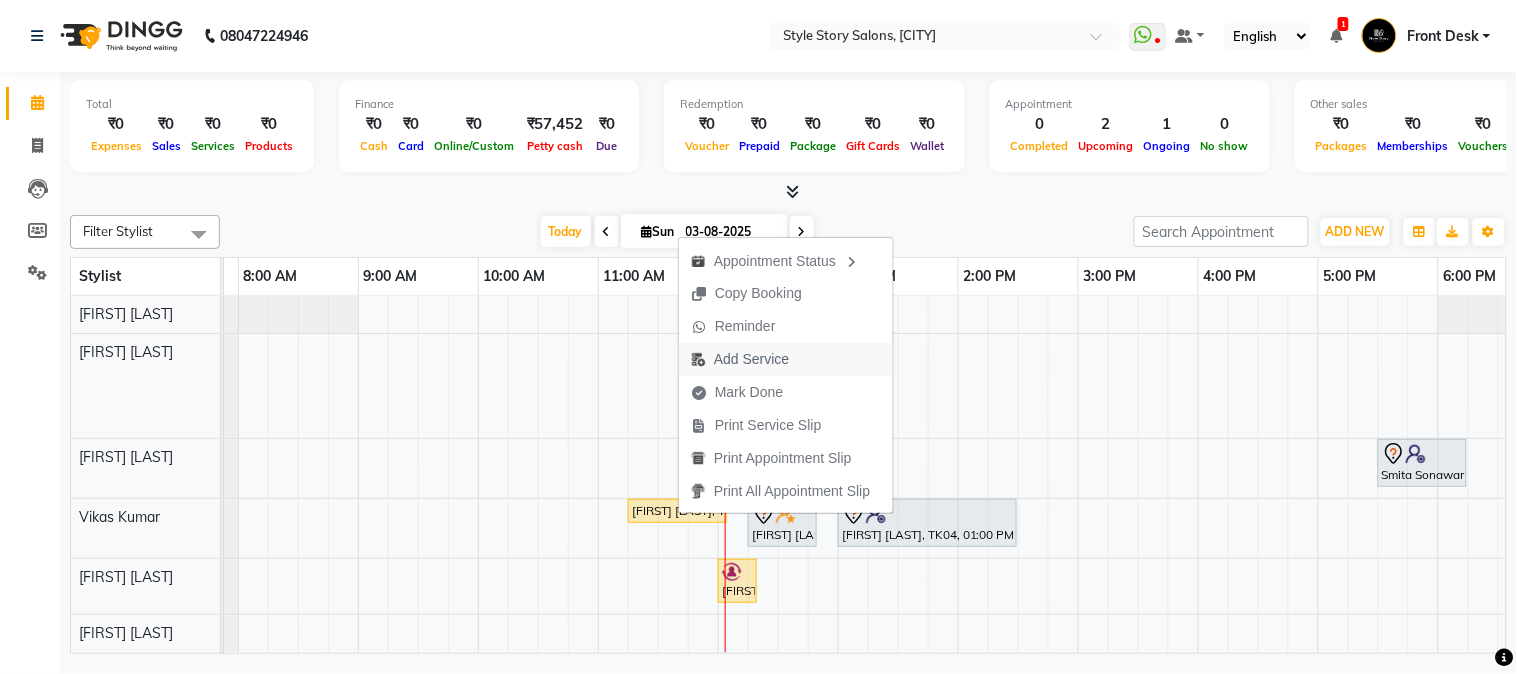 click on "Add Service" at bounding box center (751, 359) 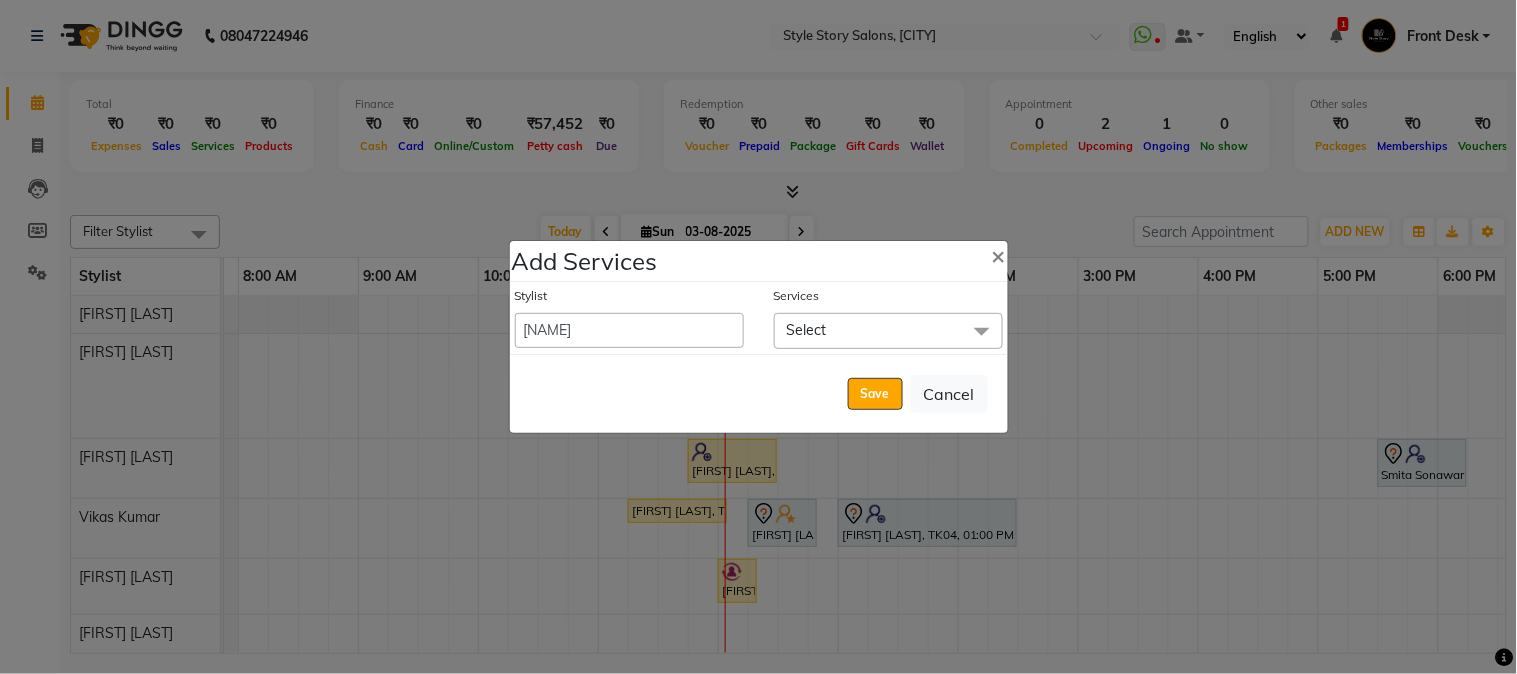 click on "Select" 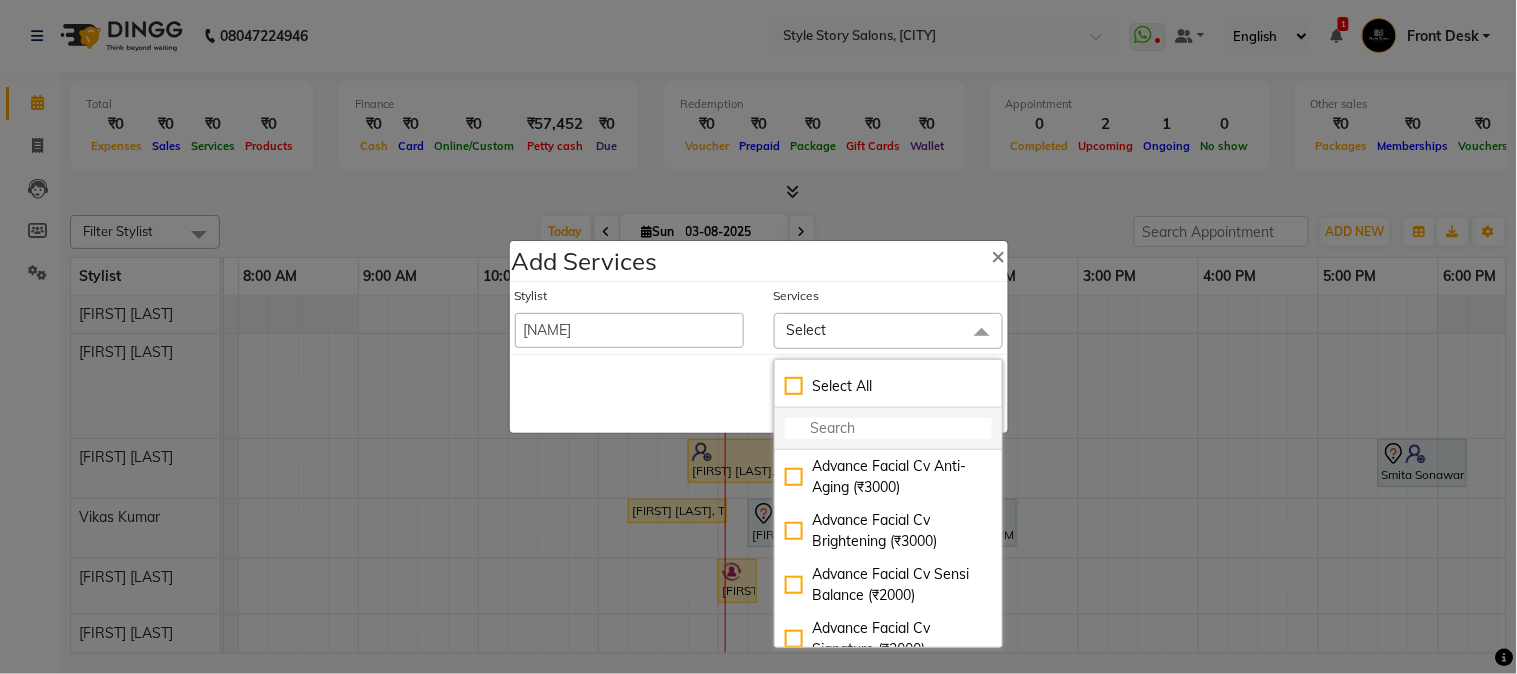 click 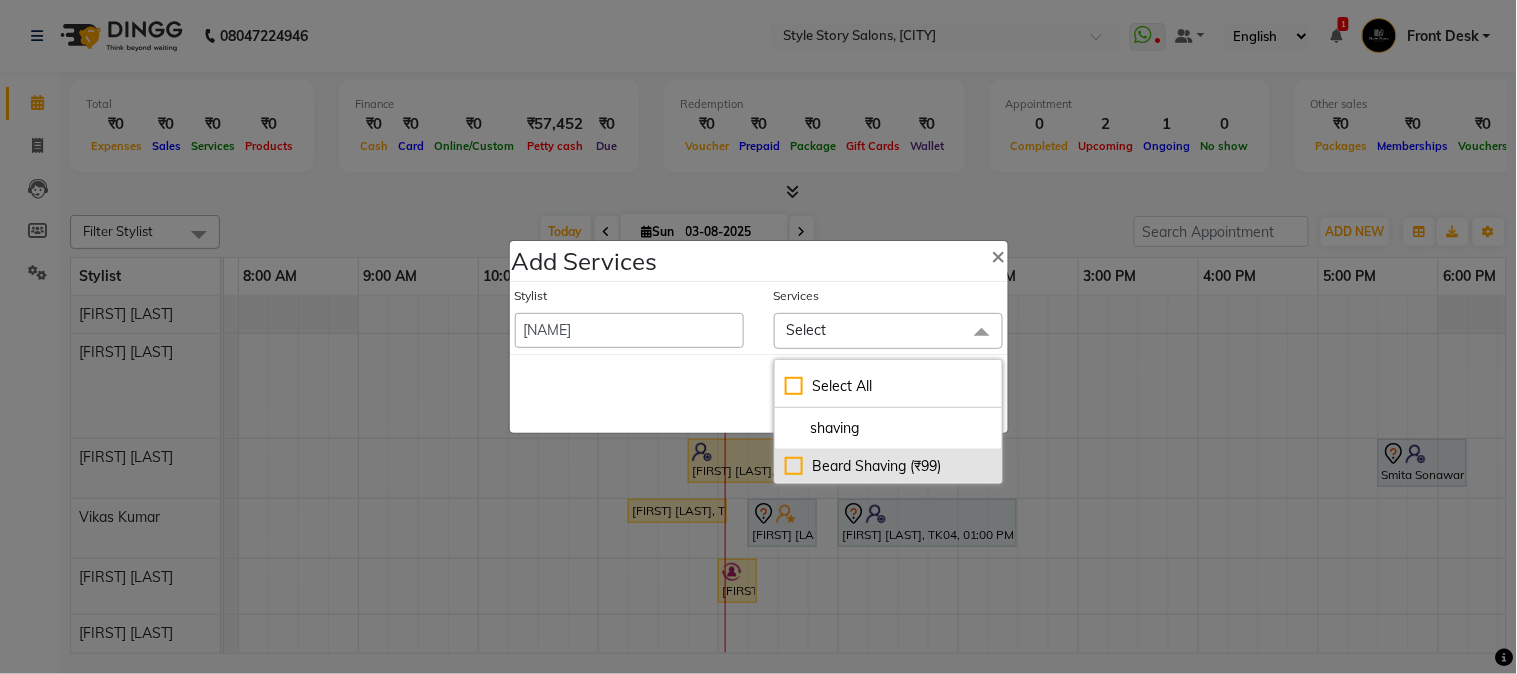 type on "shaving" 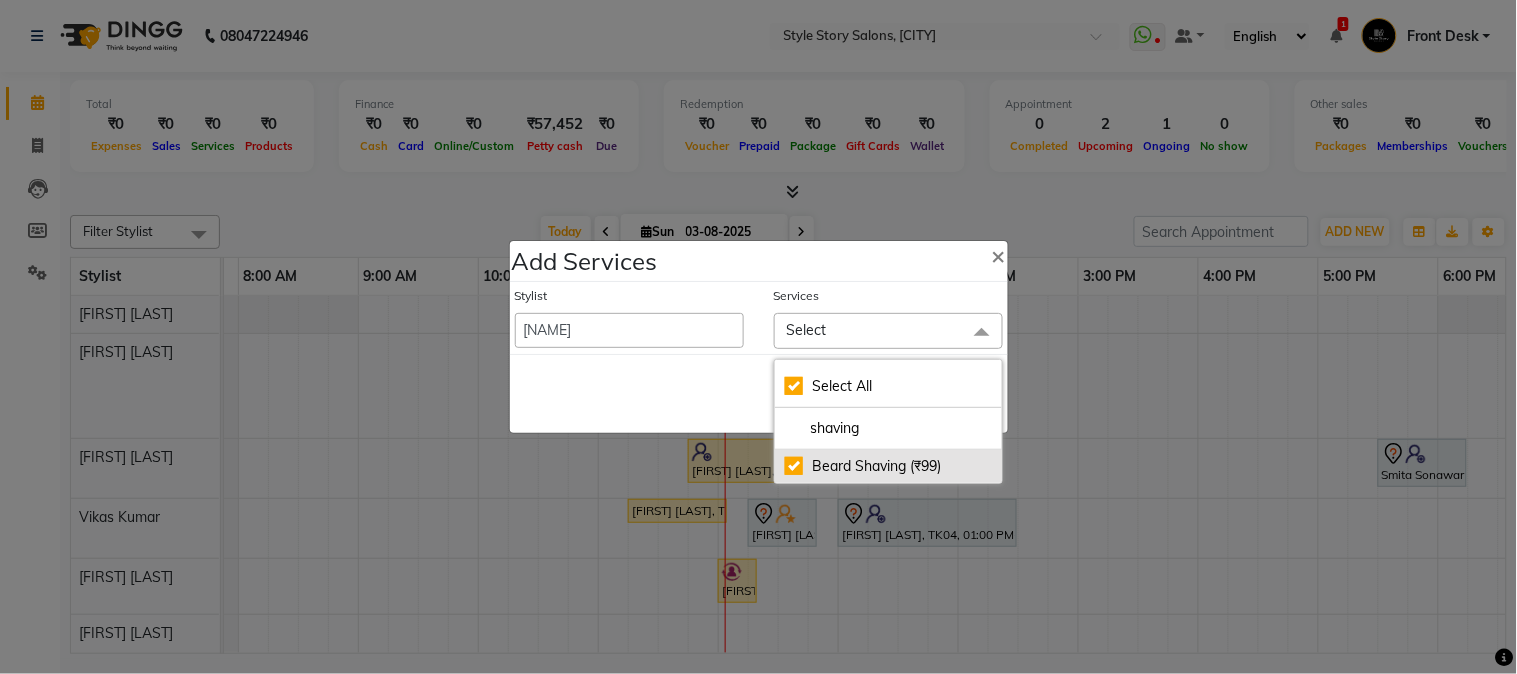 checkbox on "true" 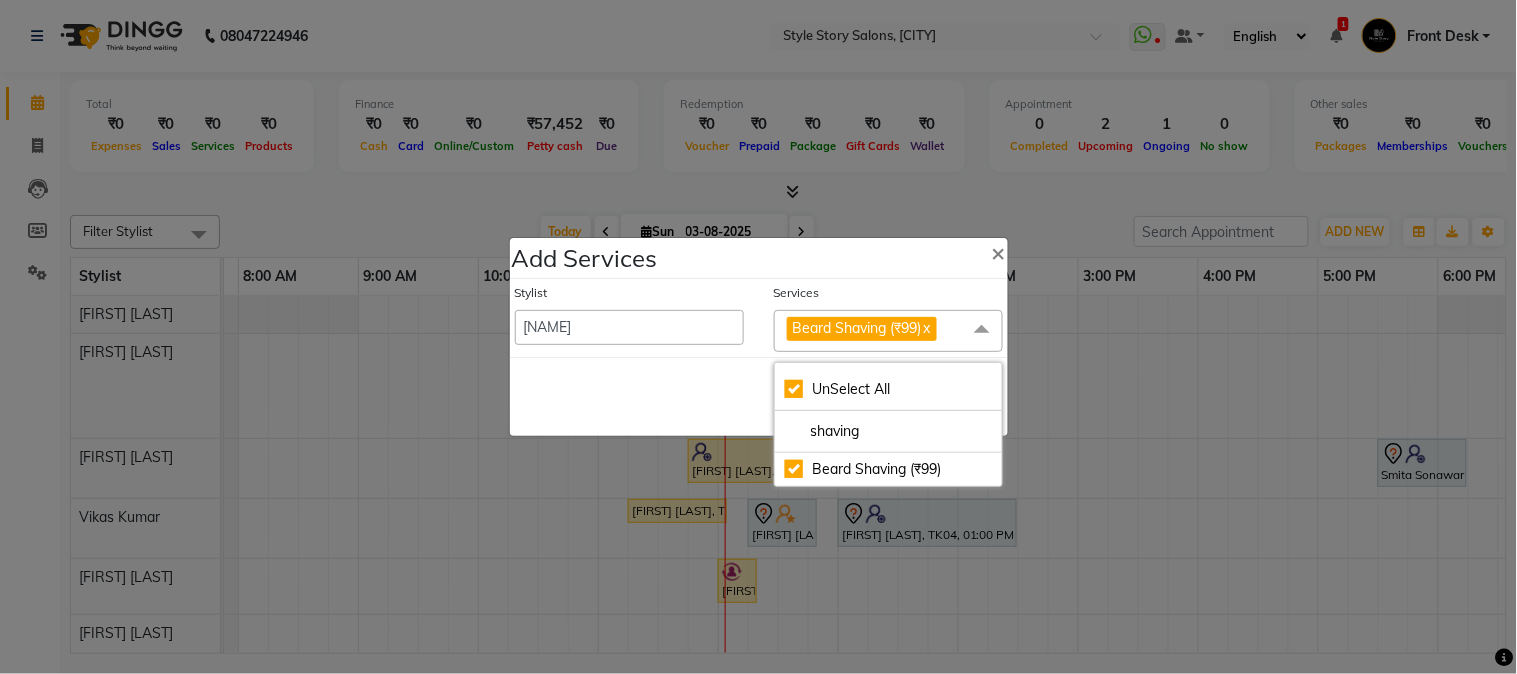 click on "Save   Cancel" 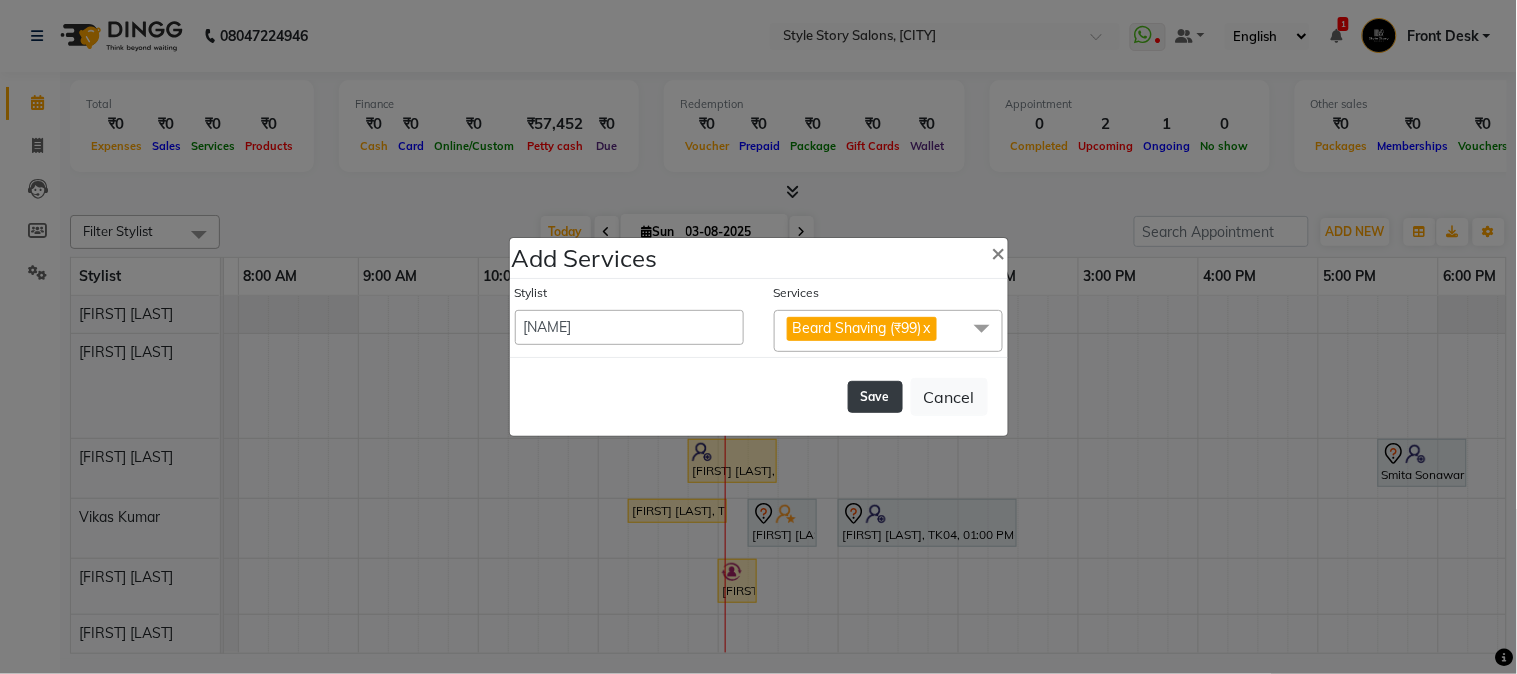 click on "Save" 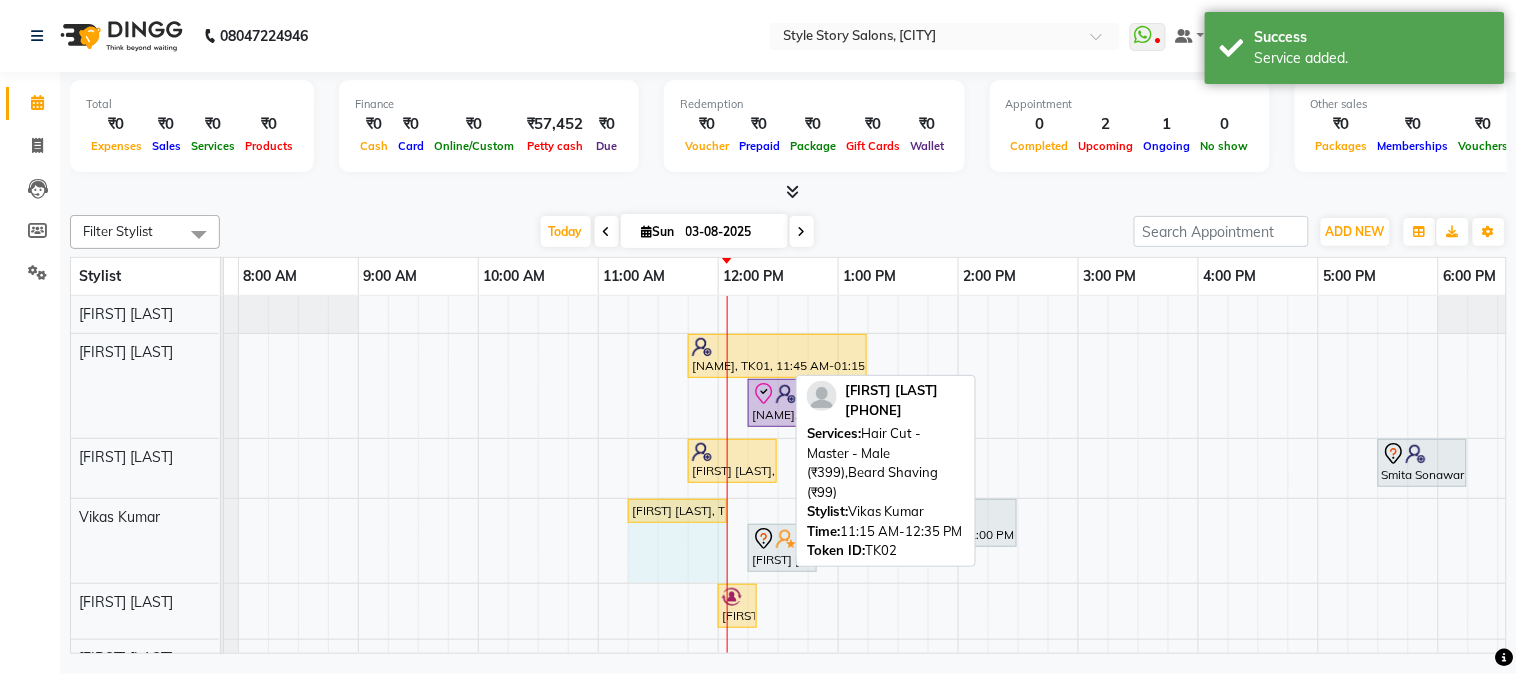 drag, startPoint x: 783, startPoint y: 504, endPoint x: 733, endPoint y: 511, distance: 50.48762 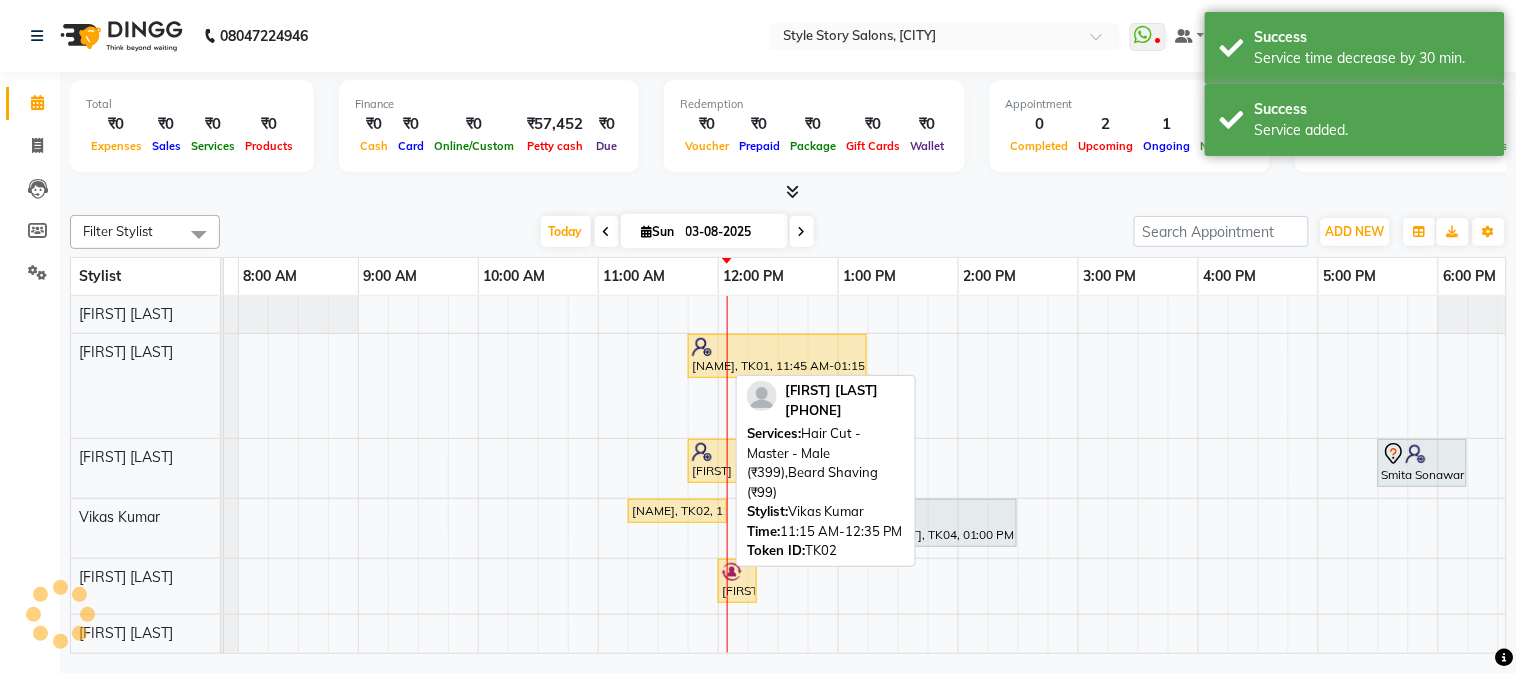 click on "[NAME], TK02, 11:15 AM-12:05 PM, Hair Cut - Master - Male (₹399),Beard Shaving (₹99)" at bounding box center [677, 511] 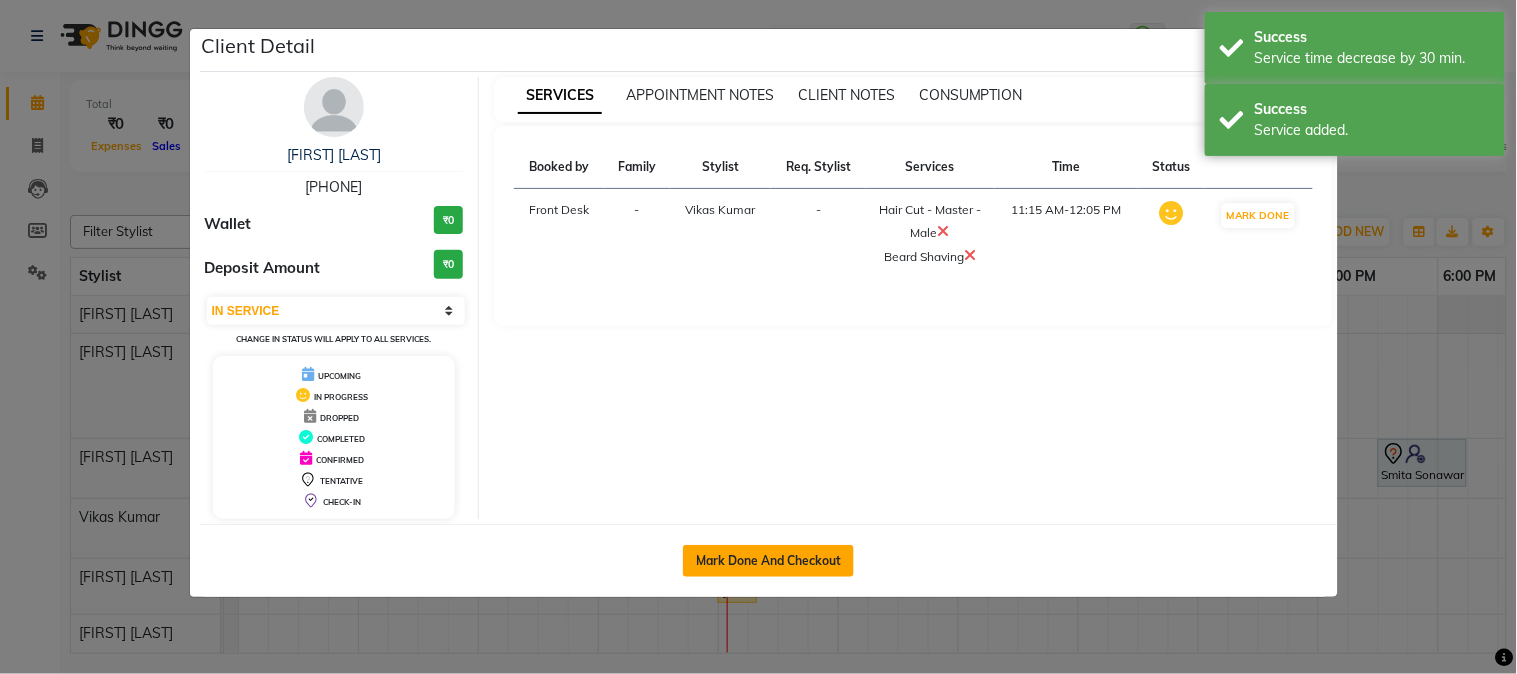 click on "Mark Done And Checkout" 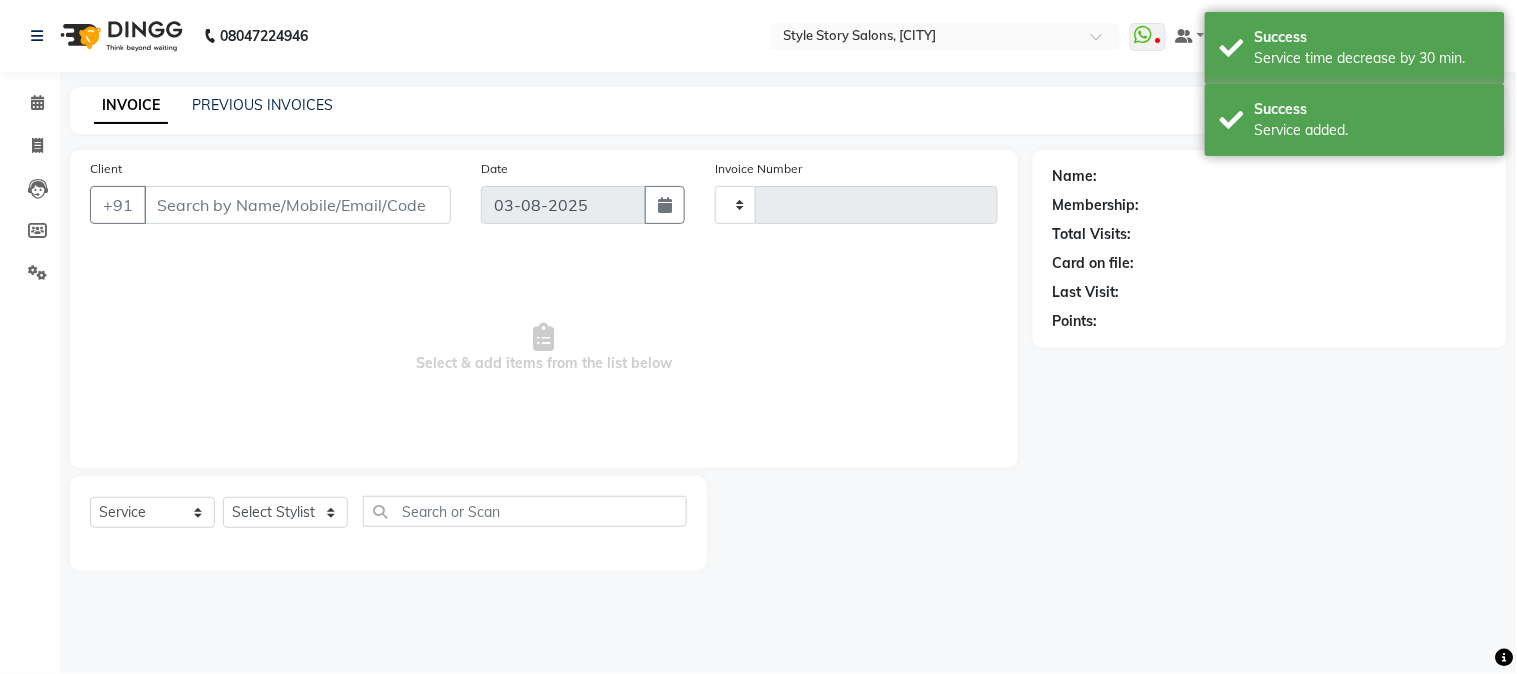 type on "1226" 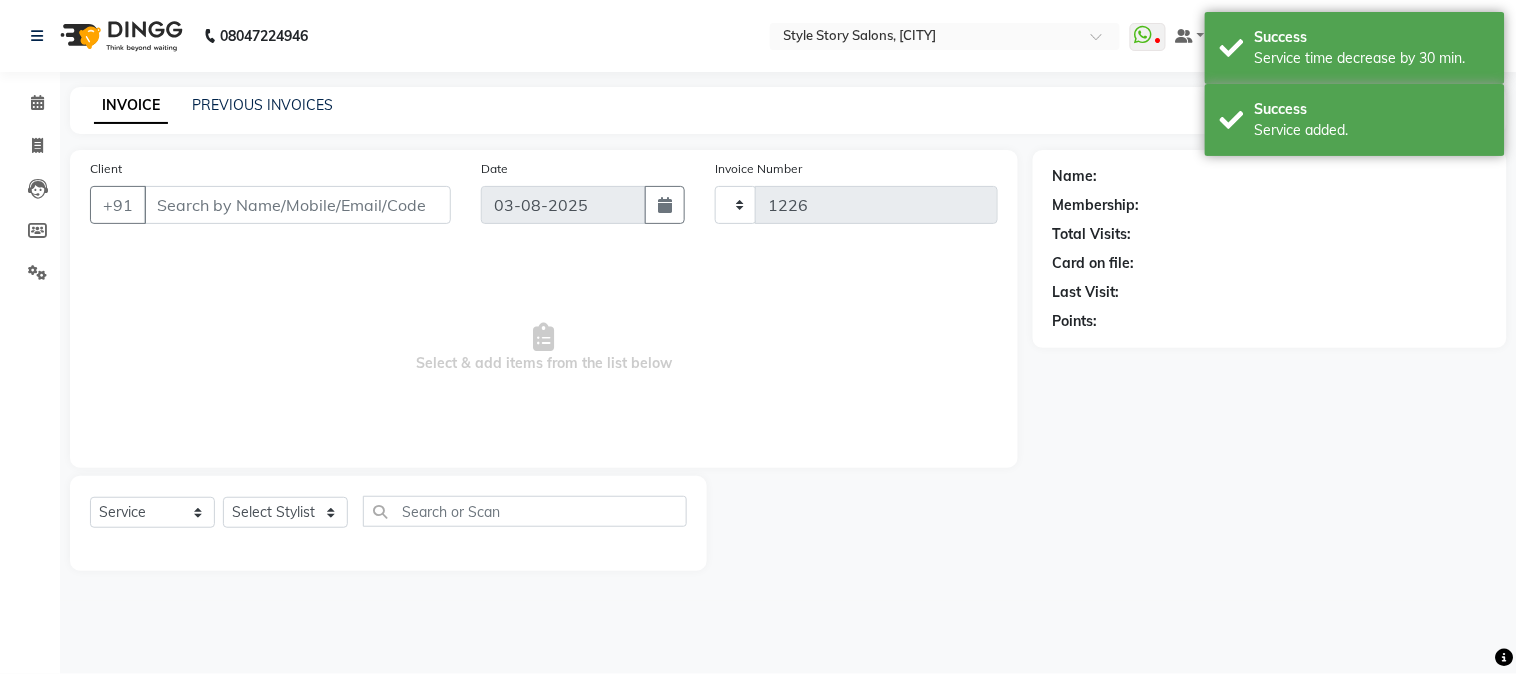select on "6249" 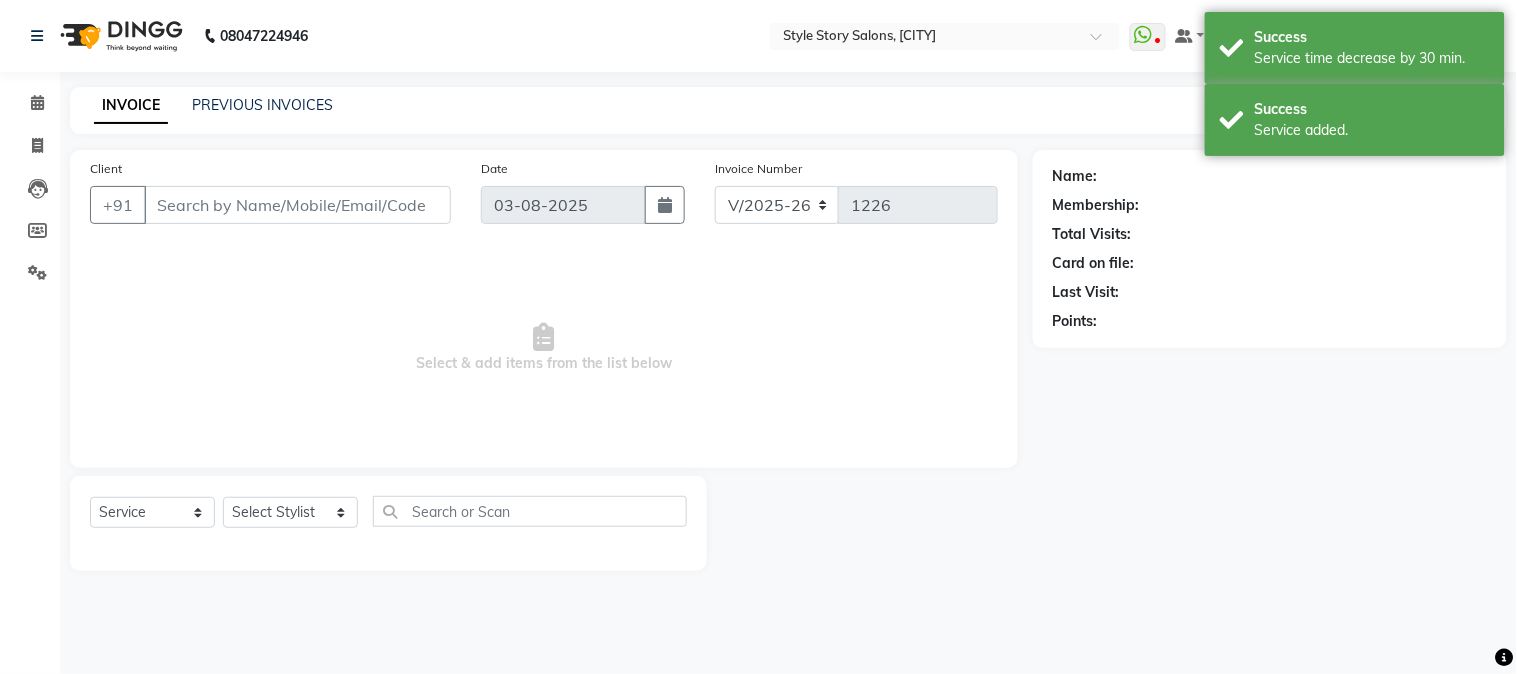 type on "[PHONE]" 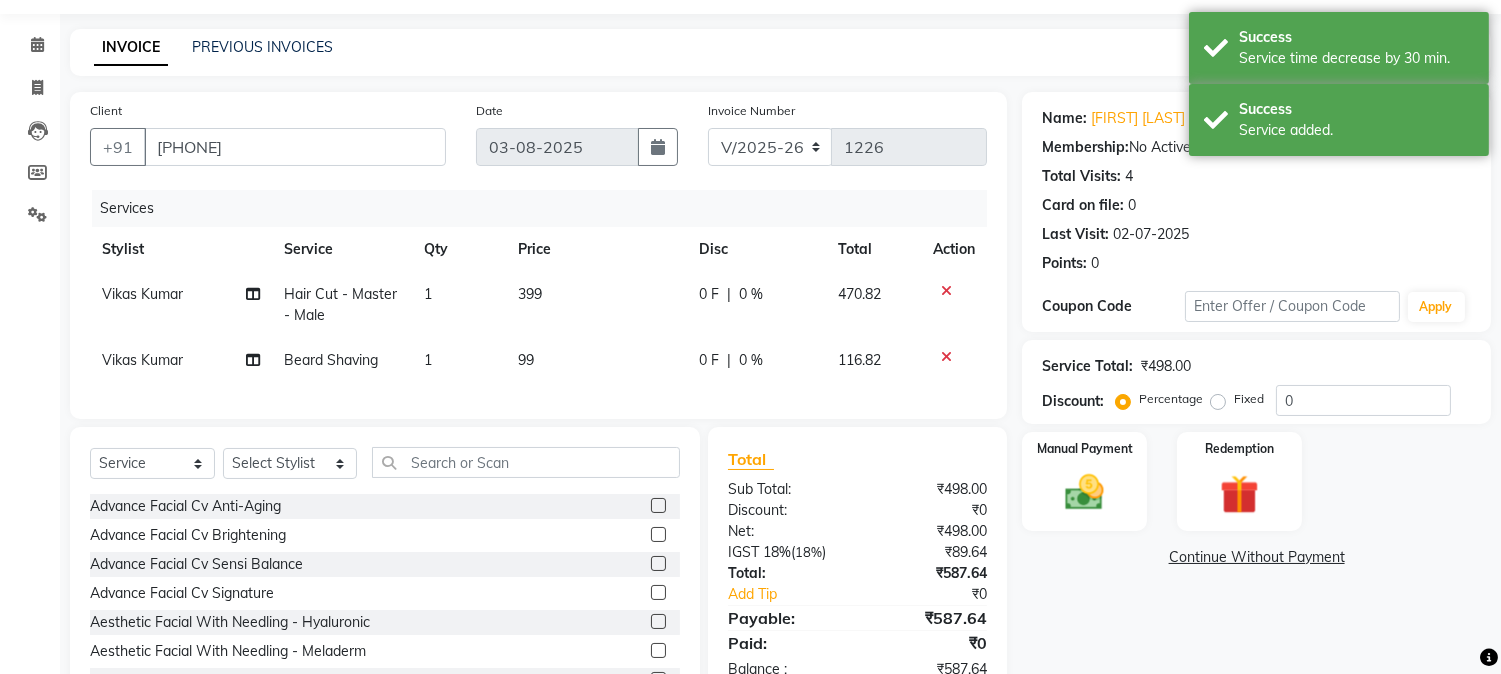 scroll, scrollTop: 152, scrollLeft: 0, axis: vertical 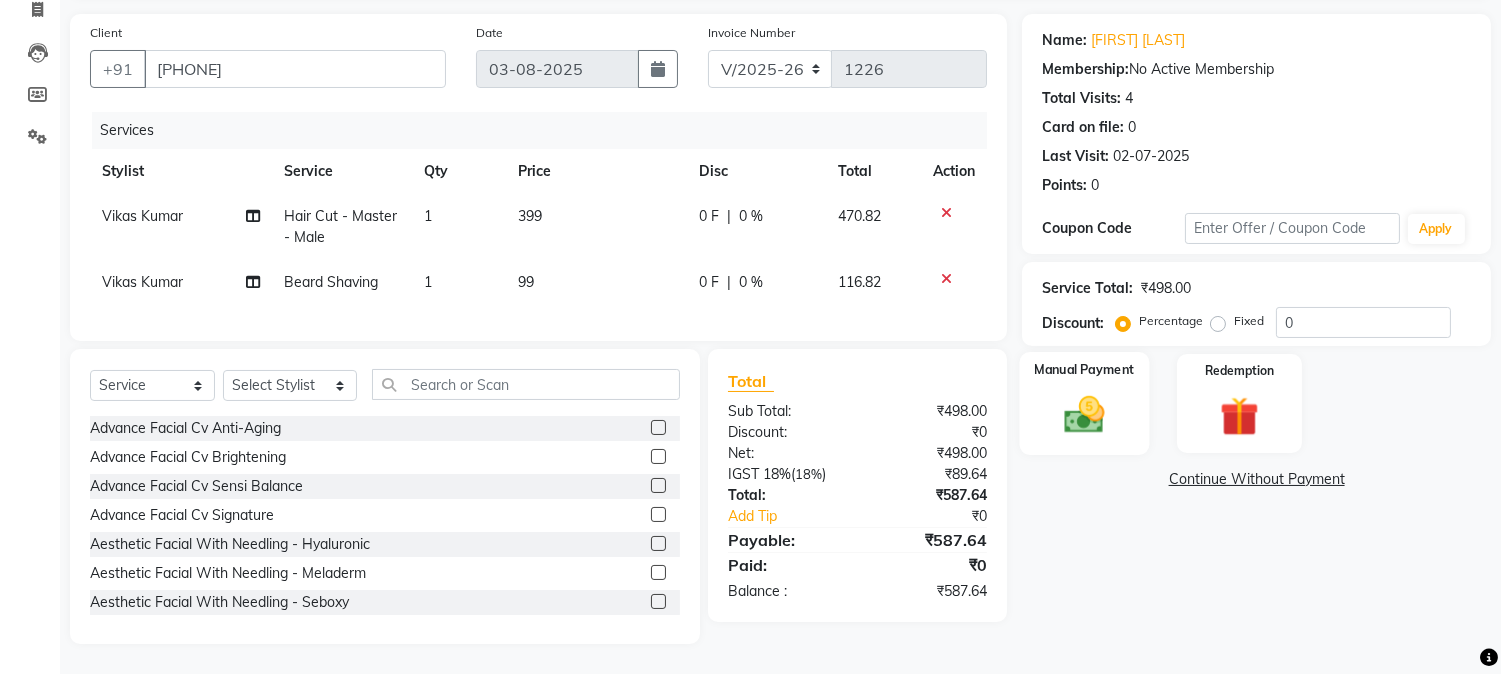 click 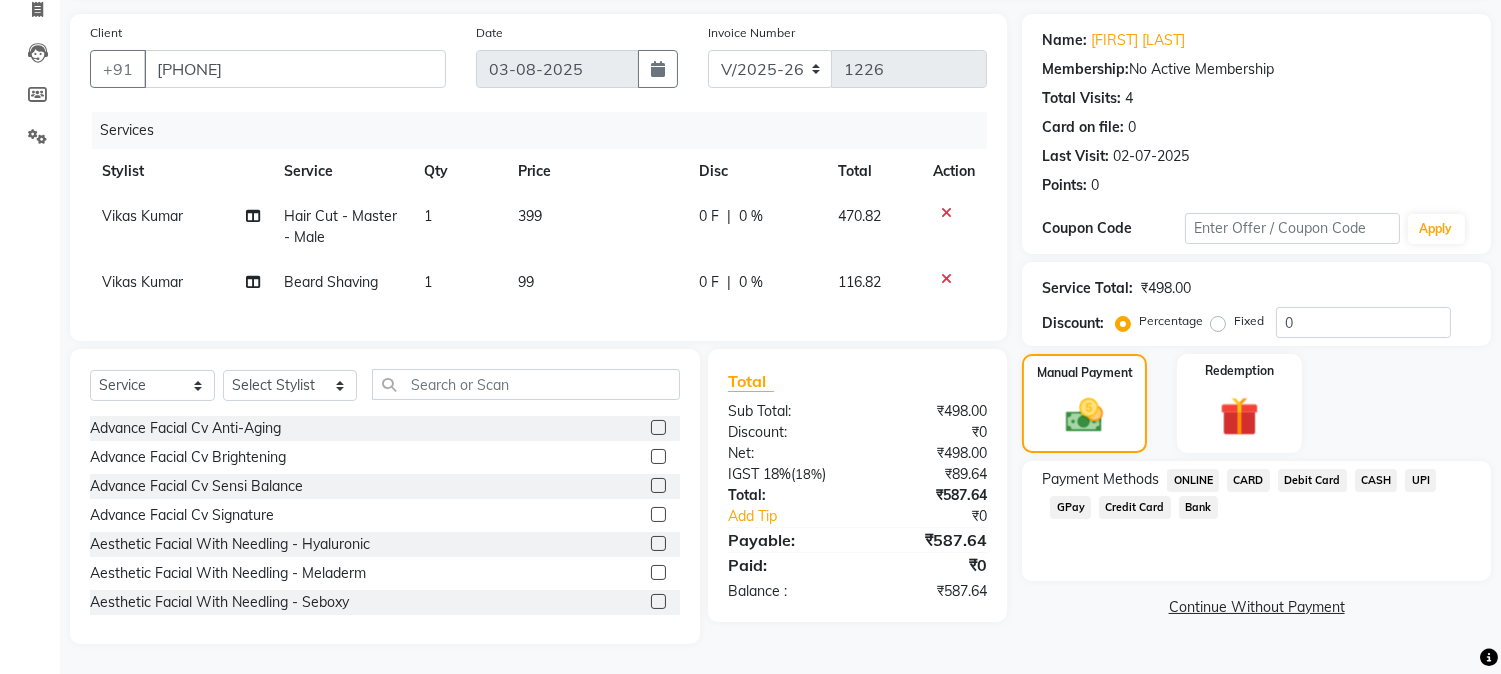 click on "CASH" 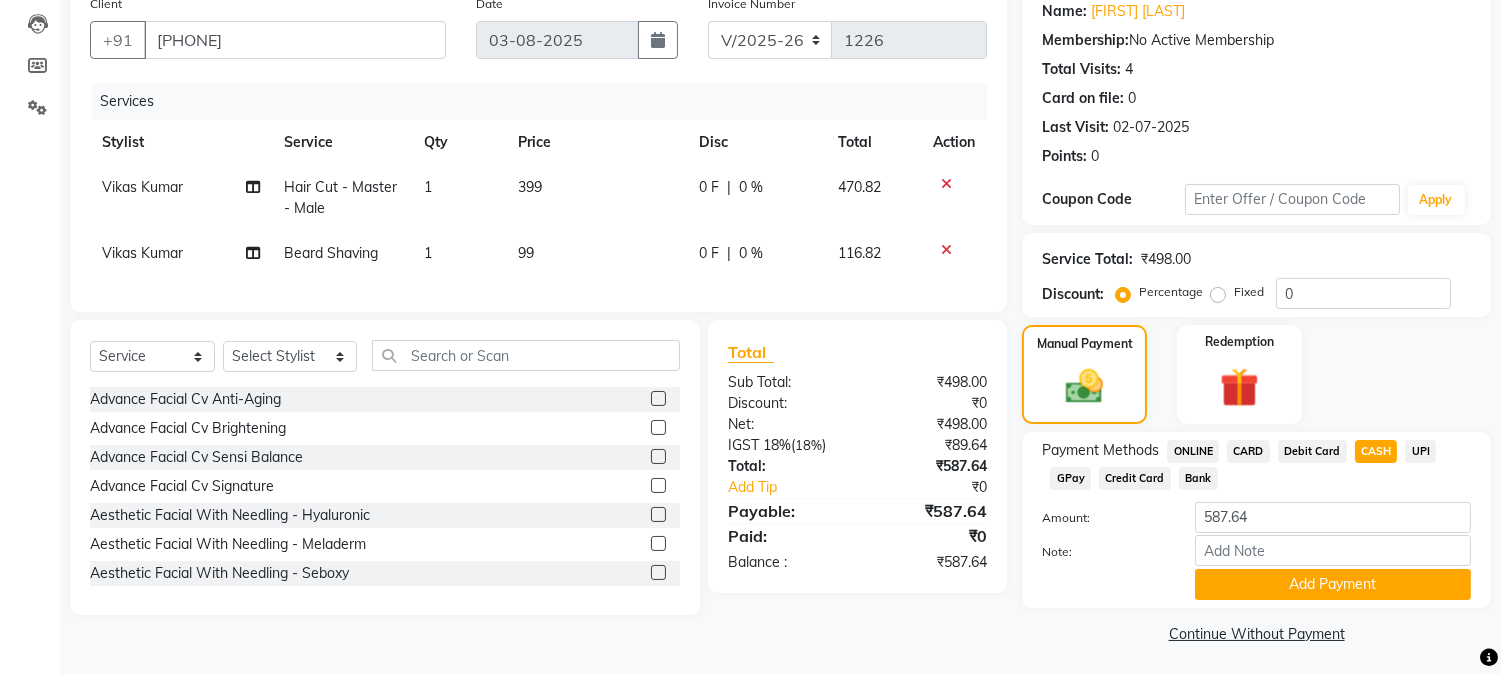 scroll, scrollTop: 170, scrollLeft: 0, axis: vertical 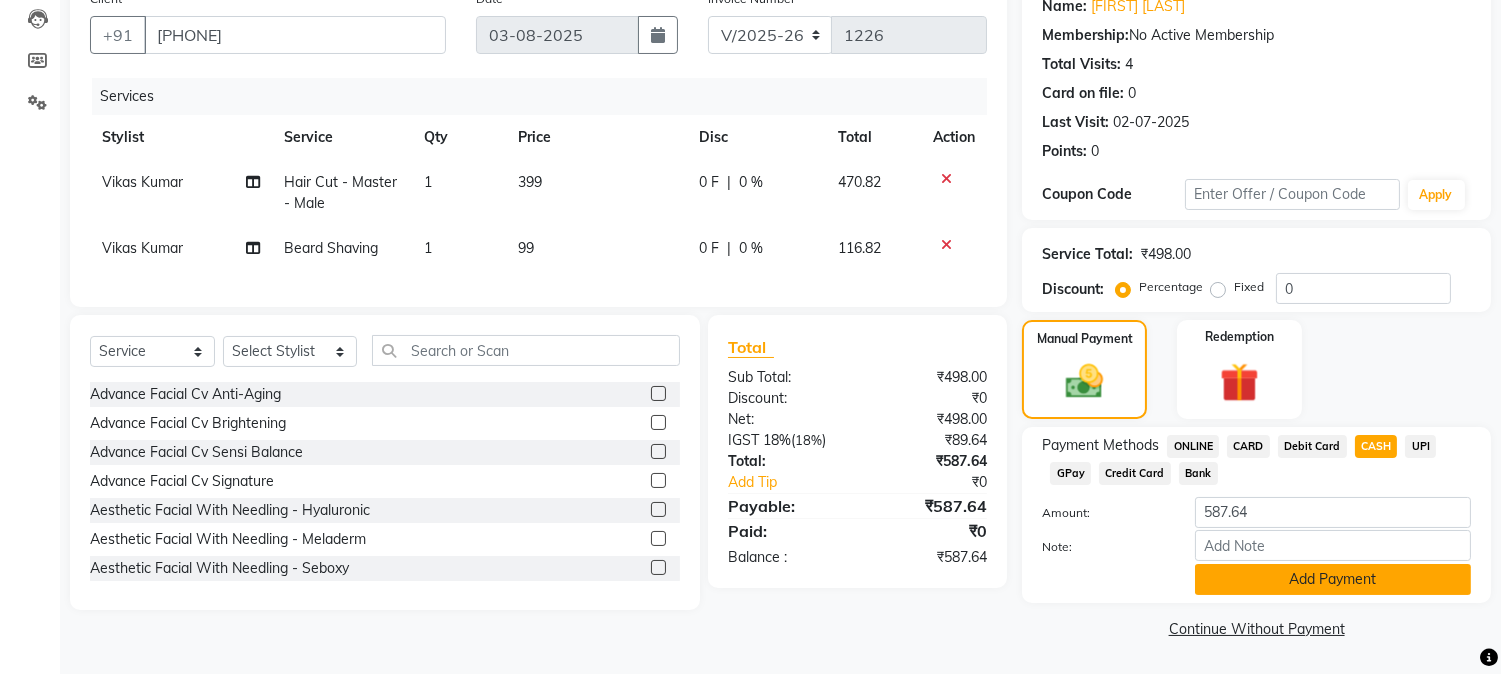 click on "Add Payment" 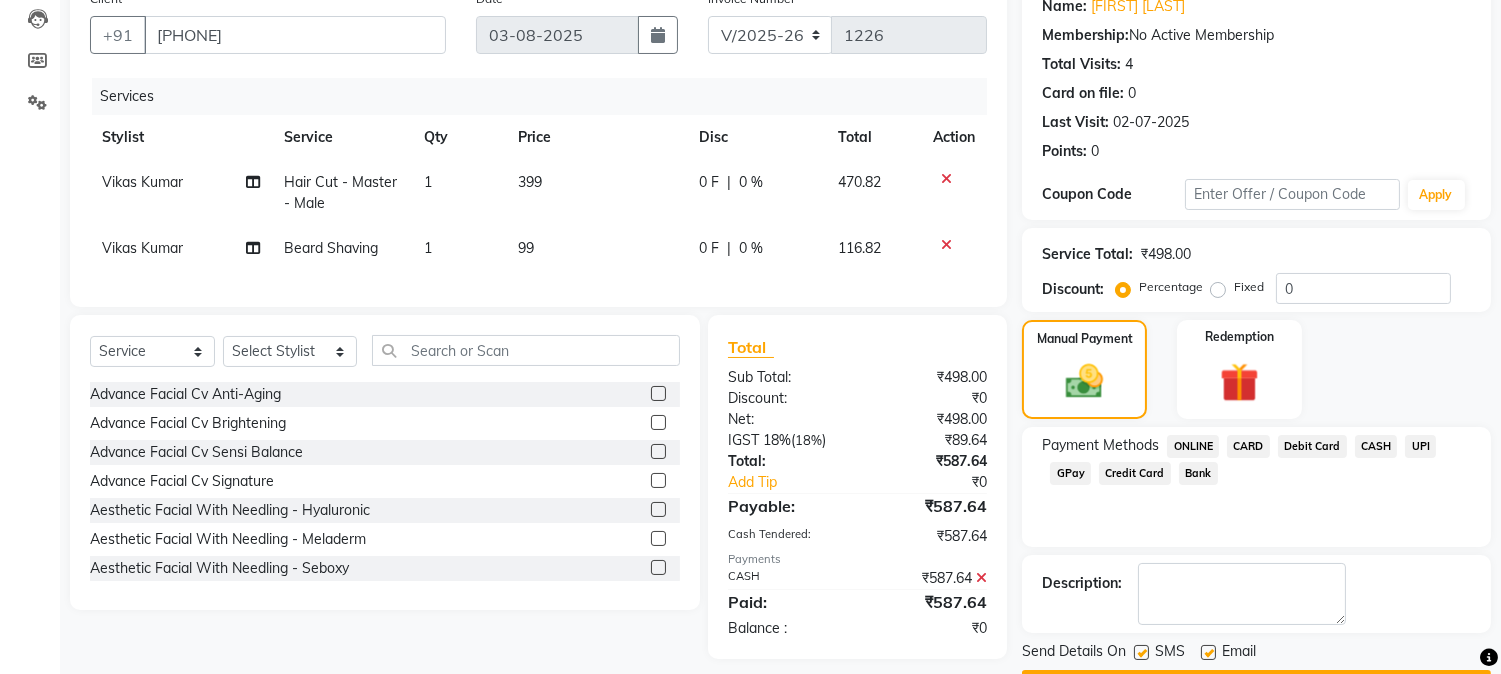 scroll, scrollTop: 225, scrollLeft: 0, axis: vertical 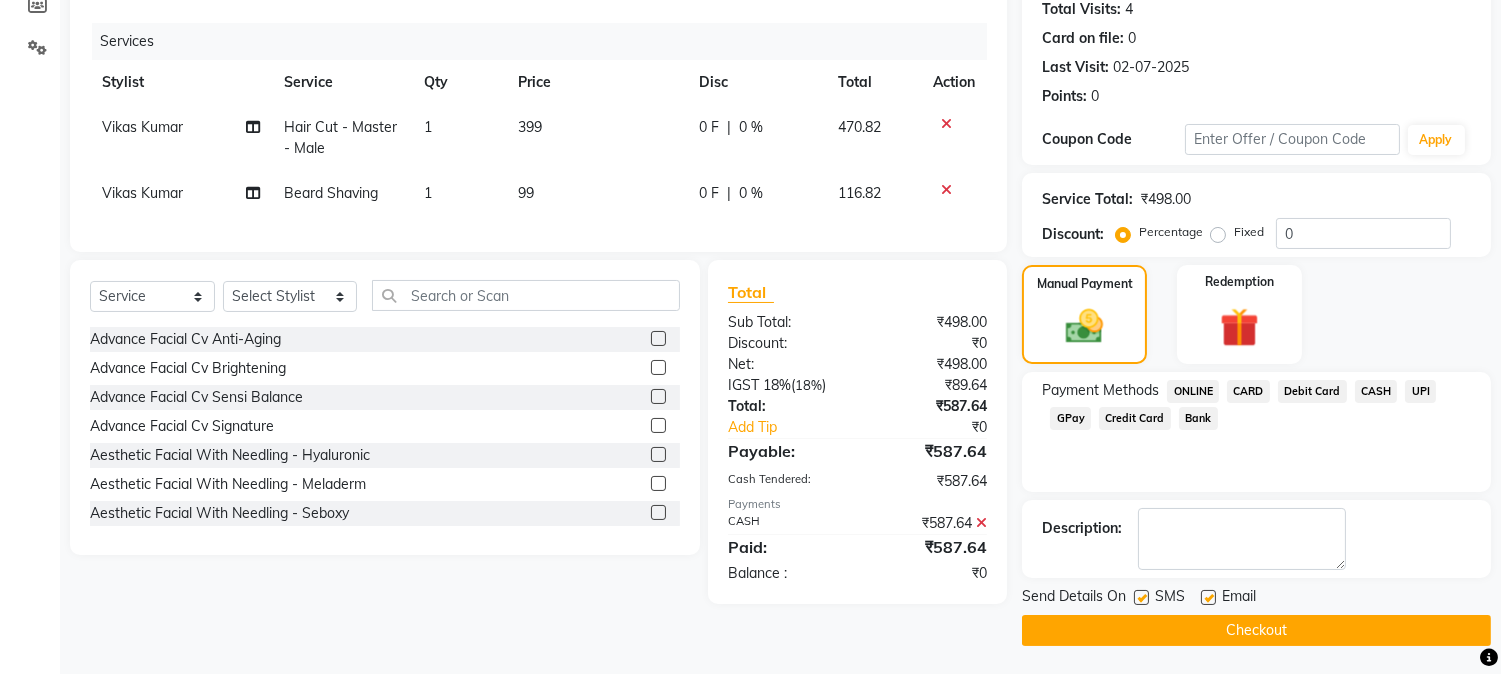 click on "Checkout" 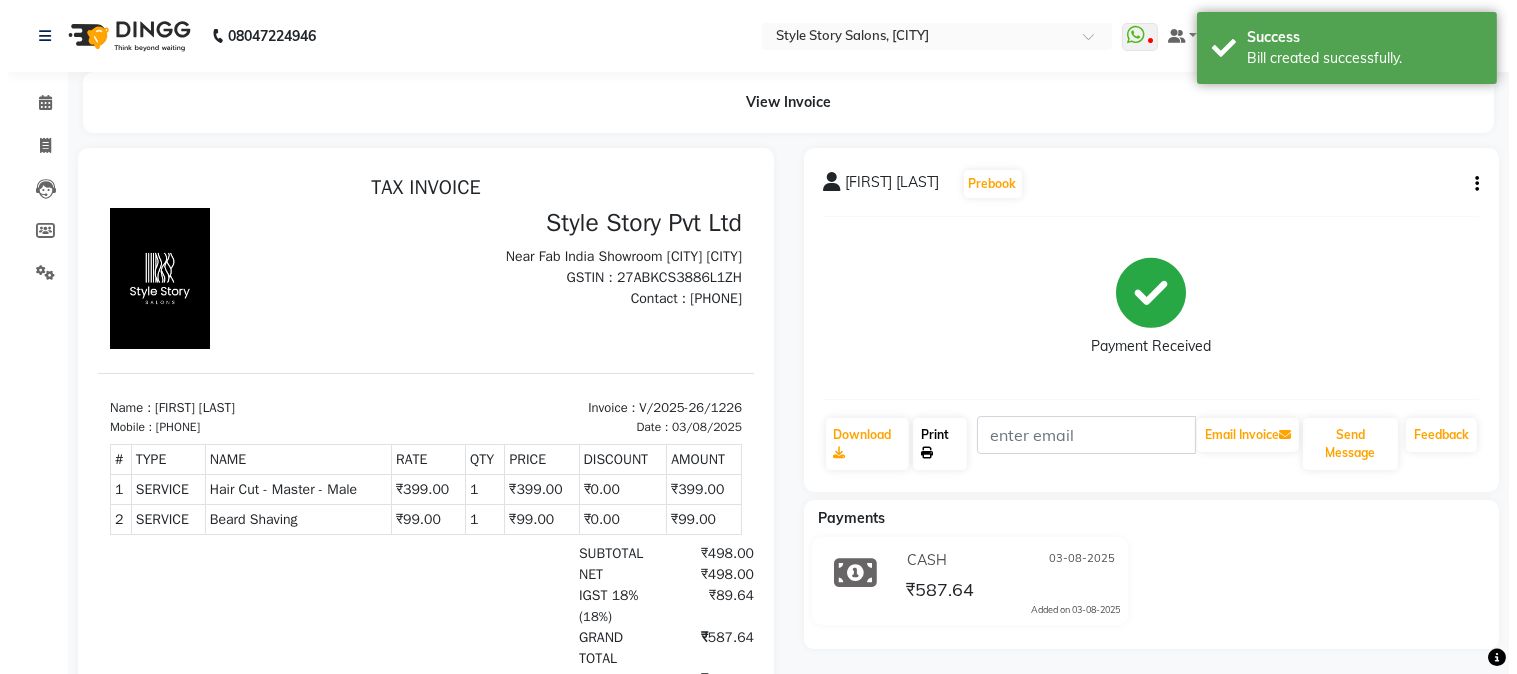 scroll, scrollTop: 0, scrollLeft: 0, axis: both 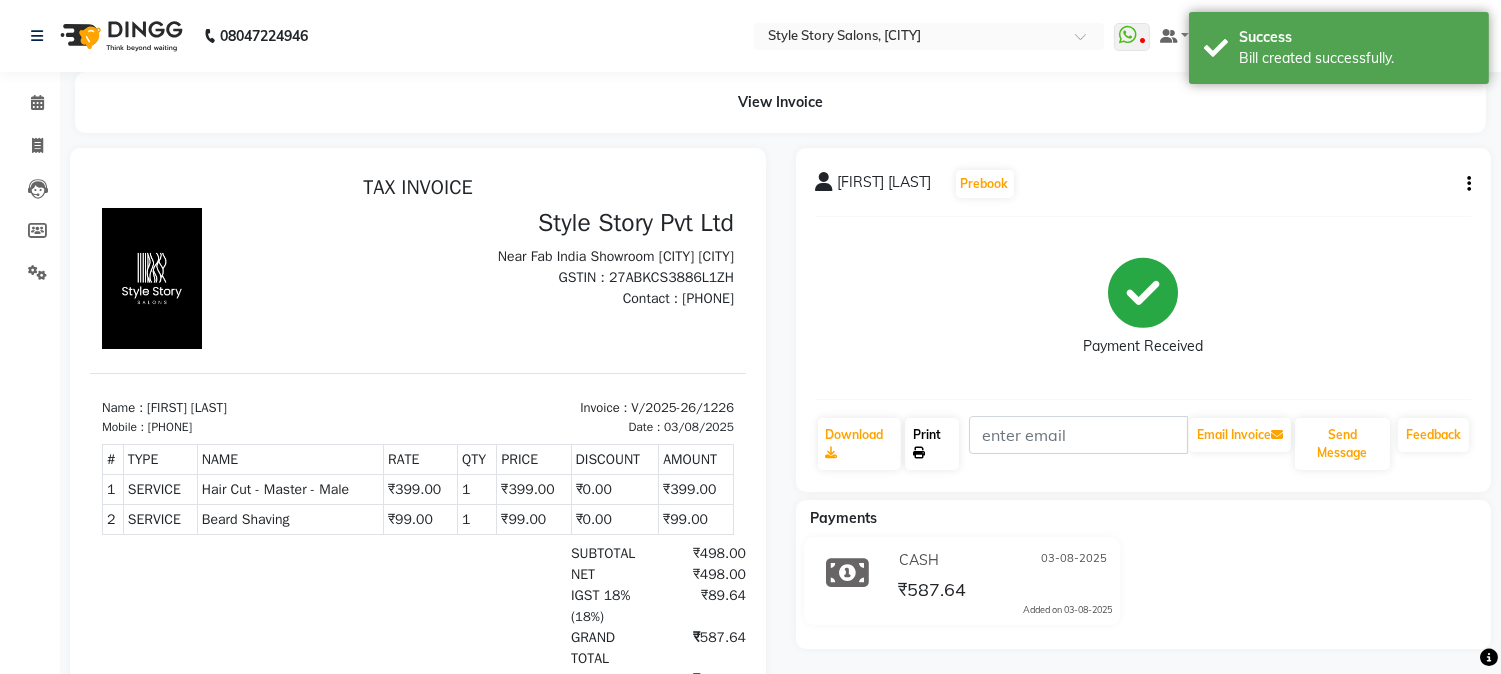 click 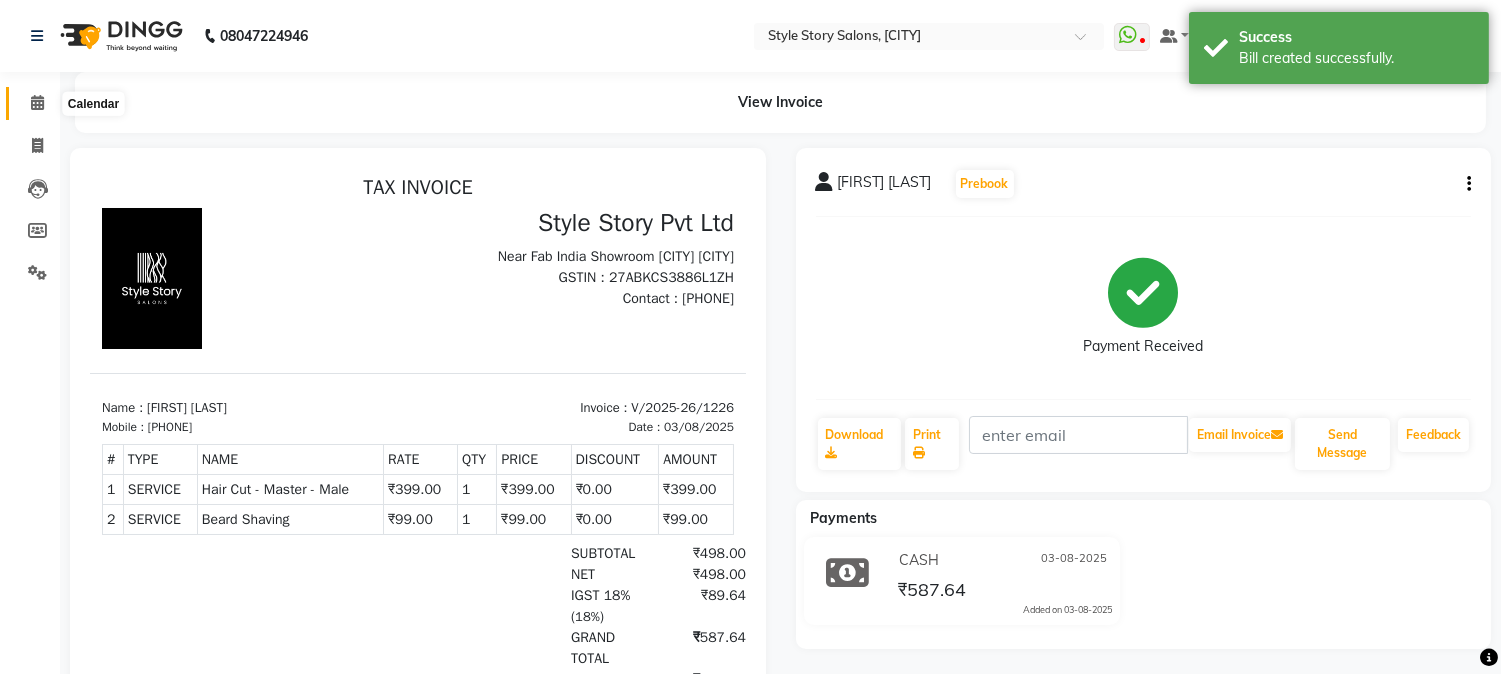 click 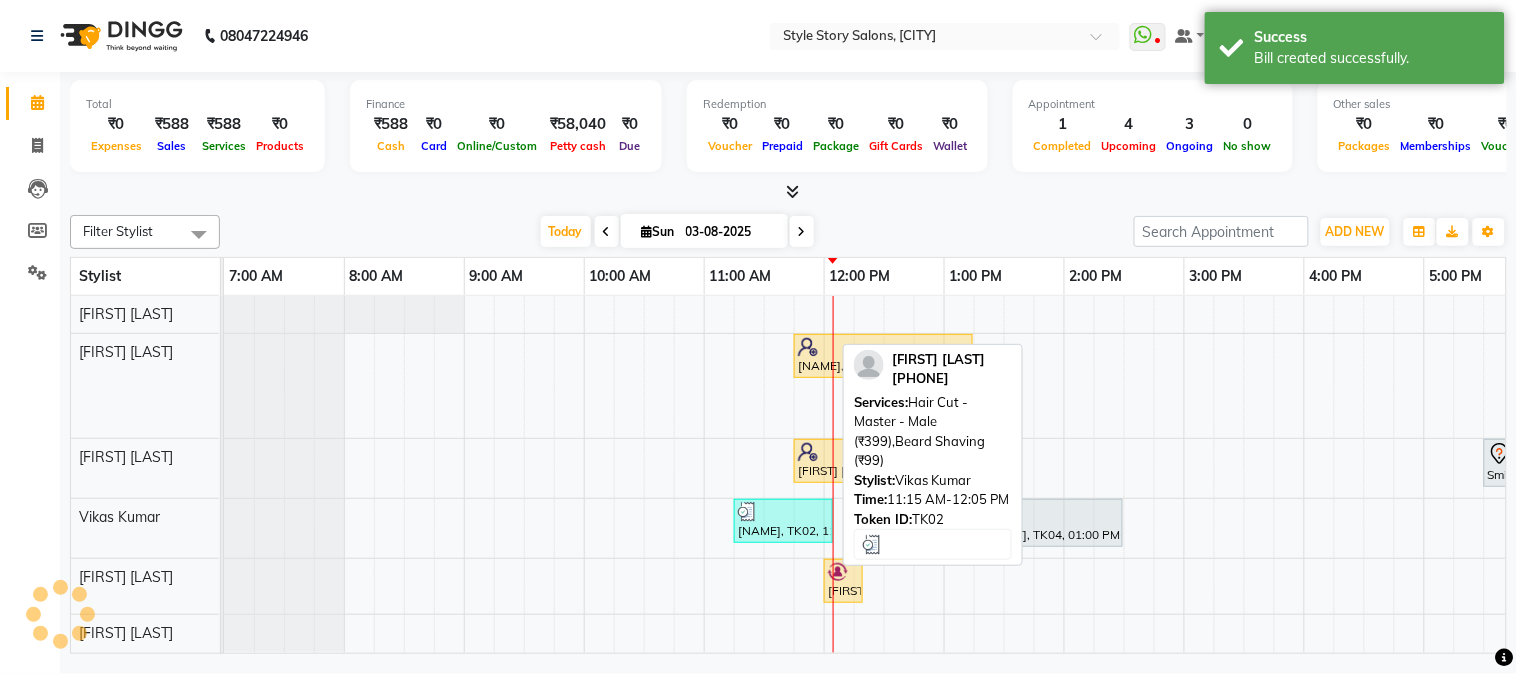 scroll, scrollTop: 0, scrollLeft: 0, axis: both 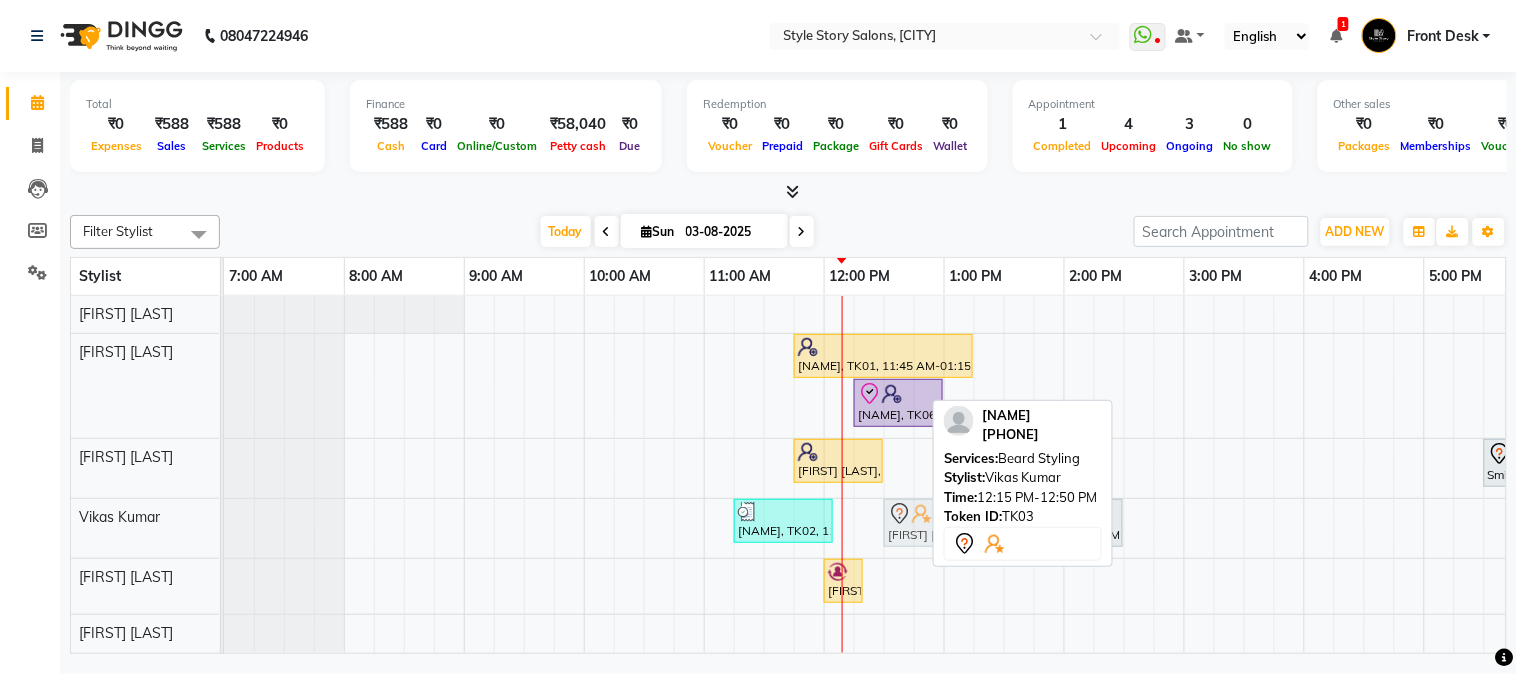 drag, startPoint x: 866, startPoint y: 514, endPoint x: 883, endPoint y: 514, distance: 17 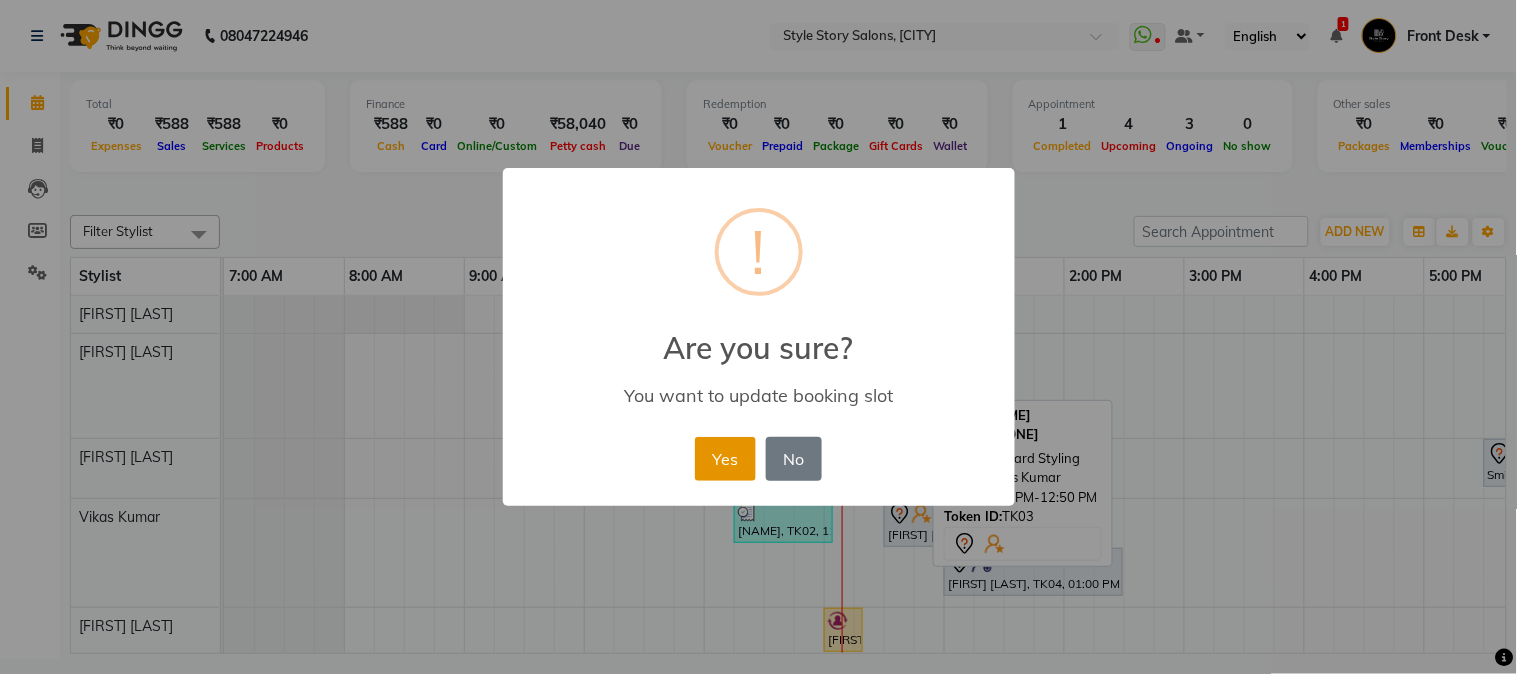 click on "Yes" at bounding box center [725, 459] 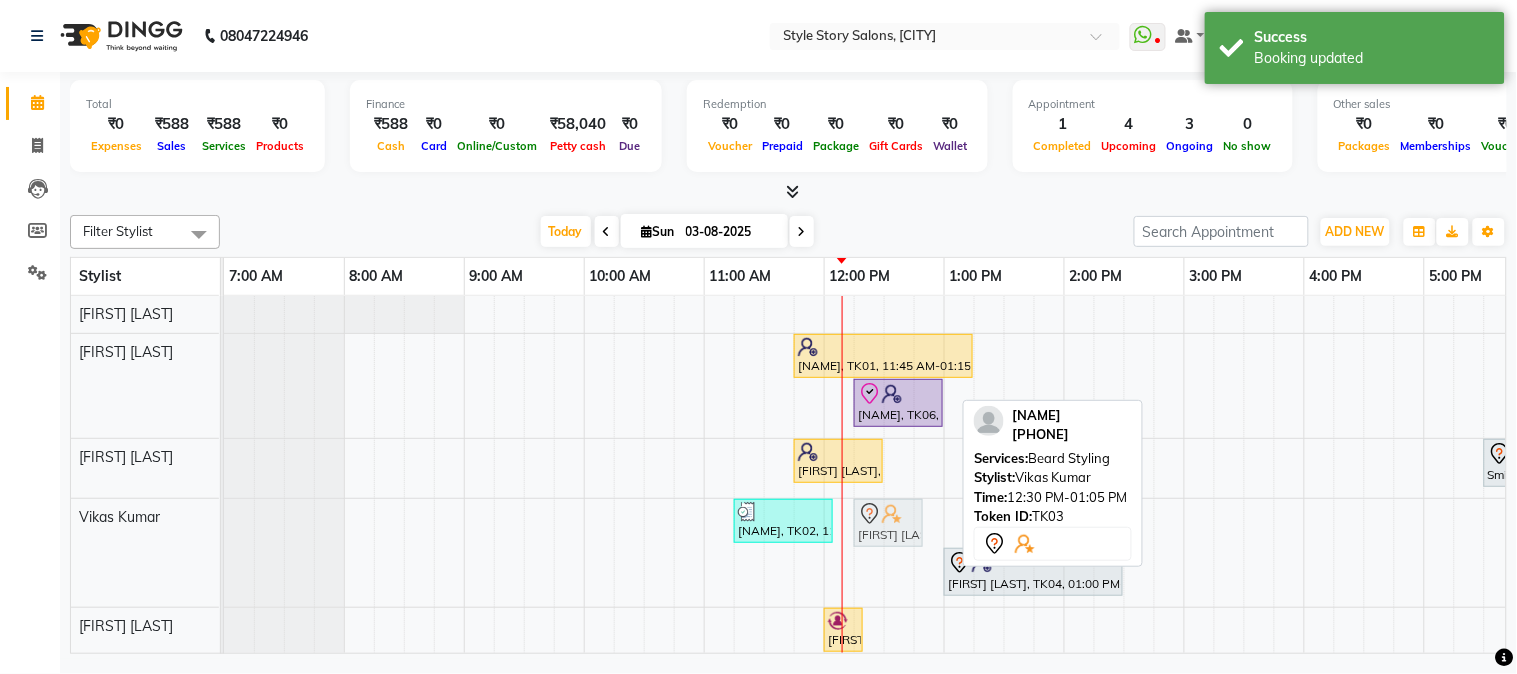drag, startPoint x: 898, startPoint y: 514, endPoint x: 881, endPoint y: 521, distance: 18.384777 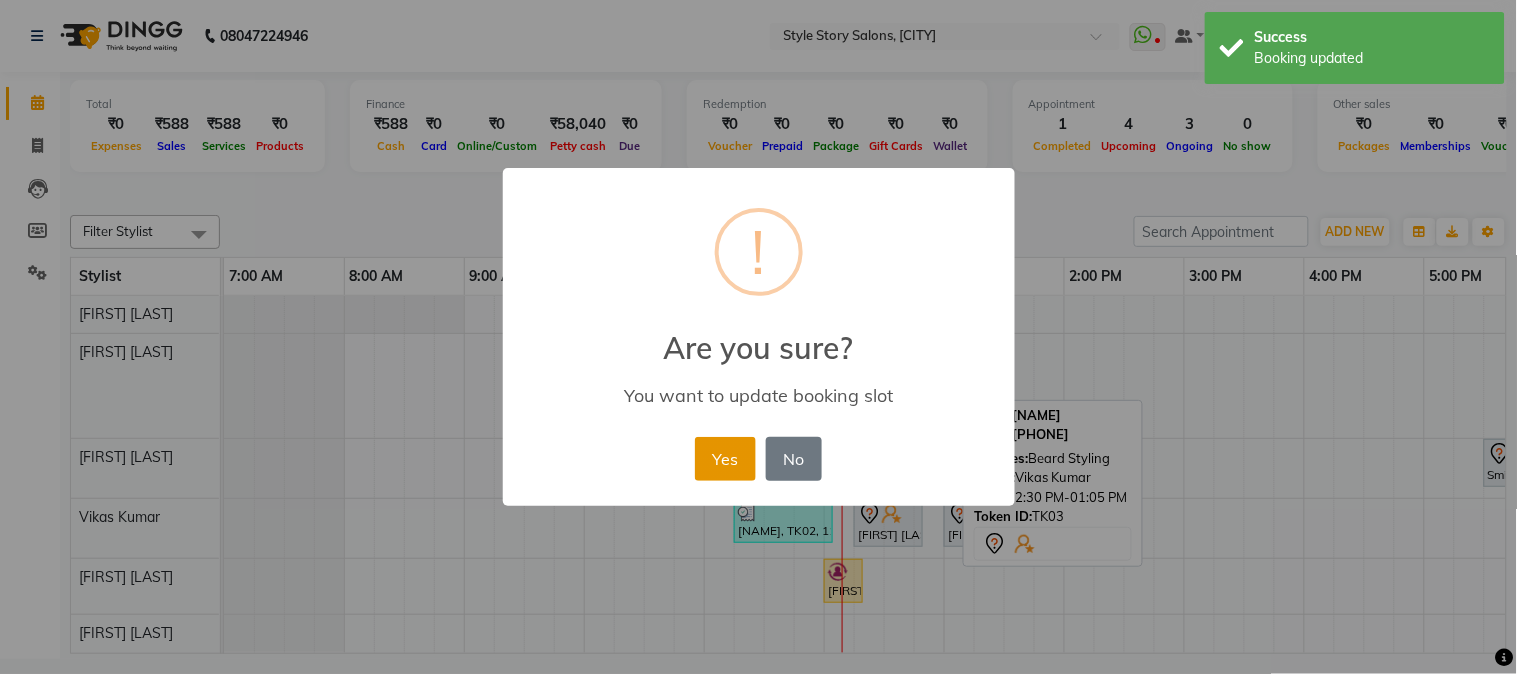 click on "Yes" at bounding box center [725, 459] 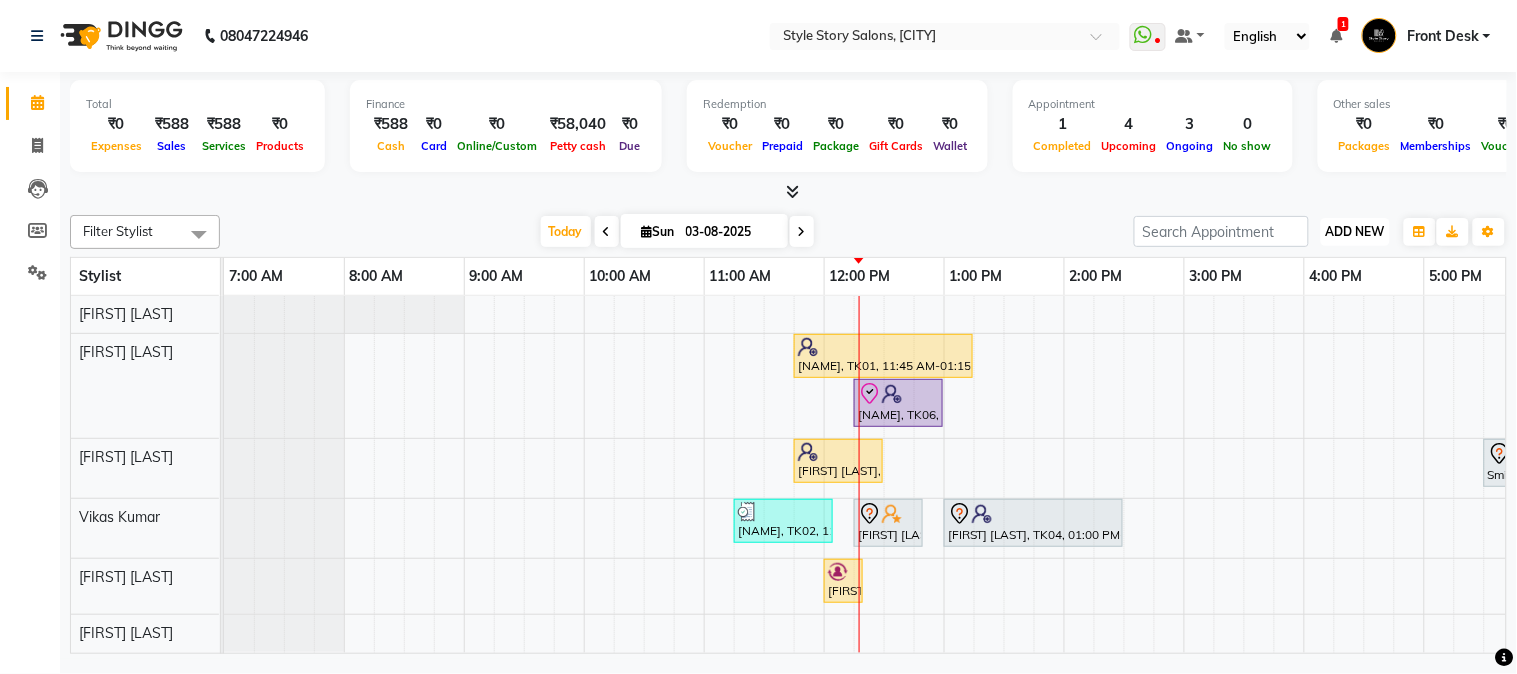 click on "ADD NEW" at bounding box center (1355, 231) 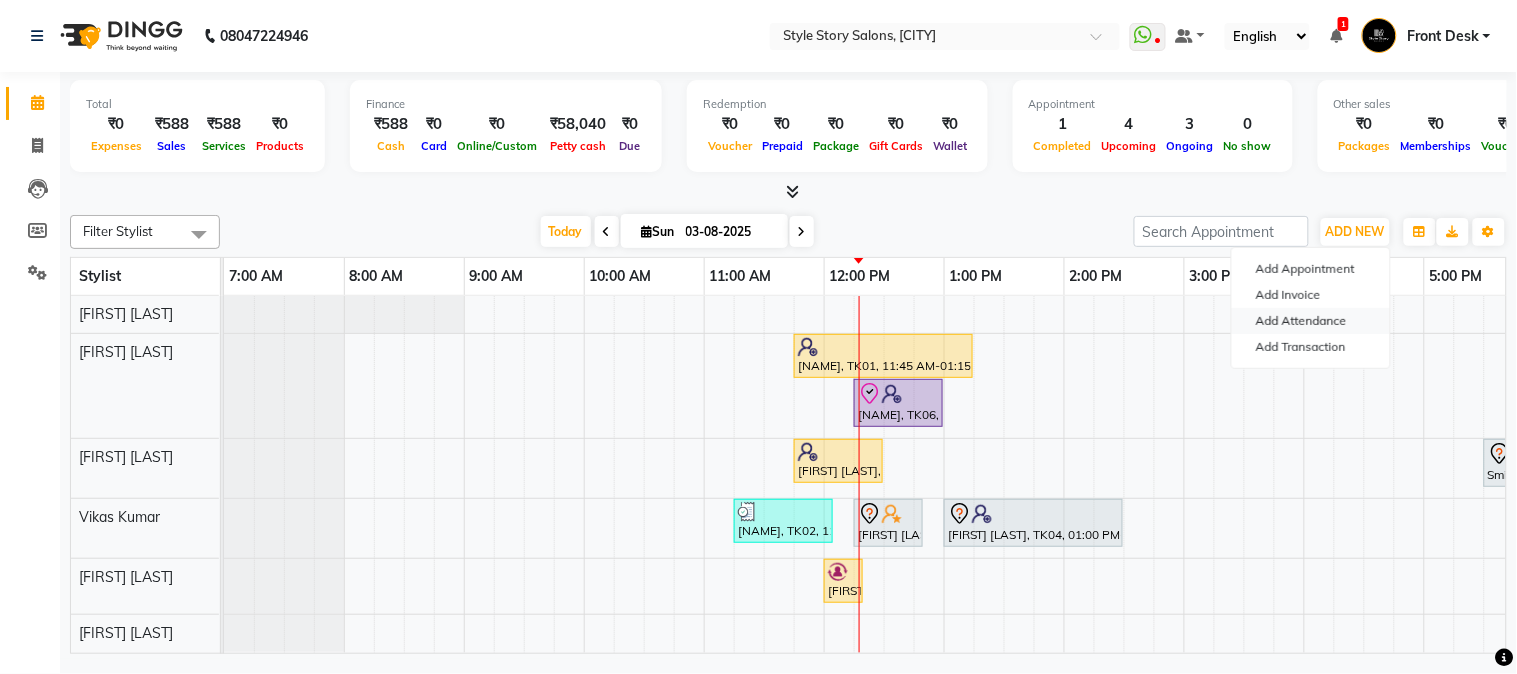 click on "Add Attendance" at bounding box center [1311, 321] 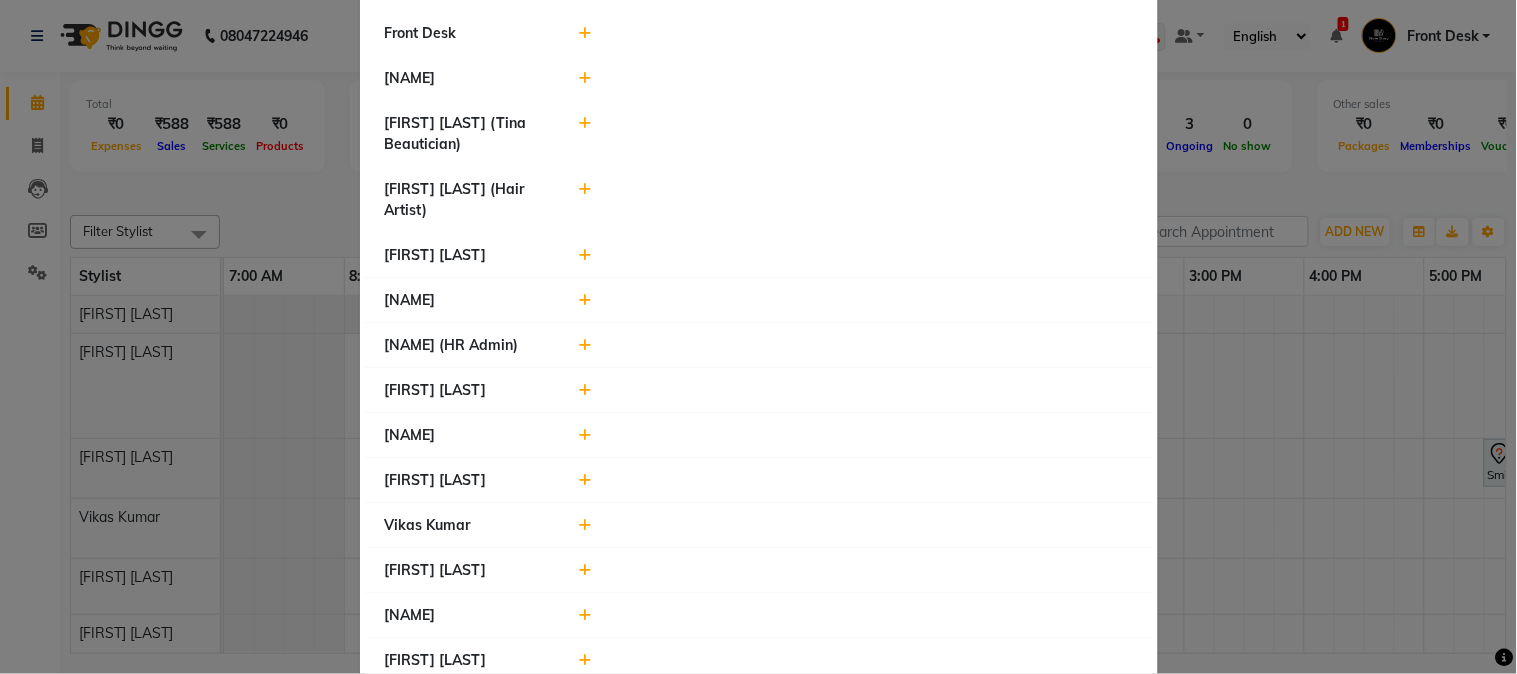 scroll, scrollTop: 890, scrollLeft: 0, axis: vertical 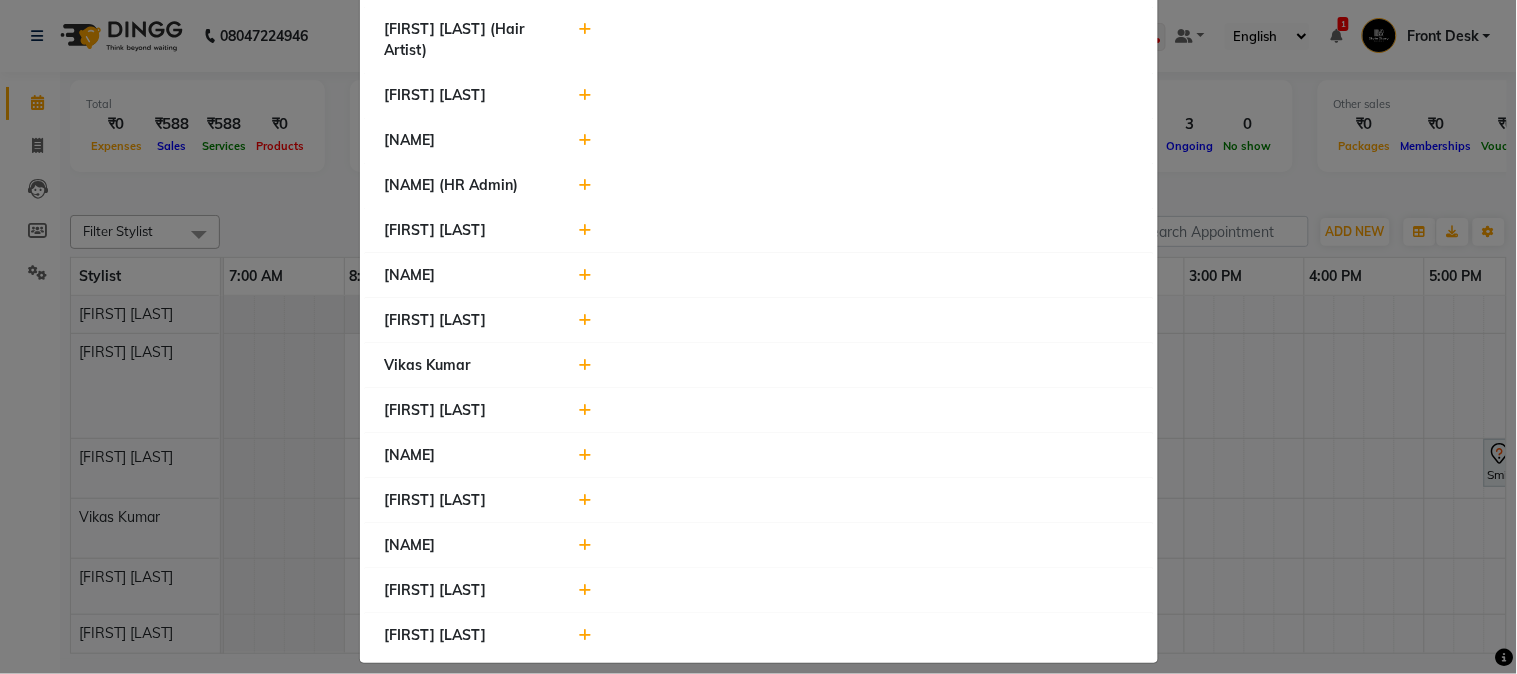 click 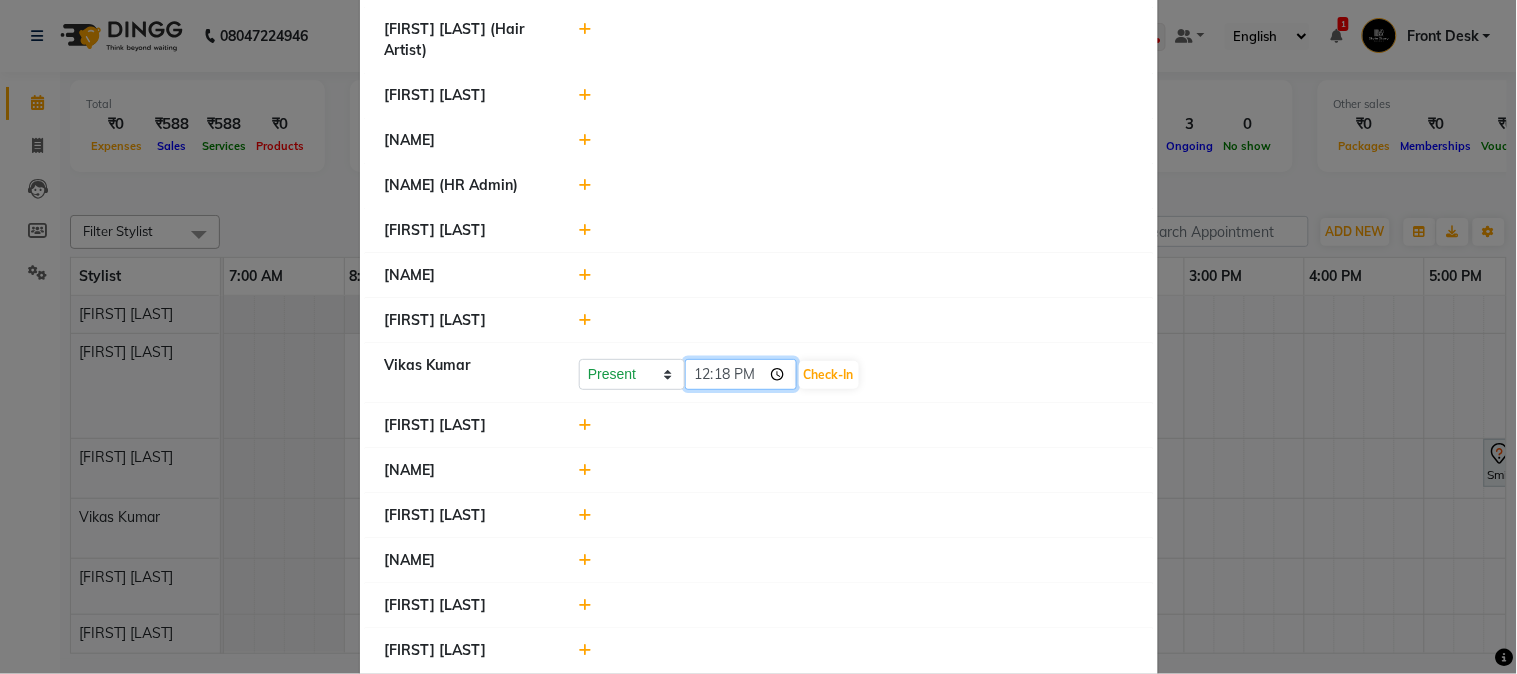click on "12:18" 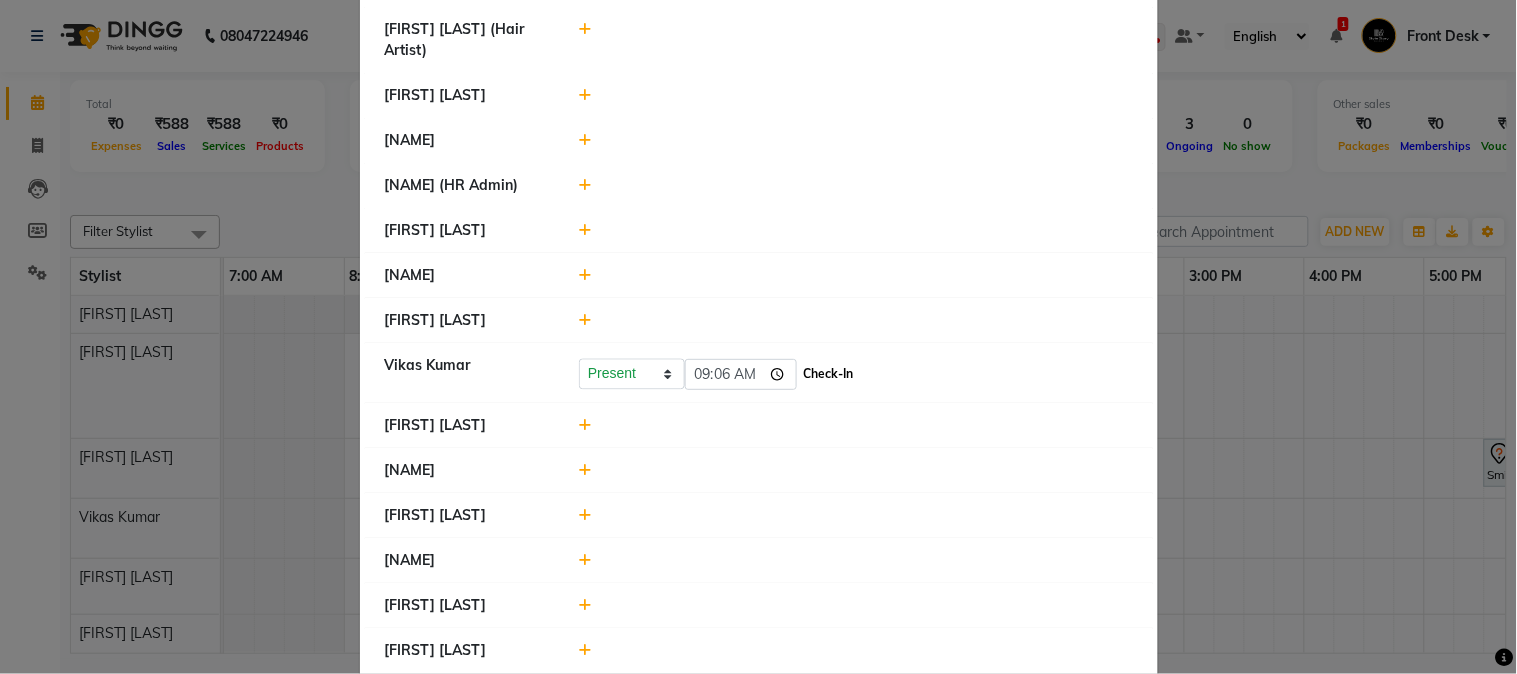 type on "09:06" 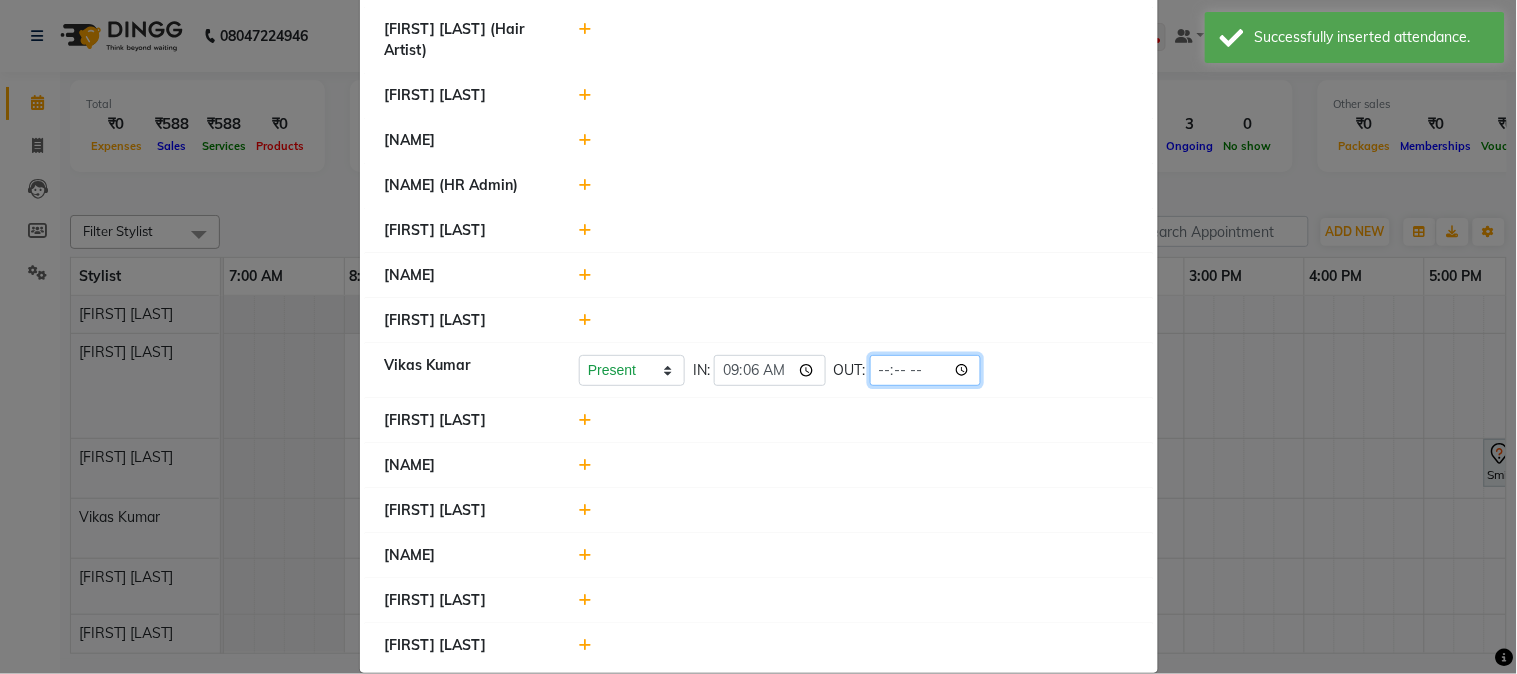 click 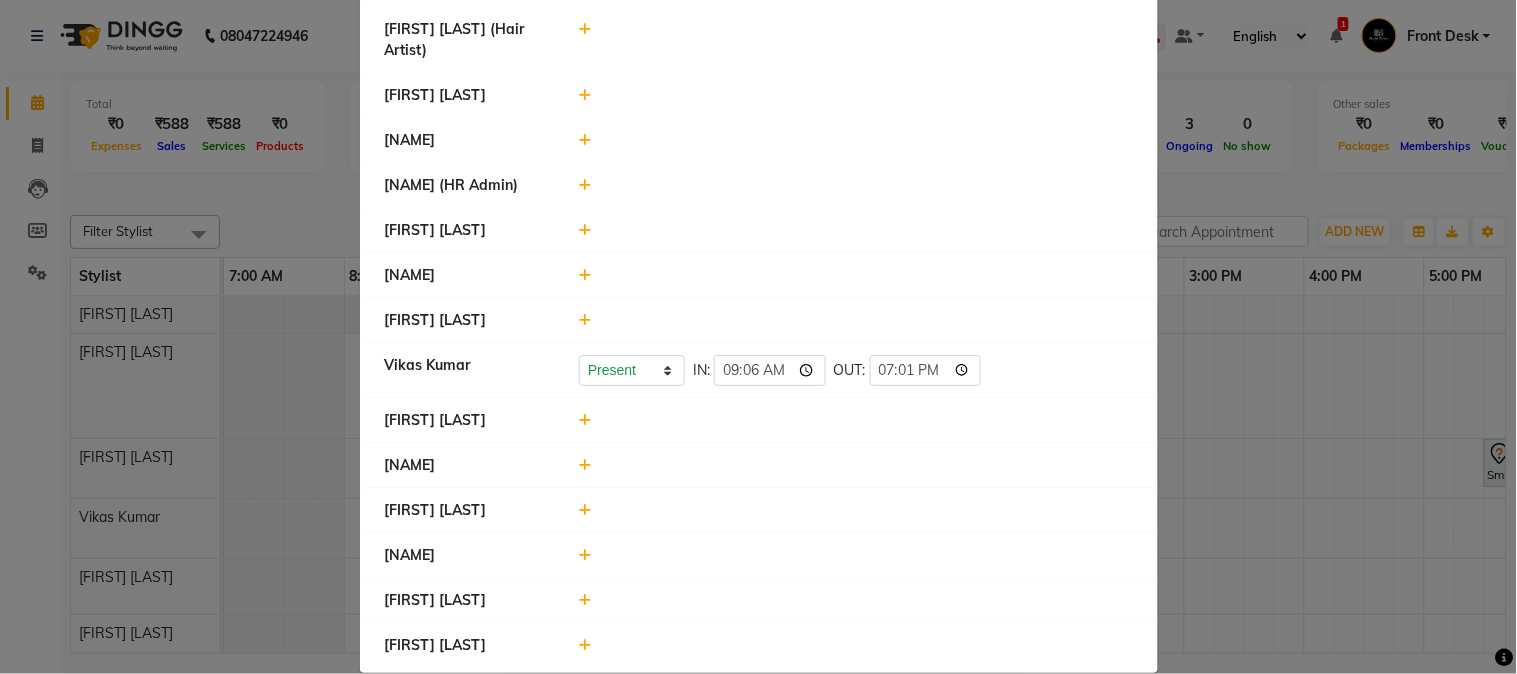 type on "19:01" 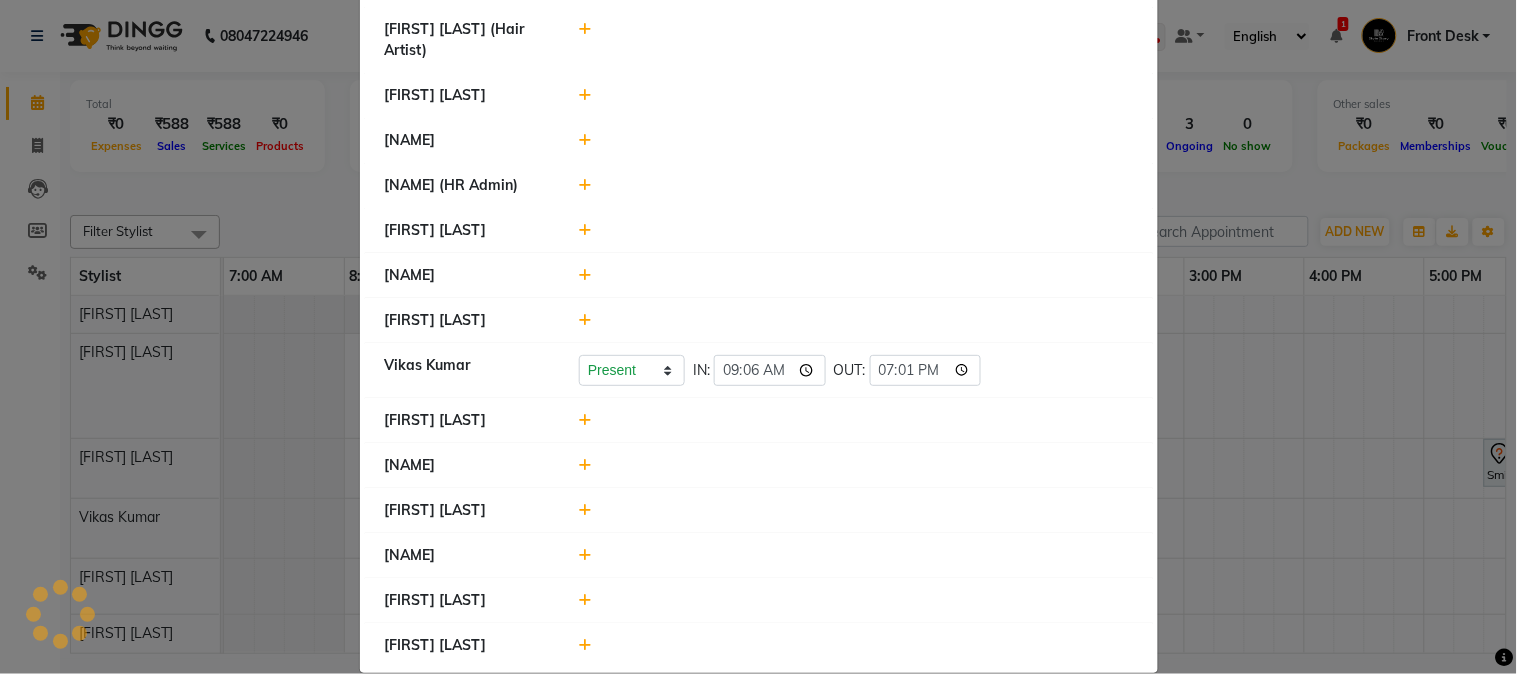 click 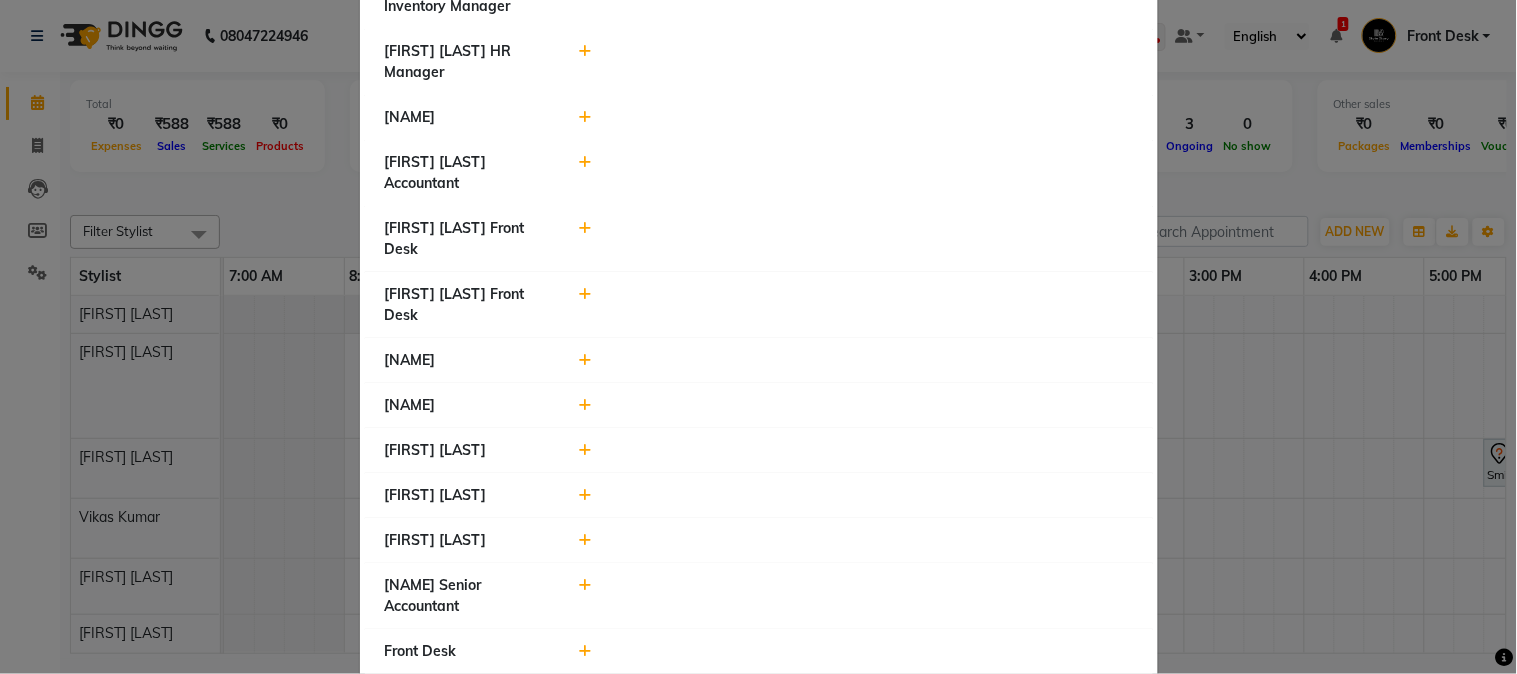 scroll, scrollTop: 1, scrollLeft: 0, axis: vertical 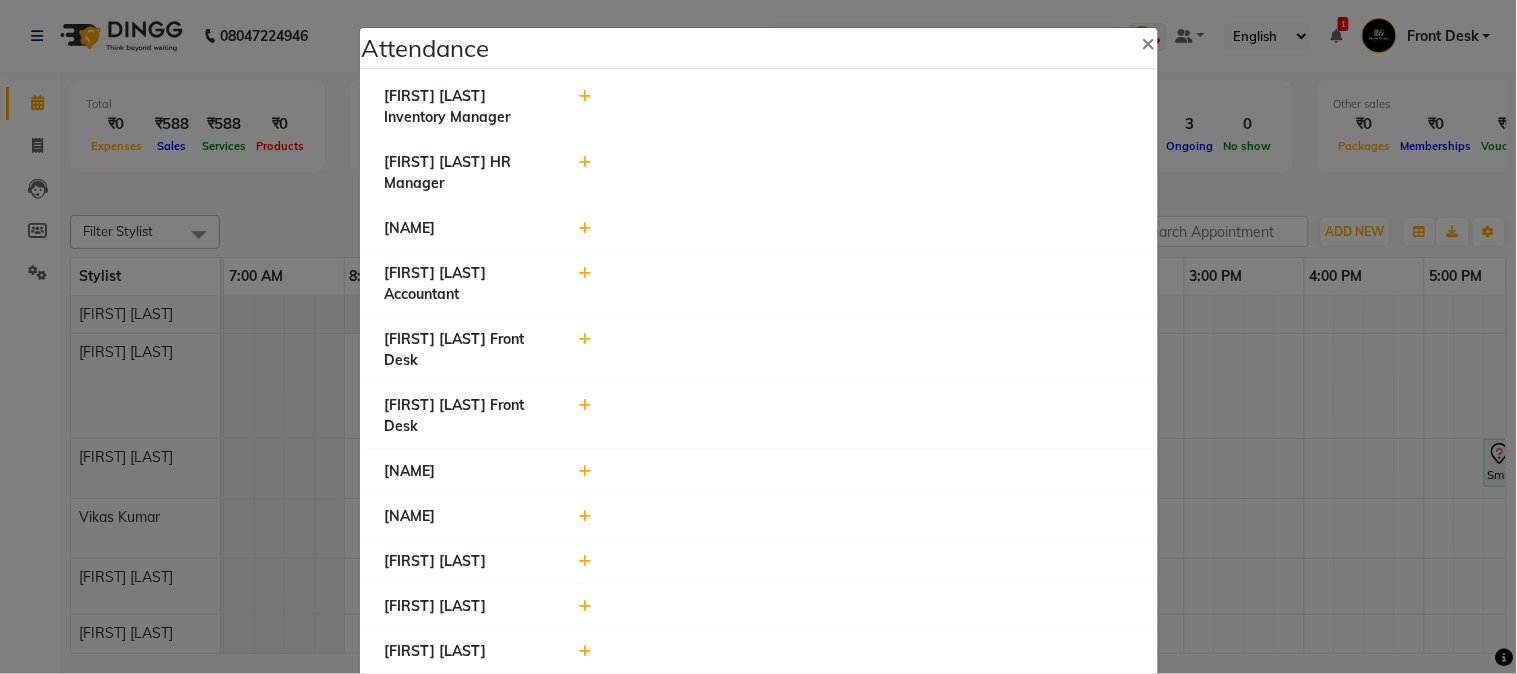 click 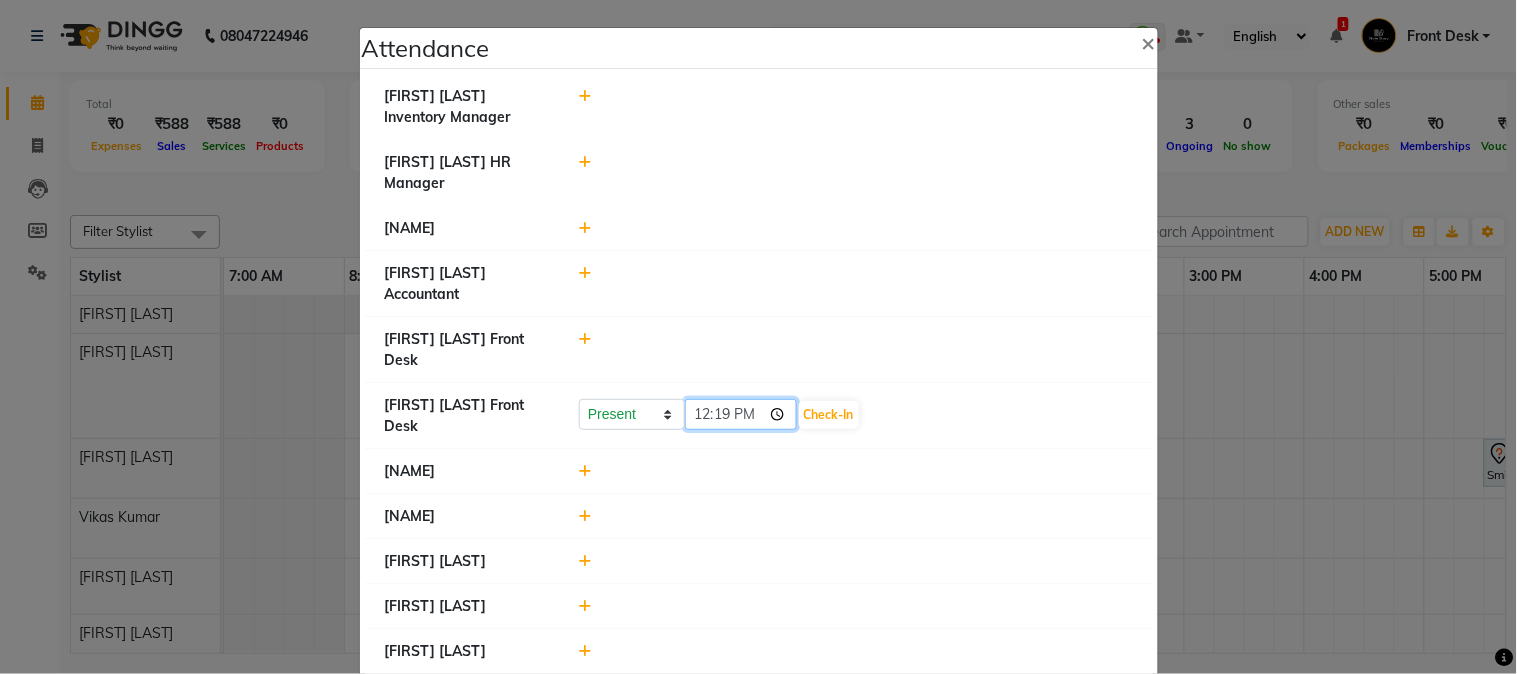 click on "12:19" 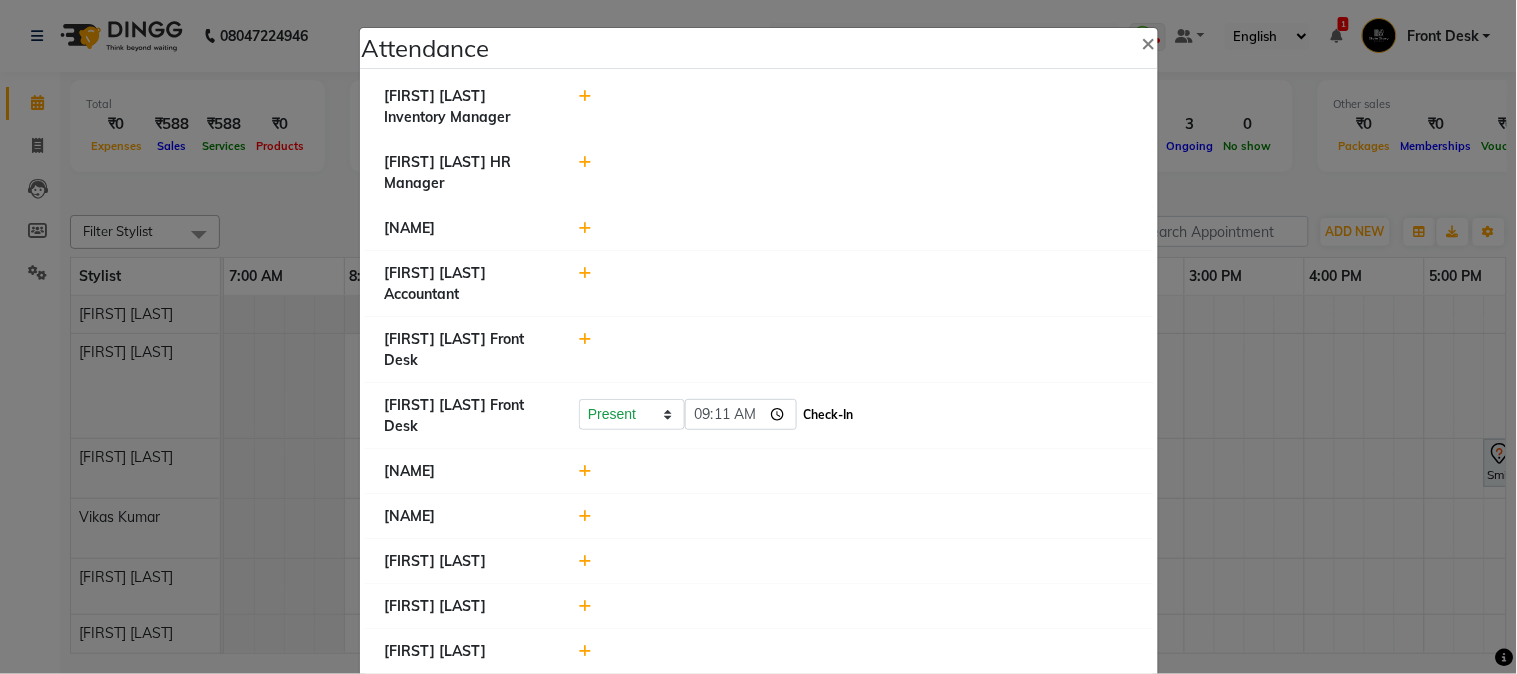 type on "09:11" 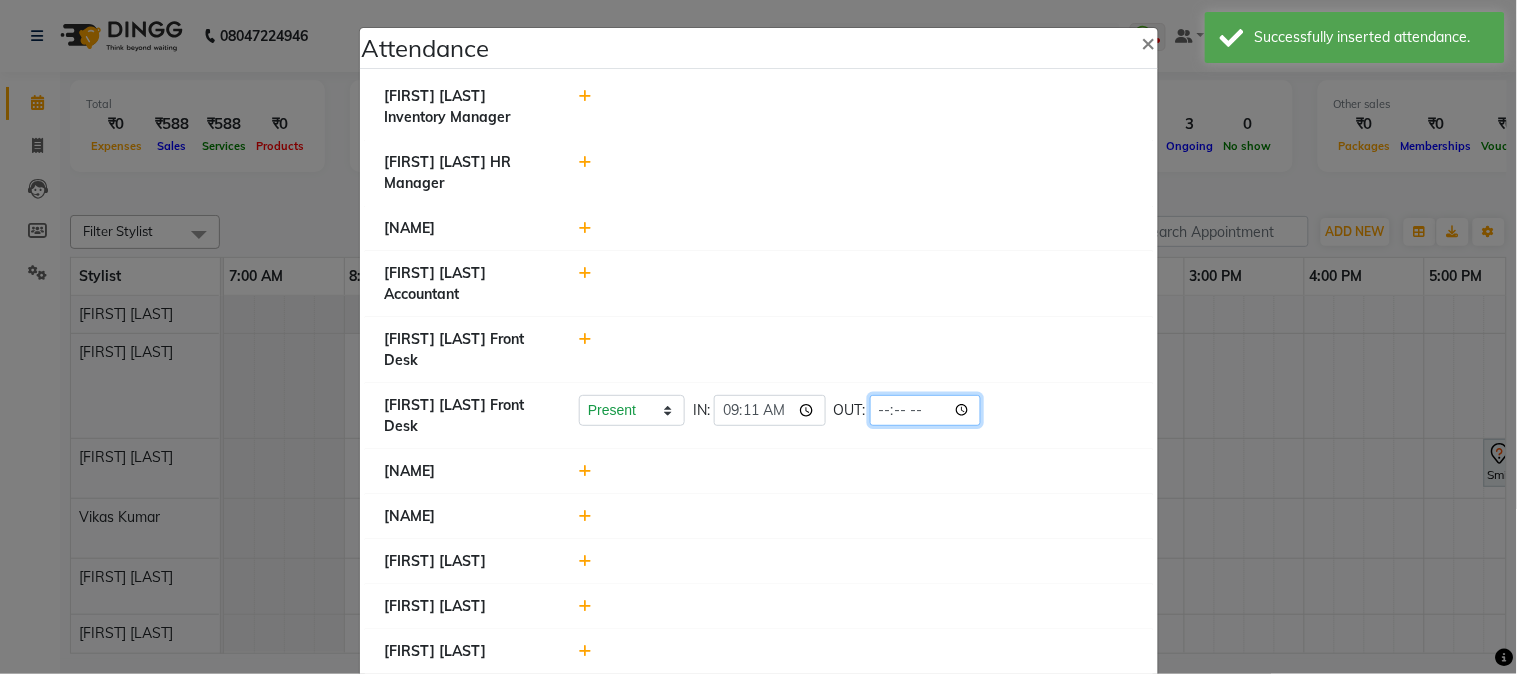 click 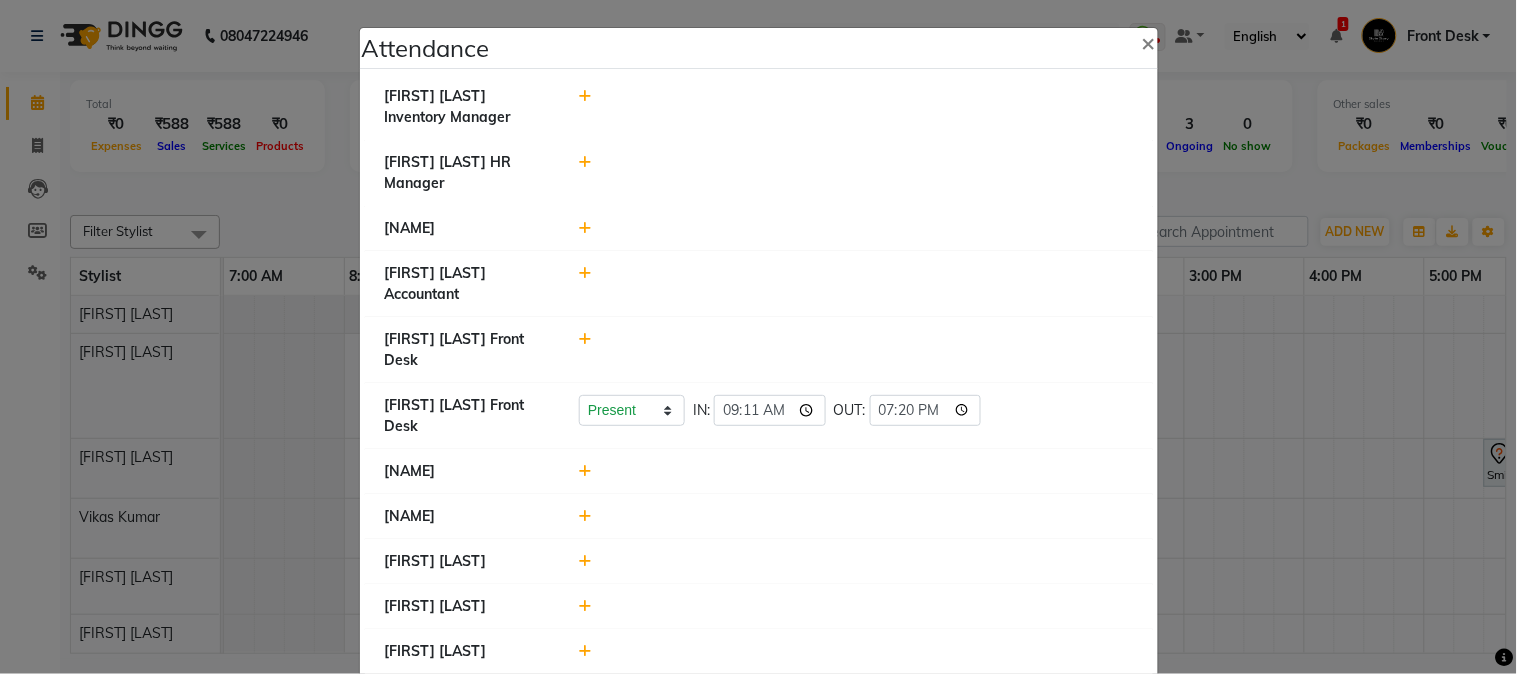 type on "19:20" 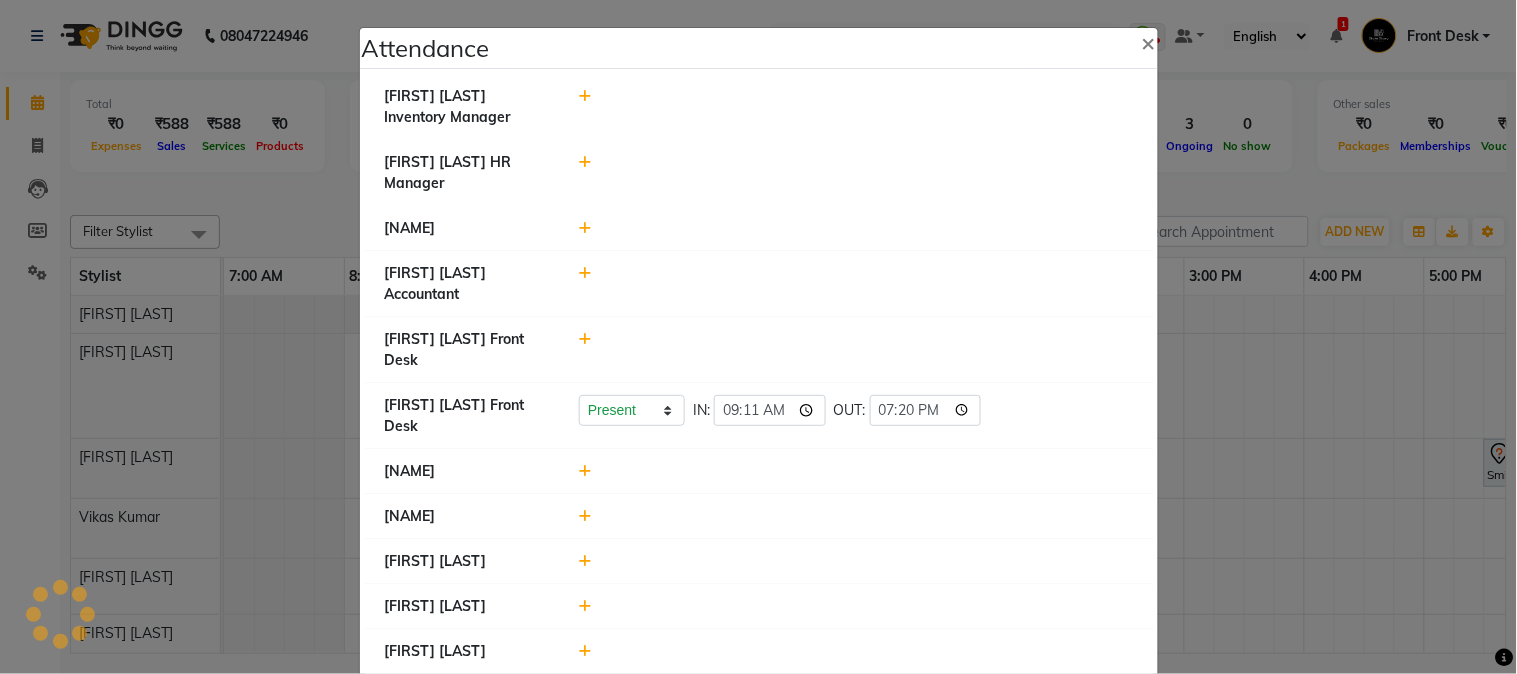 click on "[FIRST] [LAST] Front Desk" 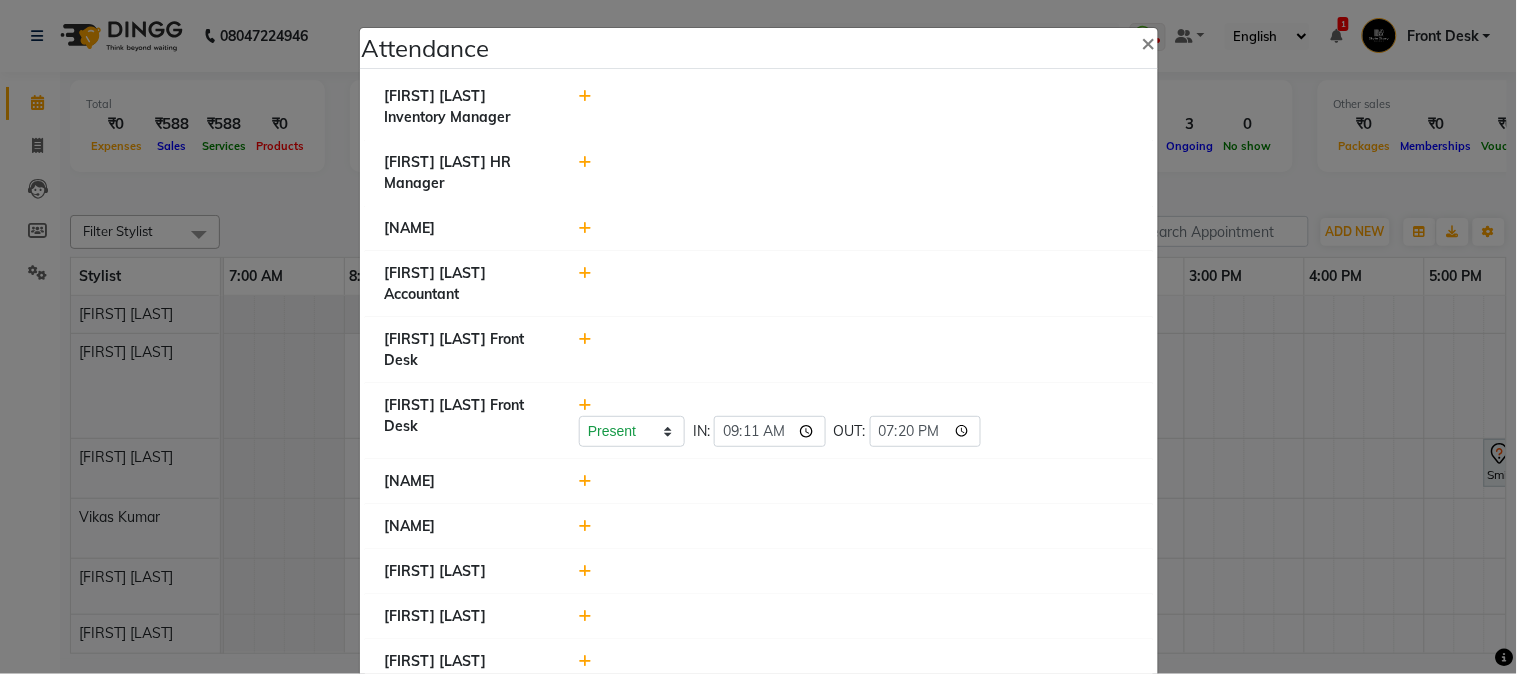 click 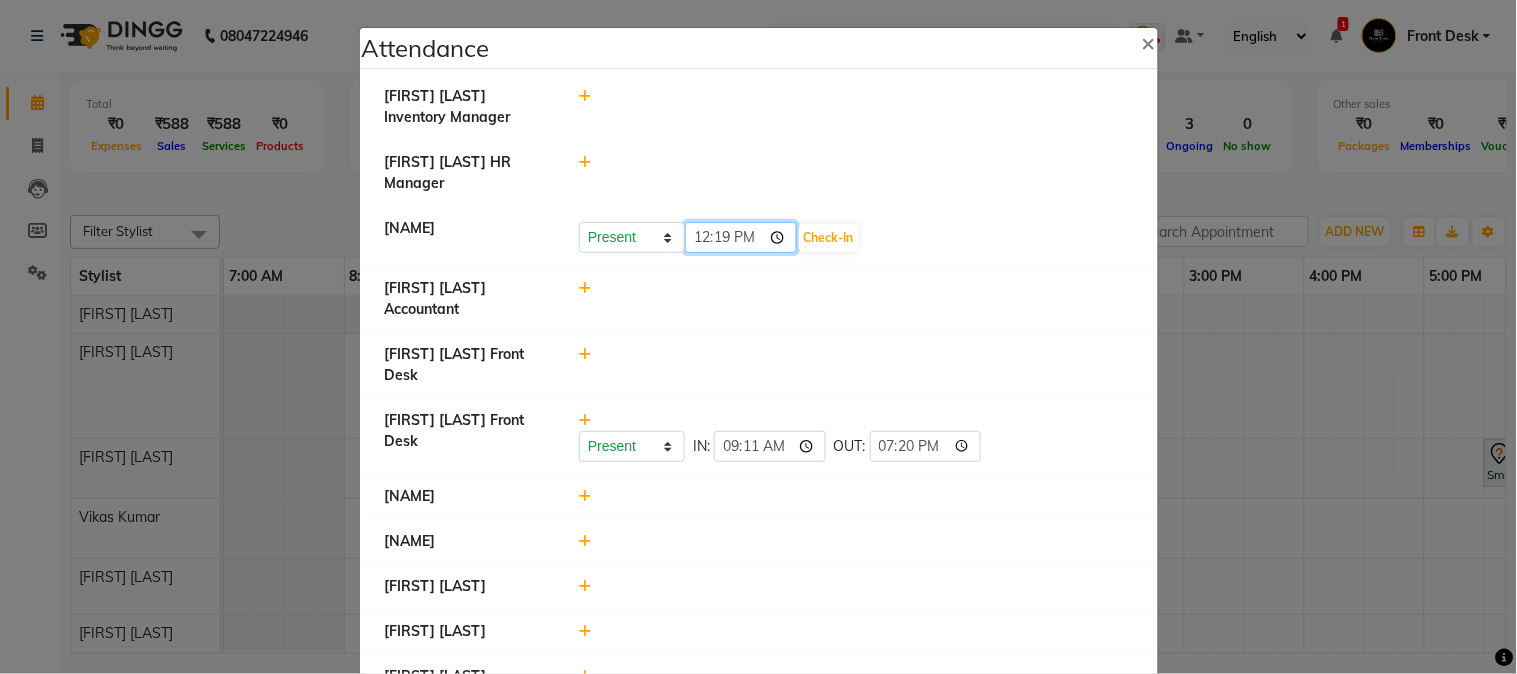 click on "12:19" 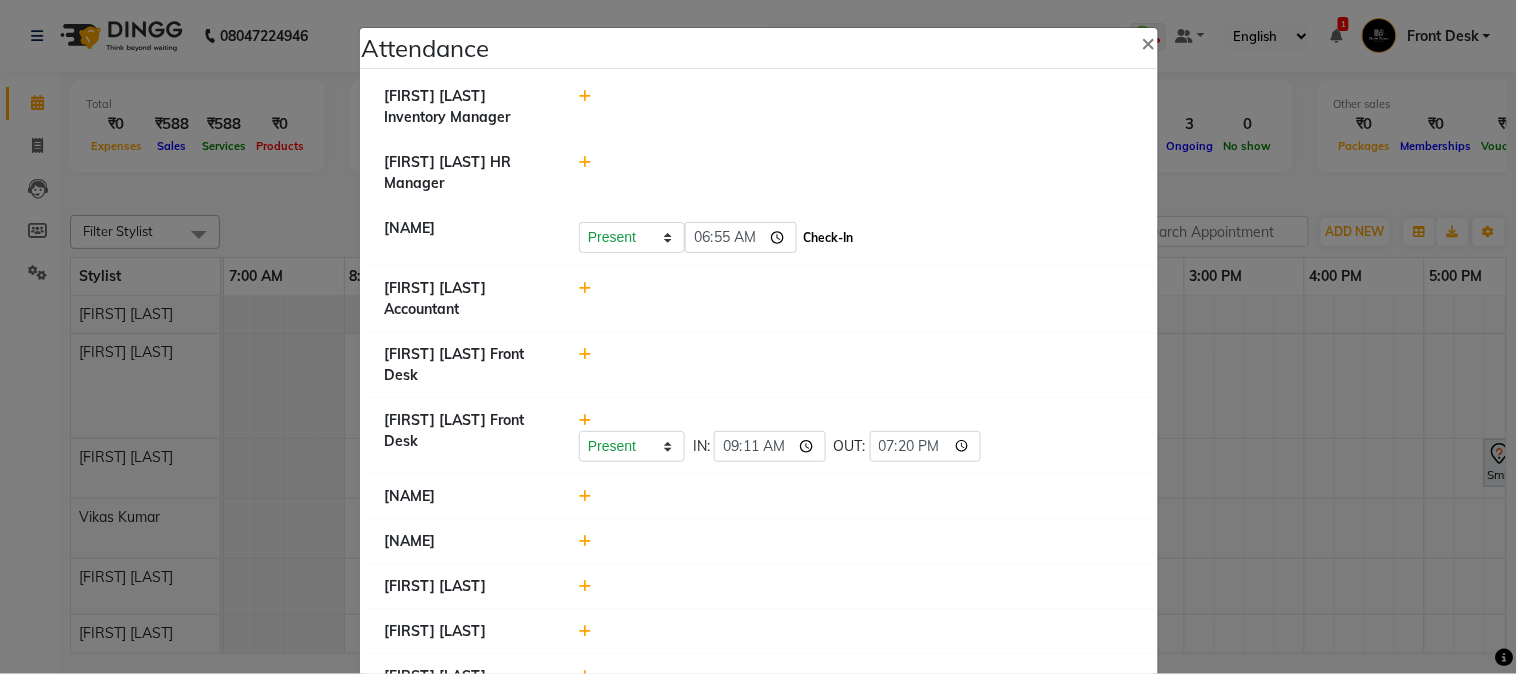 type on "06:55" 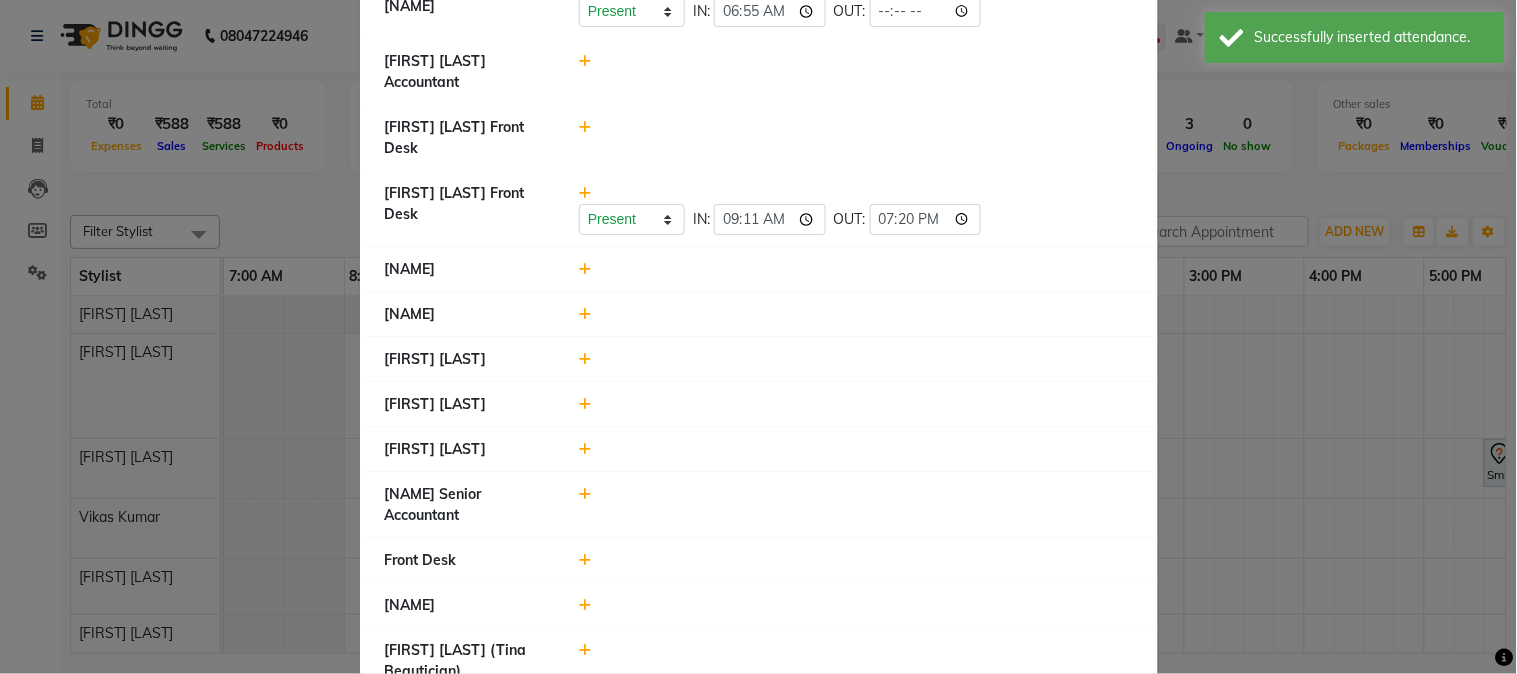 scroll, scrollTop: 1, scrollLeft: 0, axis: vertical 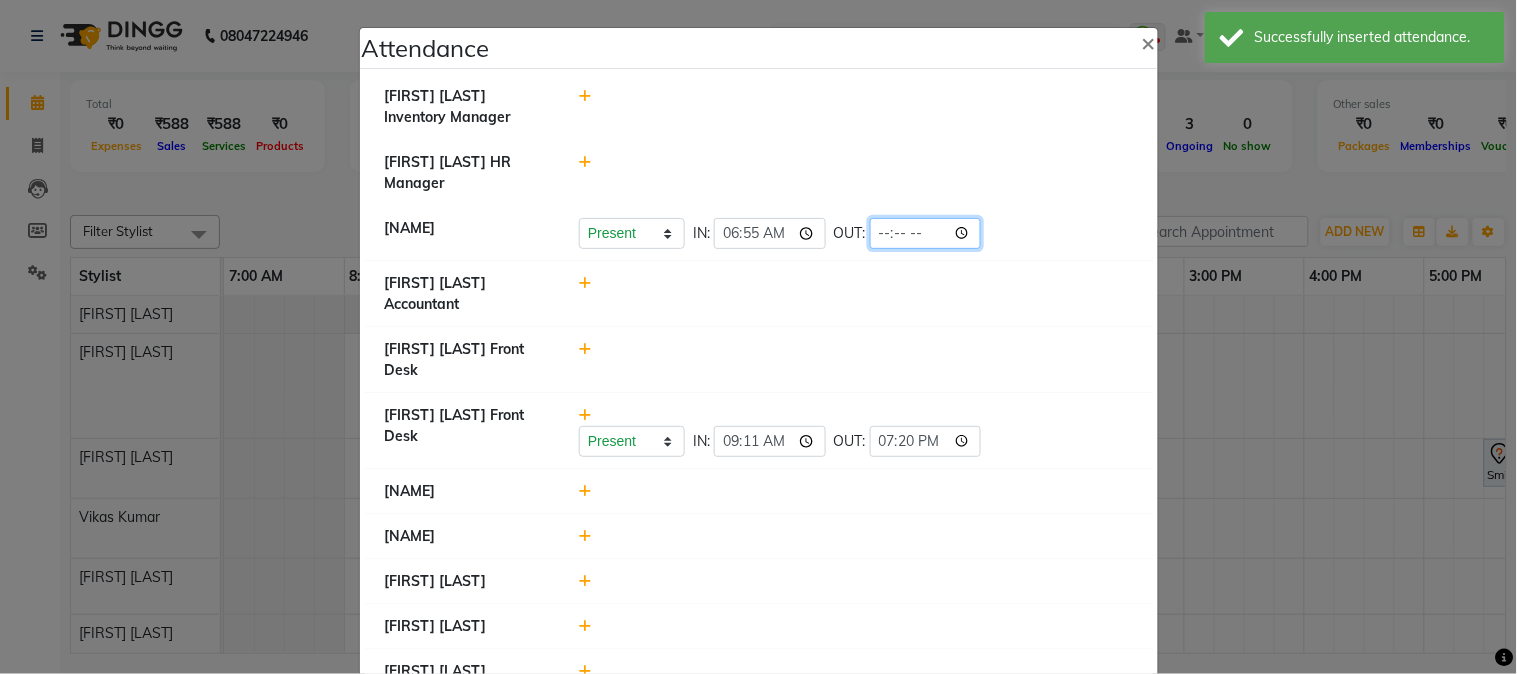 click 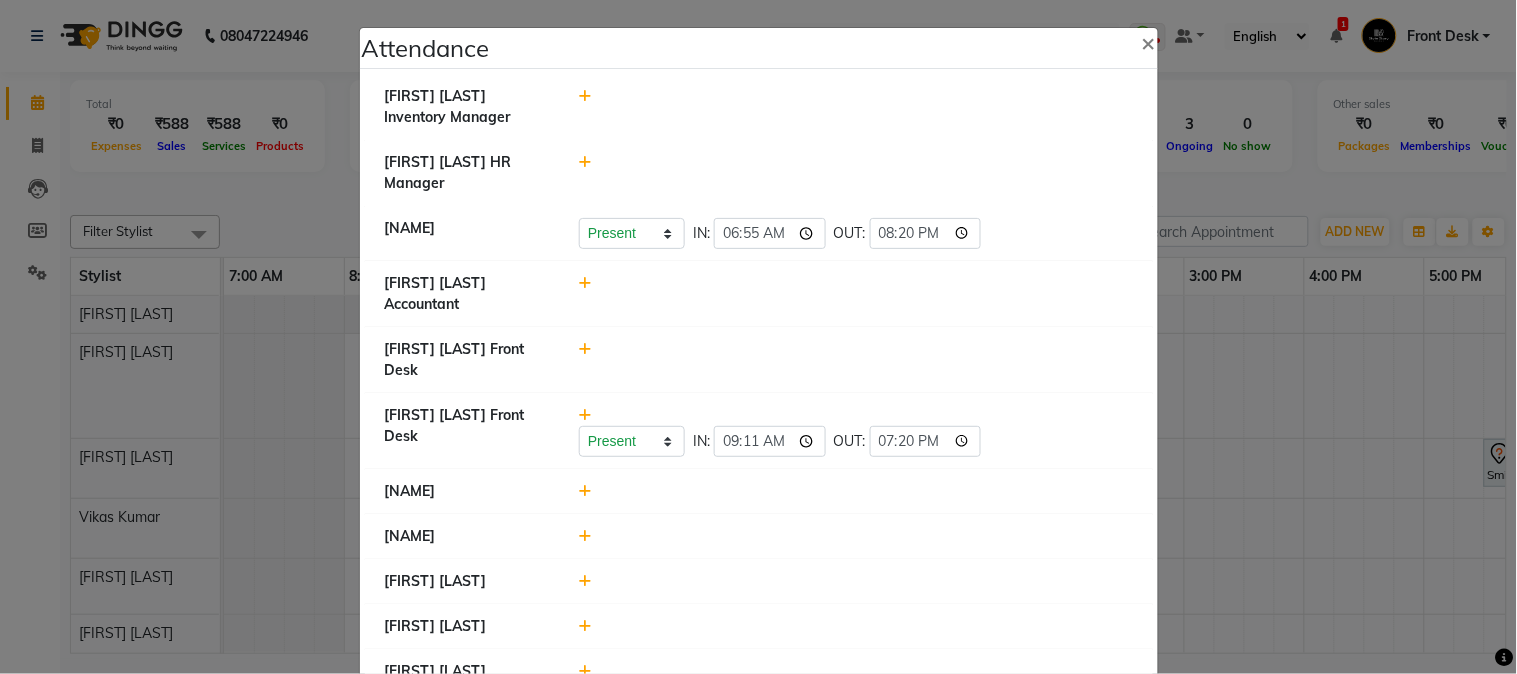 type on "20:20" 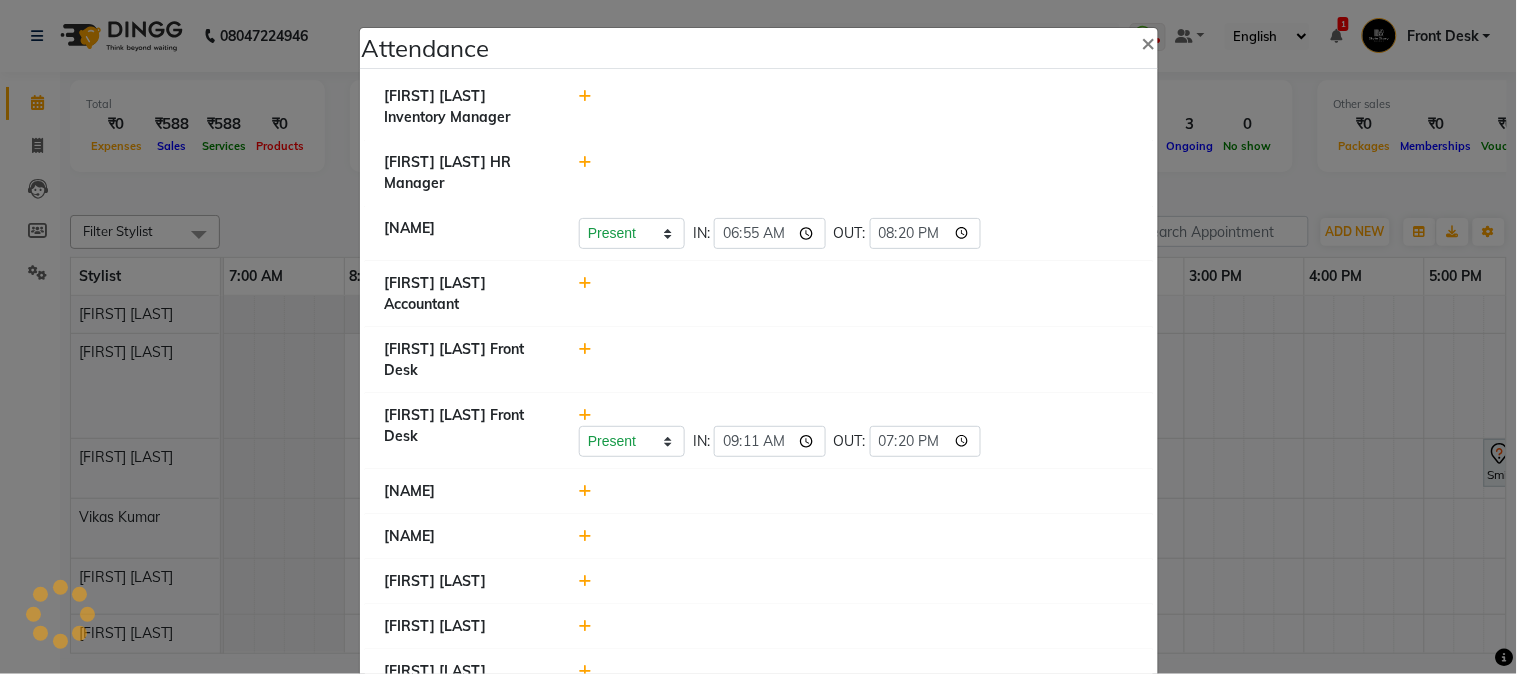 click 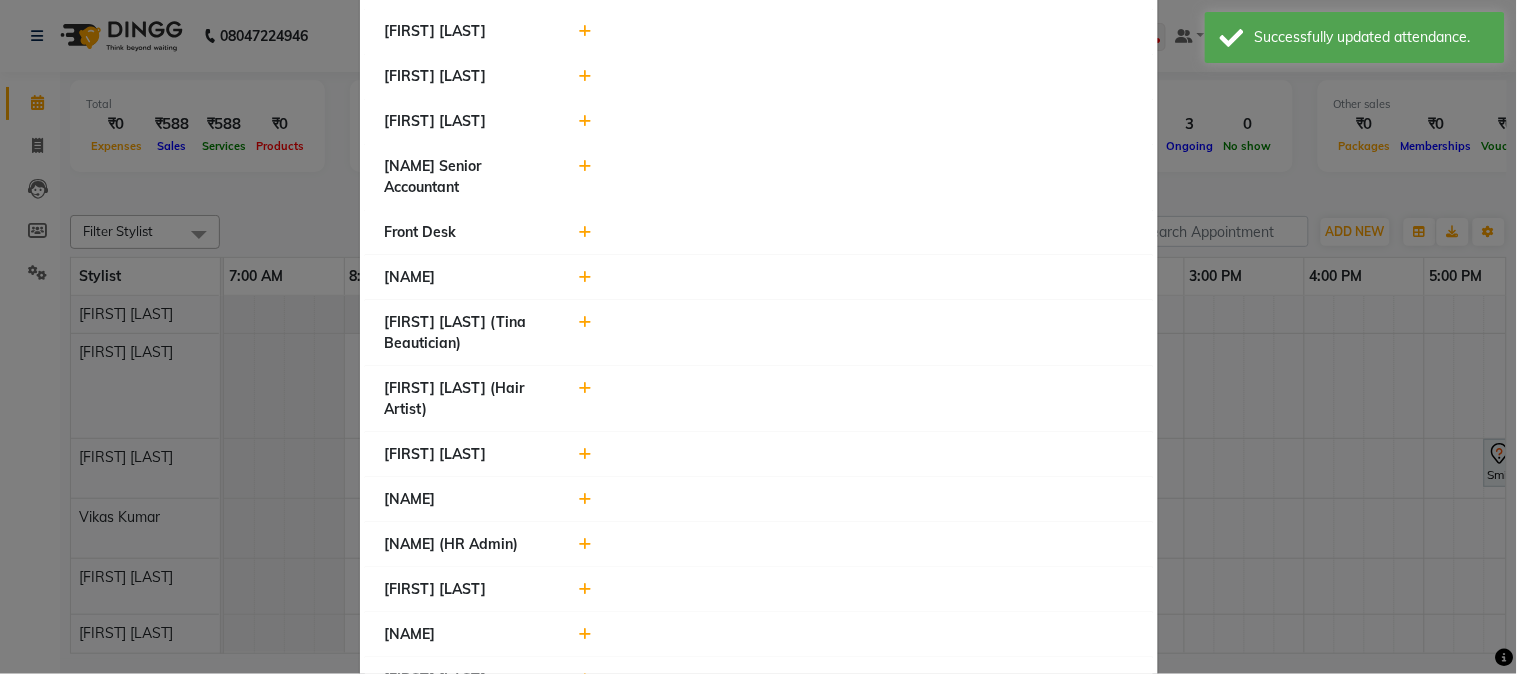 scroll, scrollTop: 445, scrollLeft: 0, axis: vertical 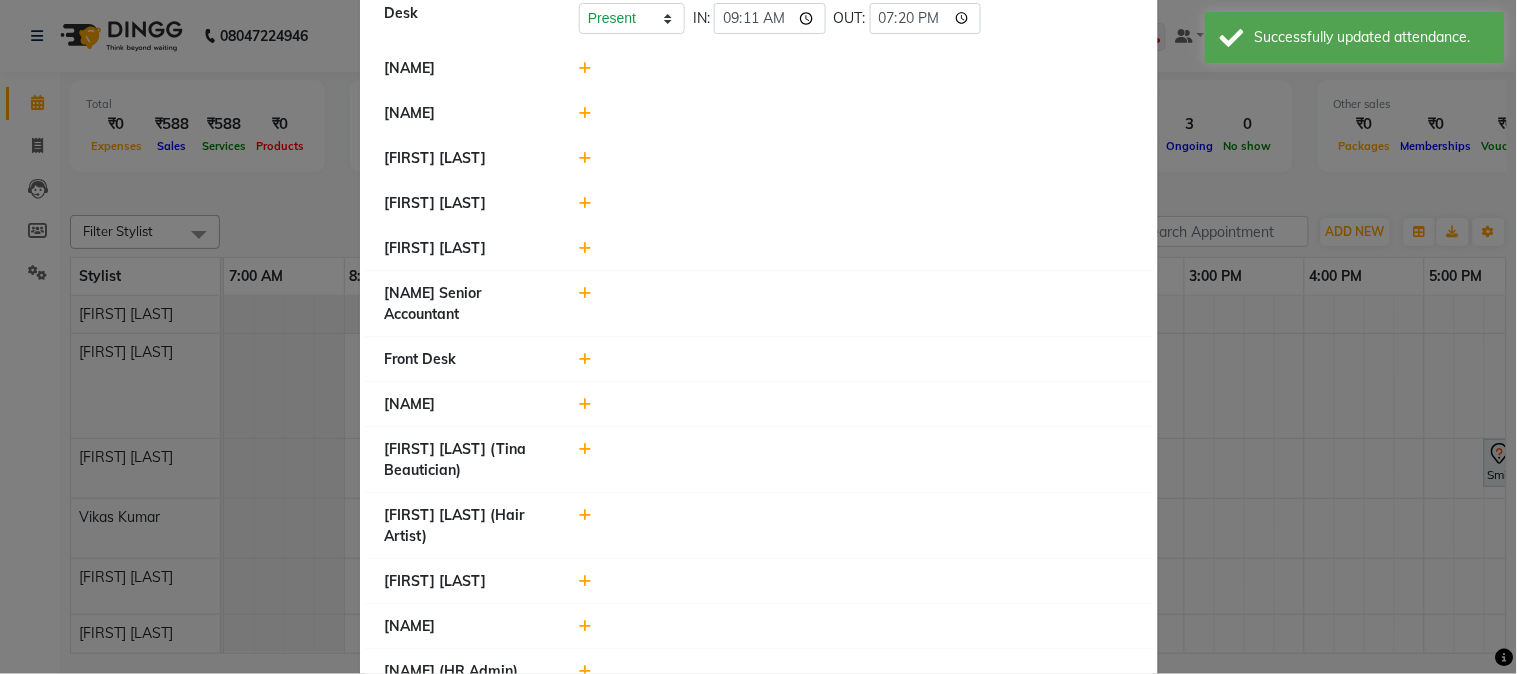 click 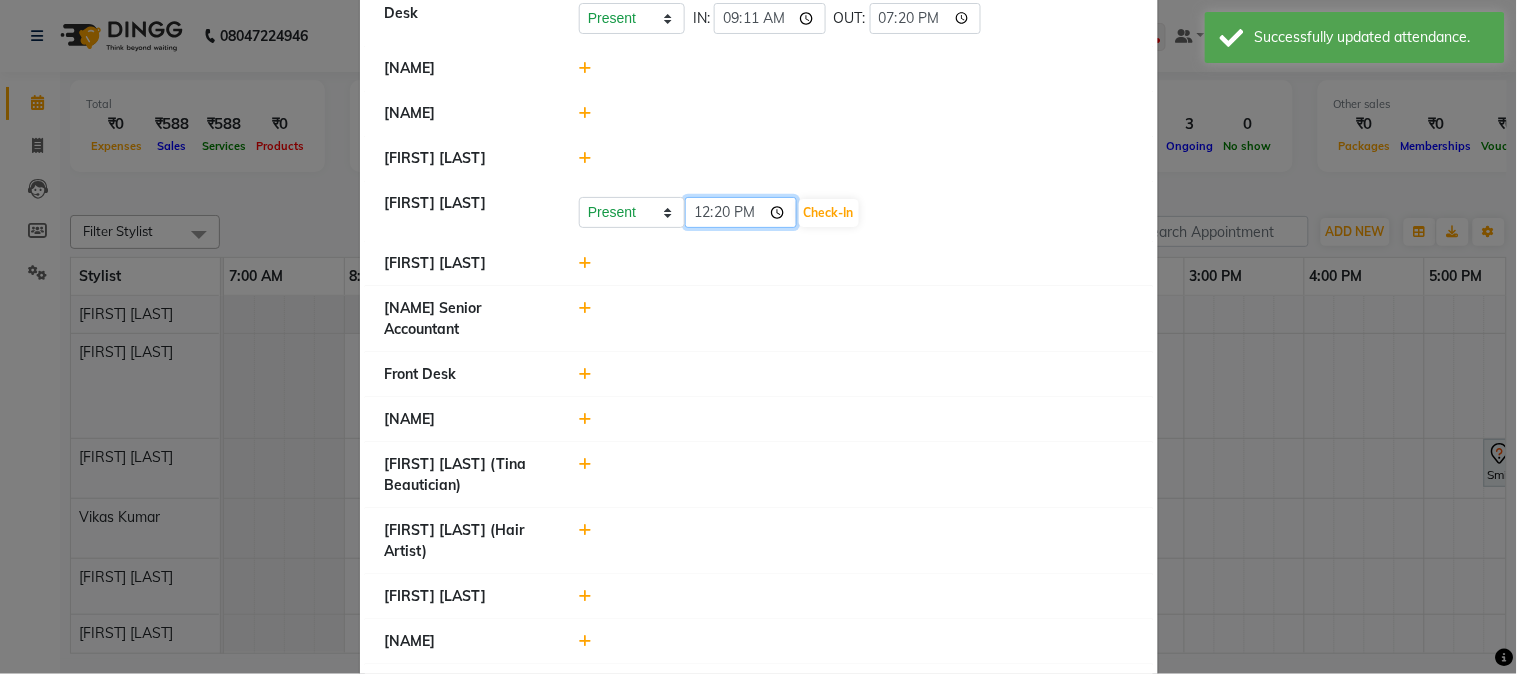click on "12:20" 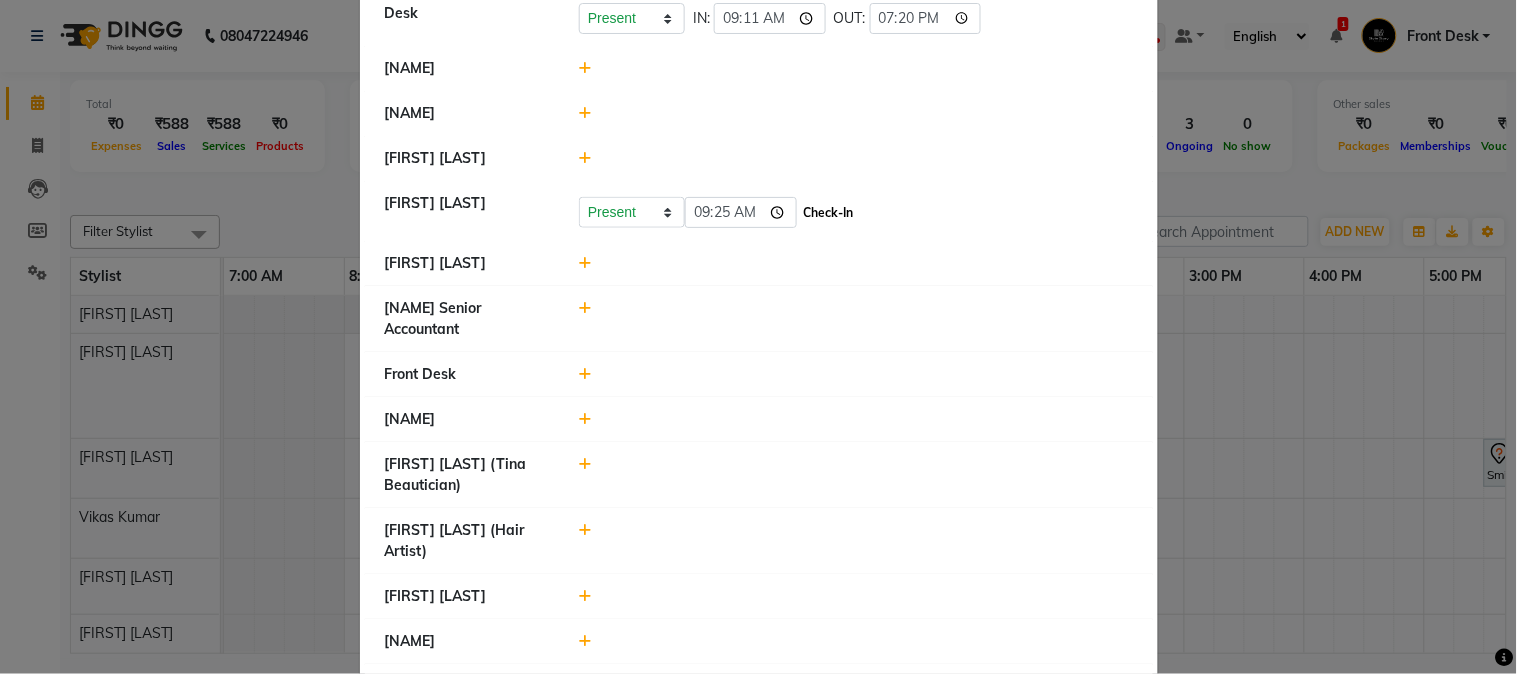 type on "09:25" 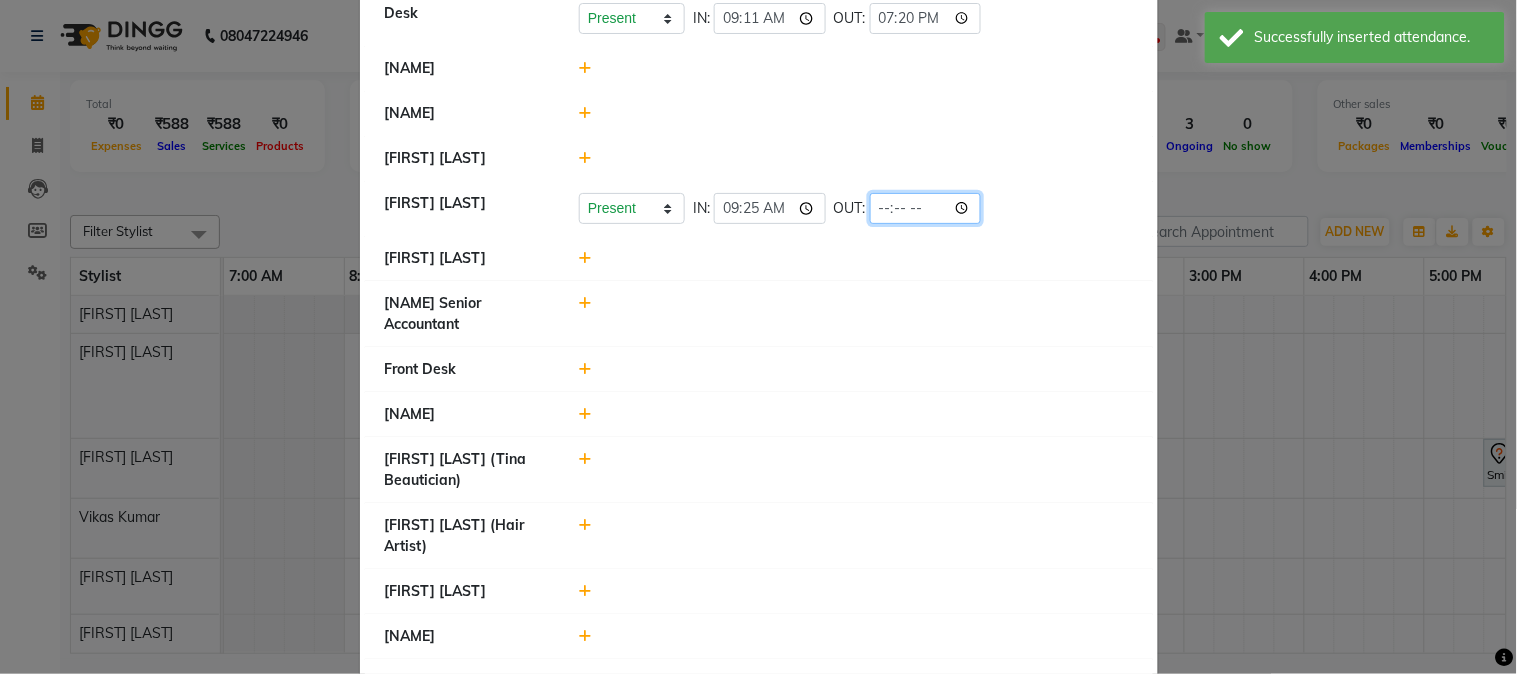 click 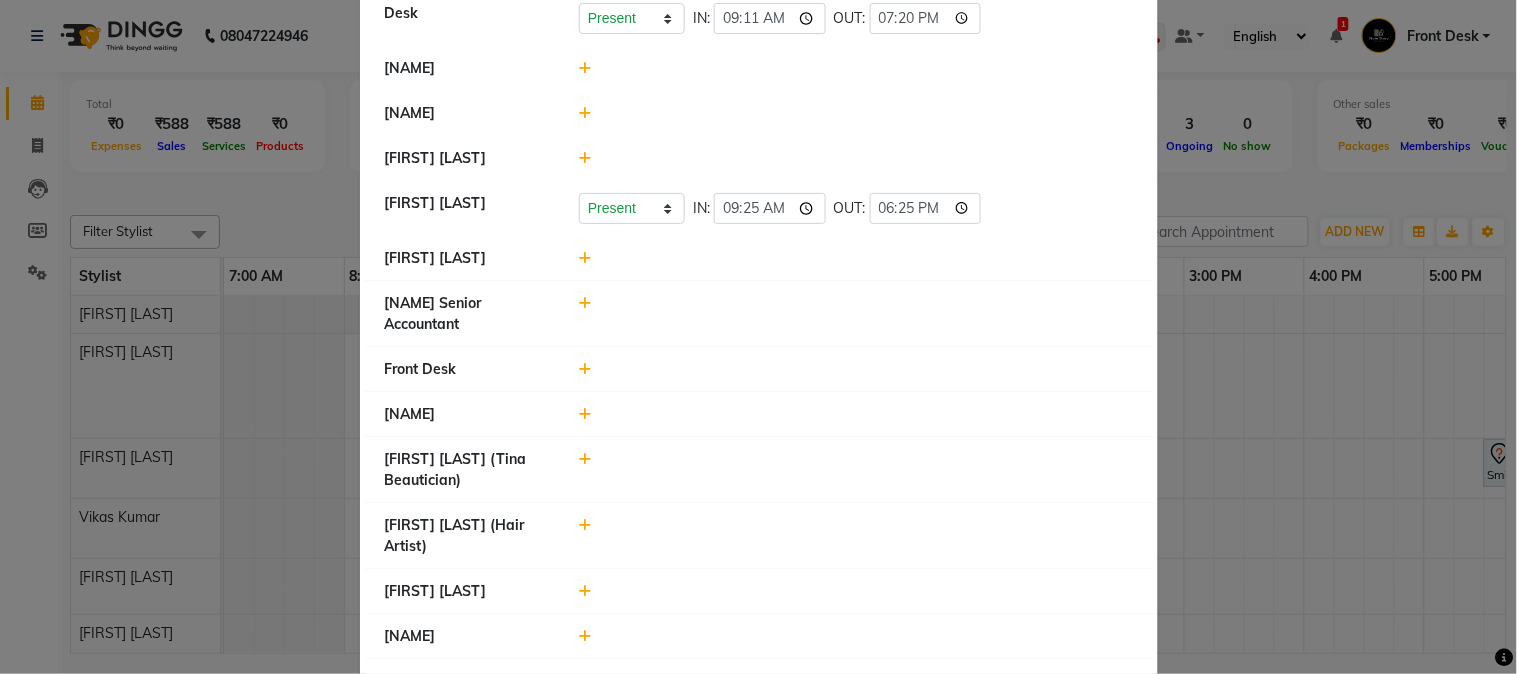 type on "18:25" 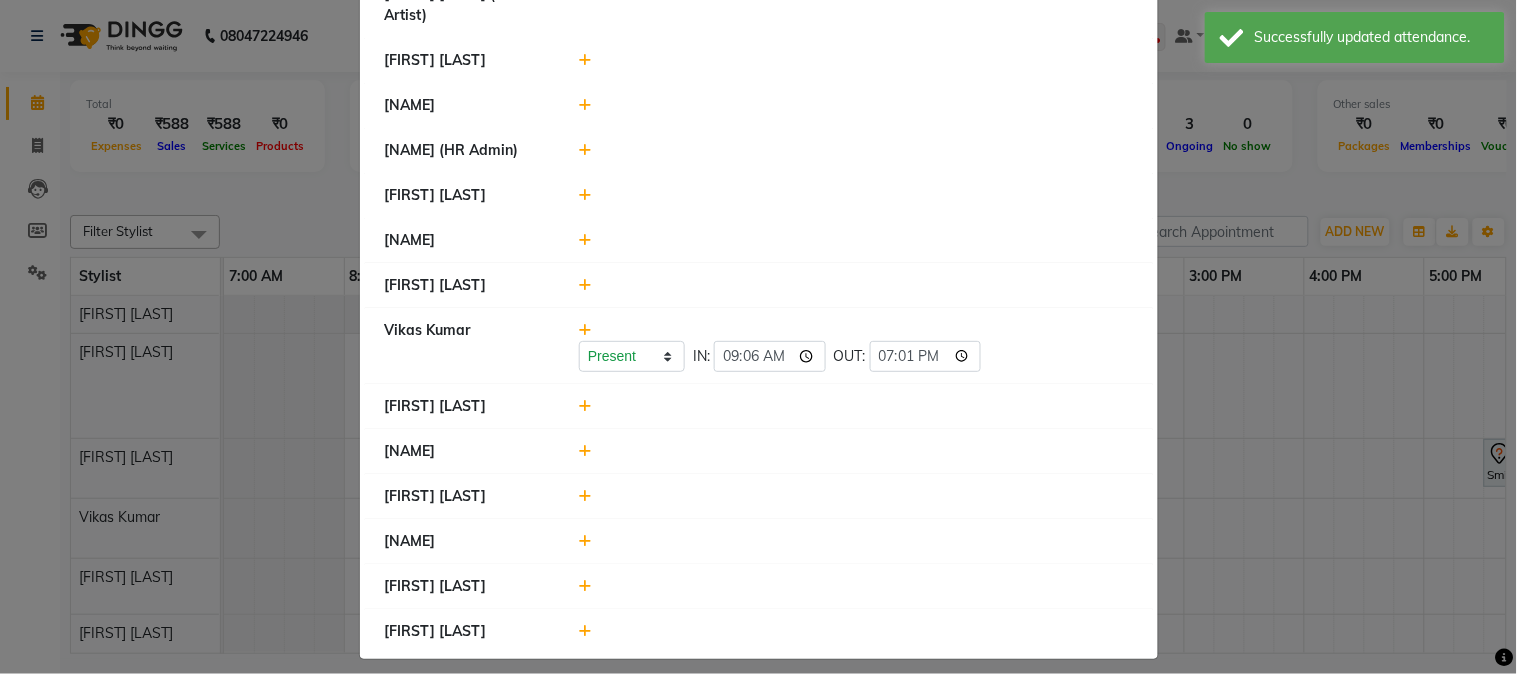 scroll, scrollTop: 1013, scrollLeft: 0, axis: vertical 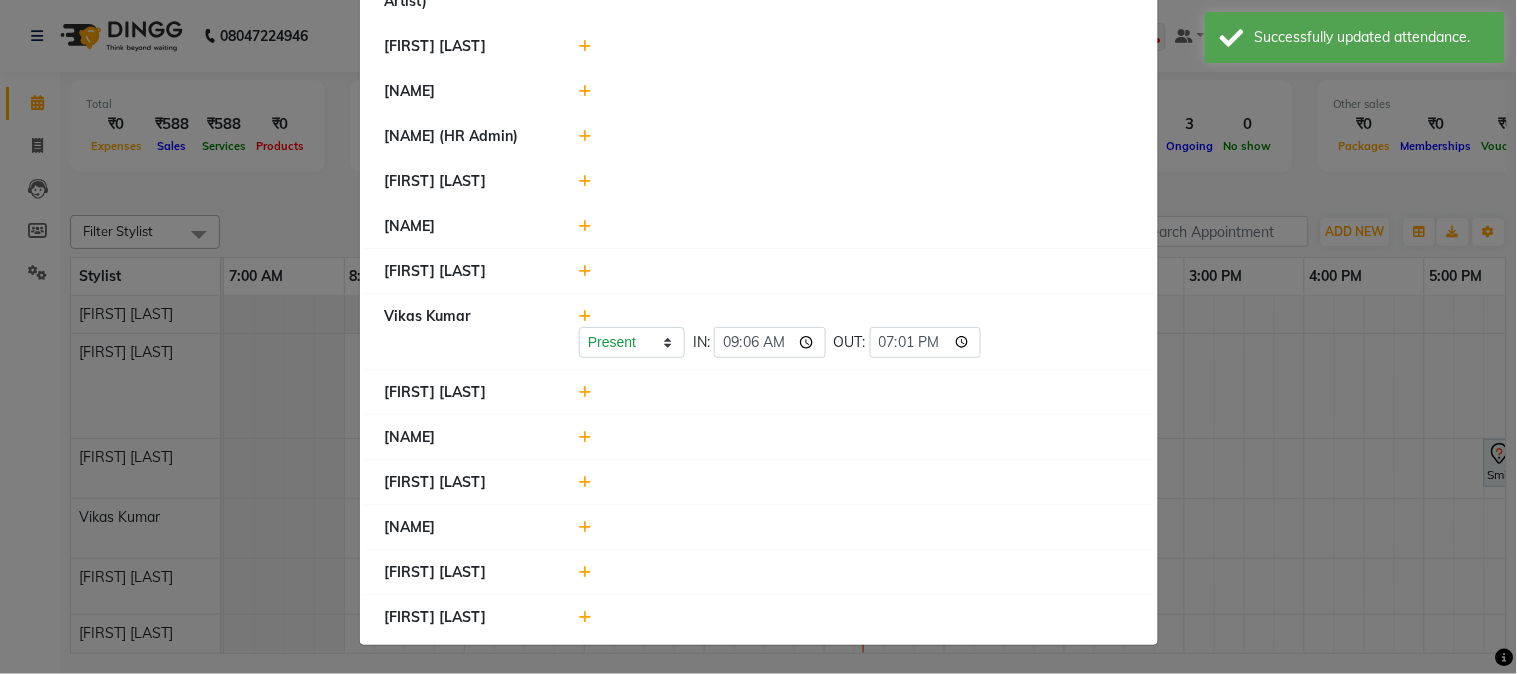 click 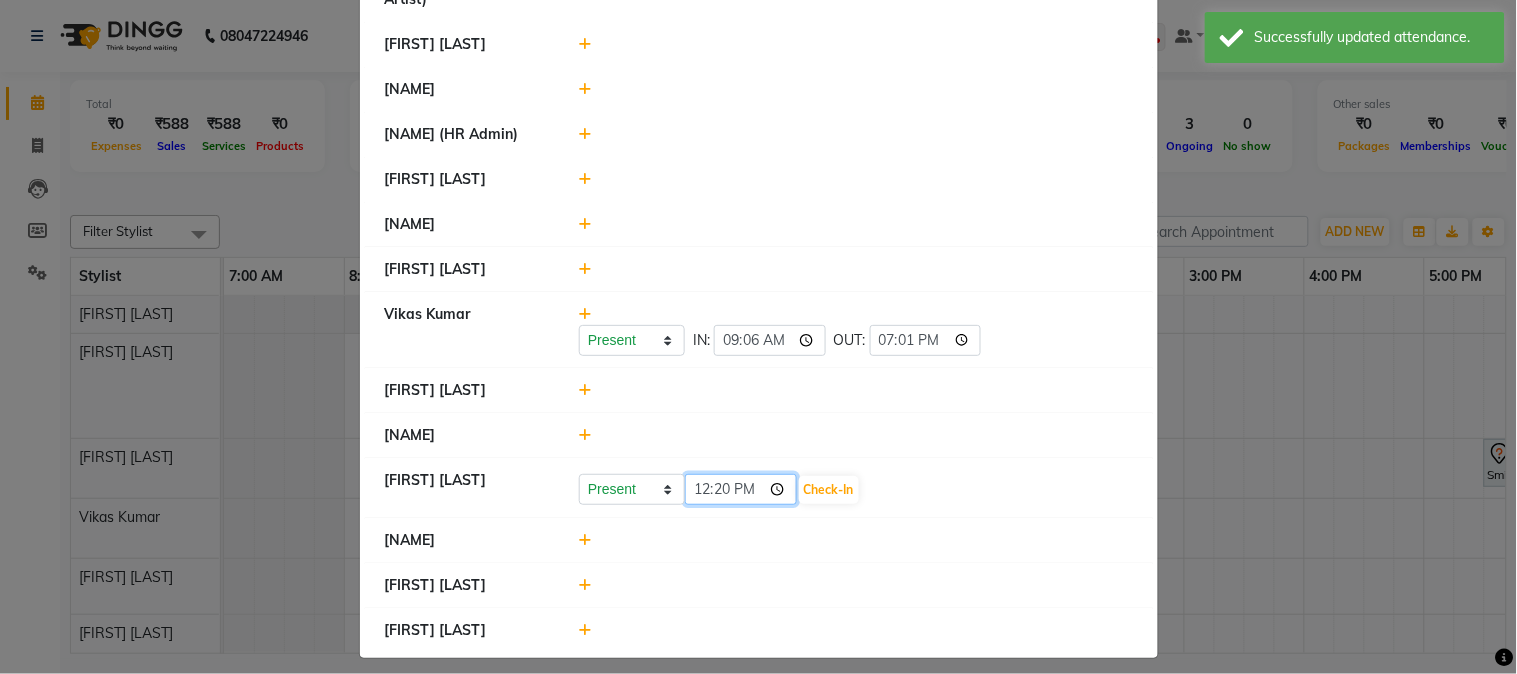 click on "12:20" 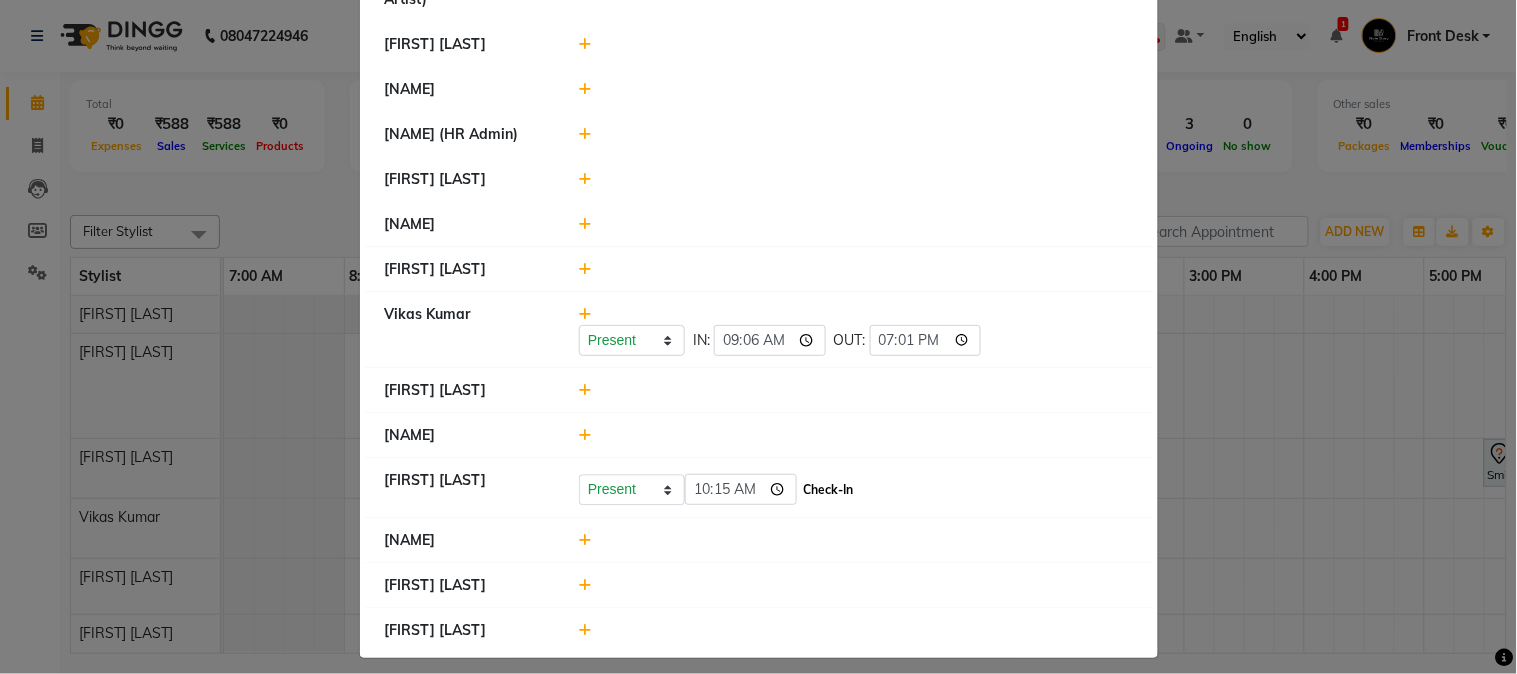 type on "10:15" 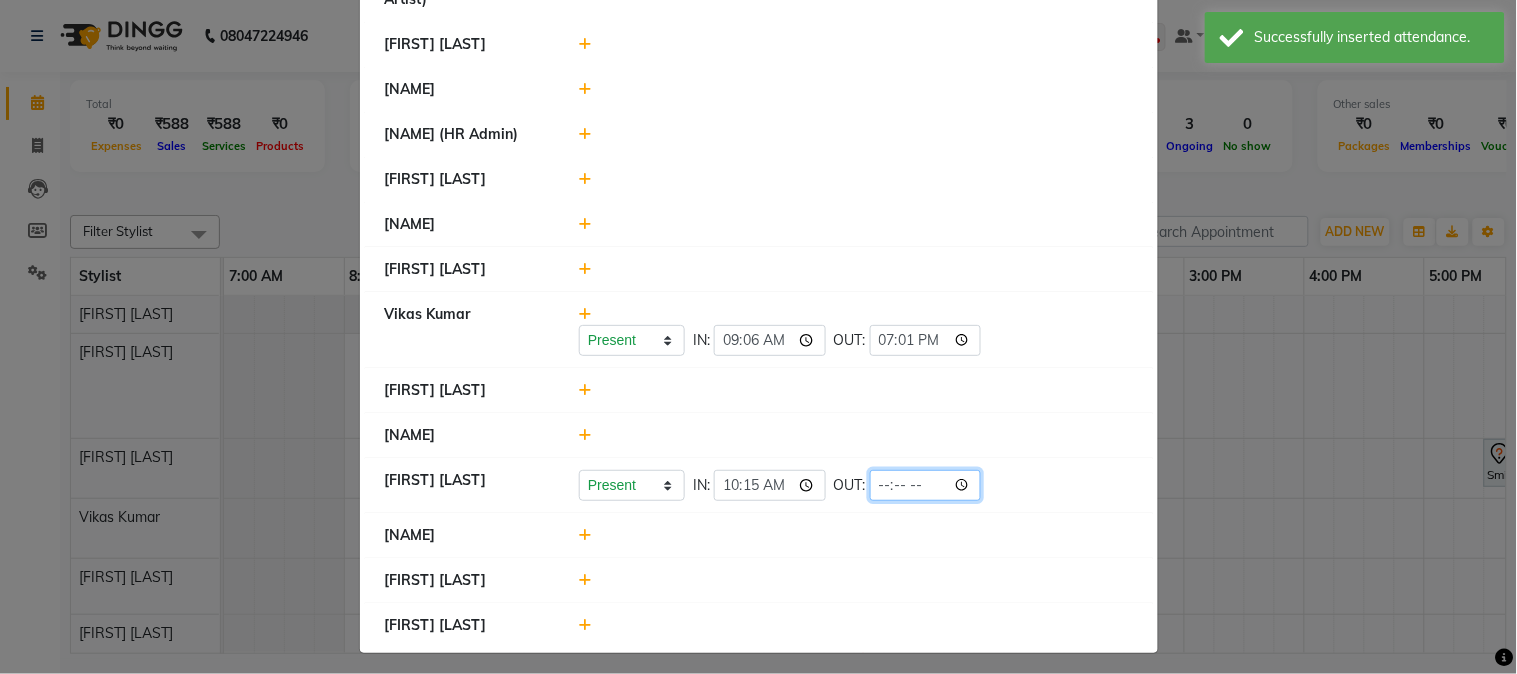 click 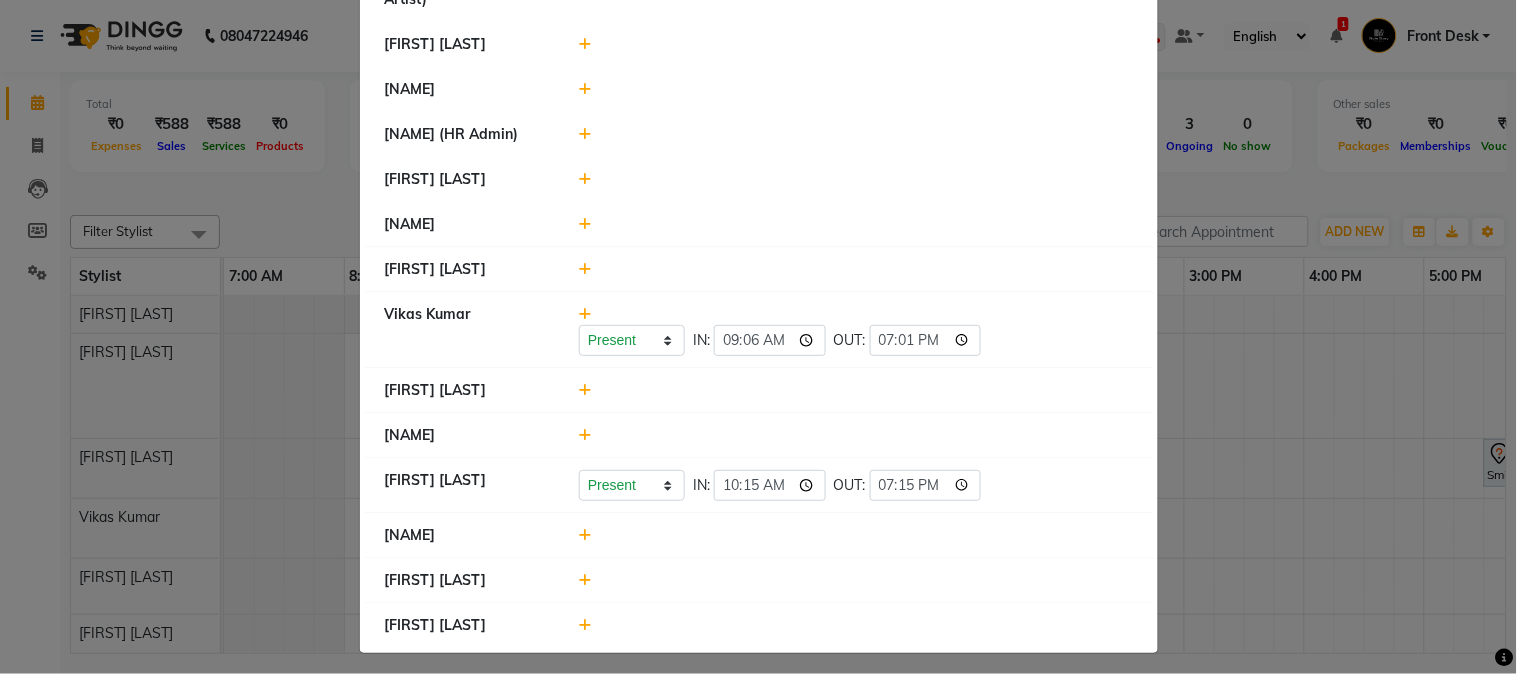 type on "19:15" 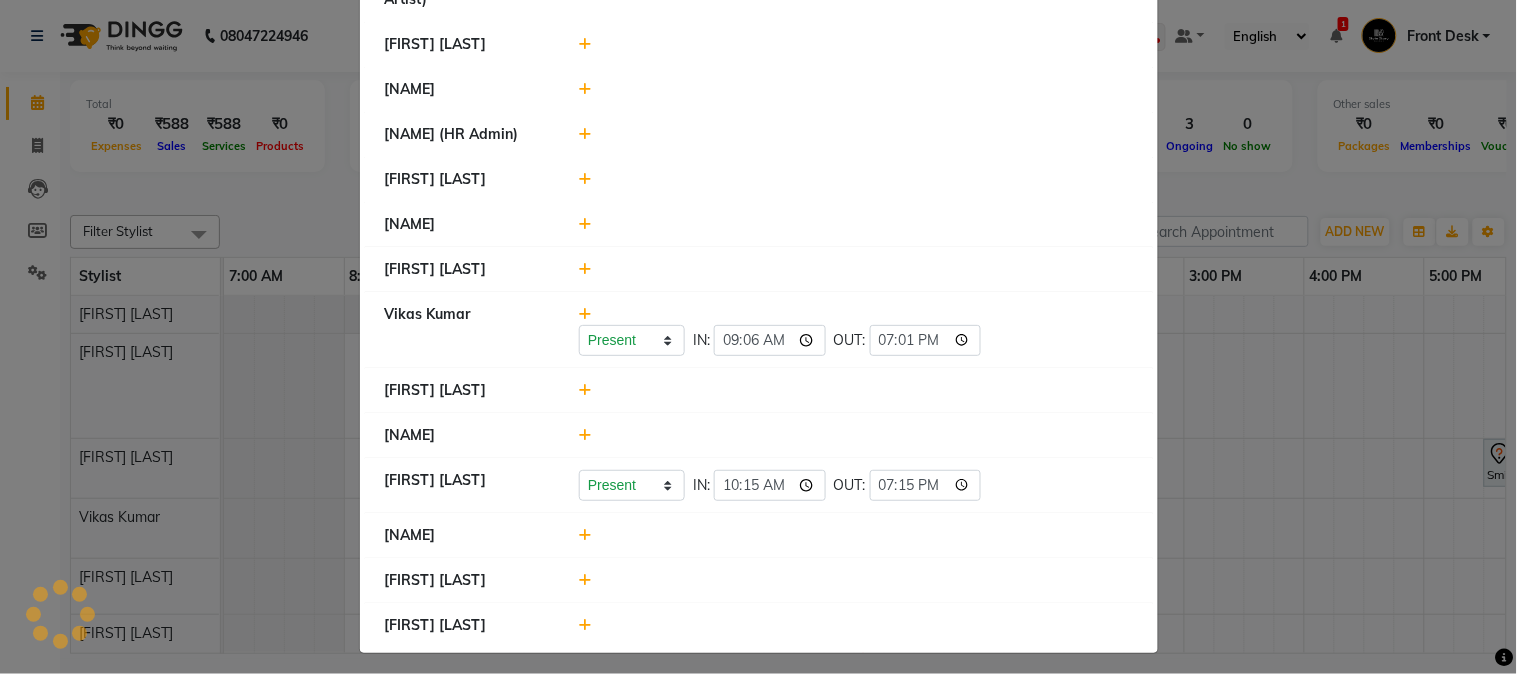 click on "[FIRST] [LAST]" 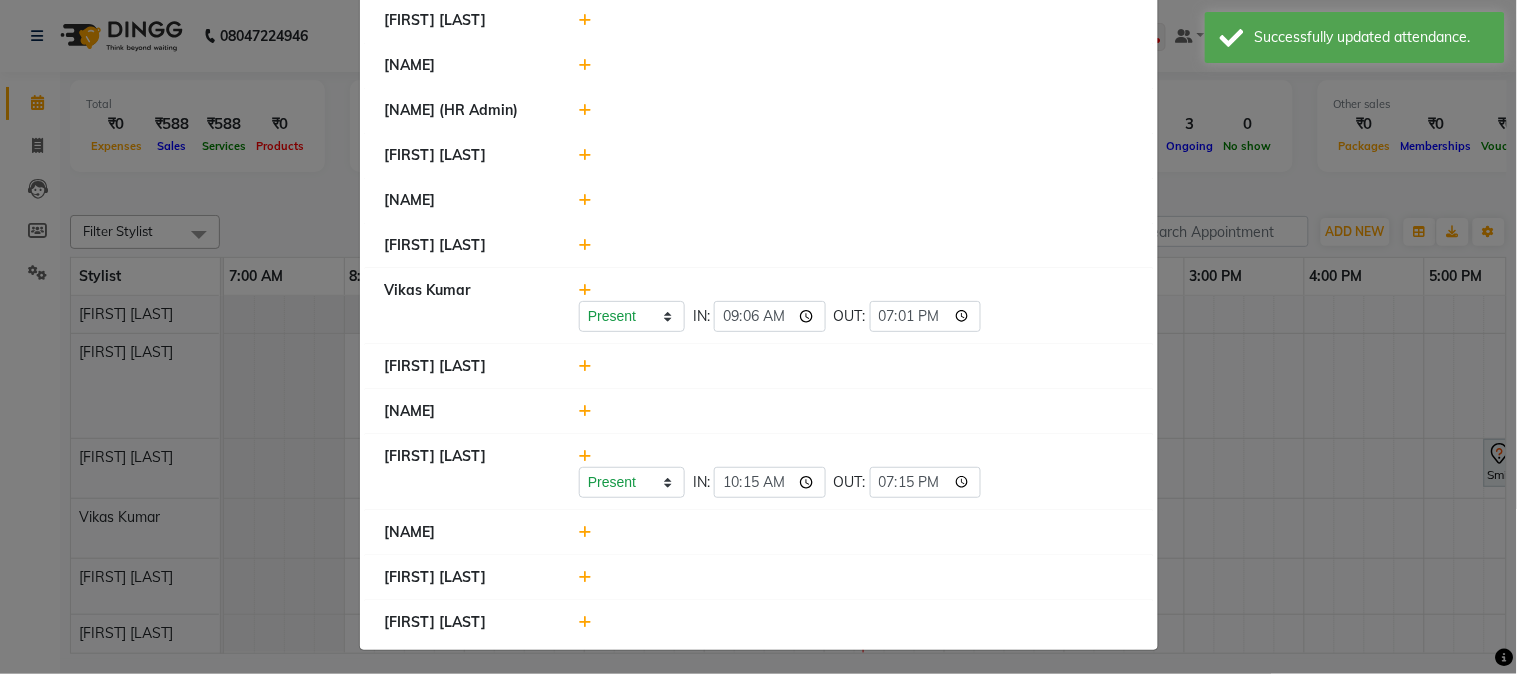 scroll, scrollTop: 1044, scrollLeft: 0, axis: vertical 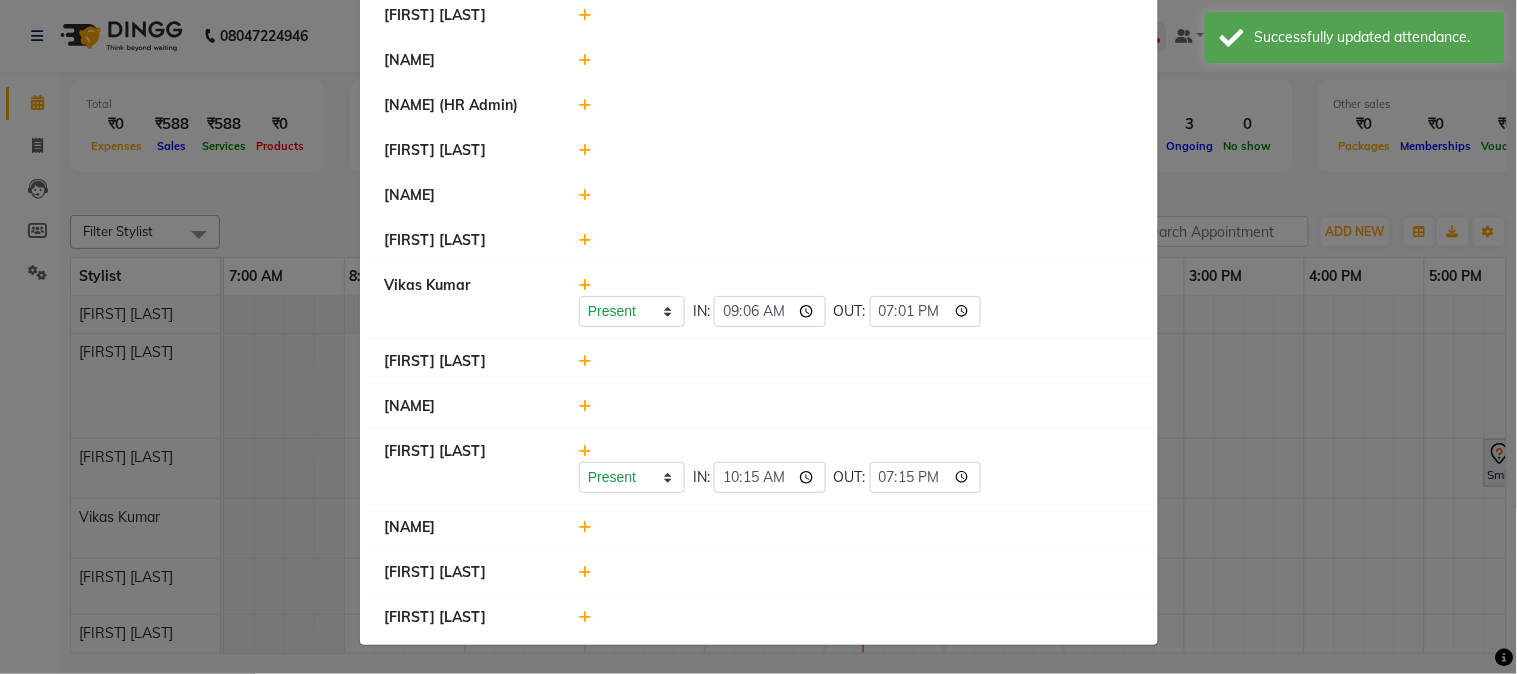 click 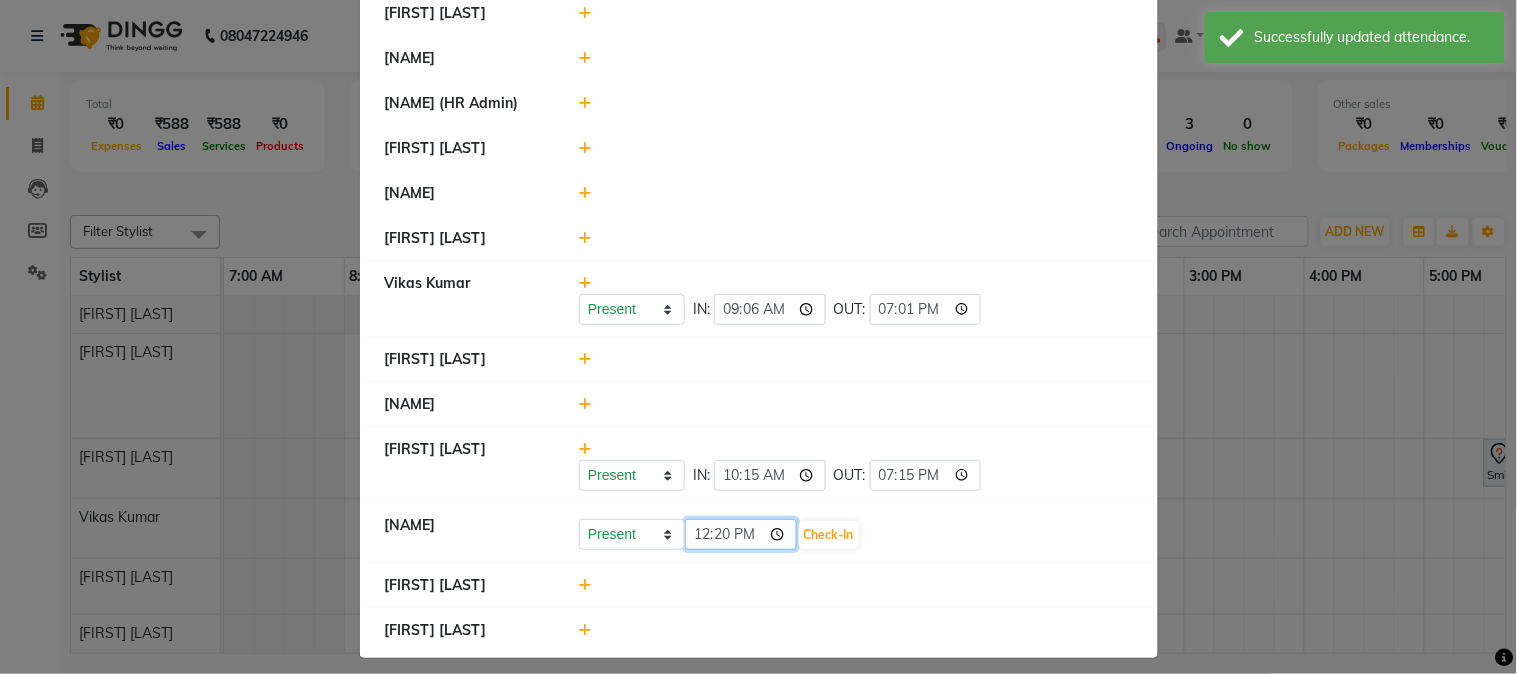 click on "12:20" 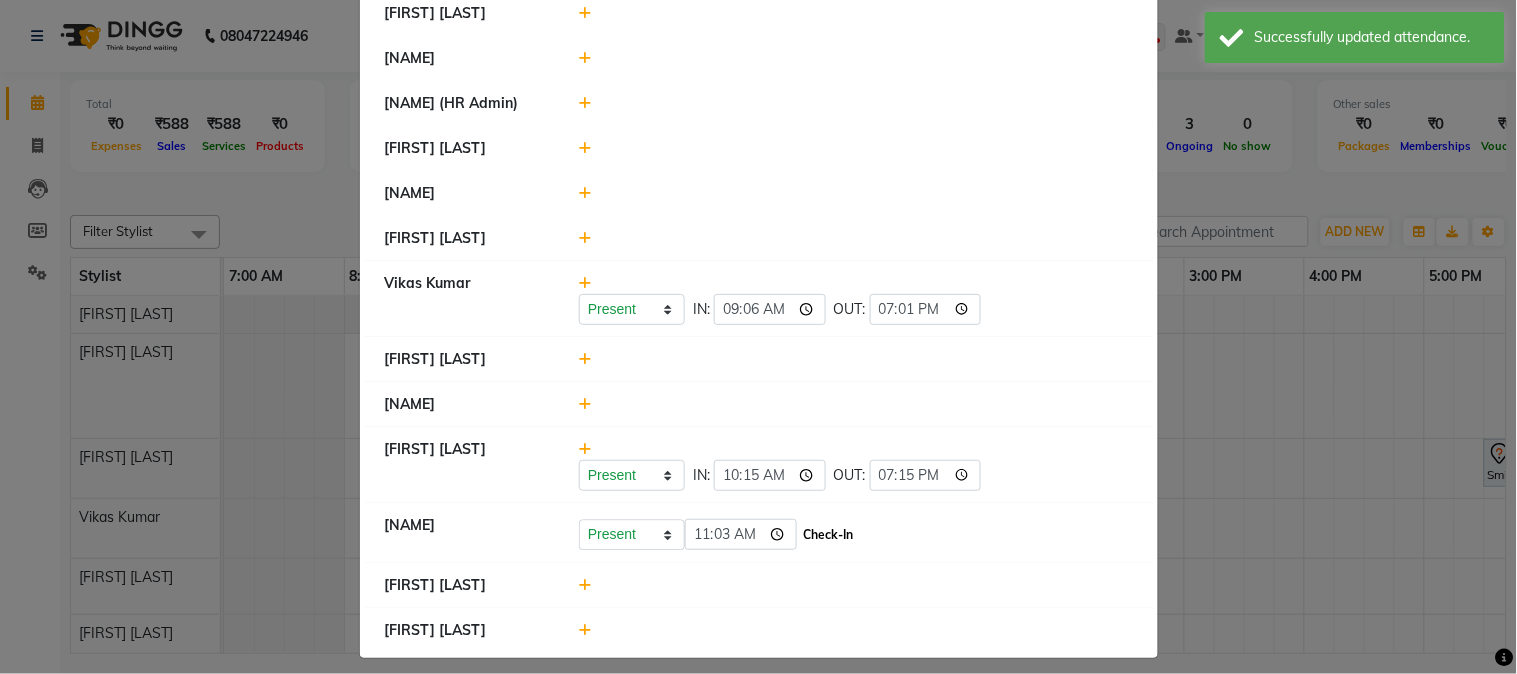 type on "11:03" 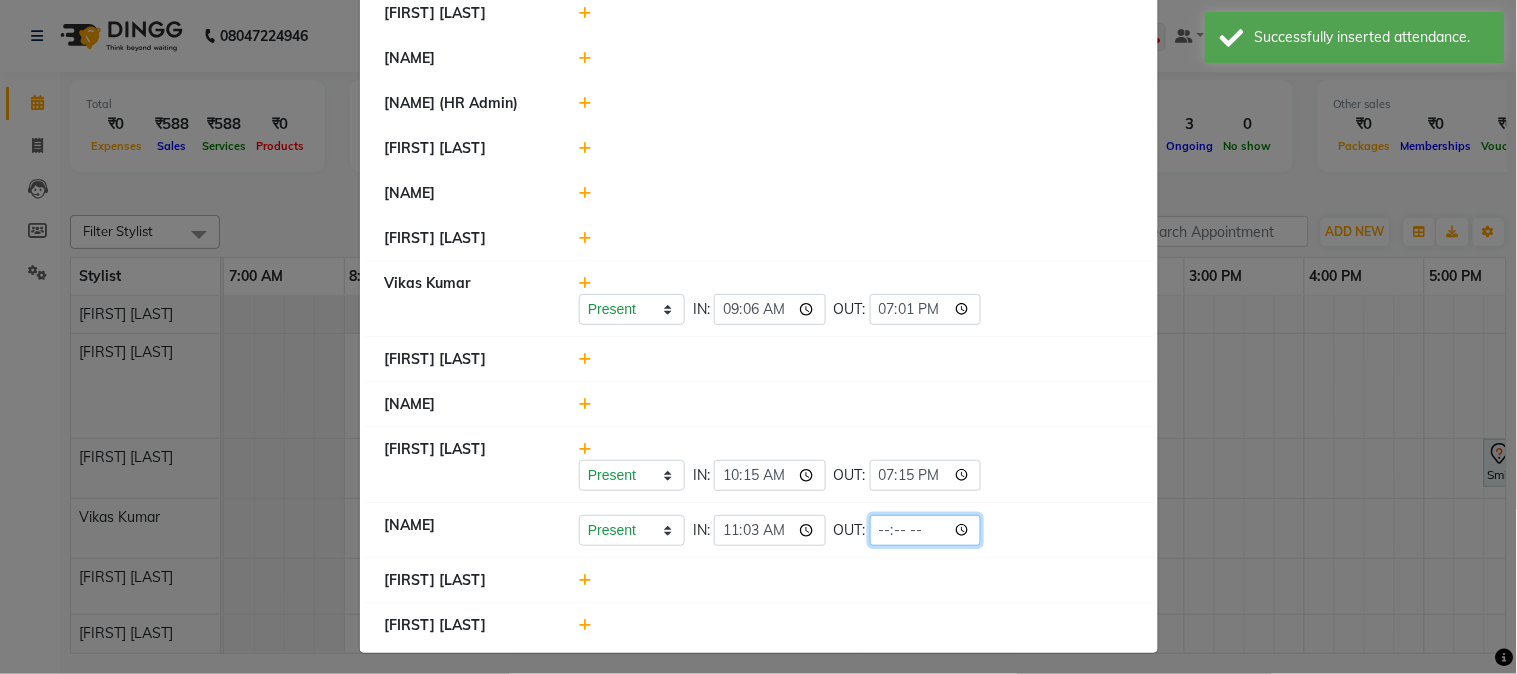click 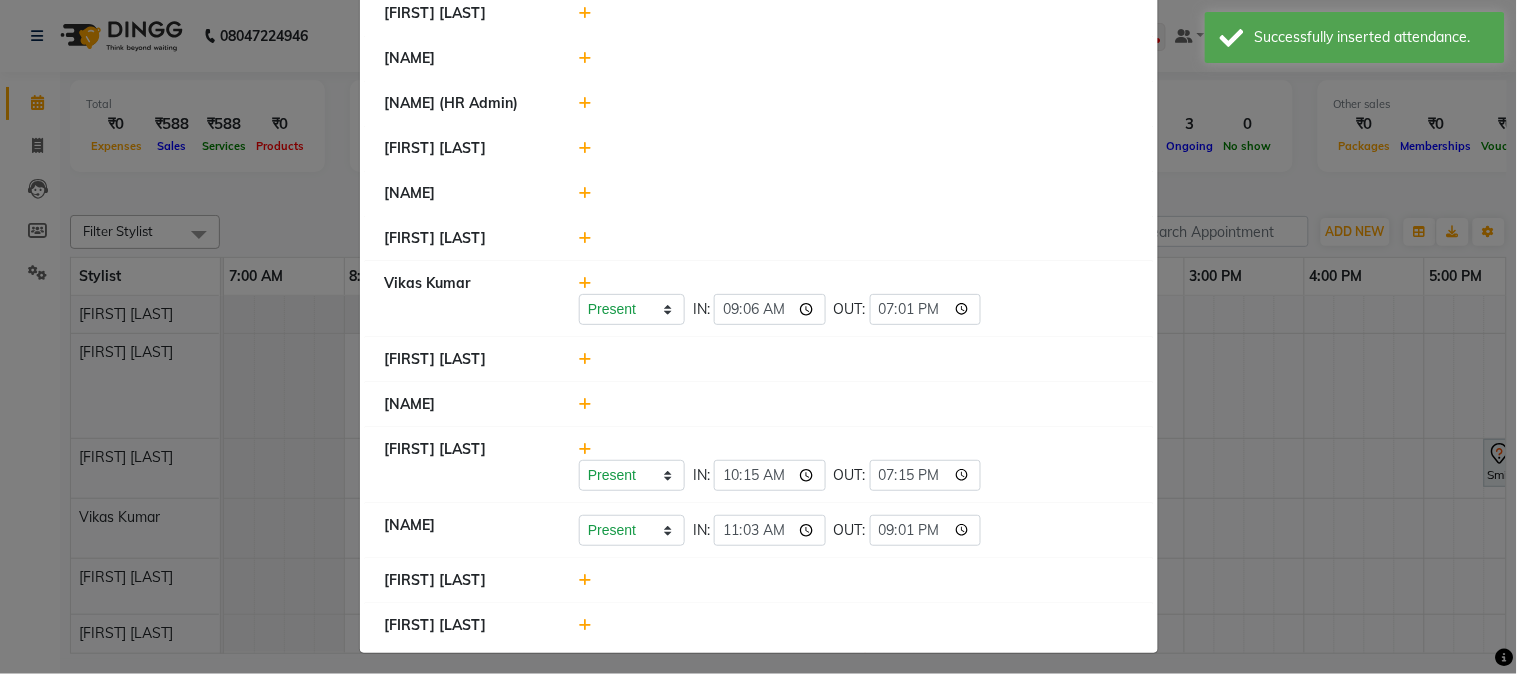 type on "21:01" 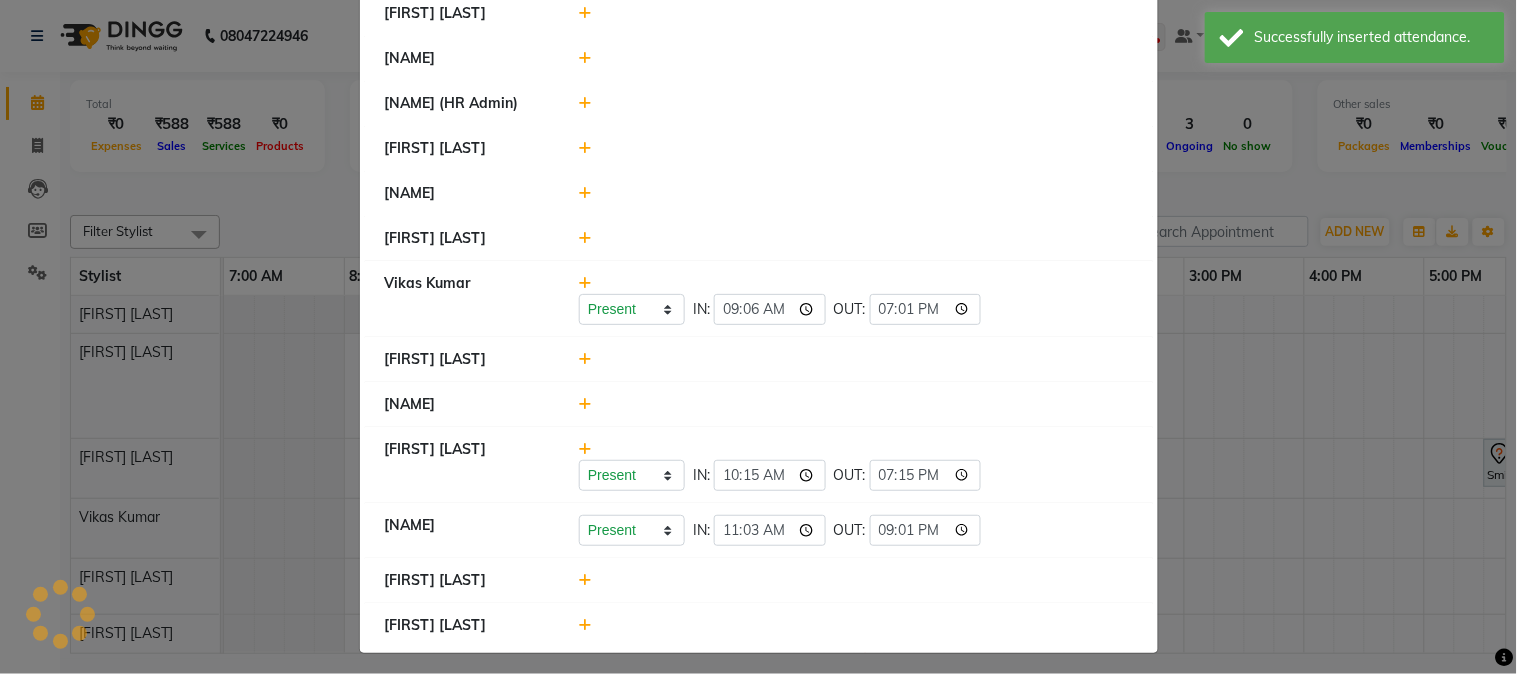 click on "Present   Absent   Late   Half Day   Weekly Off  IN:  10:15 OUT:  19:15" 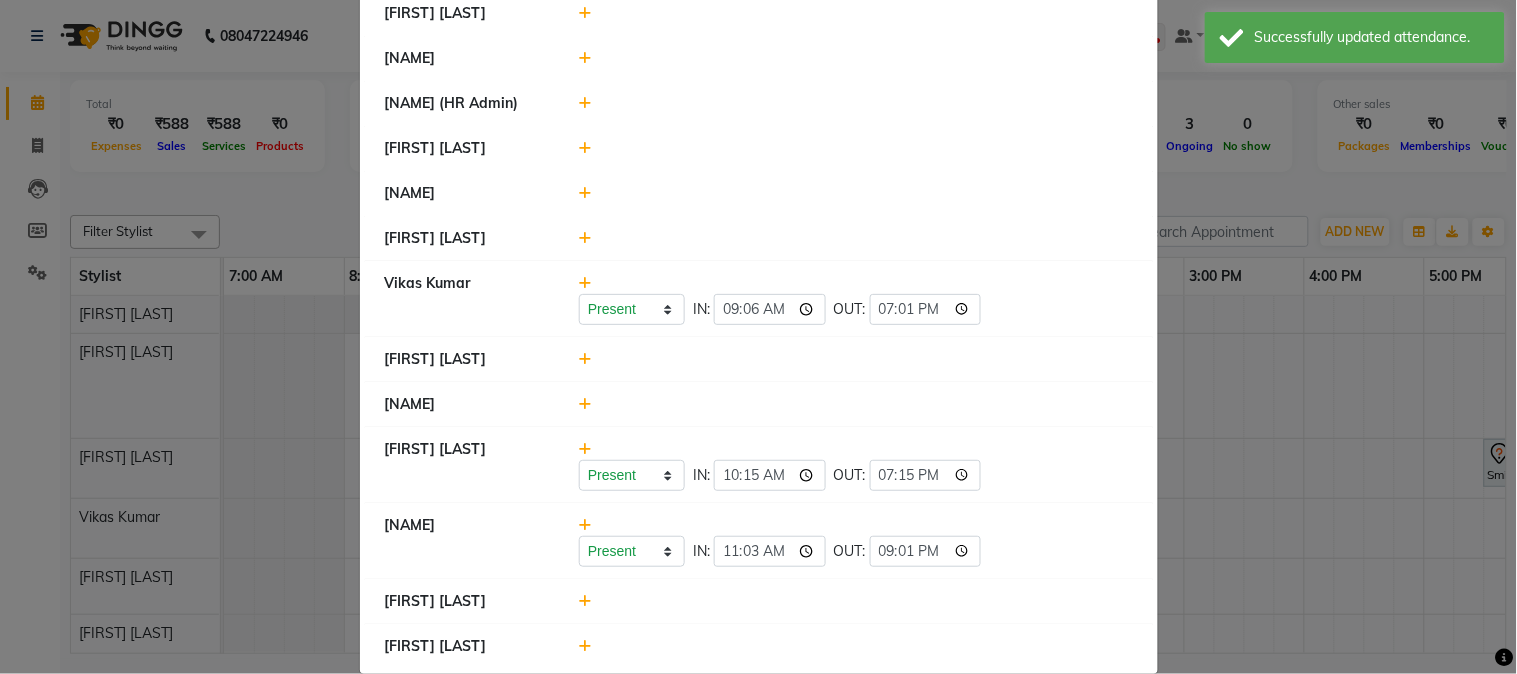 click 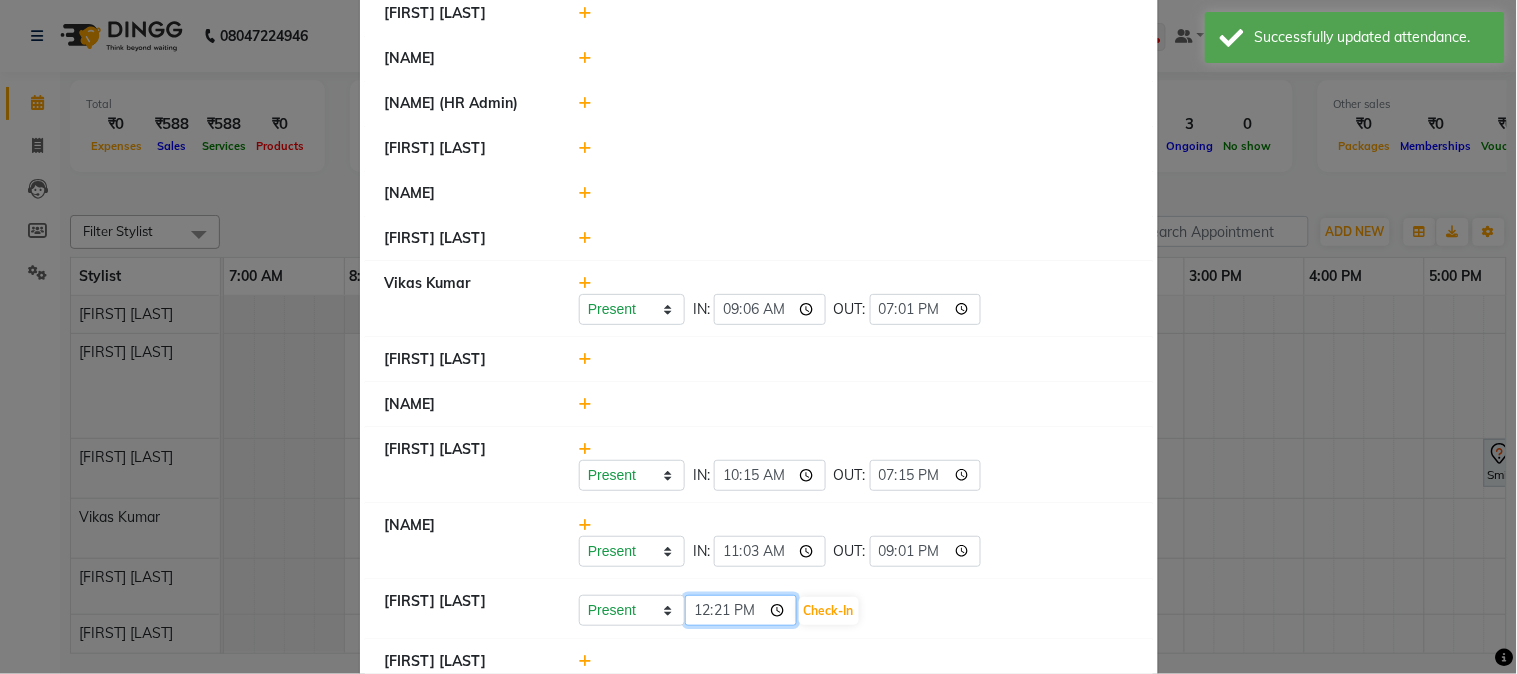 click on "12:21" 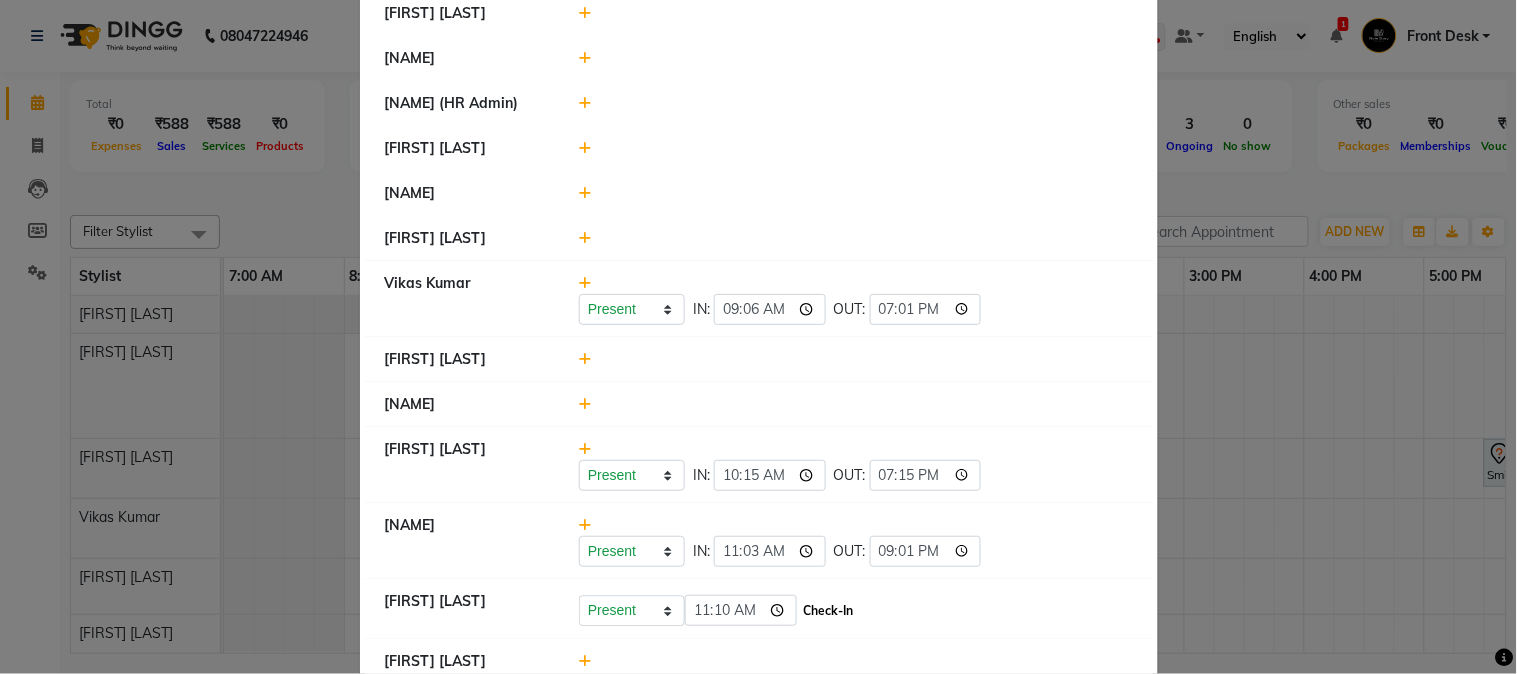 type on "11:10" 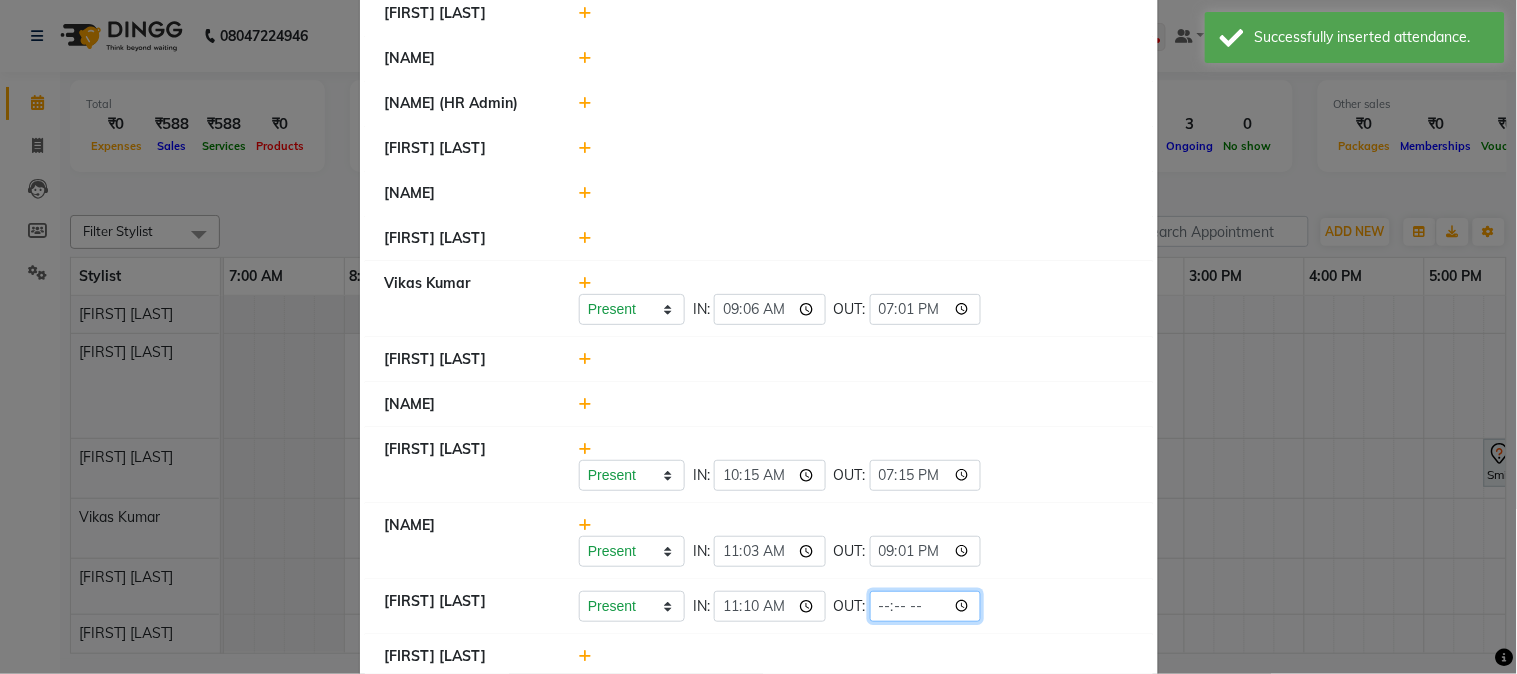 click 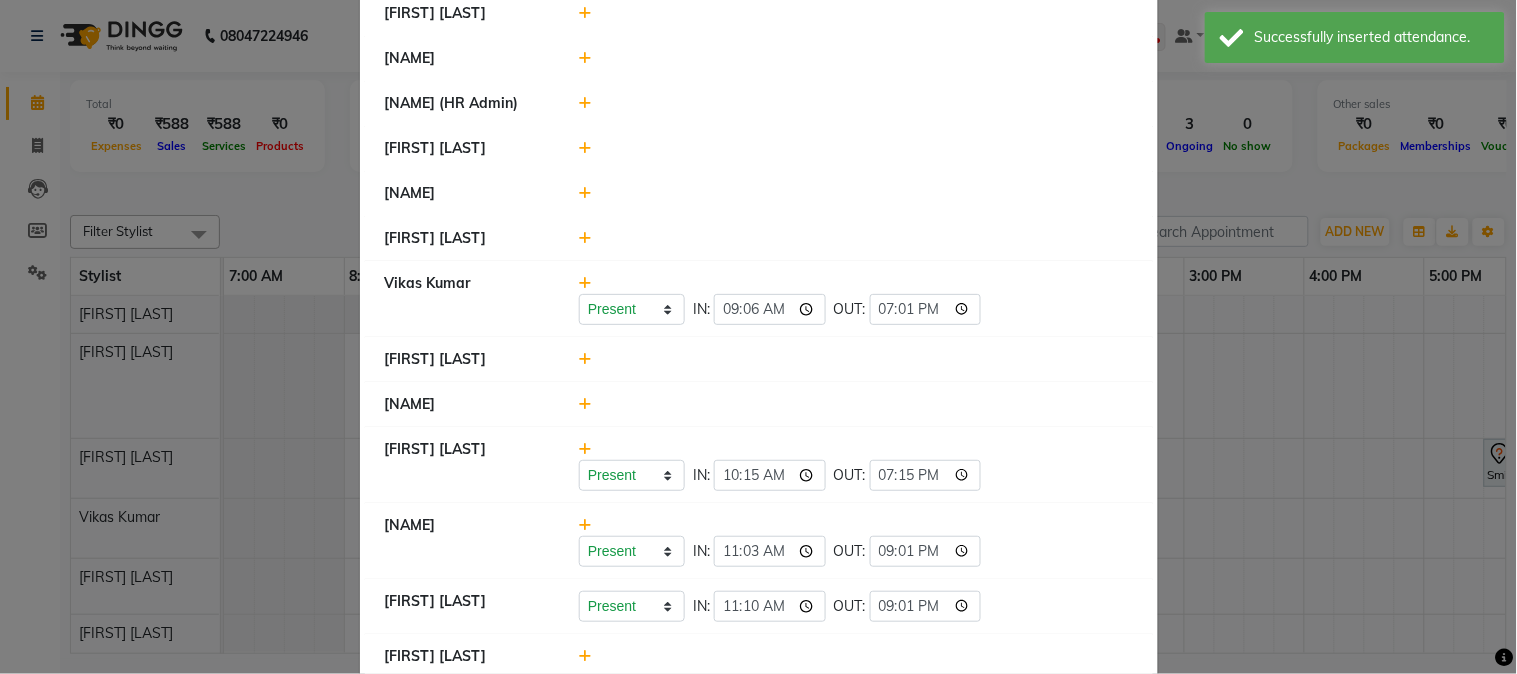 type on "21:01" 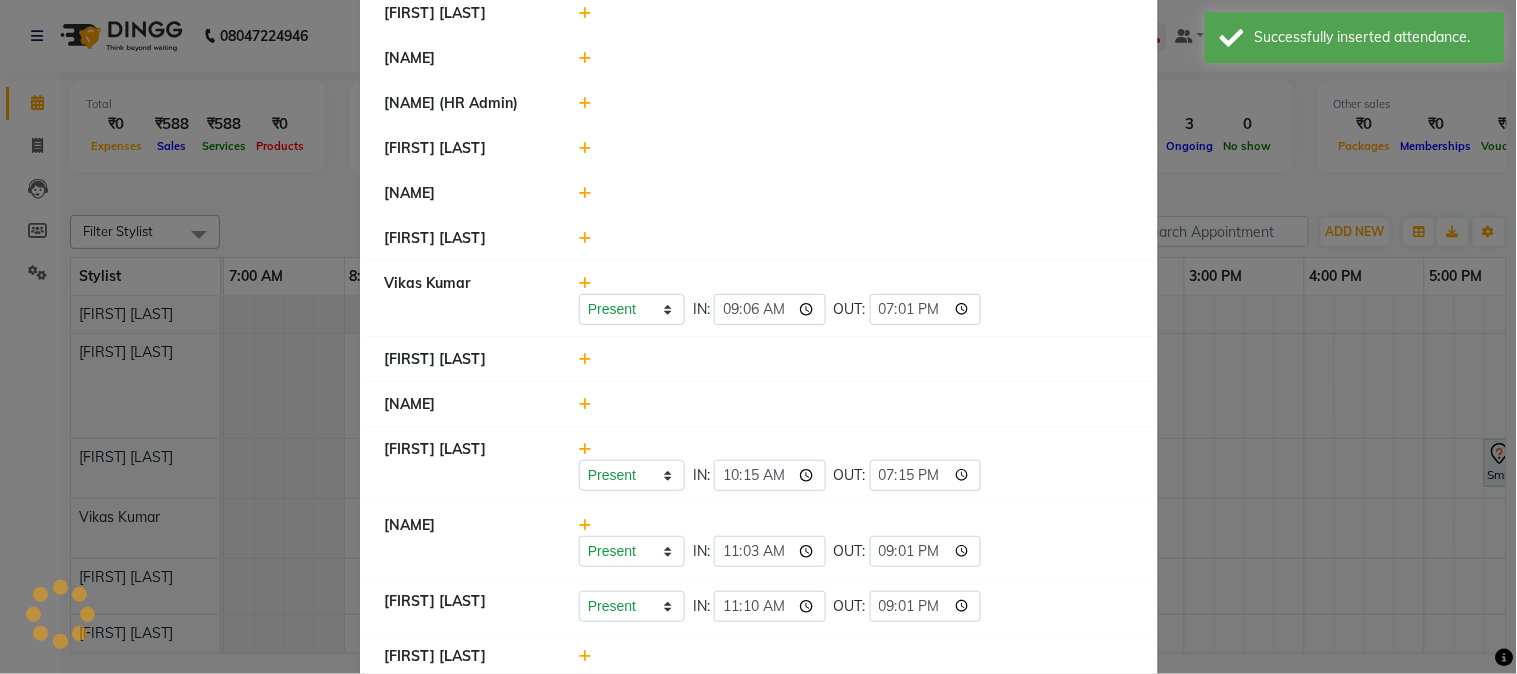 click on "Present Absent Late Half Day Weekly Off IN: 11:03 OUT: 21:01" 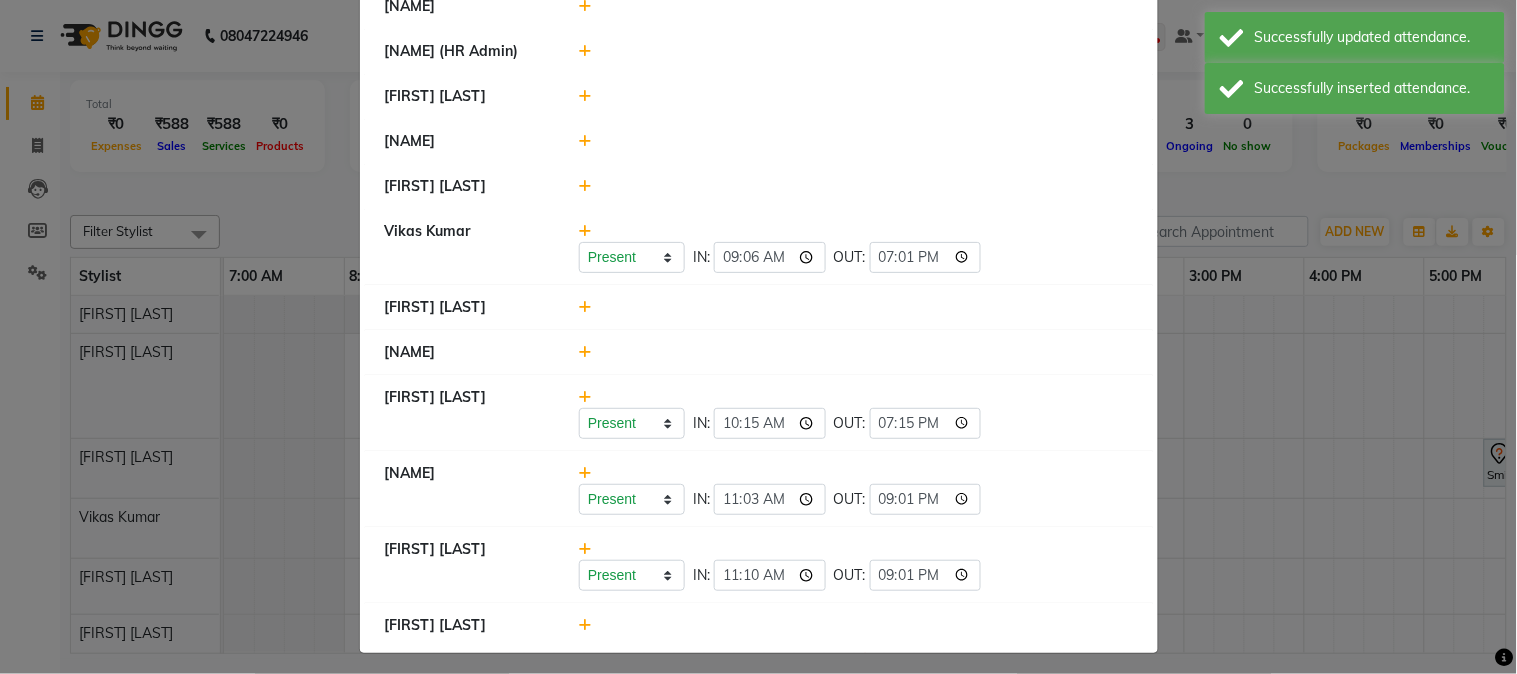 scroll, scrollTop: 1106, scrollLeft: 0, axis: vertical 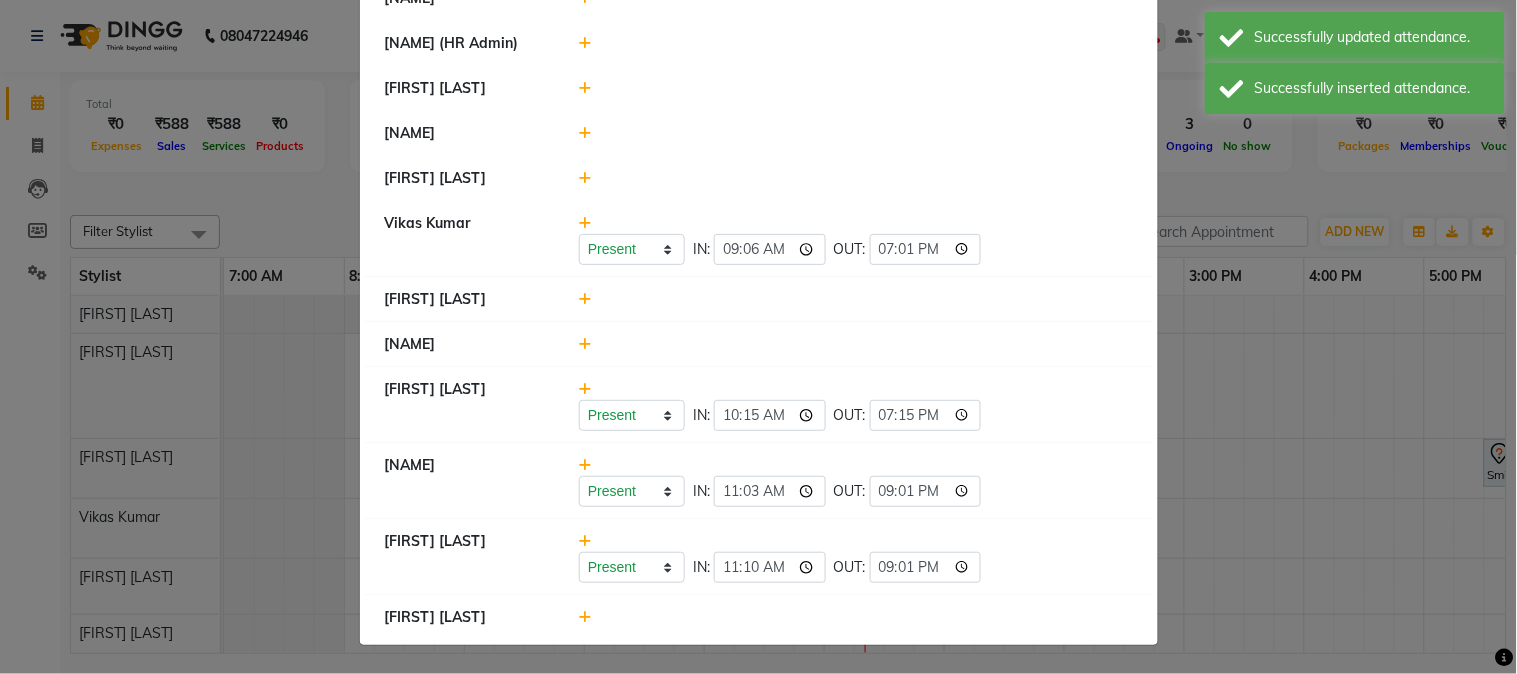 click 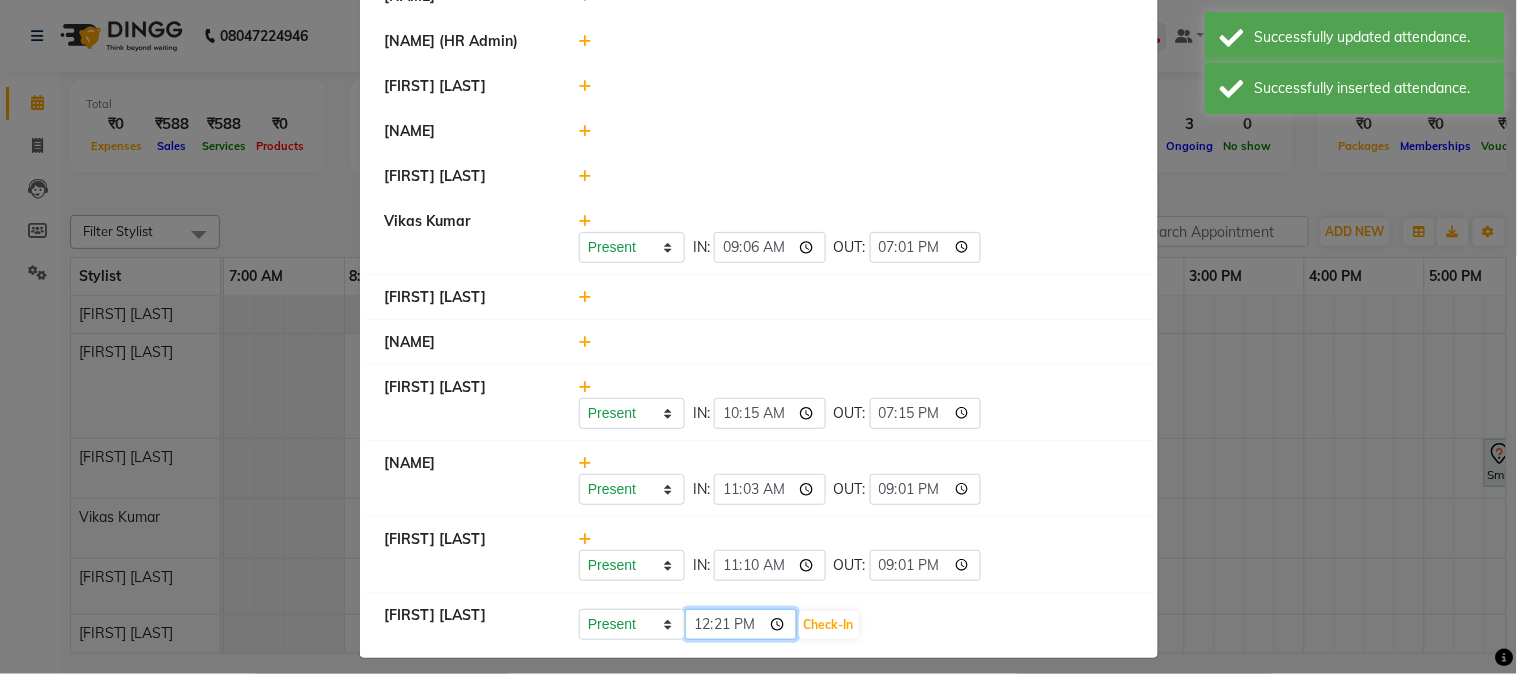 click on "12:21" 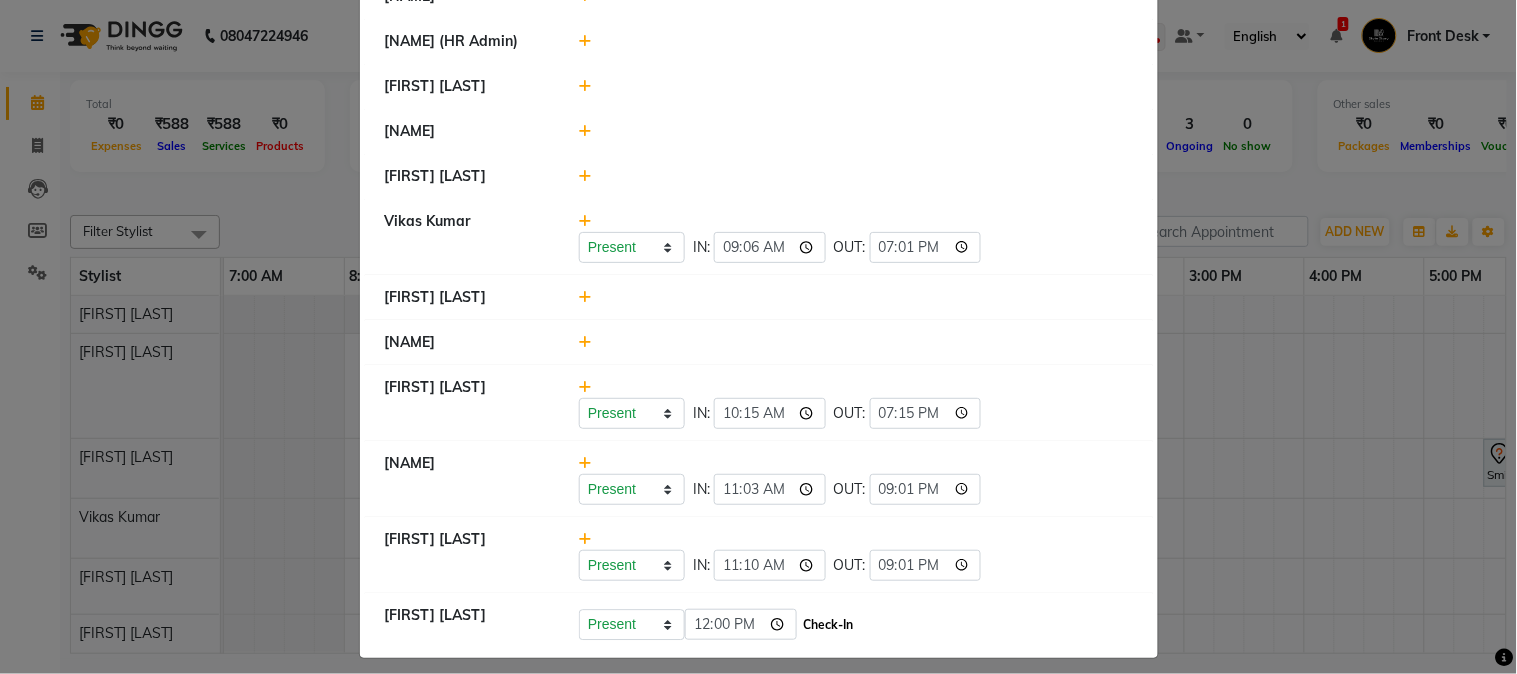 type on "12:00" 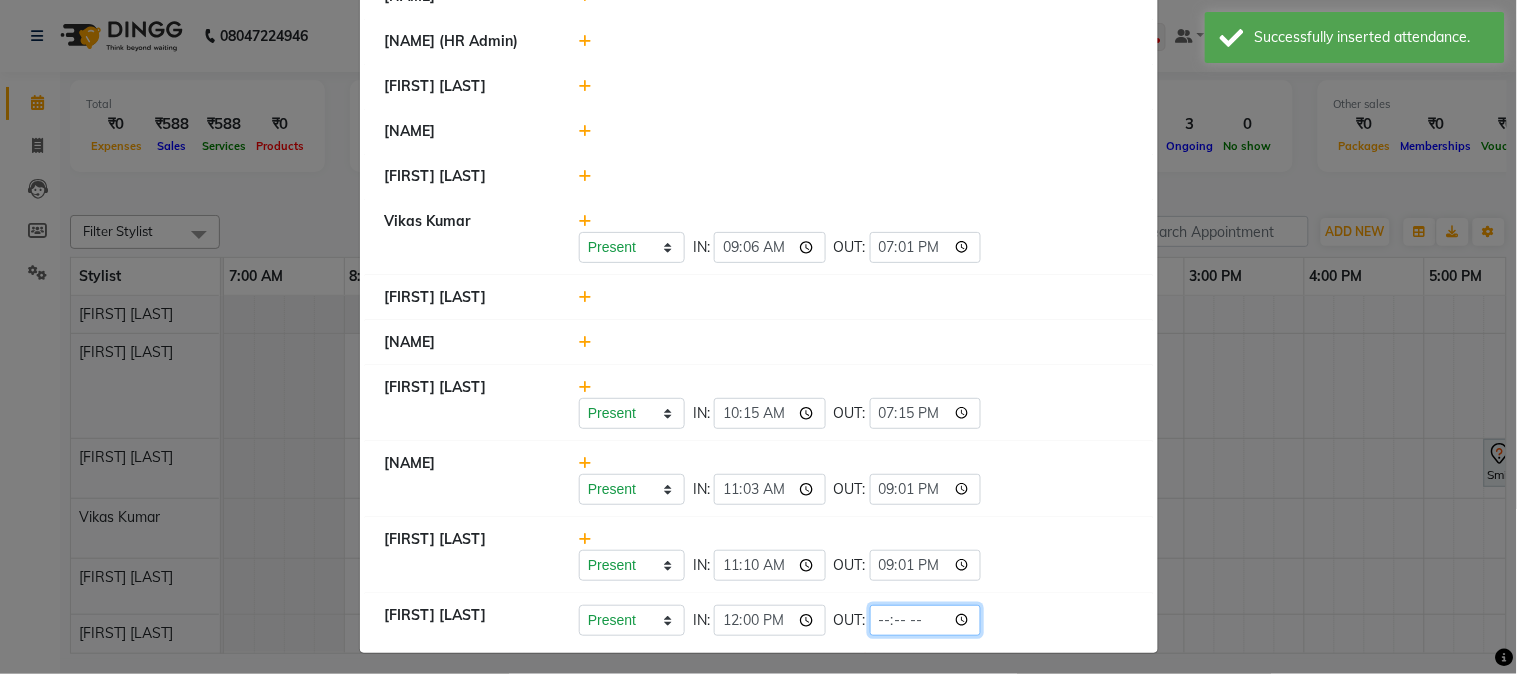 click 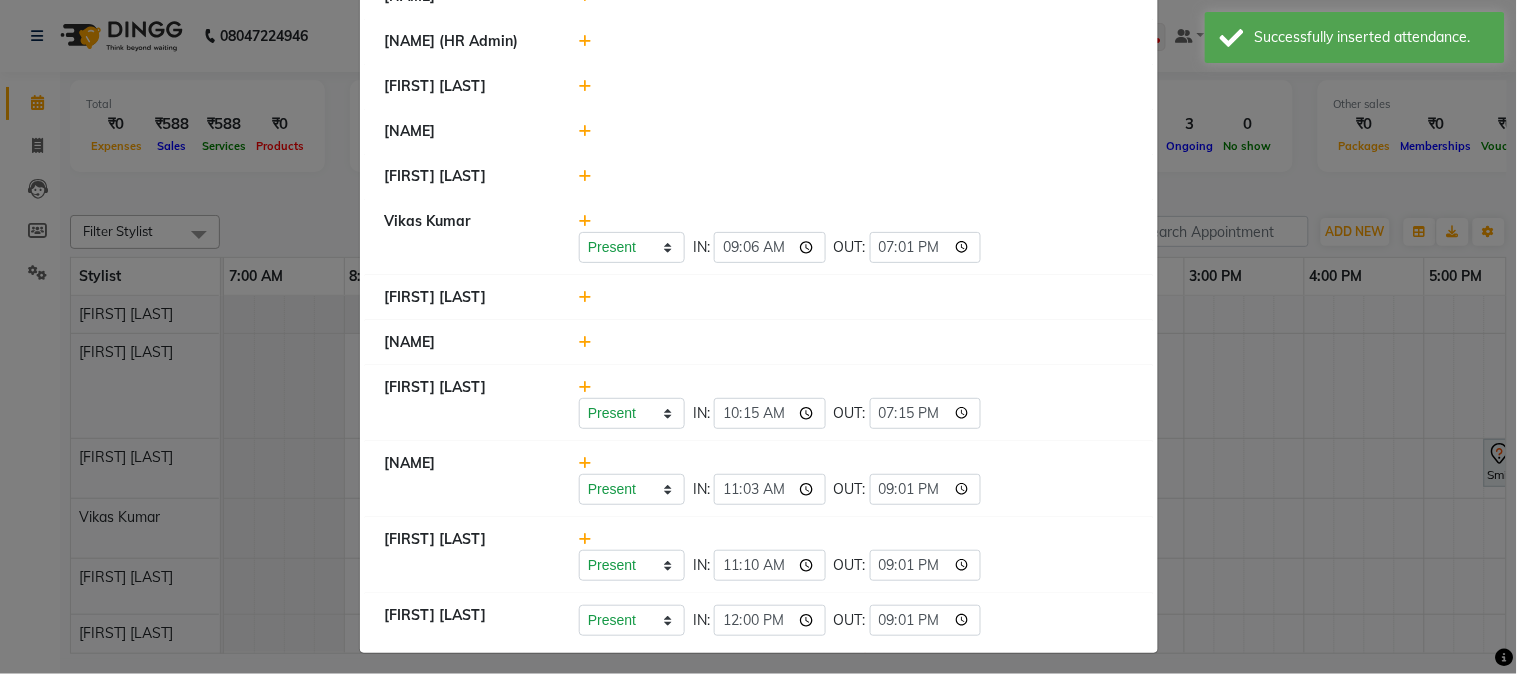 type on "21:01" 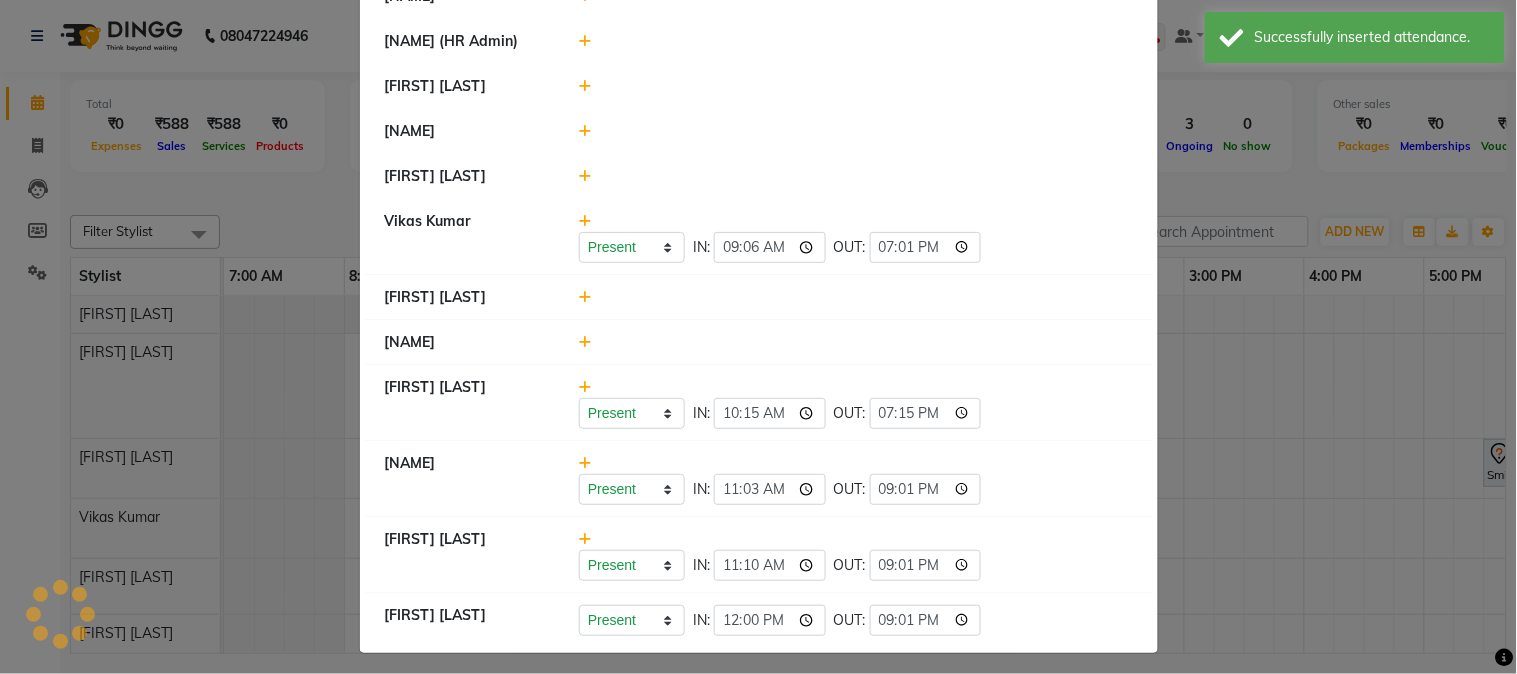 click on "Present   Absent   Late   Half Day   Weekly Off  IN:  11:10 OUT:  21:01" 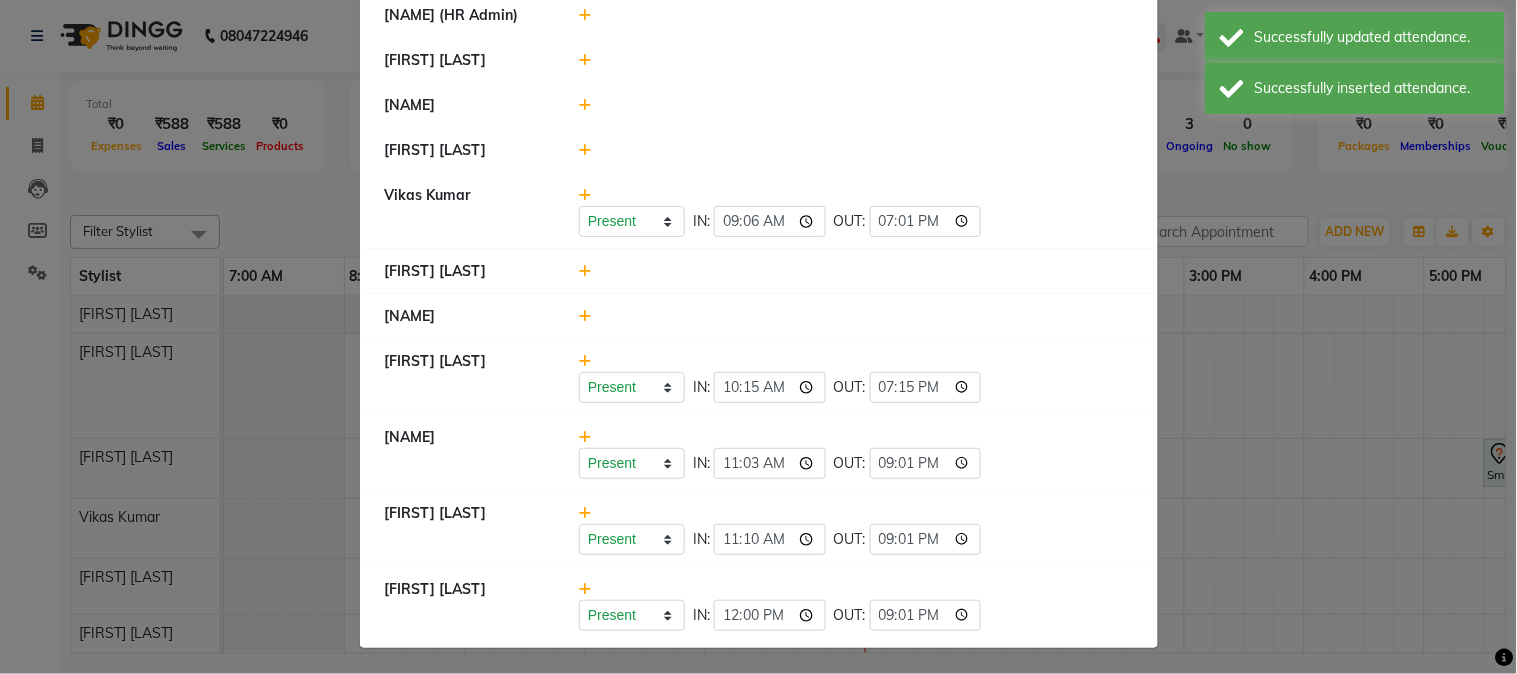scroll, scrollTop: 1137, scrollLeft: 0, axis: vertical 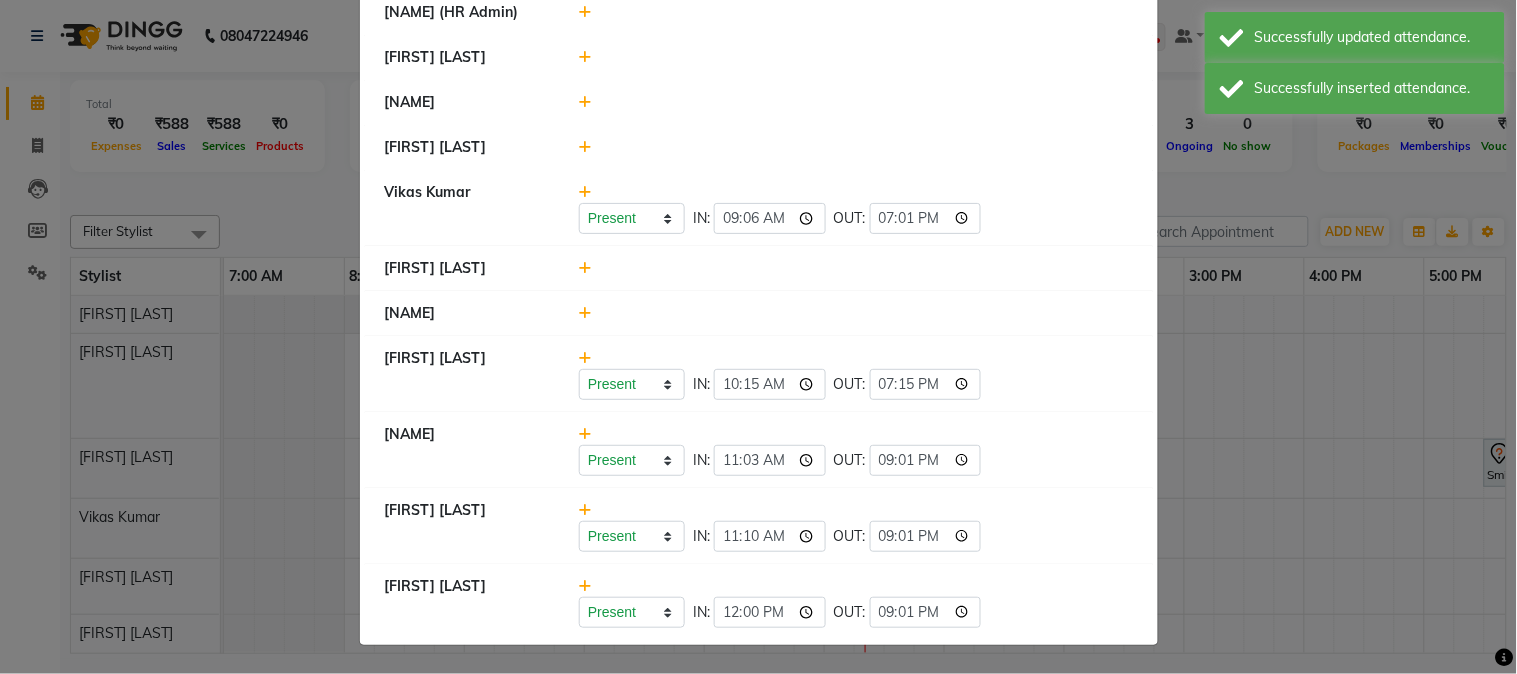 click 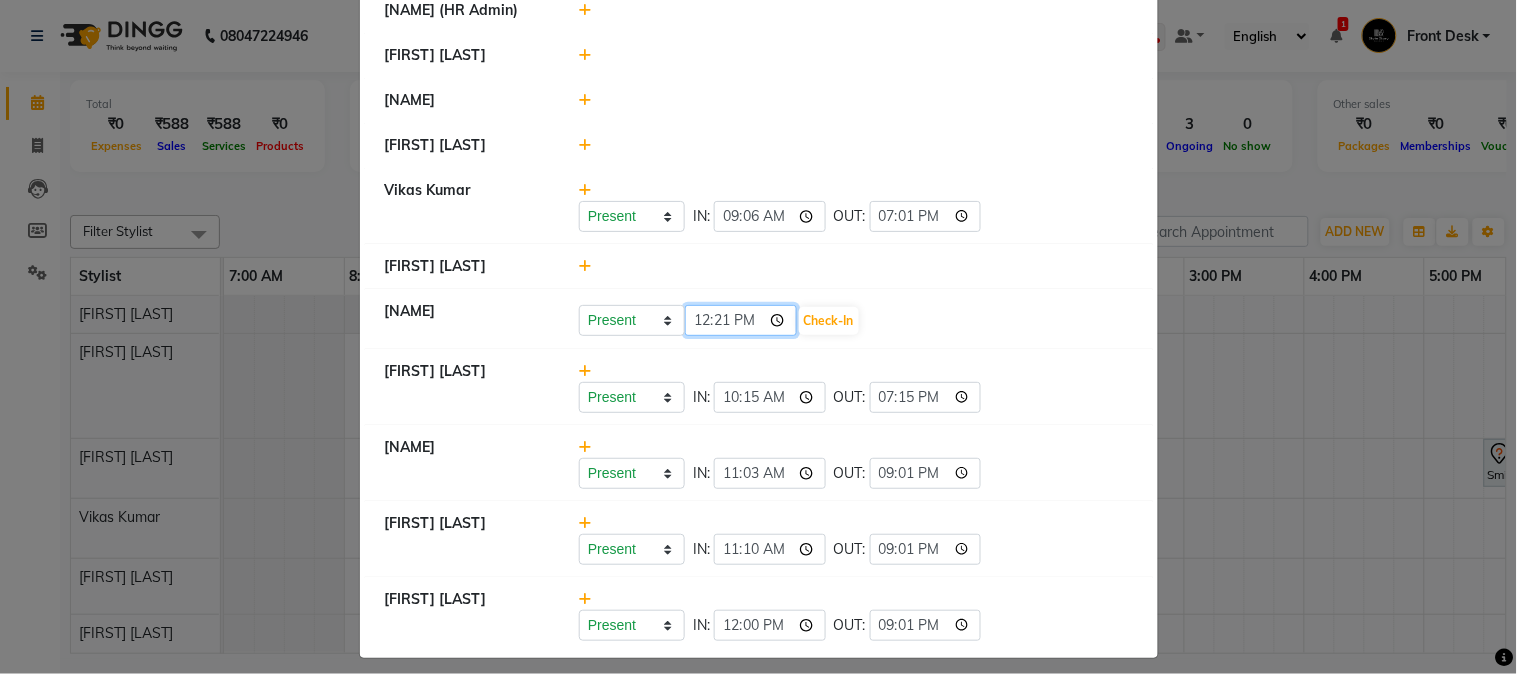 click on "12:21" 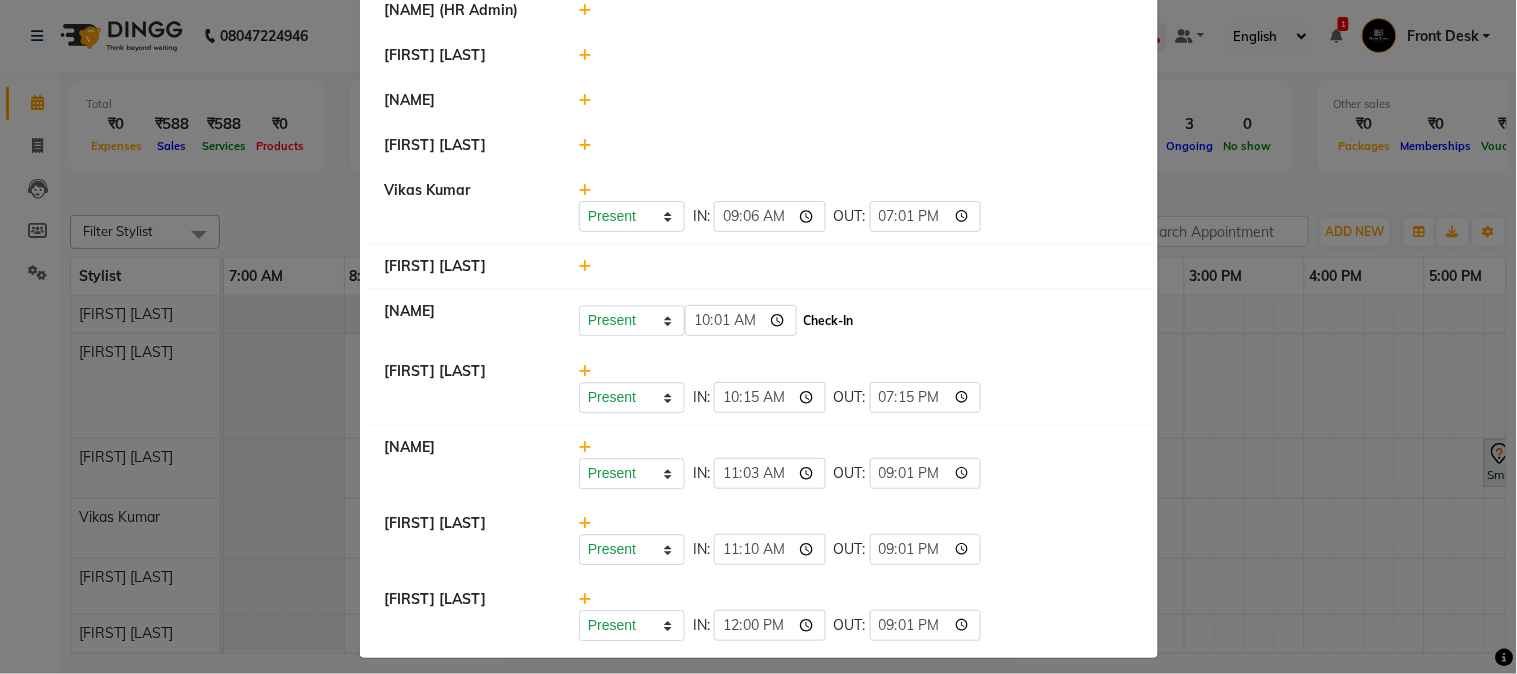 type on "10:01" 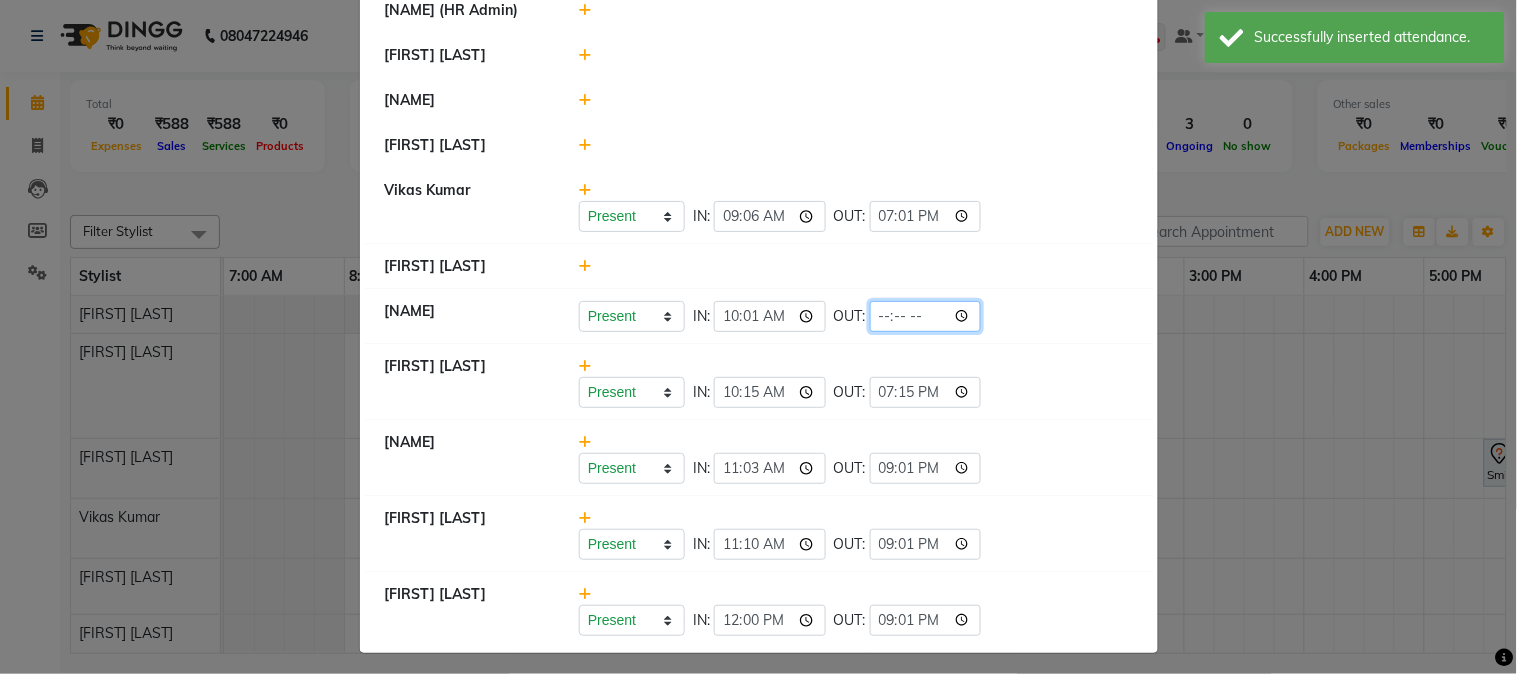 click 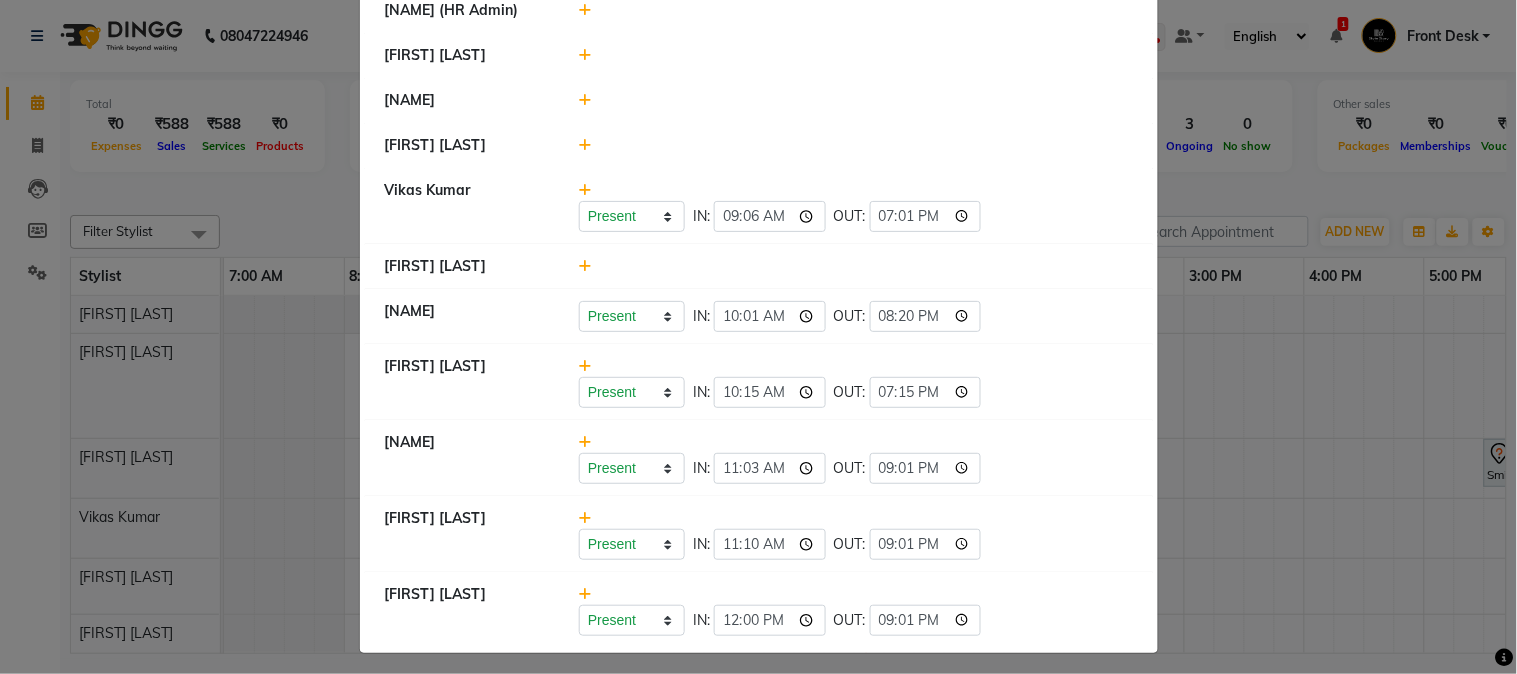type on "20:20" 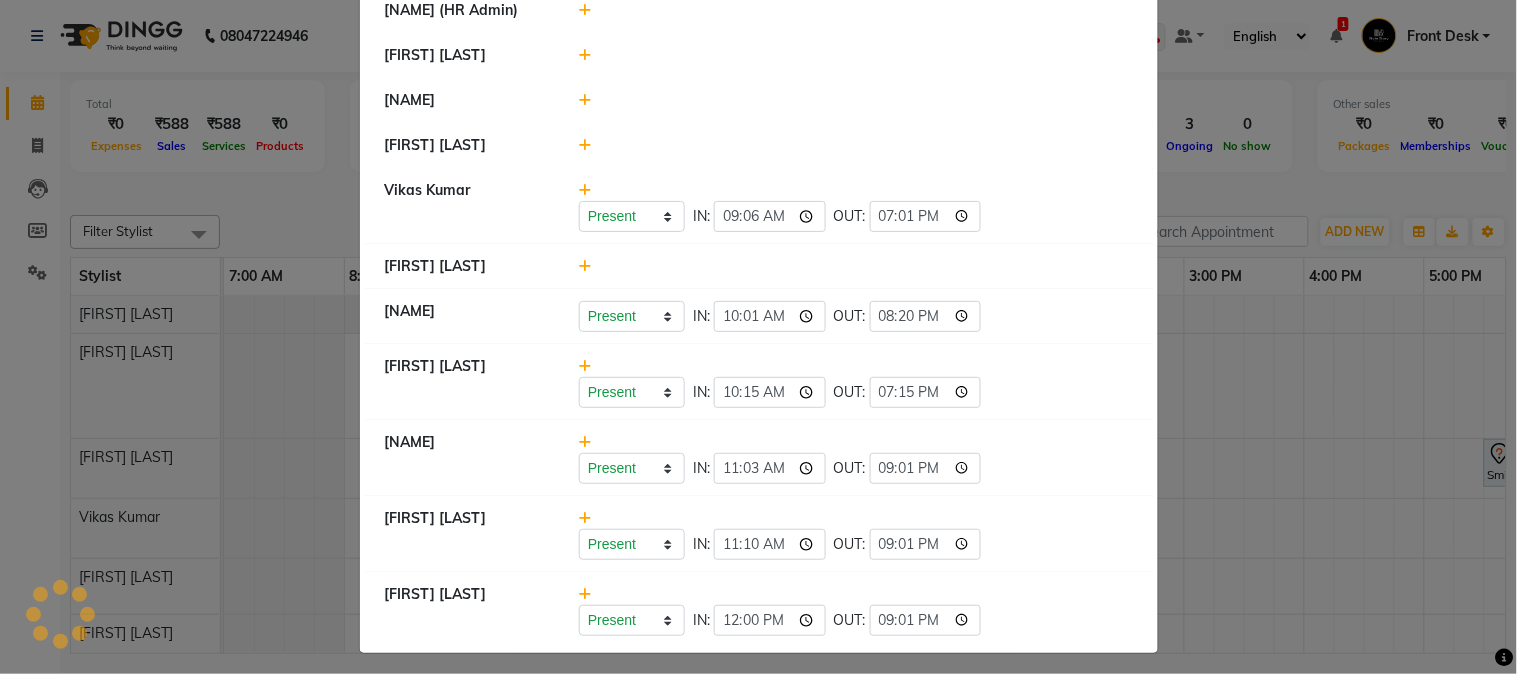 click on "Present Absent Late Half Day Weekly Off IN: 11:03 OUT: 21:01" 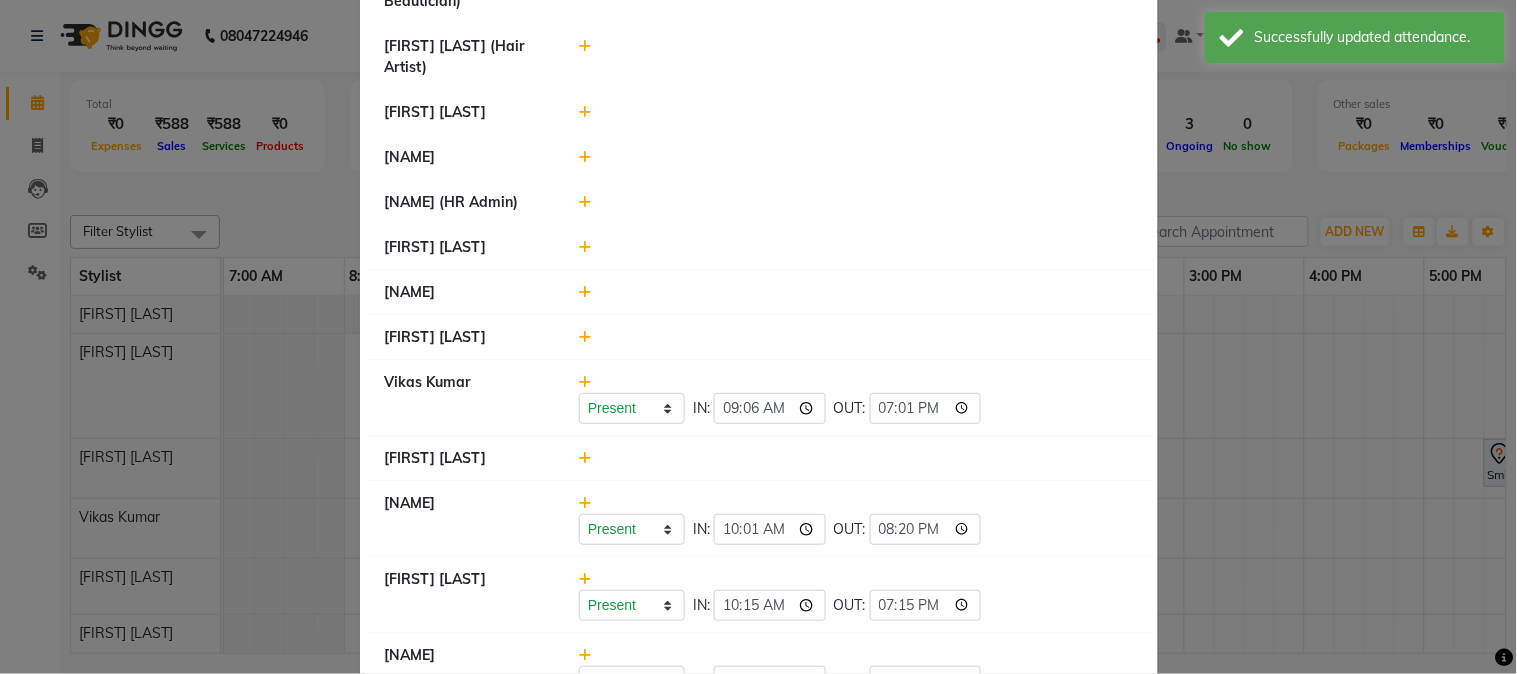 scroll, scrollTop: 915, scrollLeft: 0, axis: vertical 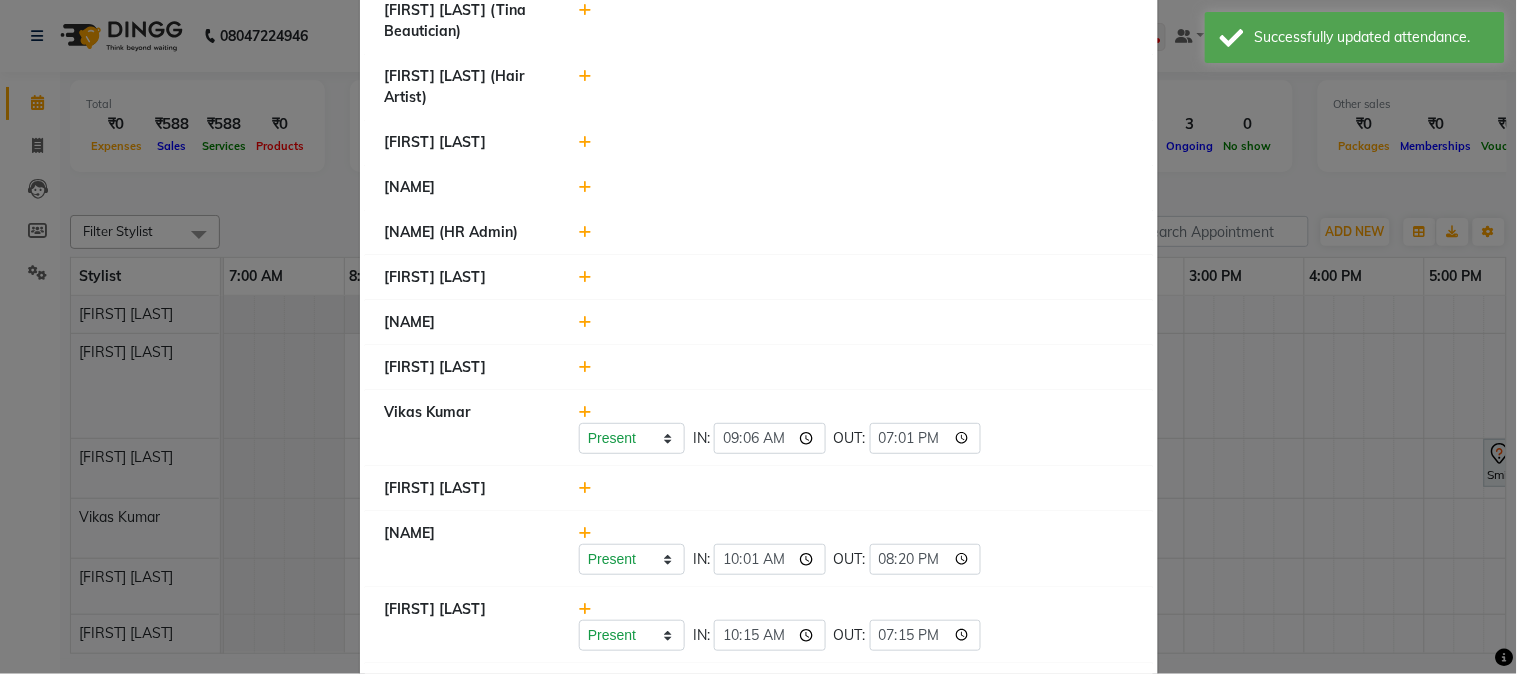 click 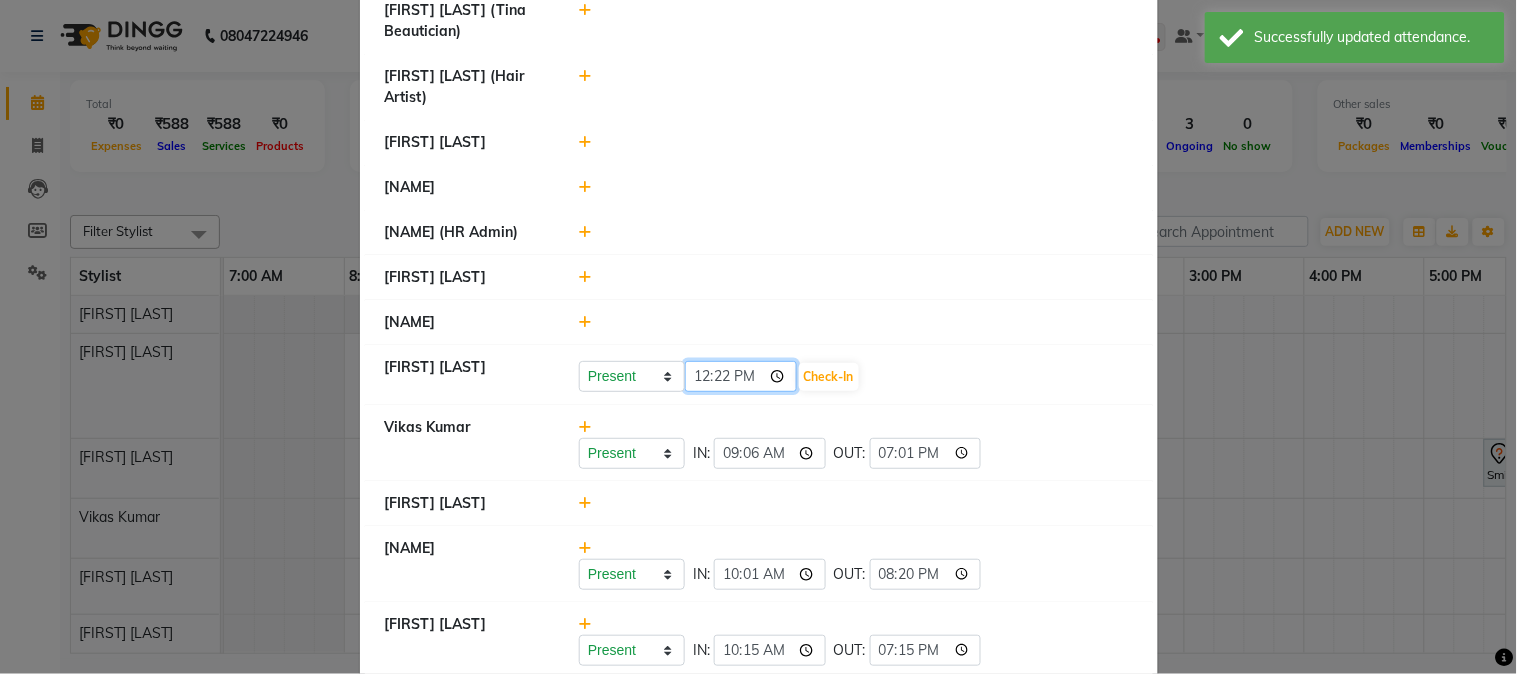 click on "12:22" 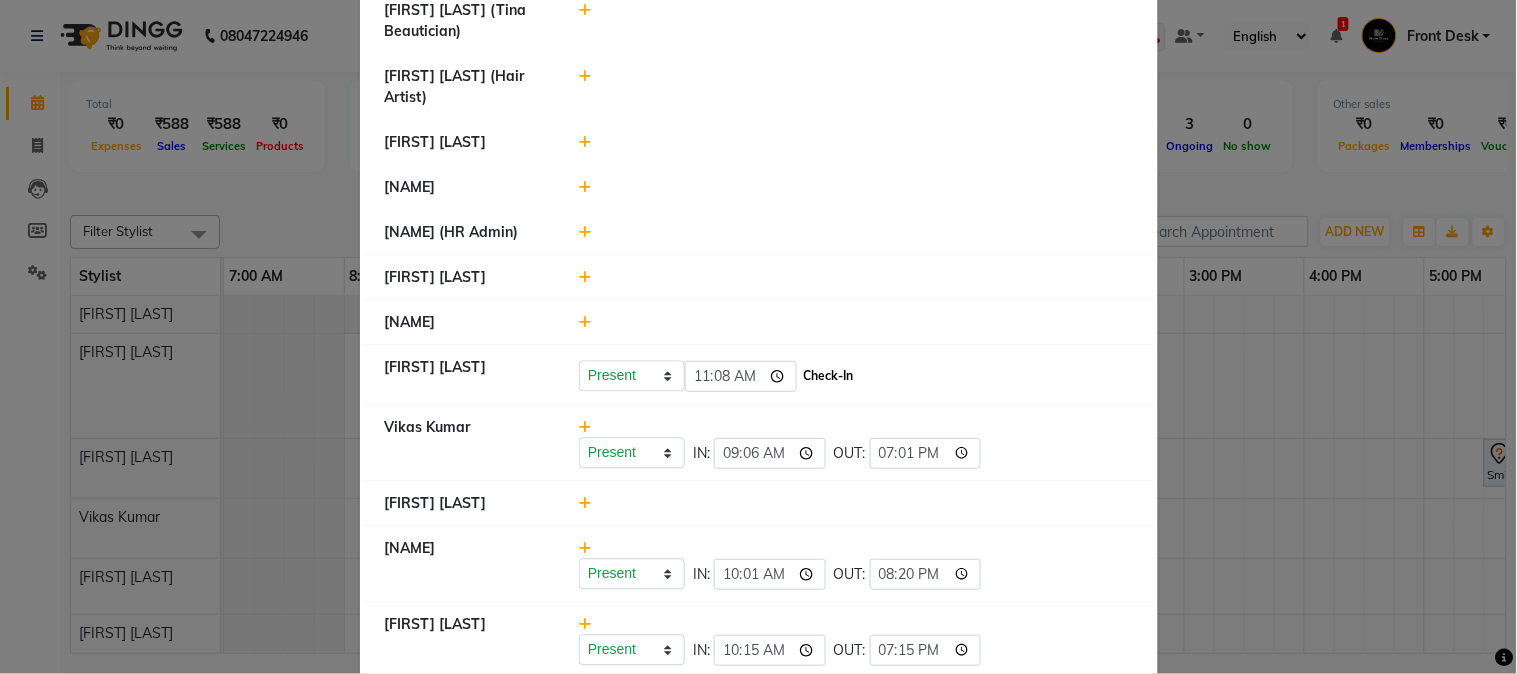 type on "11:08" 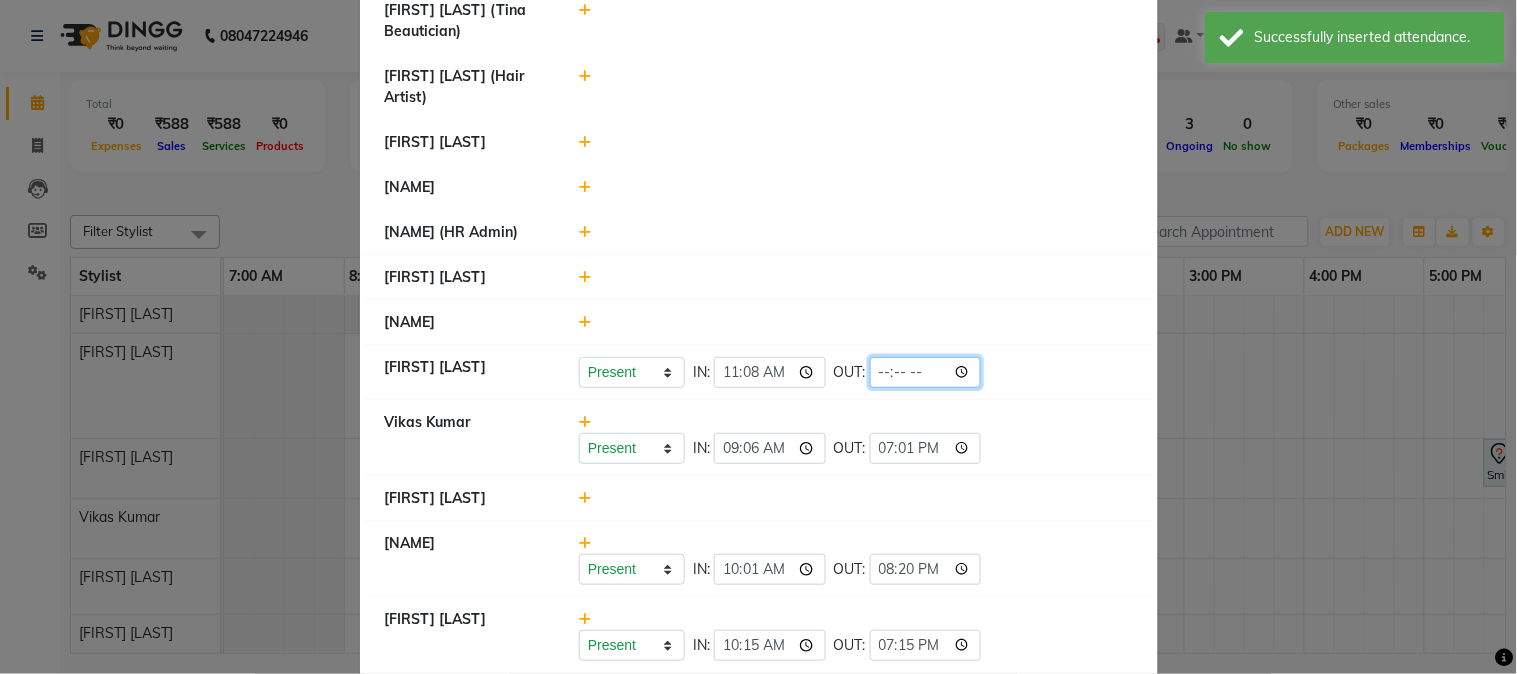 click 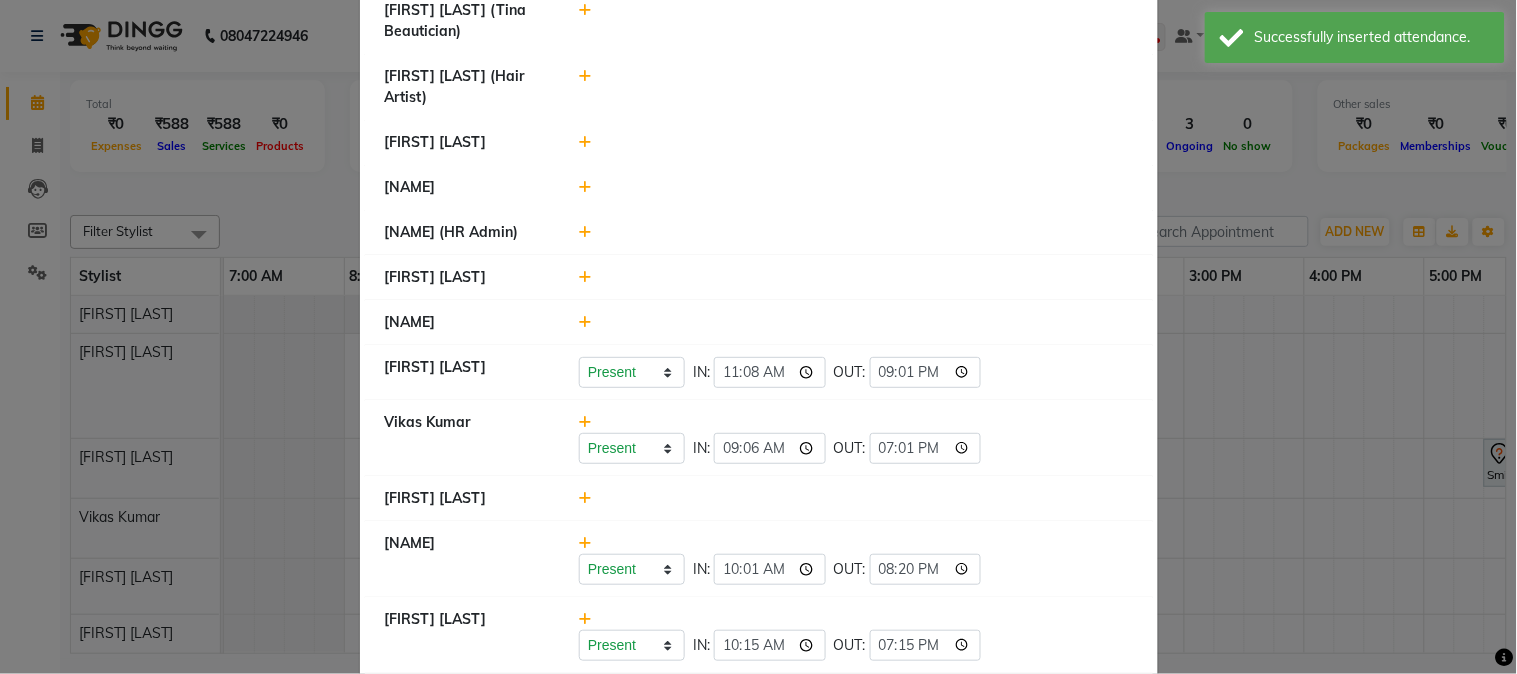 type on "21:01" 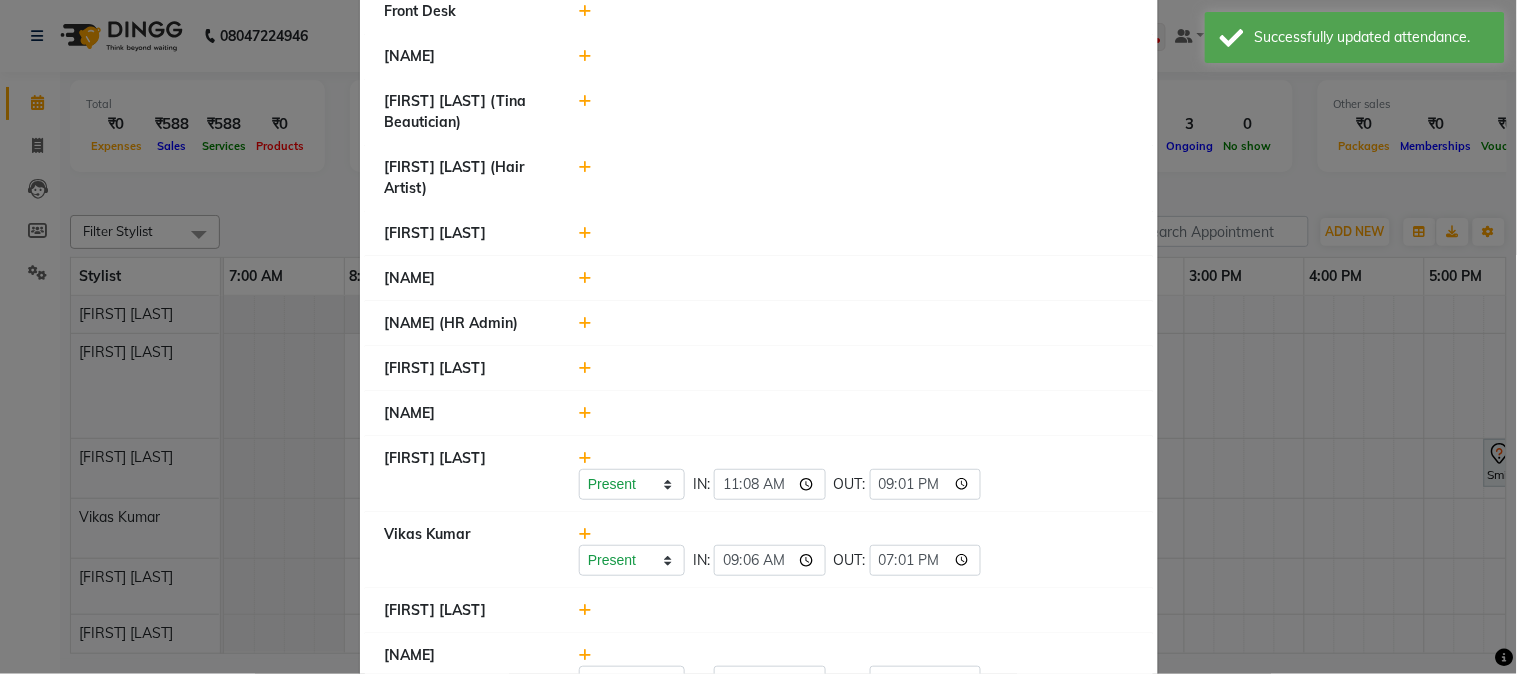 scroll, scrollTop: 804, scrollLeft: 0, axis: vertical 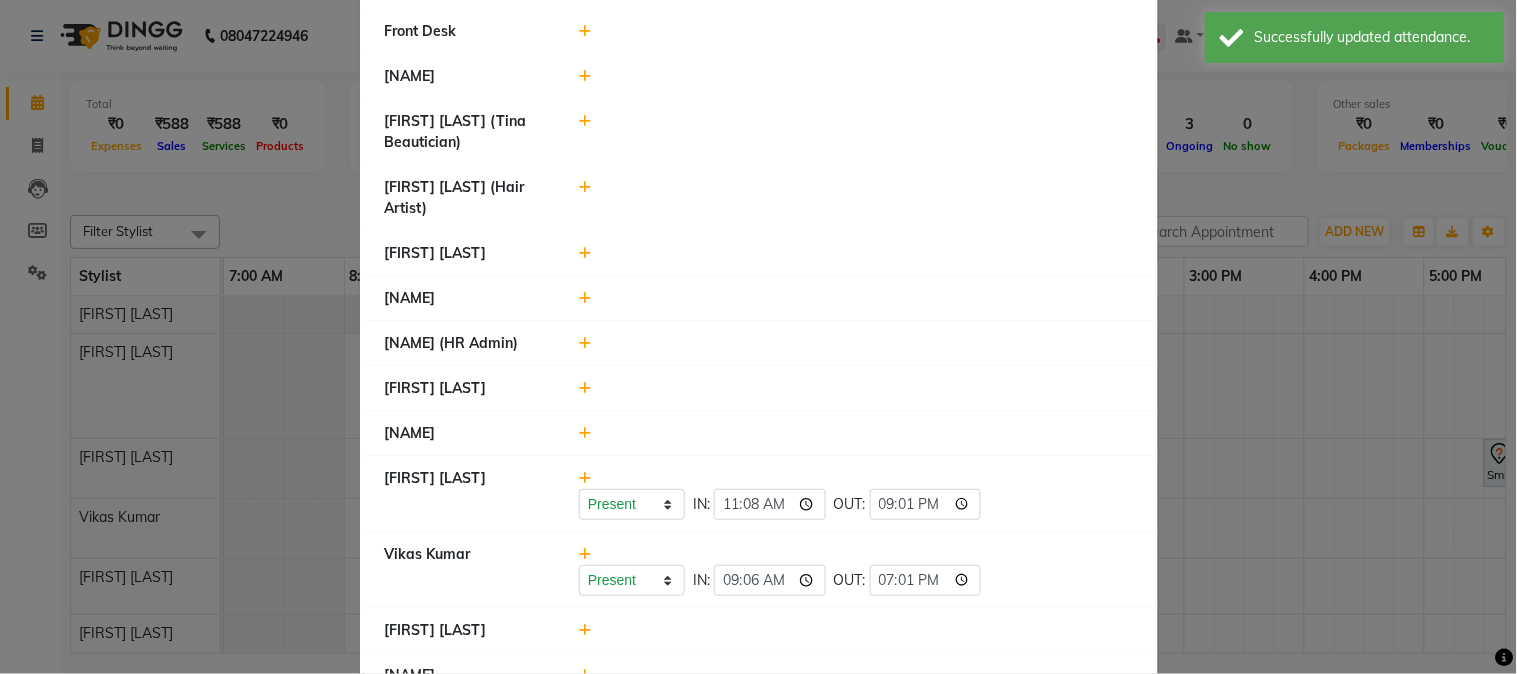 click 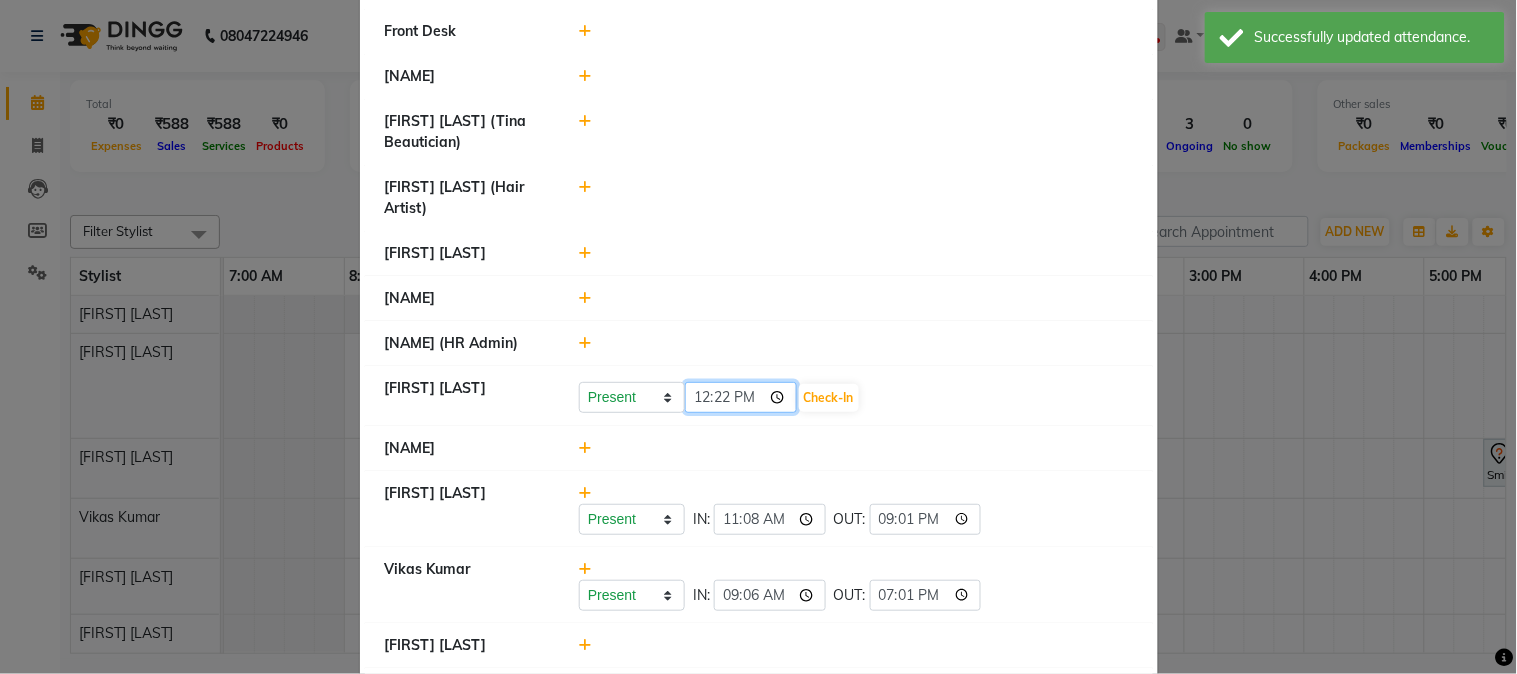 drag, startPoint x: 734, startPoint y: 397, endPoint x: 766, endPoint y: 402, distance: 32.38827 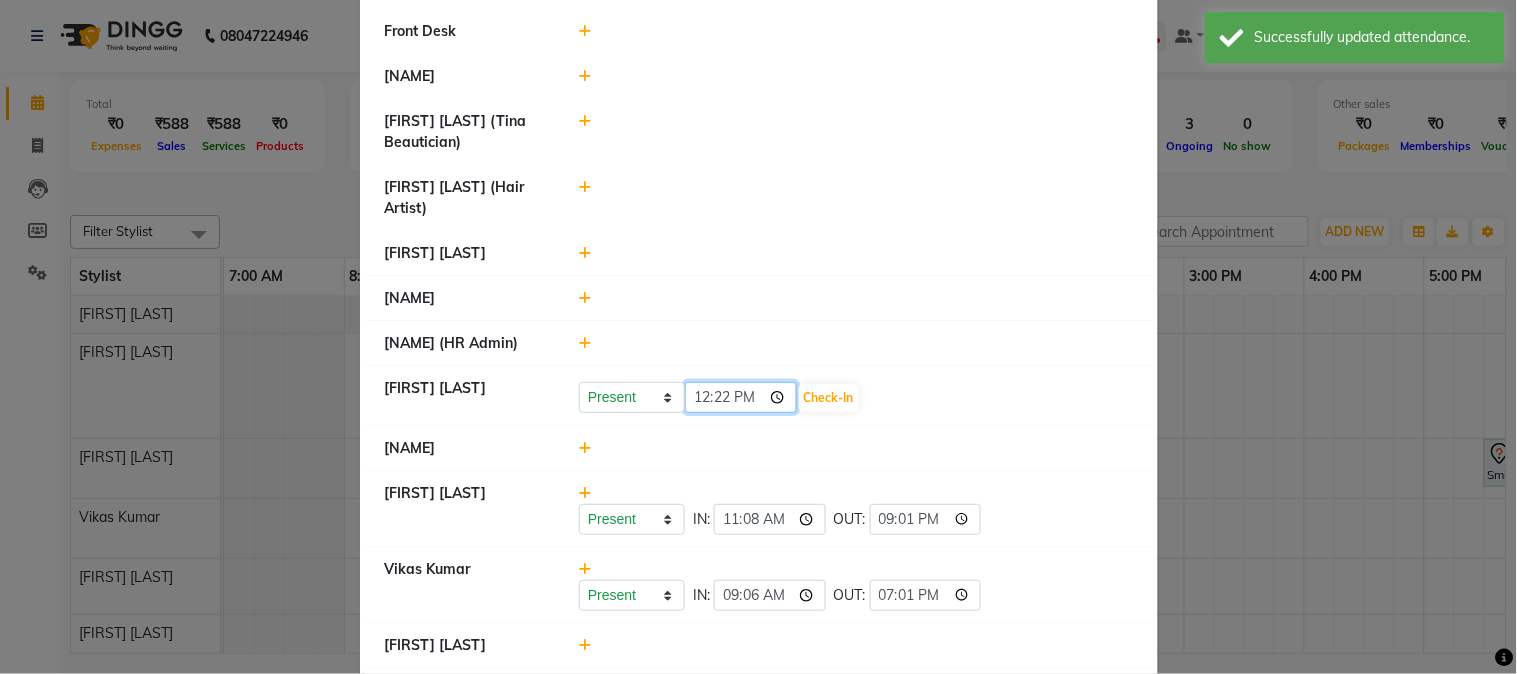 click on "12:22" 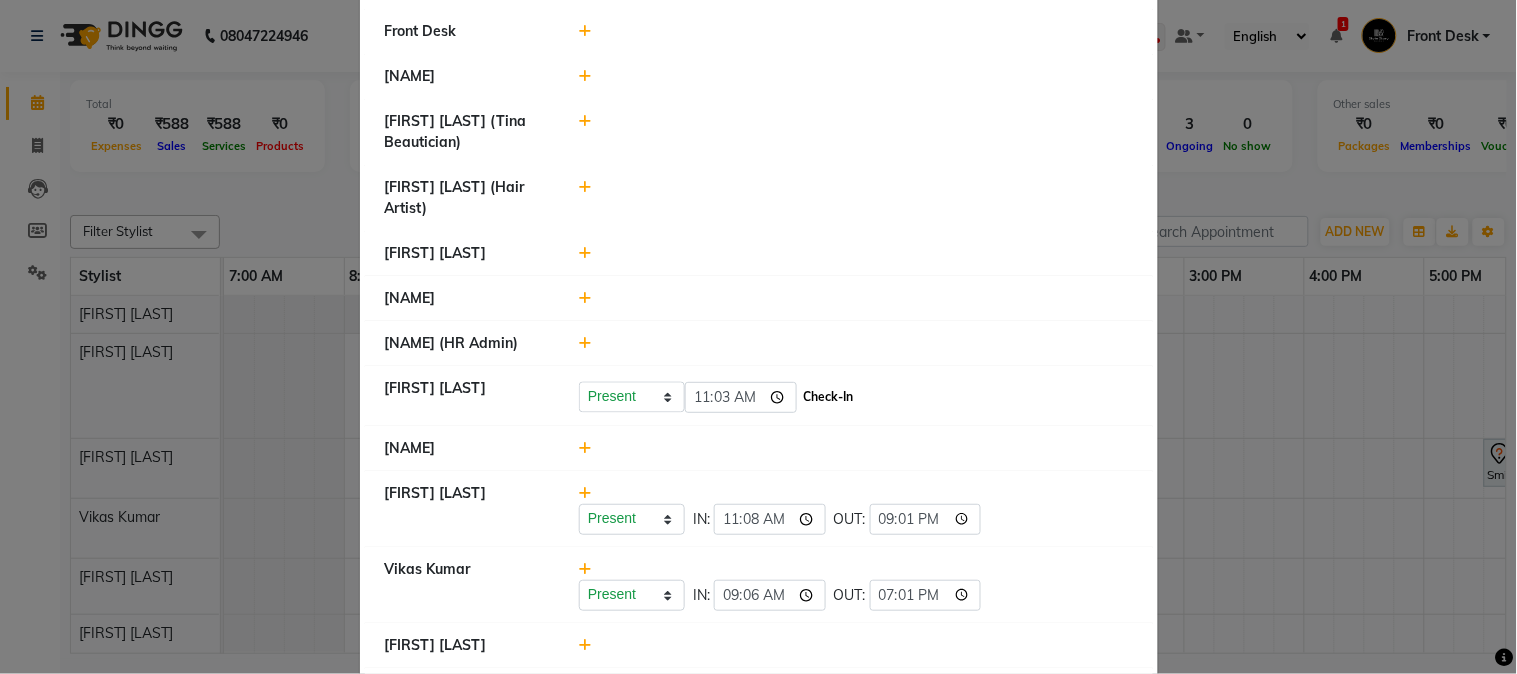 type on "11:03" 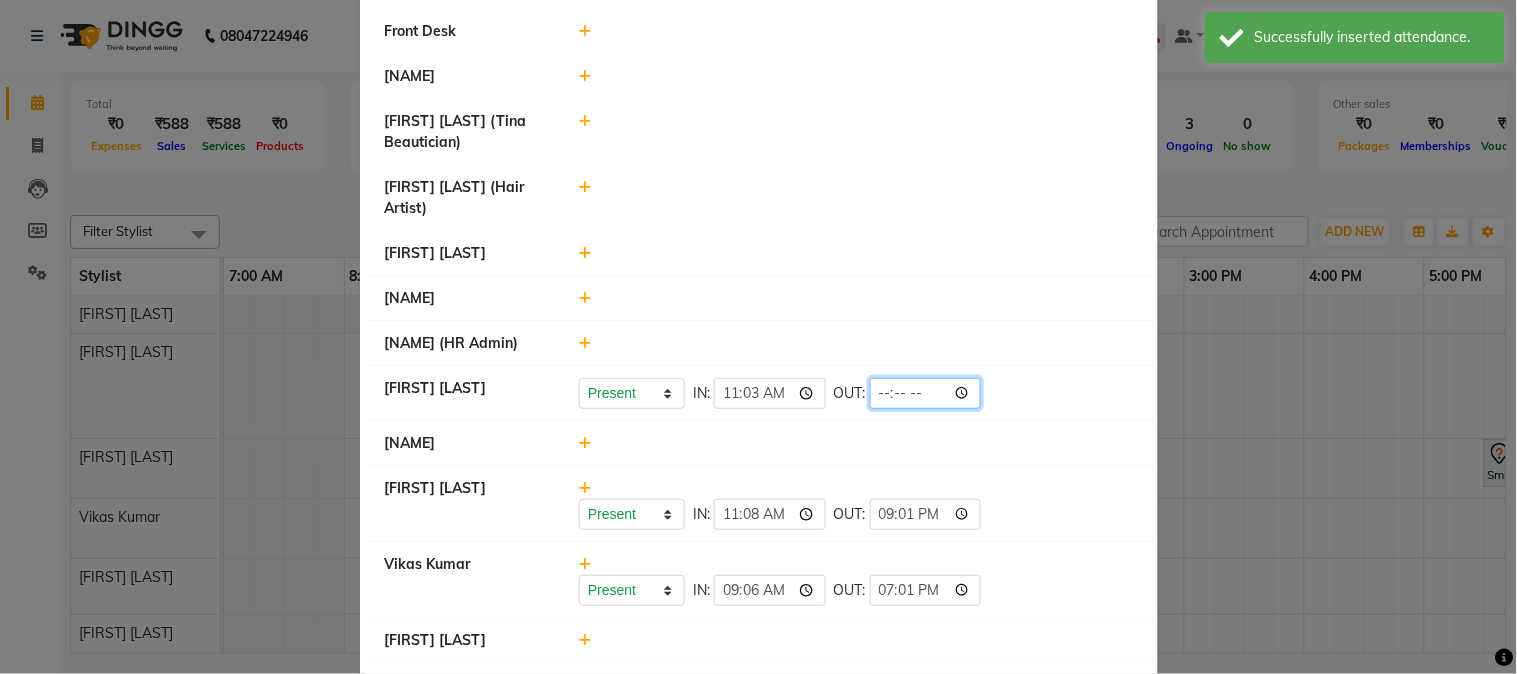 click 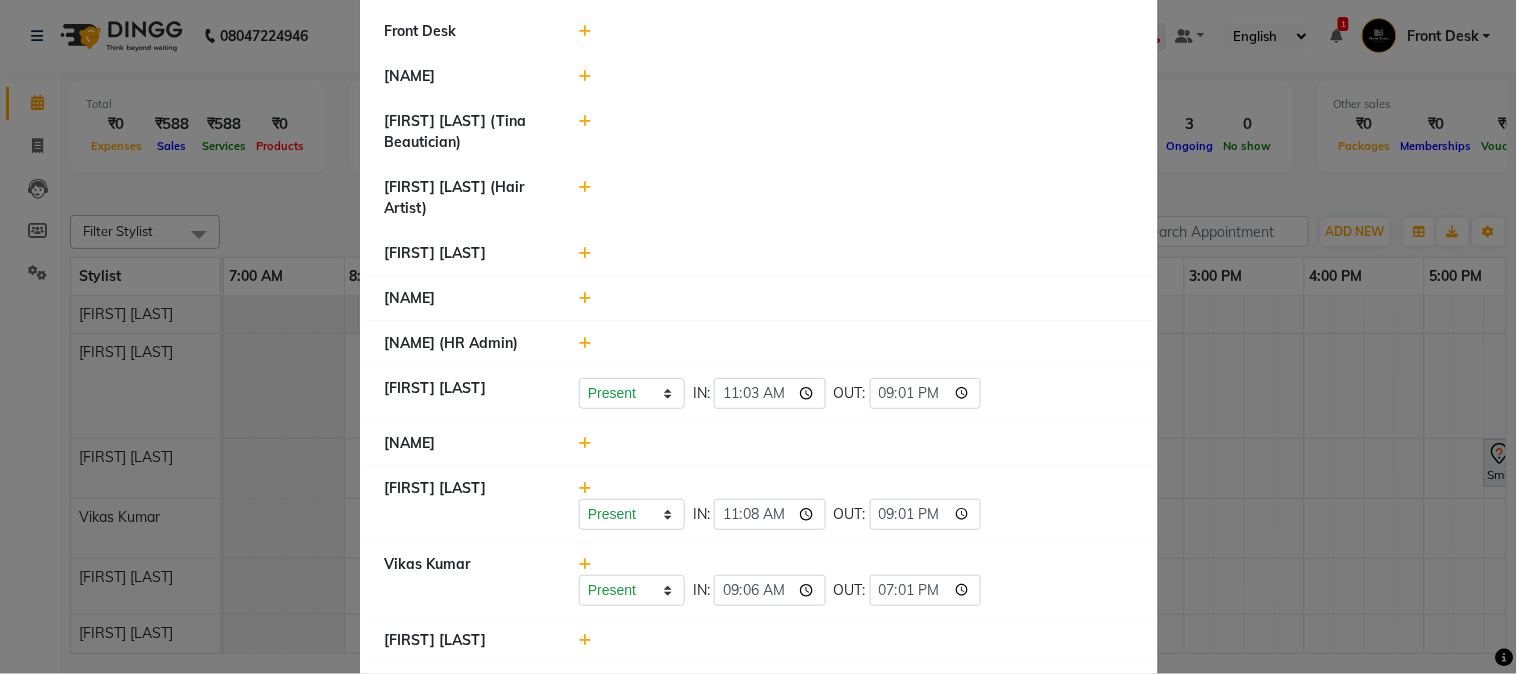 type on "21:01" 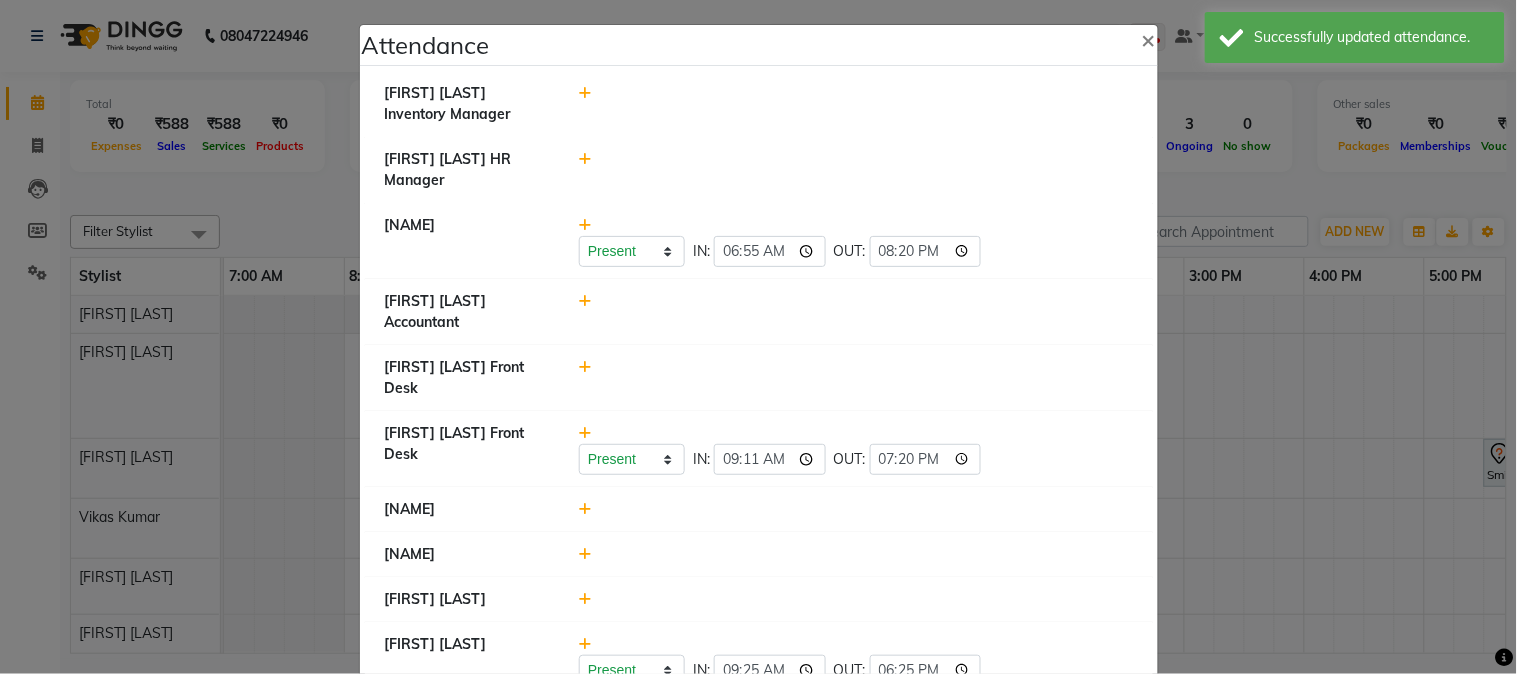 scroll, scrollTop: 0, scrollLeft: 0, axis: both 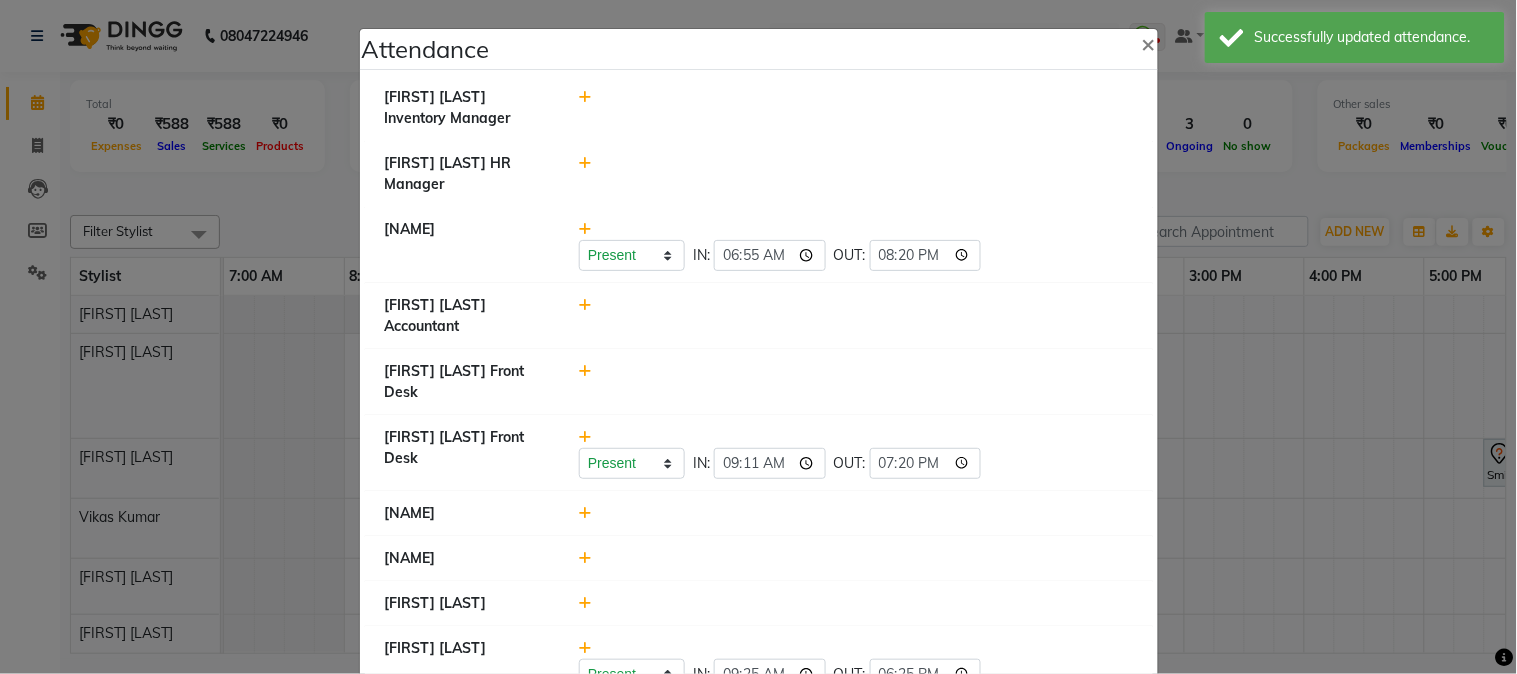 click on "Attendance ×  [FIRST] [LAST] Inventory Manager   [FIRST] [LAST] HR Manager   [FIRST] [LAST]   Present   Absent   Late   Half Day   Weekly Off  IN:  06:55 OUT:  20:20  [FIRST] [LAST] Accountant   [FIRST] [LAST] Front Desk   [FIRST] [LAST] Front Desk   Present   Absent   Late   Half Day   Weekly Off  IN:  09:11 OUT:  19:20  [FIRST] [LAST]   [FIRST] [LAST]    [FIRST] [LAST]   [FIRST] [LAST]   Present   Absent   Late   Half Day   Weekly Off  IN:  09:25 OUT:  18:25  [FIRST] [LAST]   [FIRST] [LAST] Senior Accountant   Front Desk   [FIRST] [LAST]    [FIRST] [LAST] (Tina Beautician)   [FIRST] [LAST] (Hair Artist)   [FIRST] [LAST]   [FIRST] [LAST]    [FIRST] [LAST] (HR Admin)   [FIRST] [LAST]   [FIRST] [LAST]   [FIRST] [LAST]   [FIRST] [LAST]   Present   Absent   Late   Half Day   Weekly Off  IN:  11:03 OUT:  21:01  [FIRST] [LAST]   [FIRST] [LAST]   Present   Absent   Late   Half Day   Weekly Off  IN:  11:08 OUT:  21:01  [FIRST] [LAST]   Present   Absent   Late   Half Day   Weekly Off  IN:  09:06 OUT:  19:01  [FIRST] [LAST]   [FIRST] [LAST]   Present   Absent   Late   Half Day   Weekly Off  IN:" 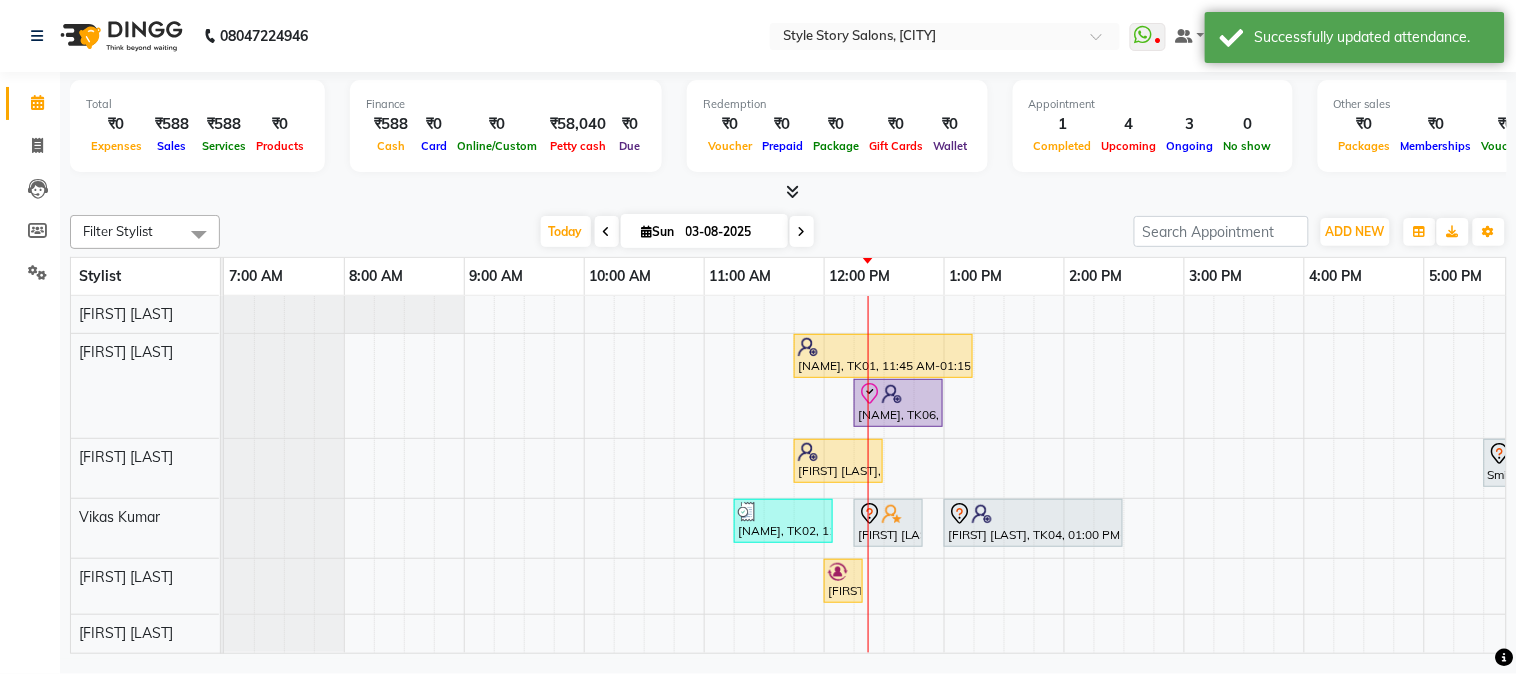 scroll, scrollTop: 13, scrollLeft: 0, axis: vertical 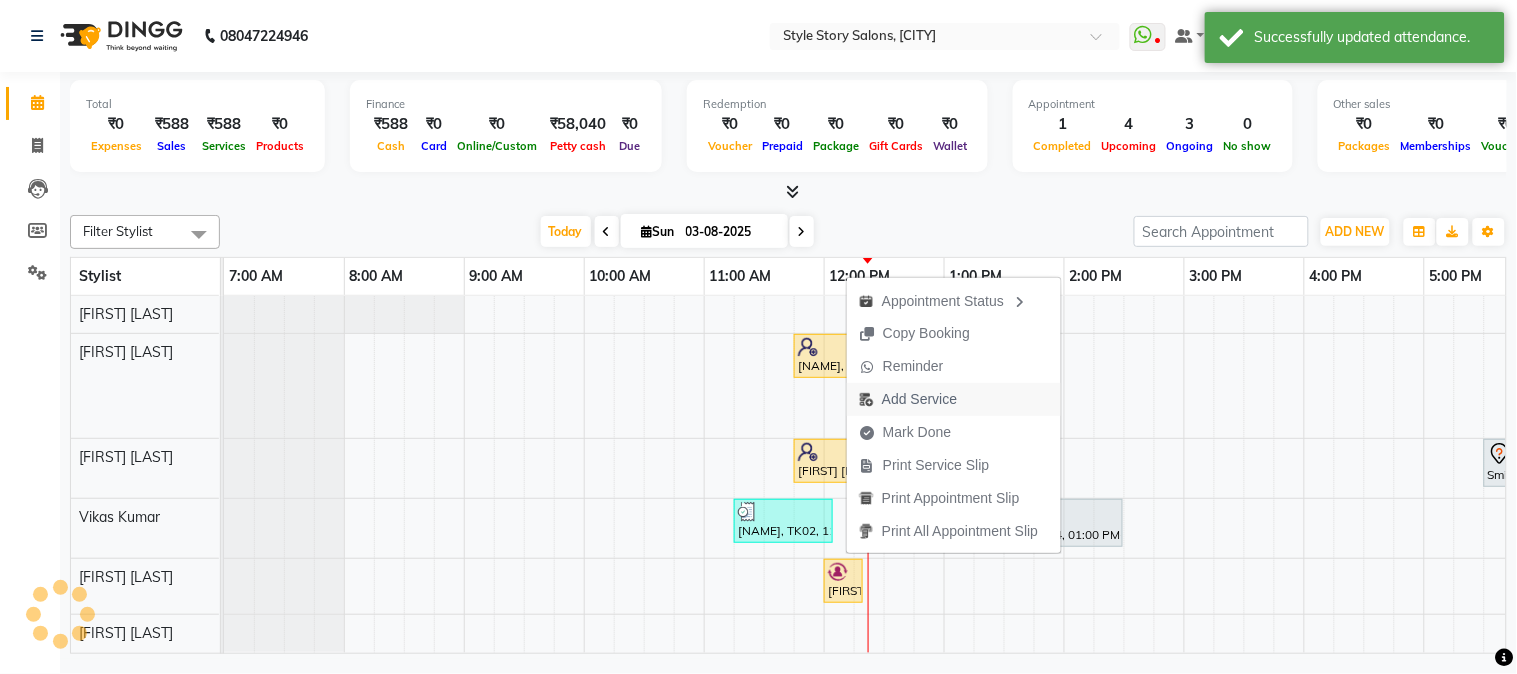 click on "Add Service" at bounding box center (919, 399) 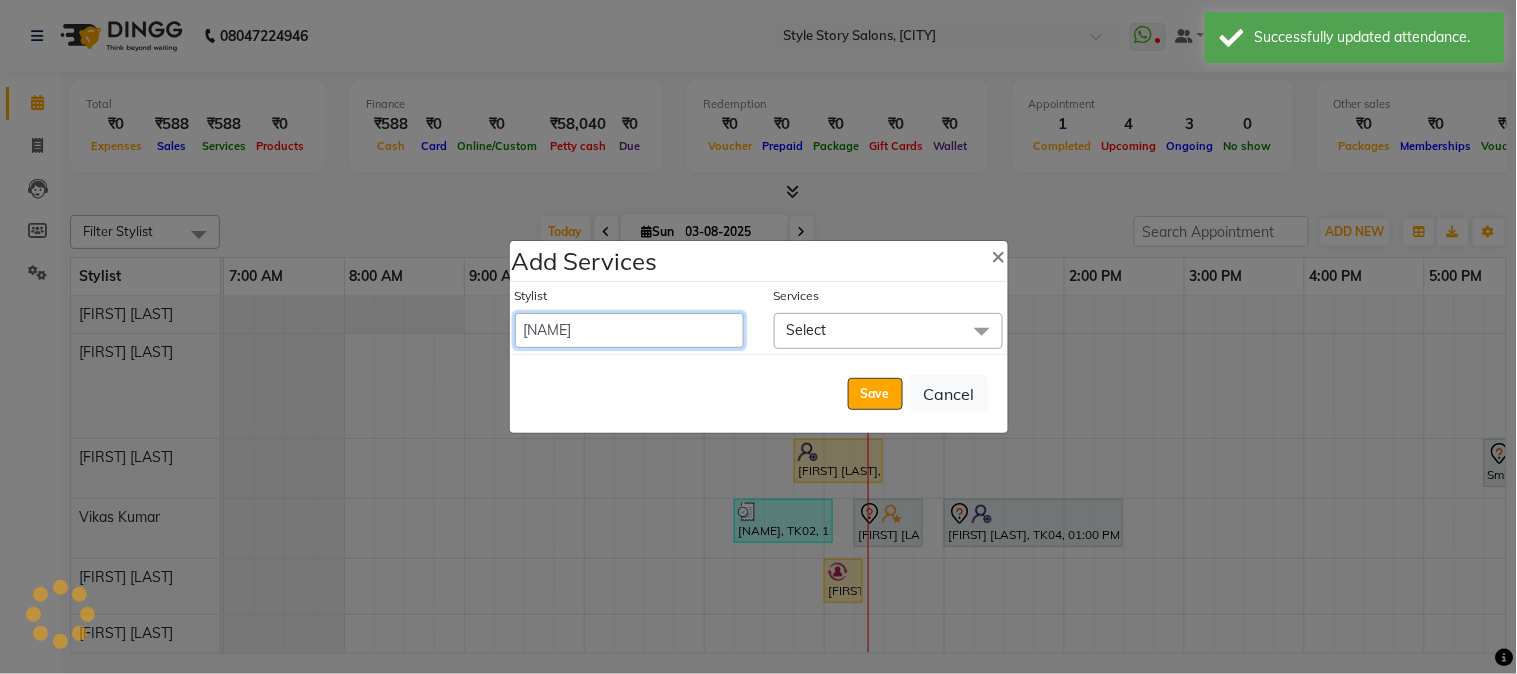 click on "[NAME] [NAME] Front Desk [NAME] [NAME] Front Desk [NAME] [NAME] [NAME] [NAME] [NAME] Senior Accountant [NAME] [NAME] [NAME] (HR Admin) [NAME] [NAME] [NAME] [NAME] [NAME] [NAME] [NAME] [NAME] [NAME] (Tina Beautician) [NAME] (Hair Artist) [NAME] [NAME] [NAME] [NAME] [NAME] [NAME] [NAME] [NAME] [NAME] [NAME] [NAME]" at bounding box center [629, 330] 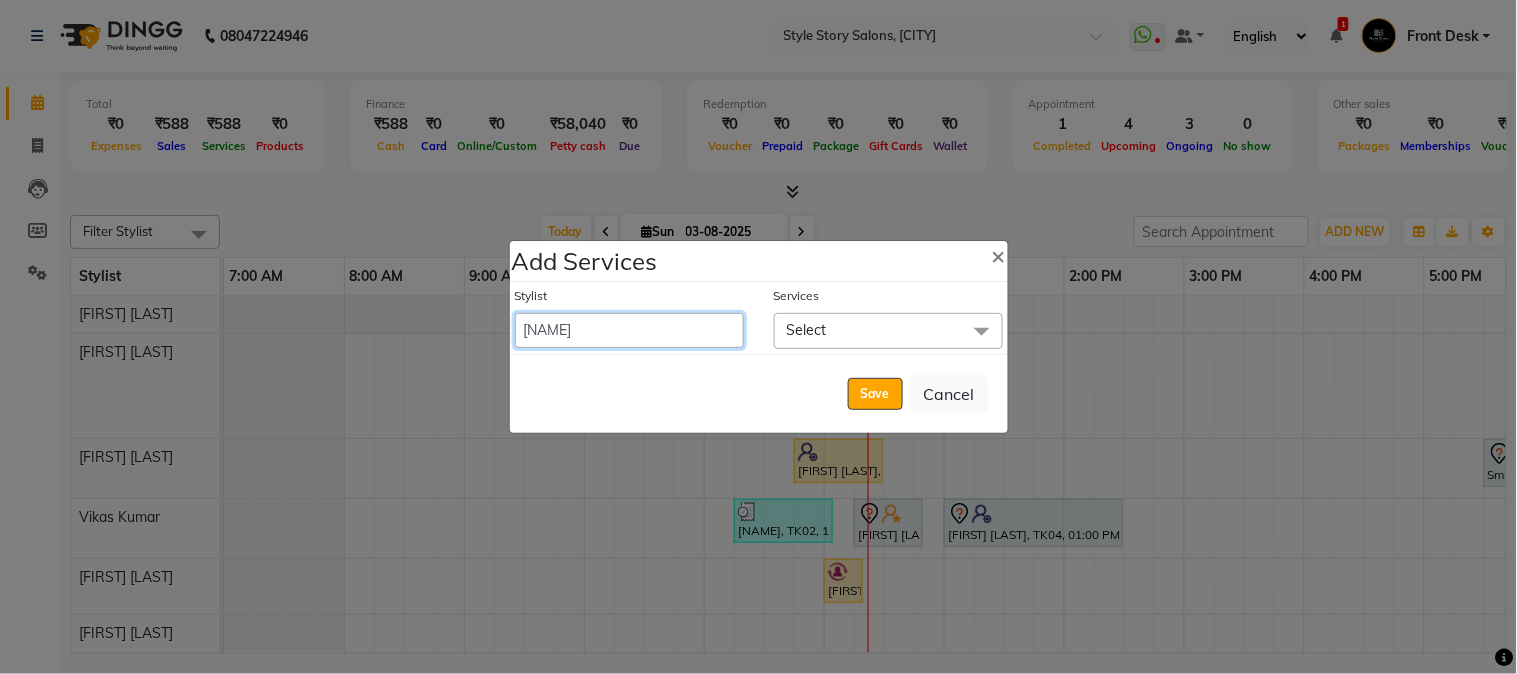 select on "61197" 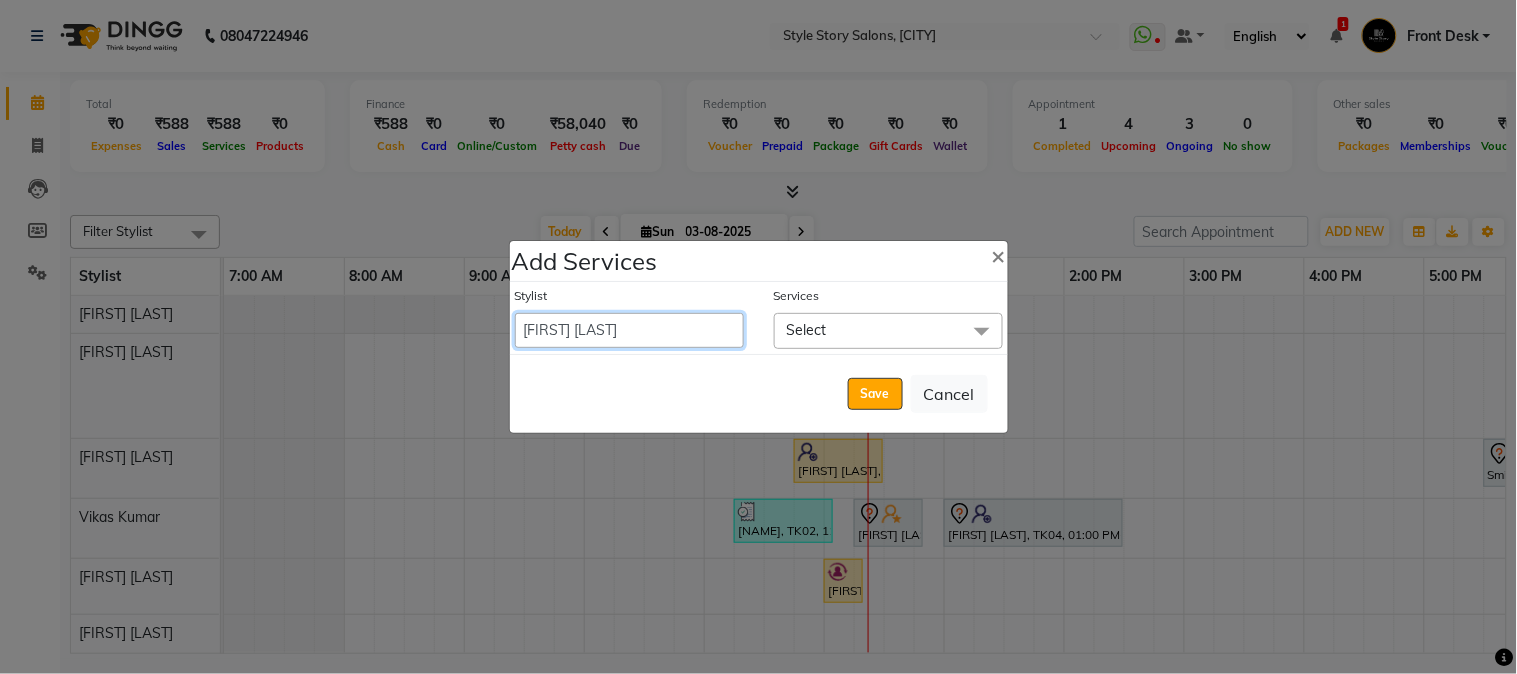 click on "[NAME] [NAME] Front Desk [NAME] [NAME] Front Desk [NAME] [NAME] [NAME] [NAME] [NAME] Senior Accountant [NAME] [NAME] [NAME] (HR Admin) [NAME] [NAME] [NAME] [NAME] [NAME] [NAME] [NAME] [NAME] [NAME] (Tina Beautician) [NAME] (Hair Artist) [NAME] [NAME] [NAME] [NAME] [NAME] [NAME] [NAME] [NAME] [NAME] [NAME] [NAME]" at bounding box center (629, 330) 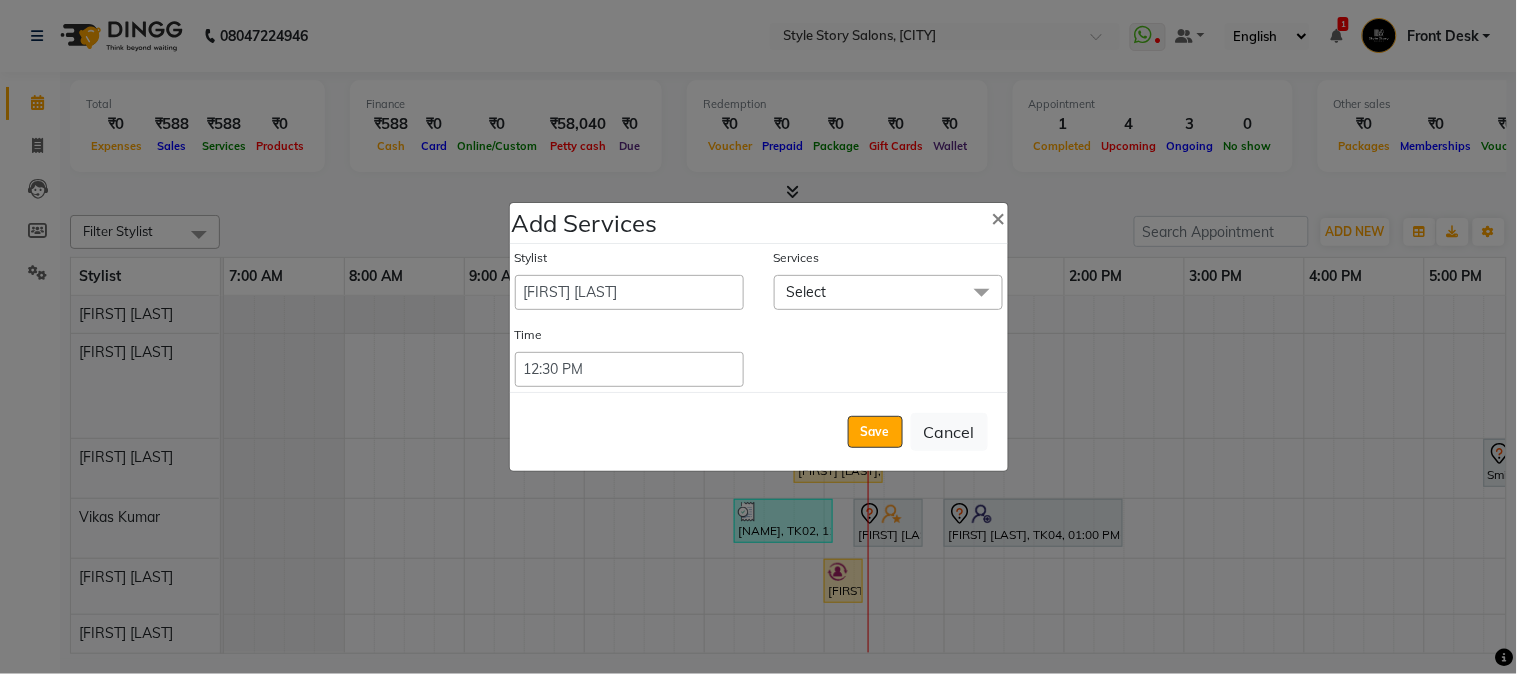 click on "Select" 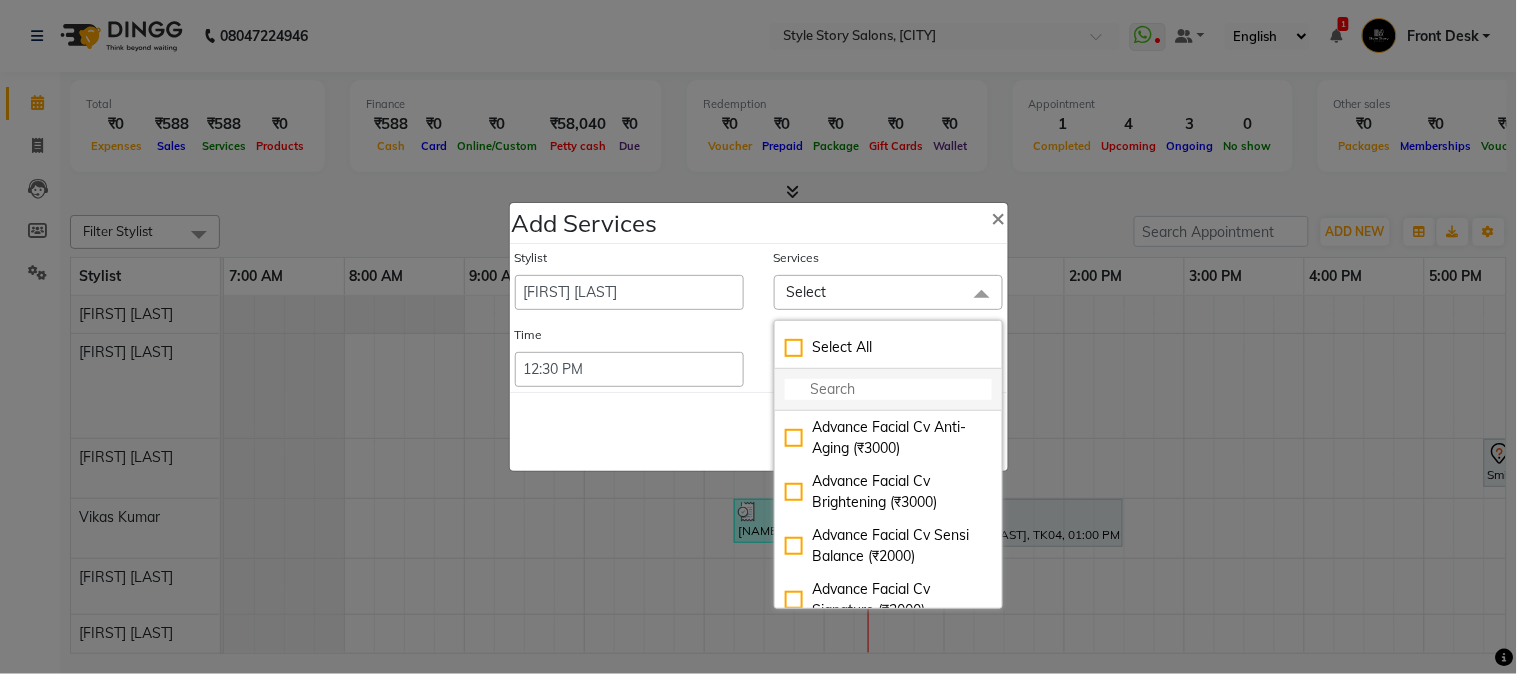 click 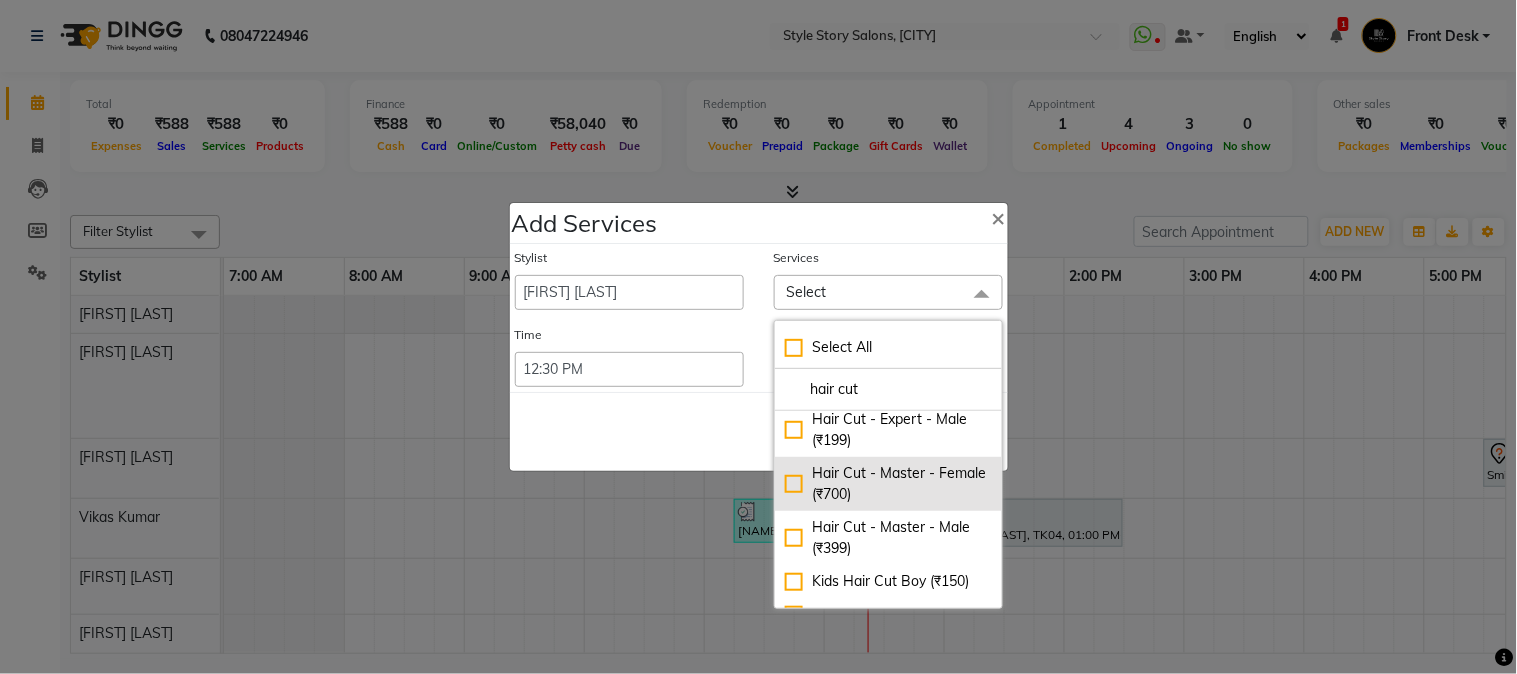 scroll, scrollTop: 84, scrollLeft: 0, axis: vertical 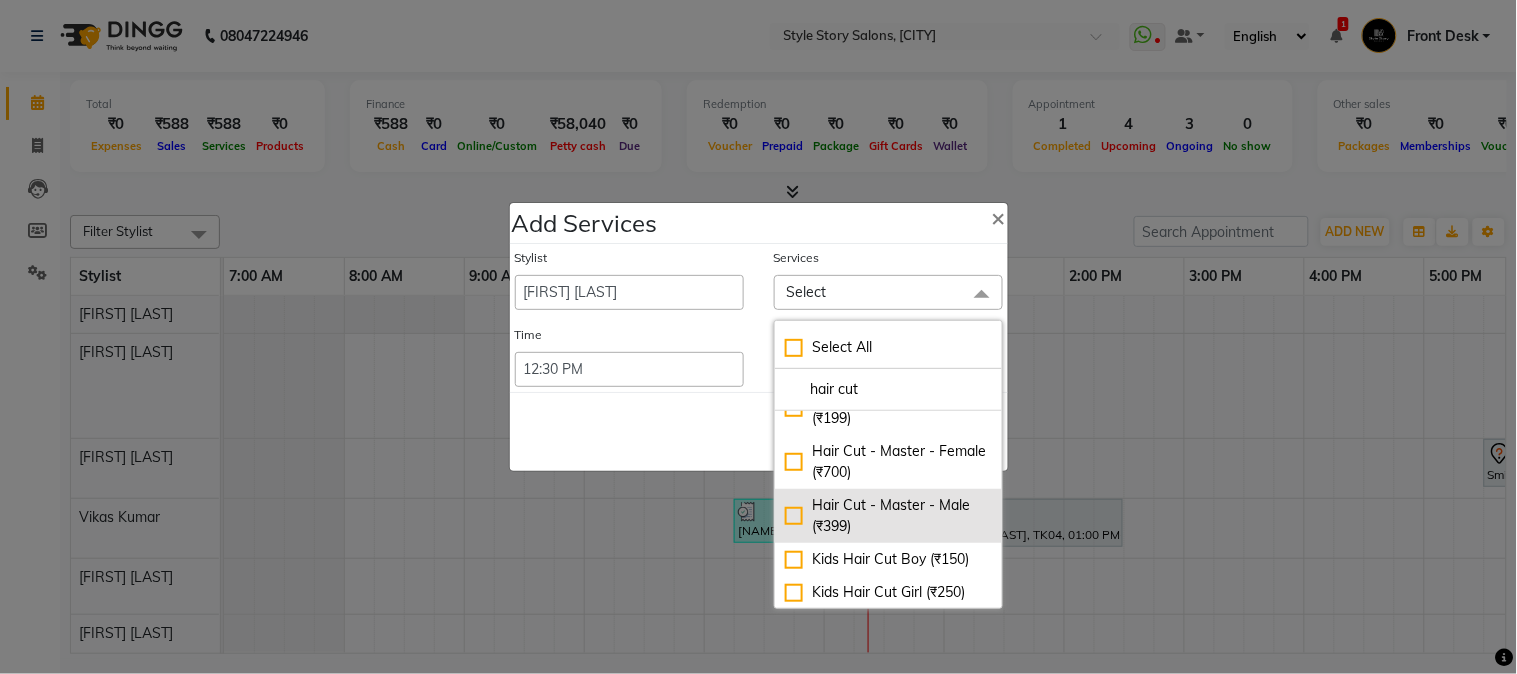 type on "hair cut" 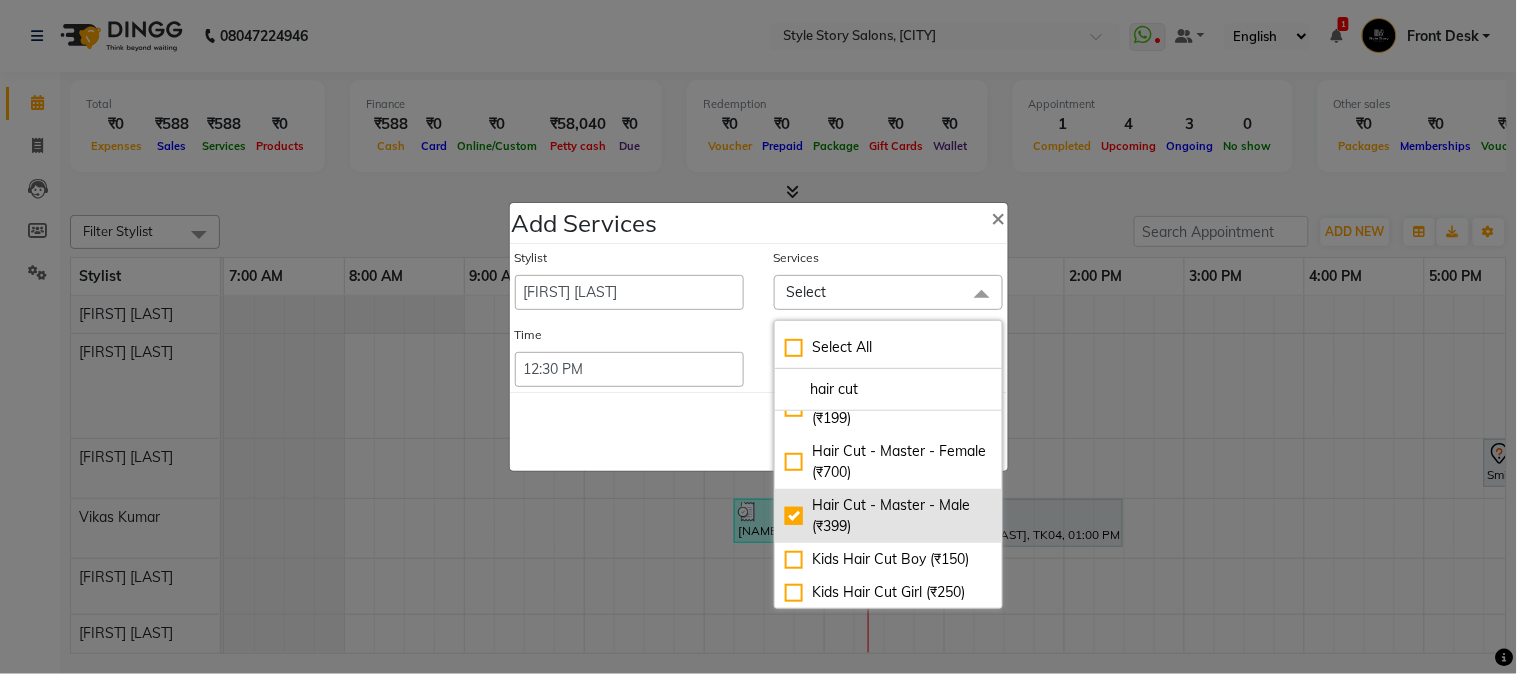 checkbox on "true" 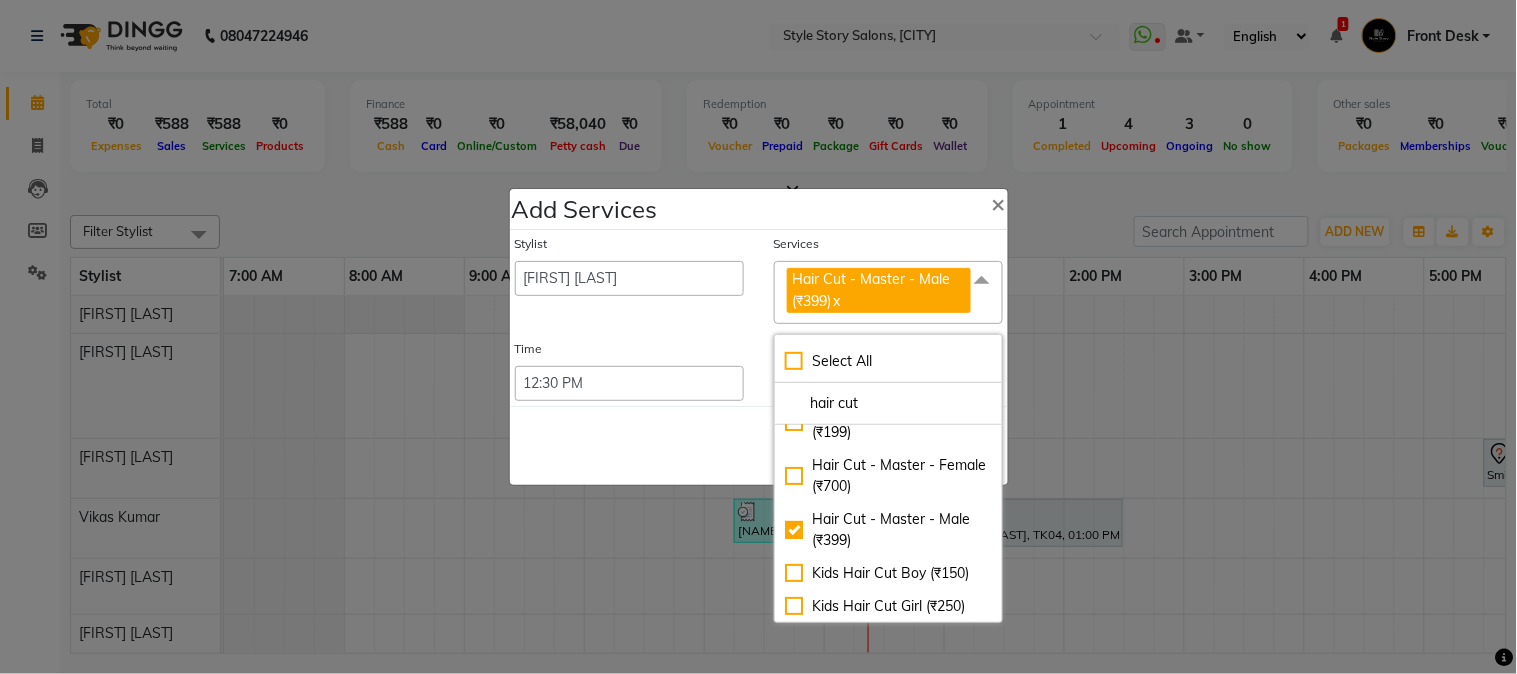 click on "Save   Cancel" 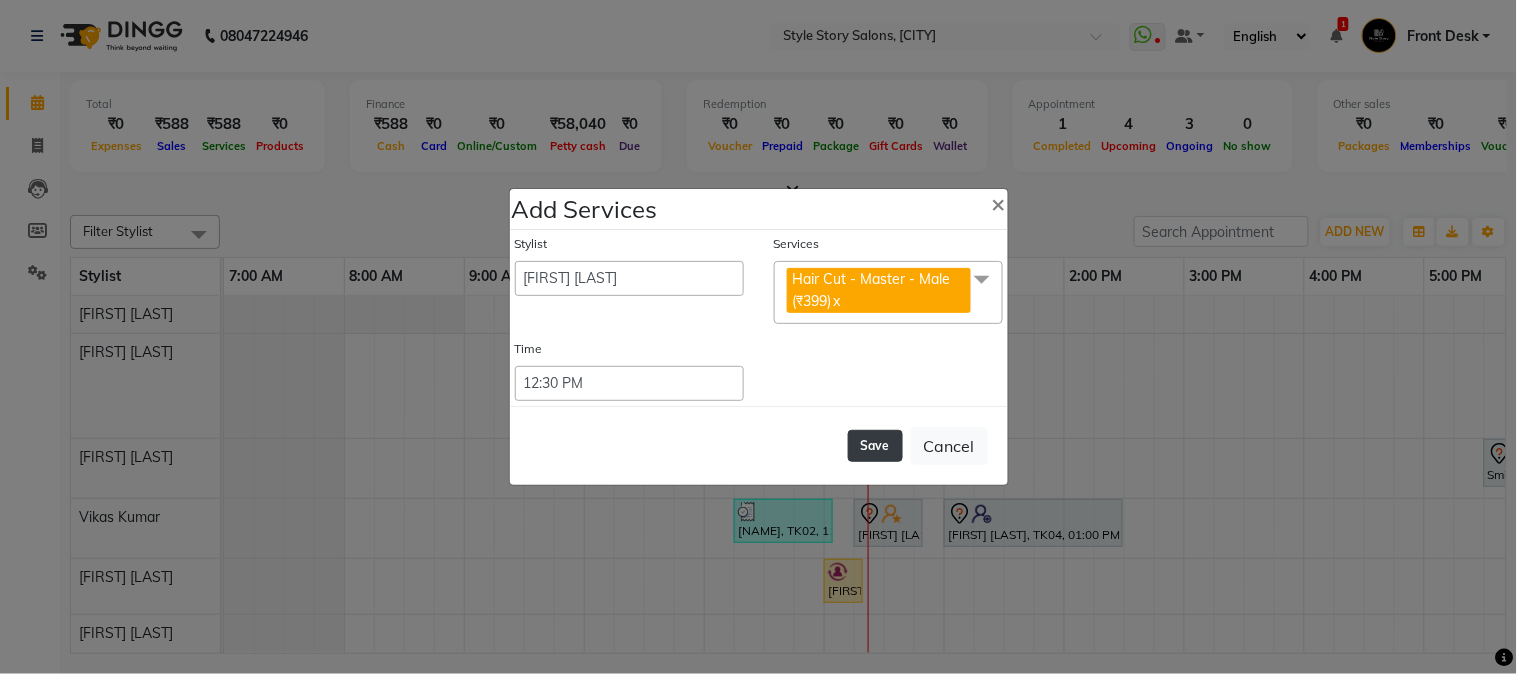 click on "Save" 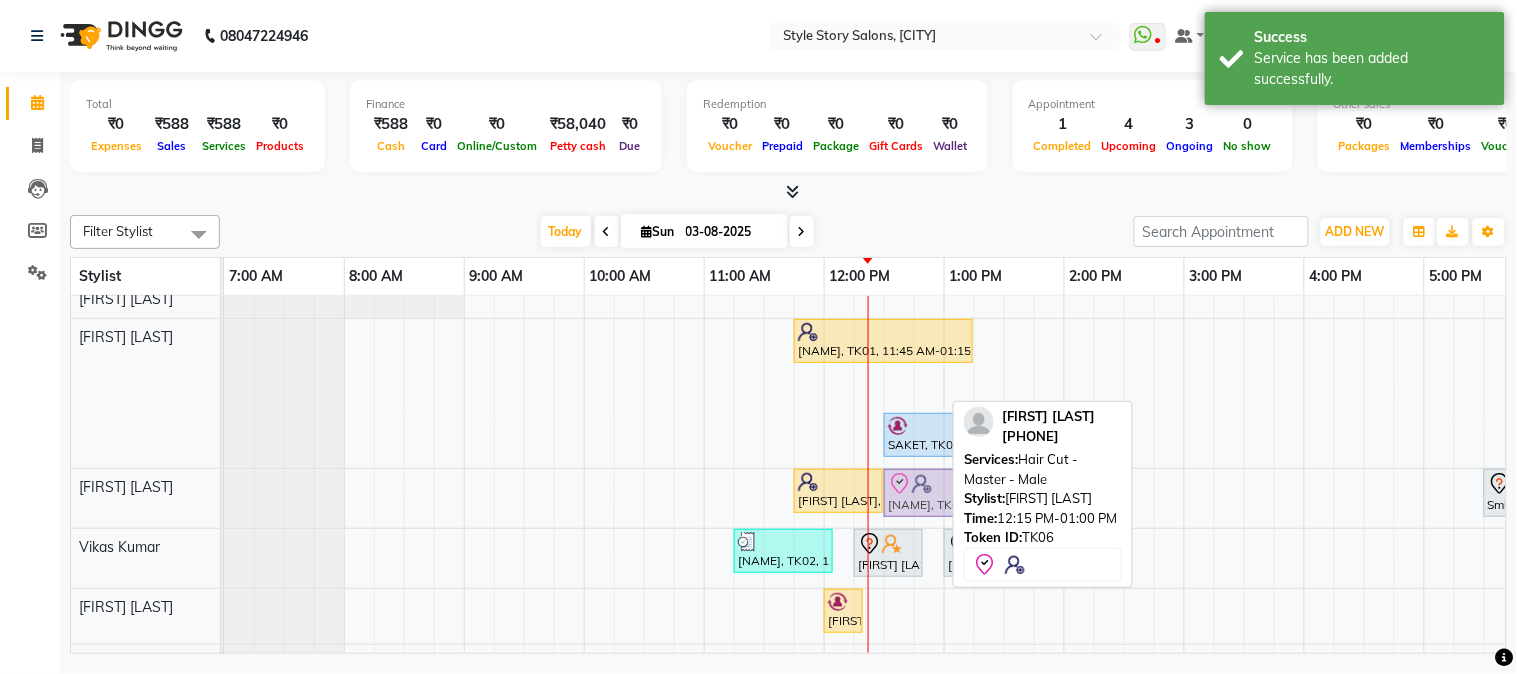 drag, startPoint x: 892, startPoint y: 377, endPoint x: 930, endPoint y: 473, distance: 103.24728 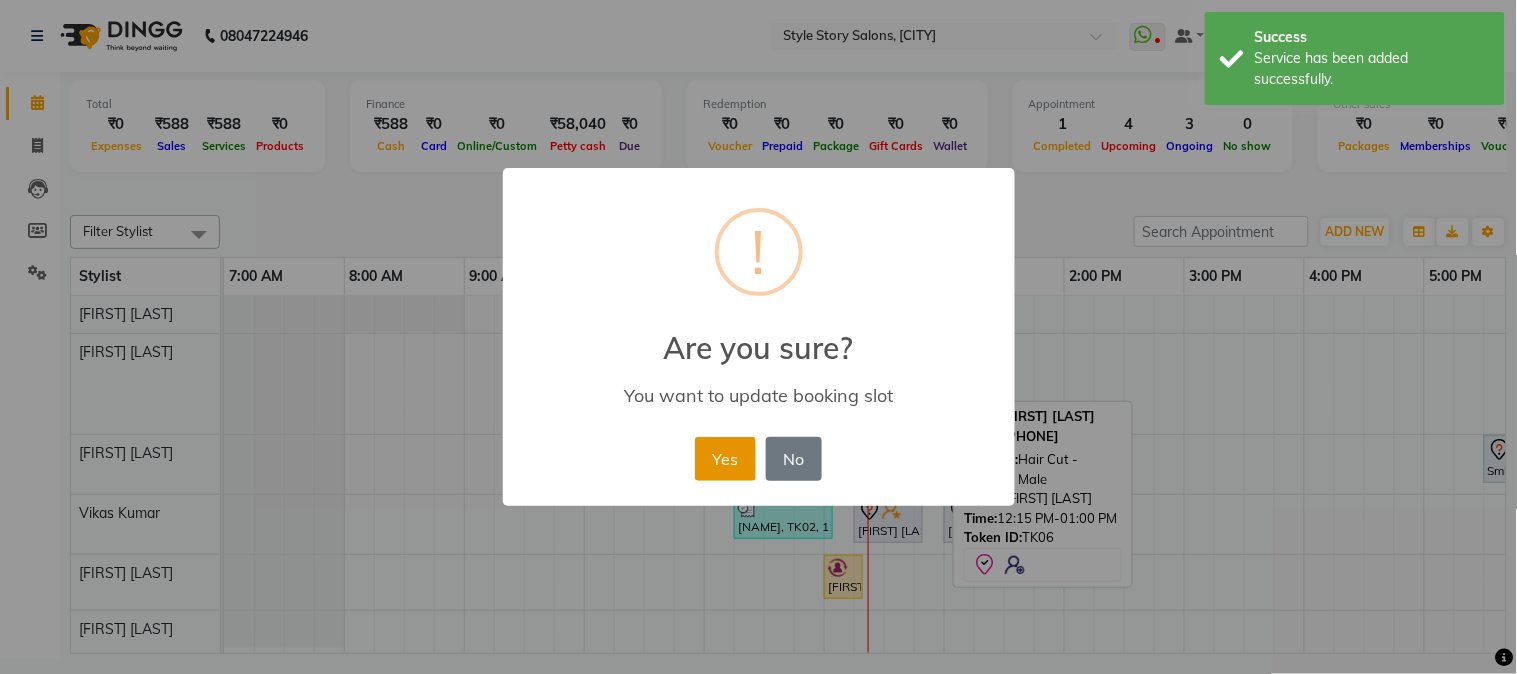 click on "Yes" at bounding box center [725, 459] 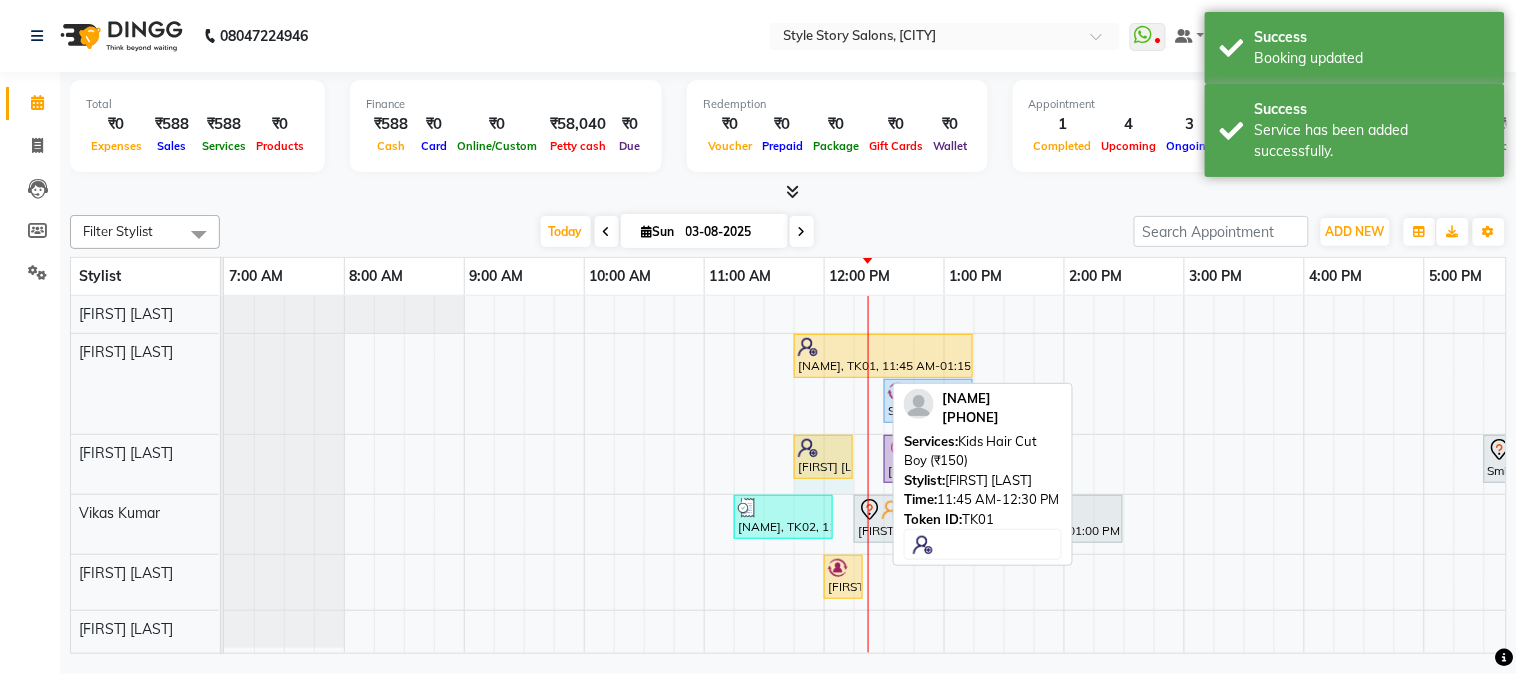 drag, startPoint x: 877, startPoint y: 424, endPoint x: 851, endPoint y: 431, distance: 26.925823 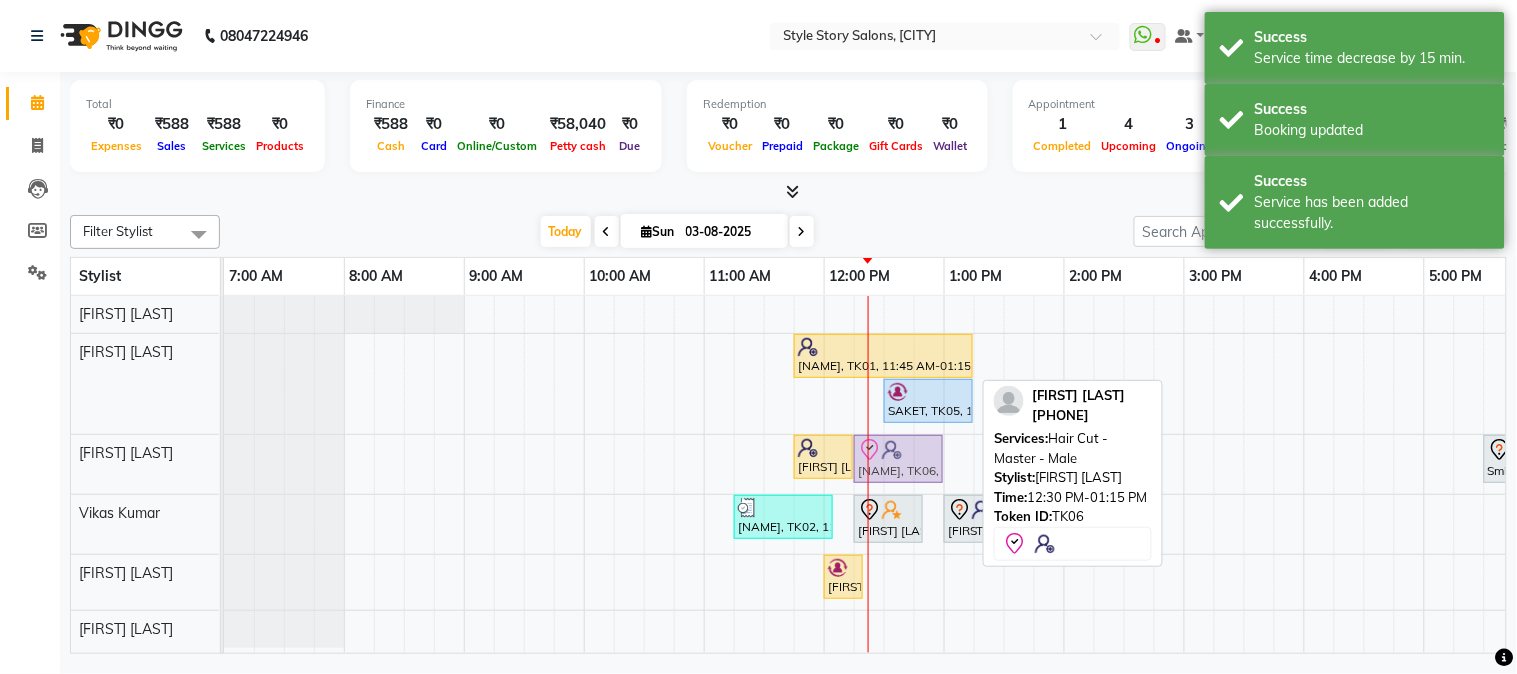 drag, startPoint x: 894, startPoint y: 435, endPoint x: 867, endPoint y: 445, distance: 28.79236 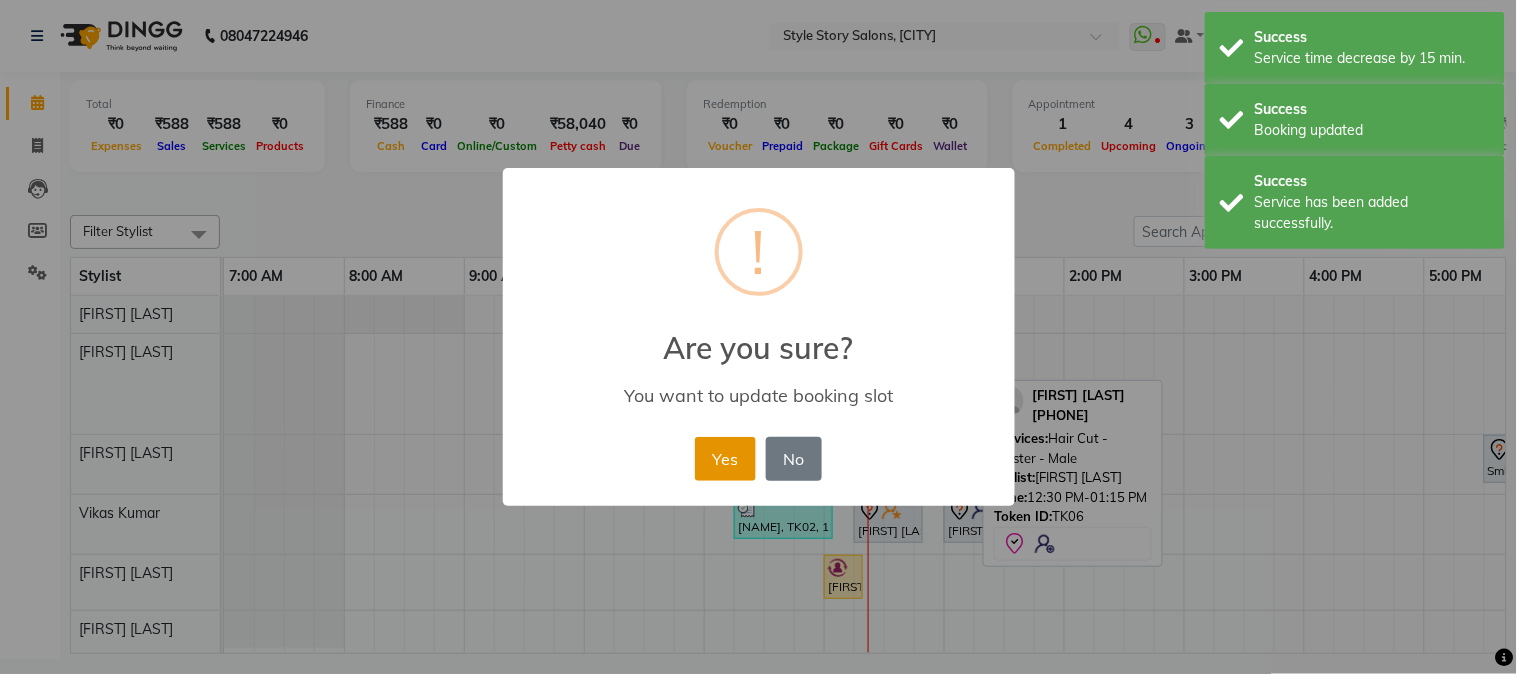 click on "Yes" at bounding box center (725, 459) 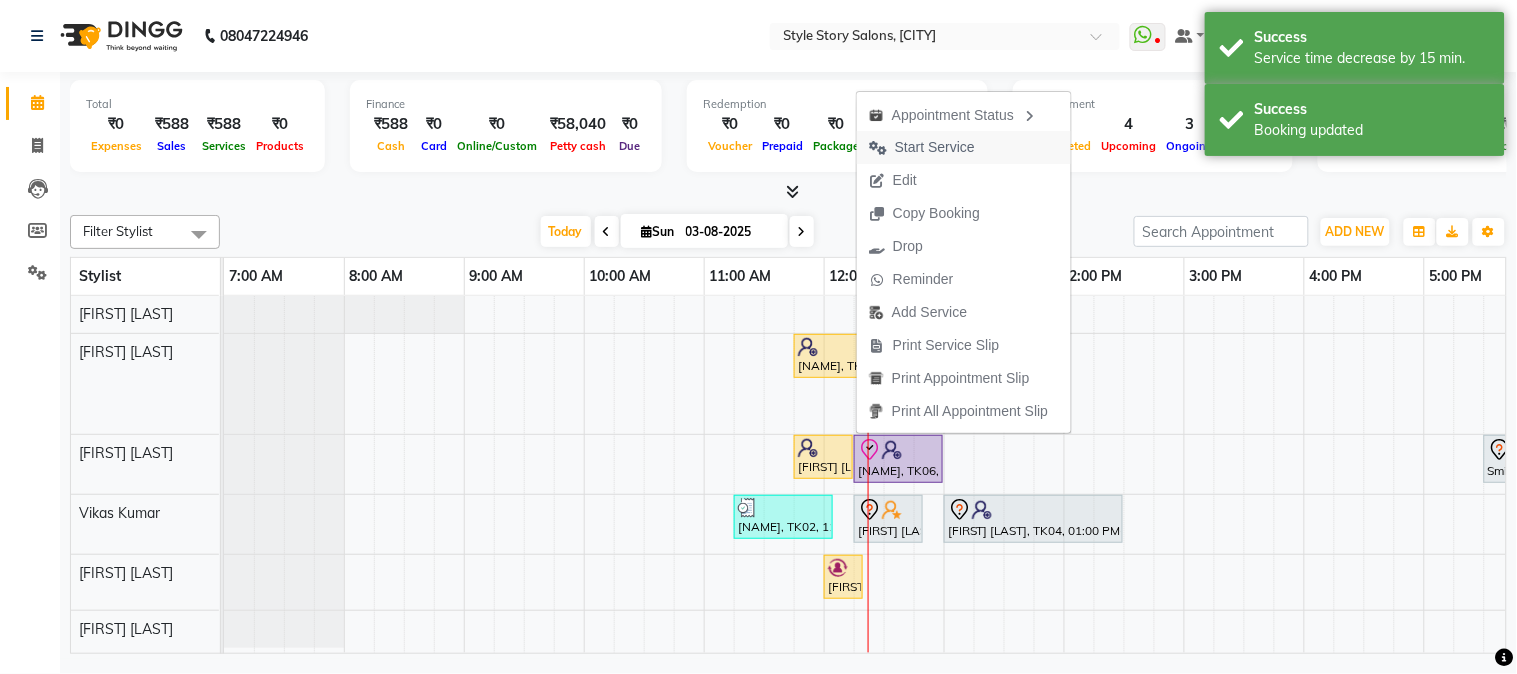 drag, startPoint x: 910, startPoint y: 150, endPoint x: 1320, endPoint y: 164, distance: 410.23895 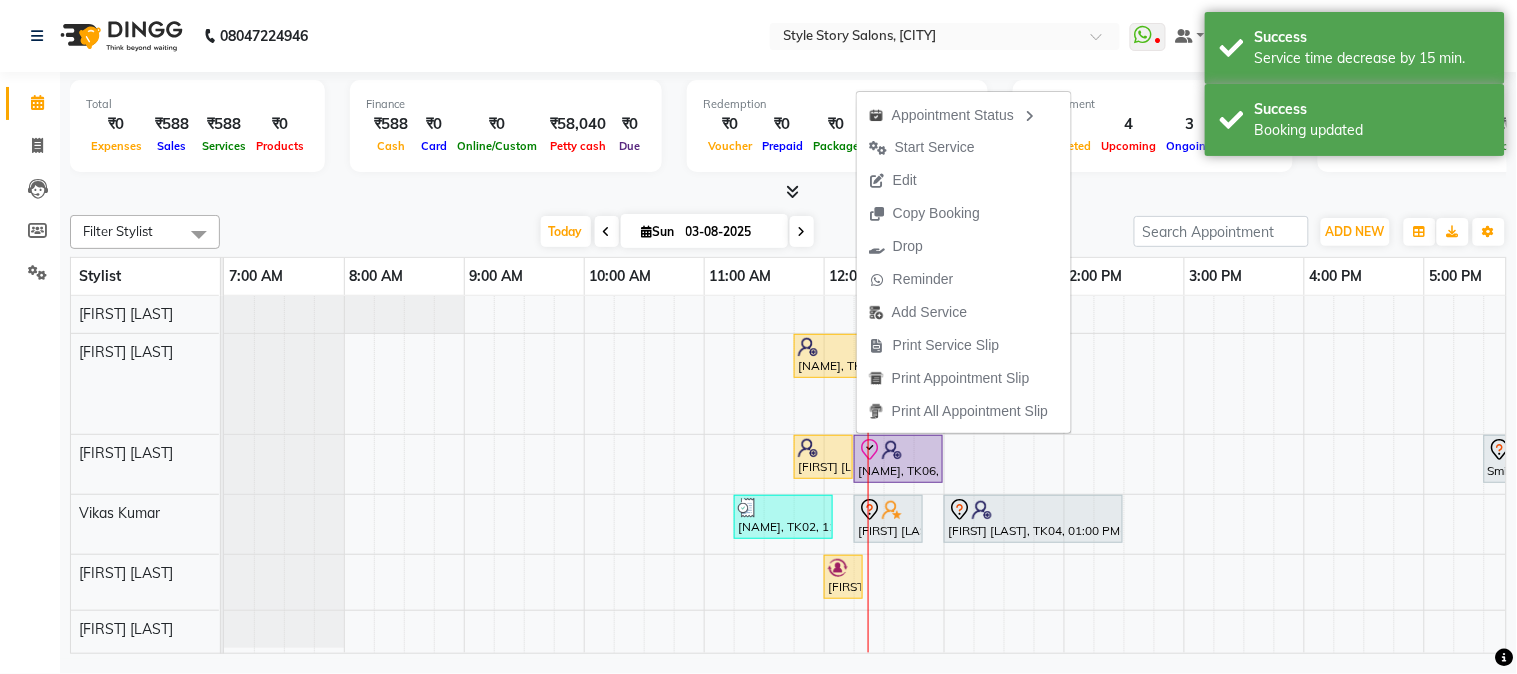 click on "Start Service" at bounding box center (935, 147) 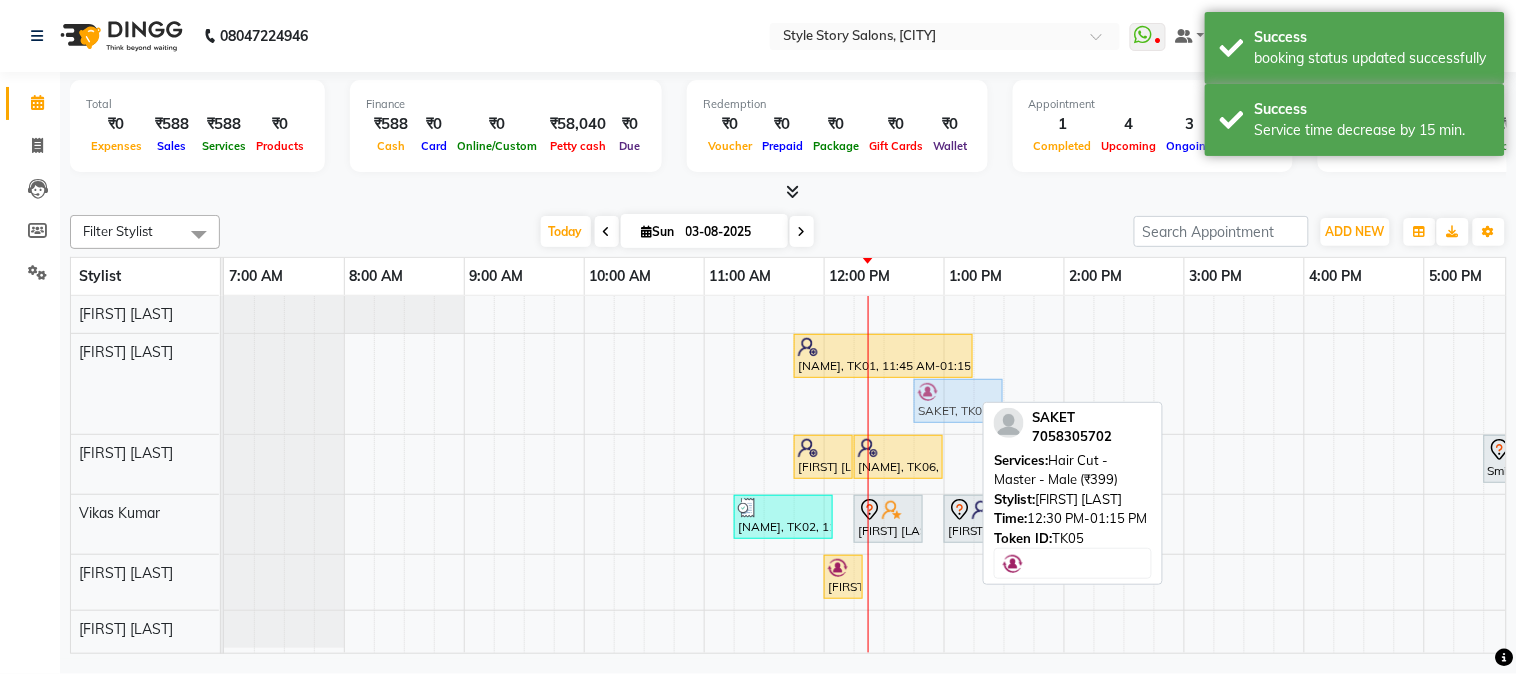 drag, startPoint x: 896, startPoint y: 372, endPoint x: 912, endPoint y: 384, distance: 20 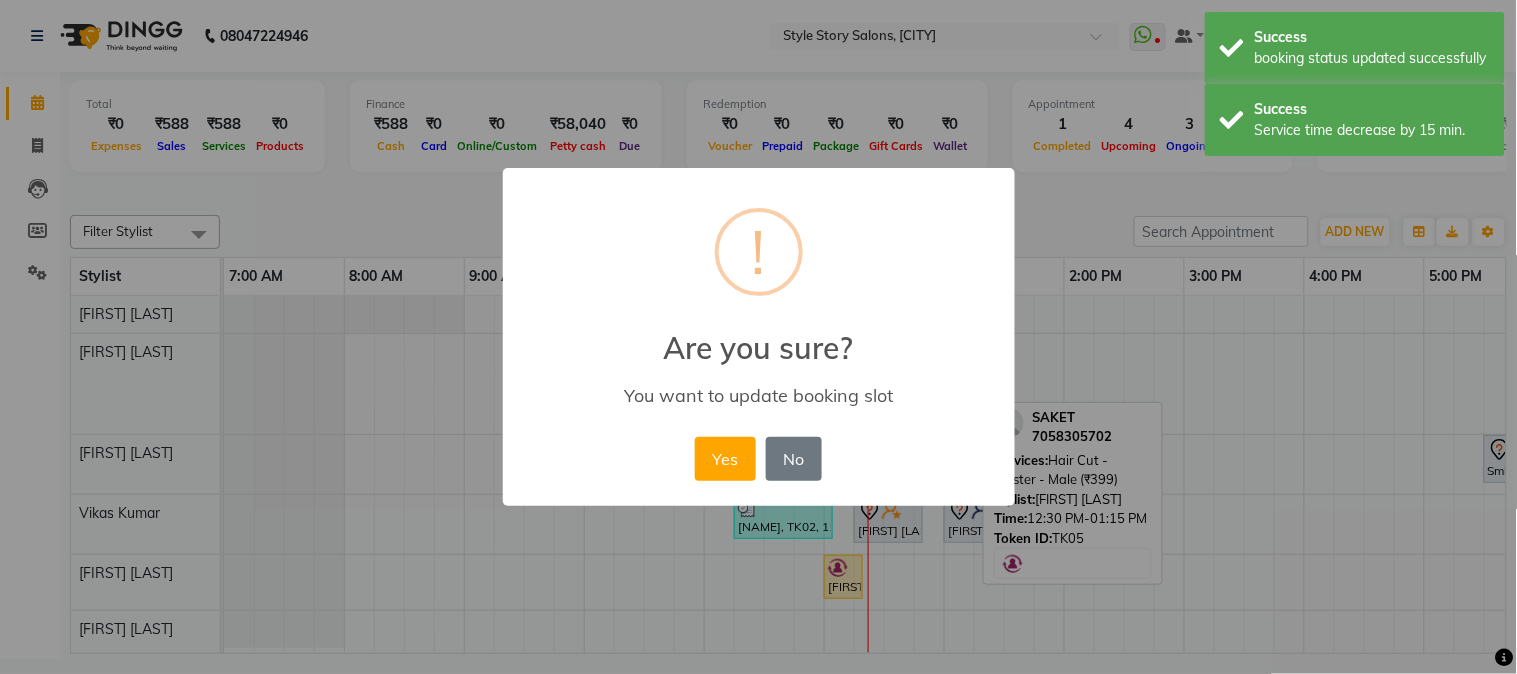 drag, startPoint x: 727, startPoint y: 455, endPoint x: 1088, endPoint y: 224, distance: 428.5814 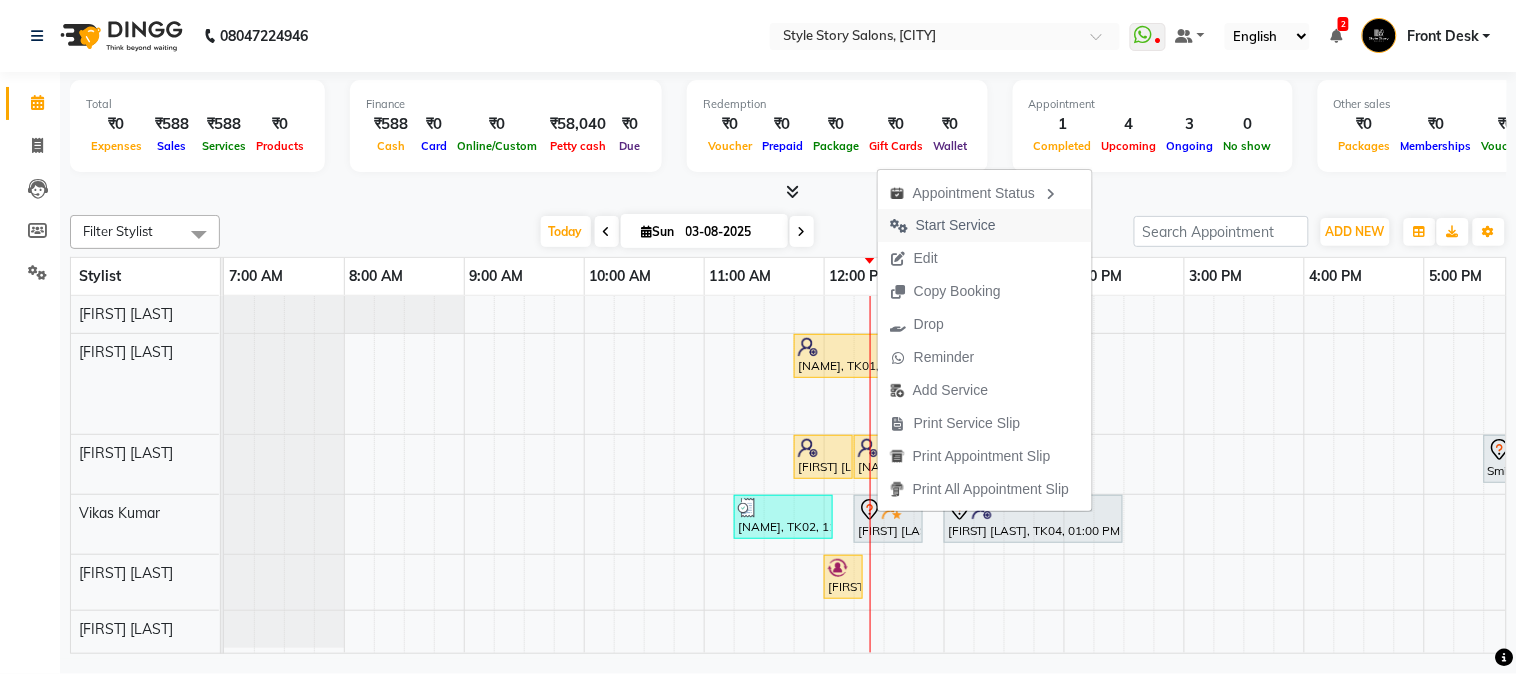 click on "Start Service" at bounding box center (956, 225) 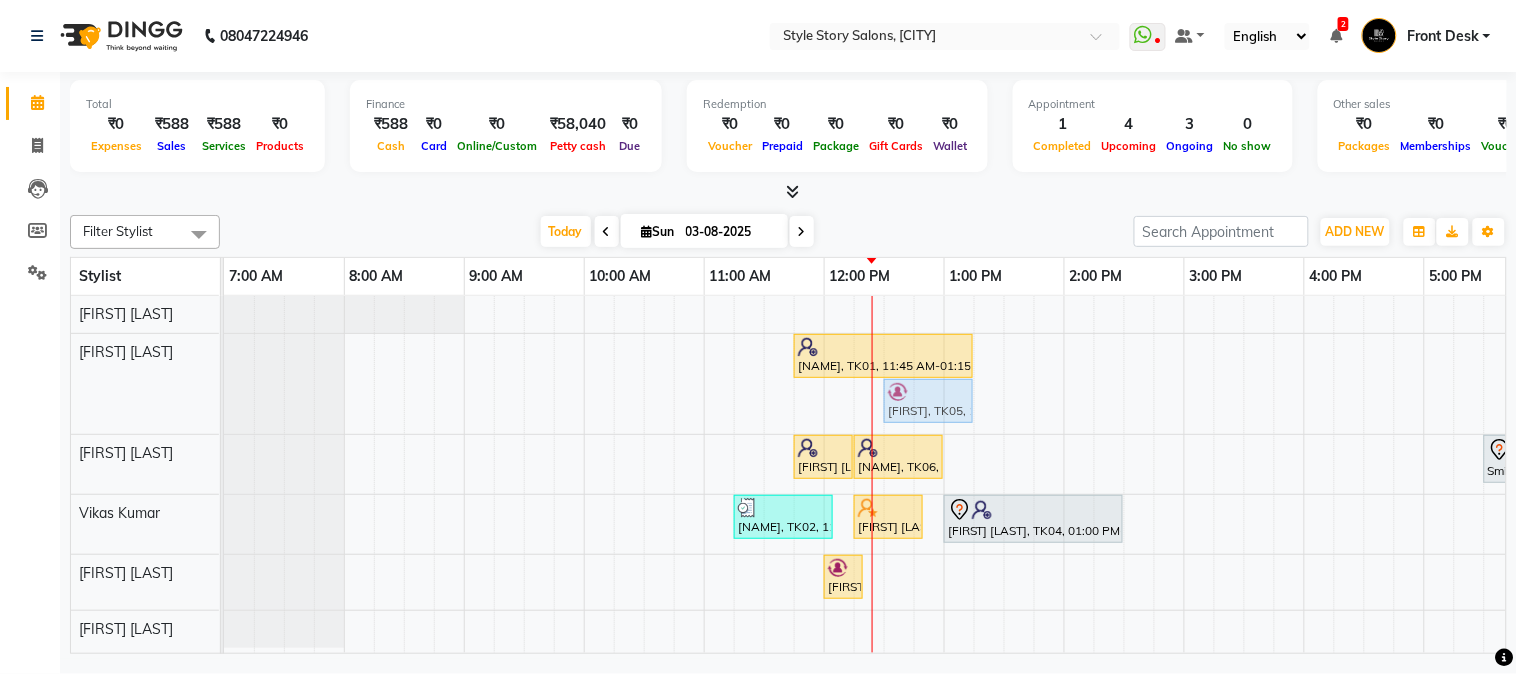 drag, startPoint x: 940, startPoint y: 394, endPoint x: 901, endPoint y: 401, distance: 39.623226 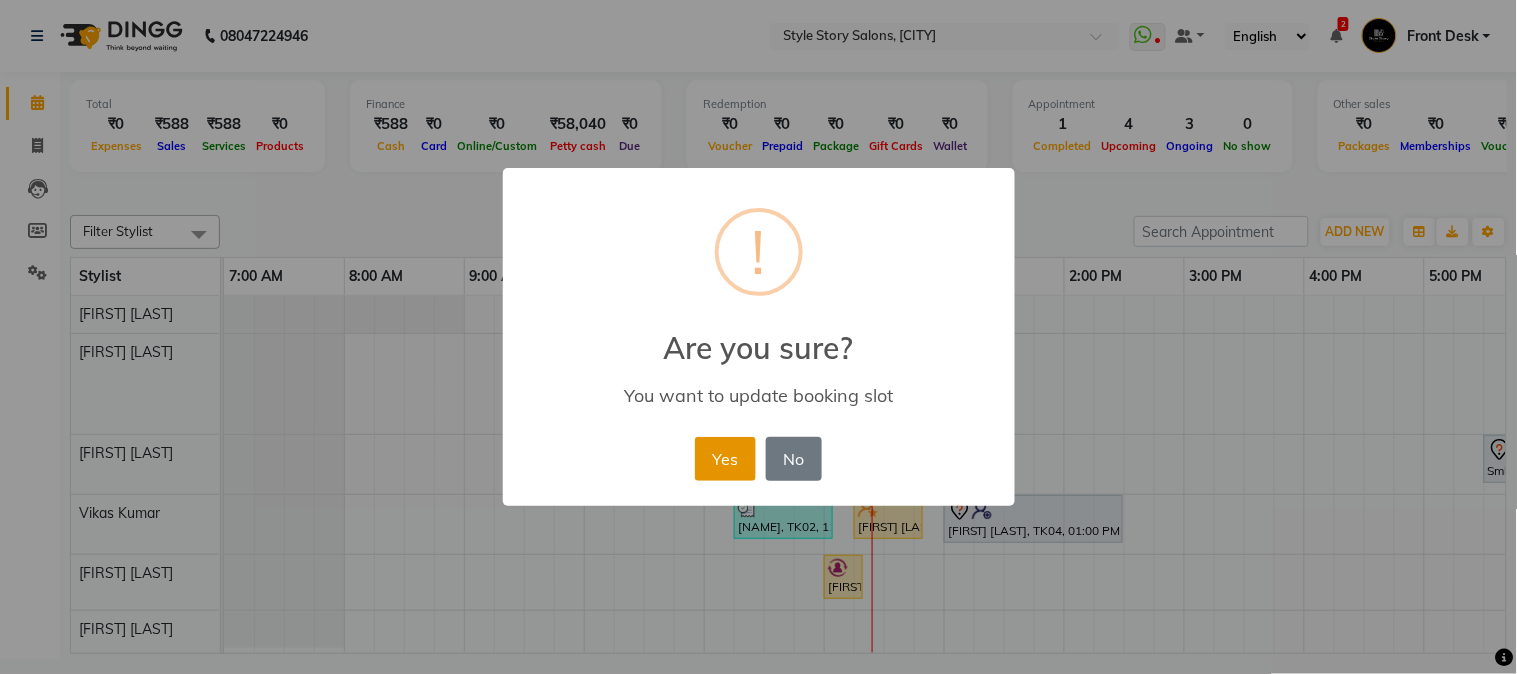 click on "Yes" at bounding box center (725, 459) 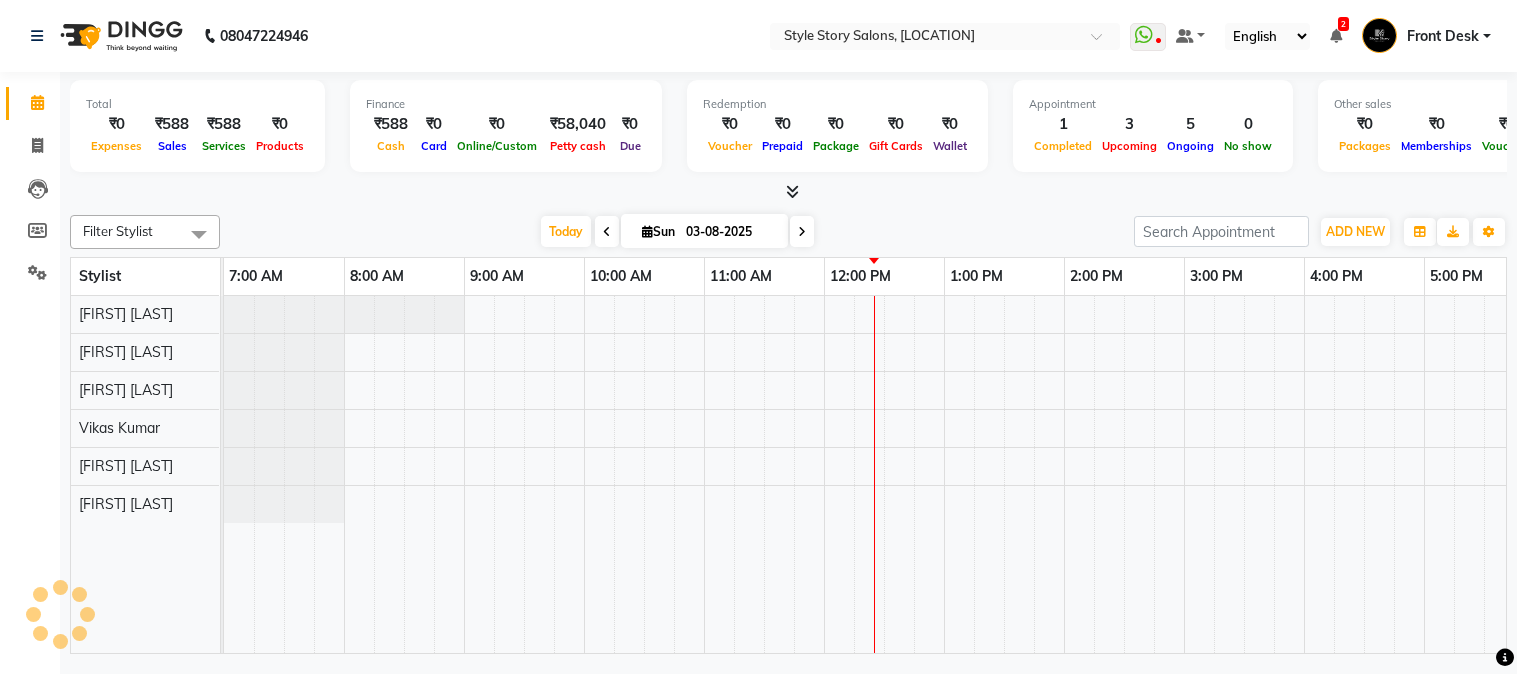 scroll, scrollTop: 0, scrollLeft: 0, axis: both 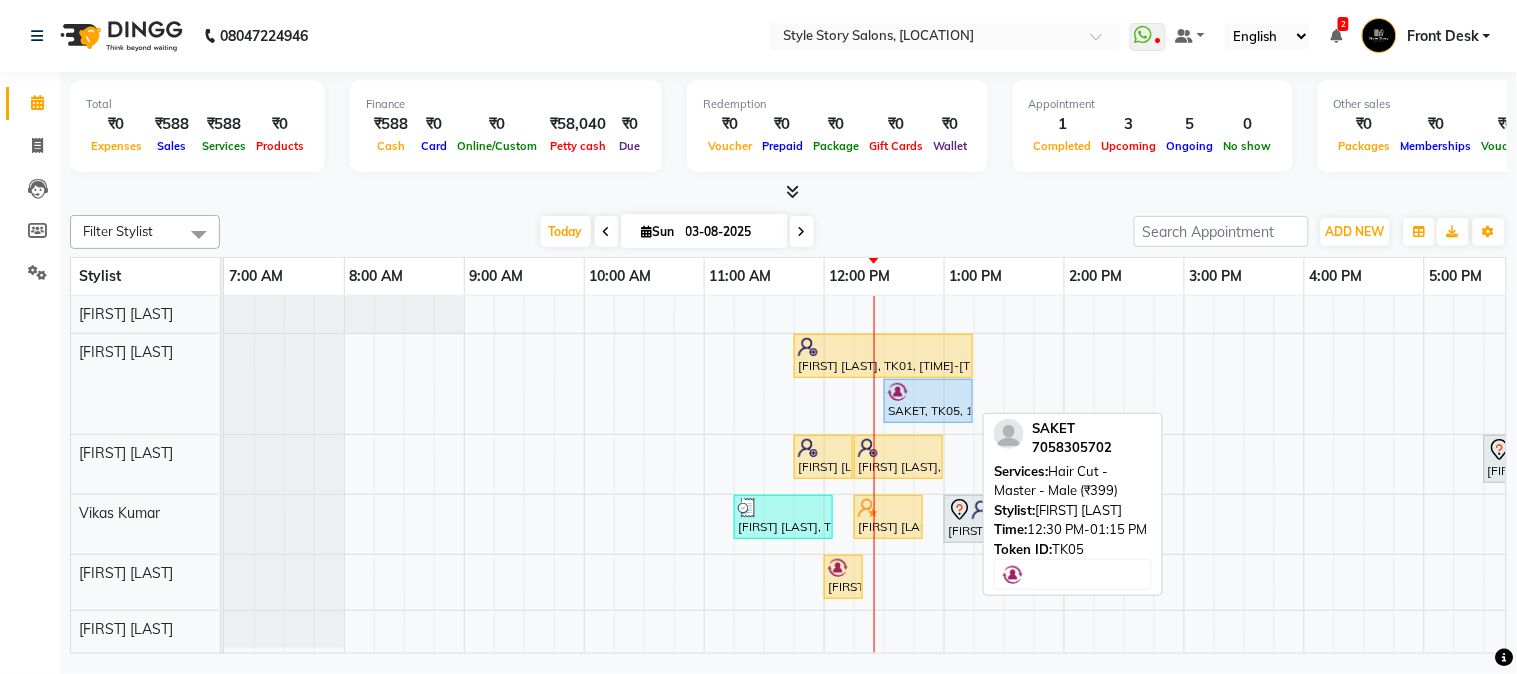 click at bounding box center [928, 392] 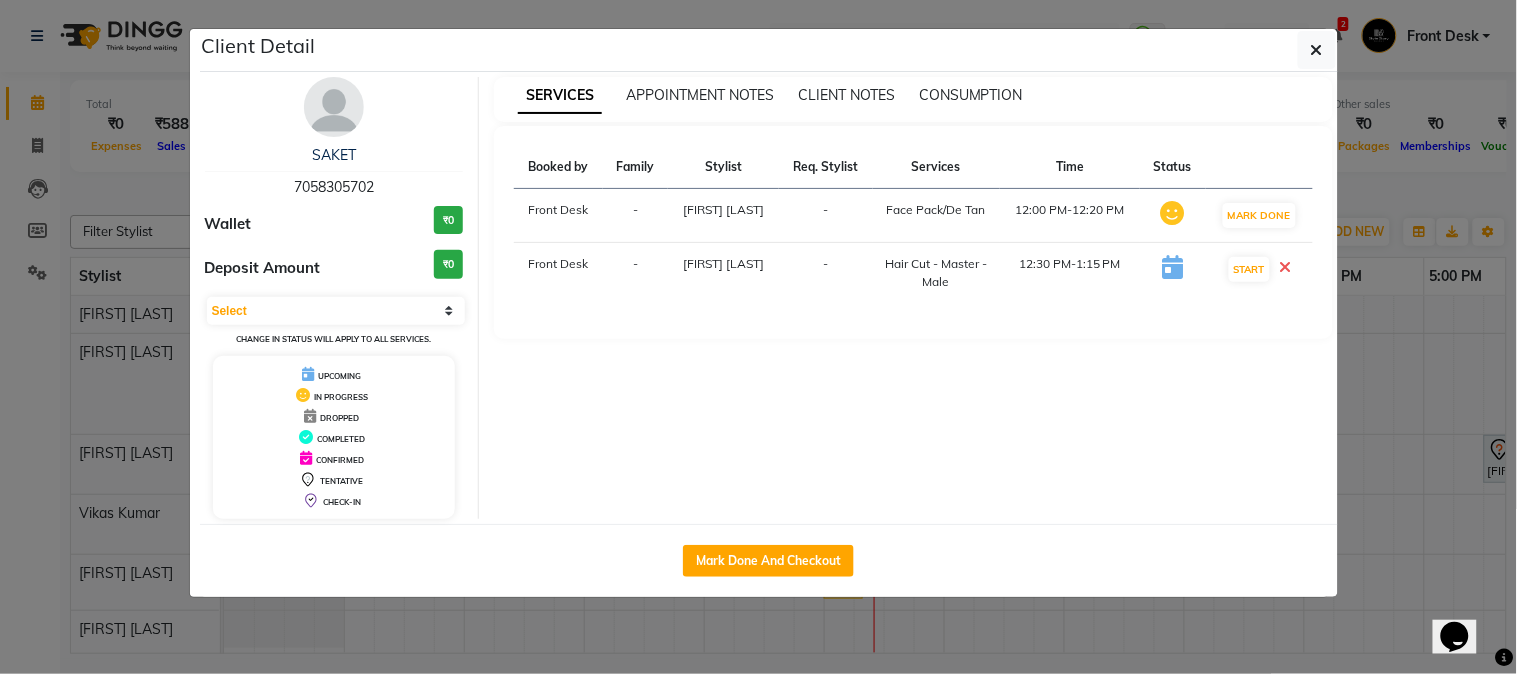 scroll, scrollTop: 0, scrollLeft: 0, axis: both 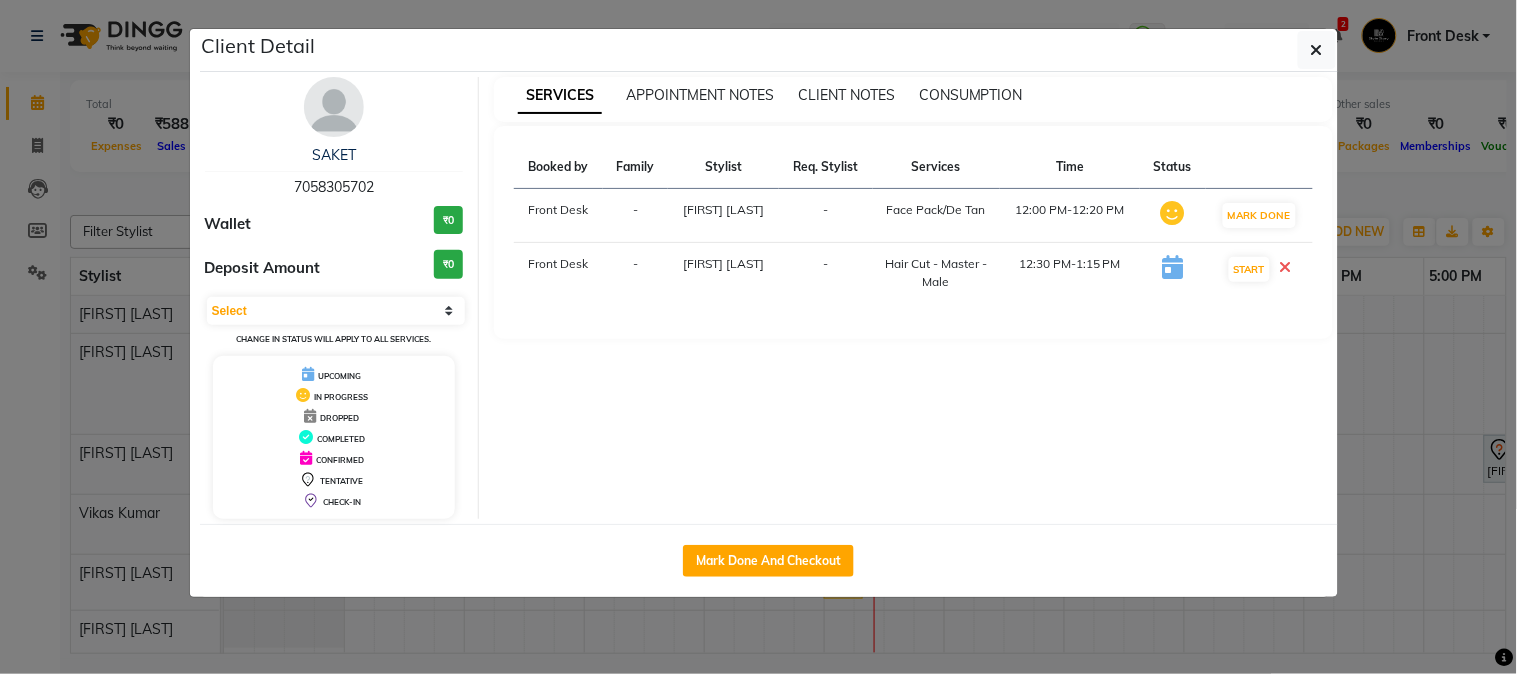 click at bounding box center (1286, 267) 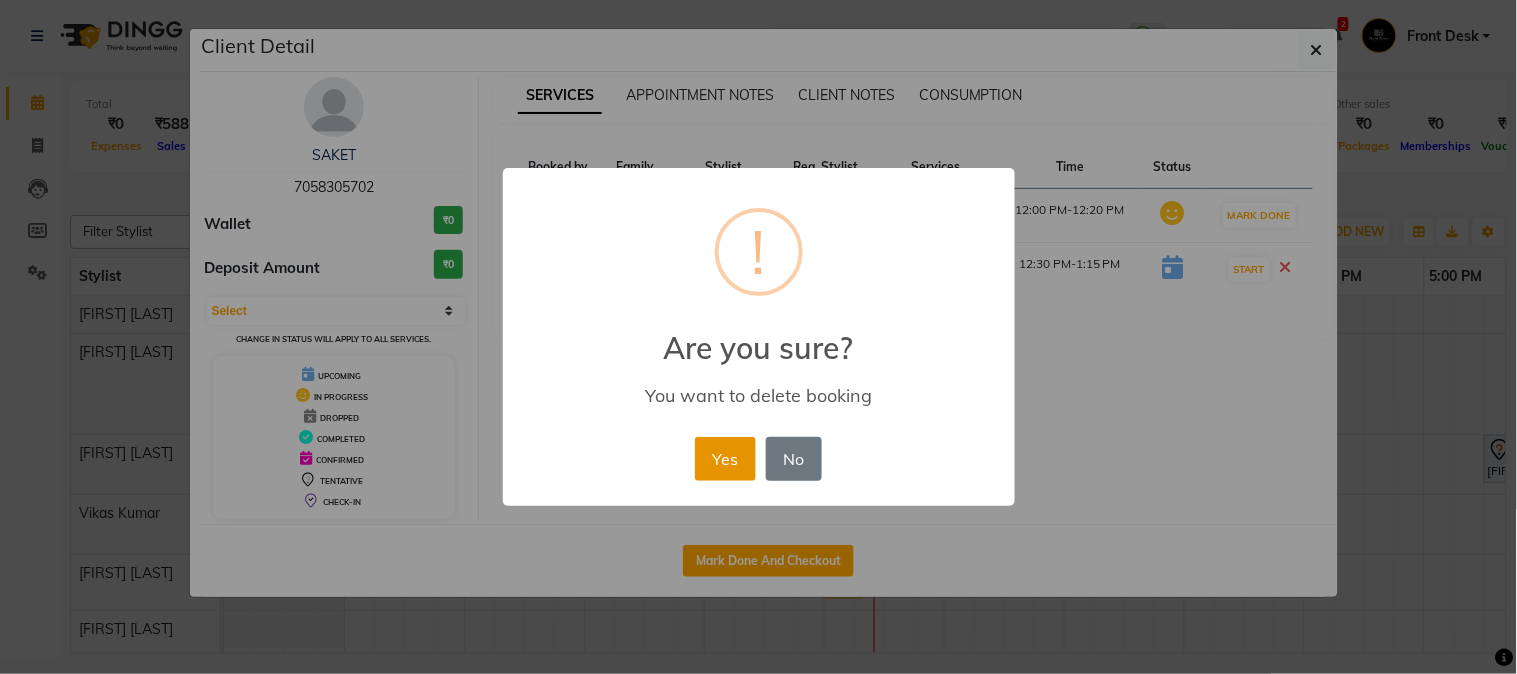 click on "Yes" at bounding box center [725, 459] 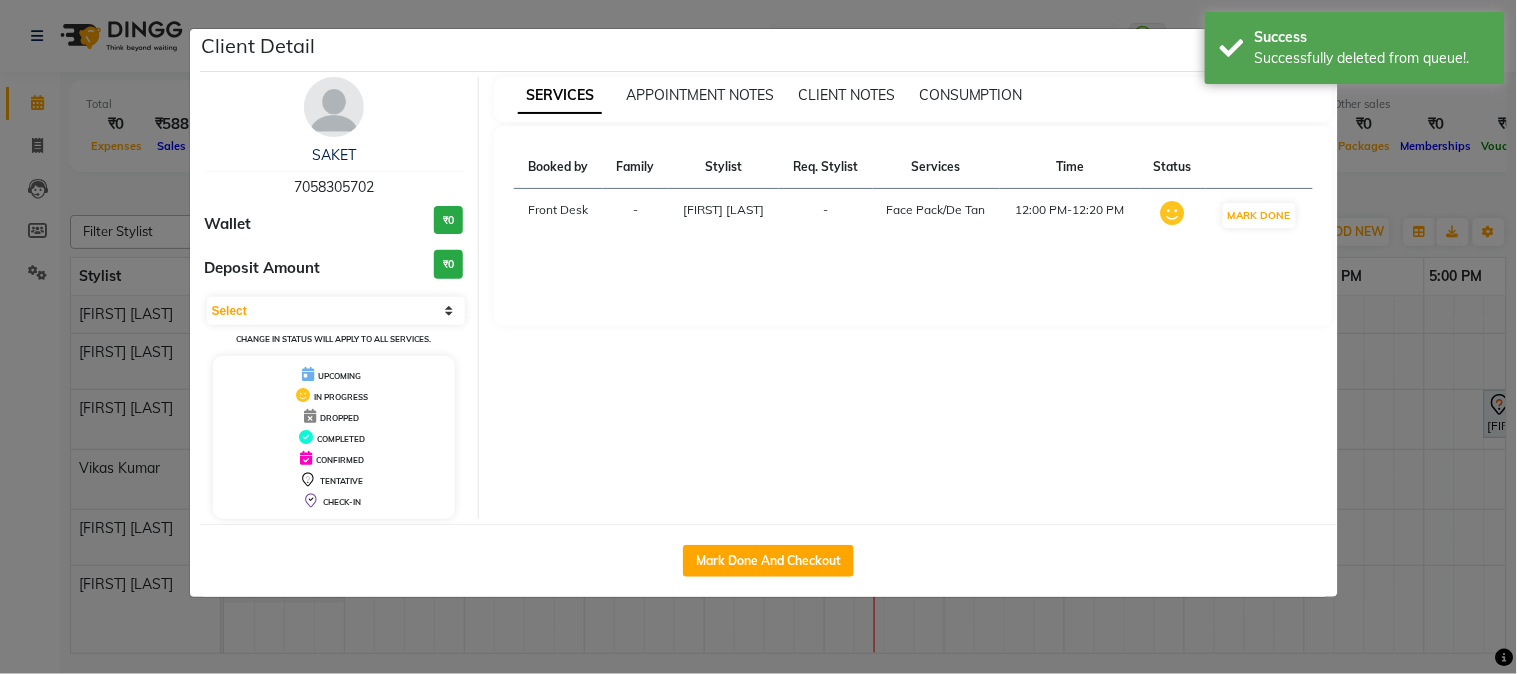 drag, startPoint x: 1425, startPoint y: 188, endPoint x: 1341, endPoint y: 230, distance: 93.914856 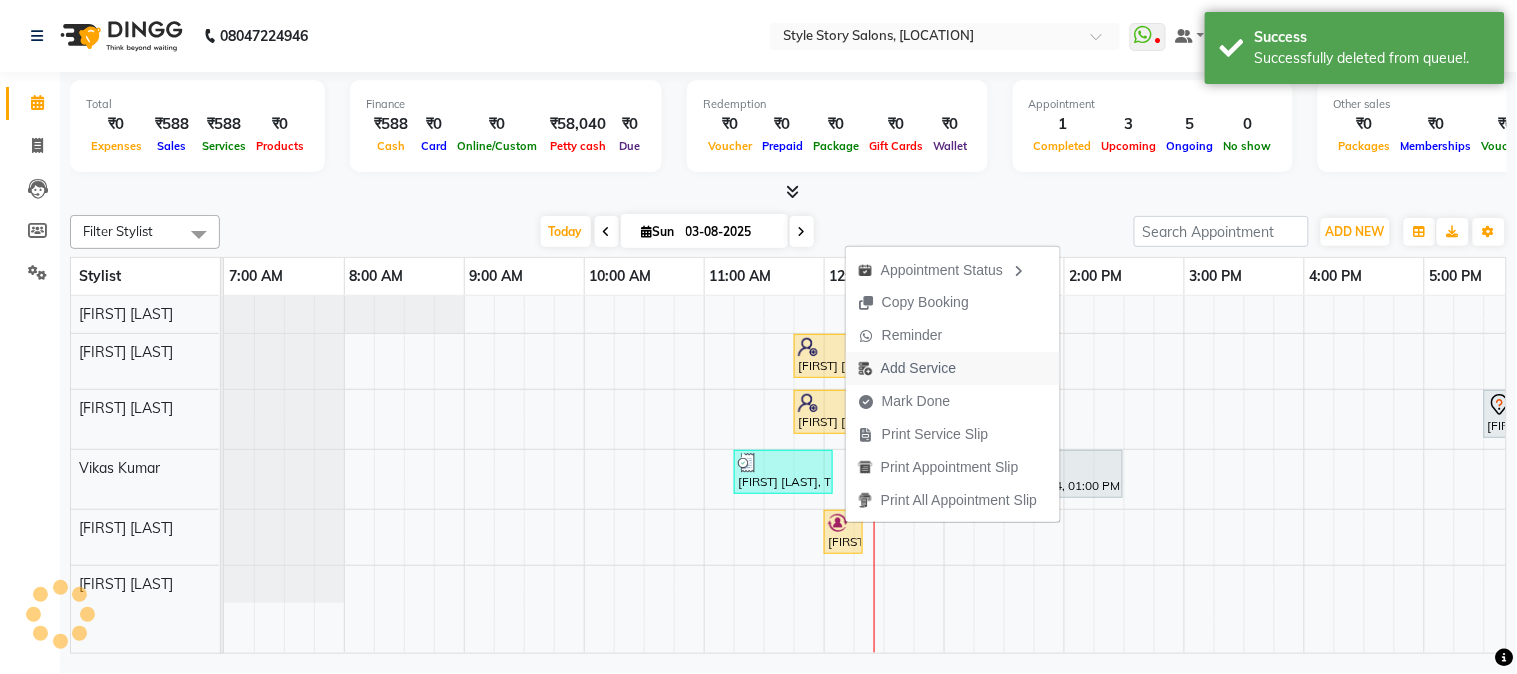 click on "Add Service" at bounding box center [918, 368] 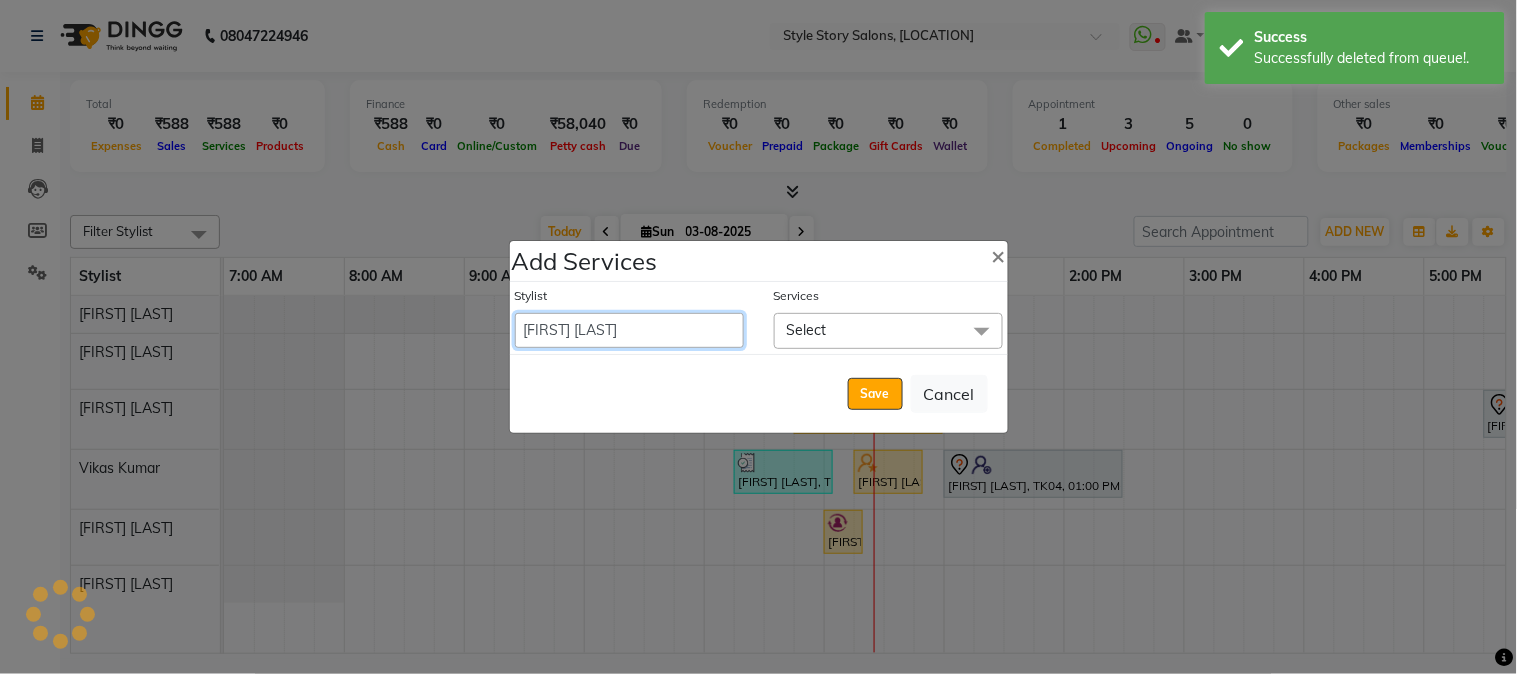 drag, startPoint x: 676, startPoint y: 326, endPoint x: 682, endPoint y: 315, distance: 12.529964 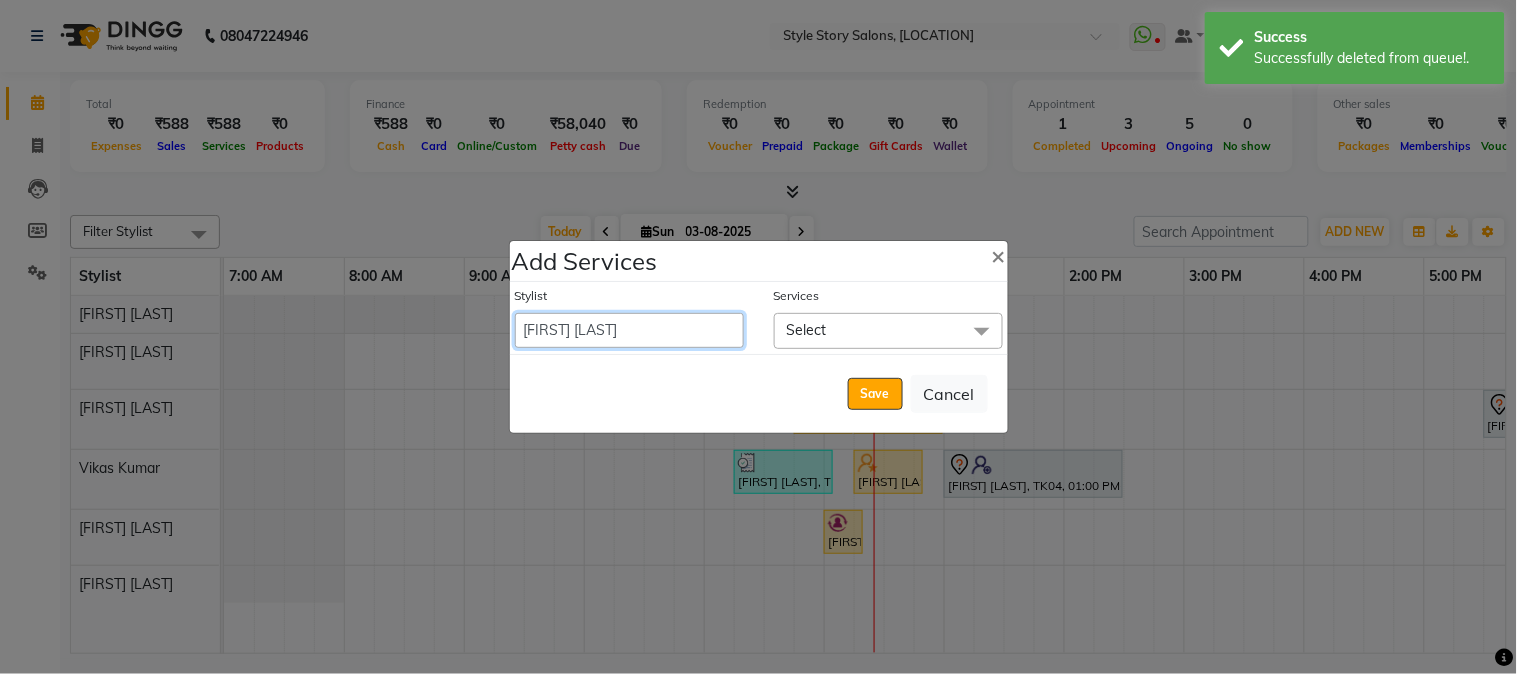 select on "61197" 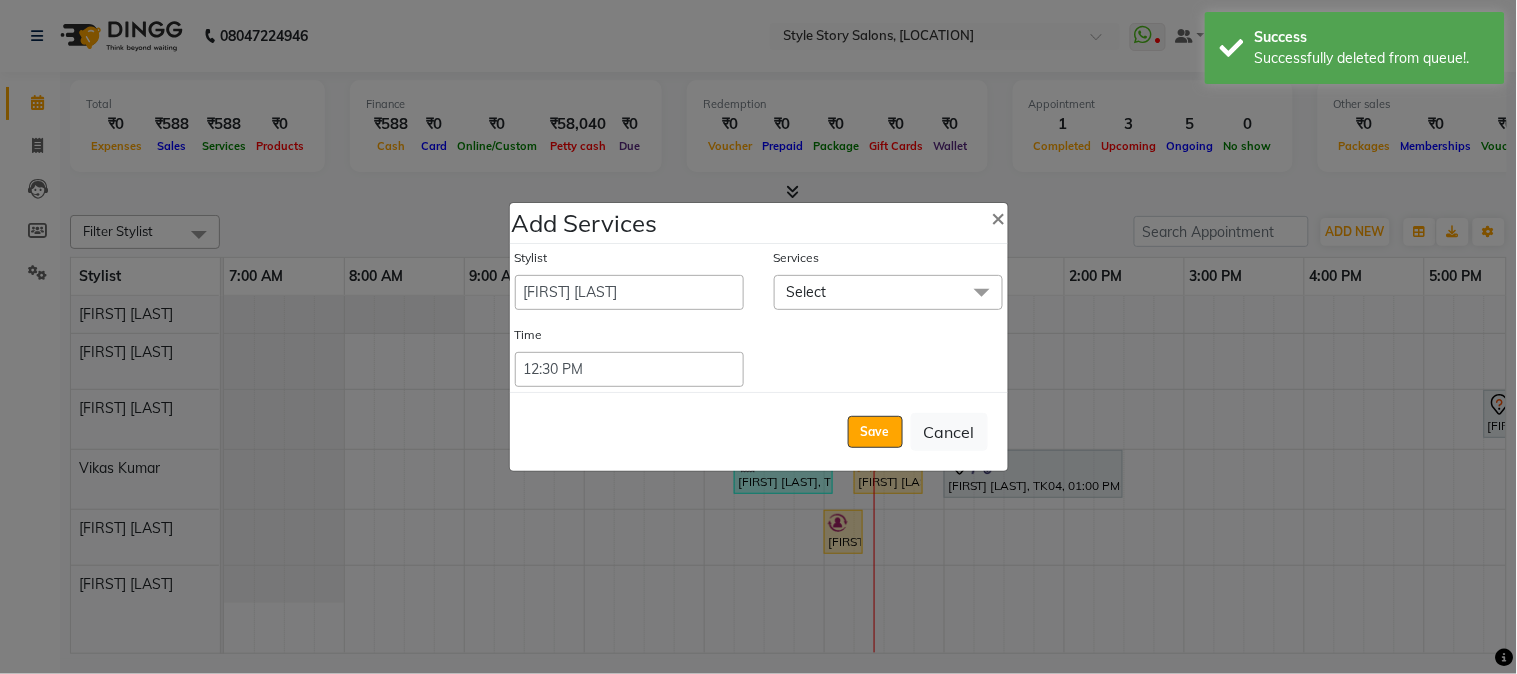 click on "Select" 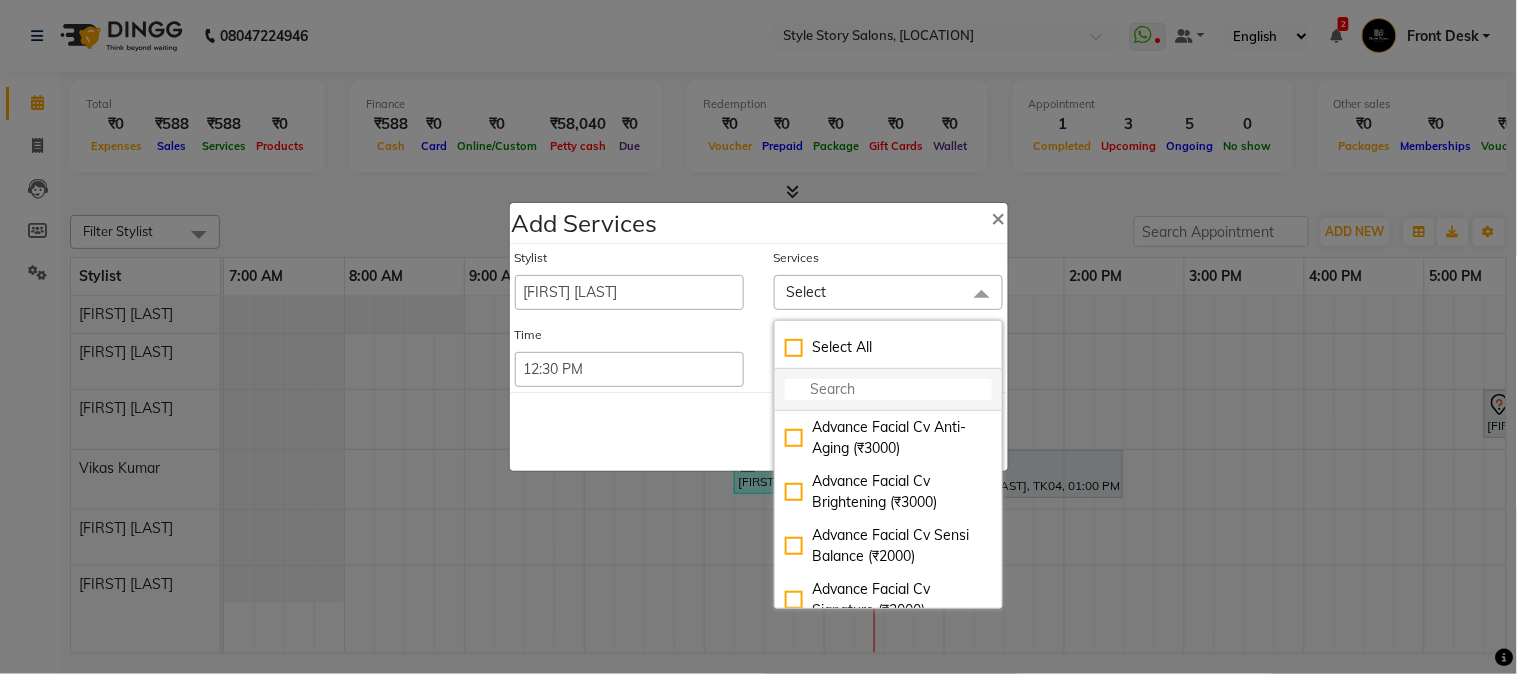 click 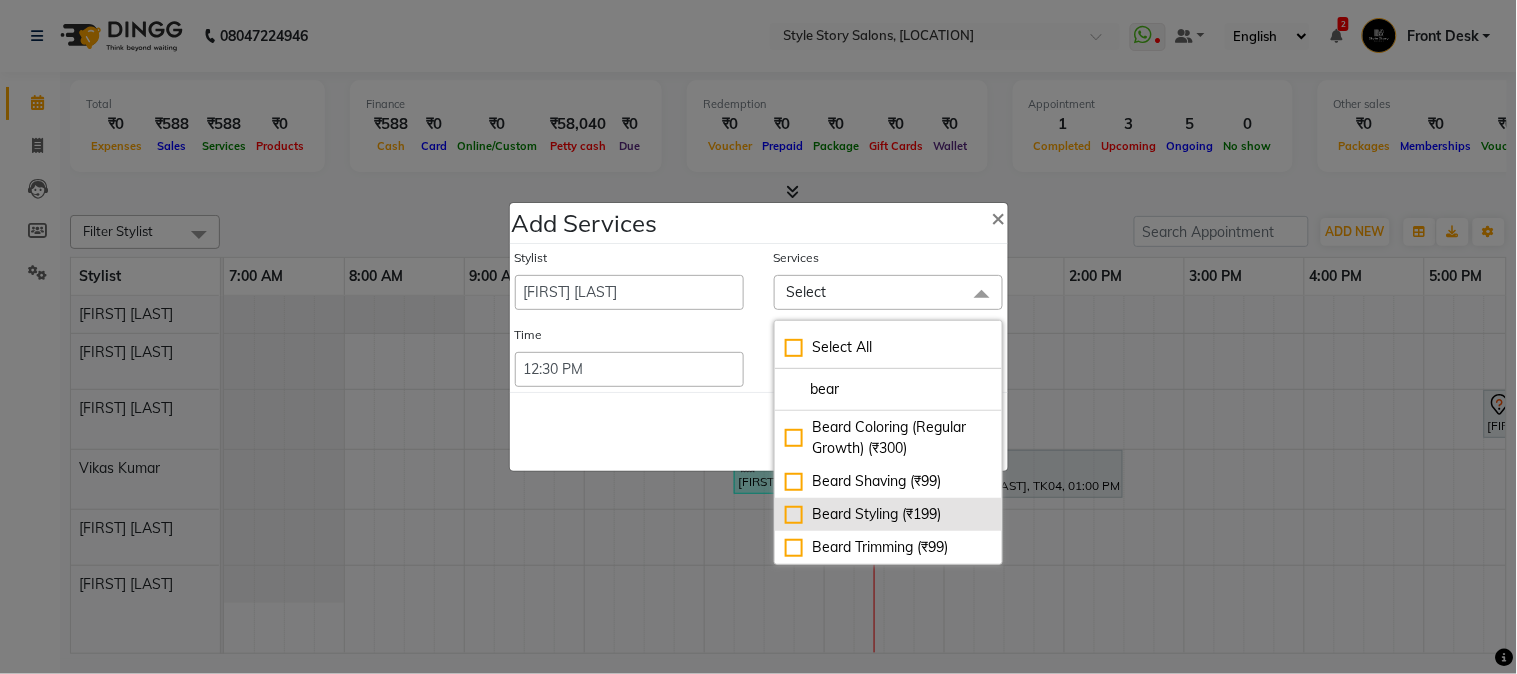 type on "bear" 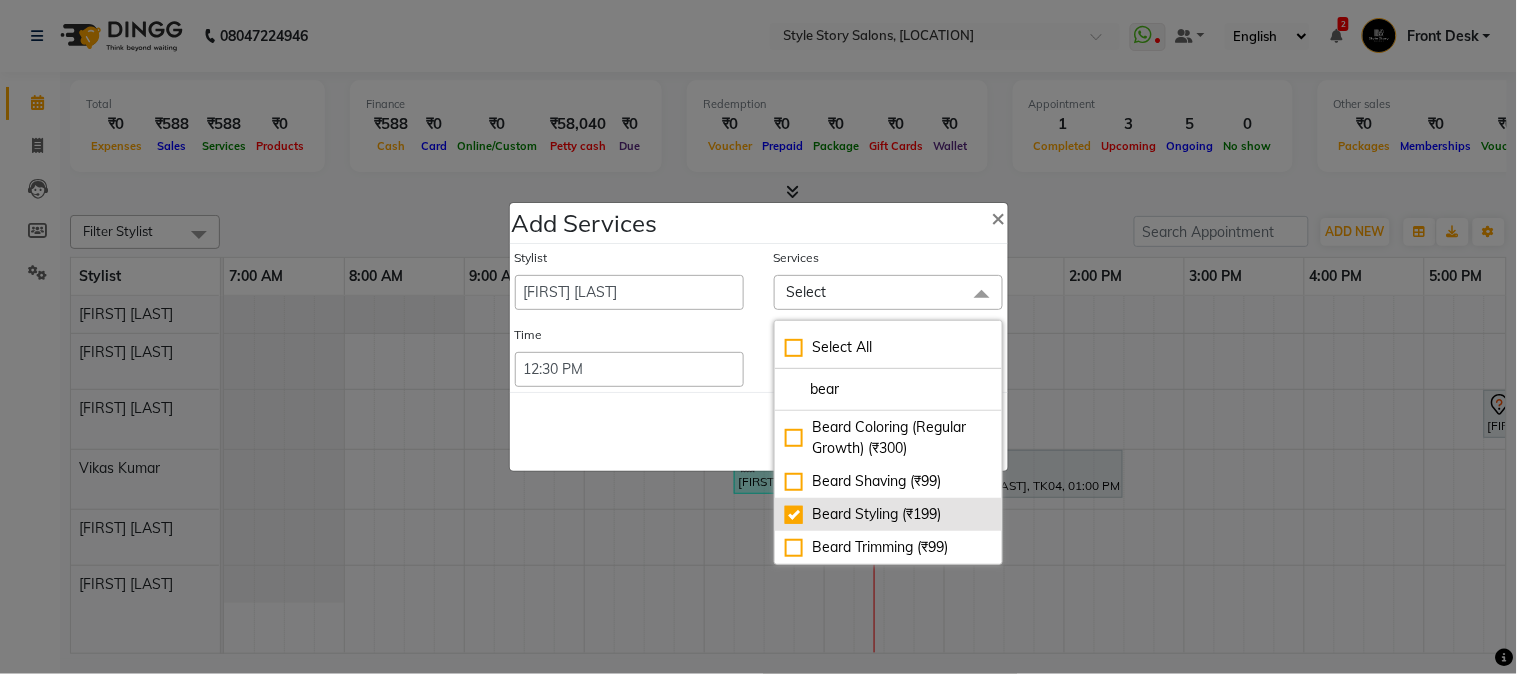checkbox on "true" 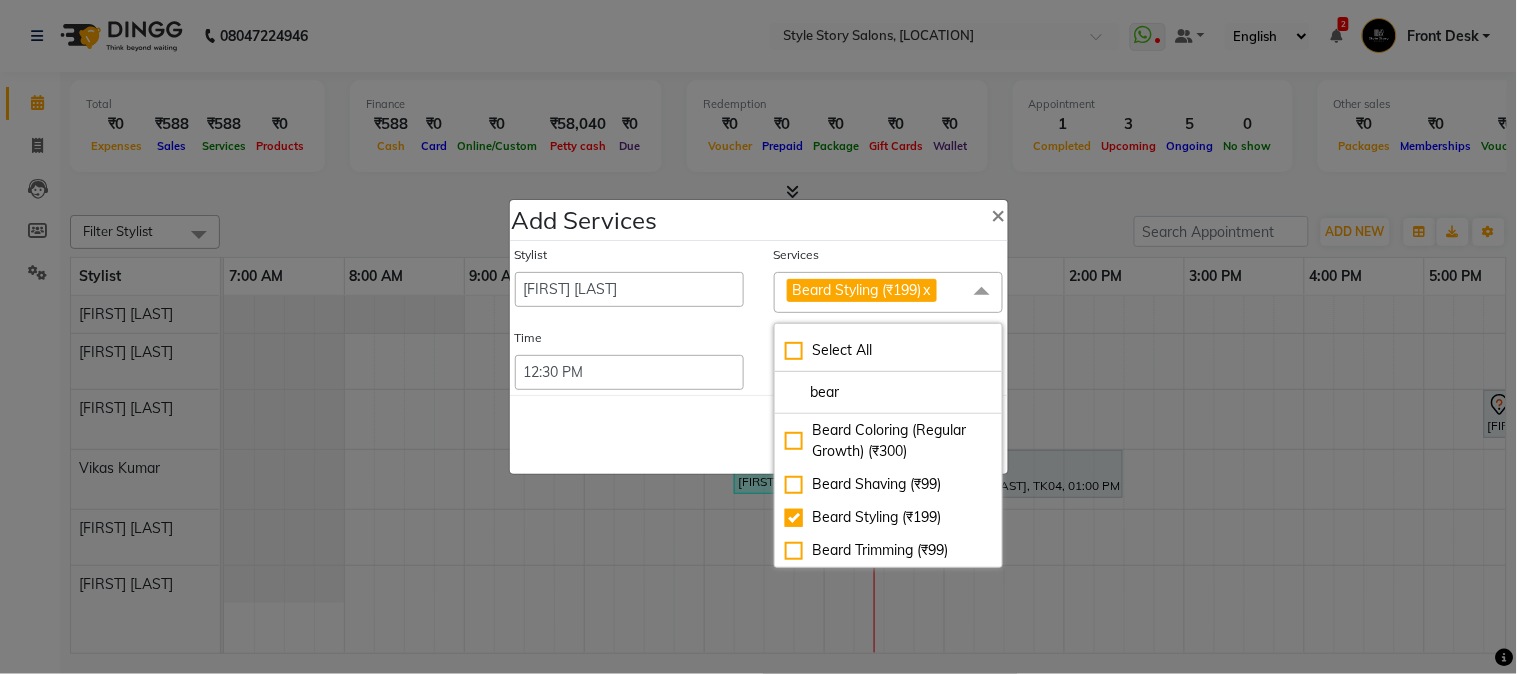 click on "Save   Cancel" 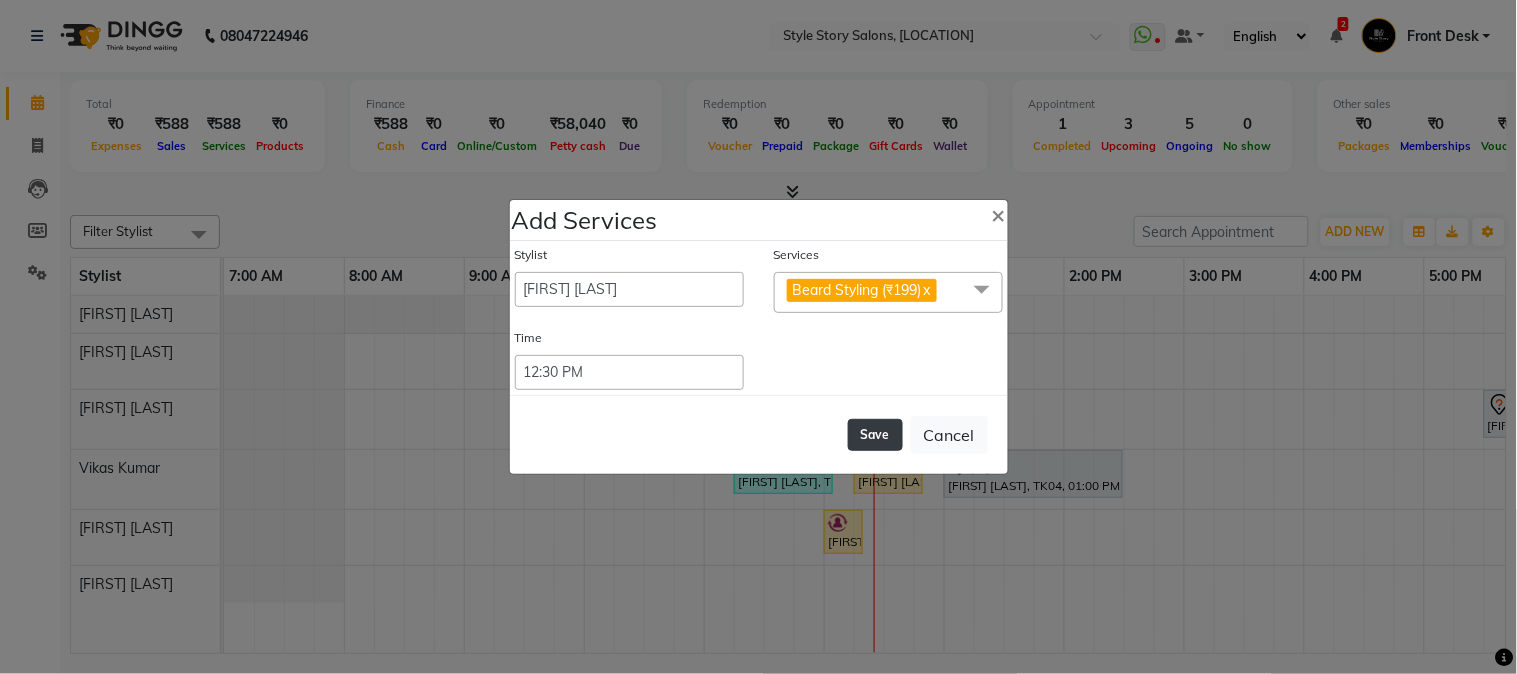 click on "Save" 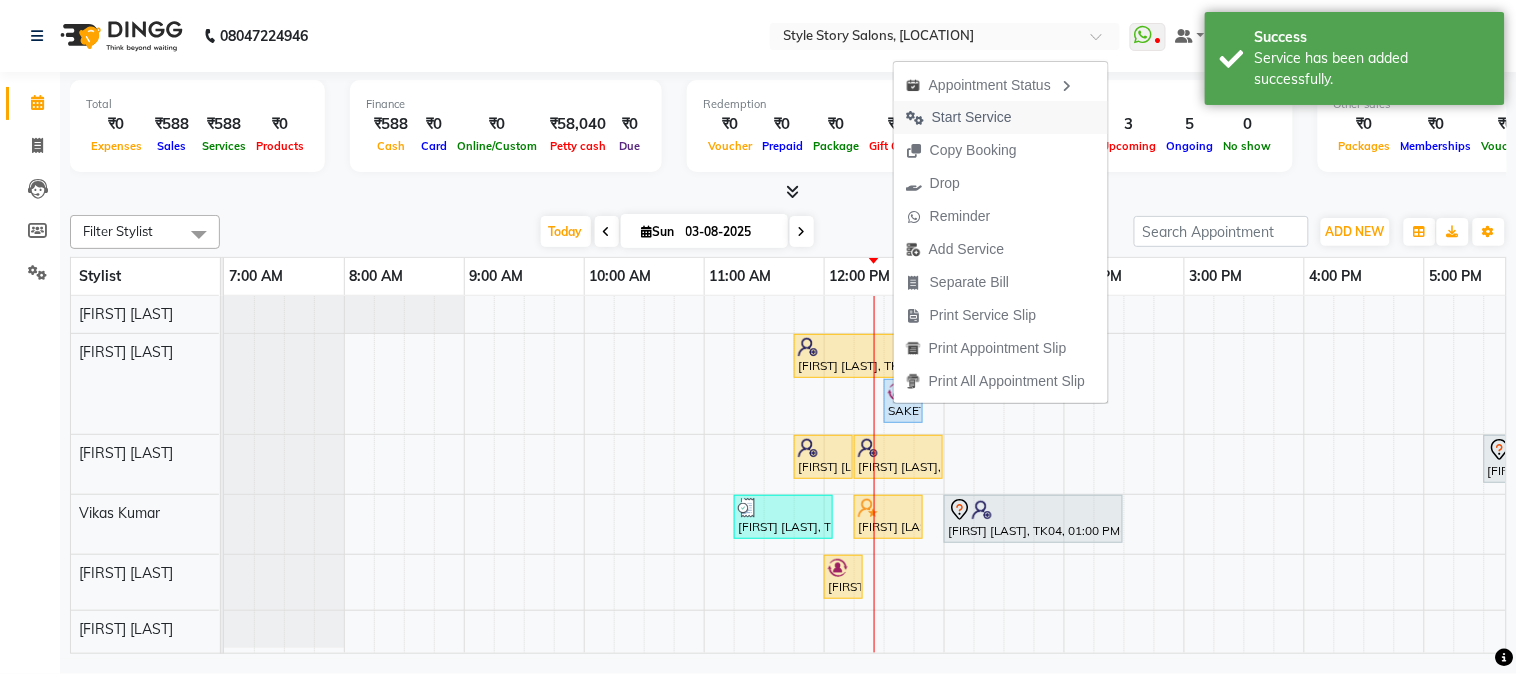 click on "Start Service" at bounding box center (972, 117) 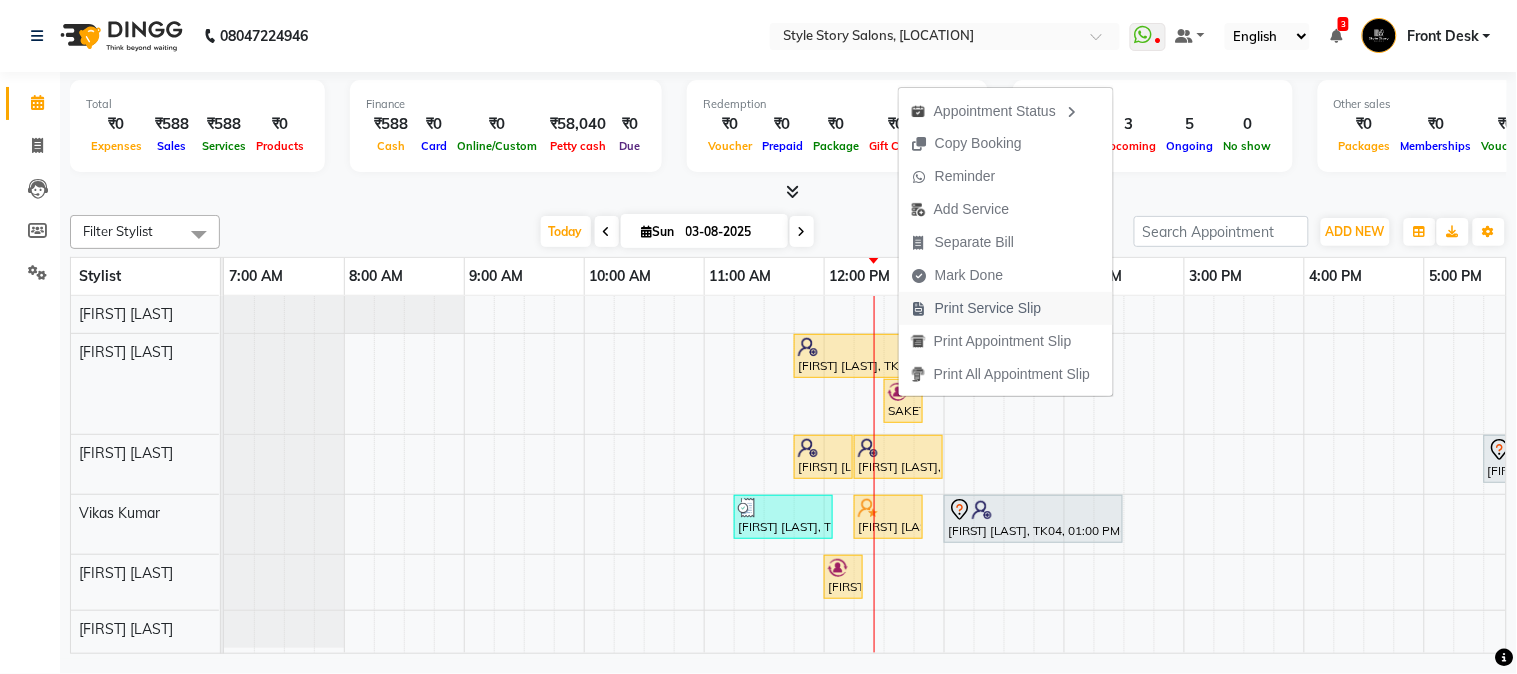 click on "Print Service Slip" at bounding box center [988, 308] 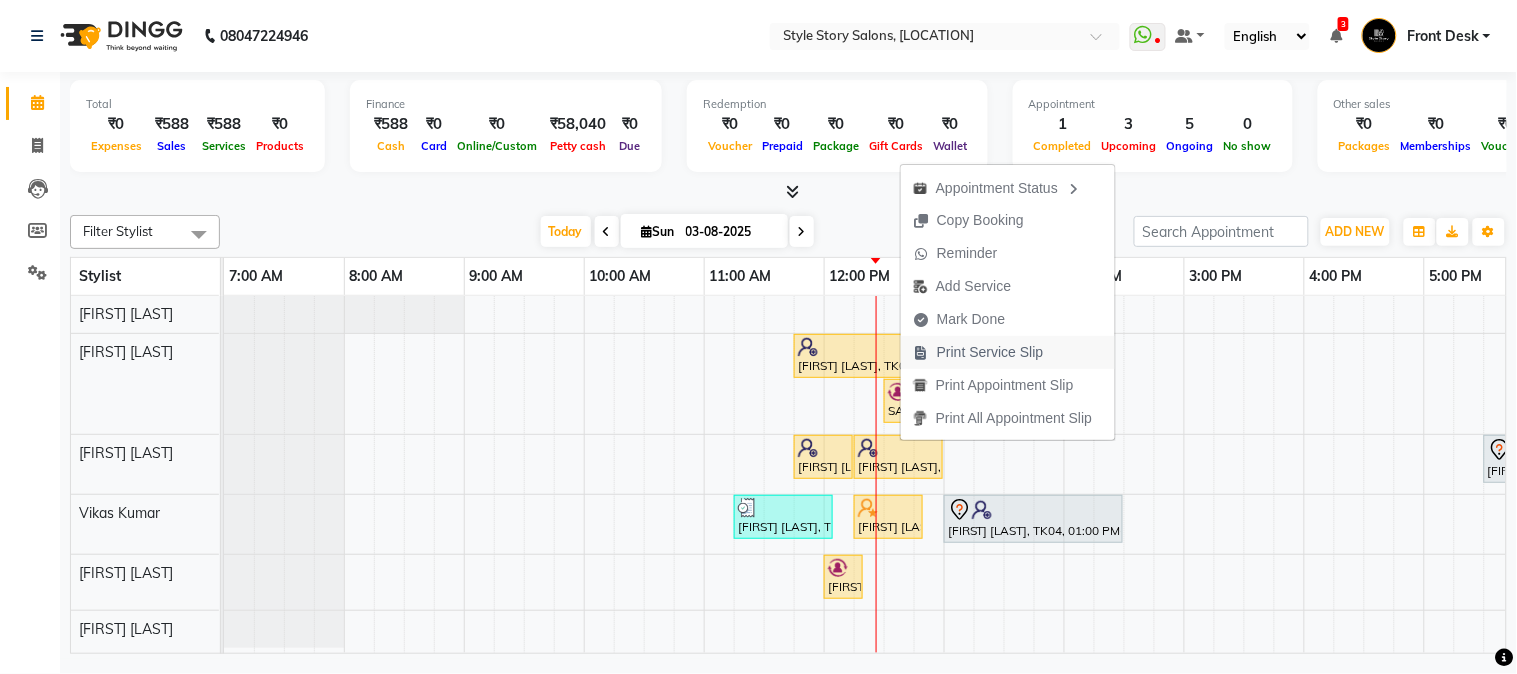 click on "Print Service Slip" at bounding box center [990, 352] 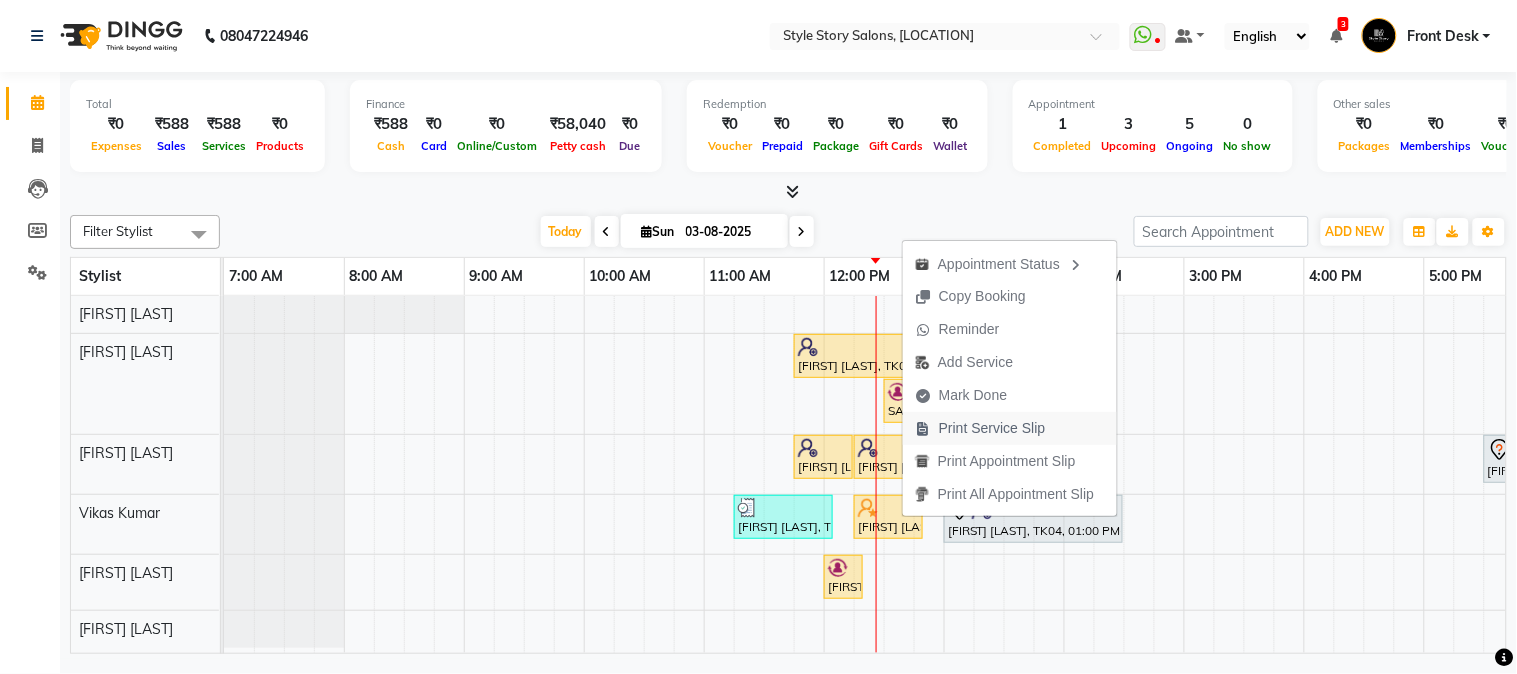 click on "Print Service Slip" at bounding box center (992, 428) 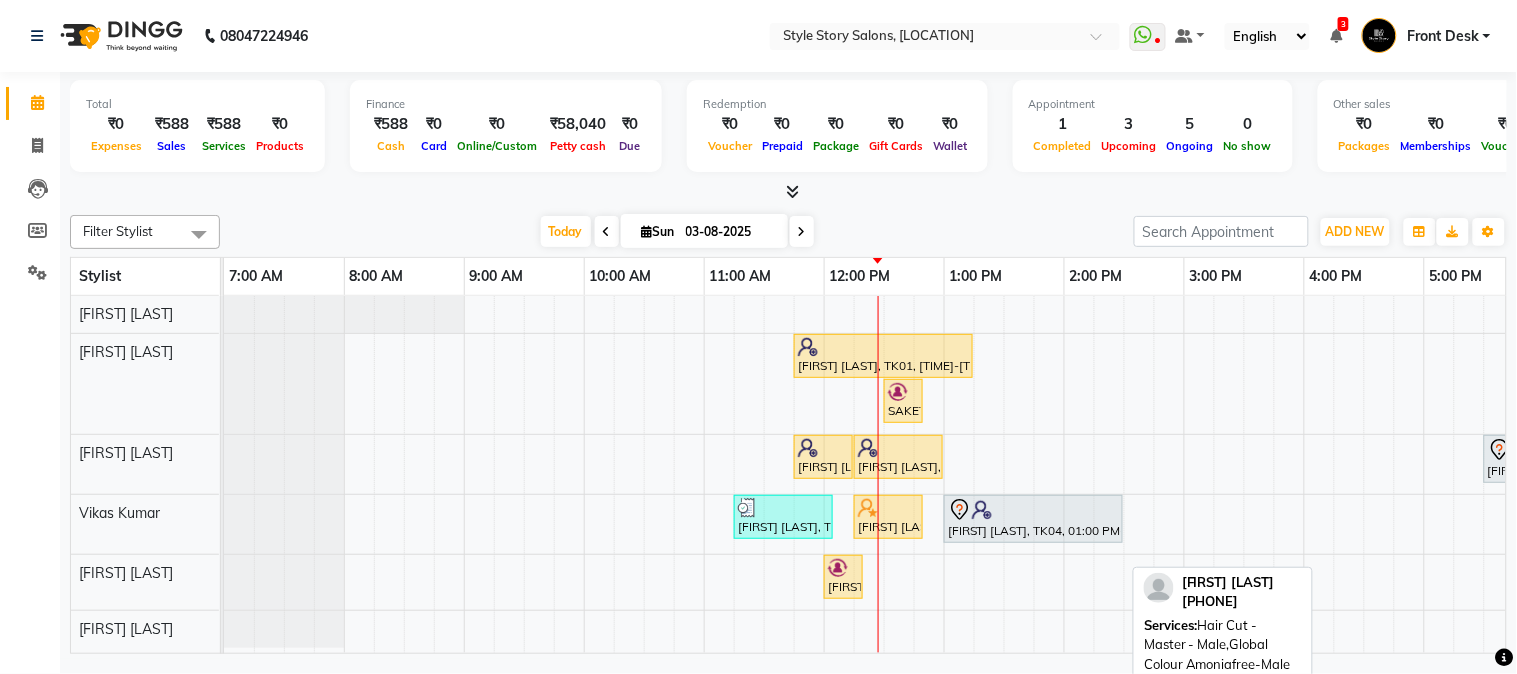 scroll, scrollTop: 11, scrollLeft: 0, axis: vertical 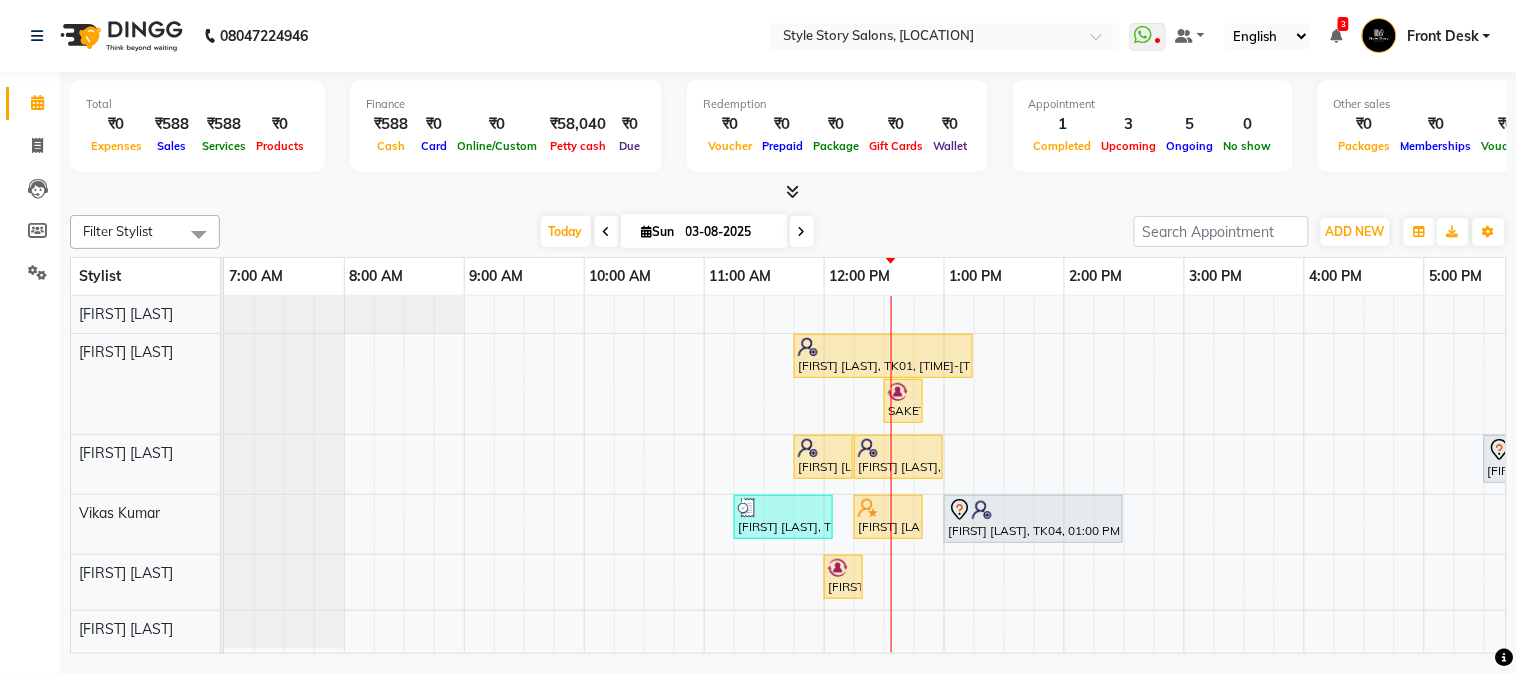 click on "Front Desk" at bounding box center [1443, 36] 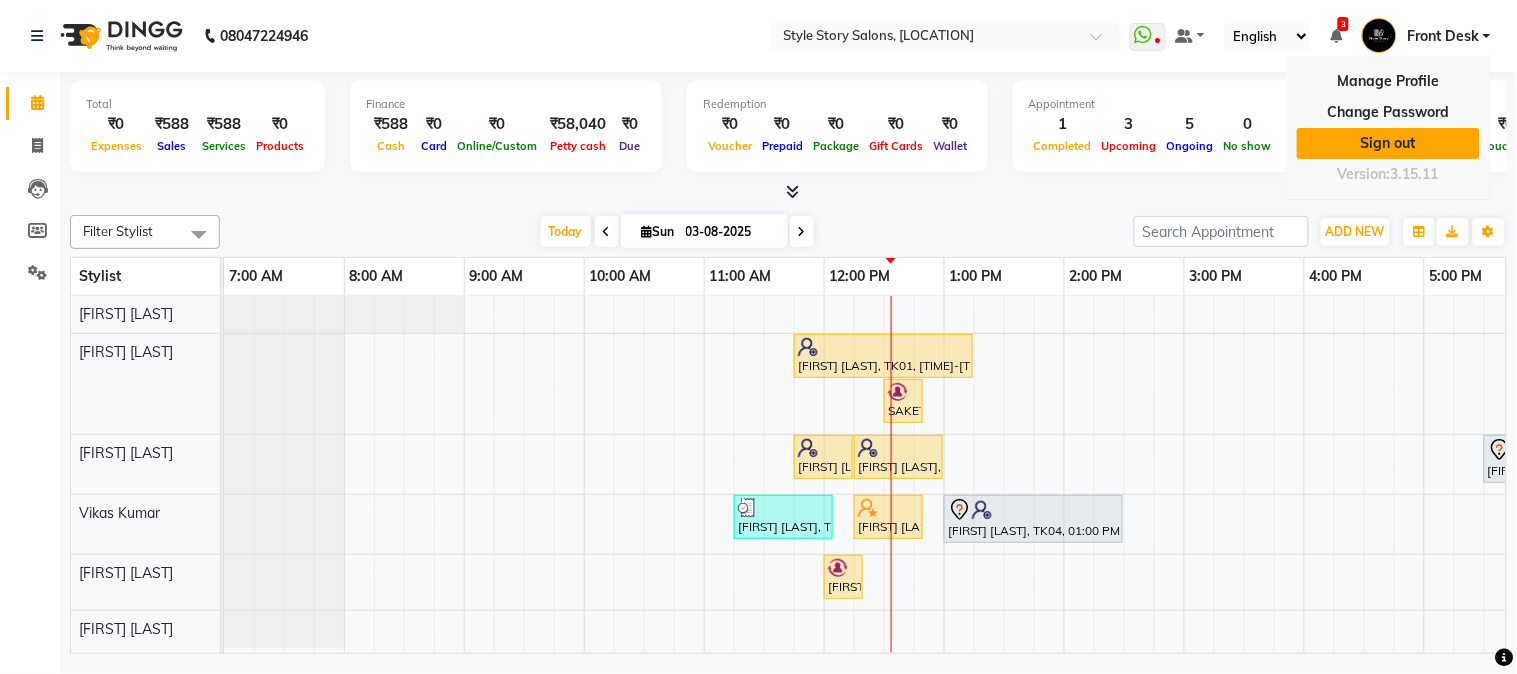 click on "Sign out" at bounding box center [1388, 143] 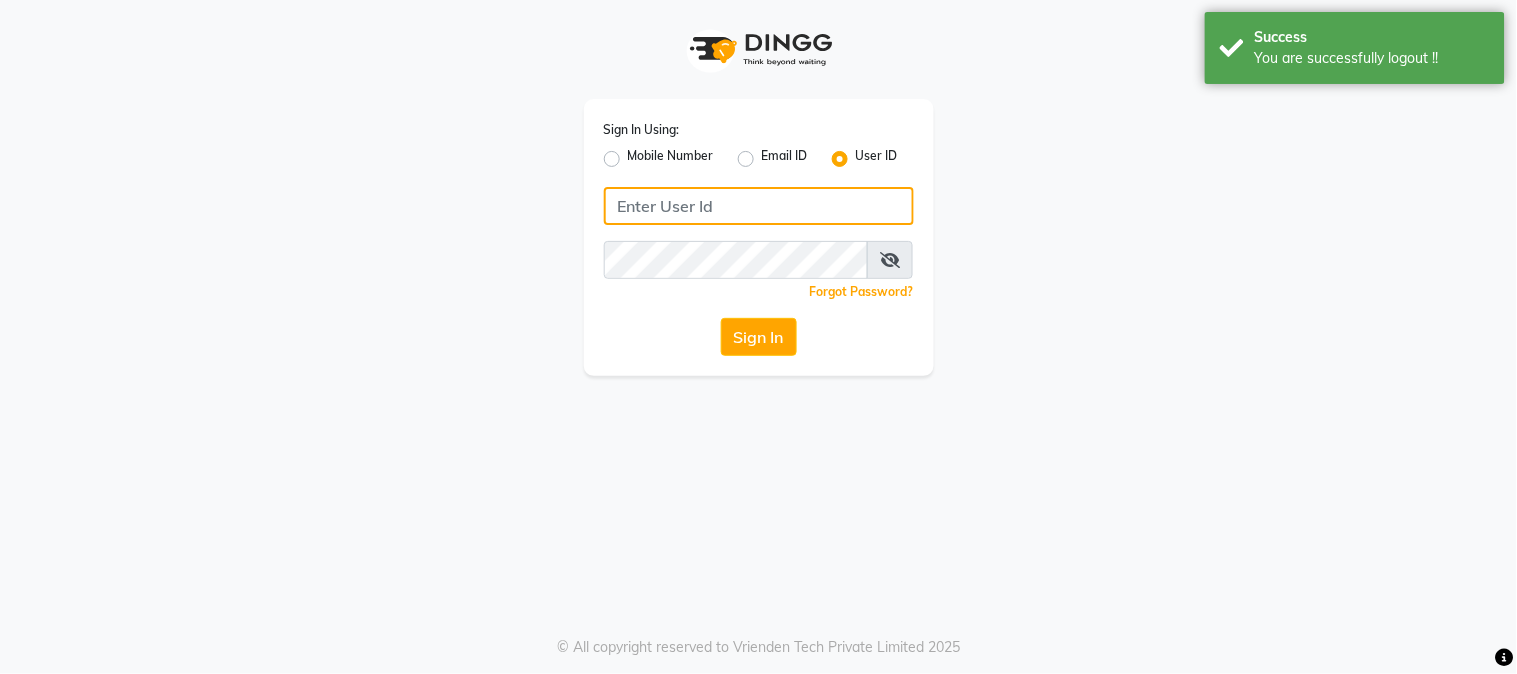 click 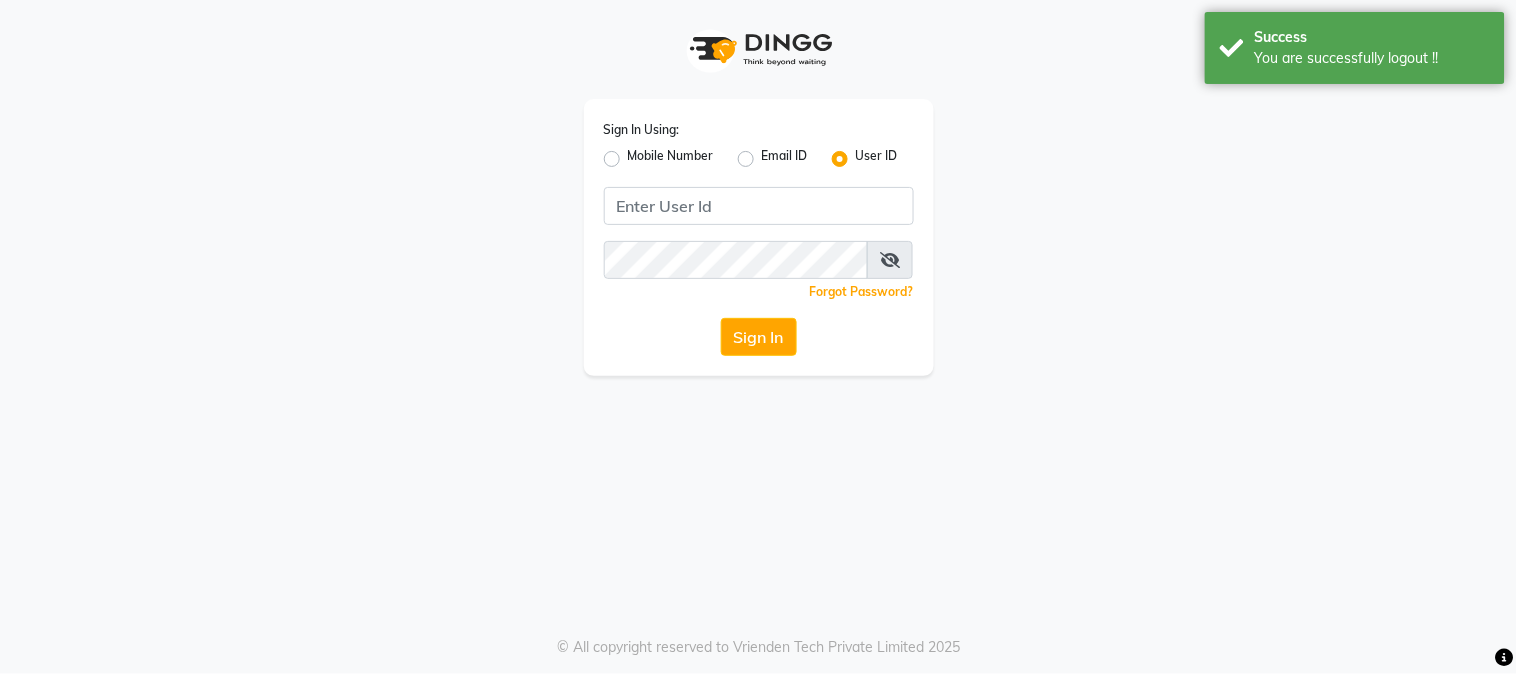 click on "Mobile Number" 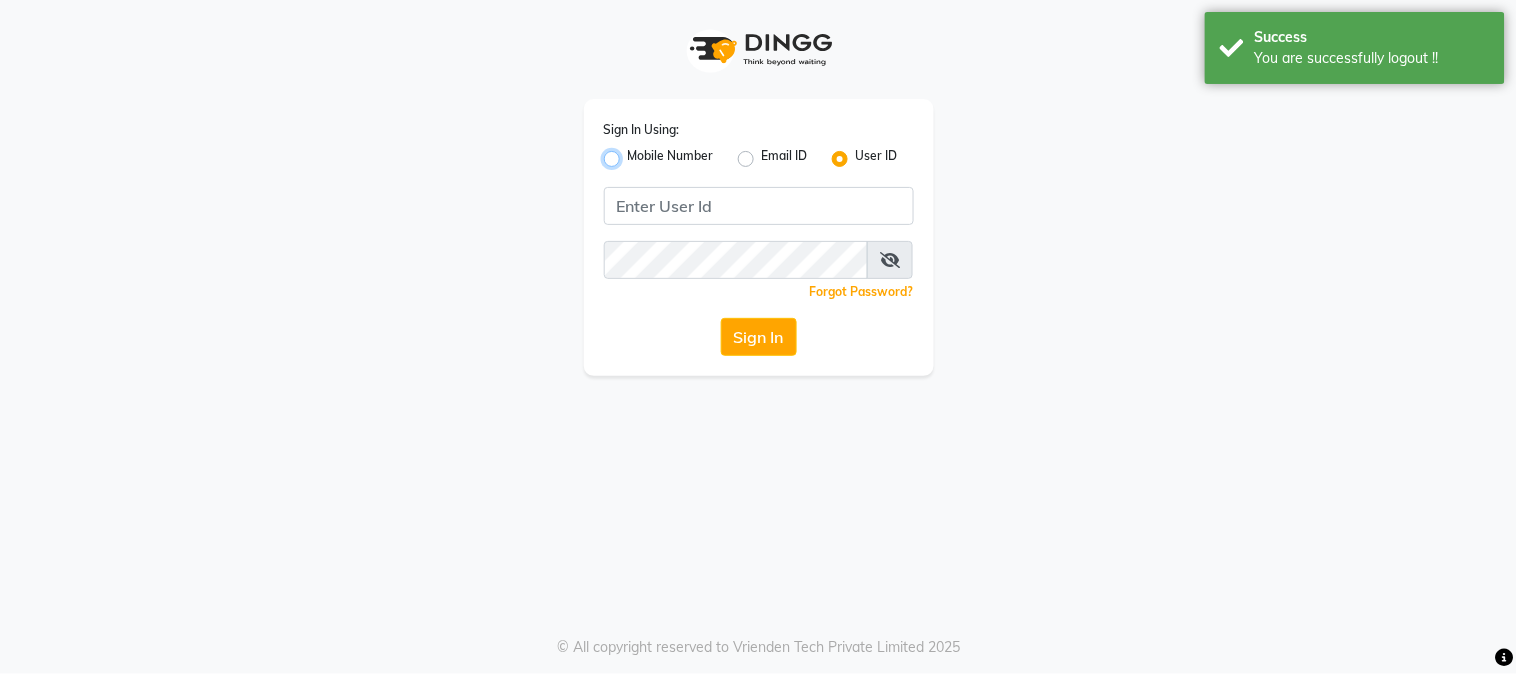 click on "Mobile Number" at bounding box center [634, 153] 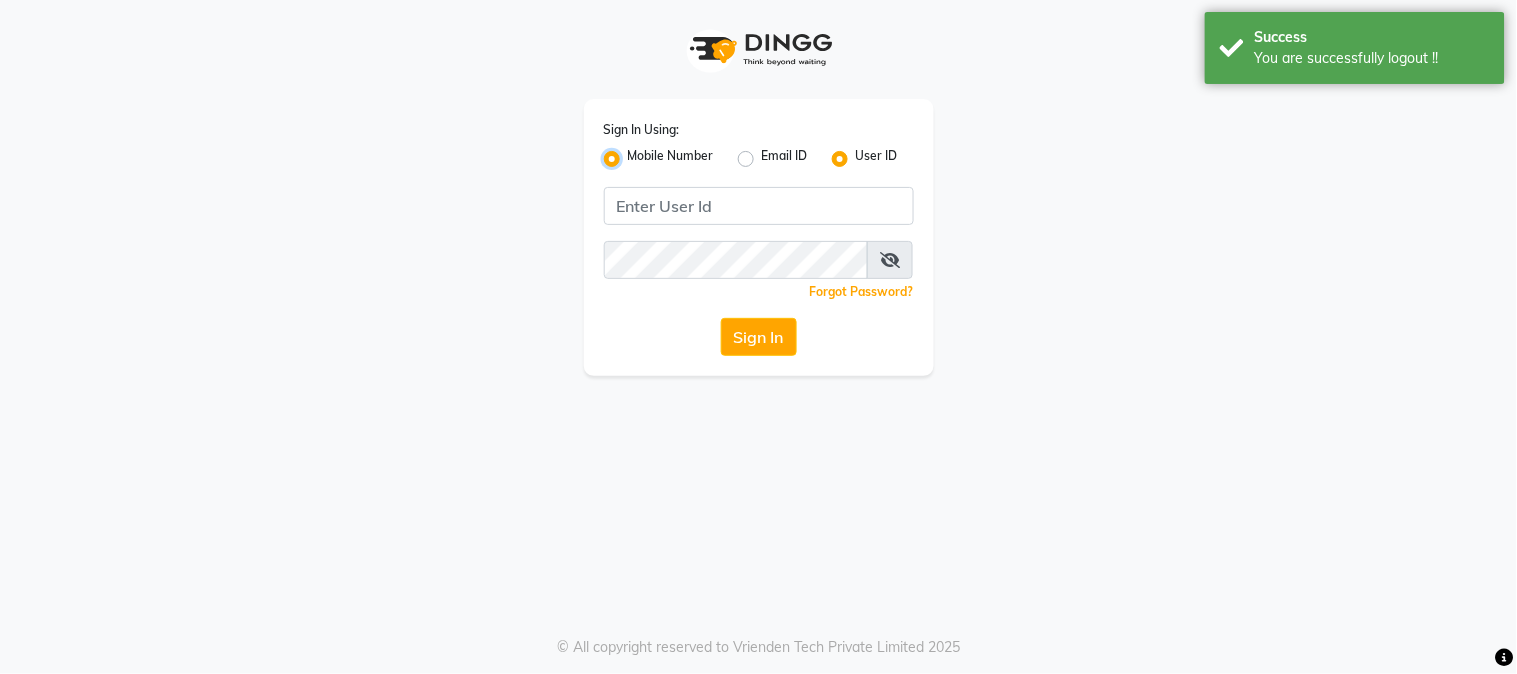 radio on "false" 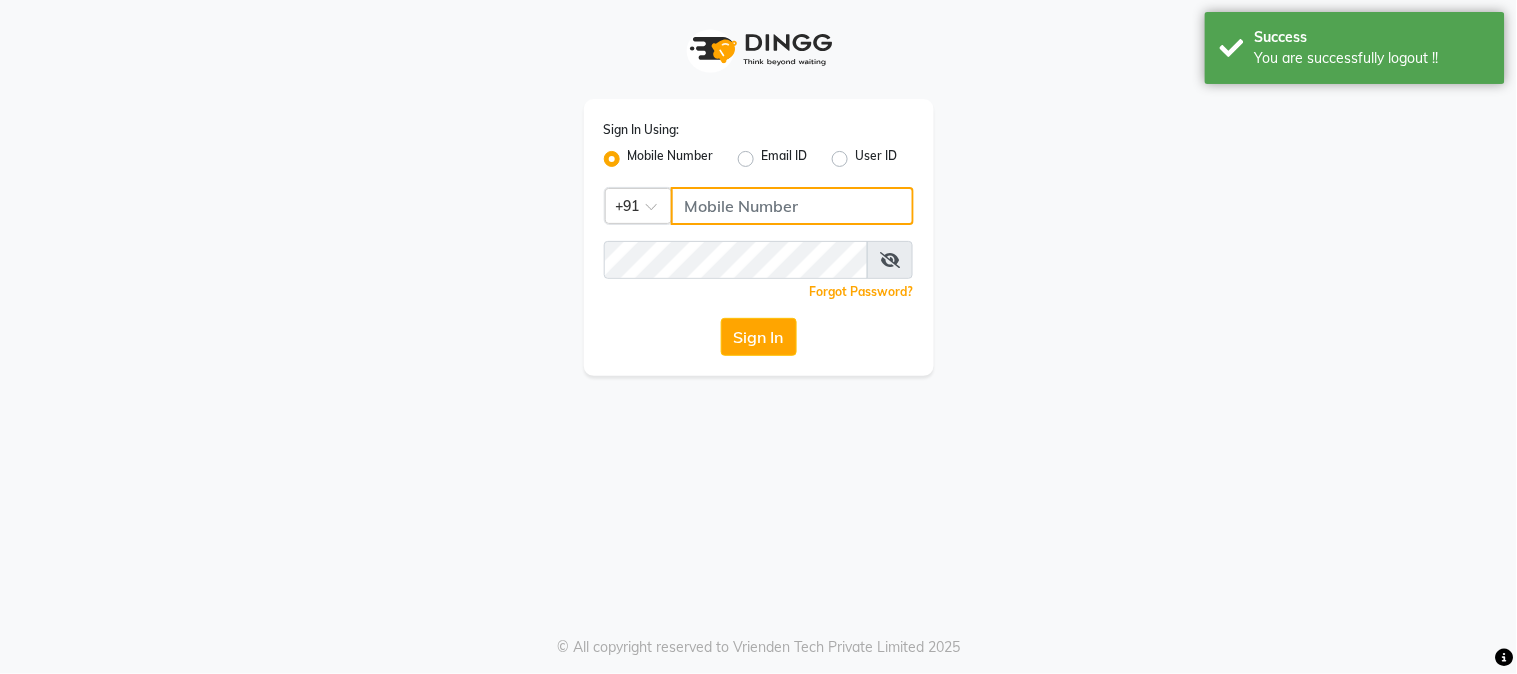 click 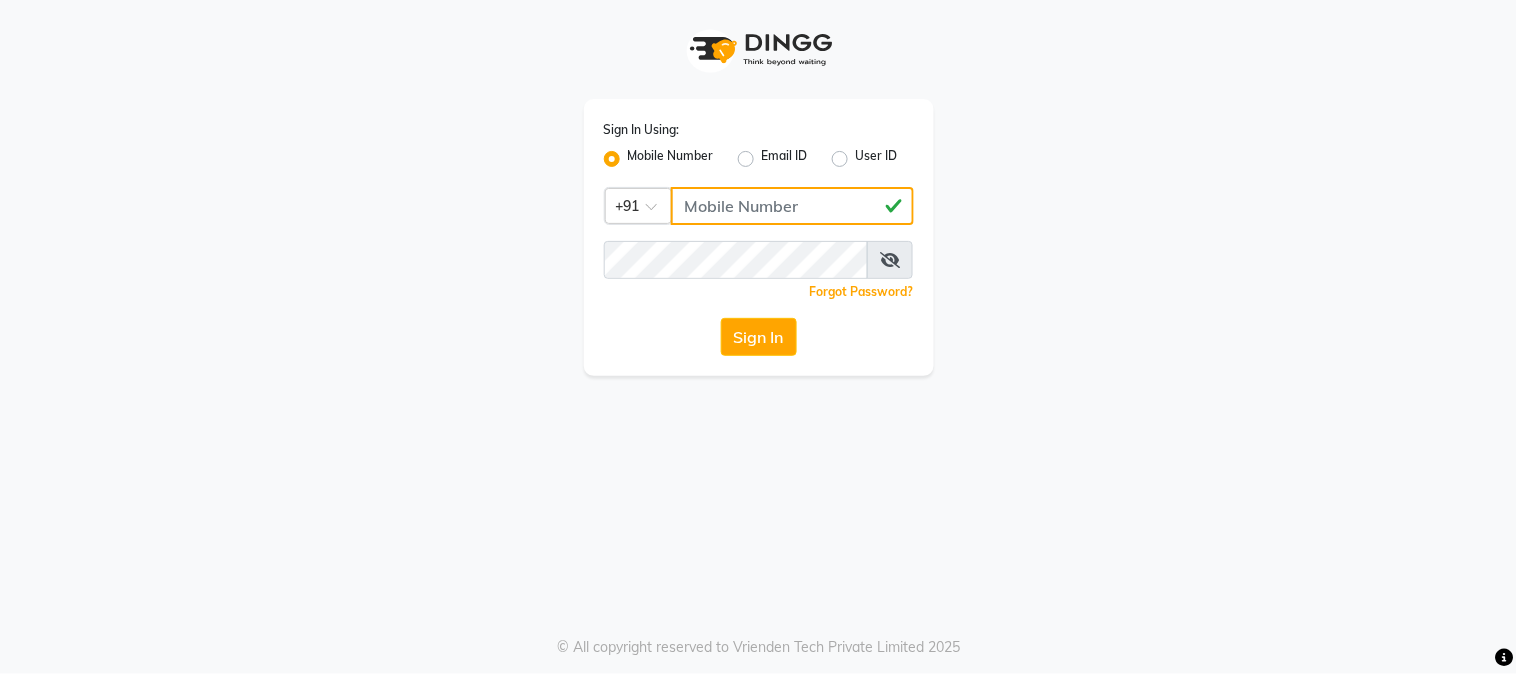 type on "9881756099" 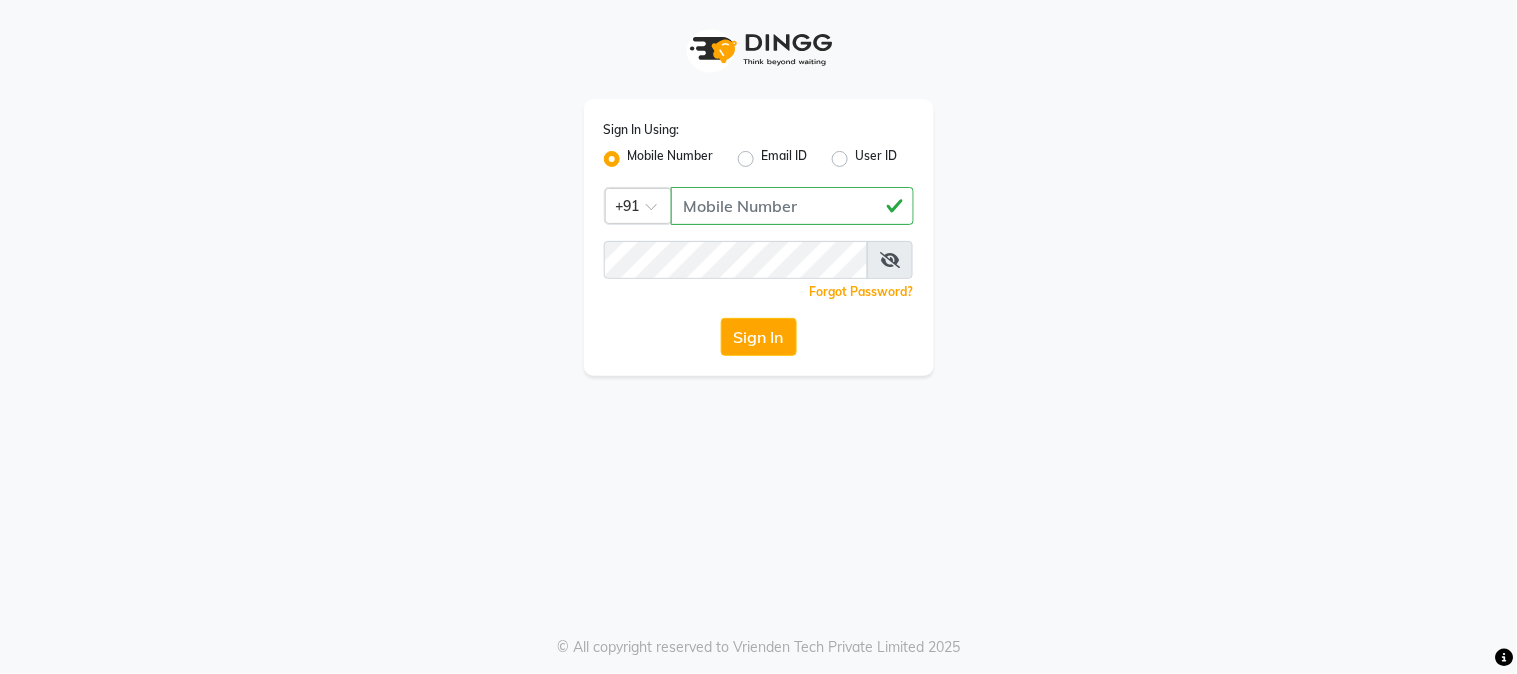 click at bounding box center (890, 260) 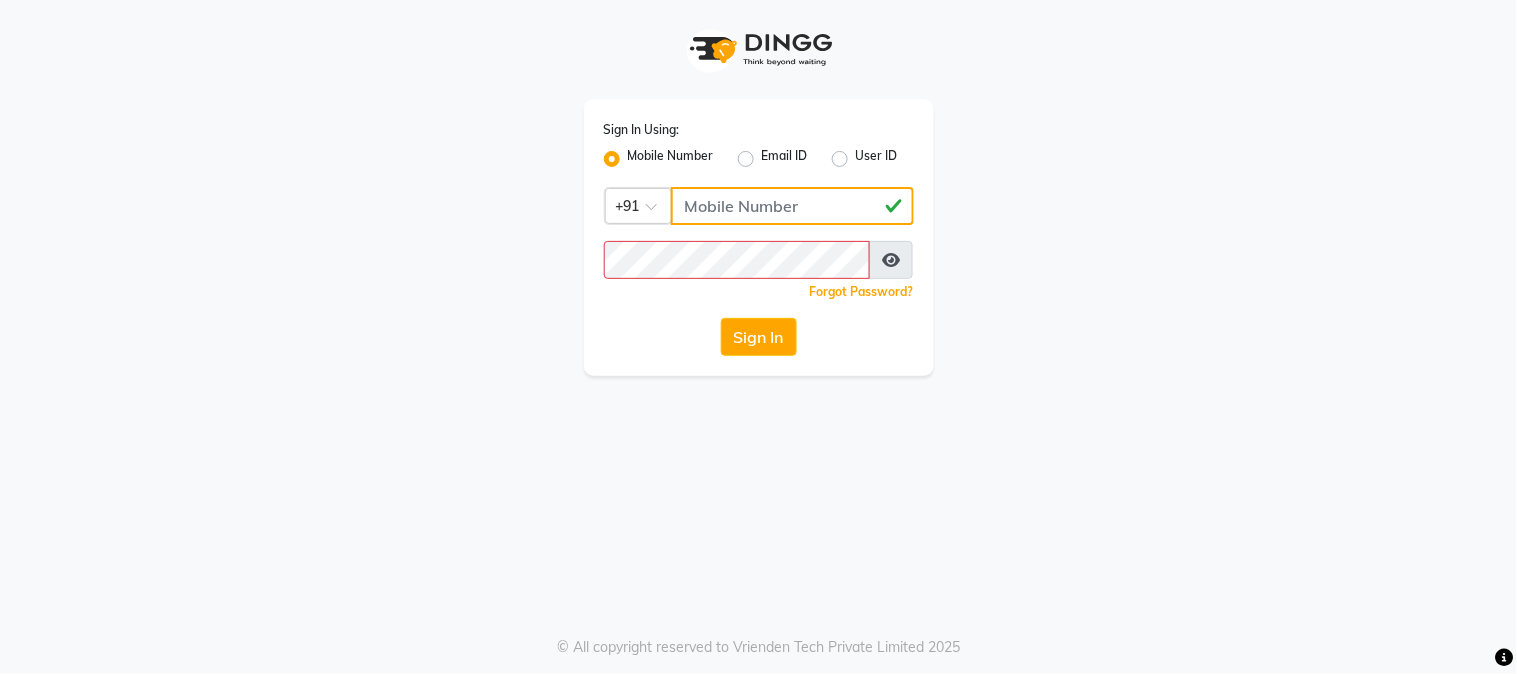 drag, startPoint x: 835, startPoint y: 210, endPoint x: 545, endPoint y: 194, distance: 290.44104 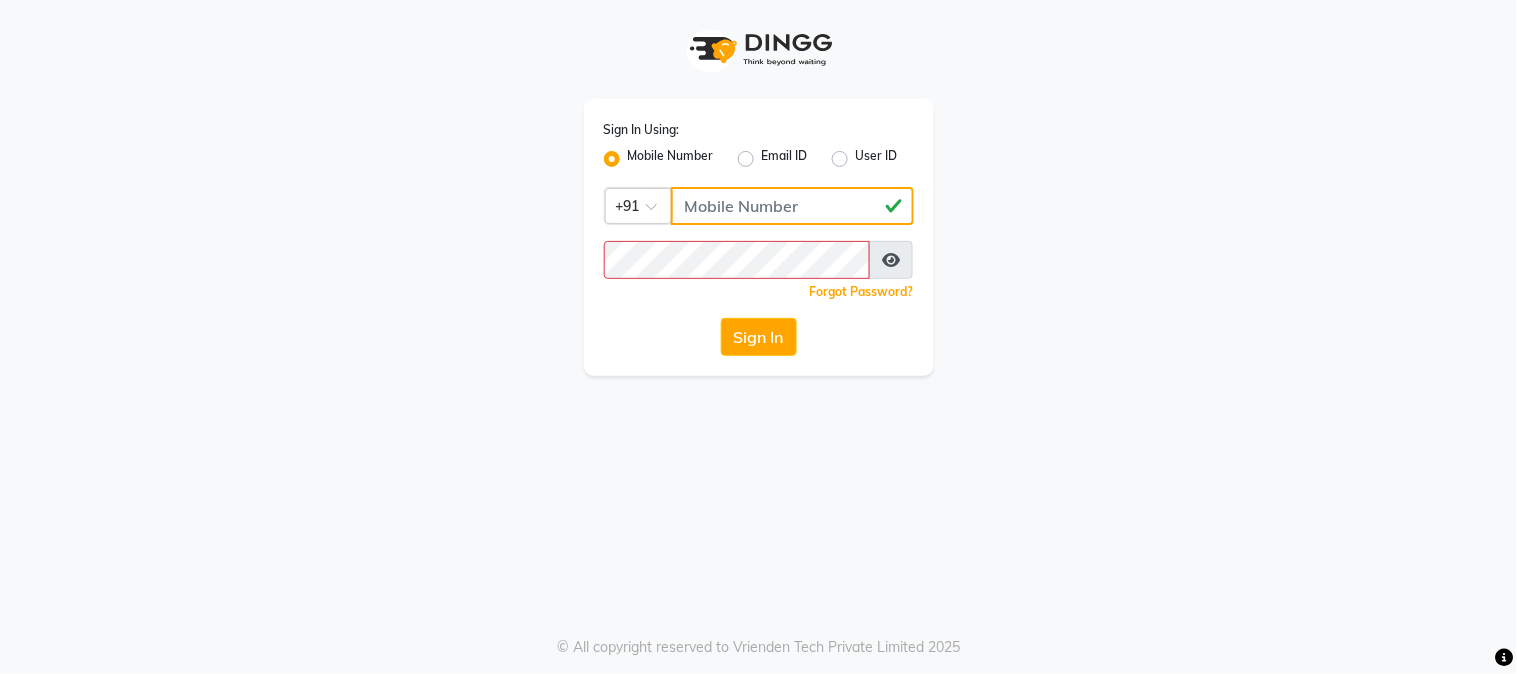 type on "3344221100" 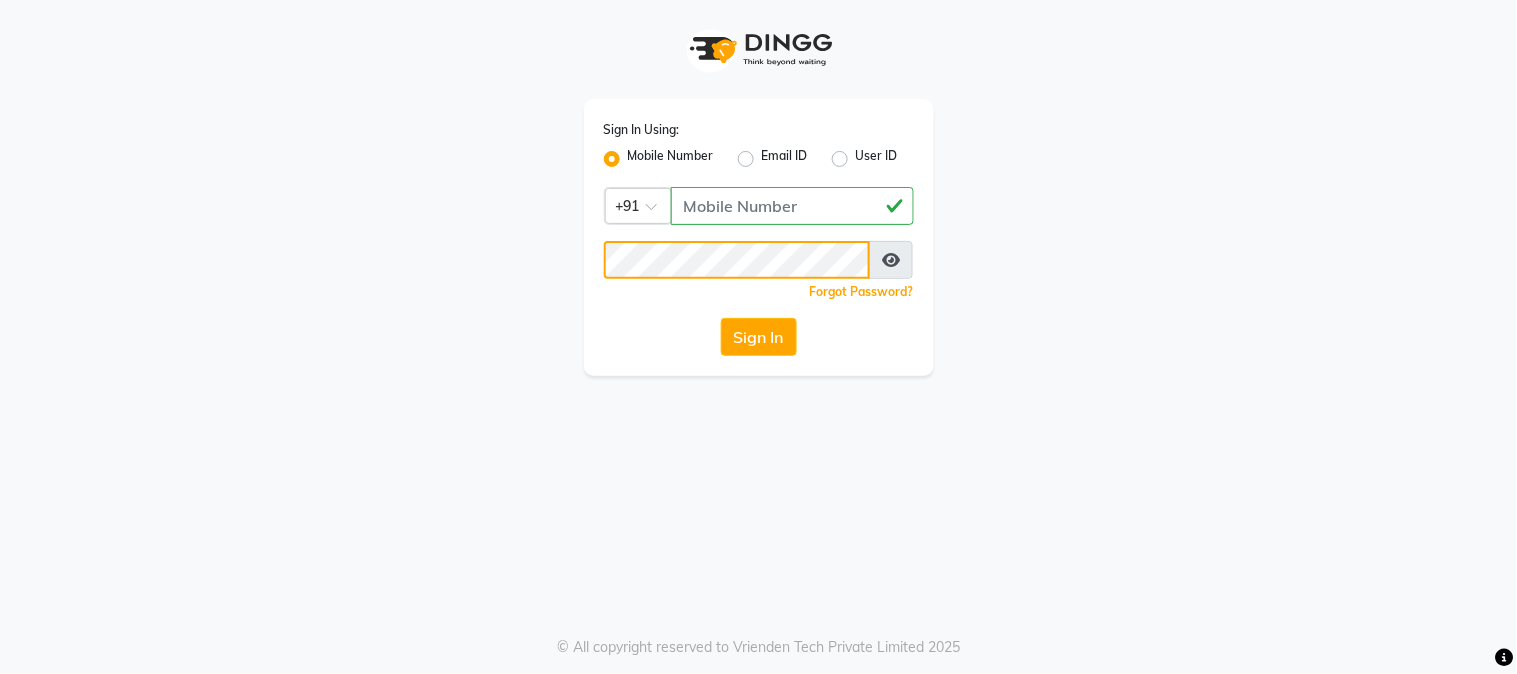click on "Sign In" 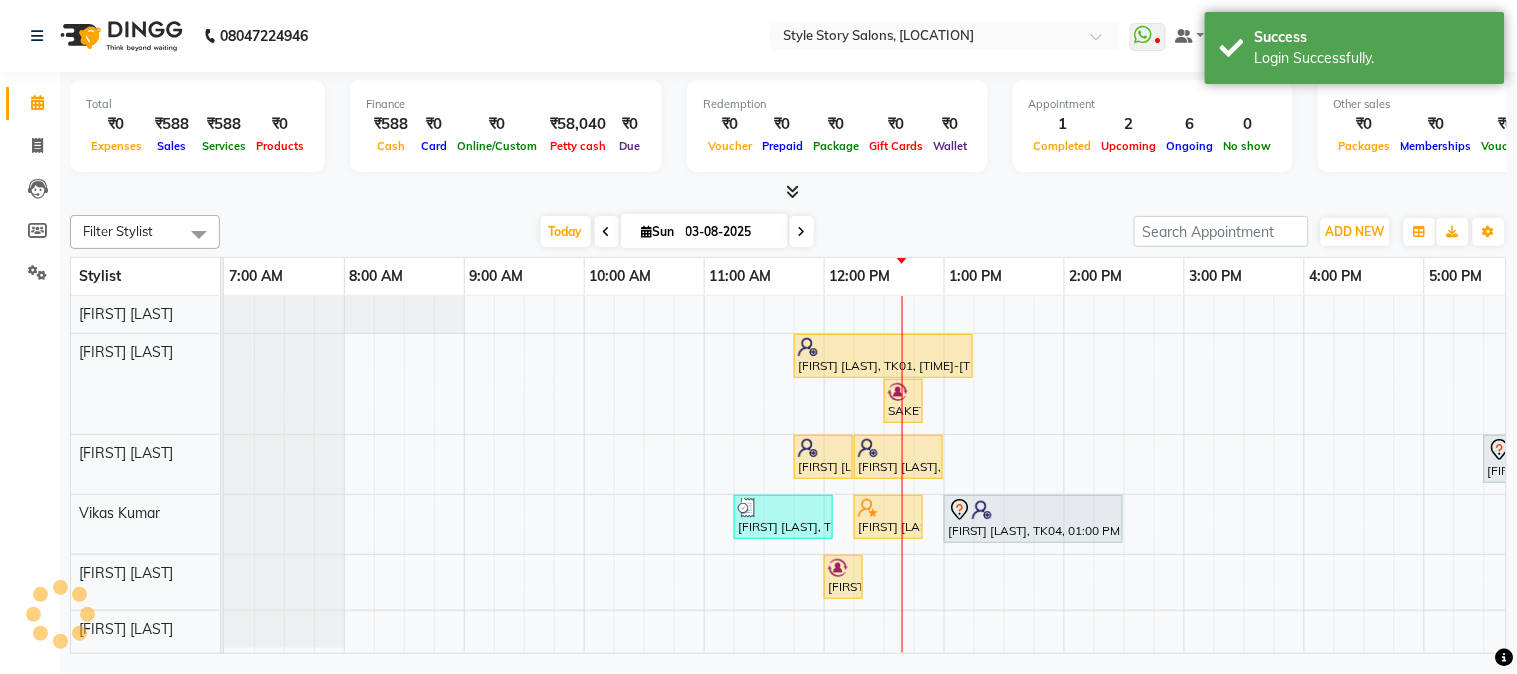 scroll, scrollTop: 0, scrollLeft: 0, axis: both 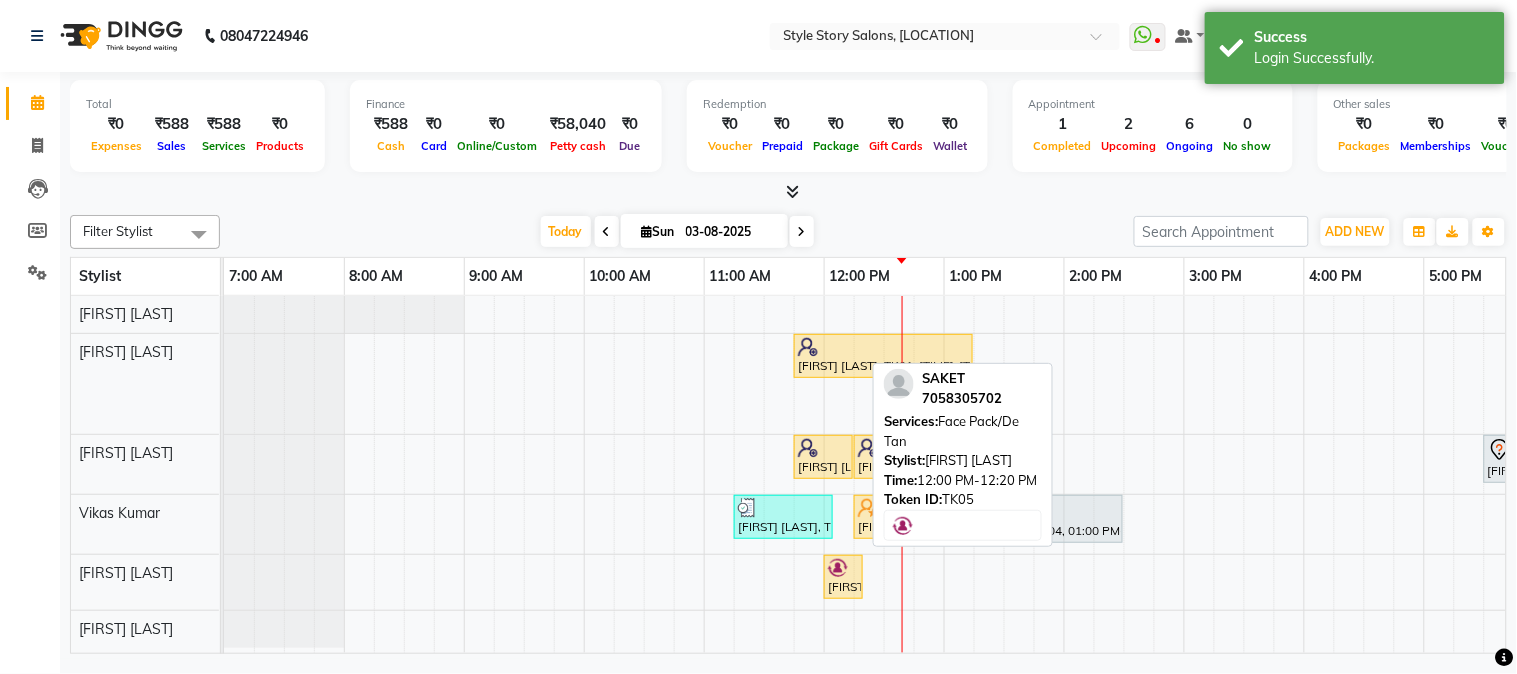 click at bounding box center [843, 568] 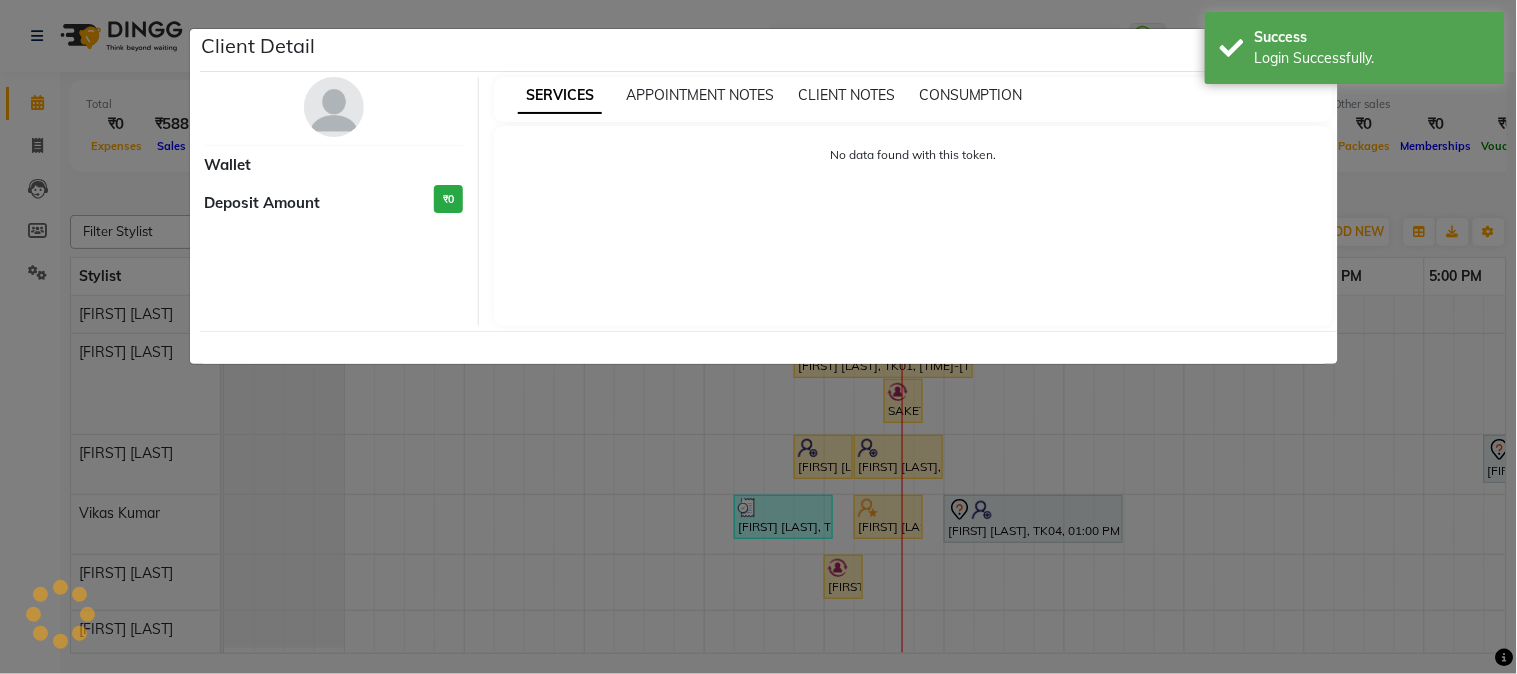 select on "1" 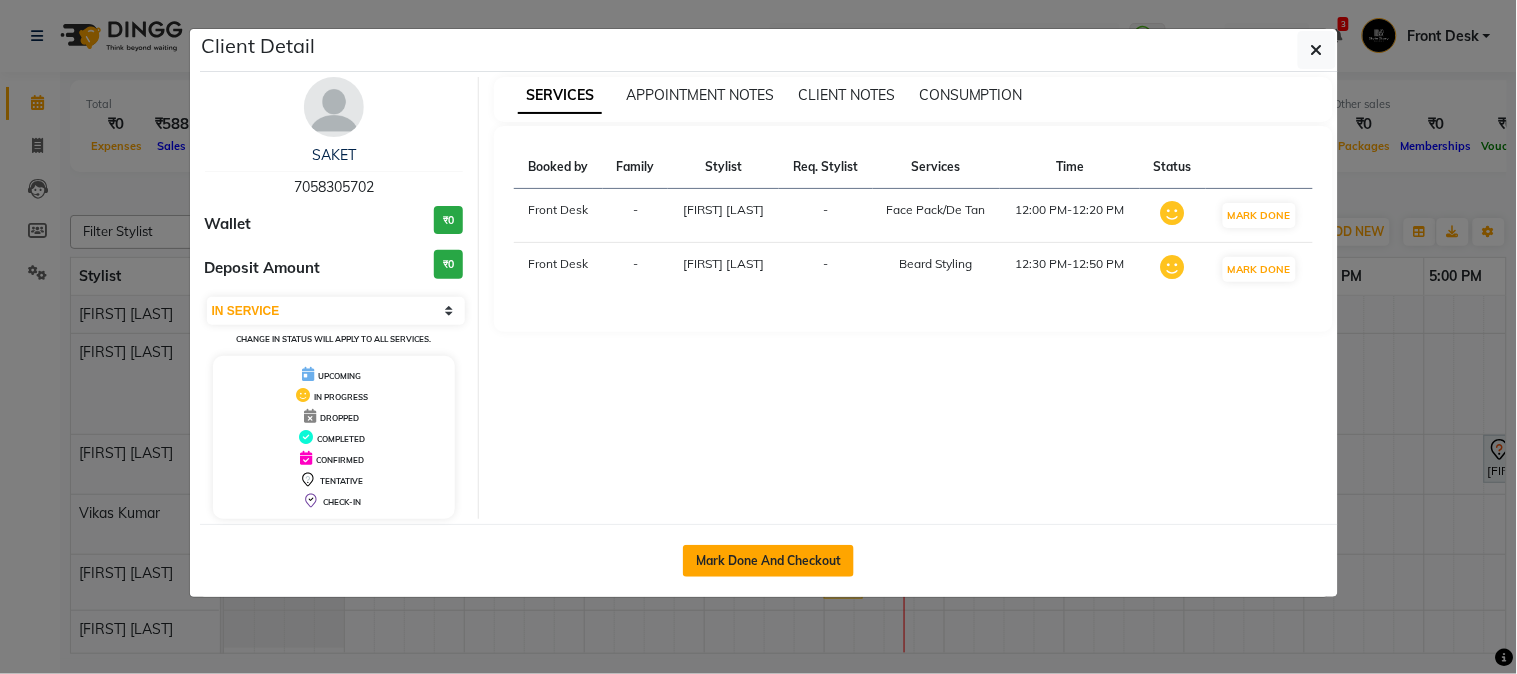 click on "Mark Done And Checkout" 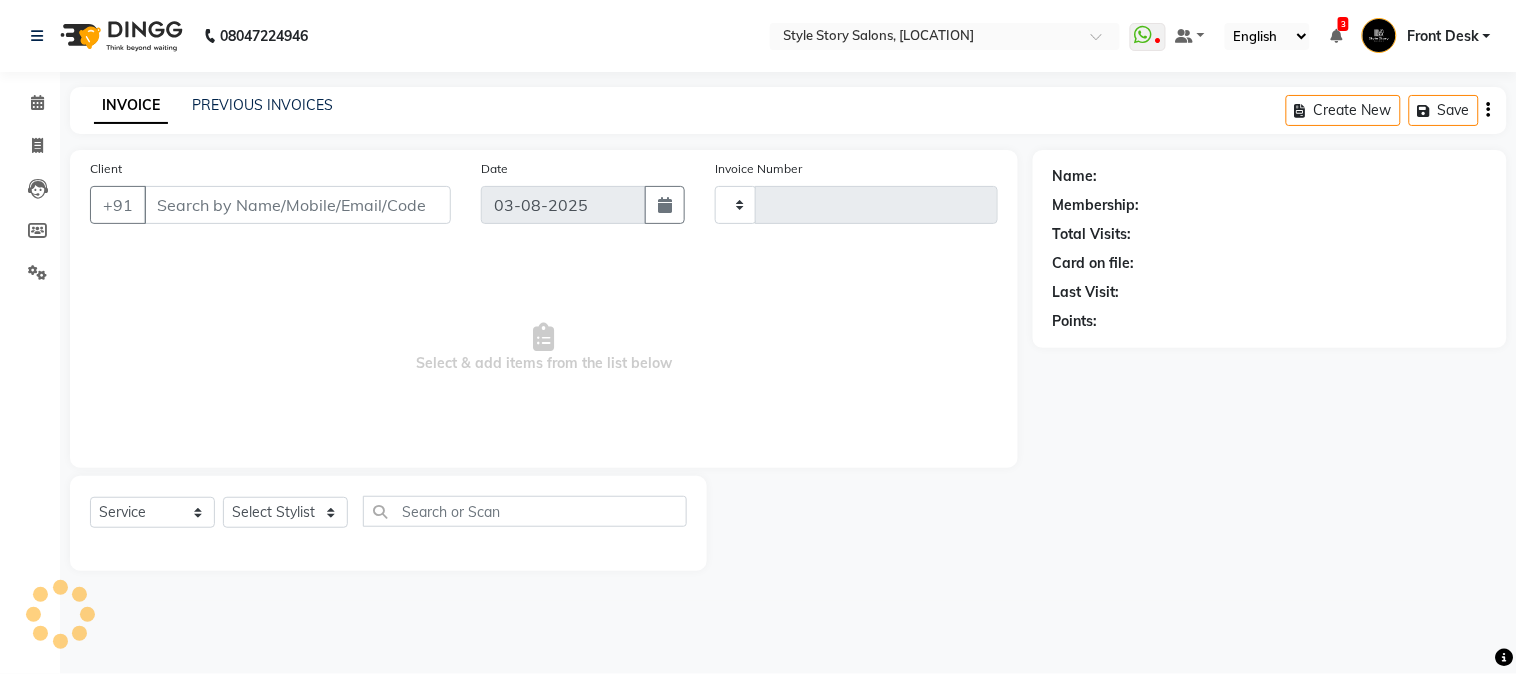 type on "1227" 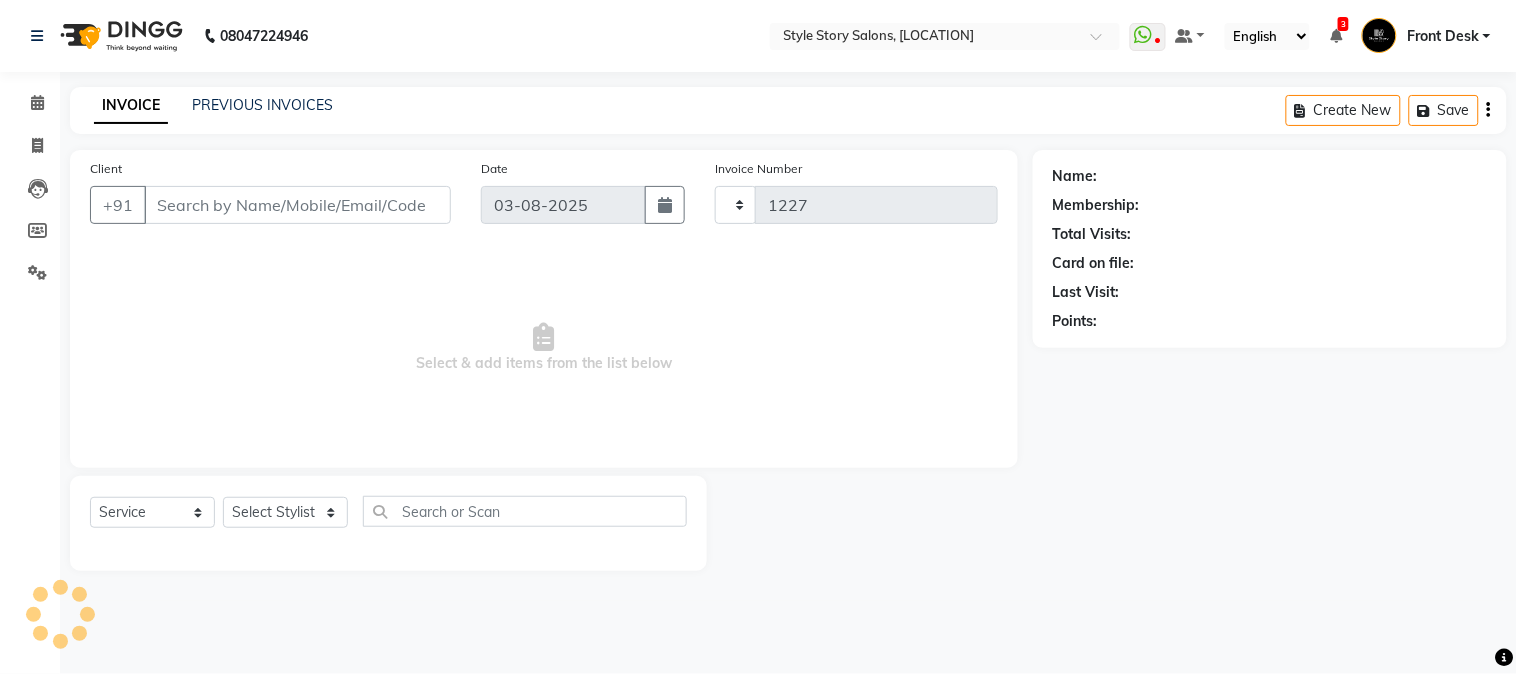 select on "6249" 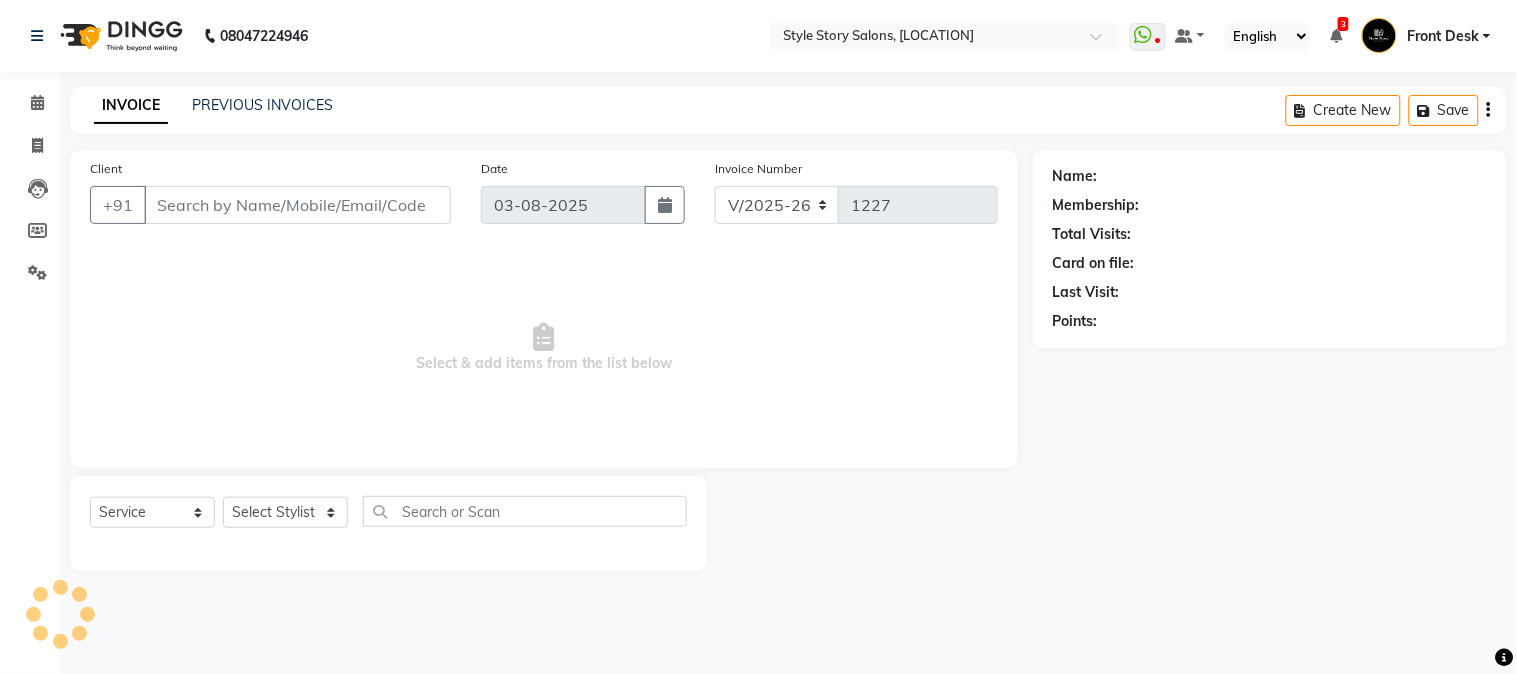 type on "7058305702" 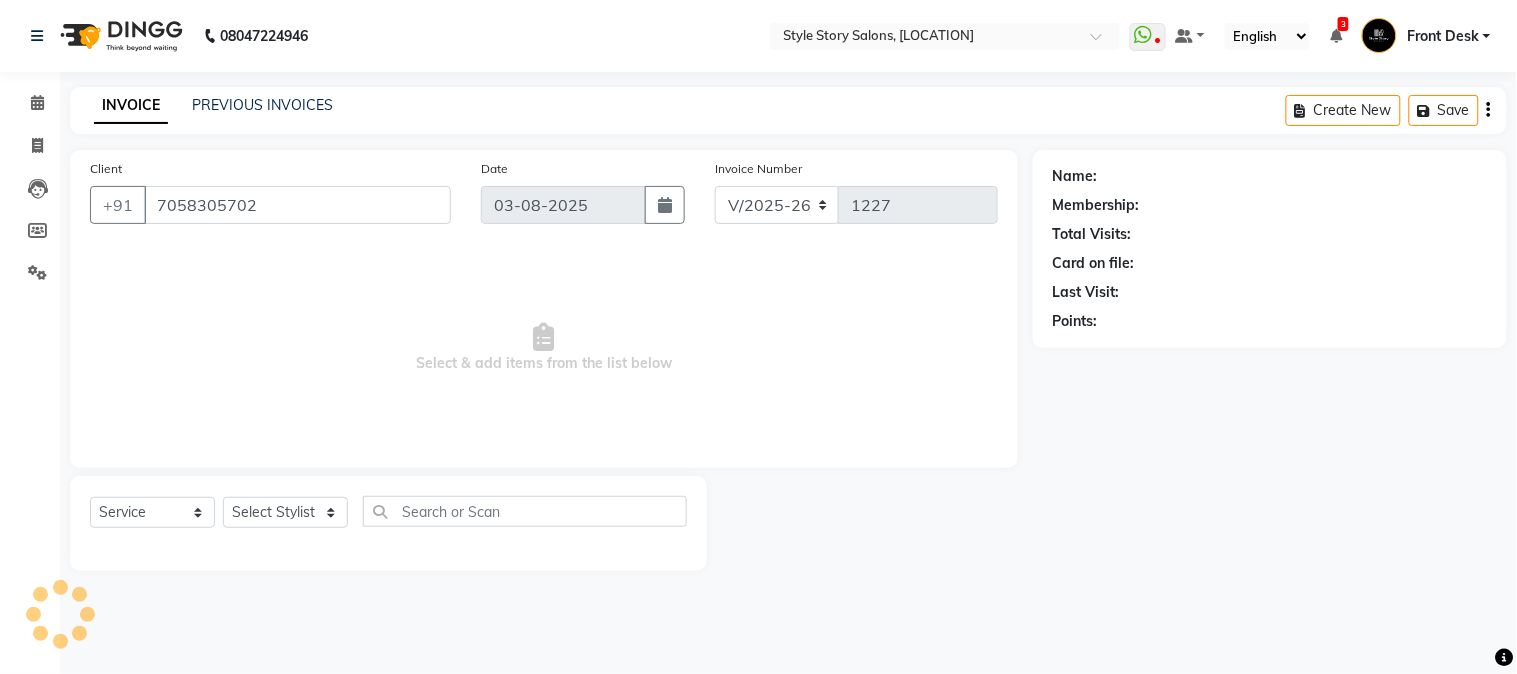 select on "61197" 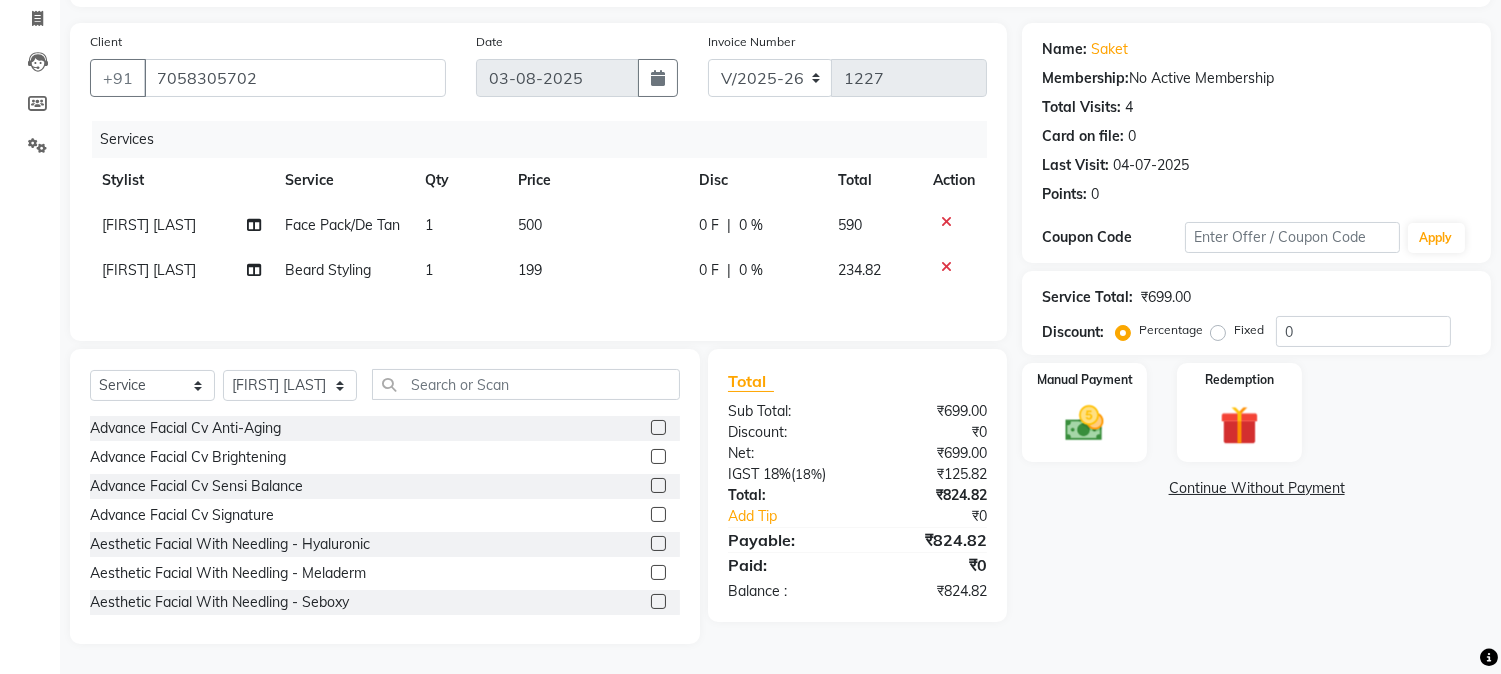 scroll, scrollTop: 152, scrollLeft: 0, axis: vertical 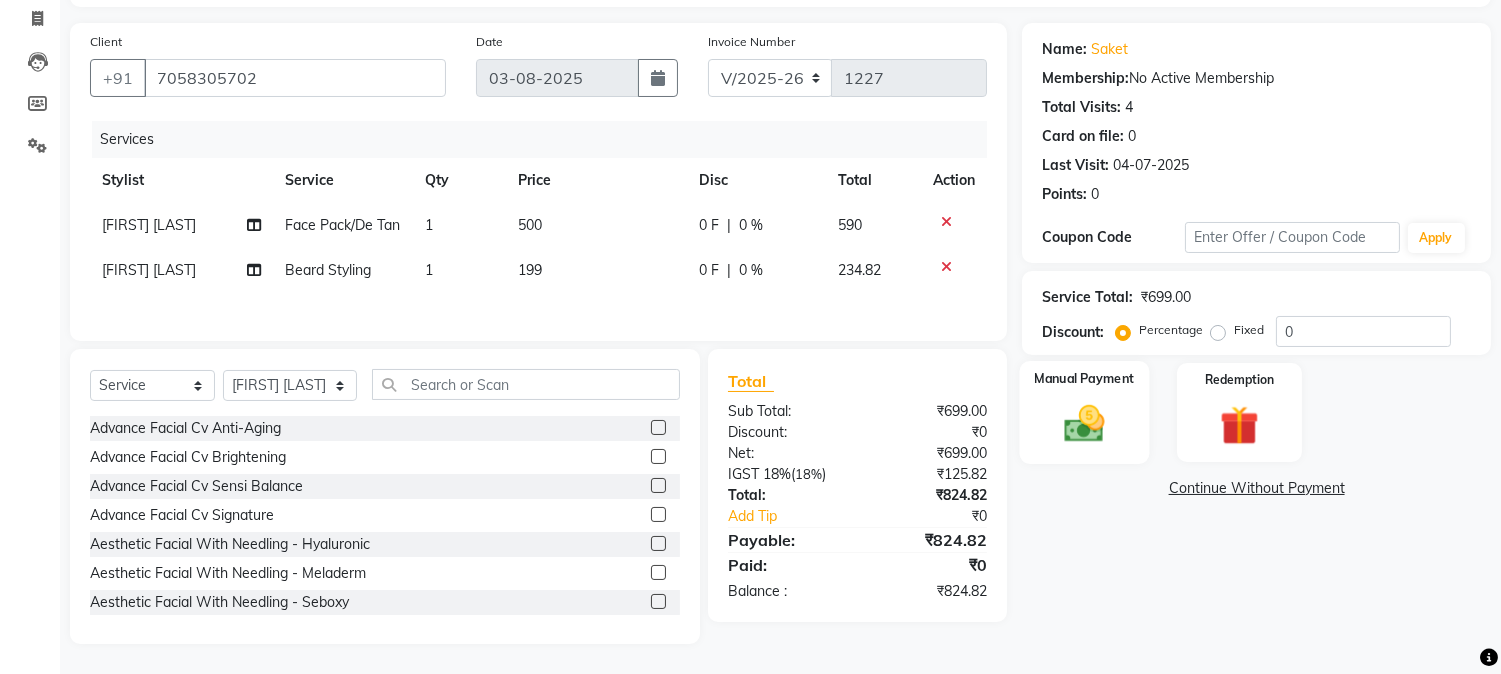 click 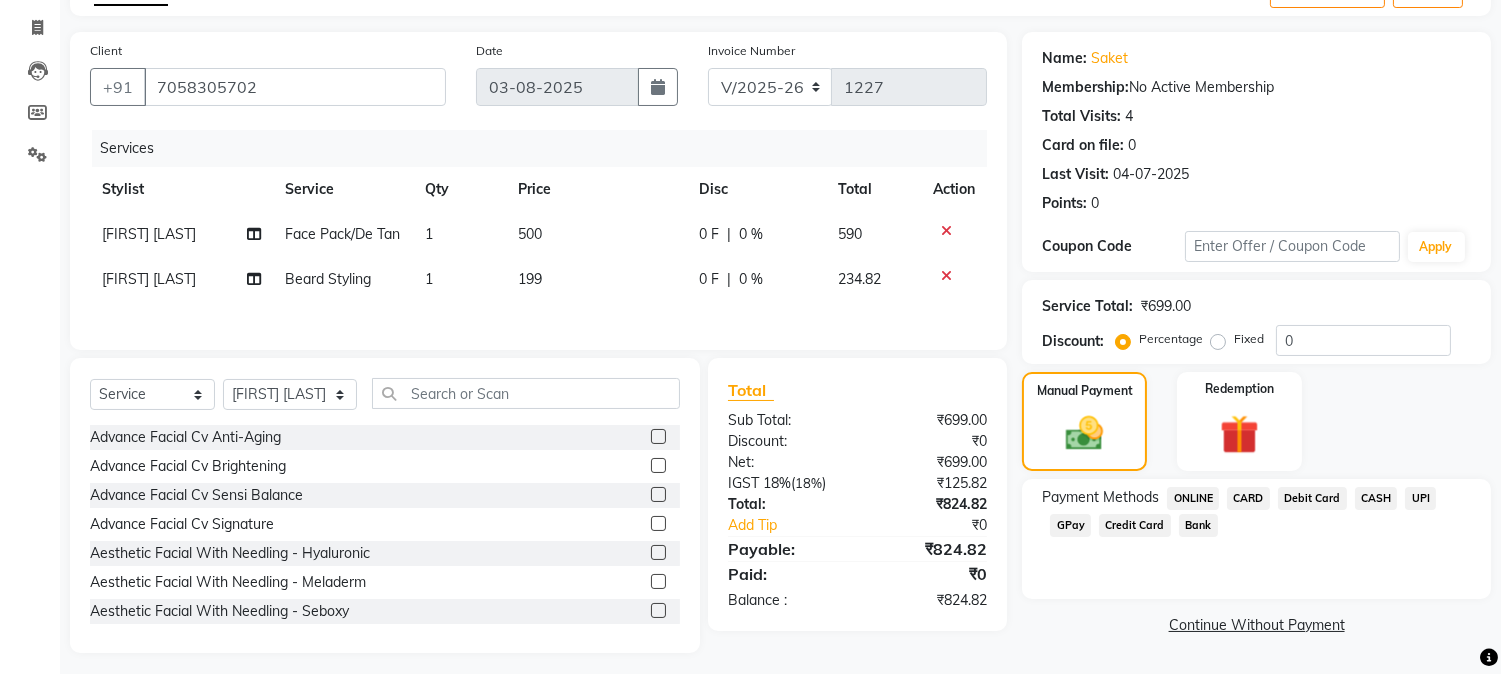 scroll, scrollTop: 152, scrollLeft: 0, axis: vertical 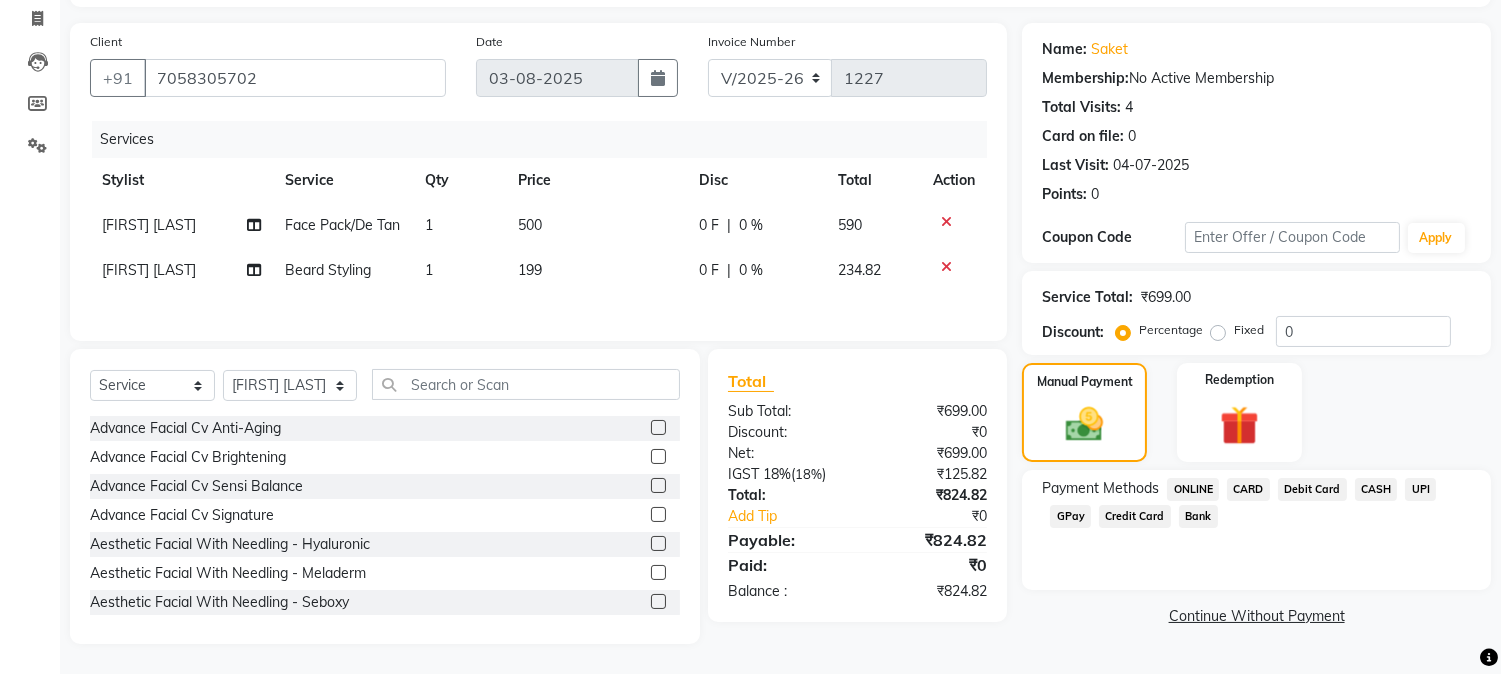 click on "UPI" 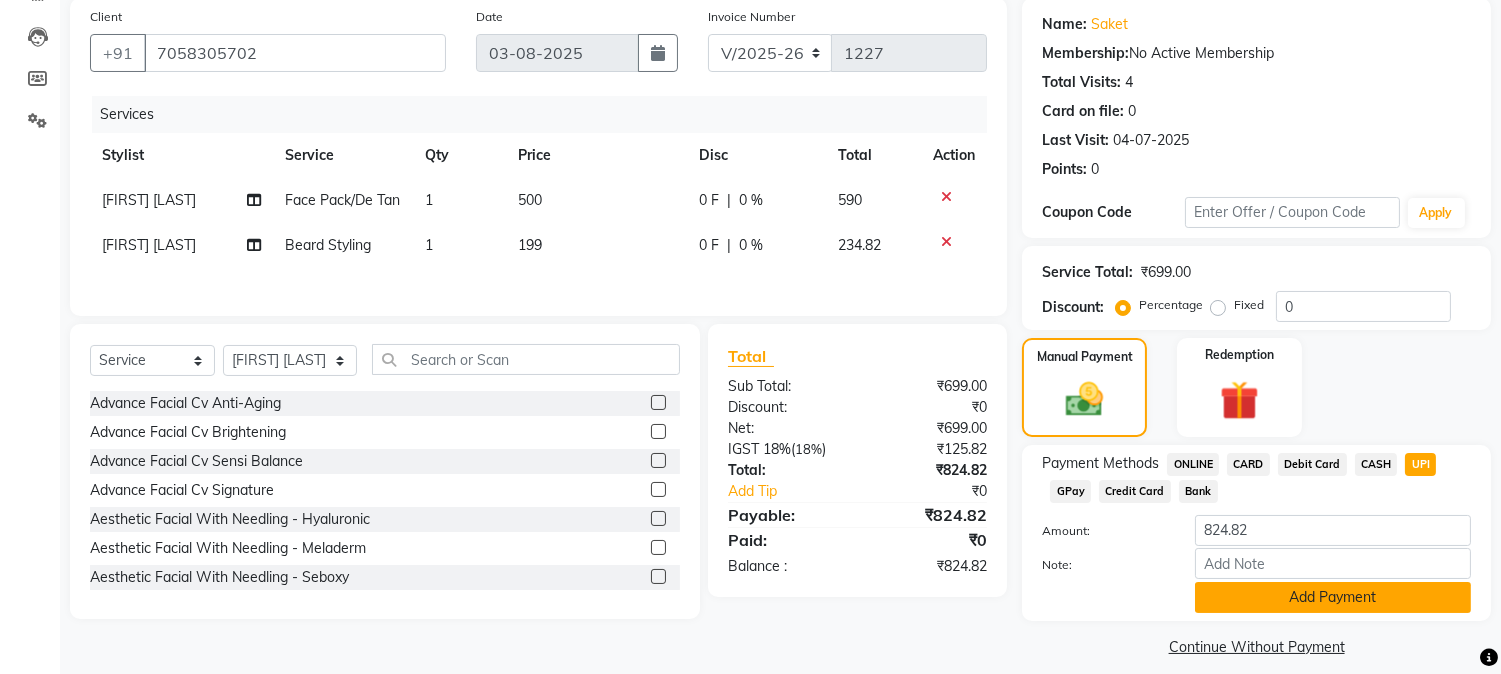 click on "Add Payment" 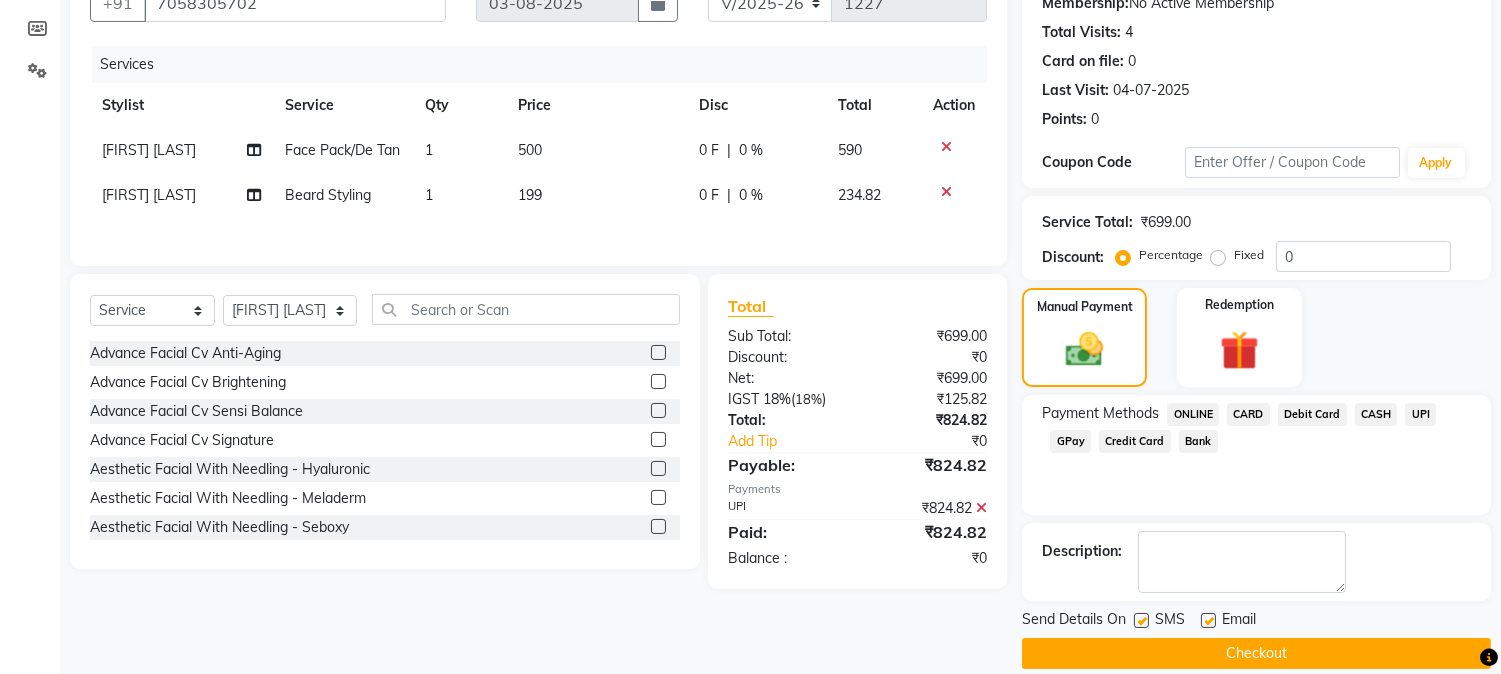 scroll, scrollTop: 225, scrollLeft: 0, axis: vertical 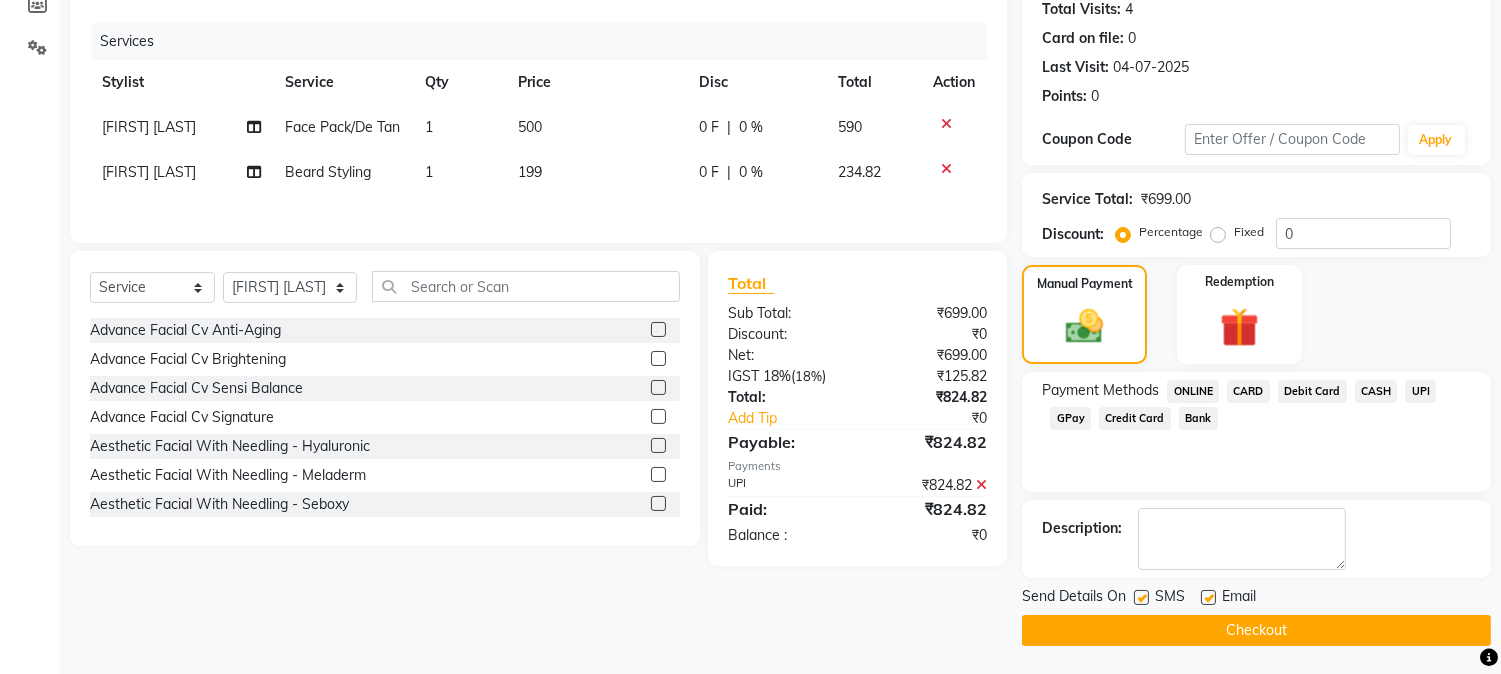 drag, startPoint x: 1226, startPoint y: 618, endPoint x: 1158, endPoint y: 597, distance: 71.168816 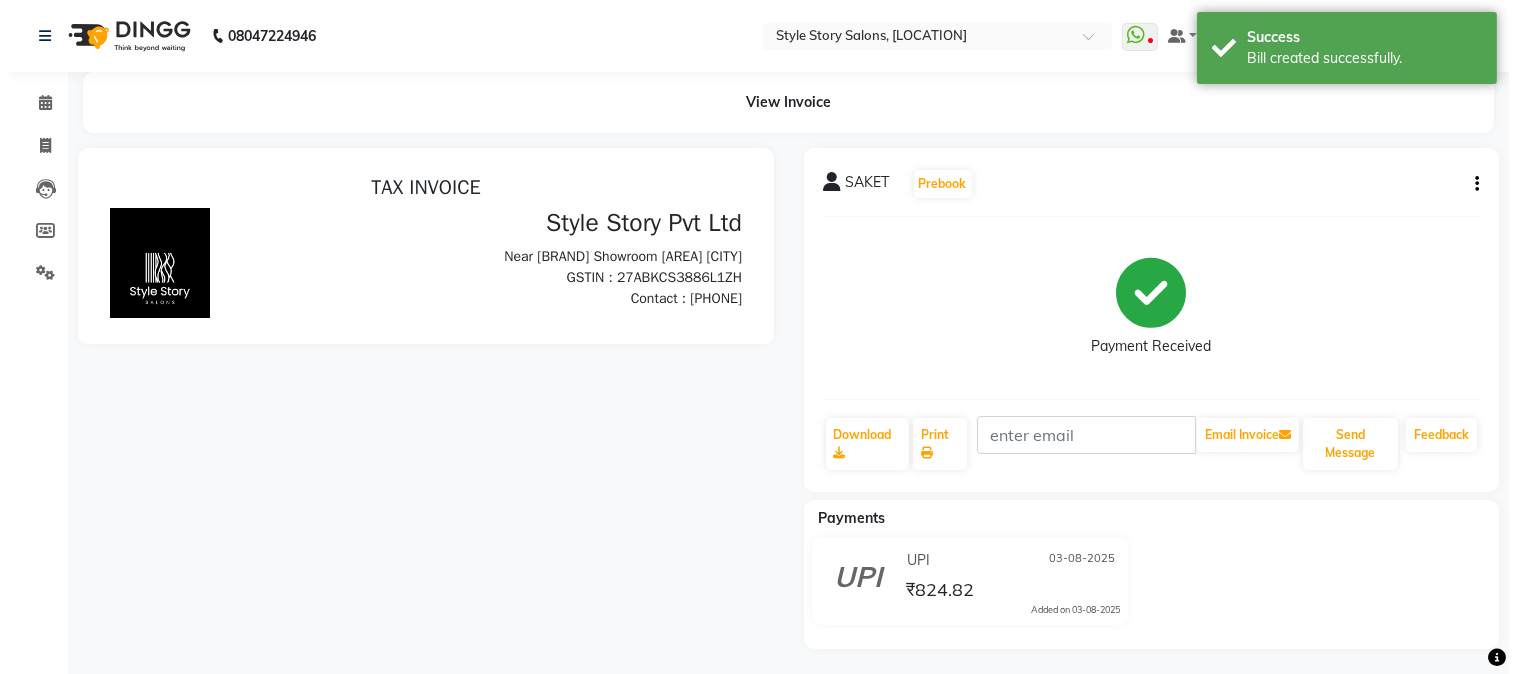 scroll, scrollTop: 0, scrollLeft: 0, axis: both 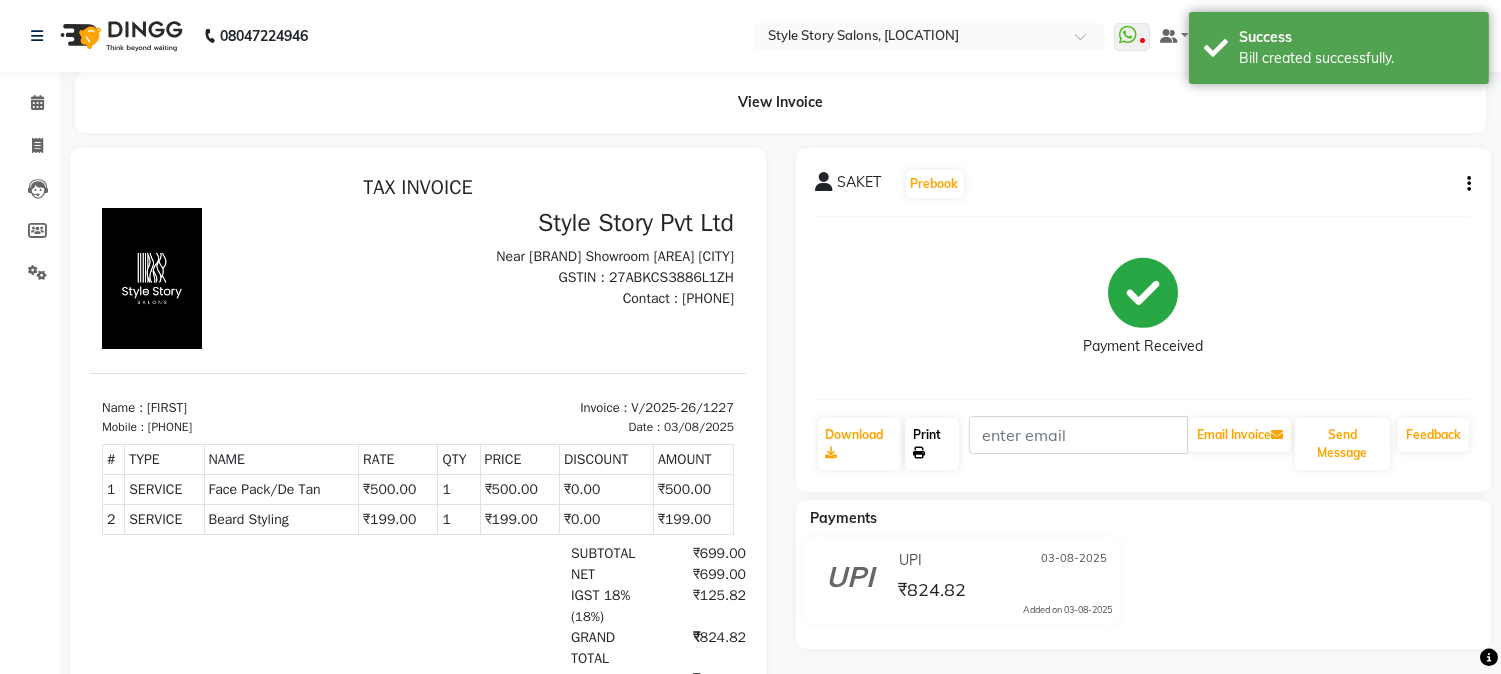 click on "Print" 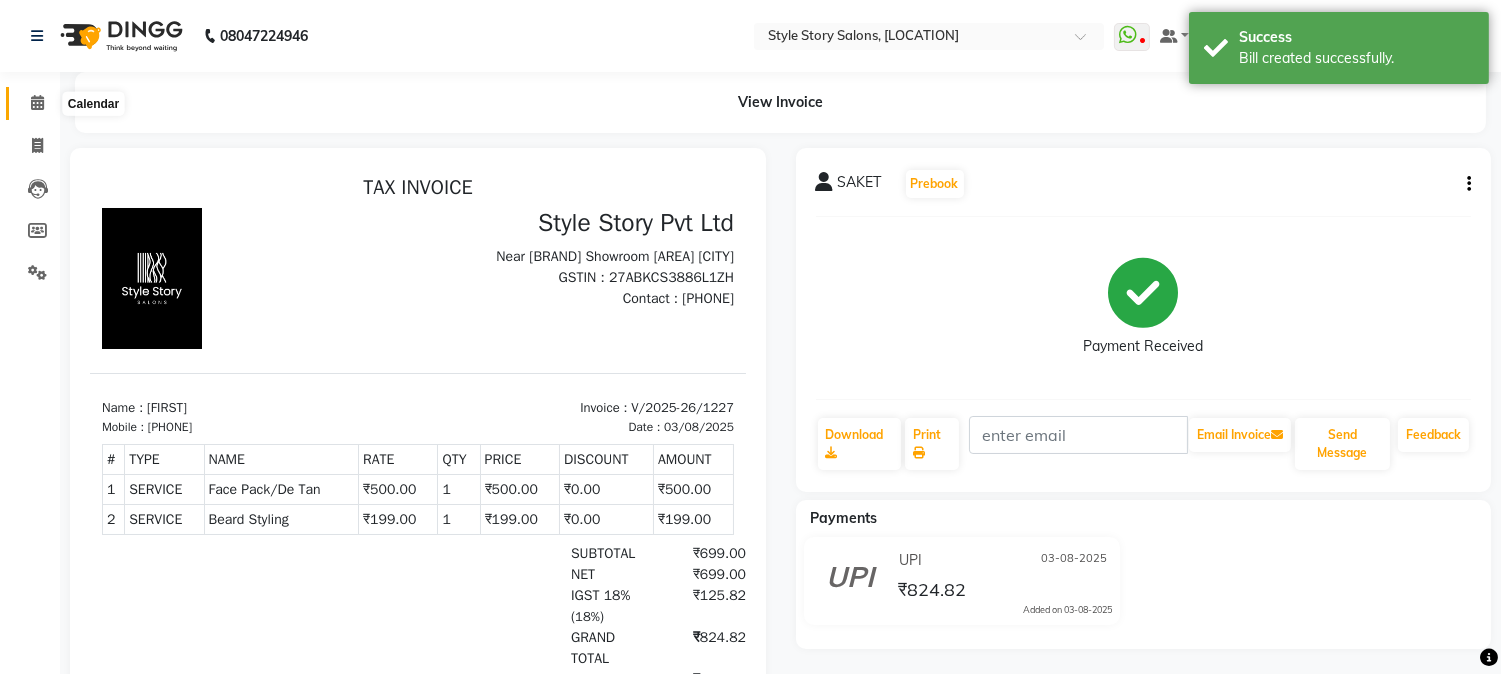 click 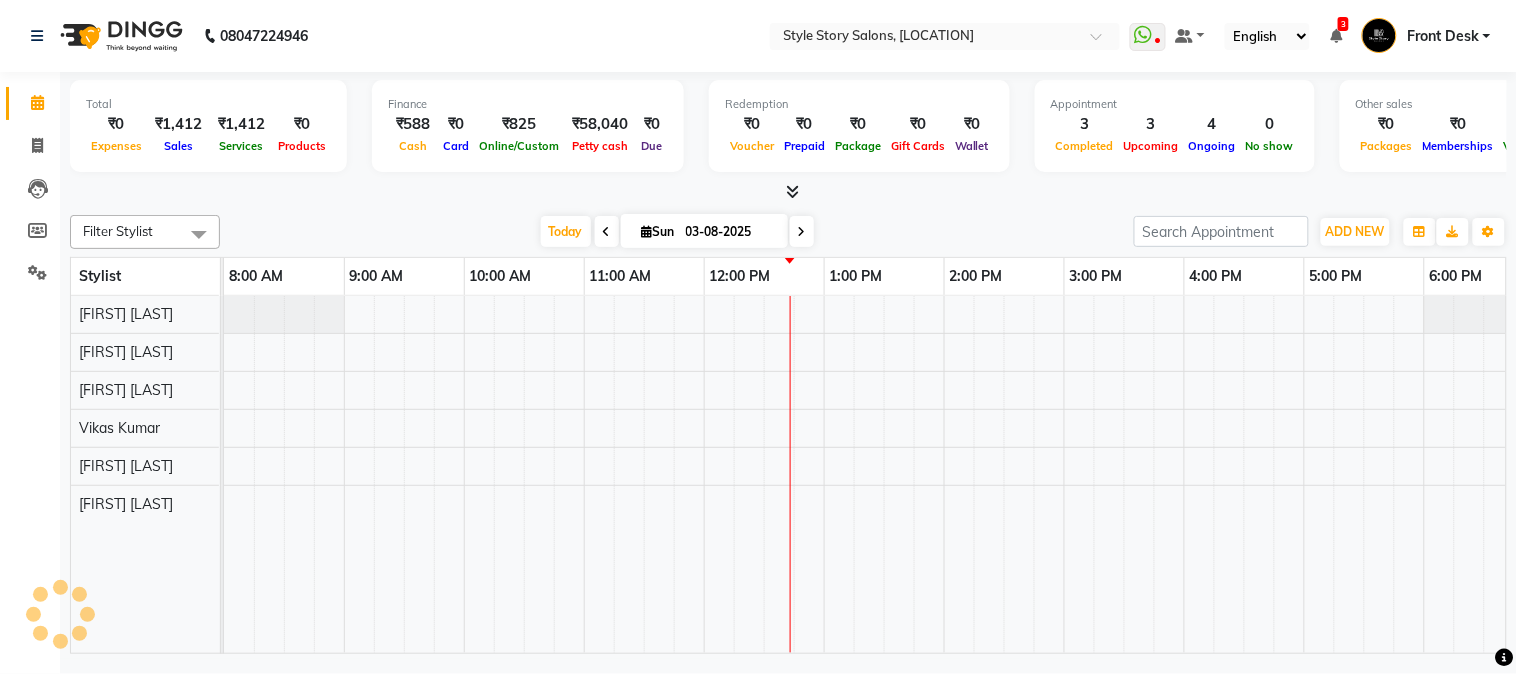 scroll, scrollTop: 0, scrollLeft: 0, axis: both 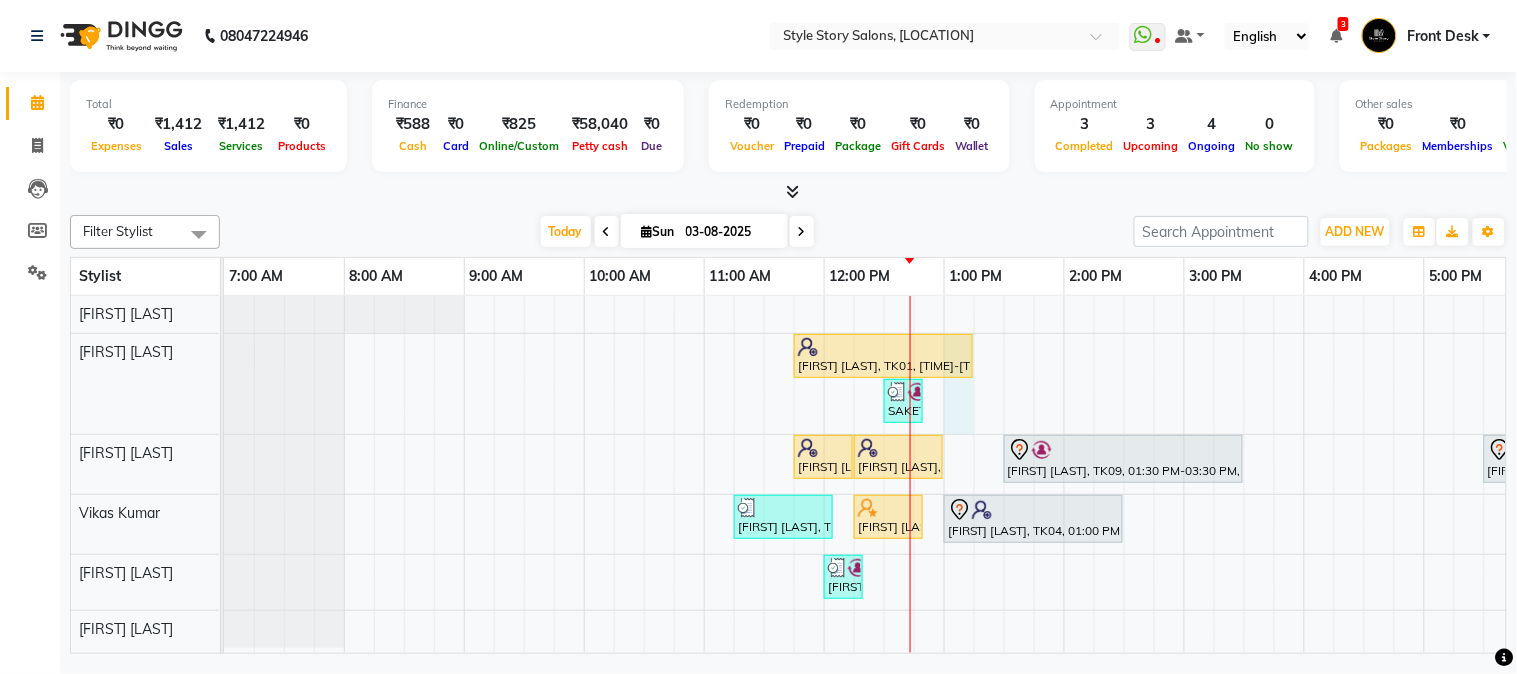 click on "Zoya Khan, TK01, 11:45 AM-01:15 PM, Touchup Amoniea Free-Female     SAKET, TK05, 12:30 PM-12:50 PM, Beard Styling (₹199)     Zoya Khan, TK01, 11:45 AM-12:15 PM, Kids Hair Cut Boy (₹150)     Kartik Swamy, TK06, 12:15 PM-01:00 PM, Hair Cut - Master - Male             Priya Sharma, TK09, 01:30 PM-03:30 PM, Advance MOLECULAR Treatment             Smita Sonawane, TK07, 05:30 PM-06:15 PM, Blow Dry Regular     Swapnil Bijwe, TK02, 11:15 AM-12:05 PM, Hair Cut - Master - Male (₹399),Beard Shaving (₹99)     Sadque Razzak, TK03, 12:15 PM-12:50 PM, Beard Styling             Akshay Anand, TK04, 01:00 PM-02:30 PM, Hair Cut - Master - Male,Global Colour Amoniafree-Male (₹1200)     SAKET, TK05, 12:00 PM-12:20 PM, Face Pack/De Tan" at bounding box center (1184, 475) 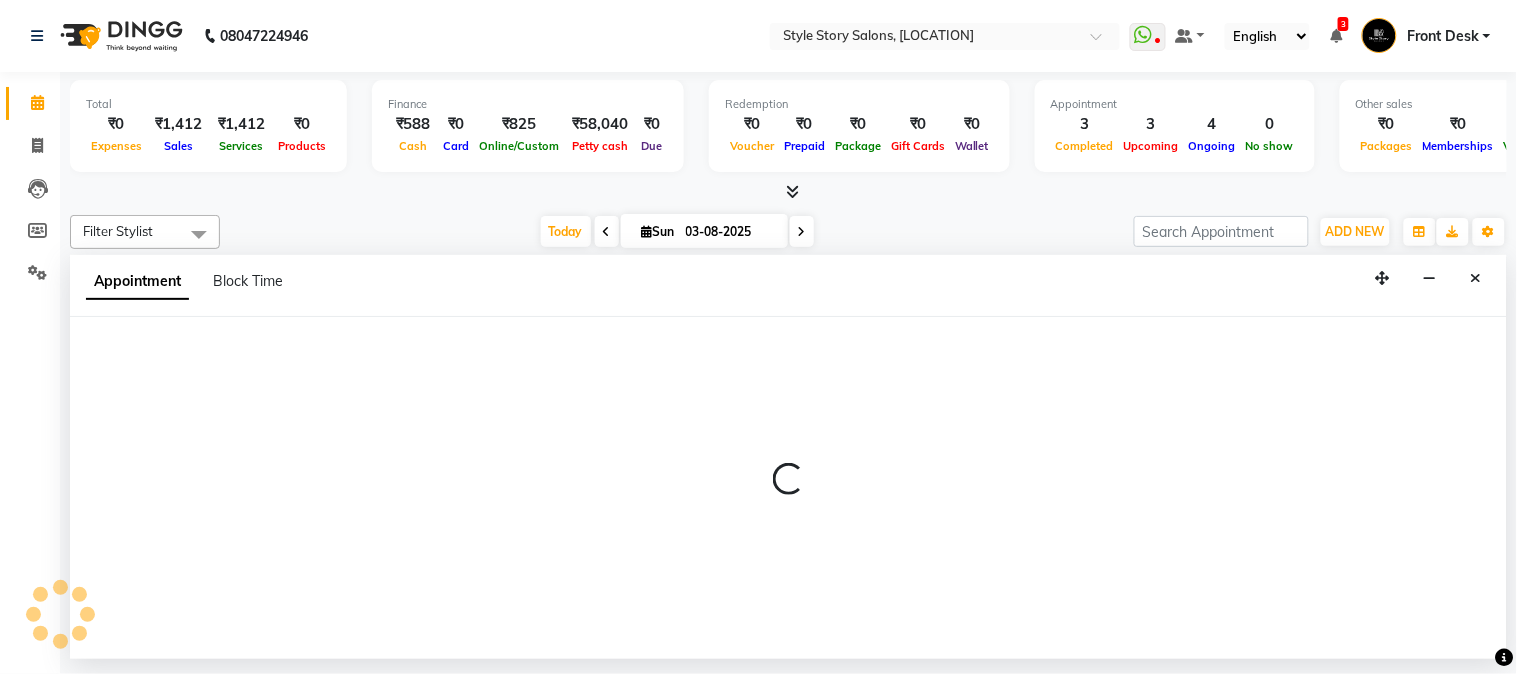 select on "61197" 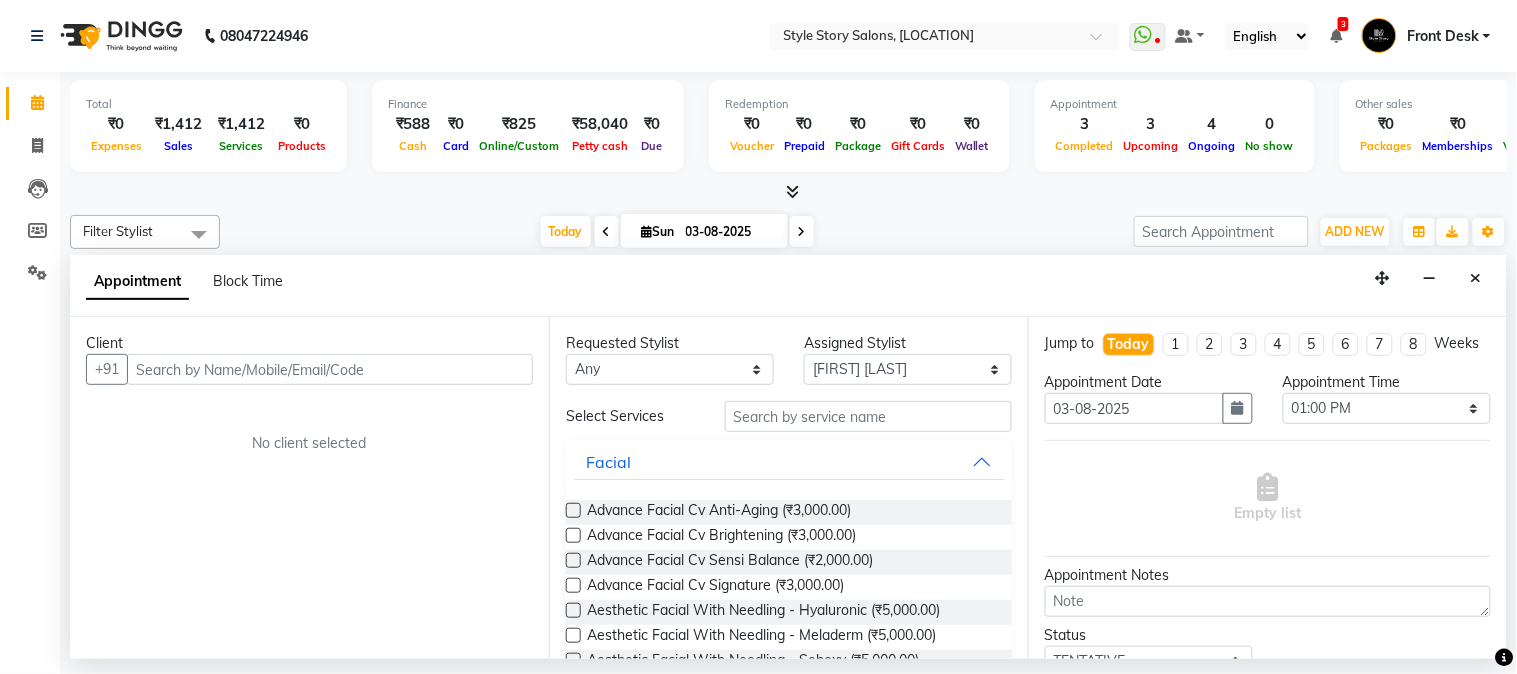 click at bounding box center [330, 369] 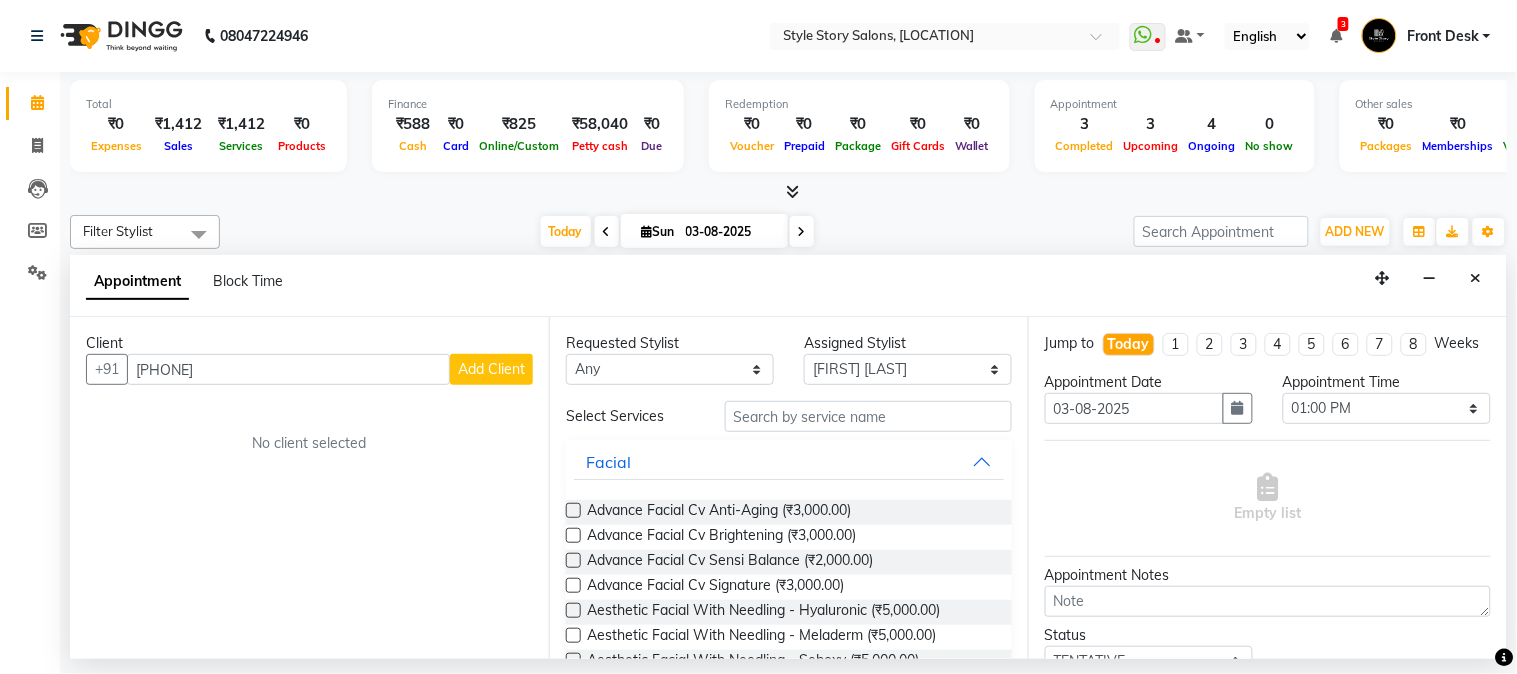 type on "7745085906" 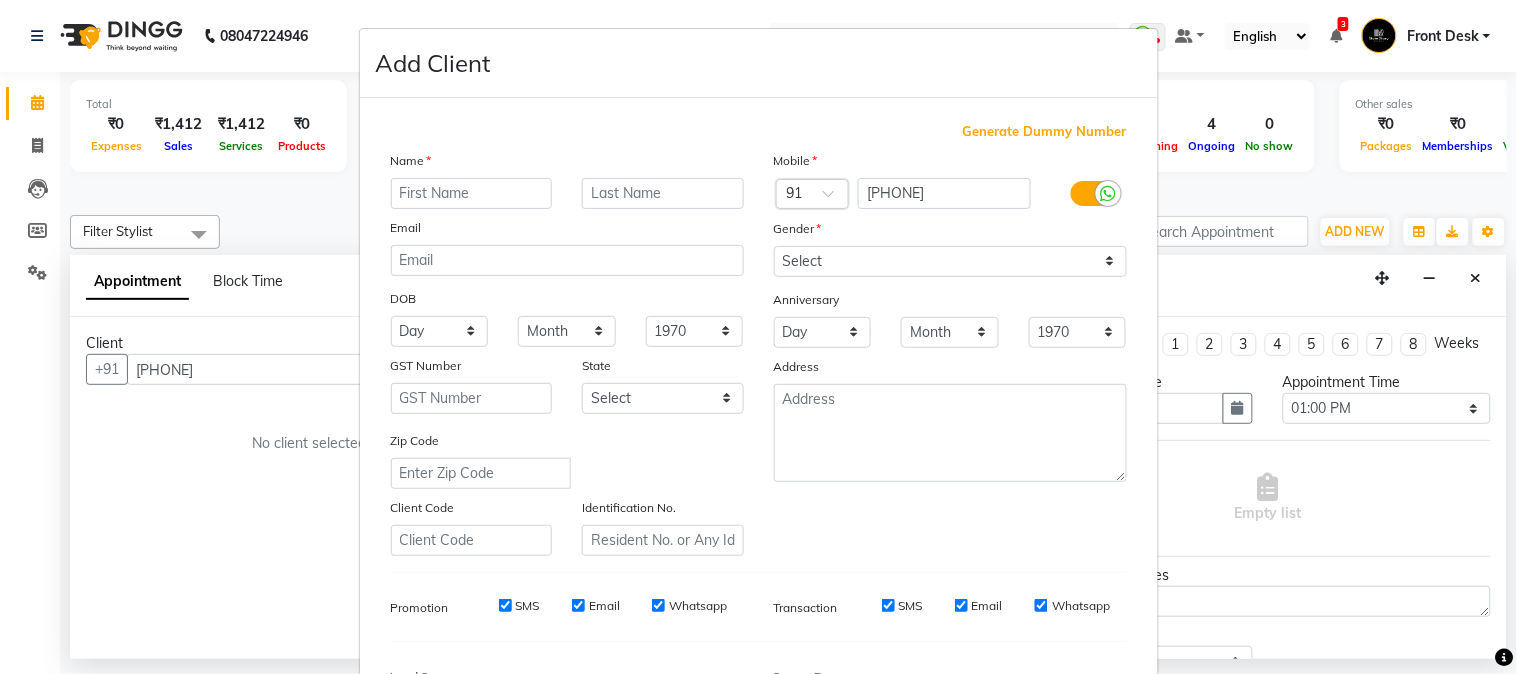 click at bounding box center (472, 193) 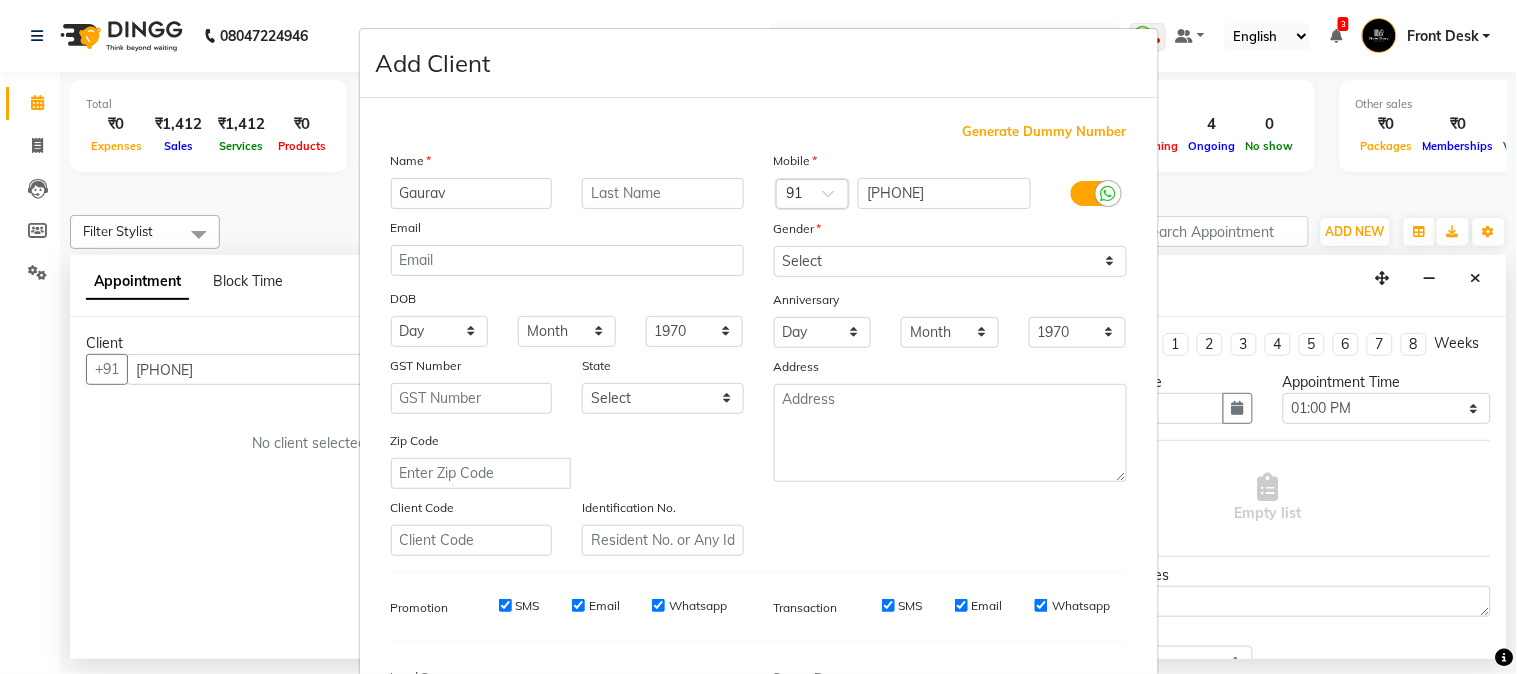 type on "Gaurav" 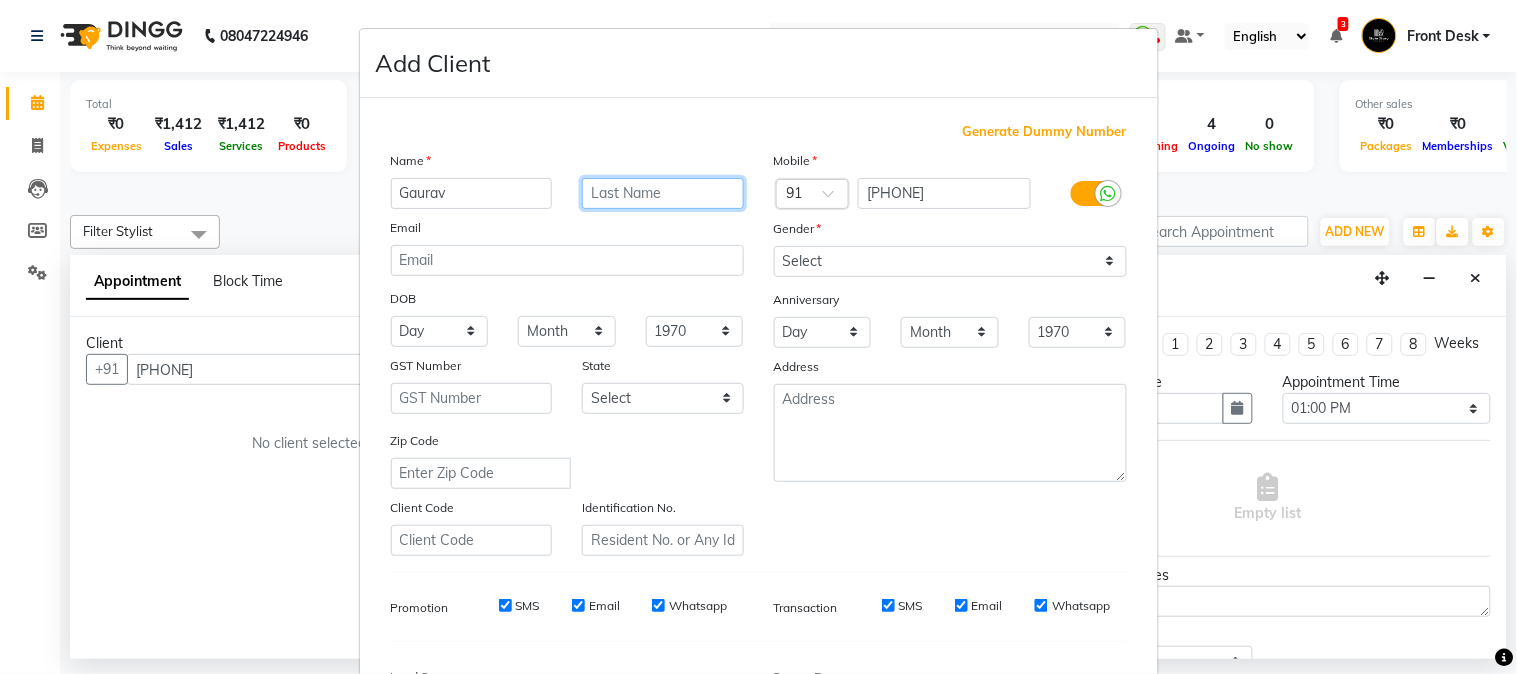 type on "d" 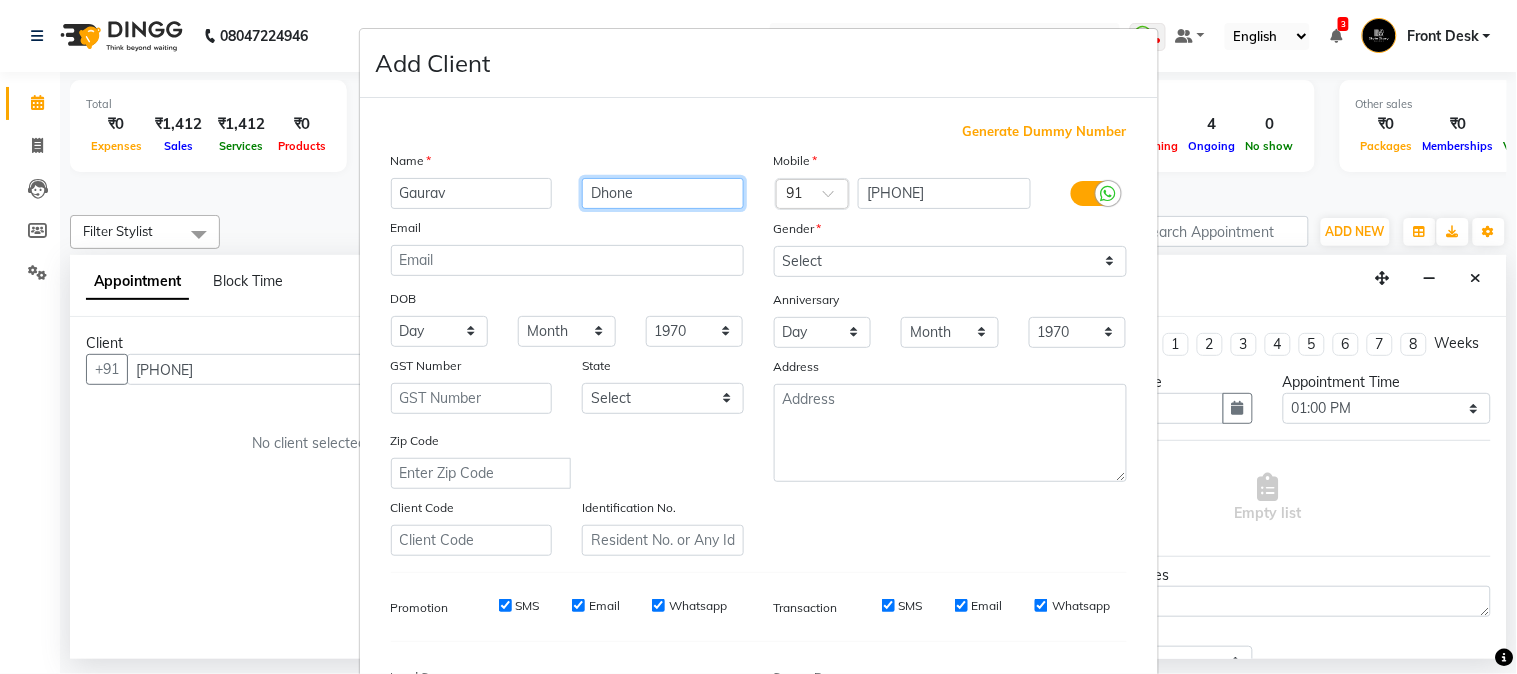 type on "Dhone" 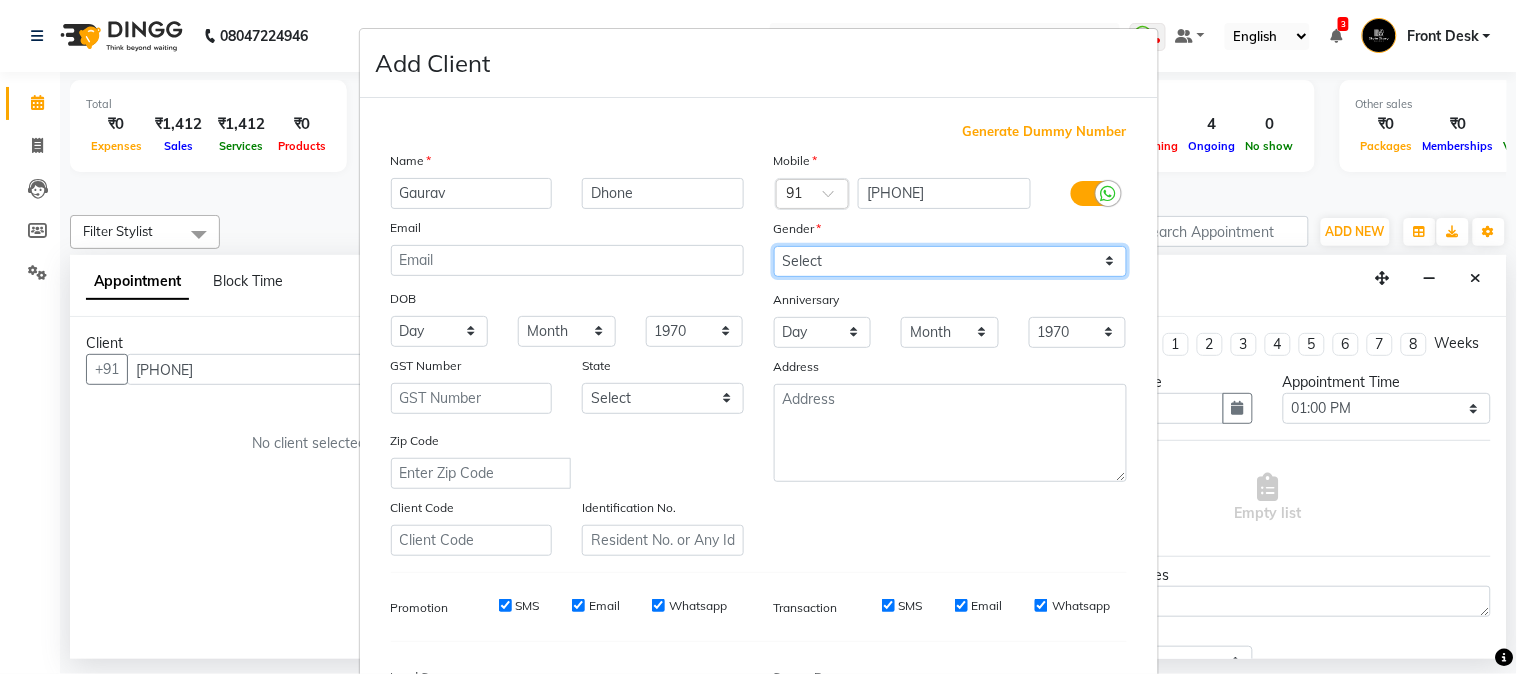 click on "Select Male Female Other Prefer Not To Say" at bounding box center [950, 261] 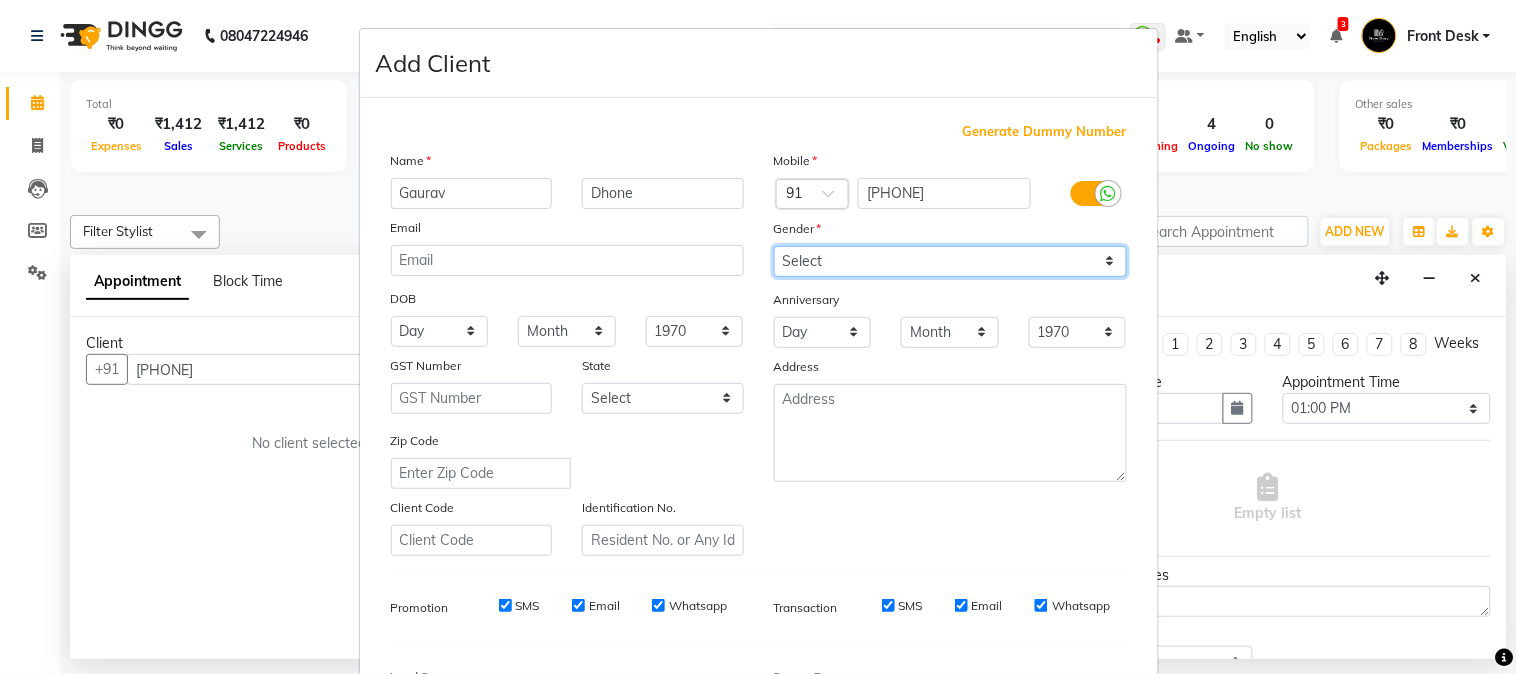 select on "male" 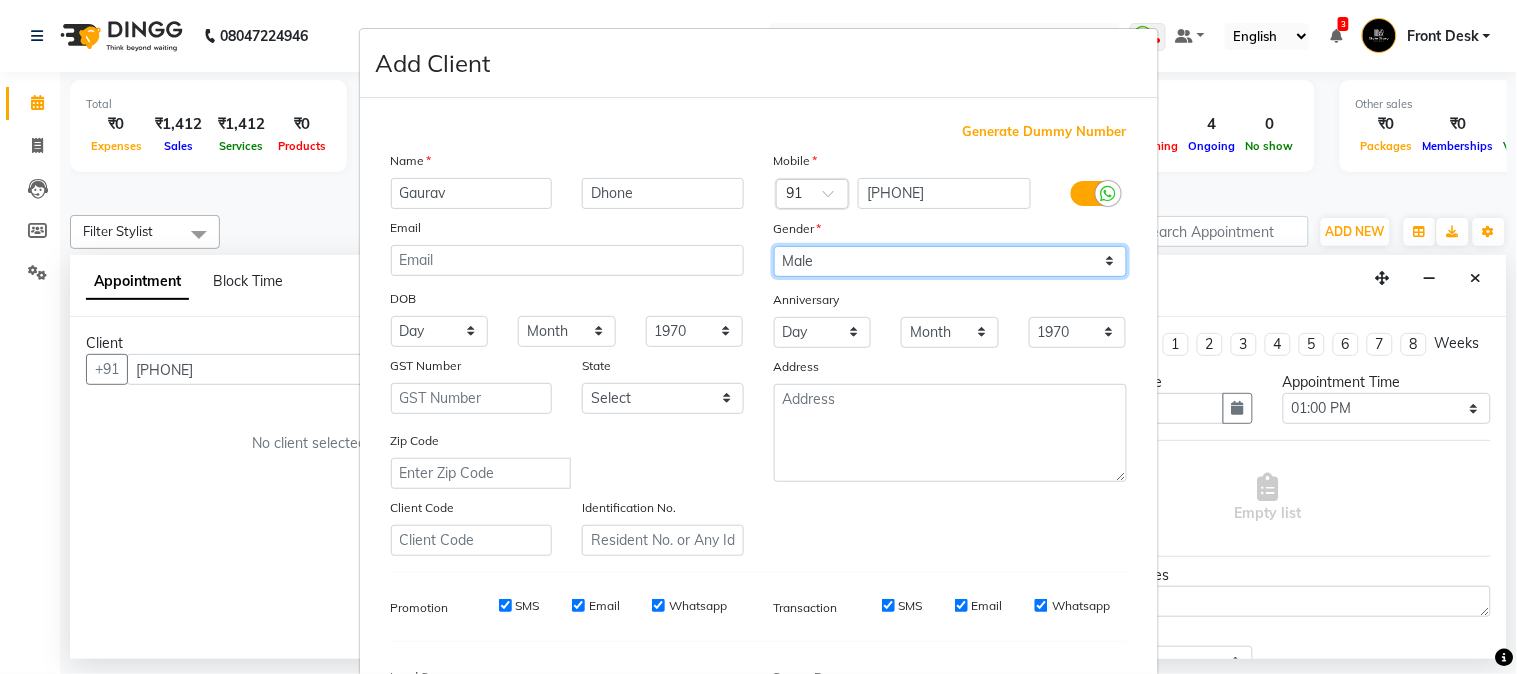 click on "Select Male Female Other Prefer Not To Say" at bounding box center [950, 261] 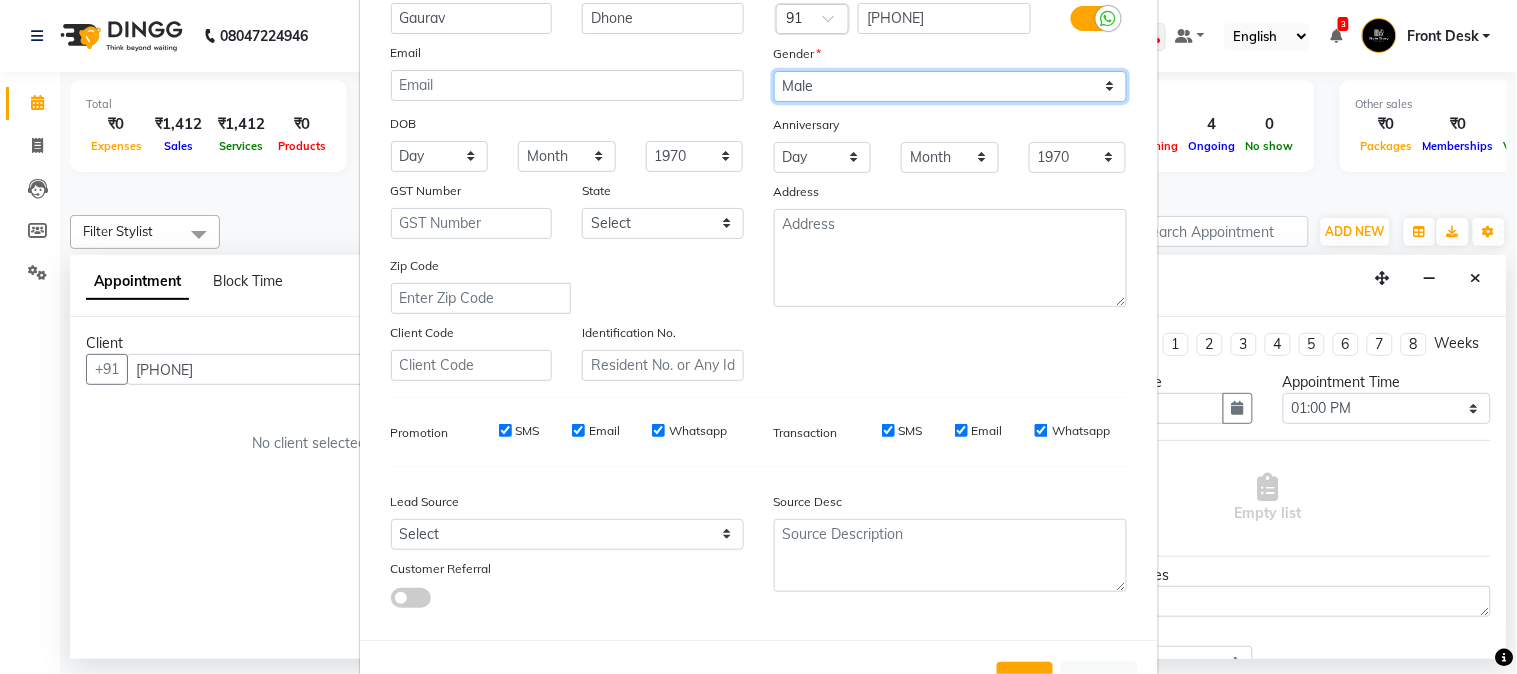scroll, scrollTop: 250, scrollLeft: 0, axis: vertical 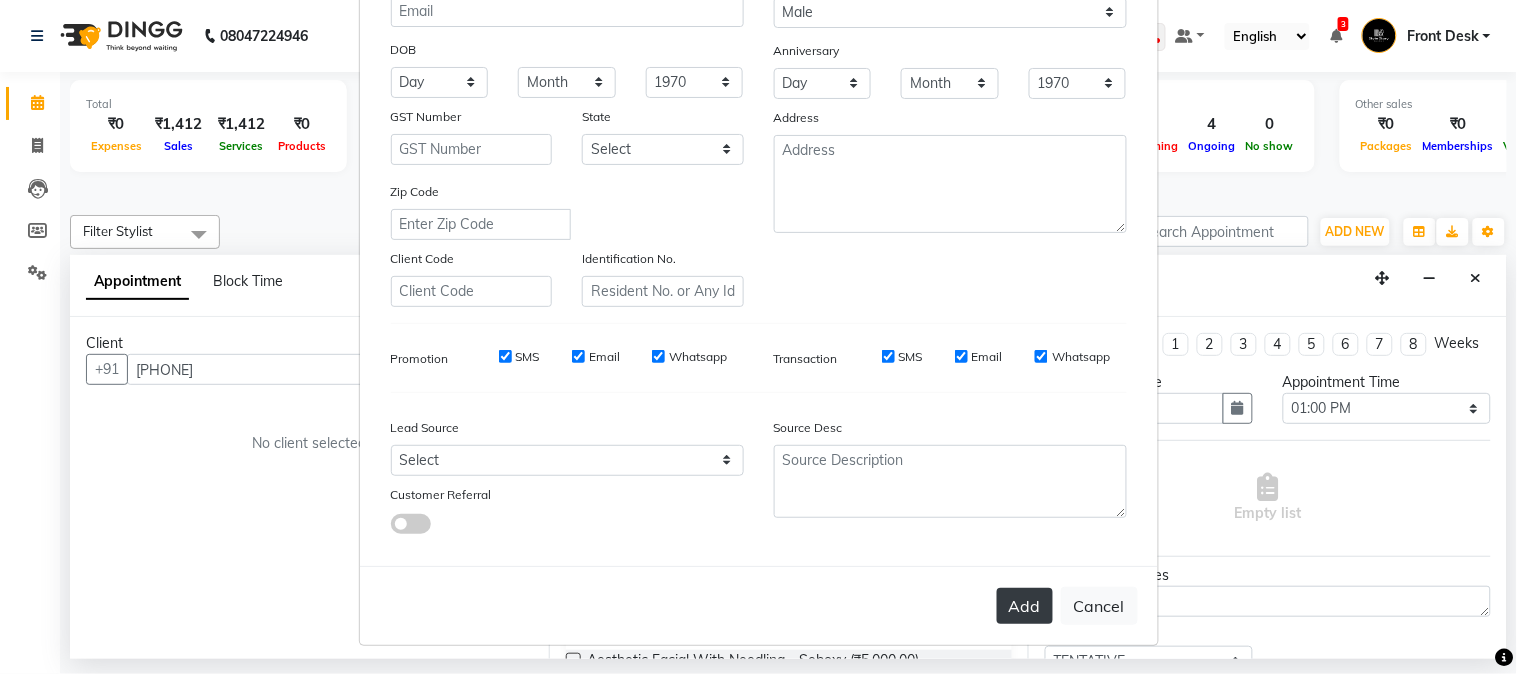 click on "Add" at bounding box center [1025, 606] 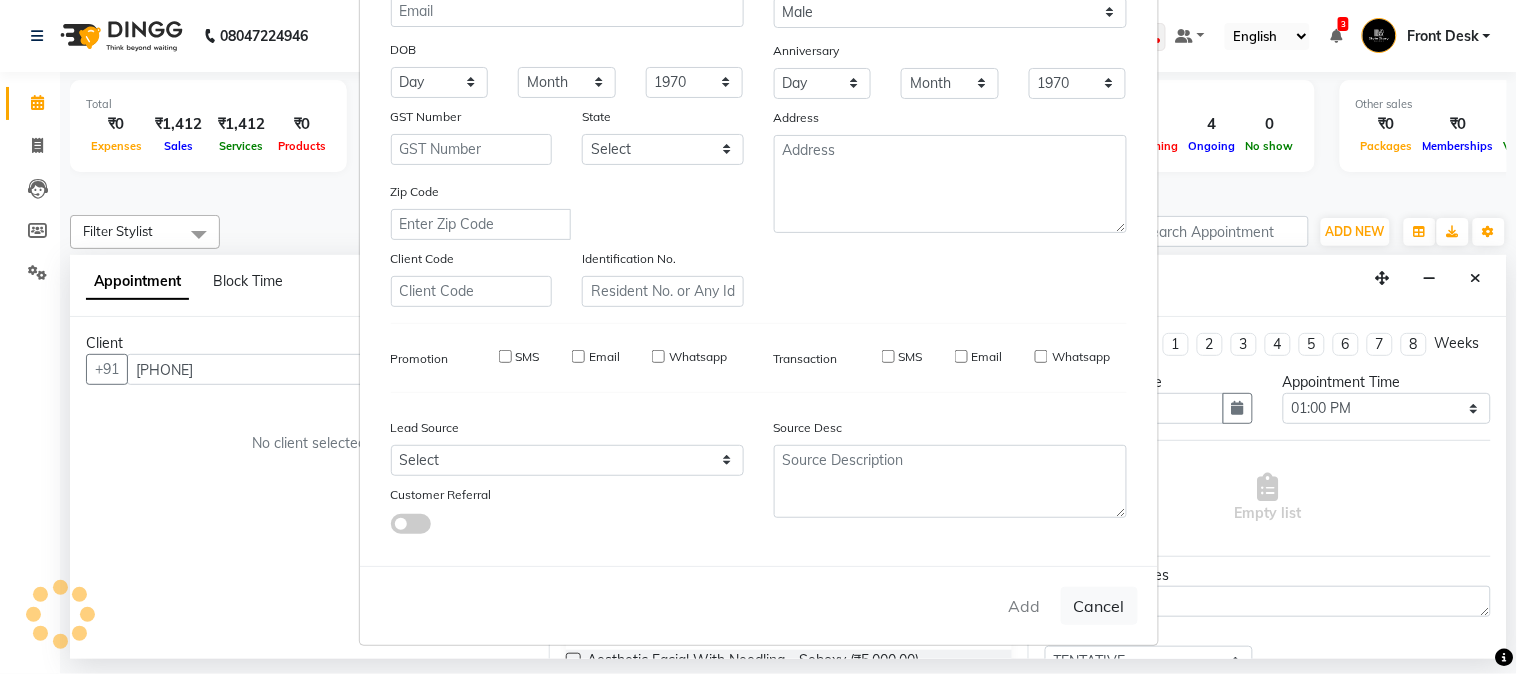 type 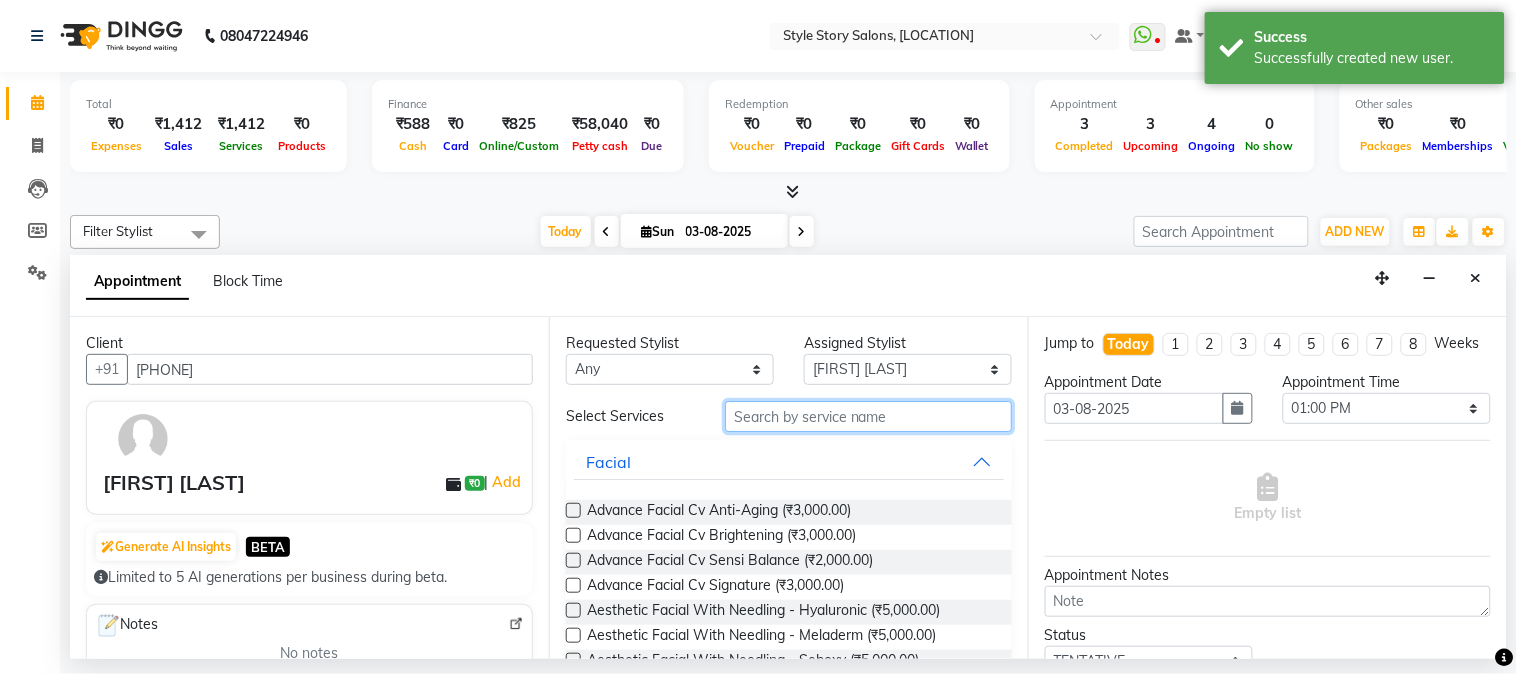 click at bounding box center (868, 416) 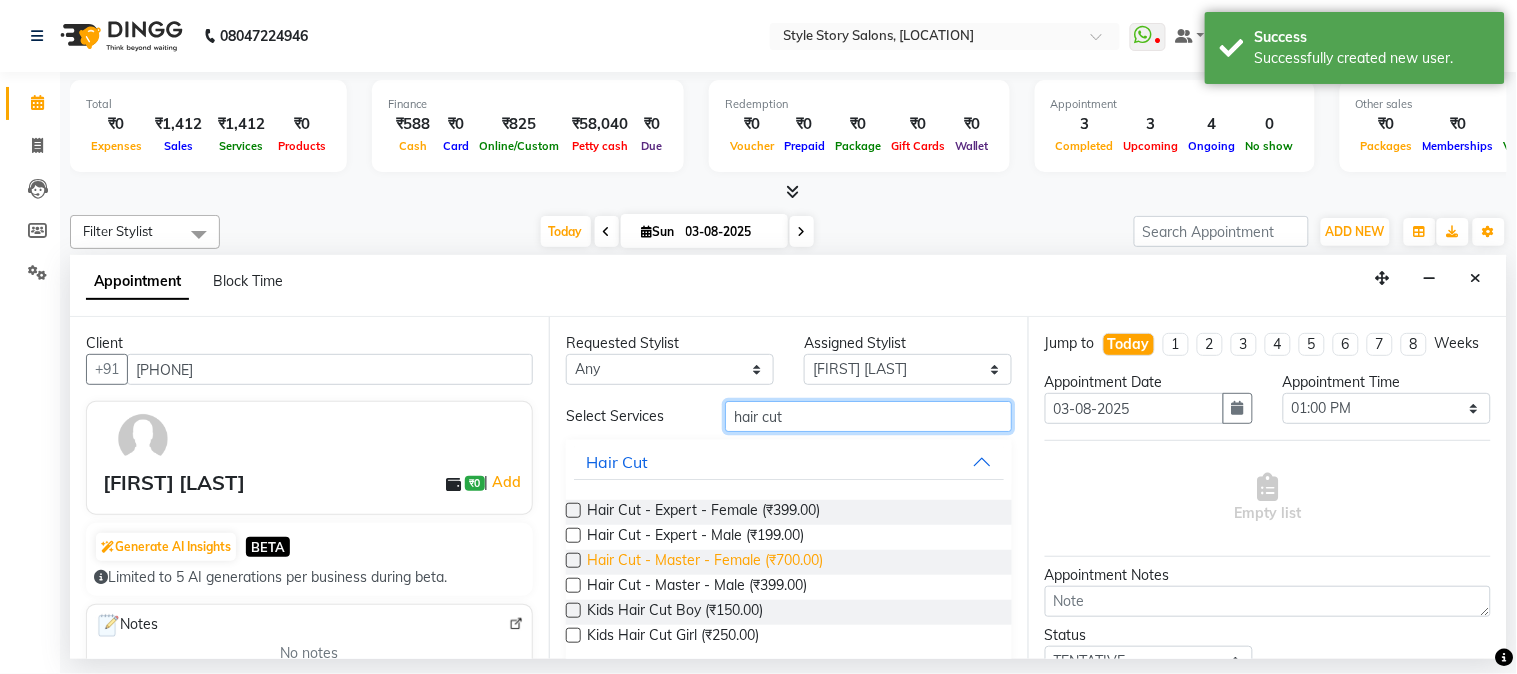 type on "hair cut" 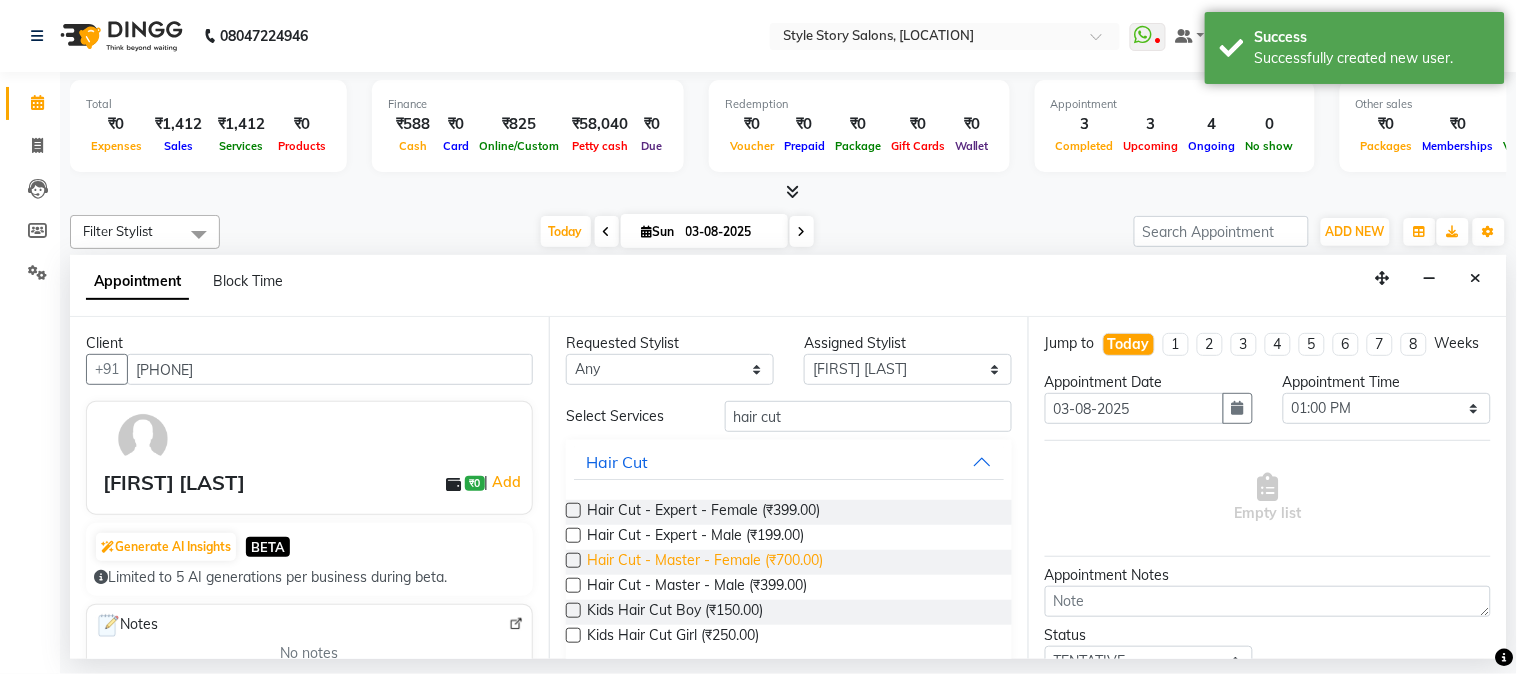 click on "Hair Cut - Master - Female (₹700.00)" at bounding box center [705, 562] 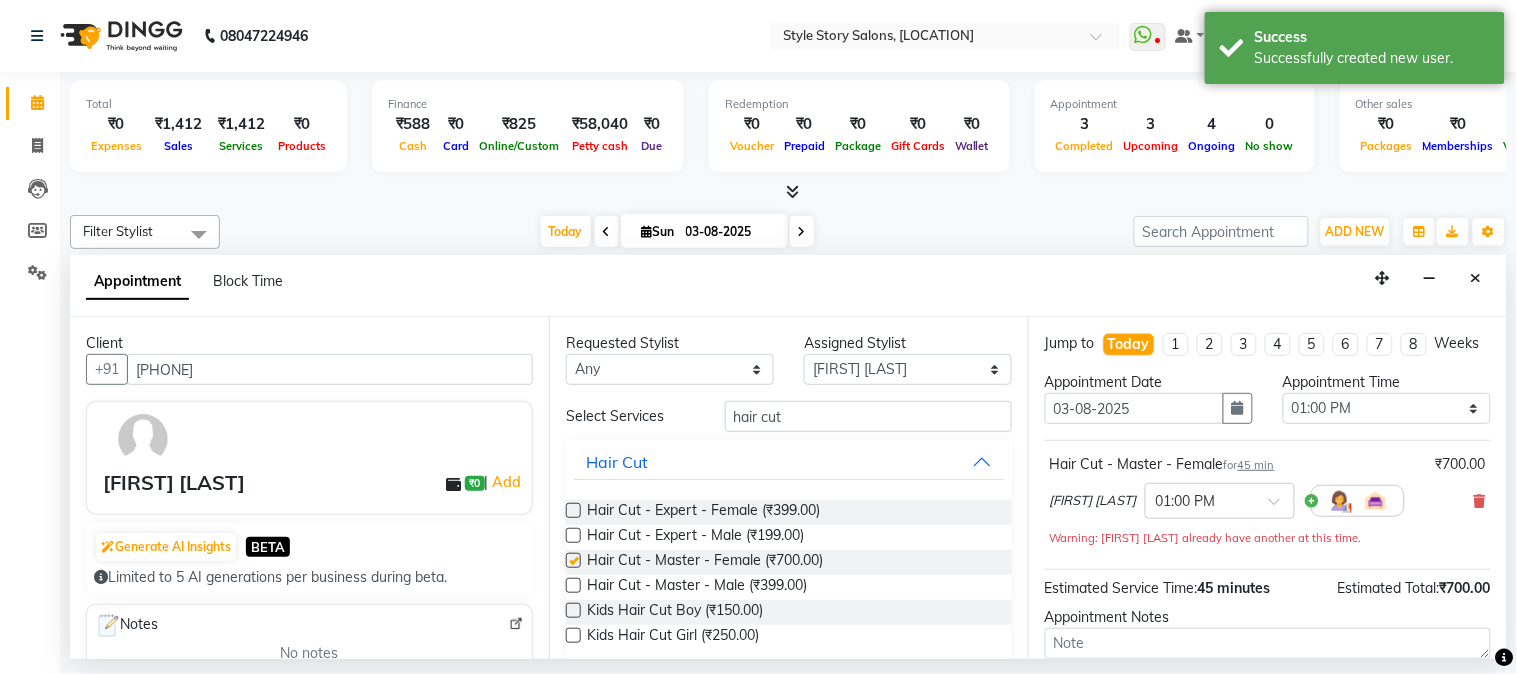 checkbox on "false" 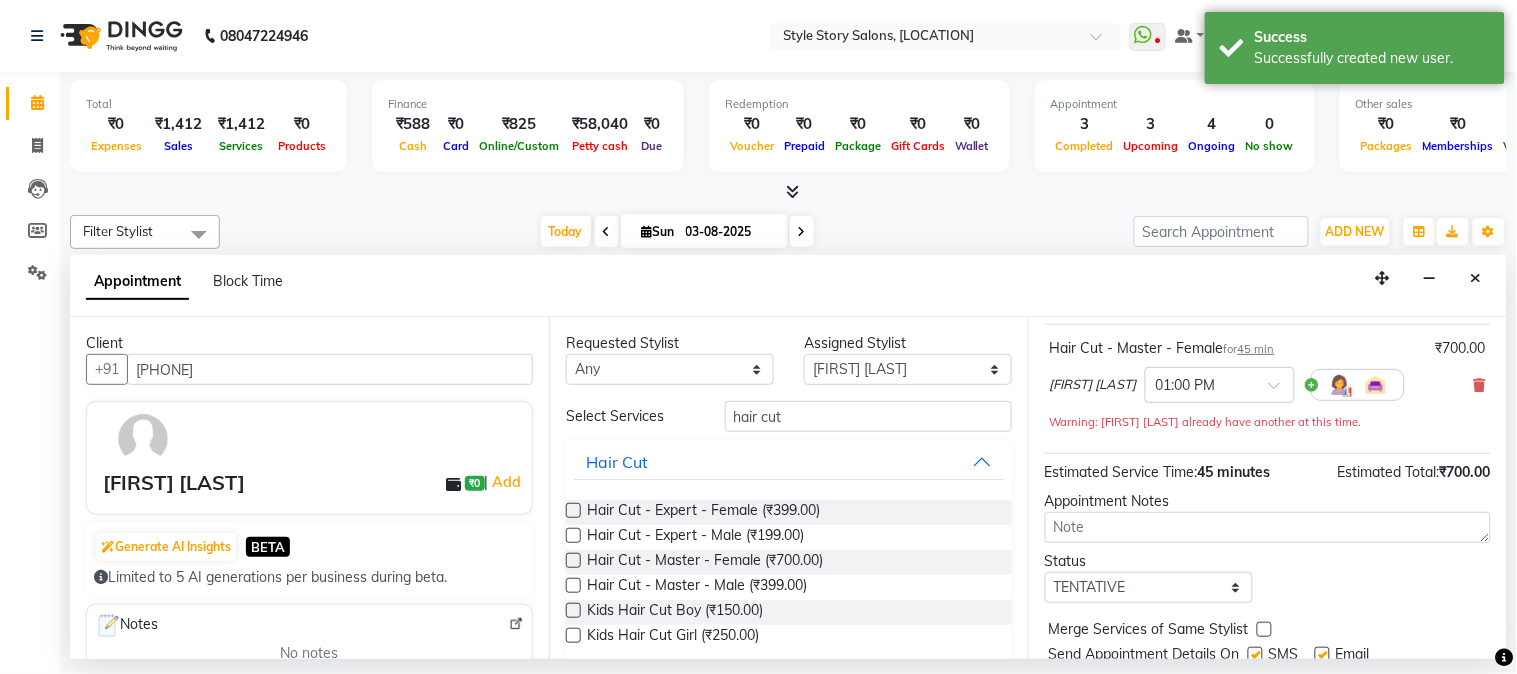 scroll, scrollTop: 204, scrollLeft: 0, axis: vertical 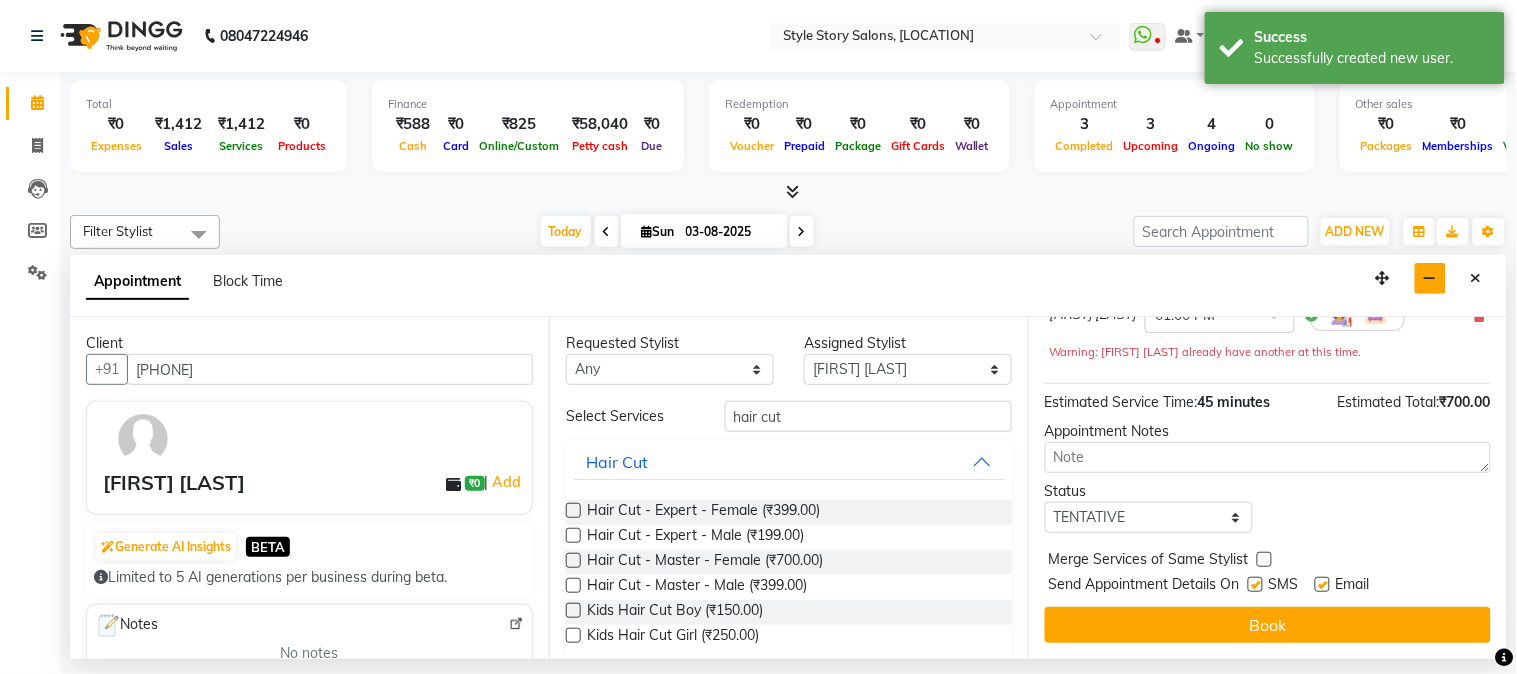 drag, startPoint x: 1241, startPoint y: 623, endPoint x: 1422, endPoint y: 275, distance: 392.2563 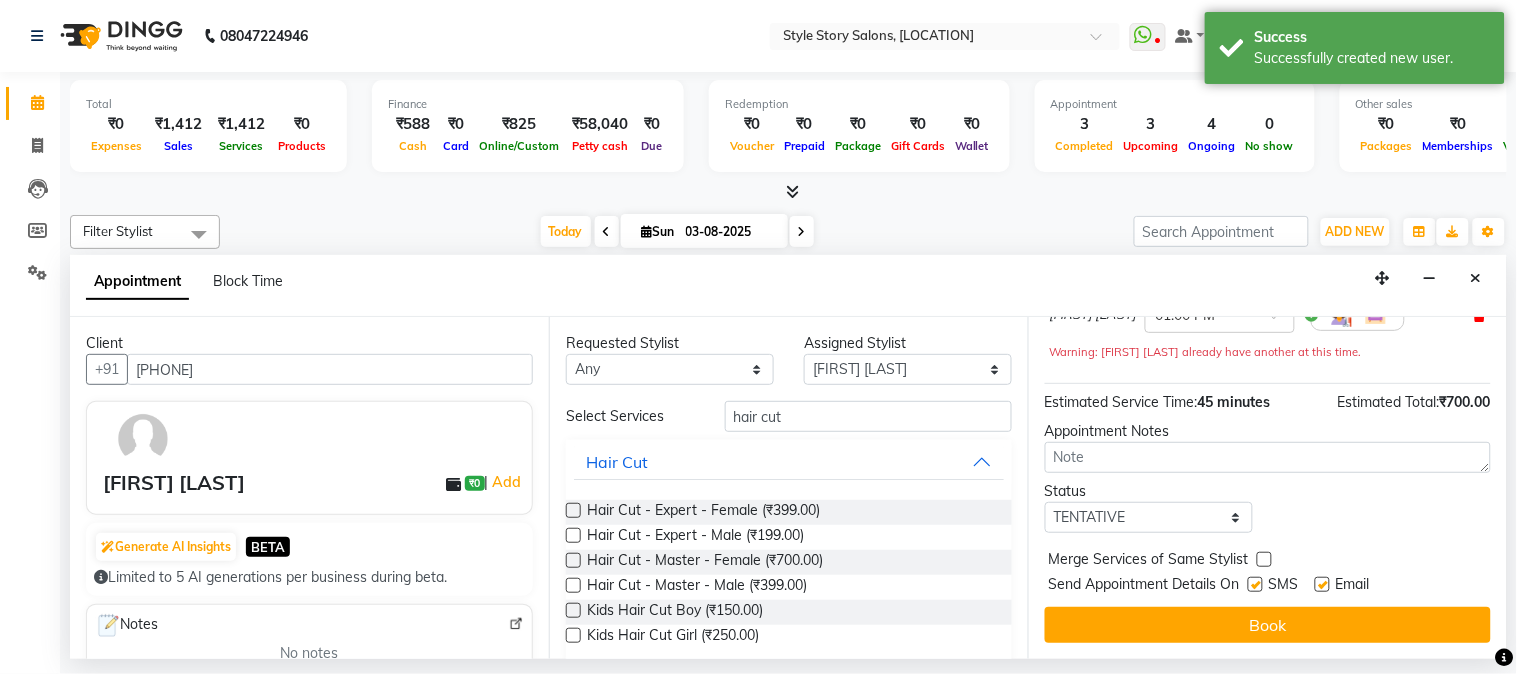 click at bounding box center (1480, 315) 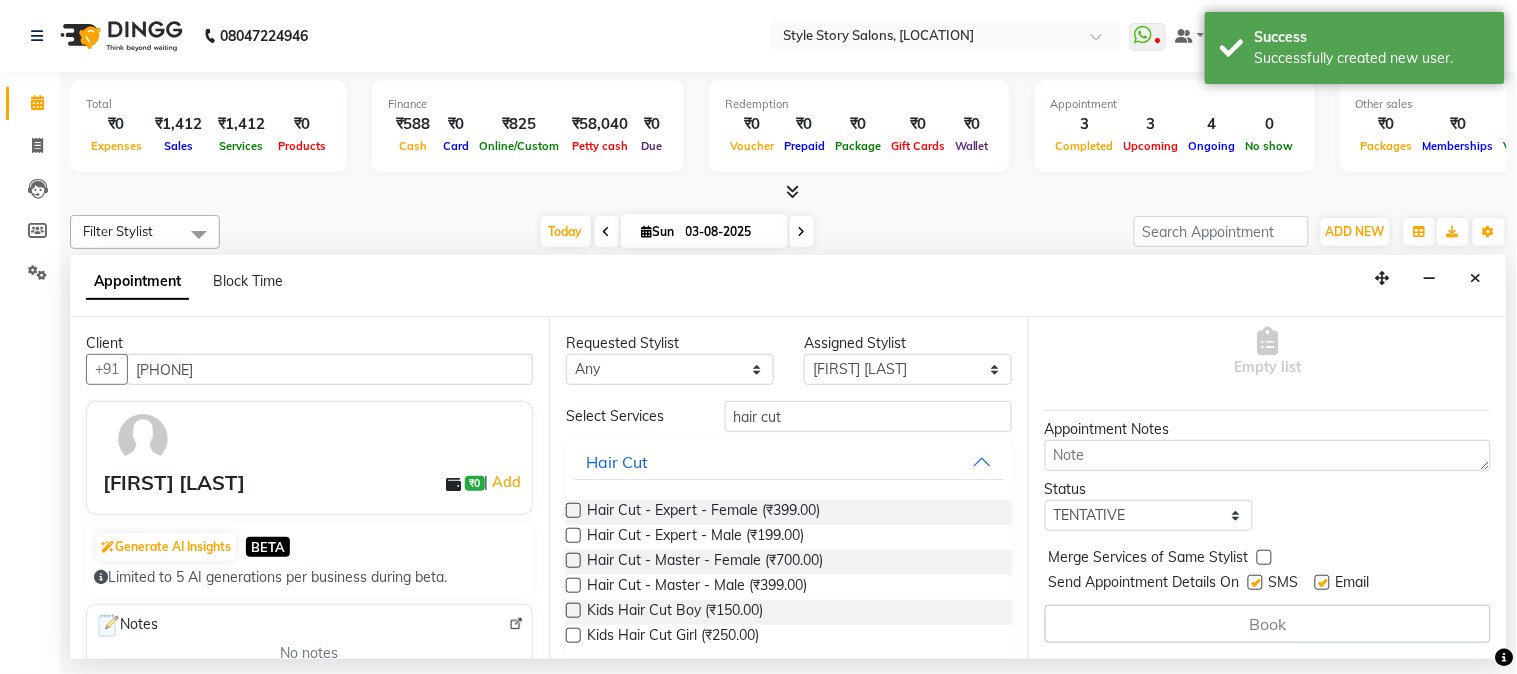 scroll, scrollTop: 165, scrollLeft: 0, axis: vertical 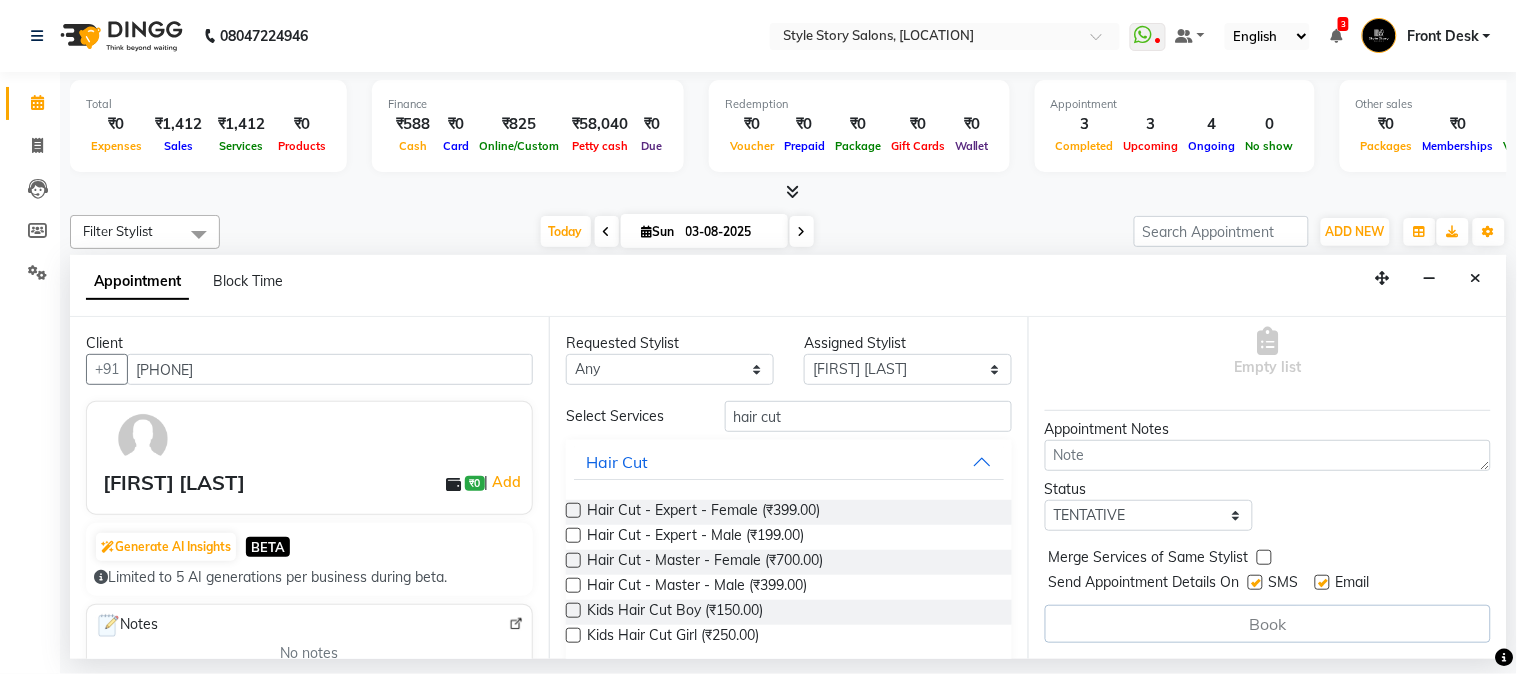 drag, startPoint x: 675, startPoint y: 578, endPoint x: 930, endPoint y: 558, distance: 255.78311 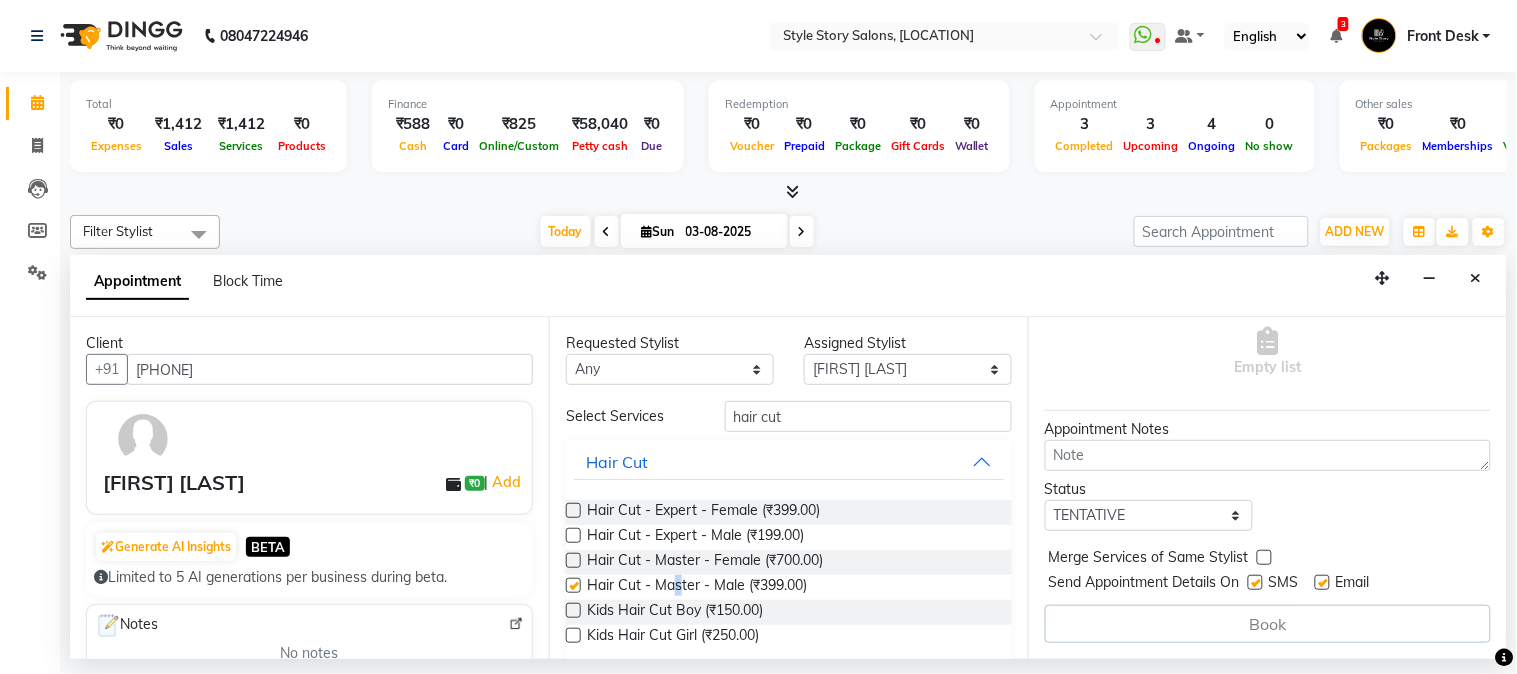 scroll, scrollTop: 204, scrollLeft: 0, axis: vertical 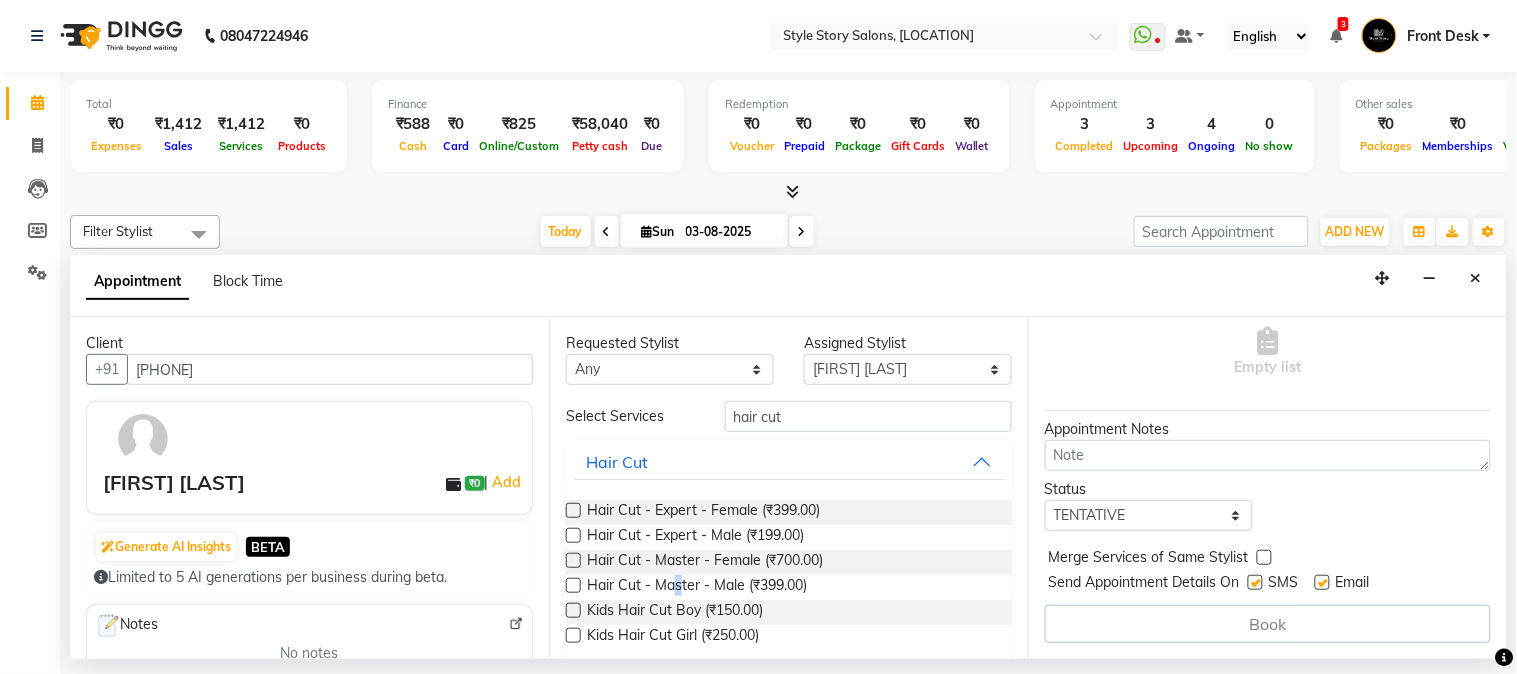 checkbox on "false" 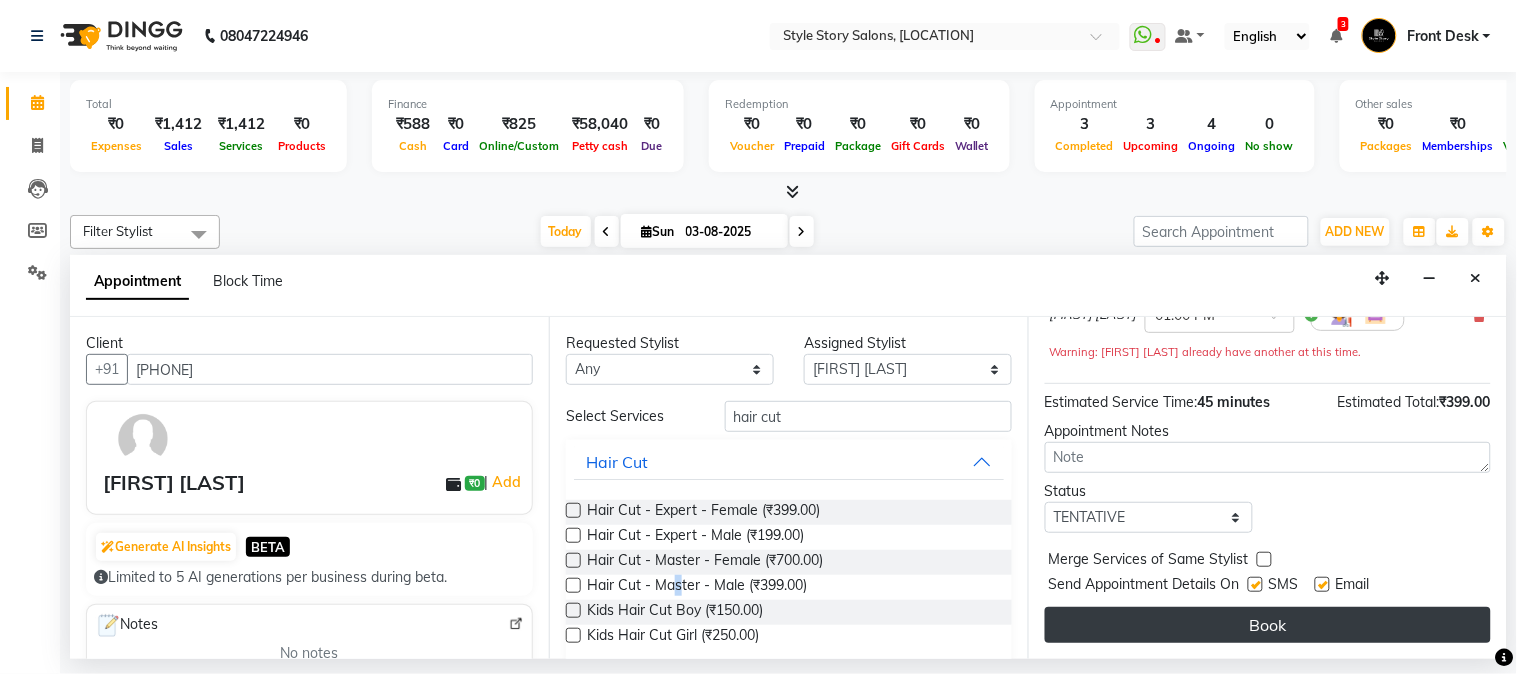 click on "Book" at bounding box center [1268, 625] 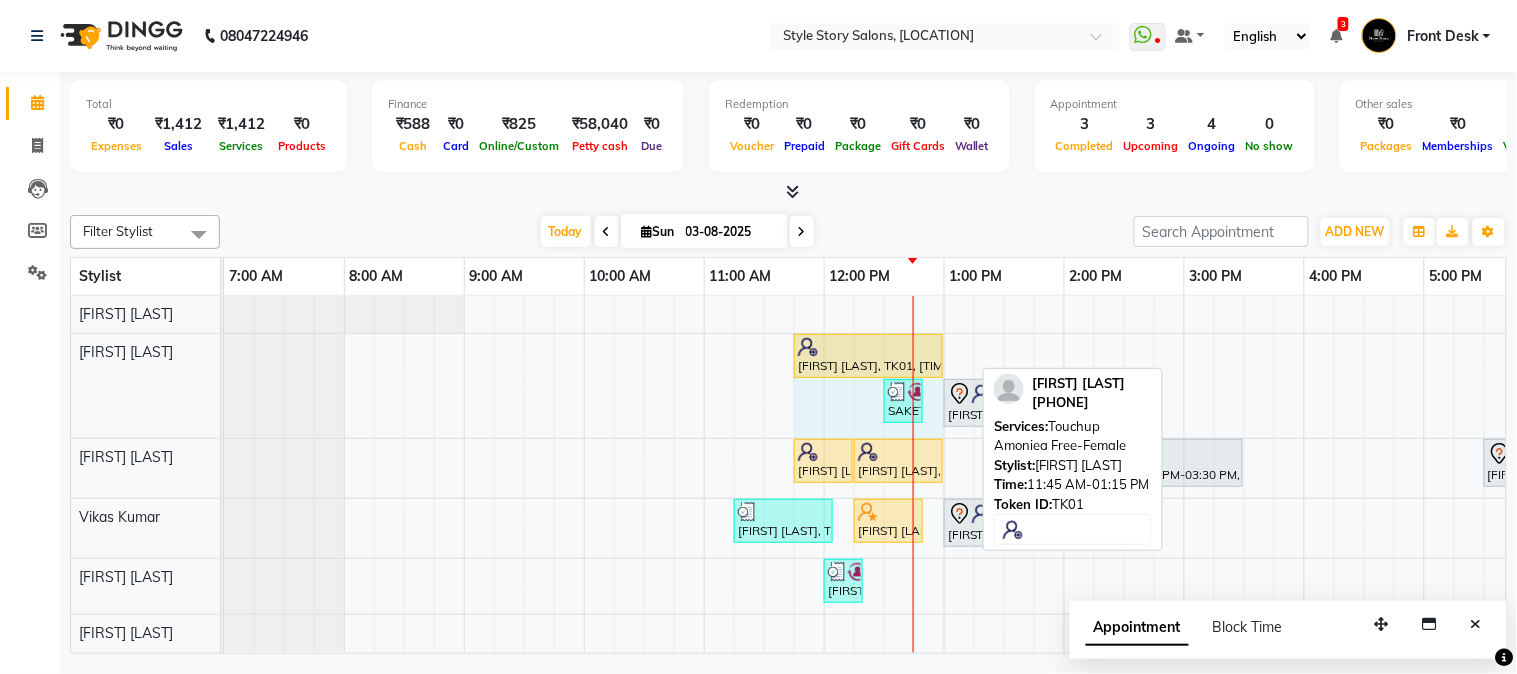 drag, startPoint x: 973, startPoint y: 356, endPoint x: 935, endPoint y: 367, distance: 39.56008 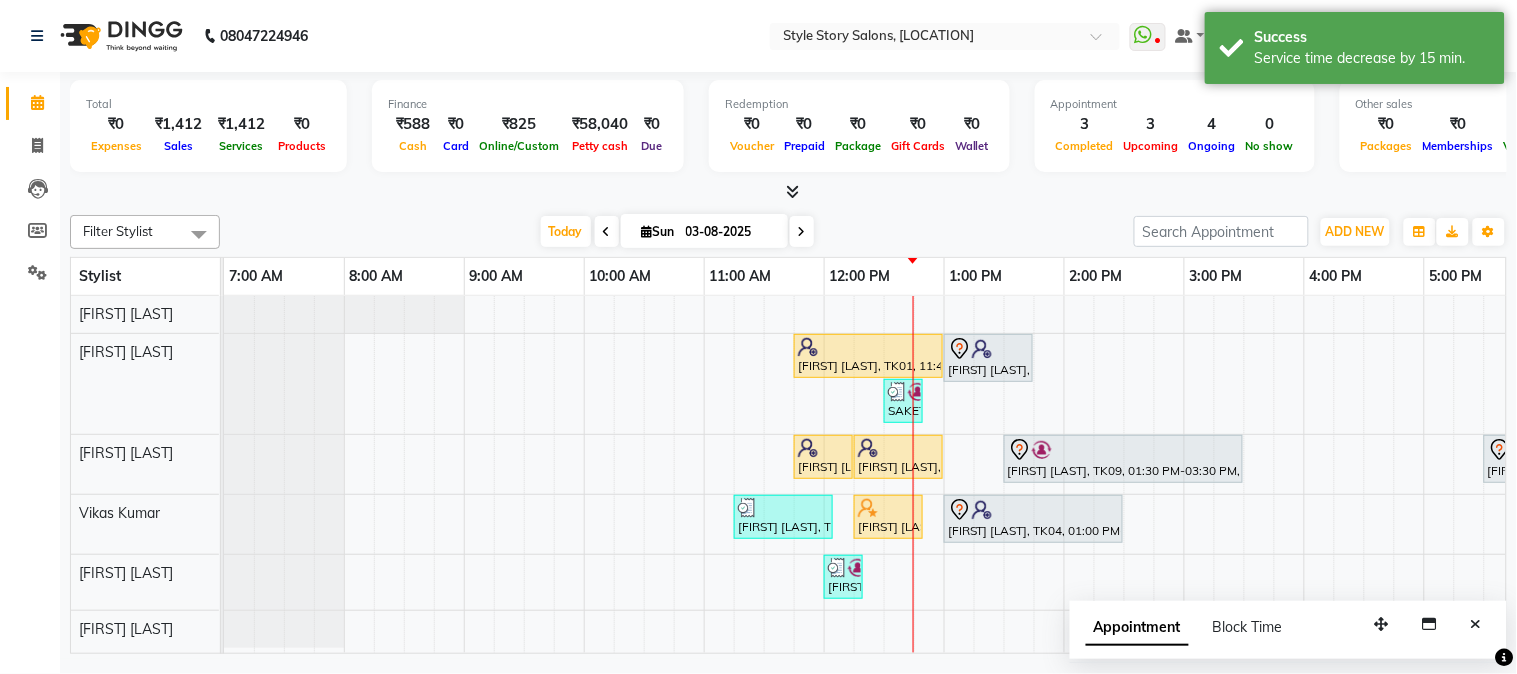 click at bounding box center [792, 191] 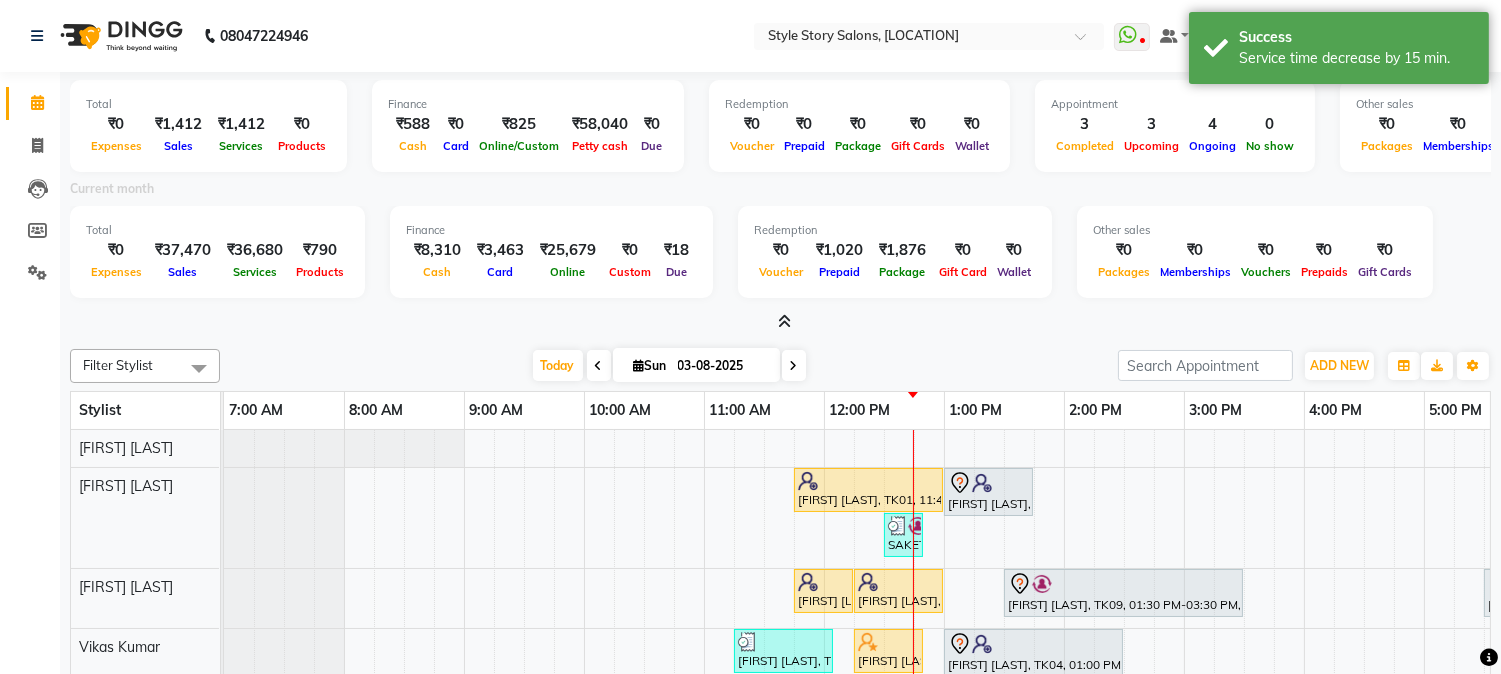 drag, startPoint x: 796, startPoint y: 325, endPoint x: 774, endPoint y: 317, distance: 23.409399 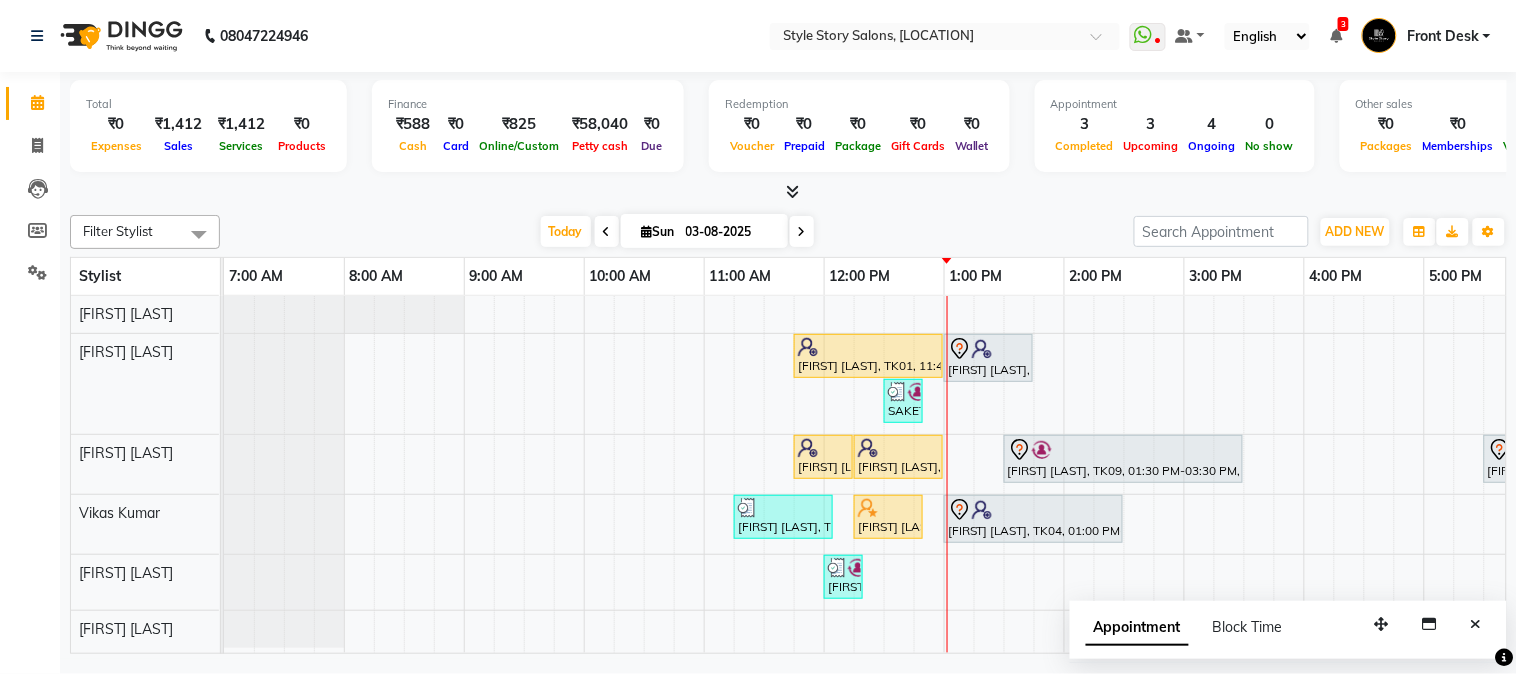 click on "Zoya Khan, TK01, 11:45 AM-01:00 PM, Touchup Amoniea Free-Female             Gaurav Dhone, TK10, 01:00 PM-01:45 PM, Hair Cut - Master - Male     SAKET, TK05, 12:30 PM-12:50 PM, Beard Styling (₹199)     Zoya Khan, TK01, 11:45 AM-12:15 PM, Kids Hair Cut Boy (₹150)     Kartik Swamy, TK06, 12:15 PM-01:00 PM, Hair Cut - Master - Male             Priya Sharma, TK09, 01:30 PM-03:30 PM, Advance MOLECULAR Treatment             Smita Sonawane, TK07, 05:30 PM-06:15 PM, Blow Dry Regular     Swapnil Bijwe, TK02, 11:15 AM-12:05 PM, Hair Cut - Master - Male (₹399),Beard Shaving (₹99)     Sadque Razzak, TK03, 12:15 PM-12:50 PM, Beard Styling             Akshay Anand, TK04, 01:00 PM-02:30 PM, Hair Cut - Master - Male,Global Colour Amoniafree-Male (₹1200)     SAKET, TK05, 12:00 PM-12:20 PM, Face Pack/De Tan" at bounding box center [1184, 475] 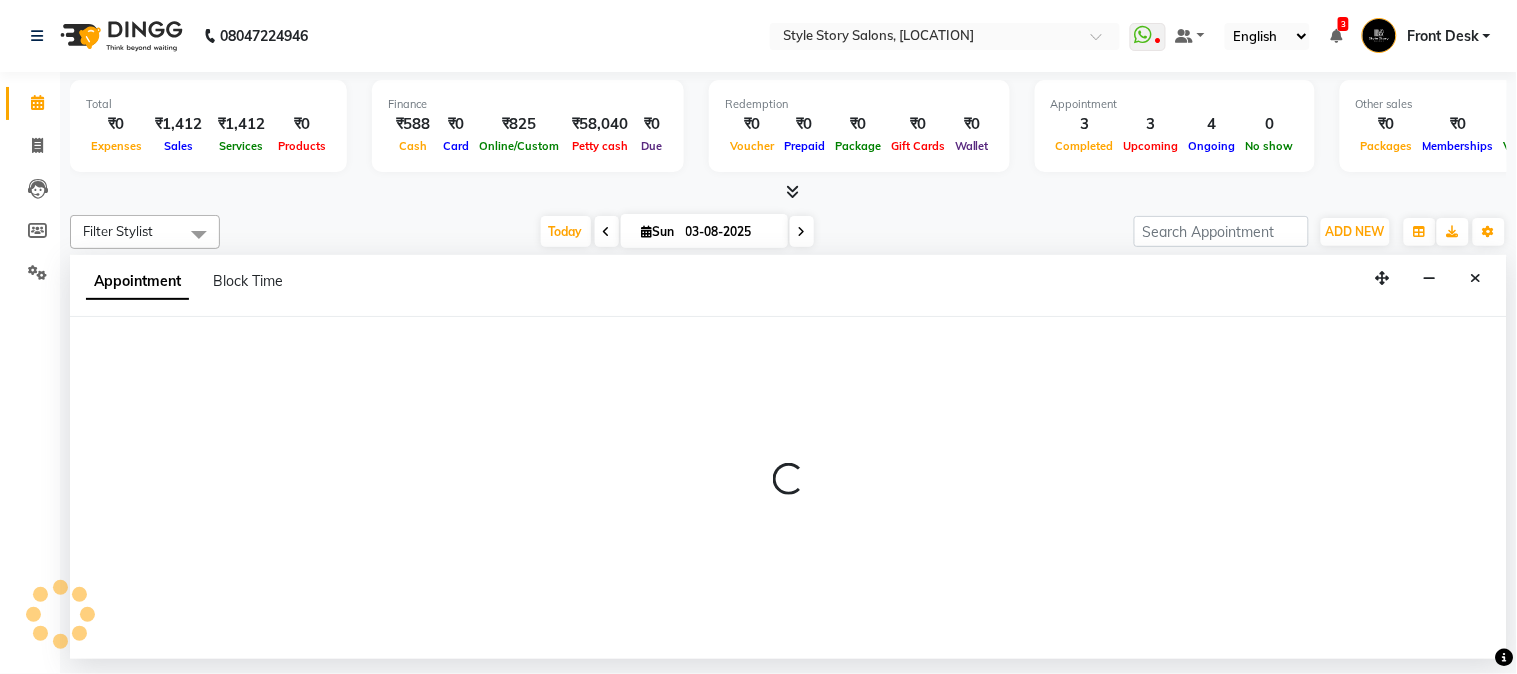 select on "61197" 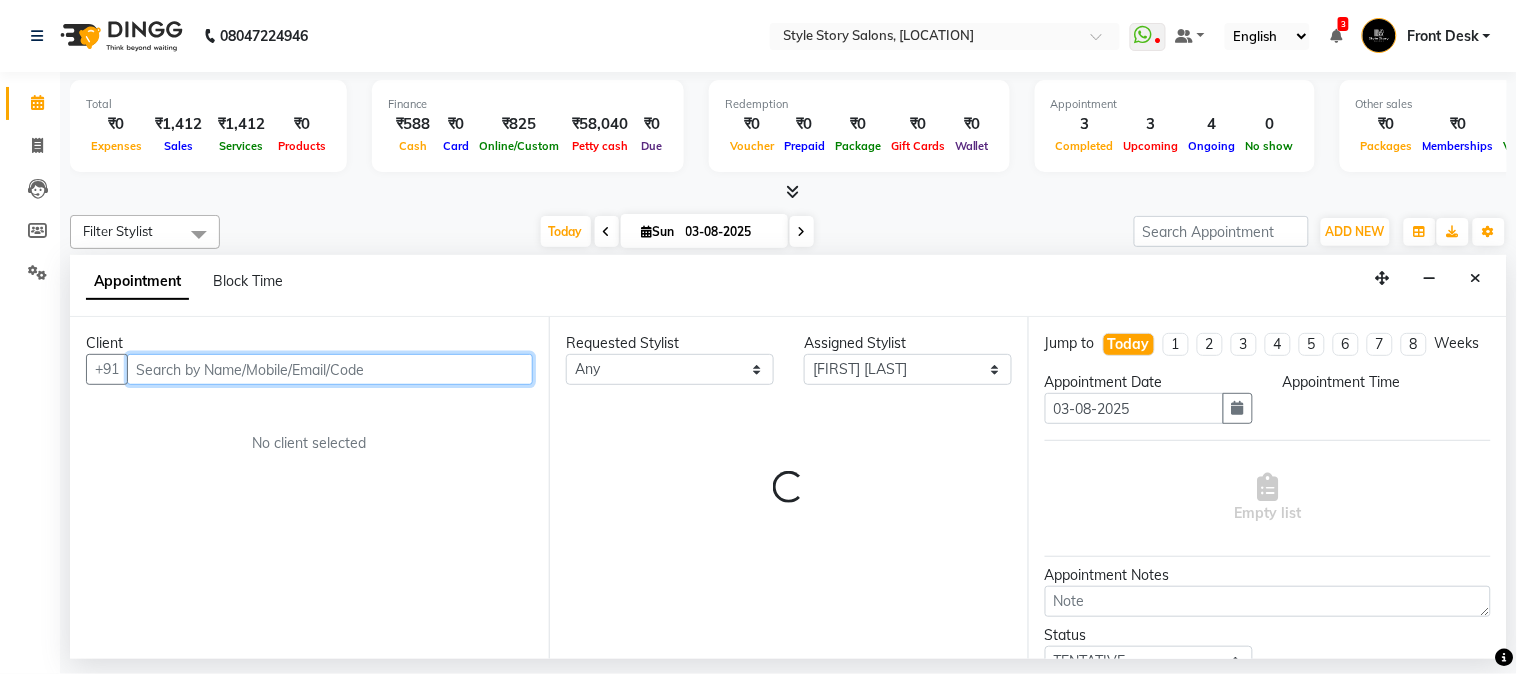 select on "900" 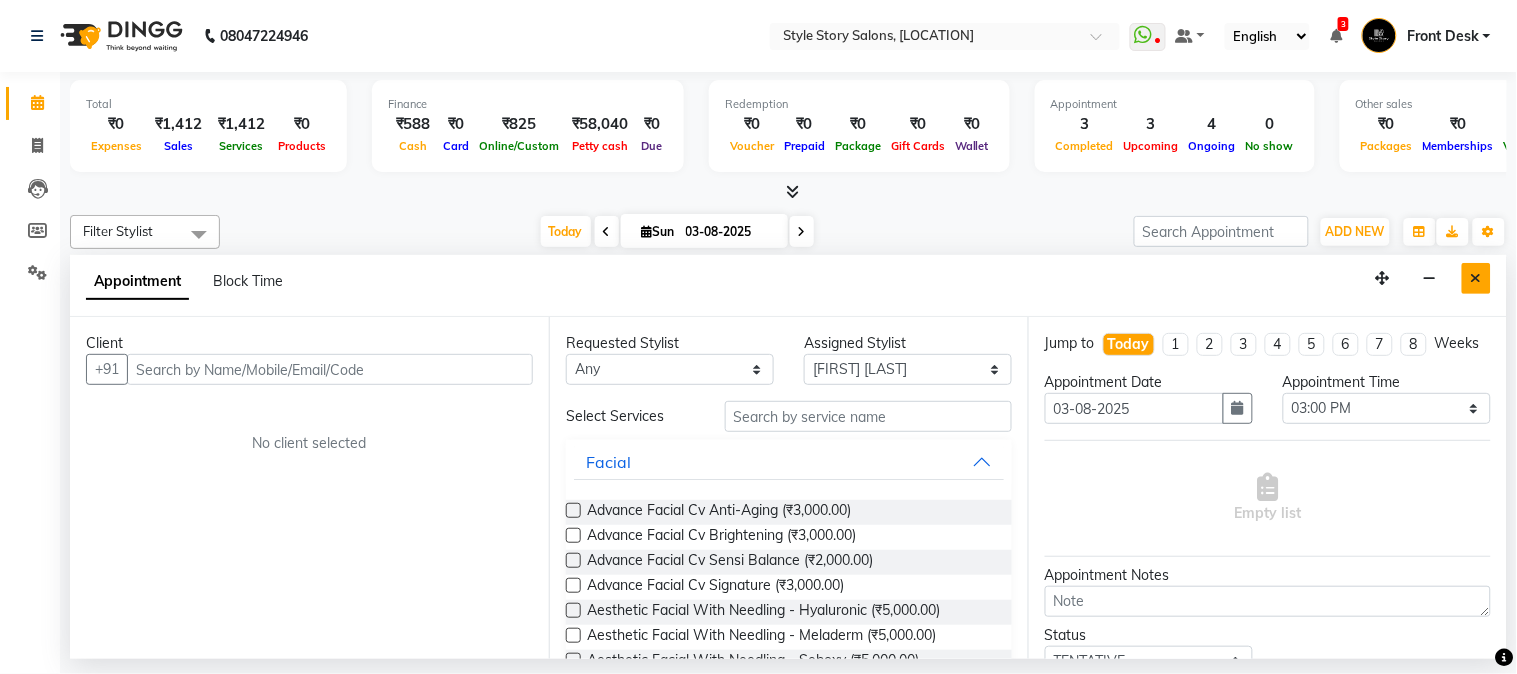 click at bounding box center [1476, 278] 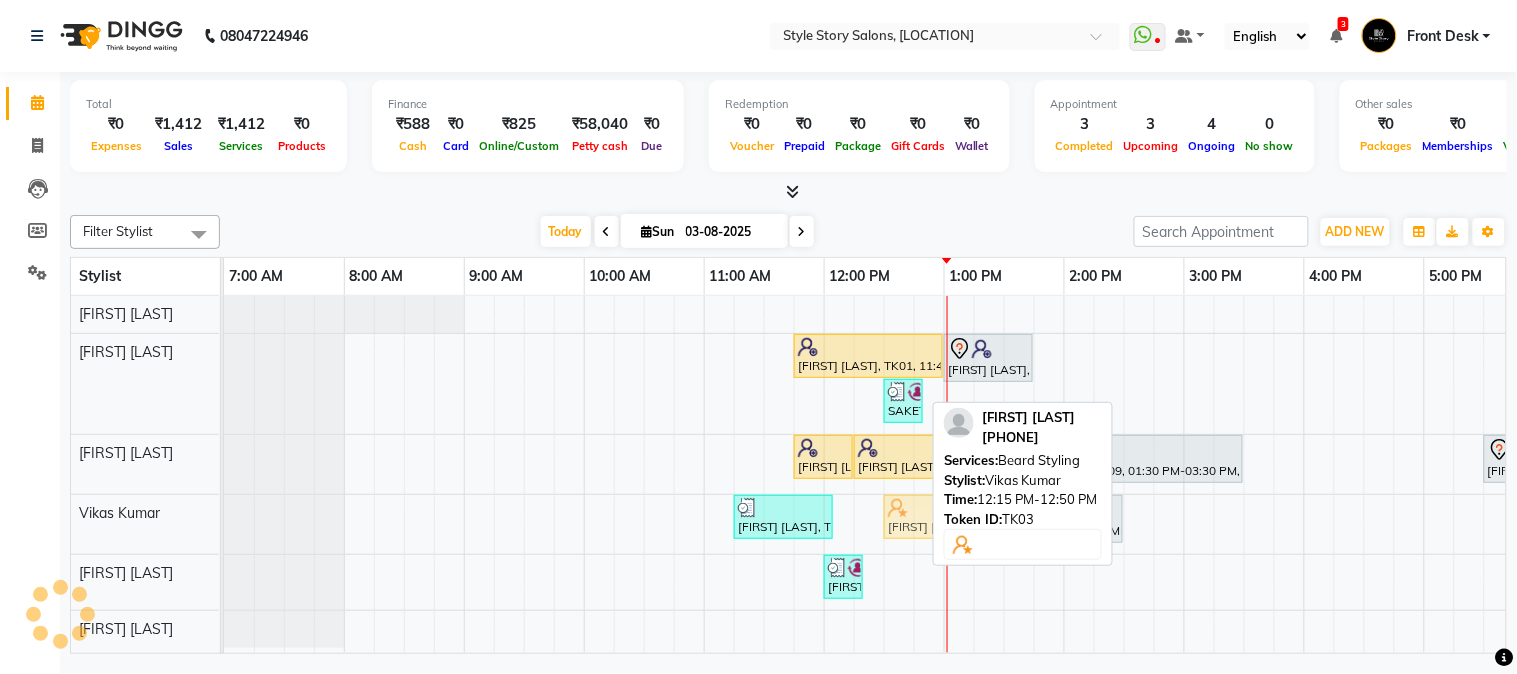 drag, startPoint x: 880, startPoint y: 511, endPoint x: 902, endPoint y: 512, distance: 22.022715 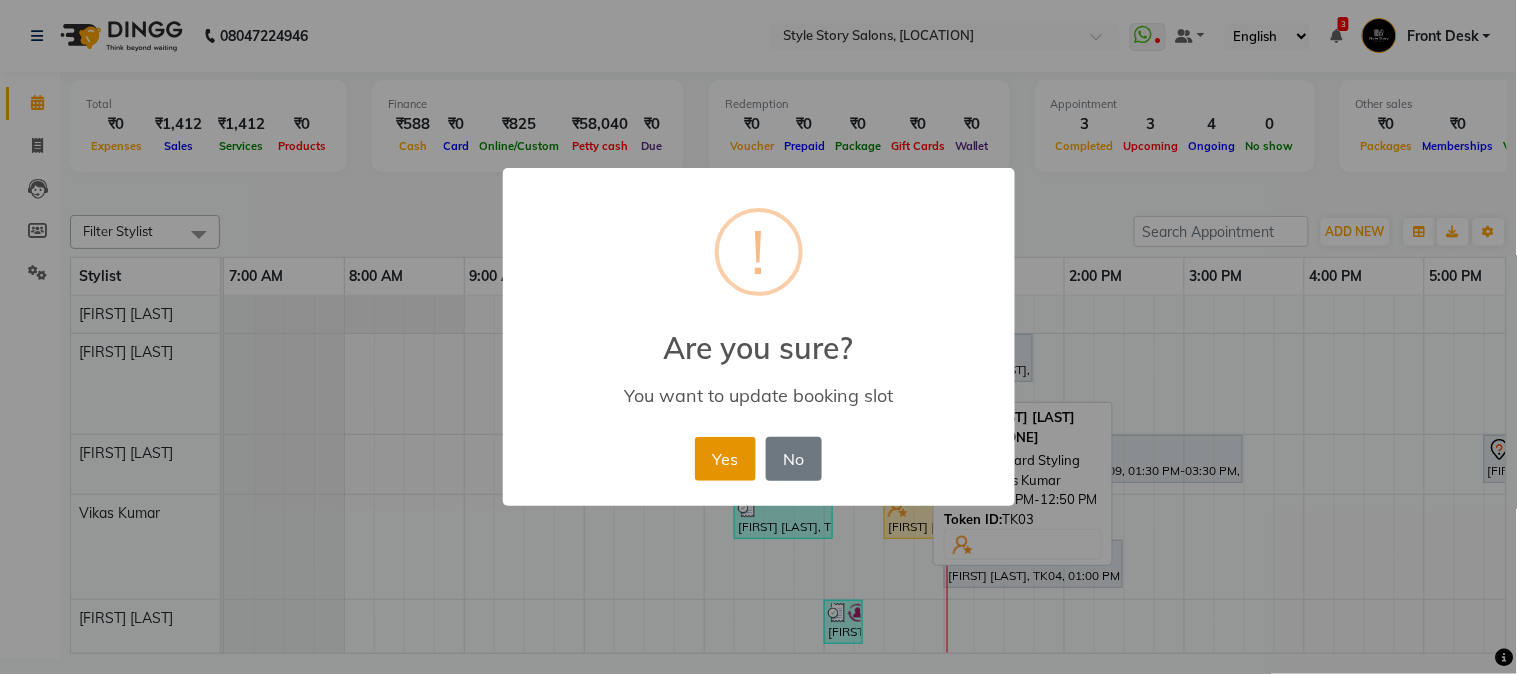 click on "Yes" at bounding box center [725, 459] 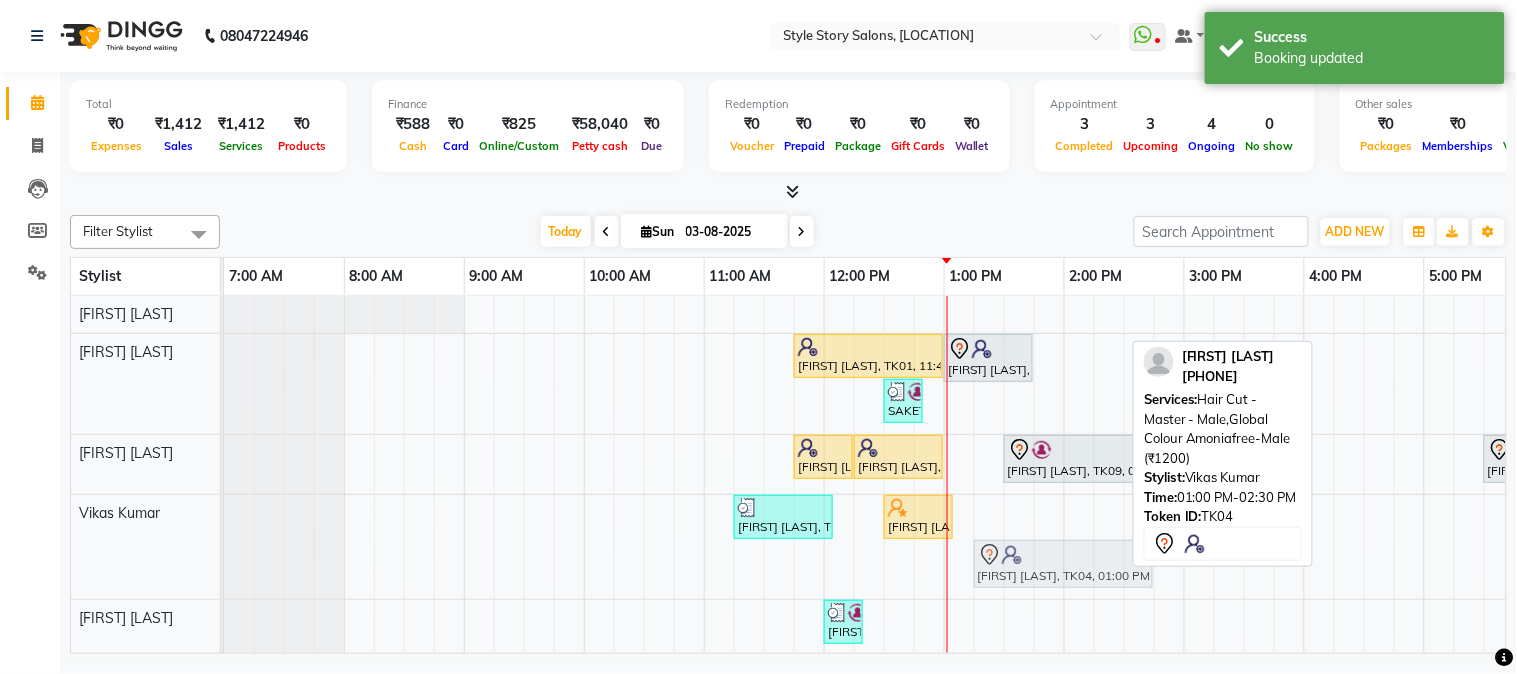 drag, startPoint x: 1003, startPoint y: 552, endPoint x: 1033, endPoint y: 550, distance: 30.066593 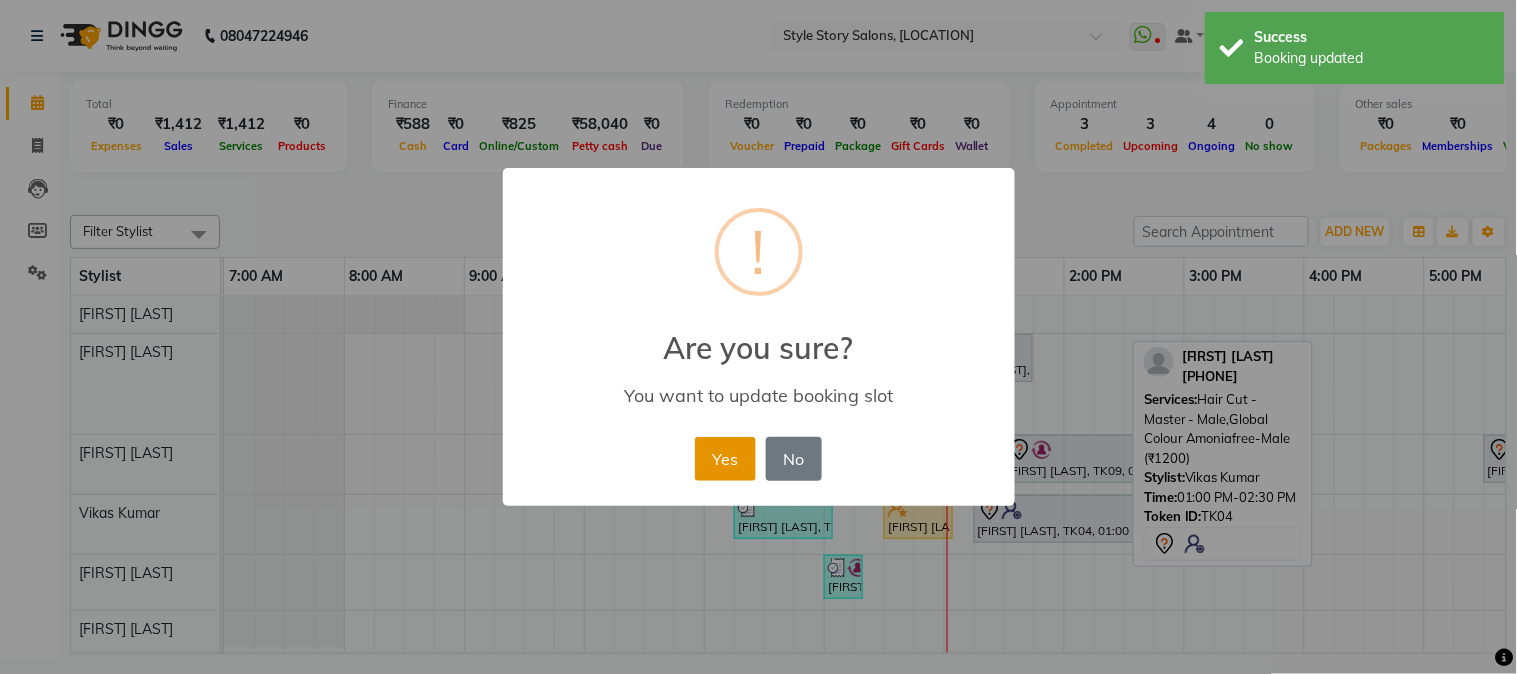 click on "Yes" at bounding box center (725, 459) 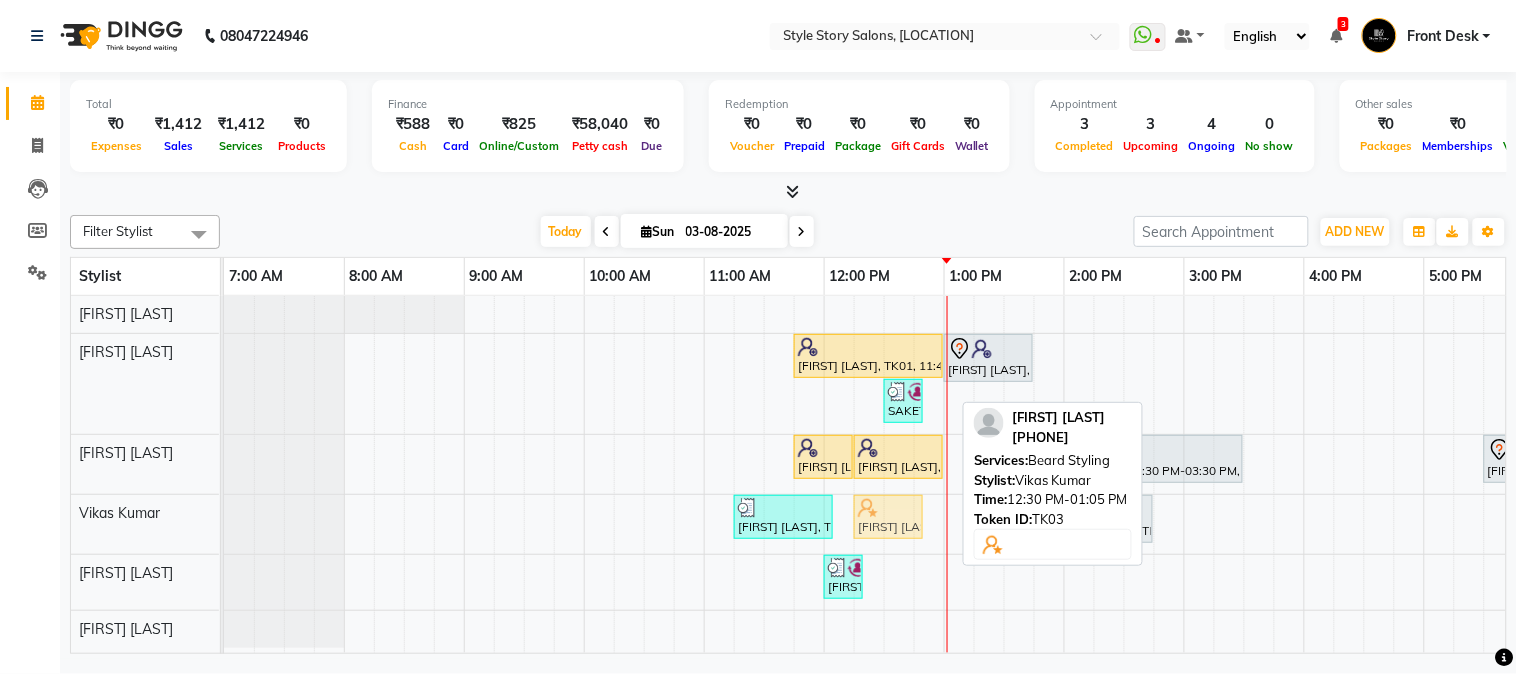 click on "Swapnil Bijwe, TK02, 11:15 AM-12:05 PM, Hair Cut - Master - Male (₹399),Beard Shaving (₹99)     Sadque Razzak, TK03, 12:30 PM-01:05 PM, Beard Styling             Akshay Anand, TK04, 01:15 PM-02:45 PM, Hair Cut - Master - Male,Global Colour Amoniafree-Male (₹1200)     Sadque Razzak, TK03, 12:30 PM-01:05 PM, Beard Styling" at bounding box center (224, 524) 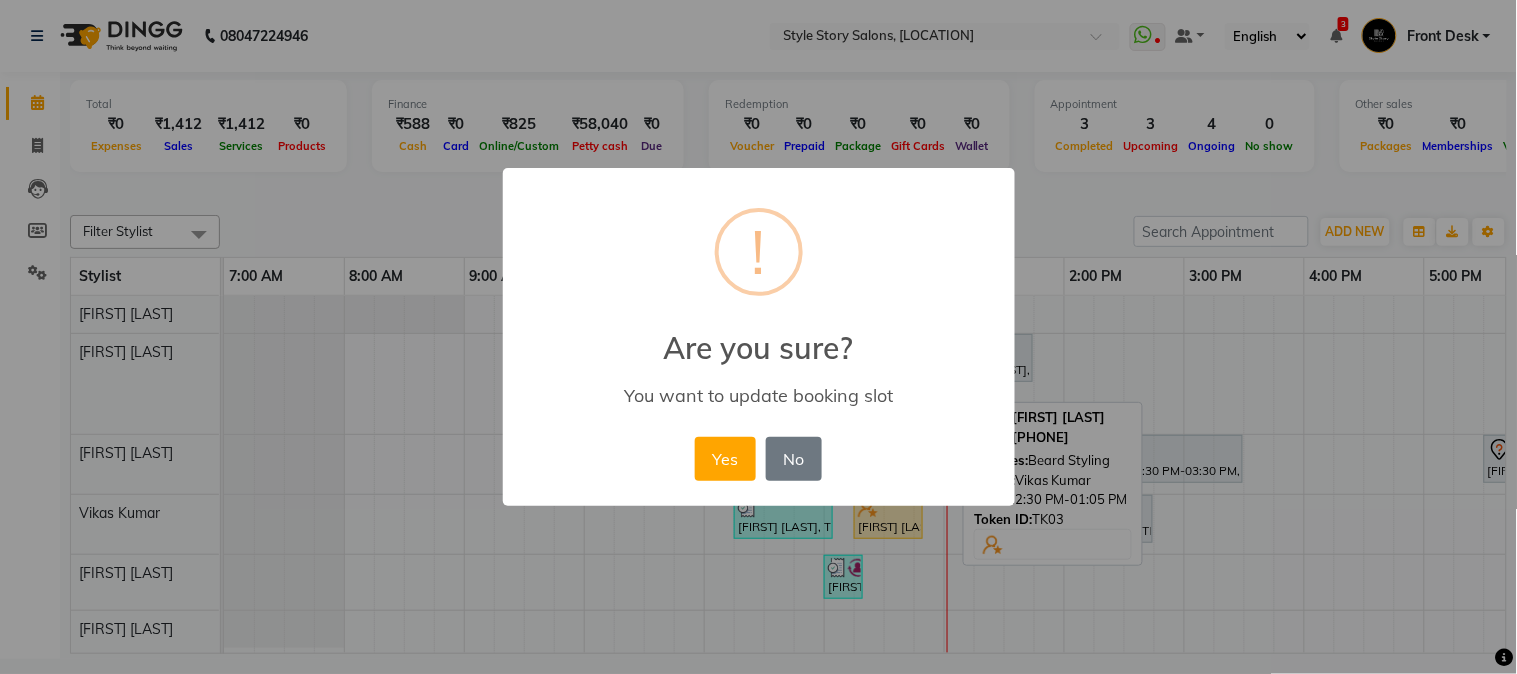 click on "× ! Are you sure? You want to update booking slot Yes No No" at bounding box center [759, 337] 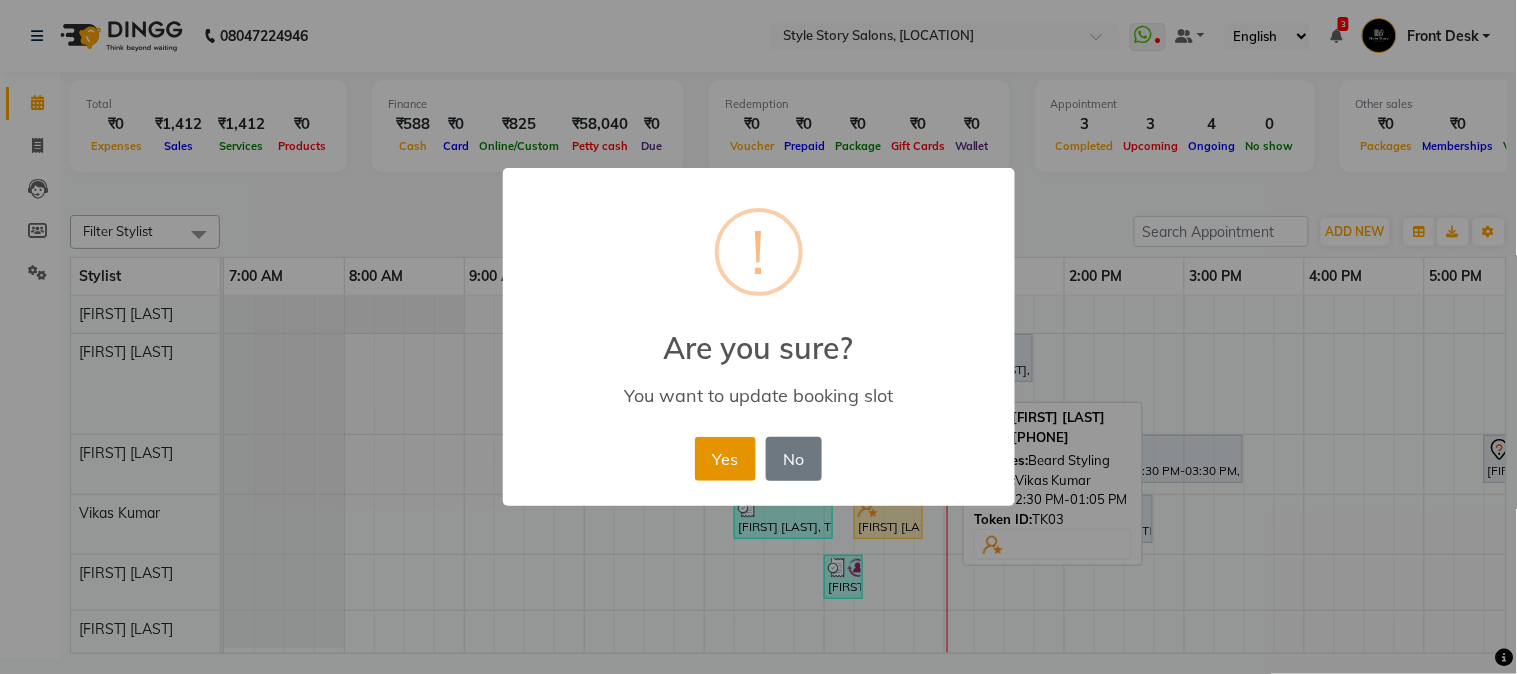 click on "Yes" at bounding box center (725, 459) 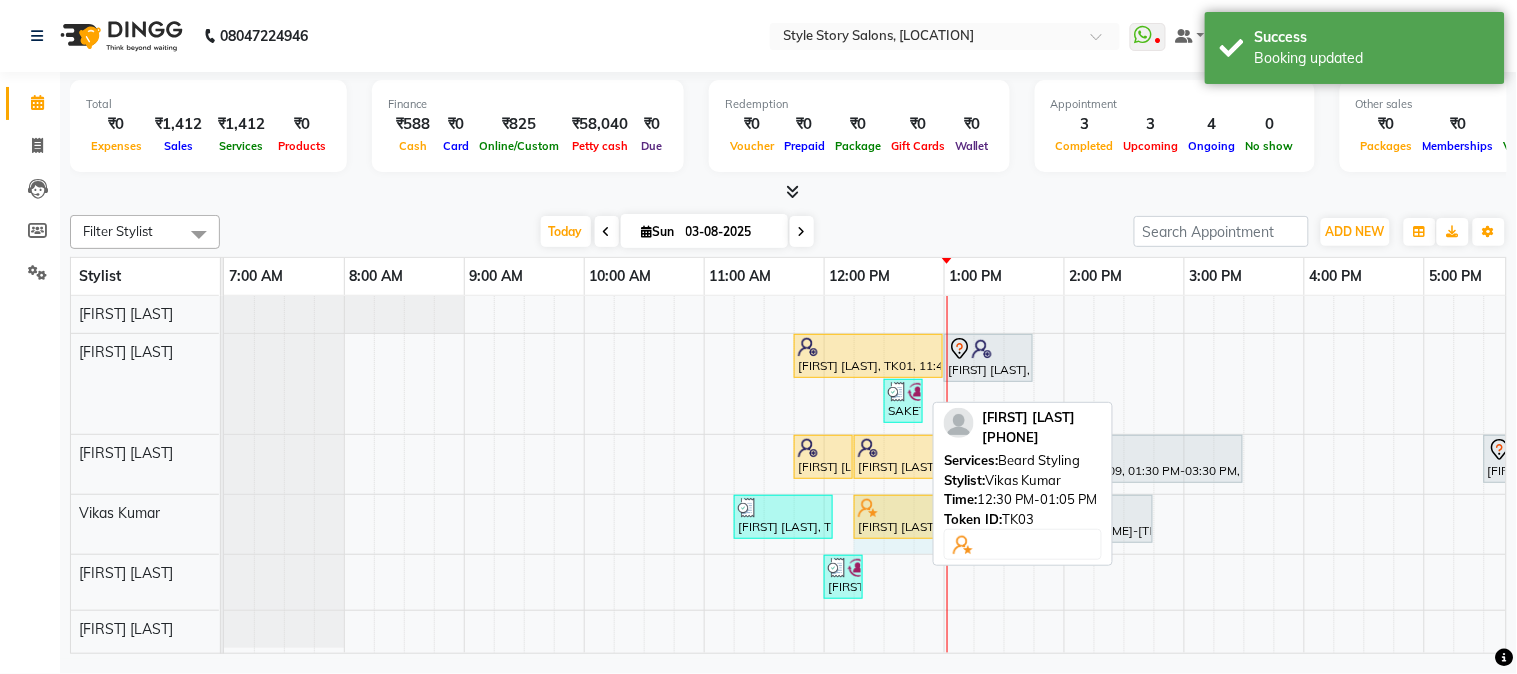 drag, startPoint x: 918, startPoint y: 516, endPoint x: 957, endPoint y: 513, distance: 39.115215 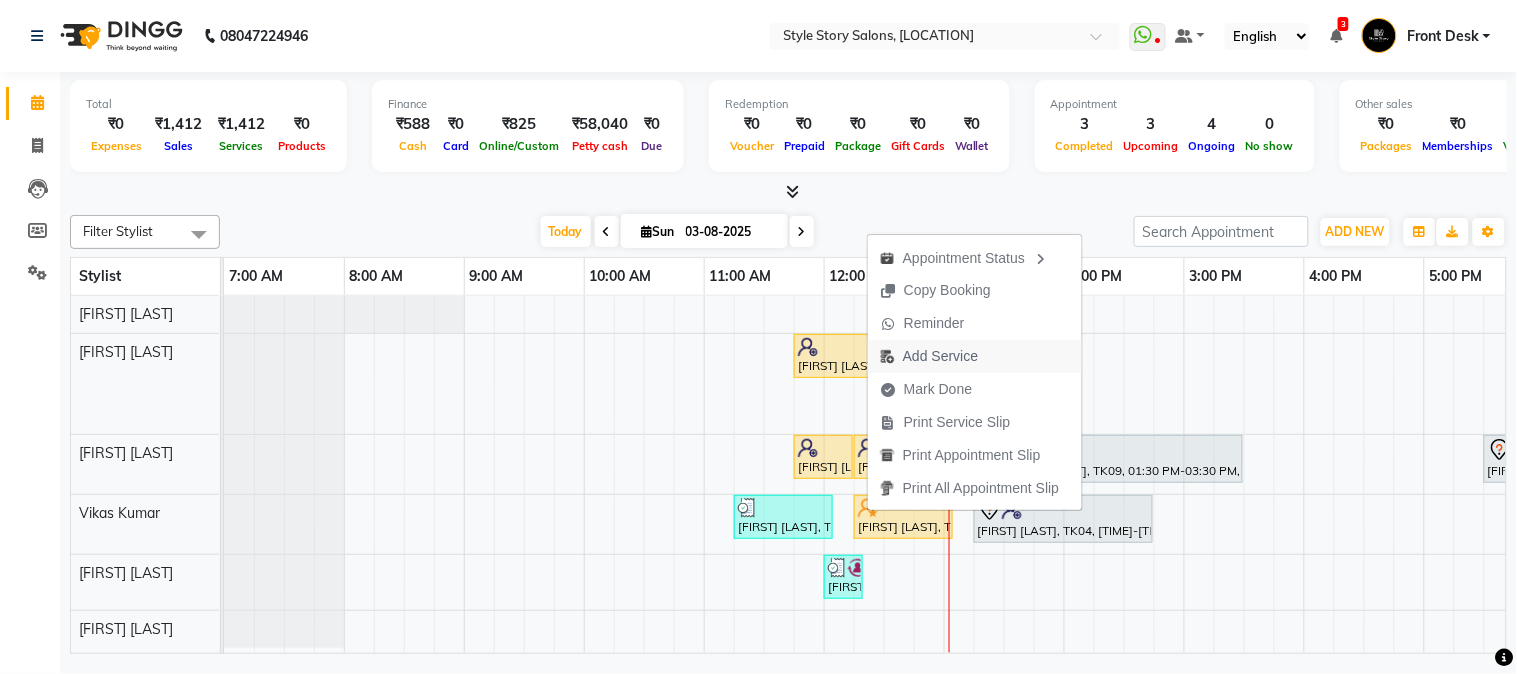 click on "Add Service" at bounding box center [940, 356] 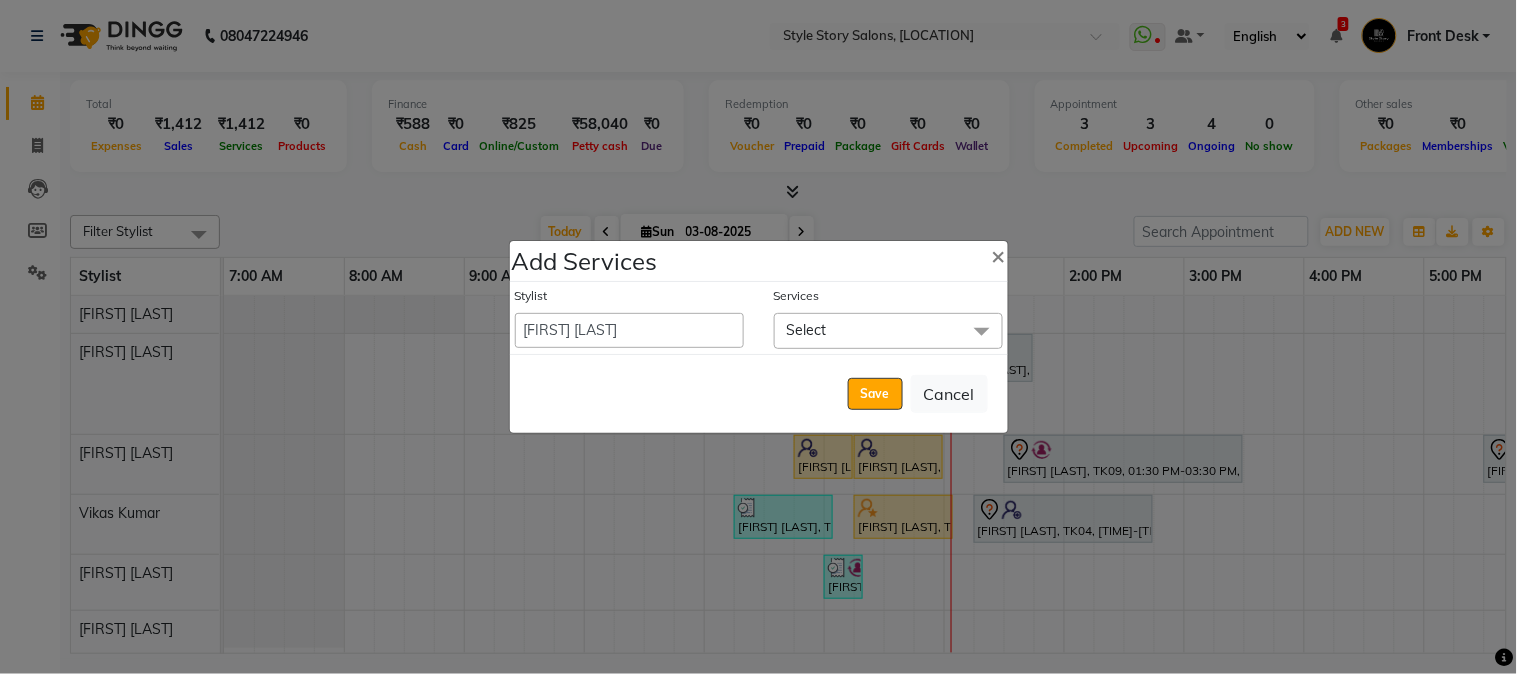 click on "Select" 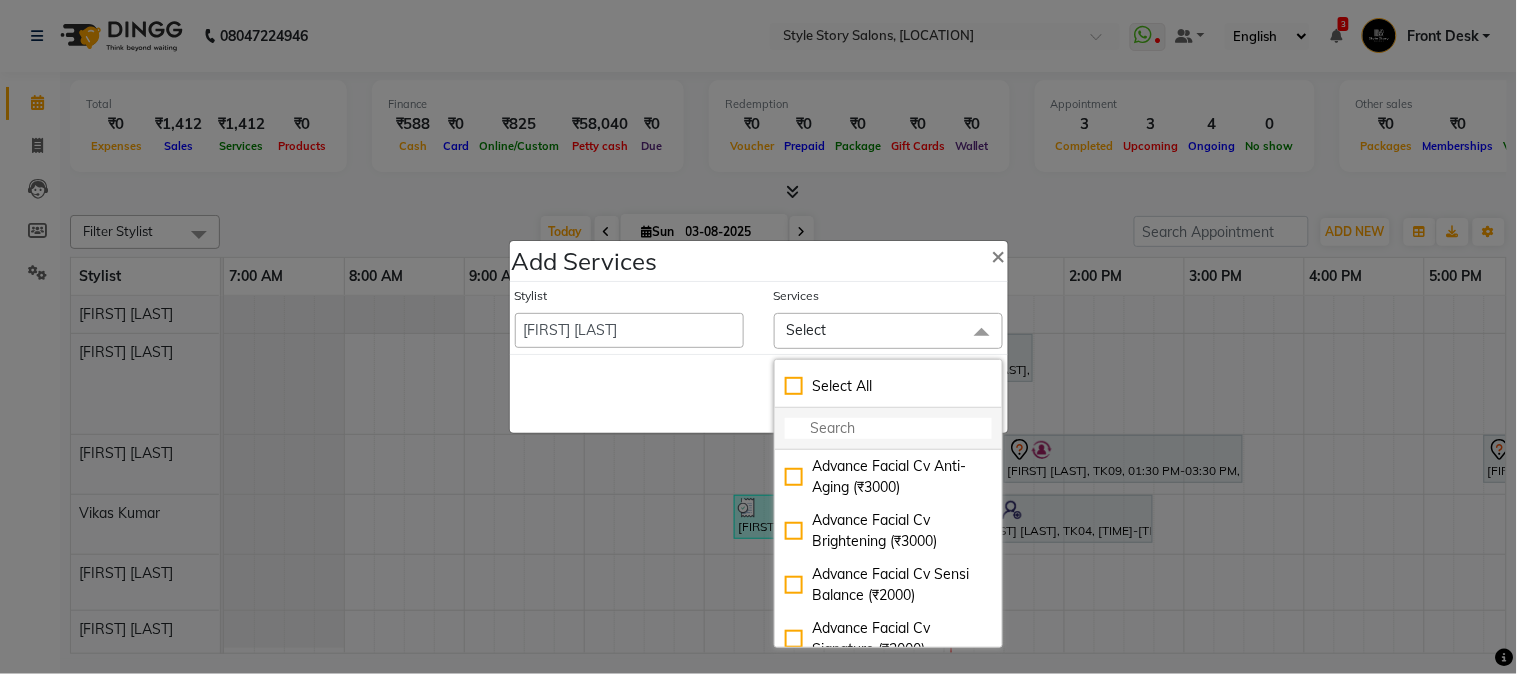 click 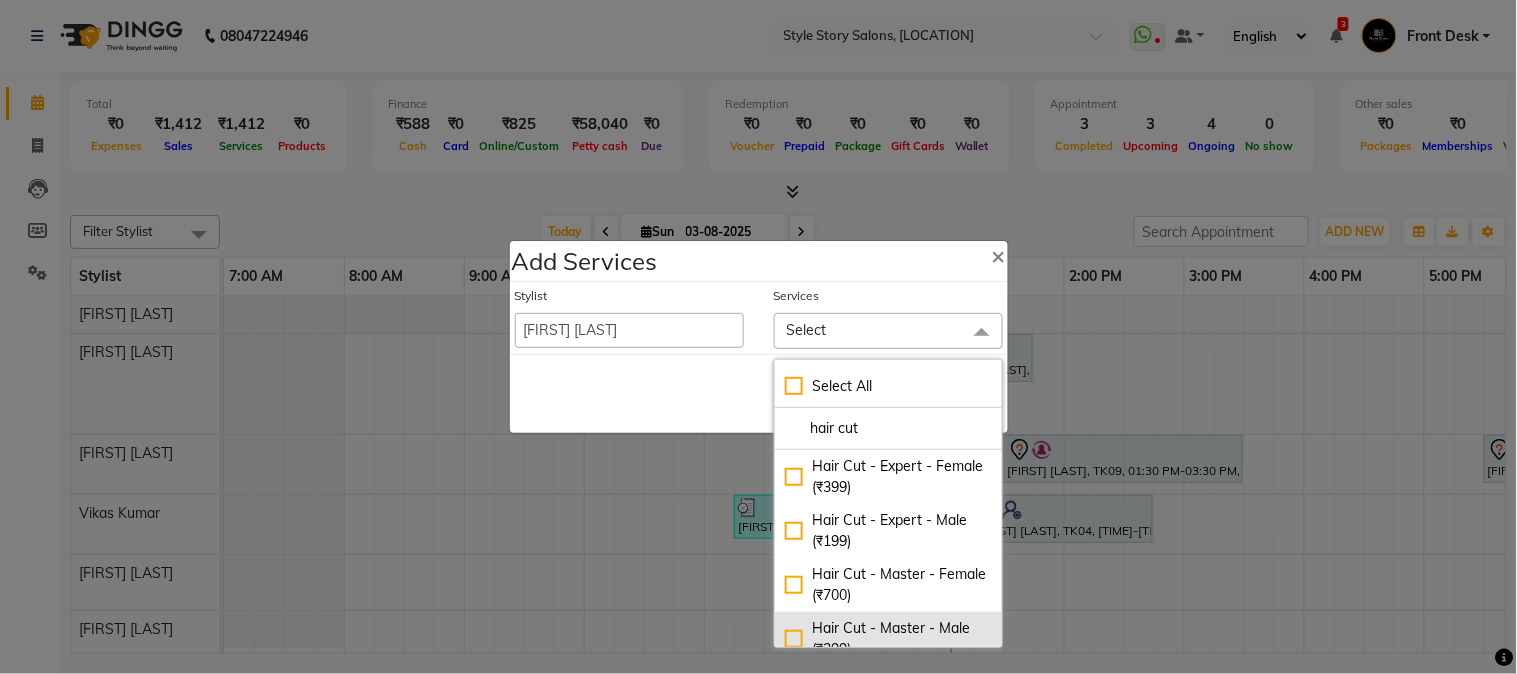 type on "hair cut" 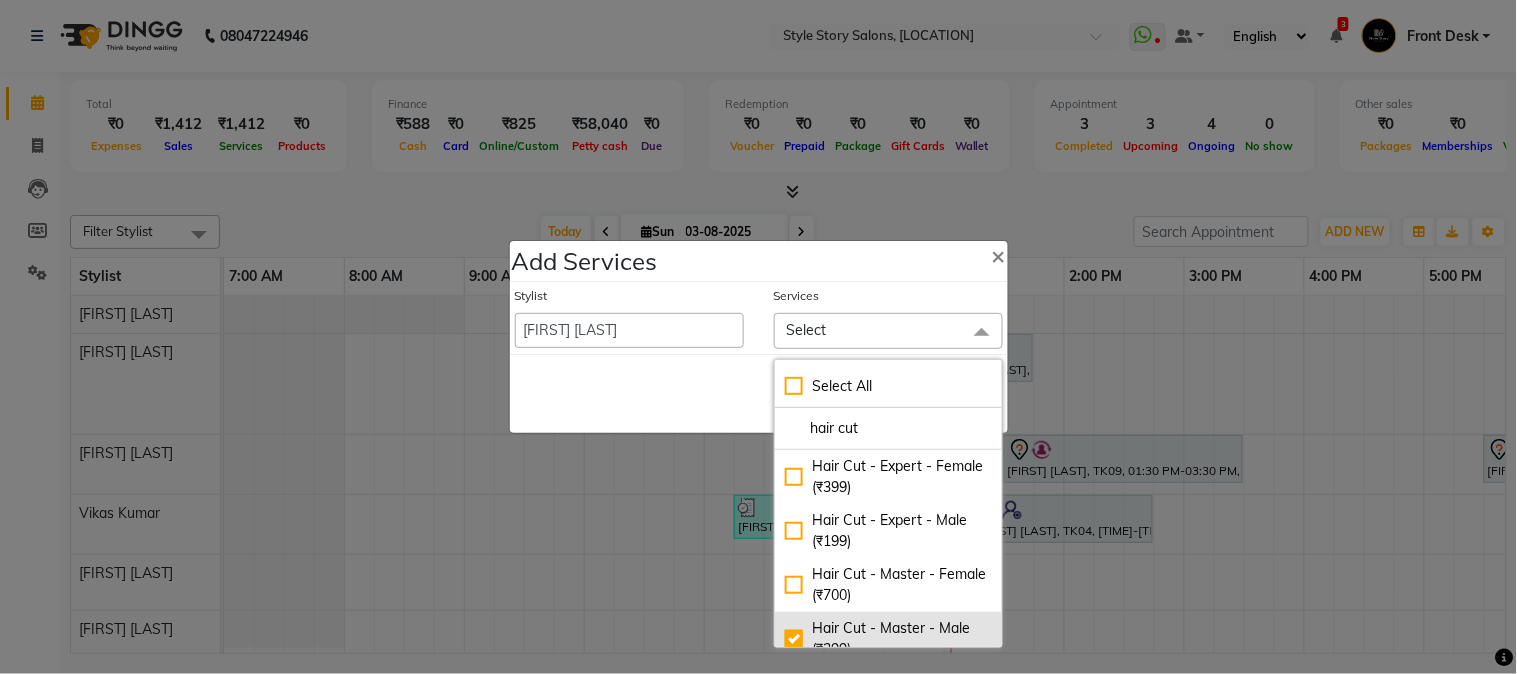 checkbox on "true" 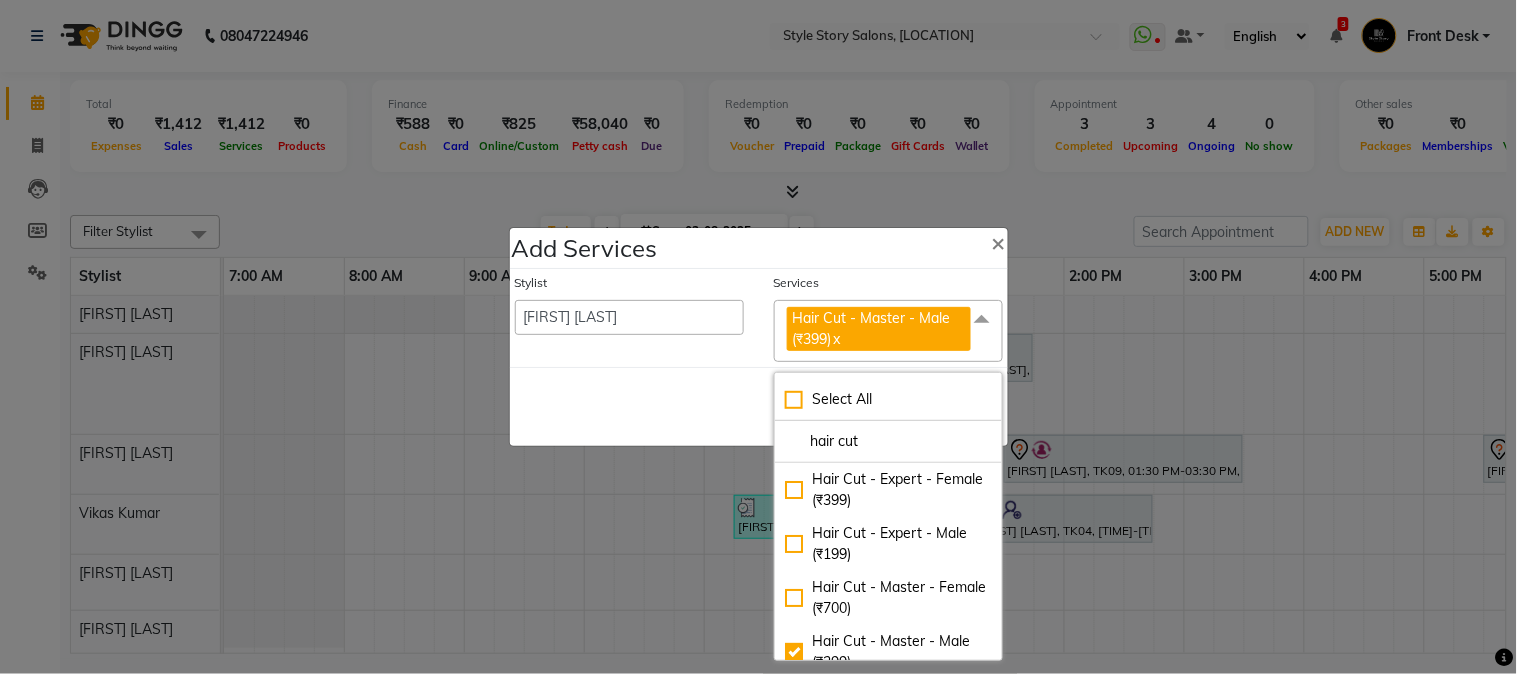 click on "Save   Cancel" 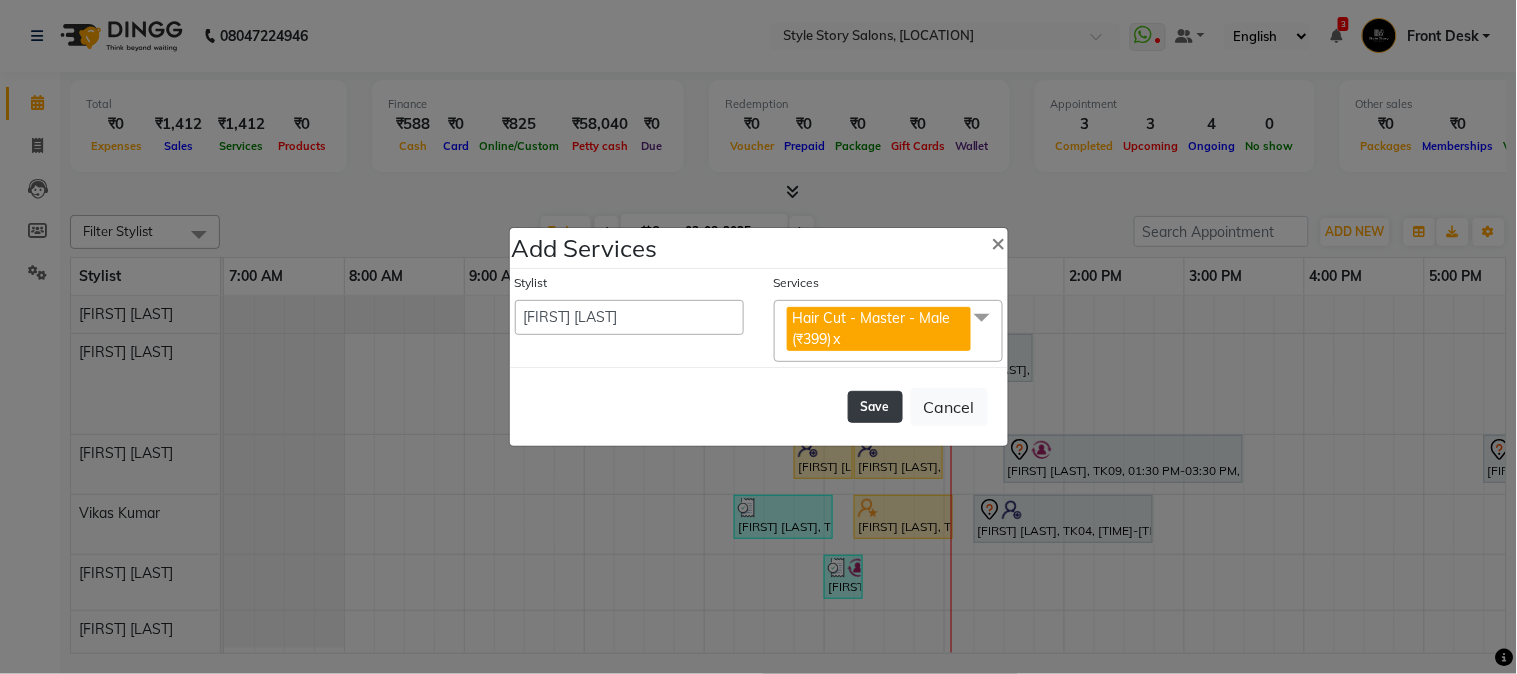 click on "Save" 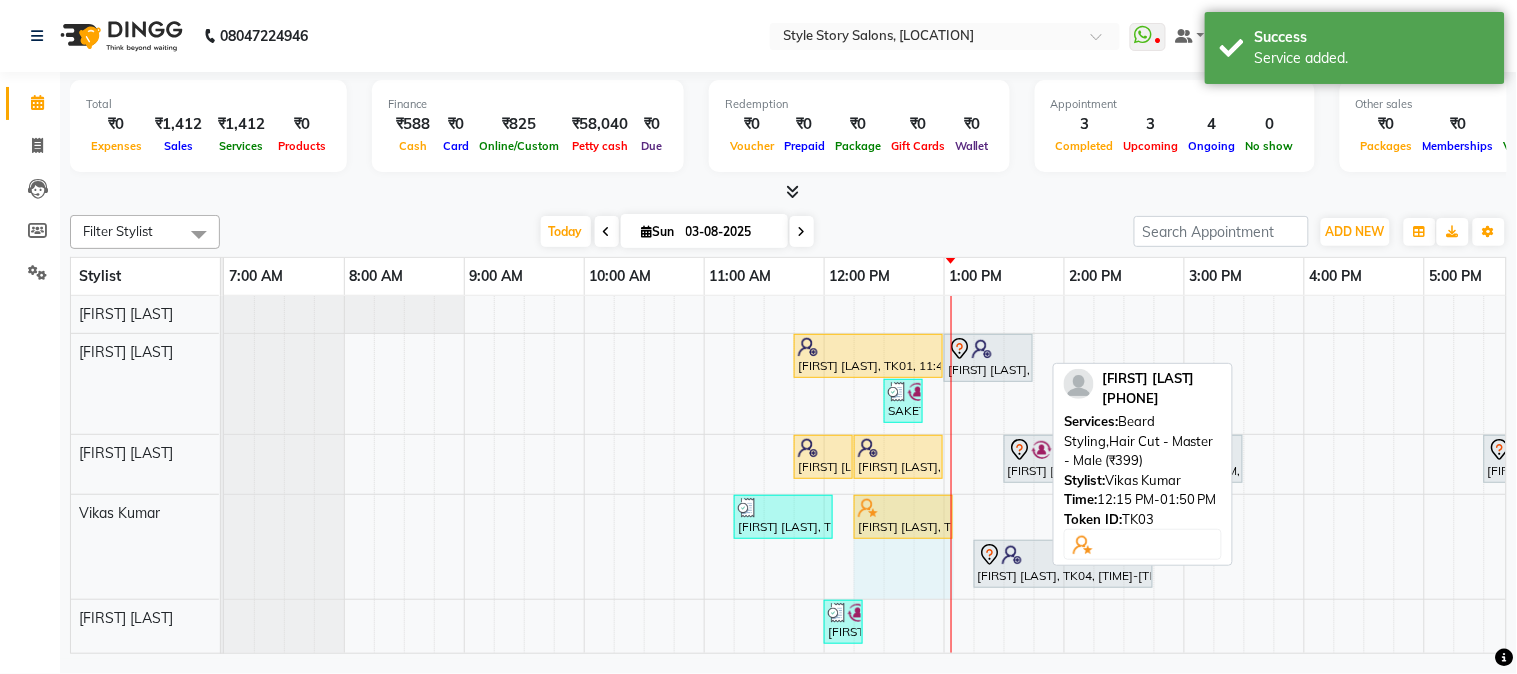 drag, startPoint x: 1043, startPoint y: 516, endPoint x: 947, endPoint y: 525, distance: 96.42095 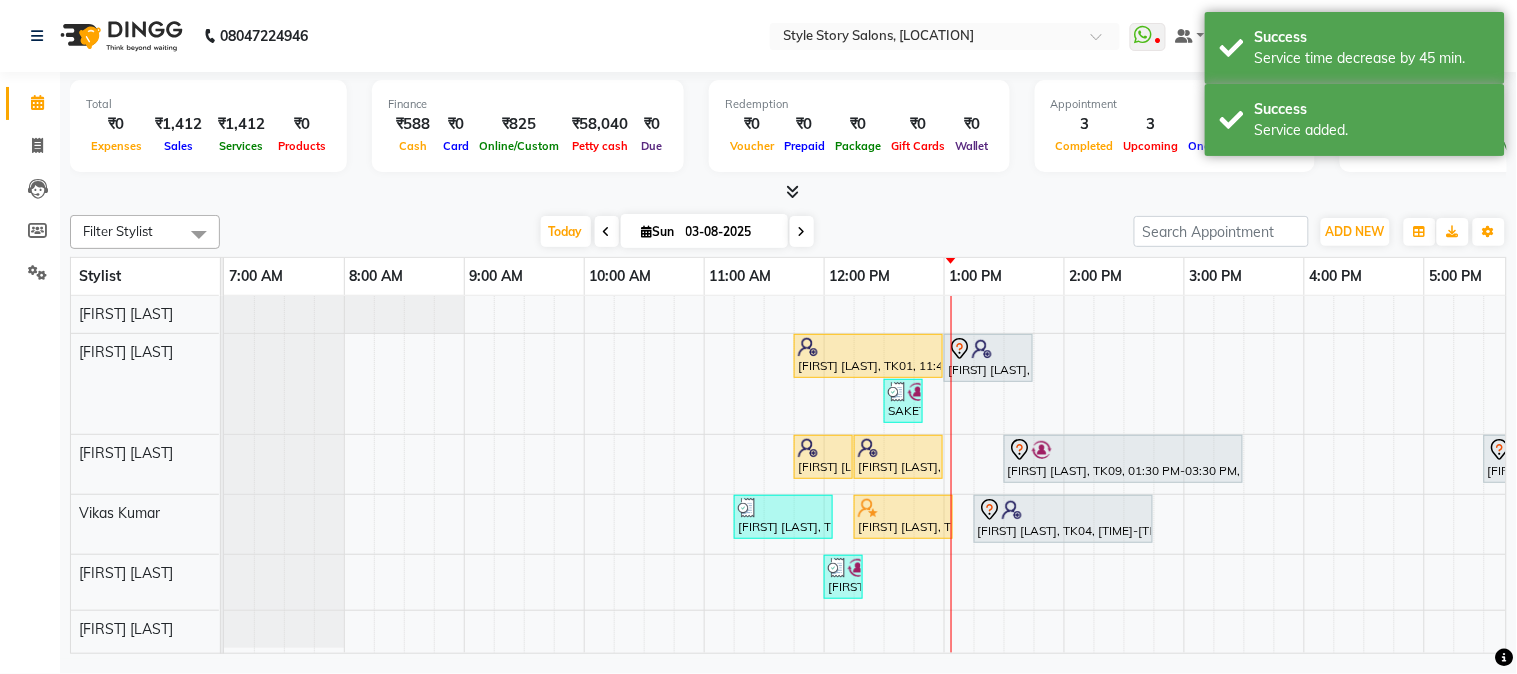 scroll, scrollTop: 0, scrollLeft: 485, axis: horizontal 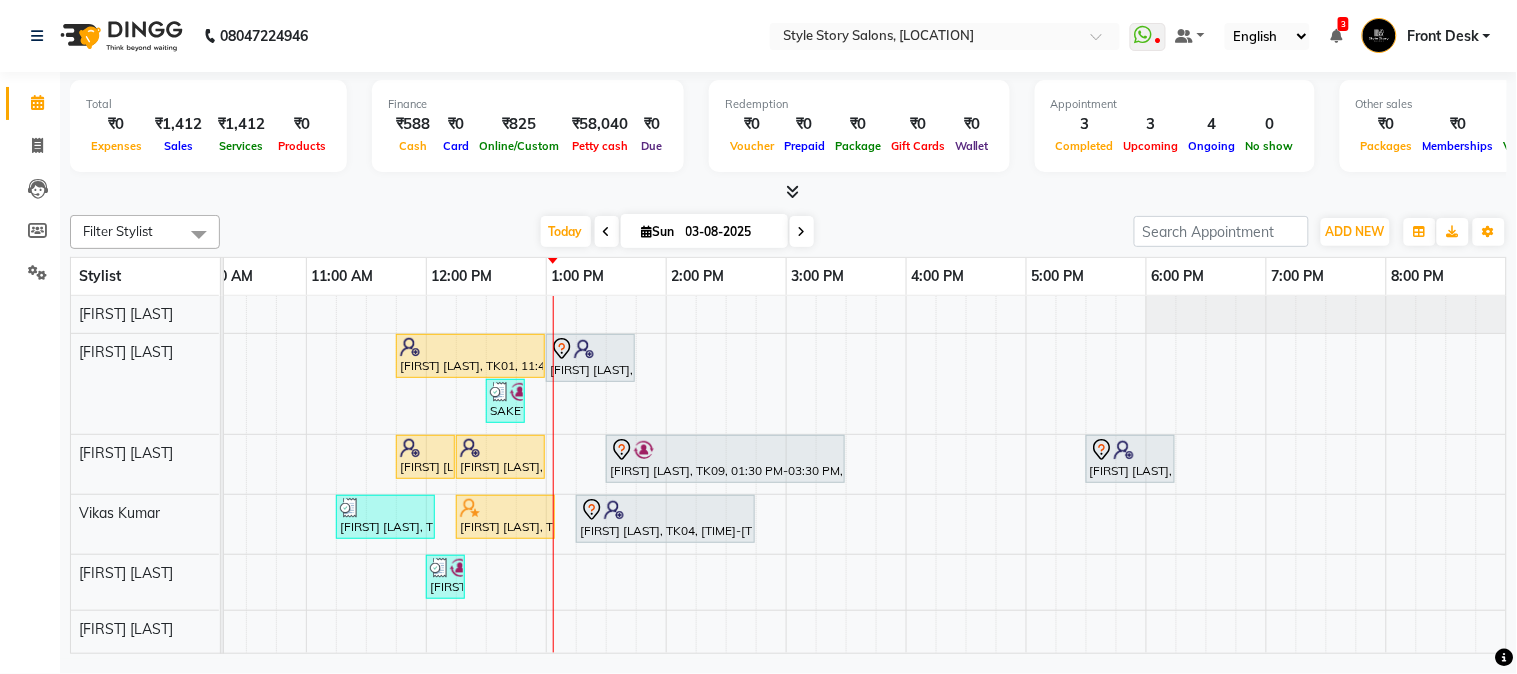 click at bounding box center [792, 191] 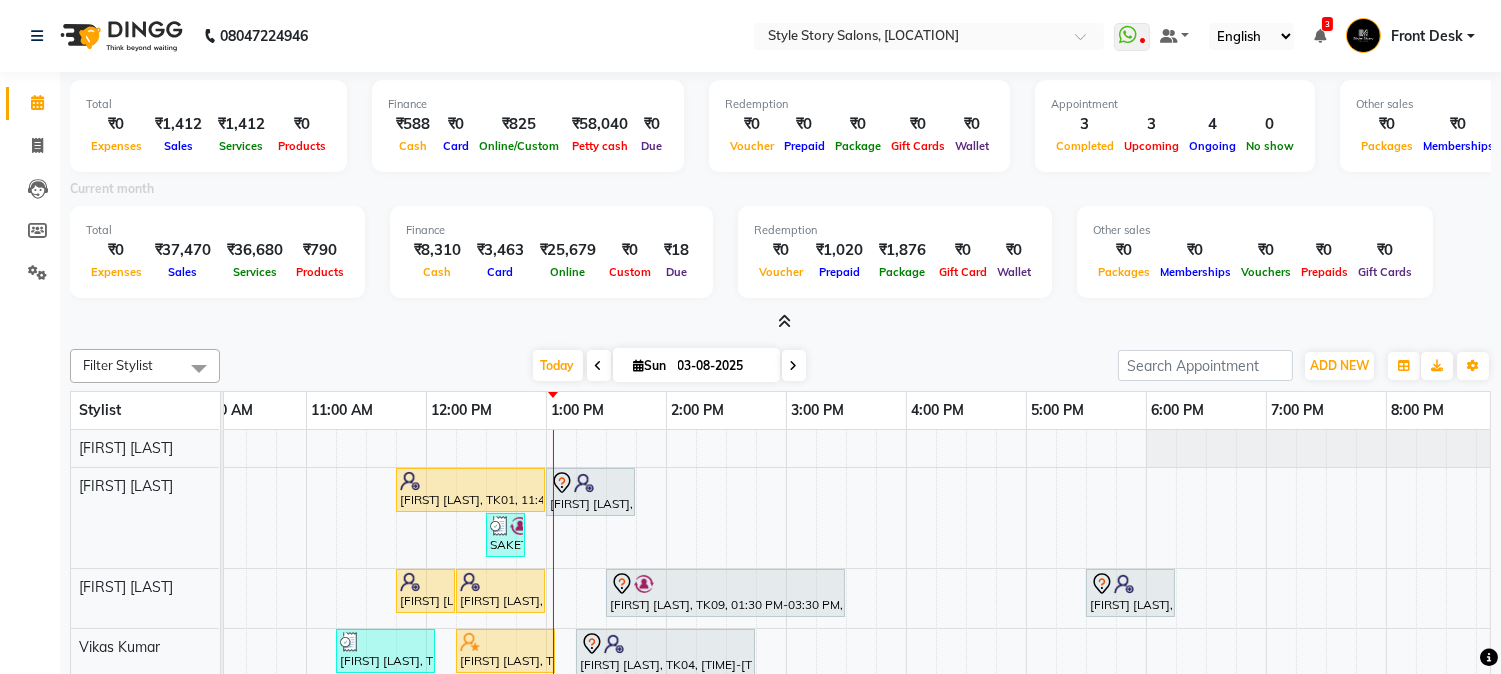 click at bounding box center [784, 321] 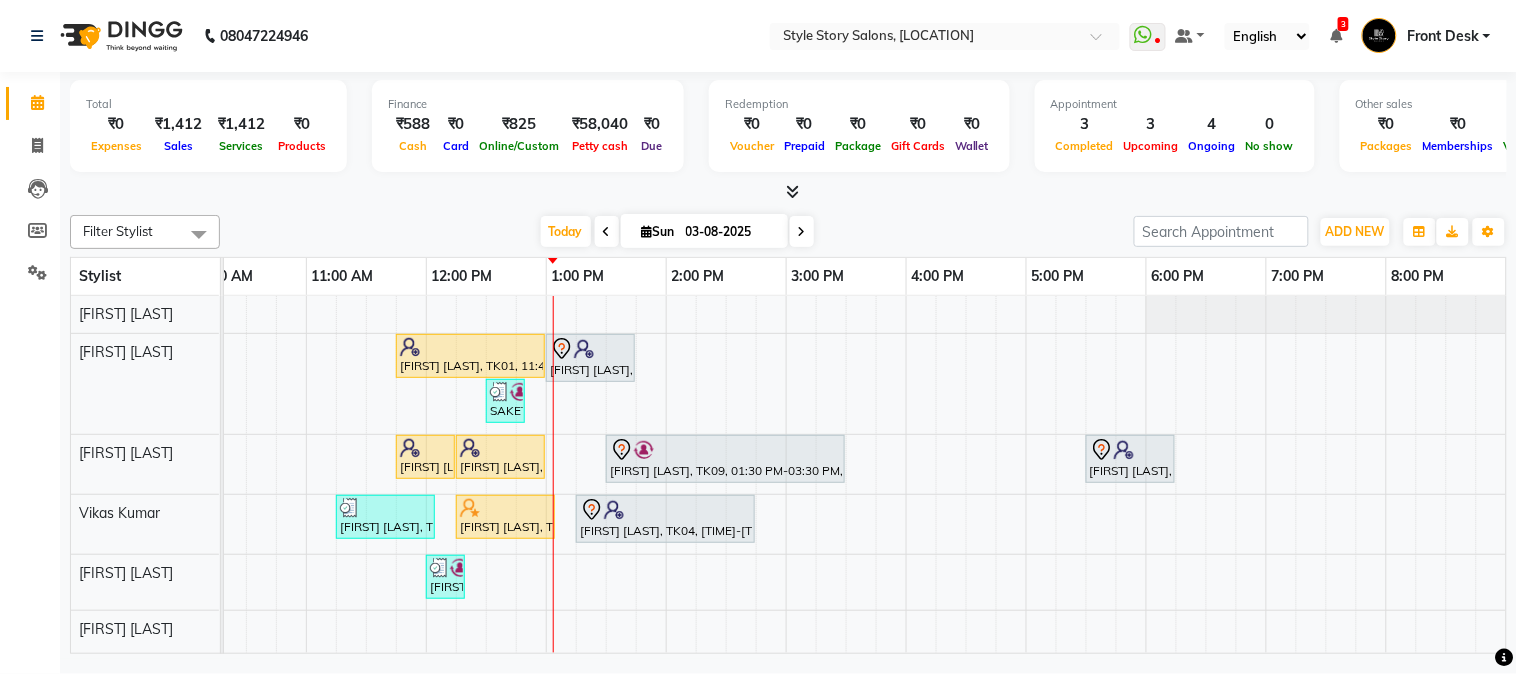 click on "Front Desk" at bounding box center (1443, 36) 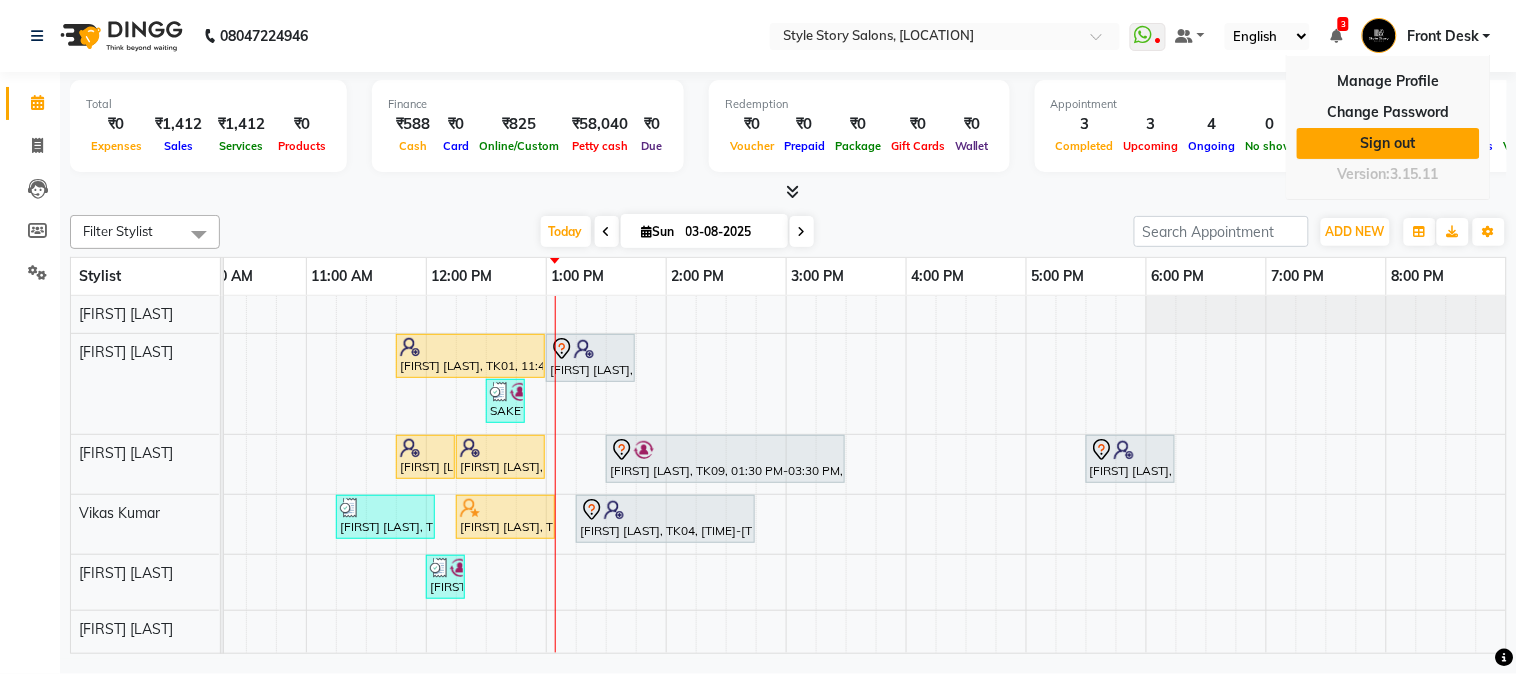 click on "Sign out" at bounding box center (1388, 143) 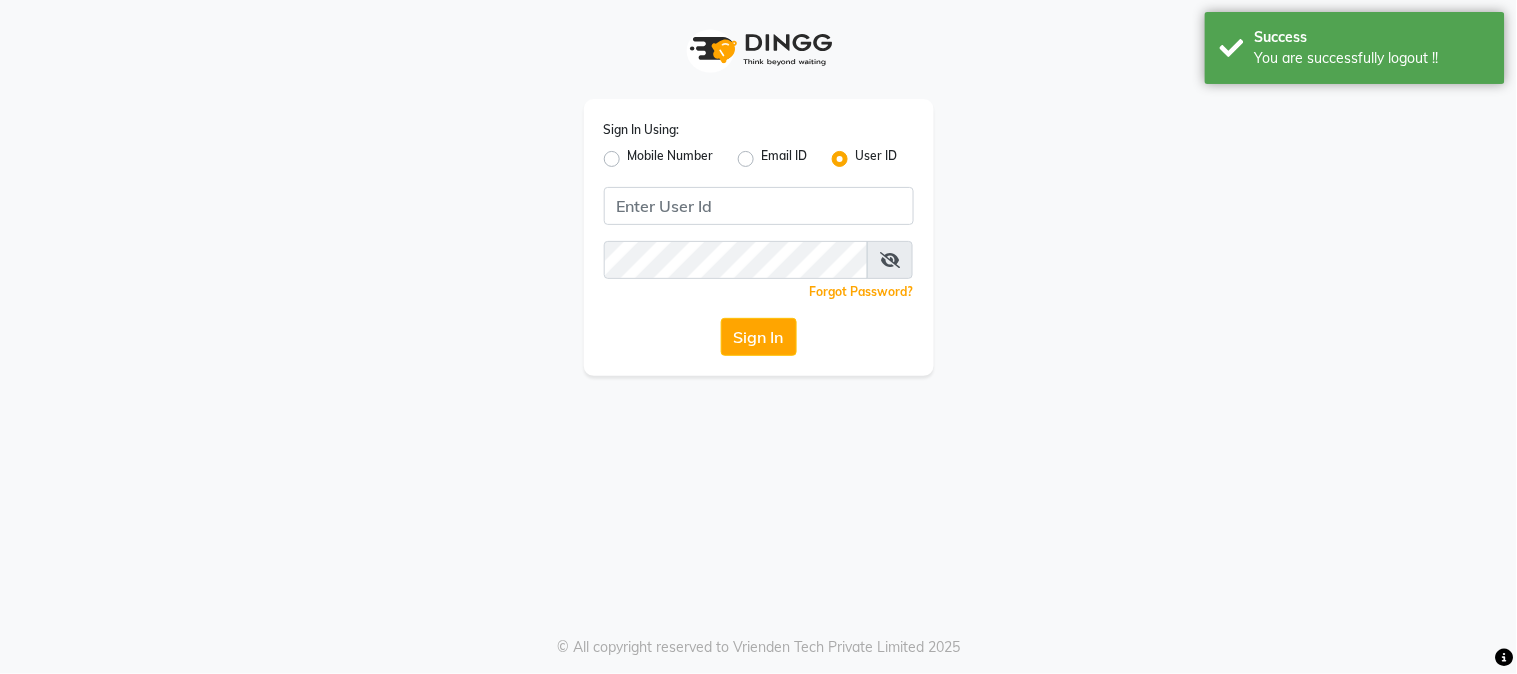 click on "Mobile Number" 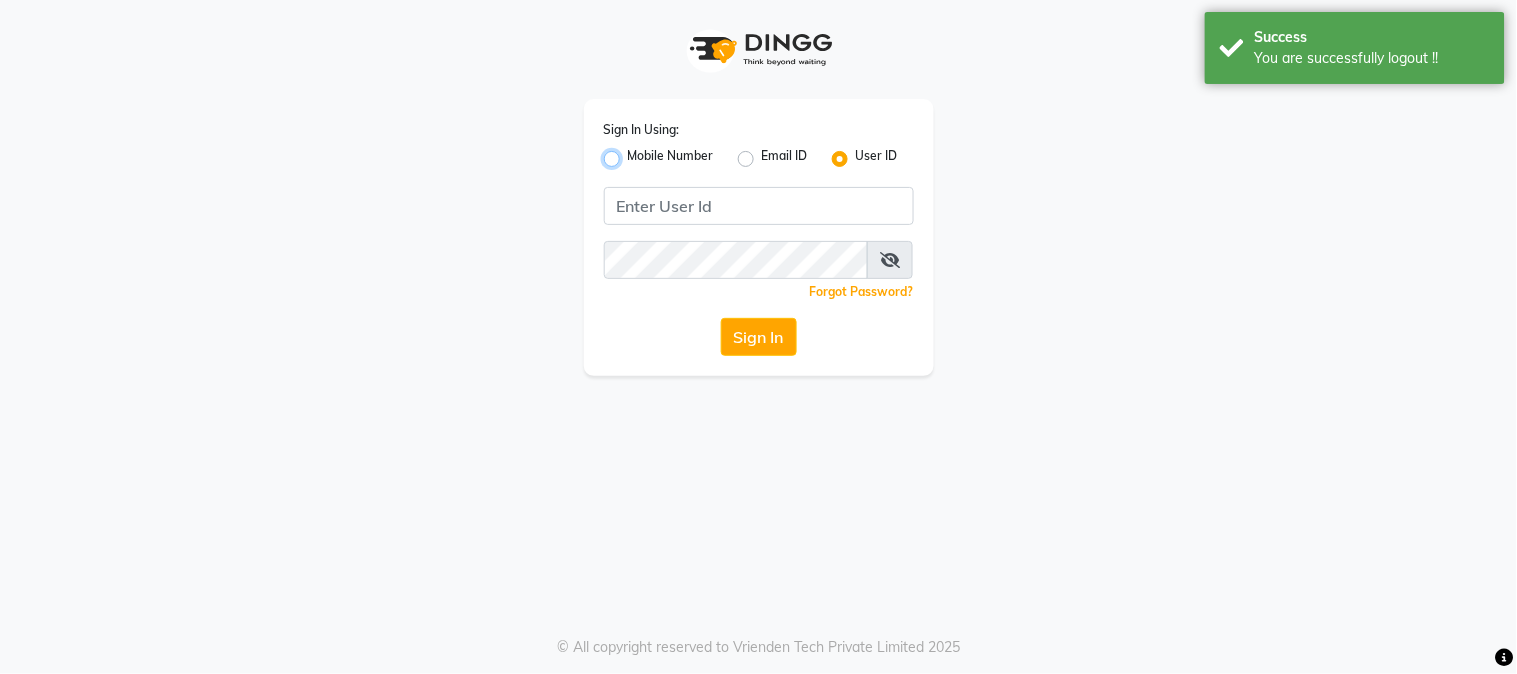 click on "Mobile Number" at bounding box center [634, 153] 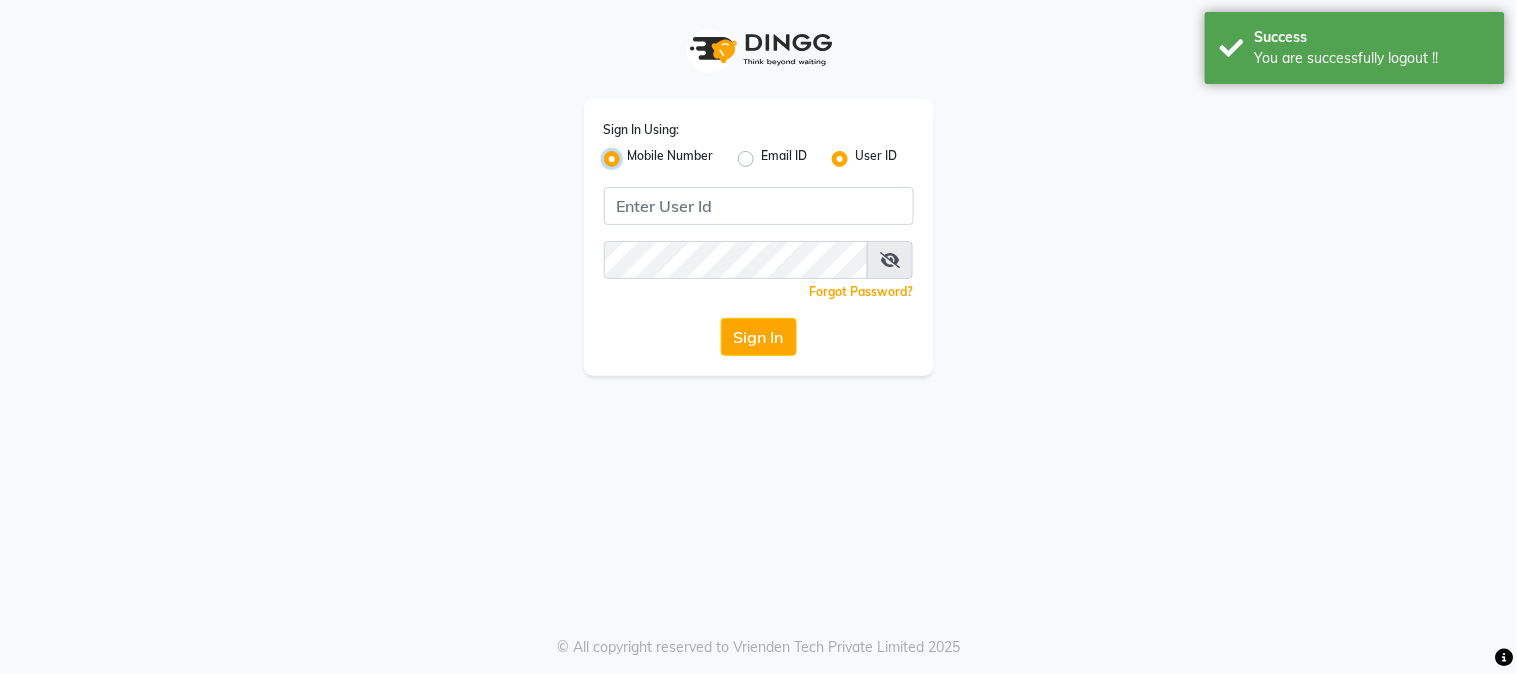 radio on "false" 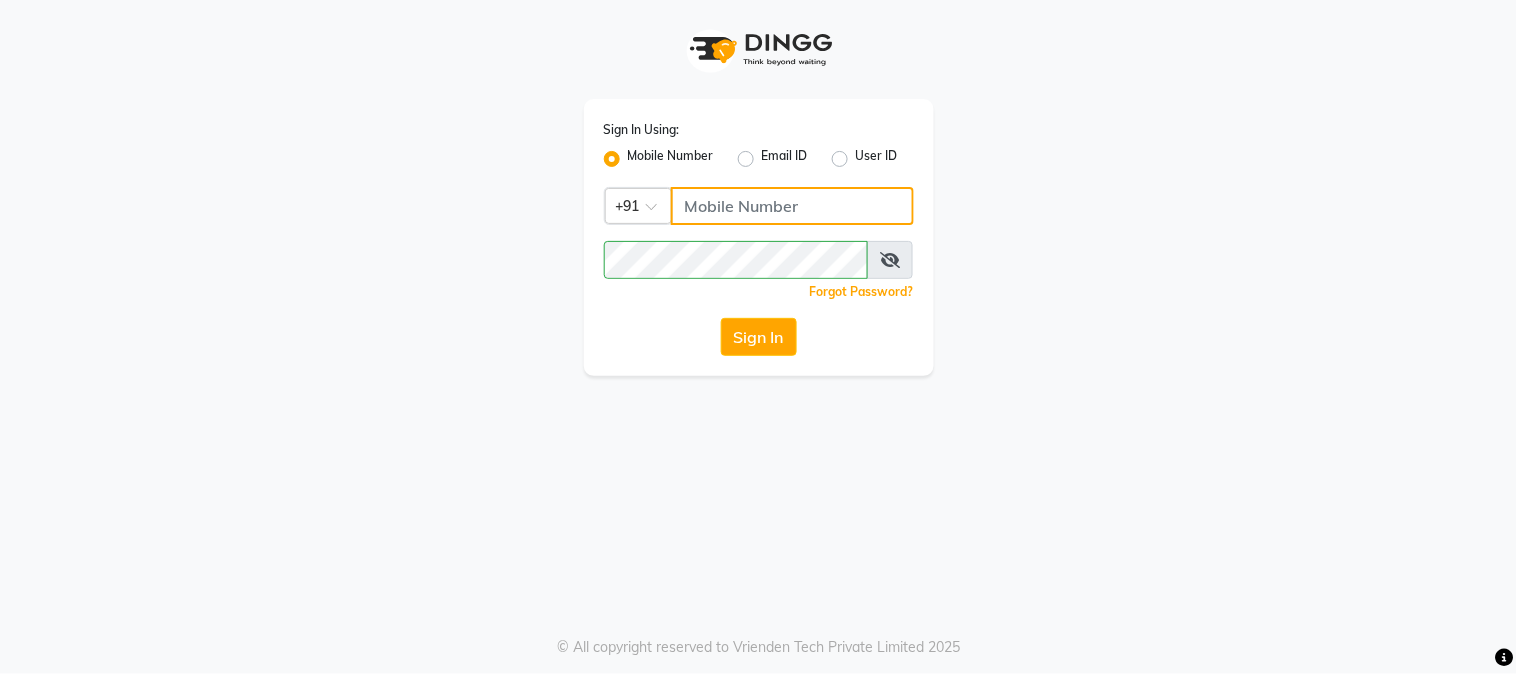 click 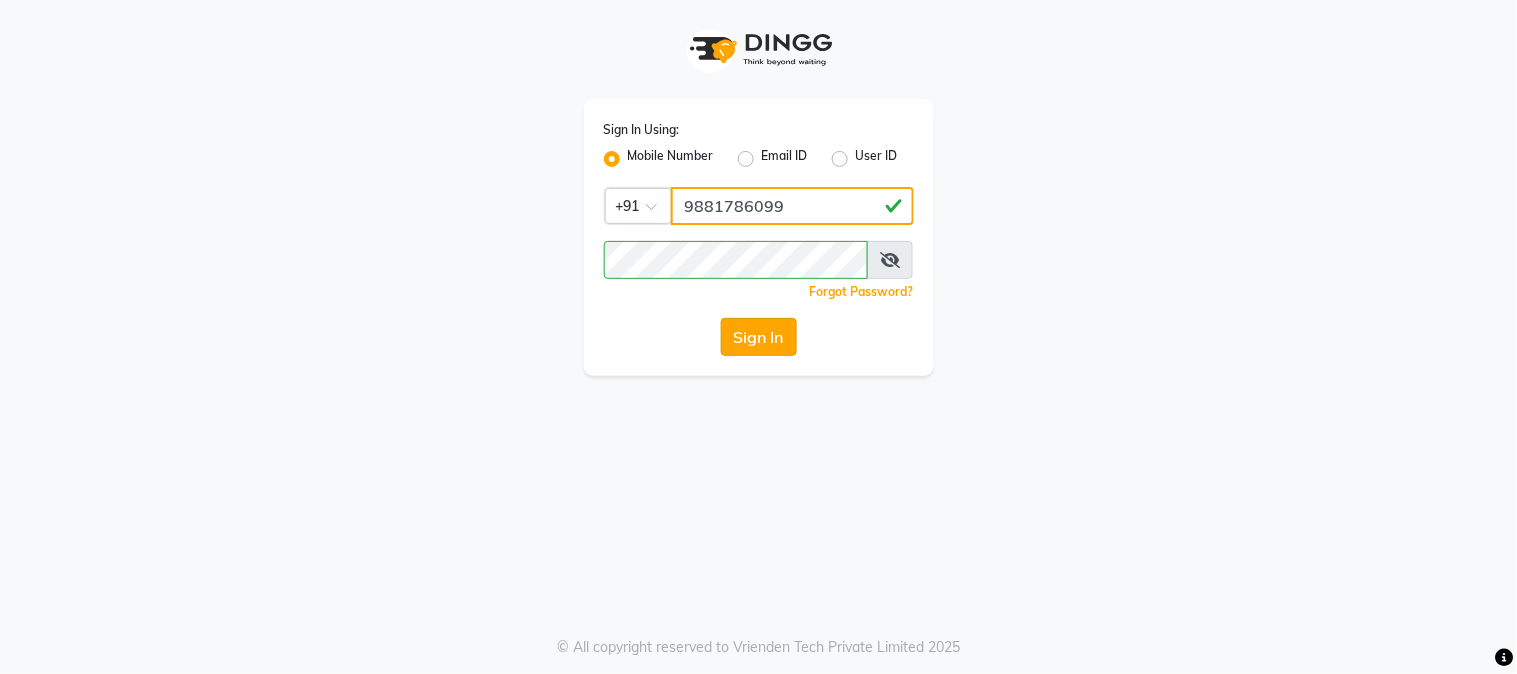 type on "9881786099" 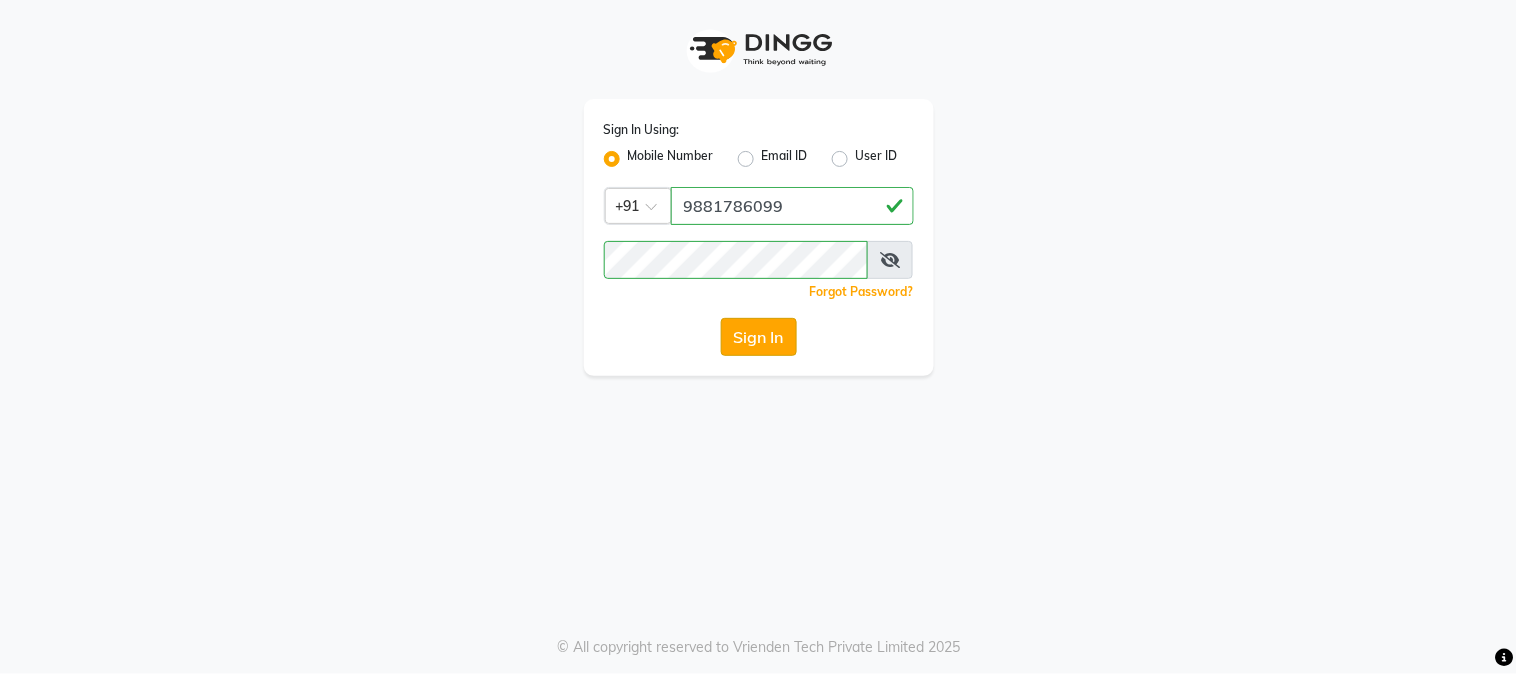 click on "Sign In" 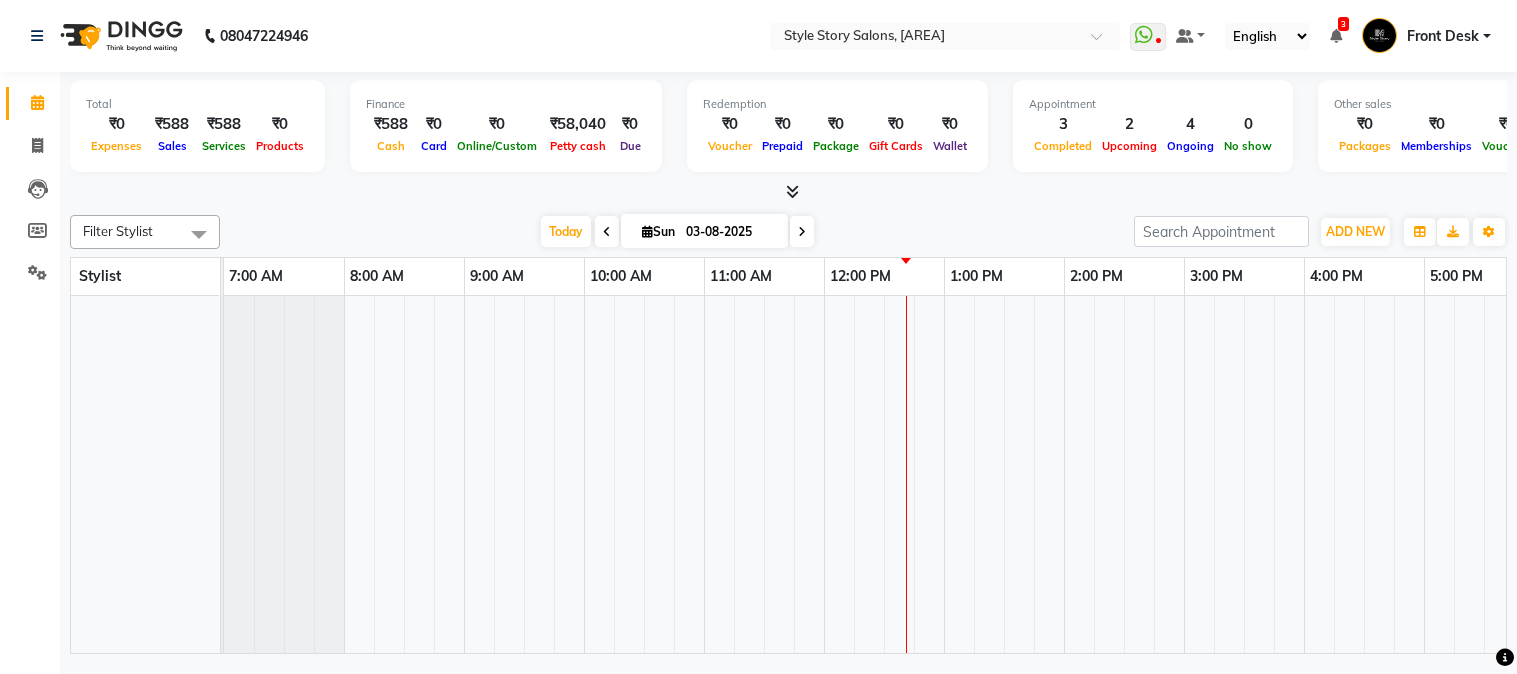 scroll, scrollTop: 0, scrollLeft: 0, axis: both 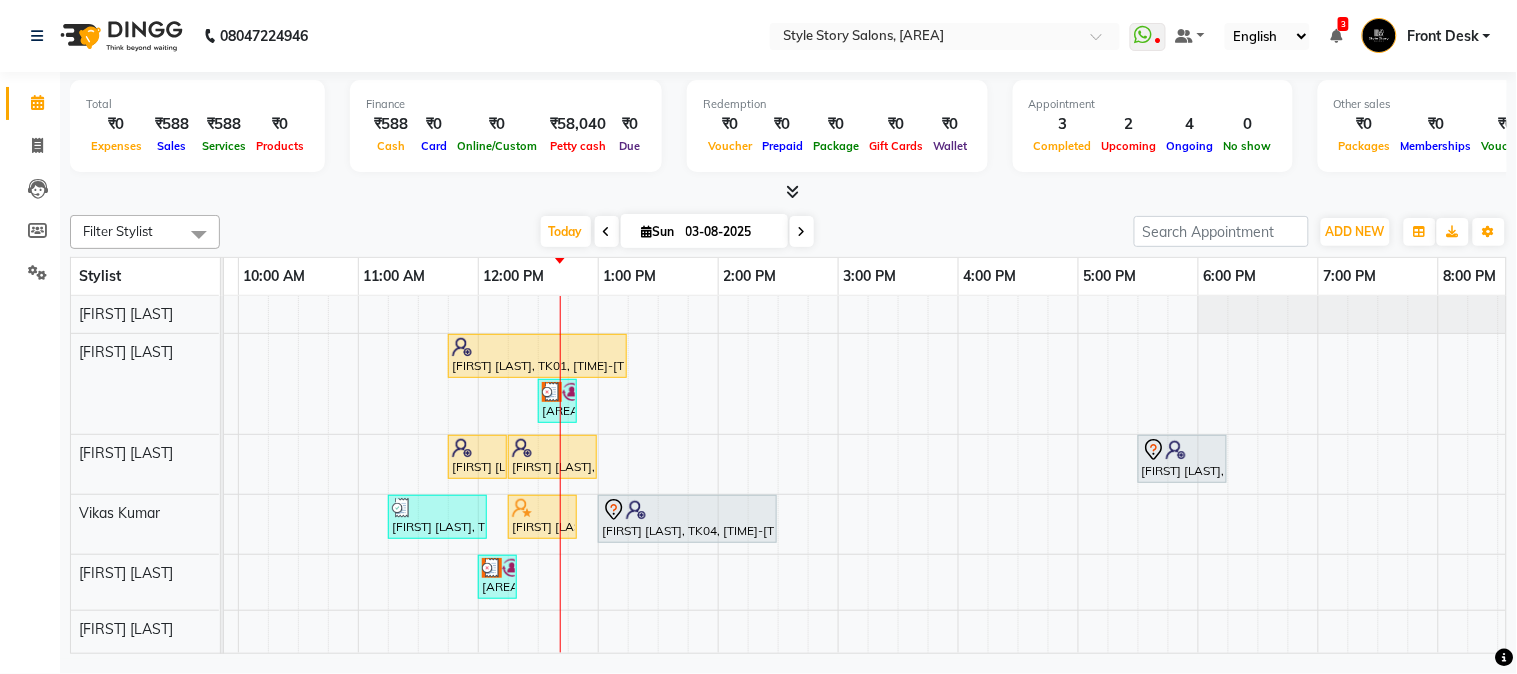 click on "Zoya Khan, TK01, 11:45 AM-01:15 PM, Touchup Amoniea Free-Female     SAKET, TK05, 12:30 PM-12:50 PM, Beard Styling (₹199)     Zoya Khan, TK01, 11:45 AM-12:15 PM, Kids Hair Cut Boy (₹150)     Kartik Swamy, TK06, 12:15 PM-01:00 PM, Hair Cut - Master - Male             Smita Sonawane, TK07, 05:30 PM-06:15 PM, Blow Dry Regular     Swapnil Bijwe, TK02, 11:15 AM-12:05 PM, Hair Cut - Master - Male (₹399),Beard Shaving (₹99)     Sadque Razzak, TK03, 12:15 PM-12:50 PM, Beard Styling             Akshay Anand, TK04, 01:00 PM-02:30 PM, Hair Cut - Master - Male,Global Colour Amoniafree-Male (₹1200)     SAKET, TK05, 12:00 PM-12:20 PM, Face Pack/De Tan" at bounding box center (838, 475) 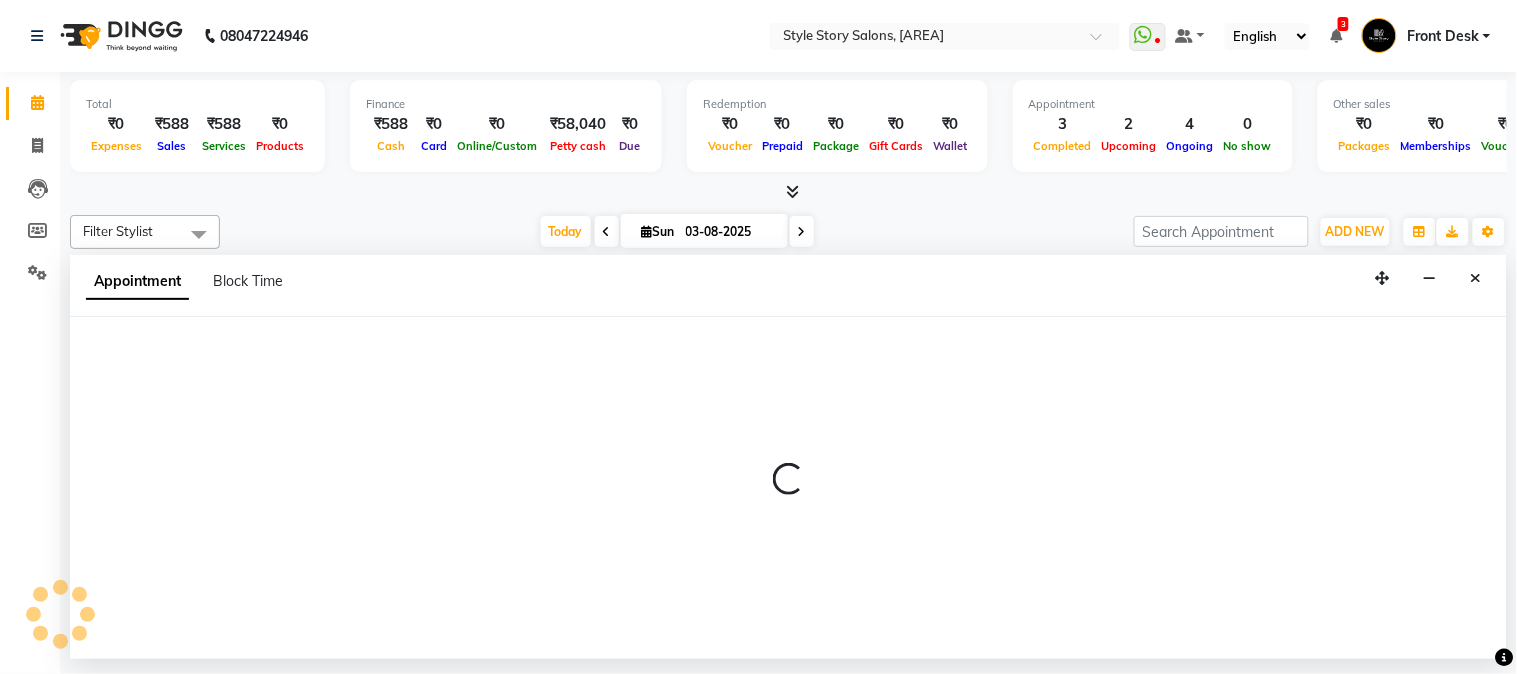 select on "62113" 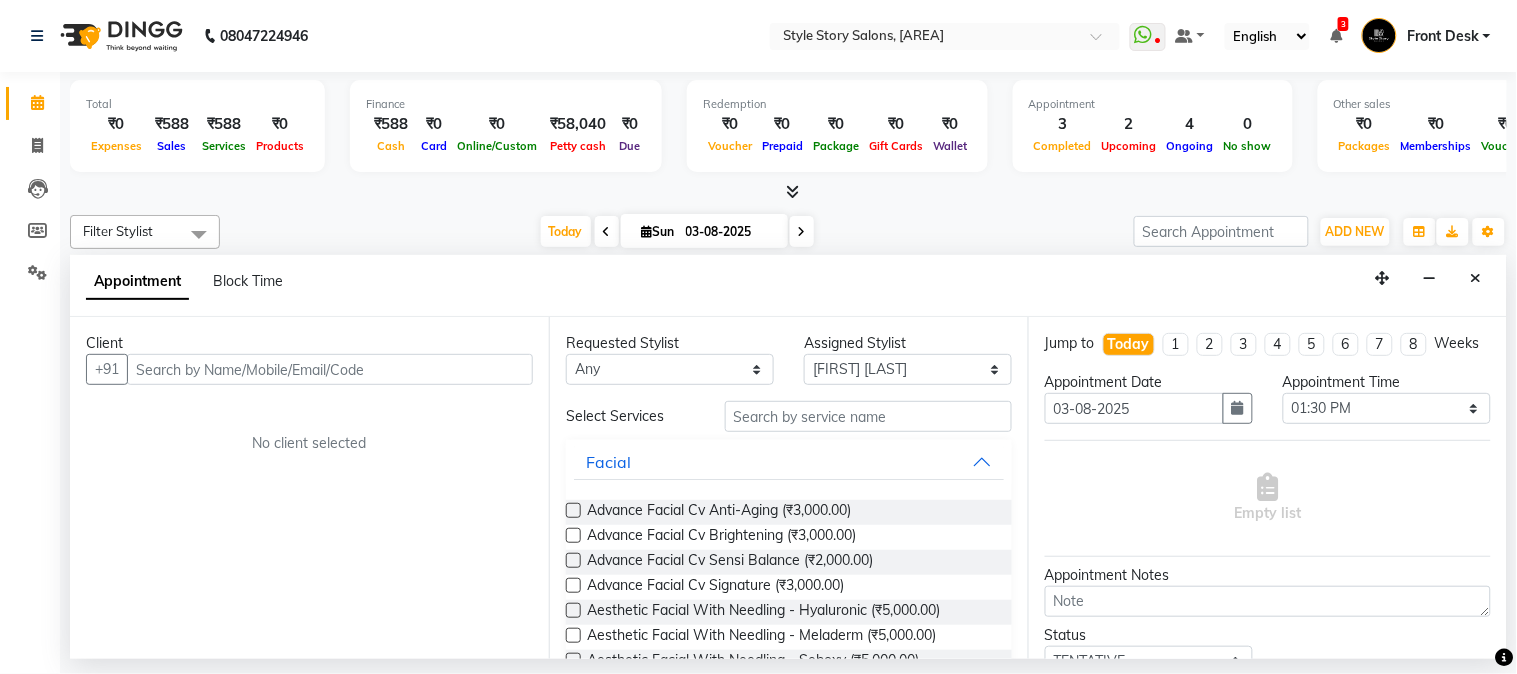 click at bounding box center (330, 369) 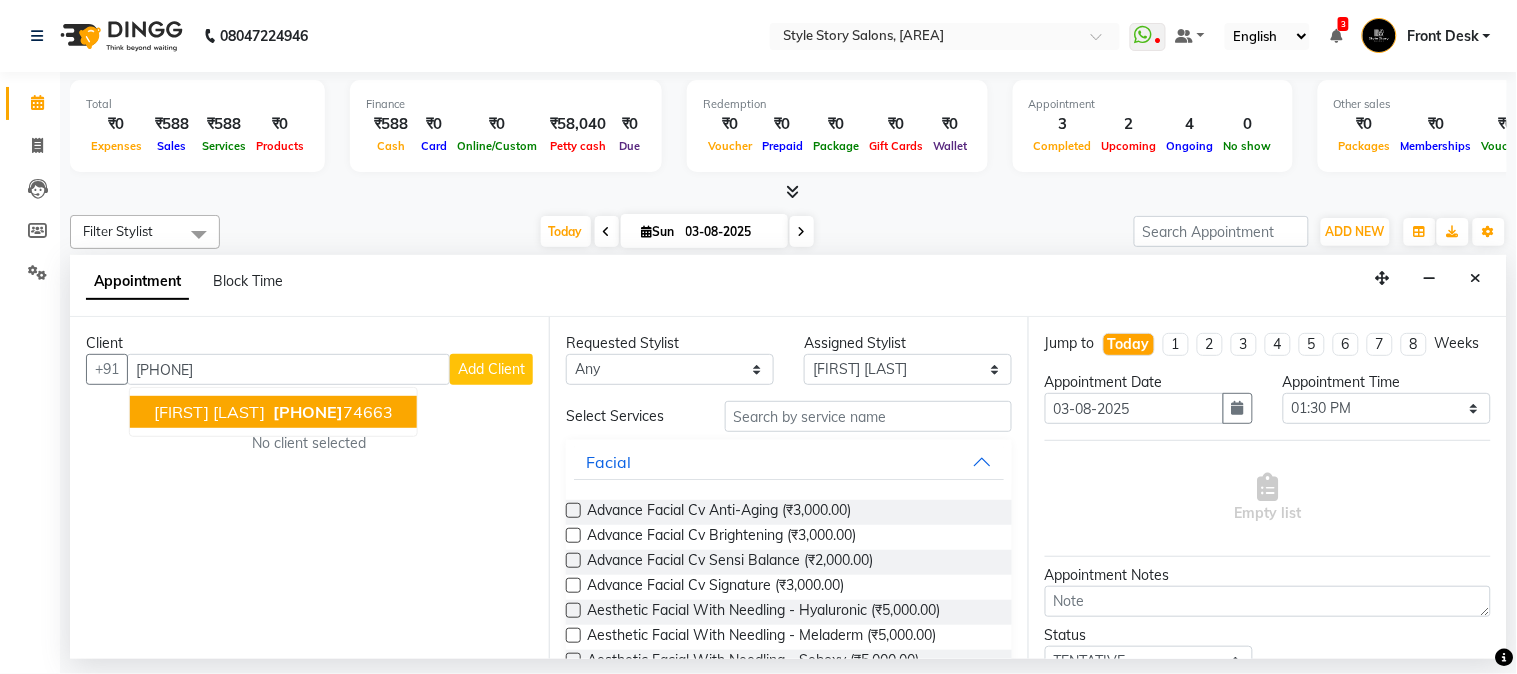 click on "72401 74663" at bounding box center [331, 412] 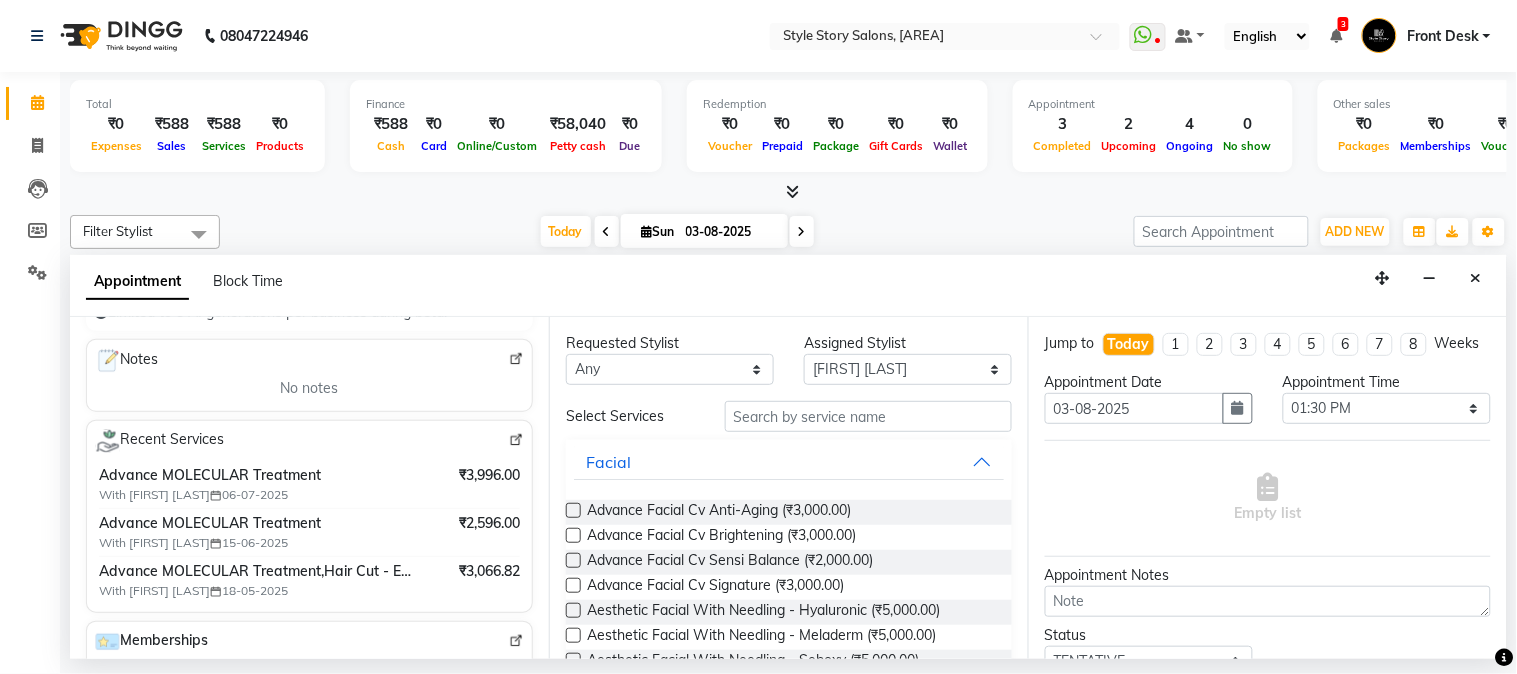 scroll, scrollTop: 333, scrollLeft: 0, axis: vertical 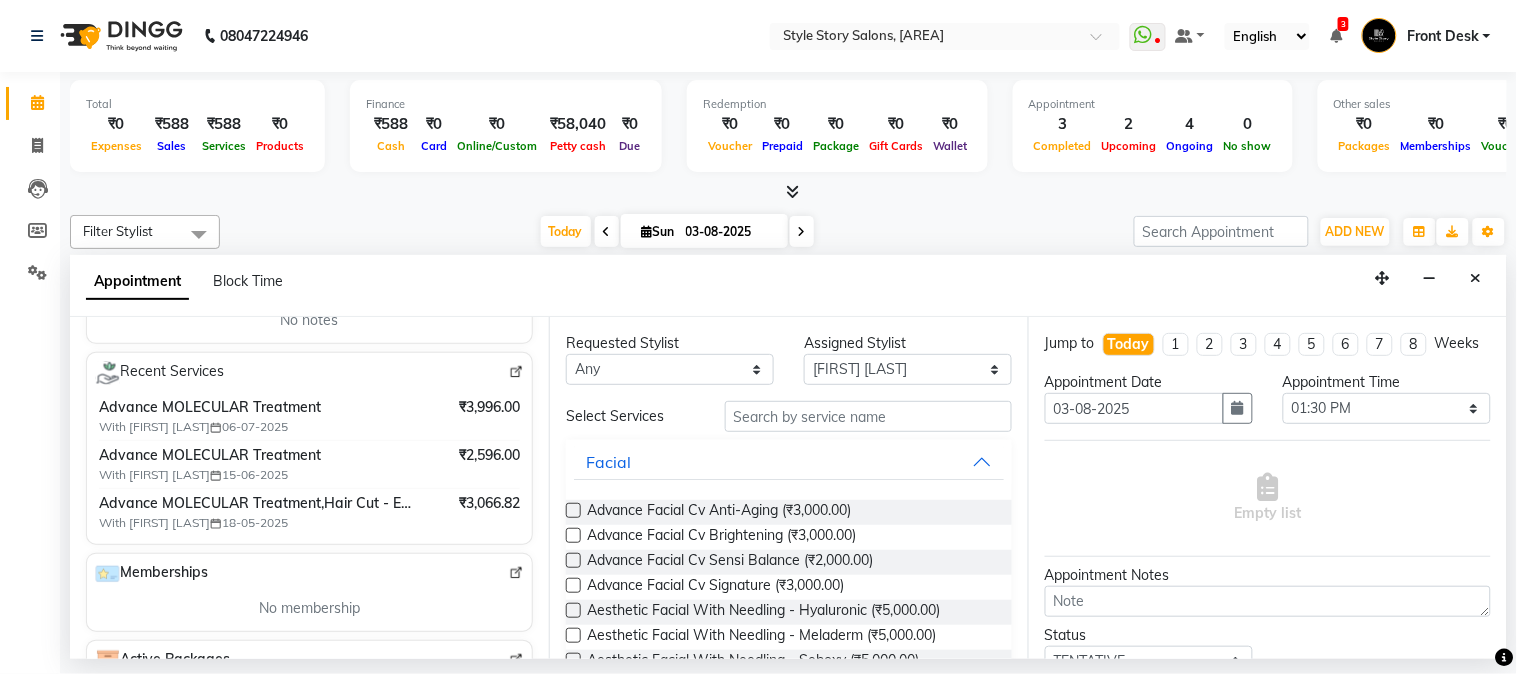 type on "7240174663" 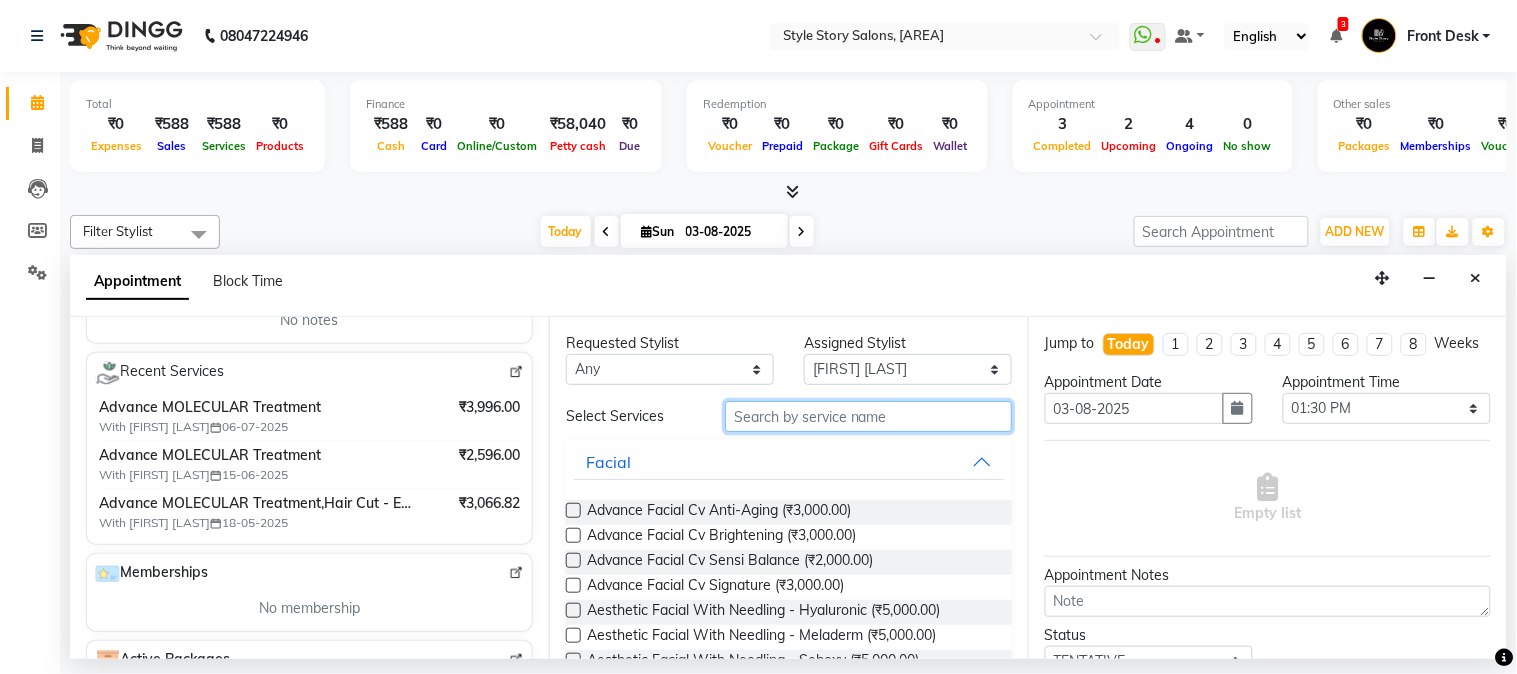 click at bounding box center [868, 416] 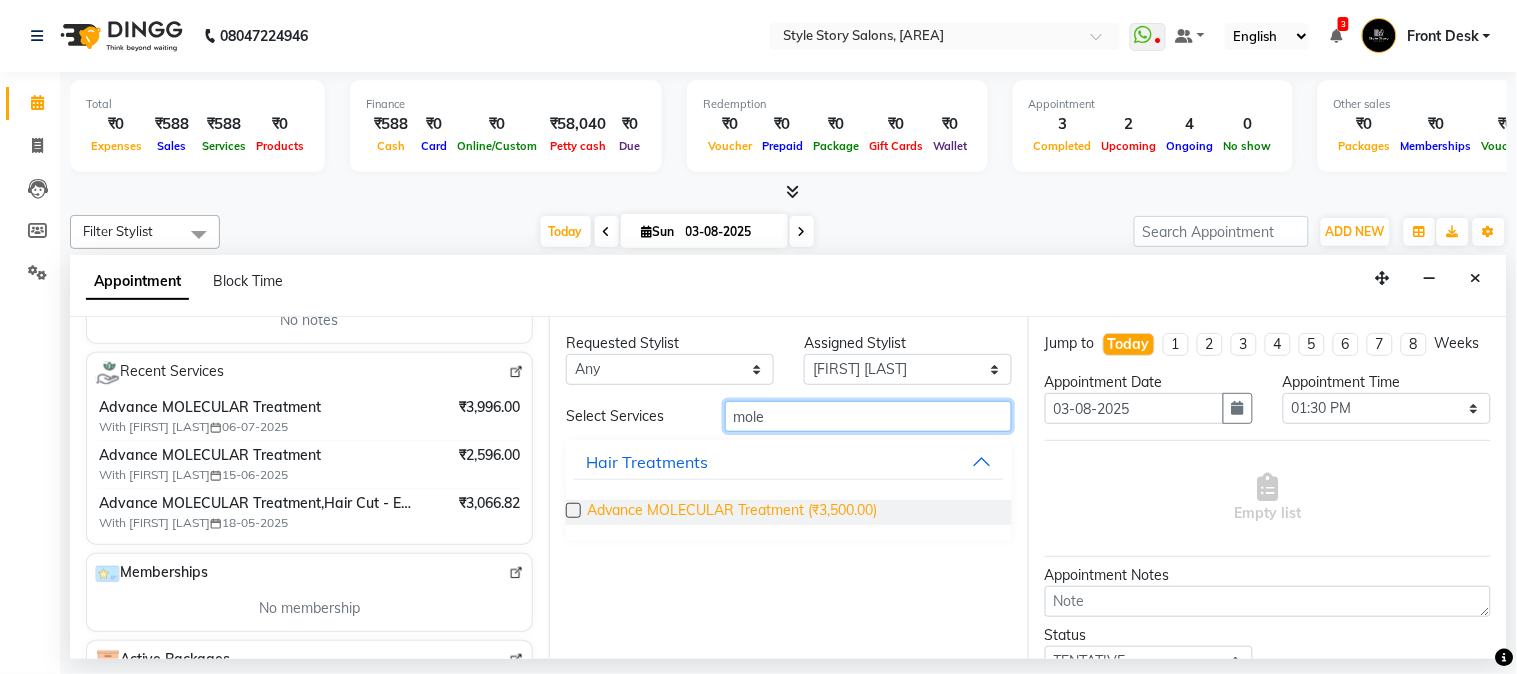 type on "mole" 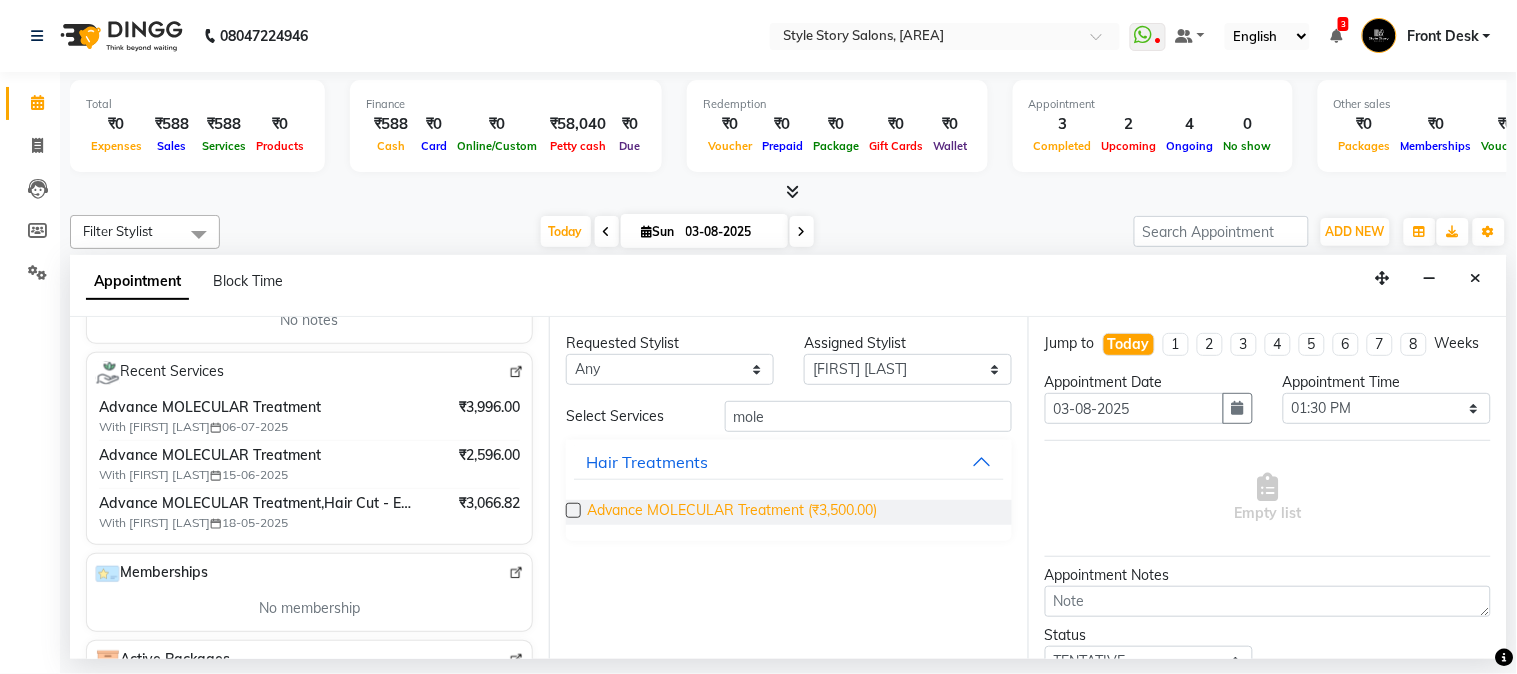 click on "Advance MOLECULAR Treatment (₹3,500.00)" at bounding box center [732, 512] 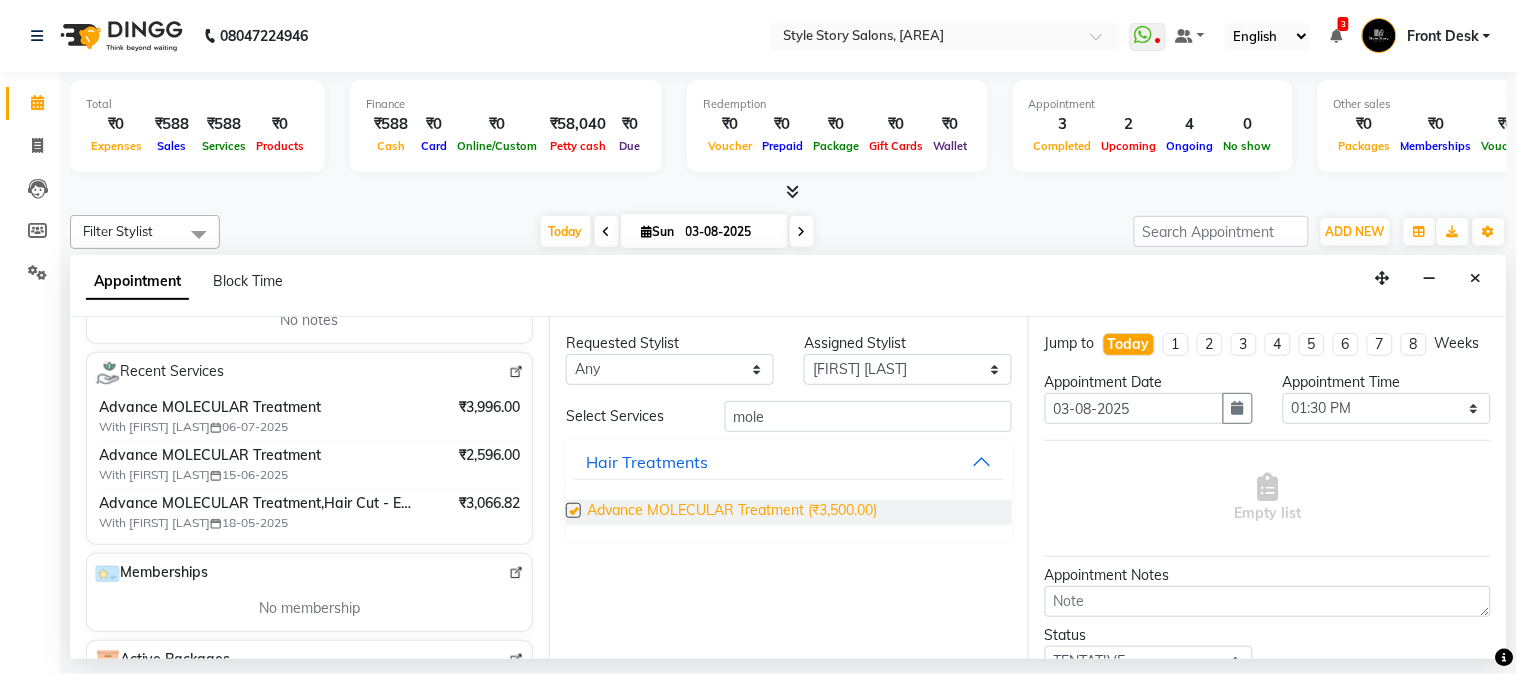 checkbox on "false" 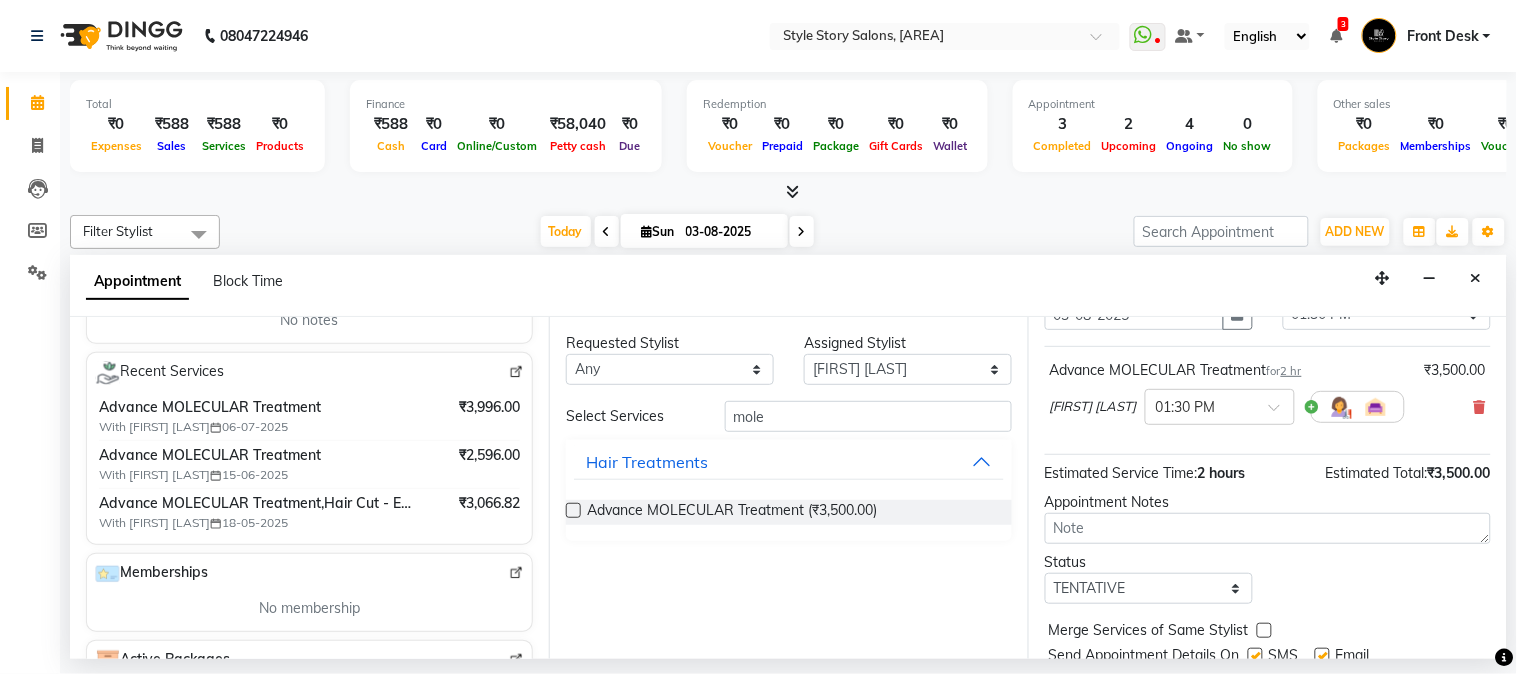 scroll, scrollTop: 183, scrollLeft: 0, axis: vertical 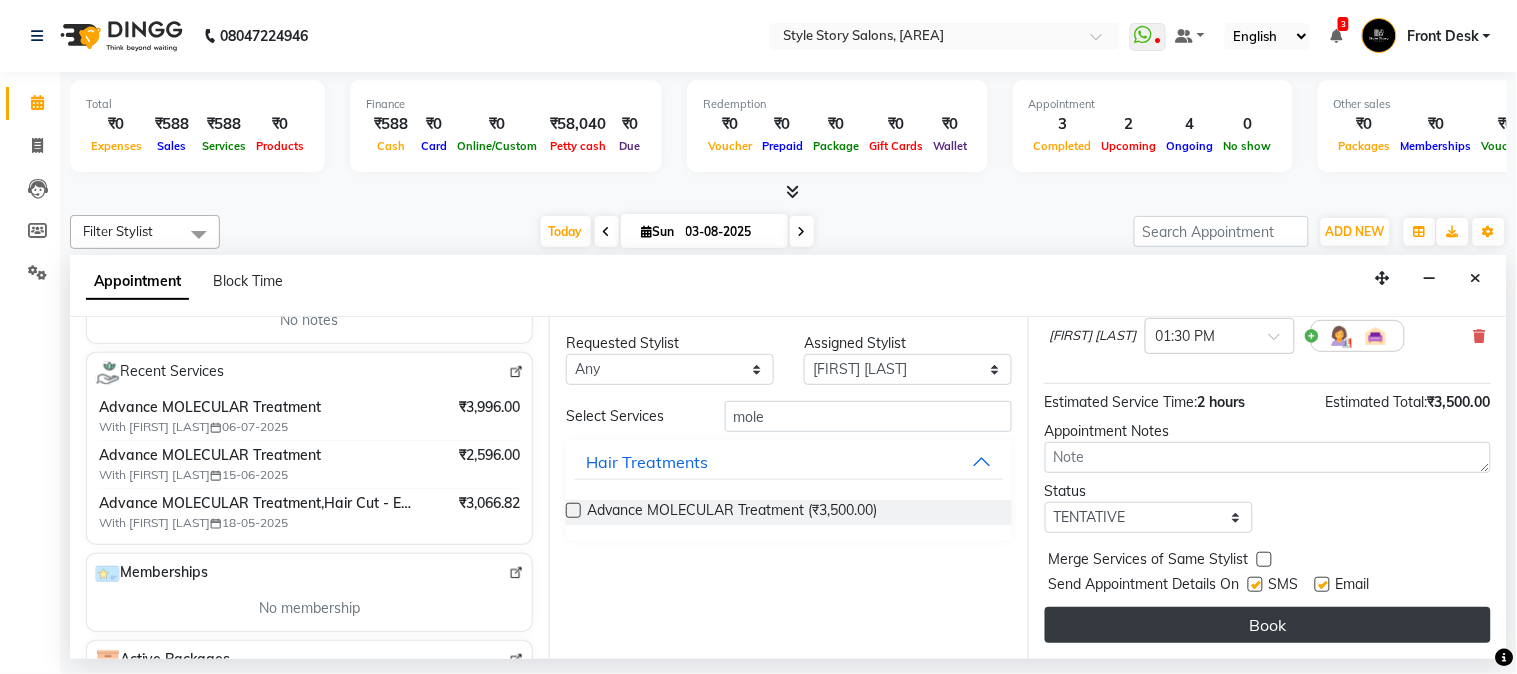click on "Book" at bounding box center [1268, 625] 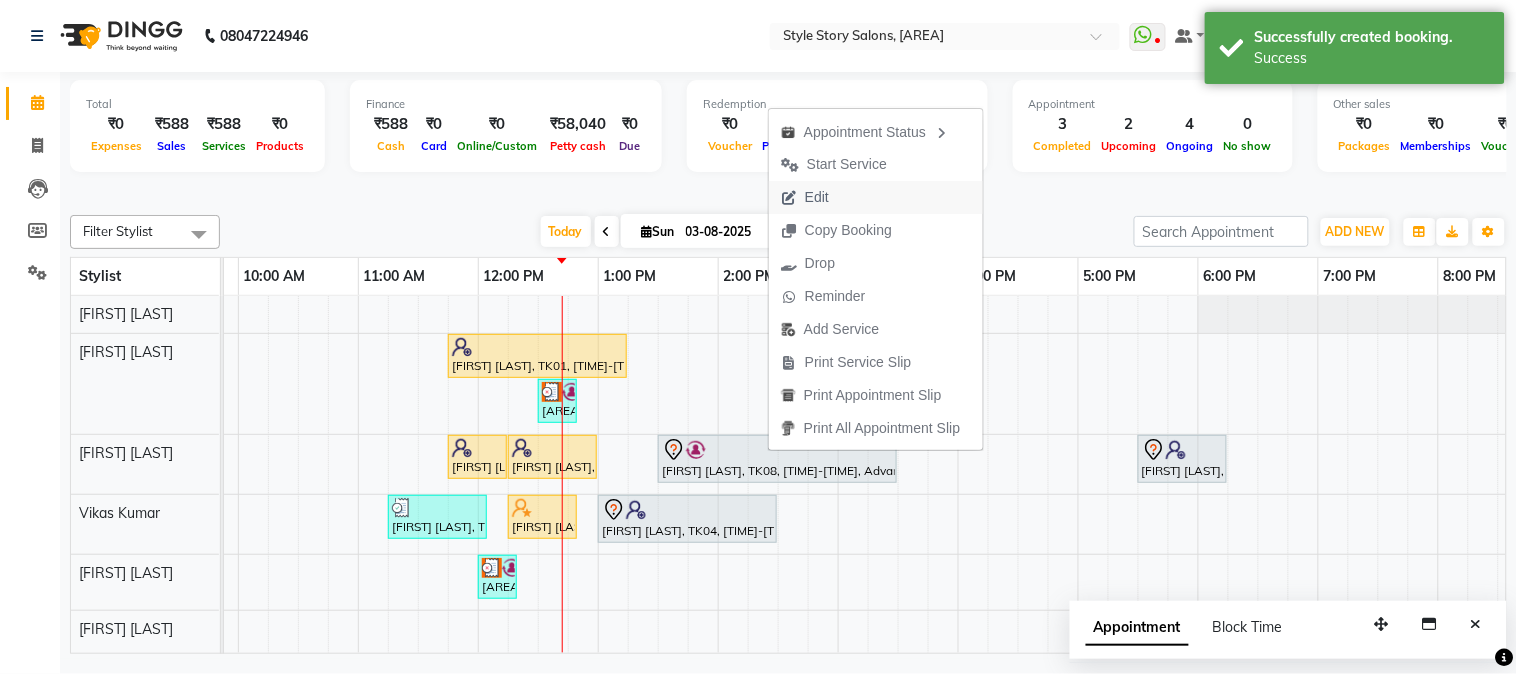 click on "Edit" at bounding box center (805, 197) 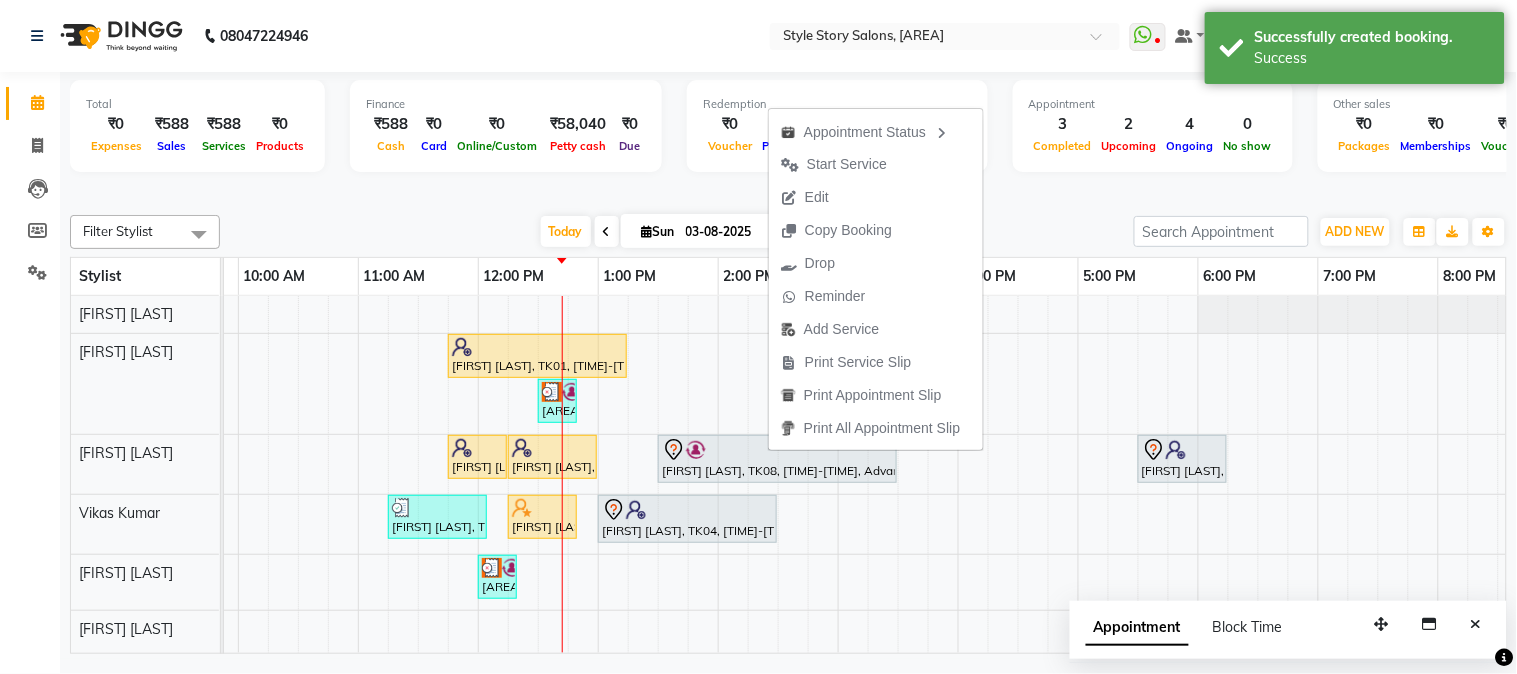 select on "tentative" 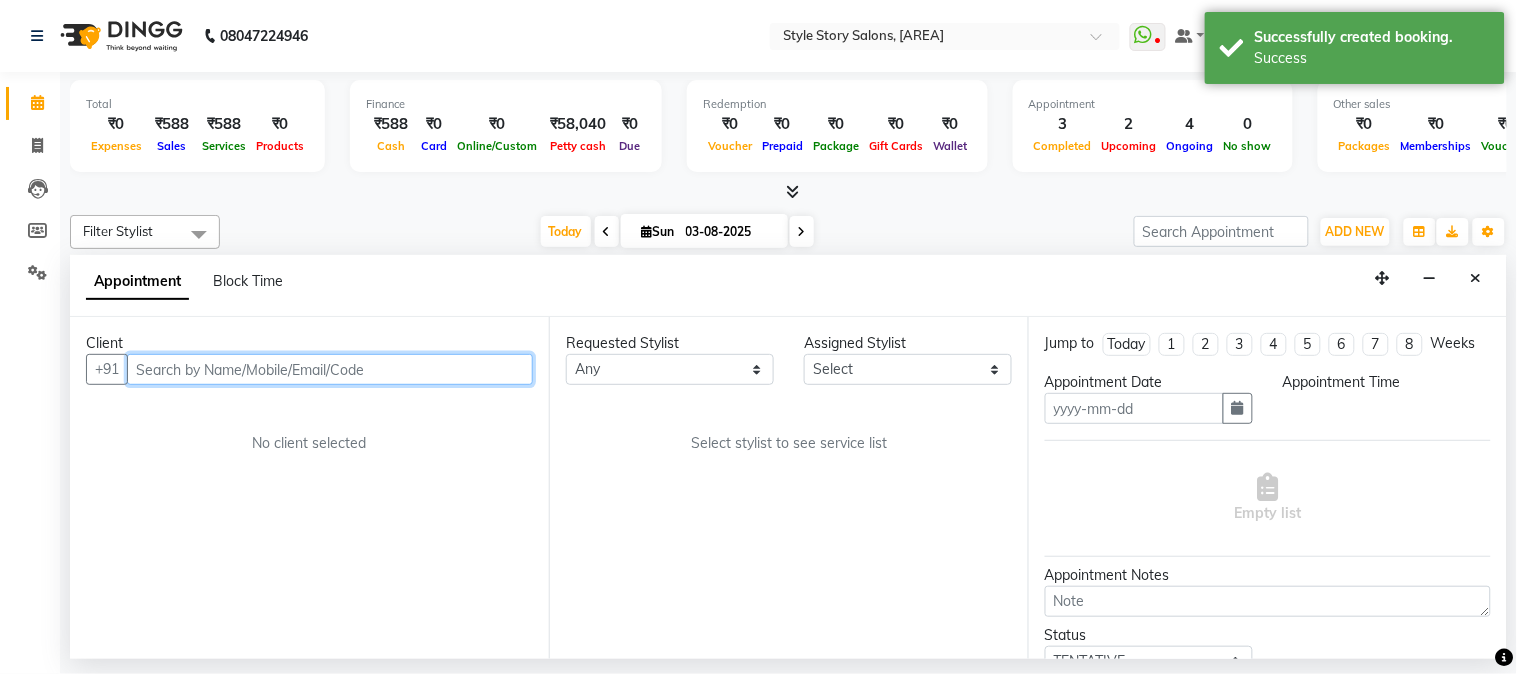 type on "03-08-2025" 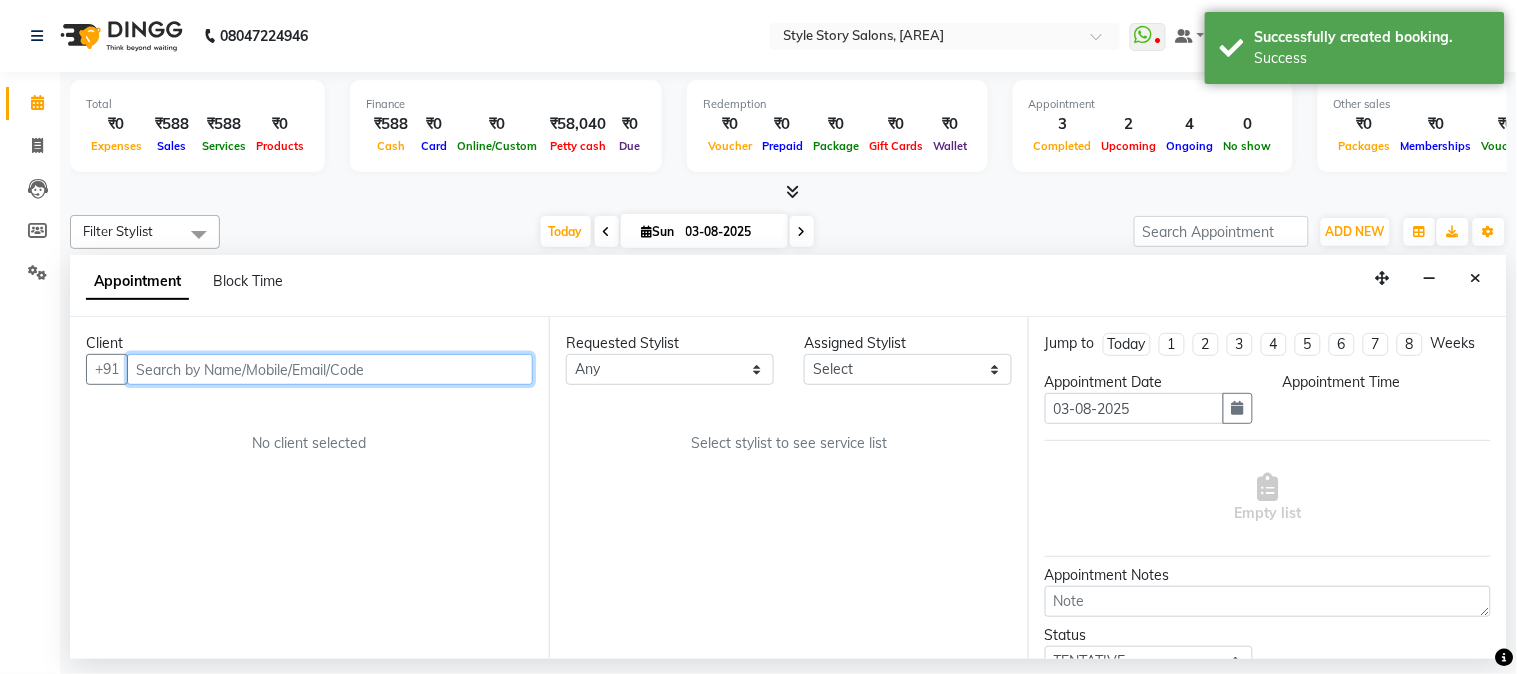 select on "810" 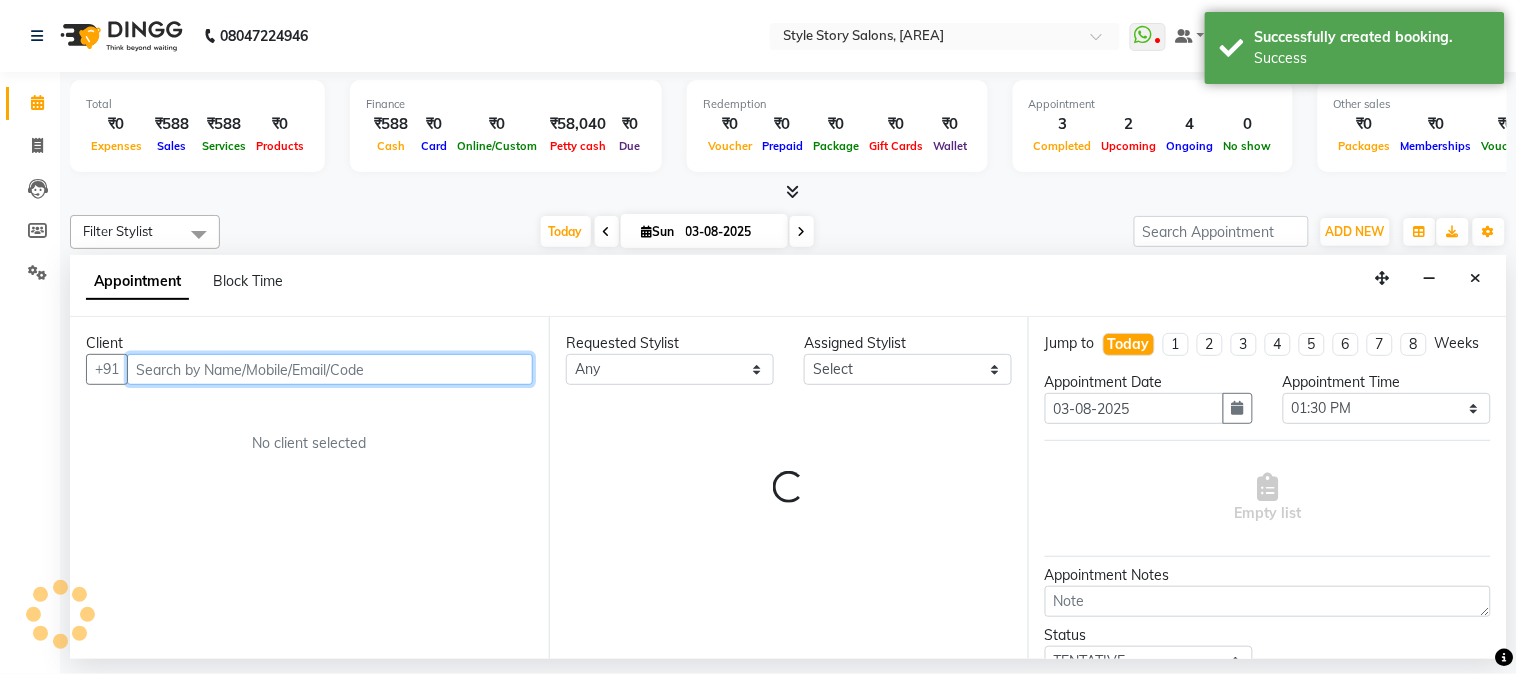 select on "62113" 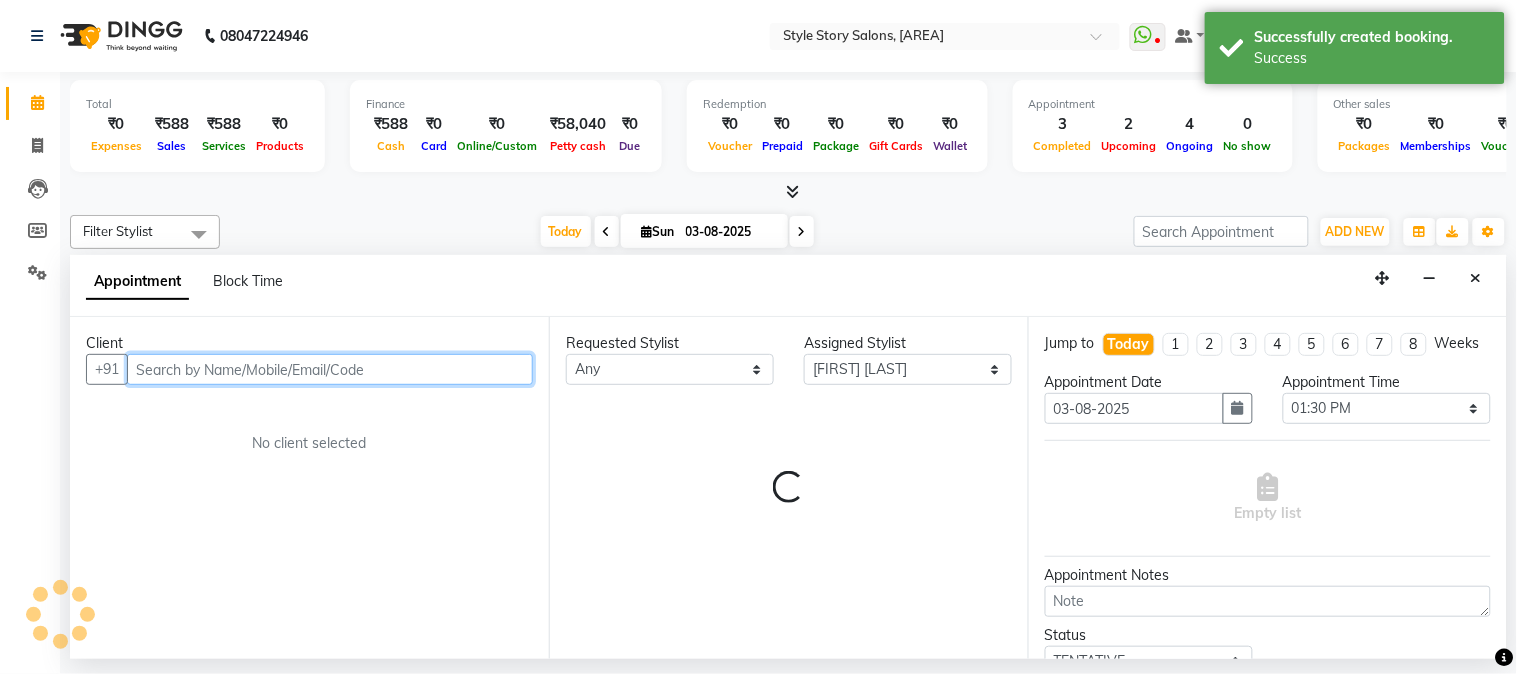 scroll, scrollTop: 0, scrollLeft: 601, axis: horizontal 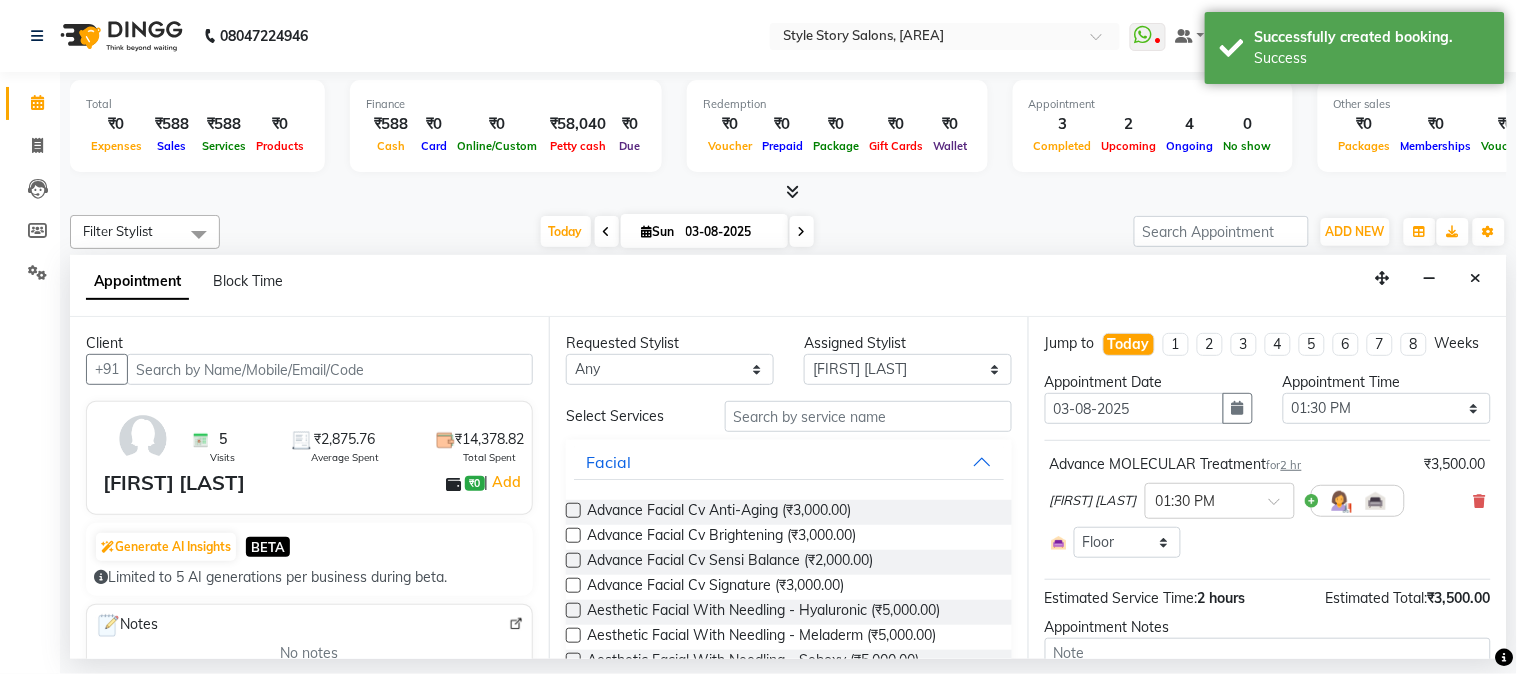 drag, startPoint x: 1462, startPoint y: 513, endPoint x: 864, endPoint y: 421, distance: 605.0355 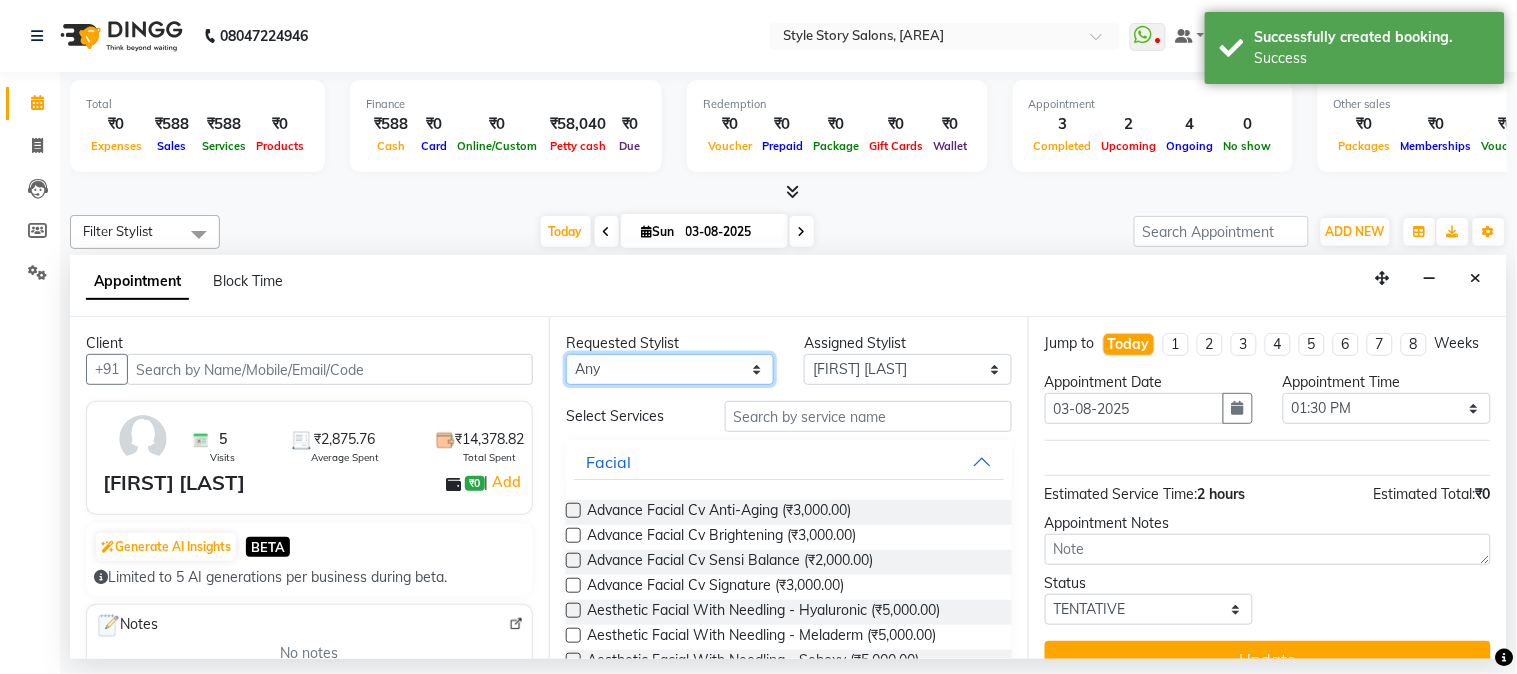 click on "Any [FIRST] [LAST] [FIRST] [LAST] [FIRST] [LAST] [FIRST] [LAST] [FIRST] [LAST] [FIRST] [LAST]" at bounding box center [670, 369] 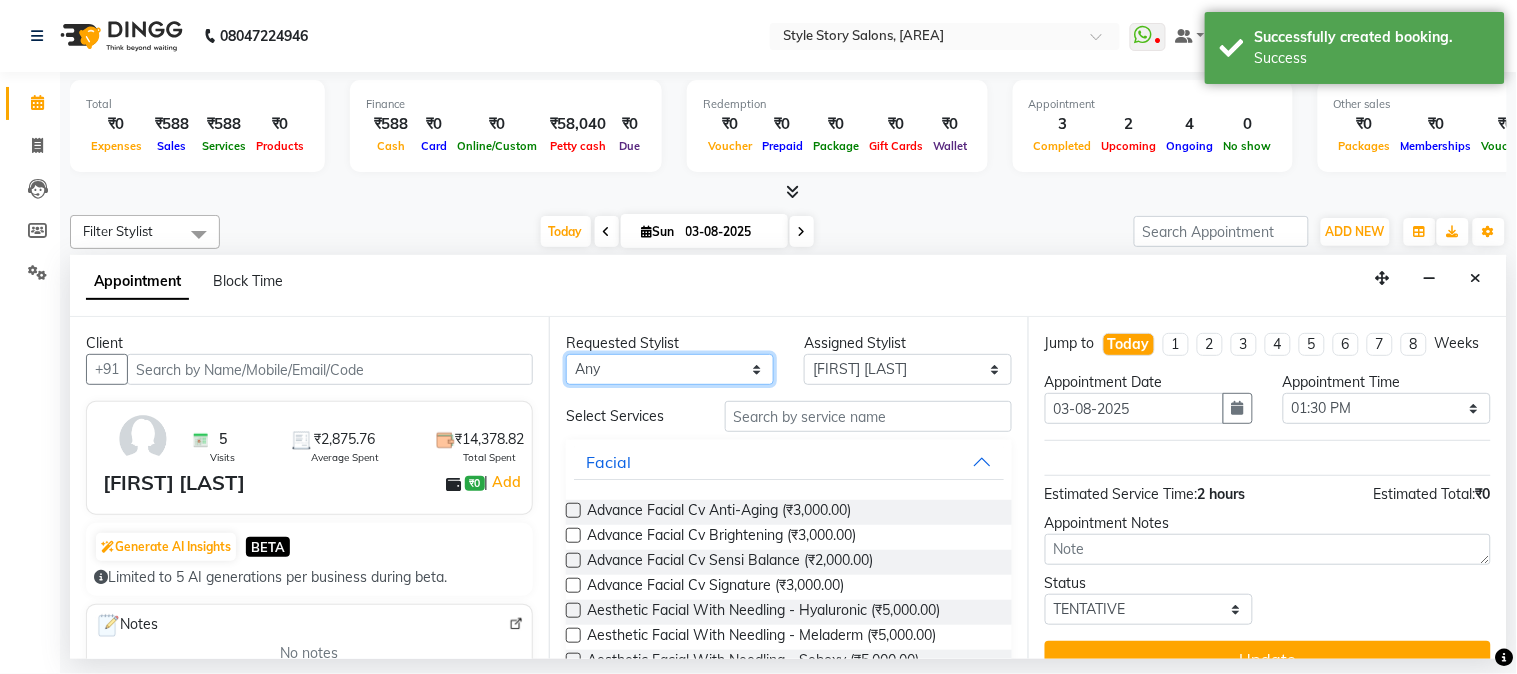 select on "62113" 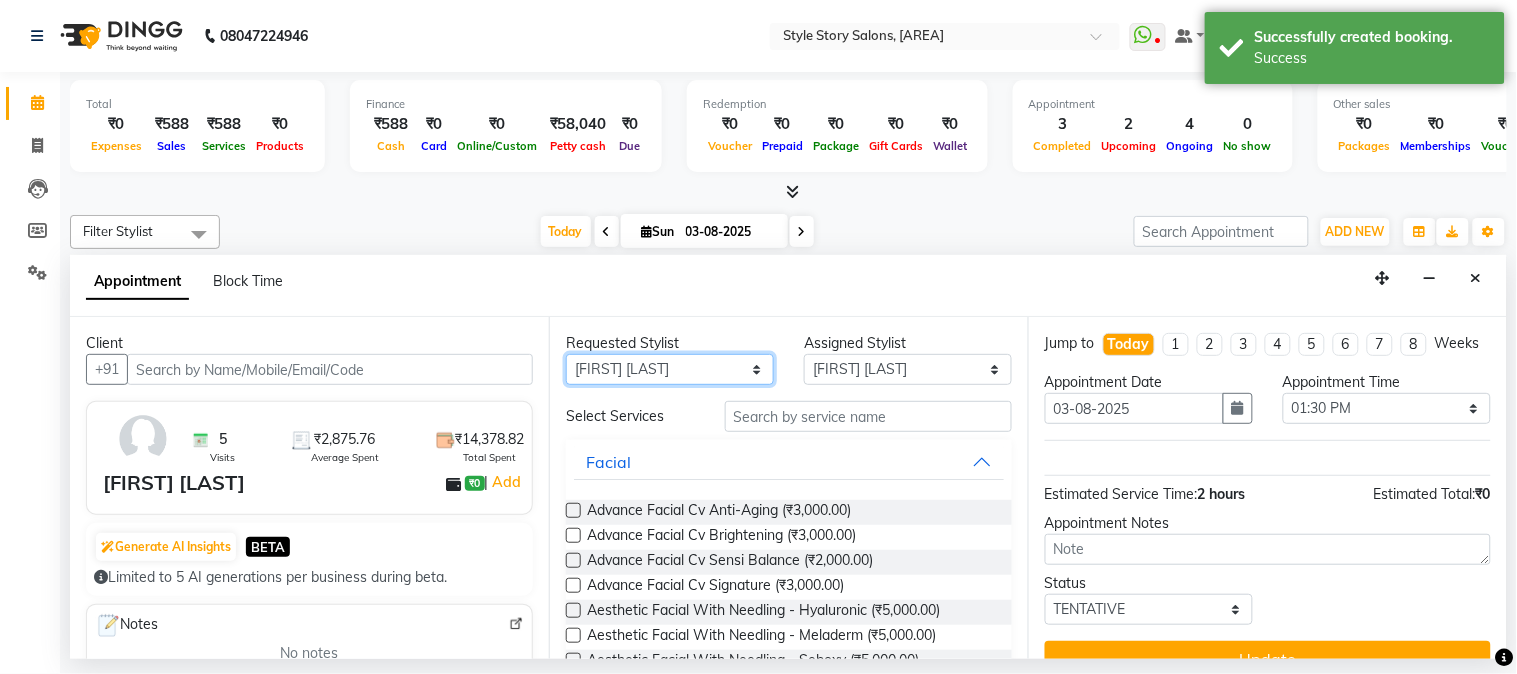 click on "Any [FIRST] [LAST] [FIRST] [LAST] [FIRST] [LAST] [FIRST] [LAST] [FIRST] [LAST] [FIRST] [LAST]" at bounding box center [670, 369] 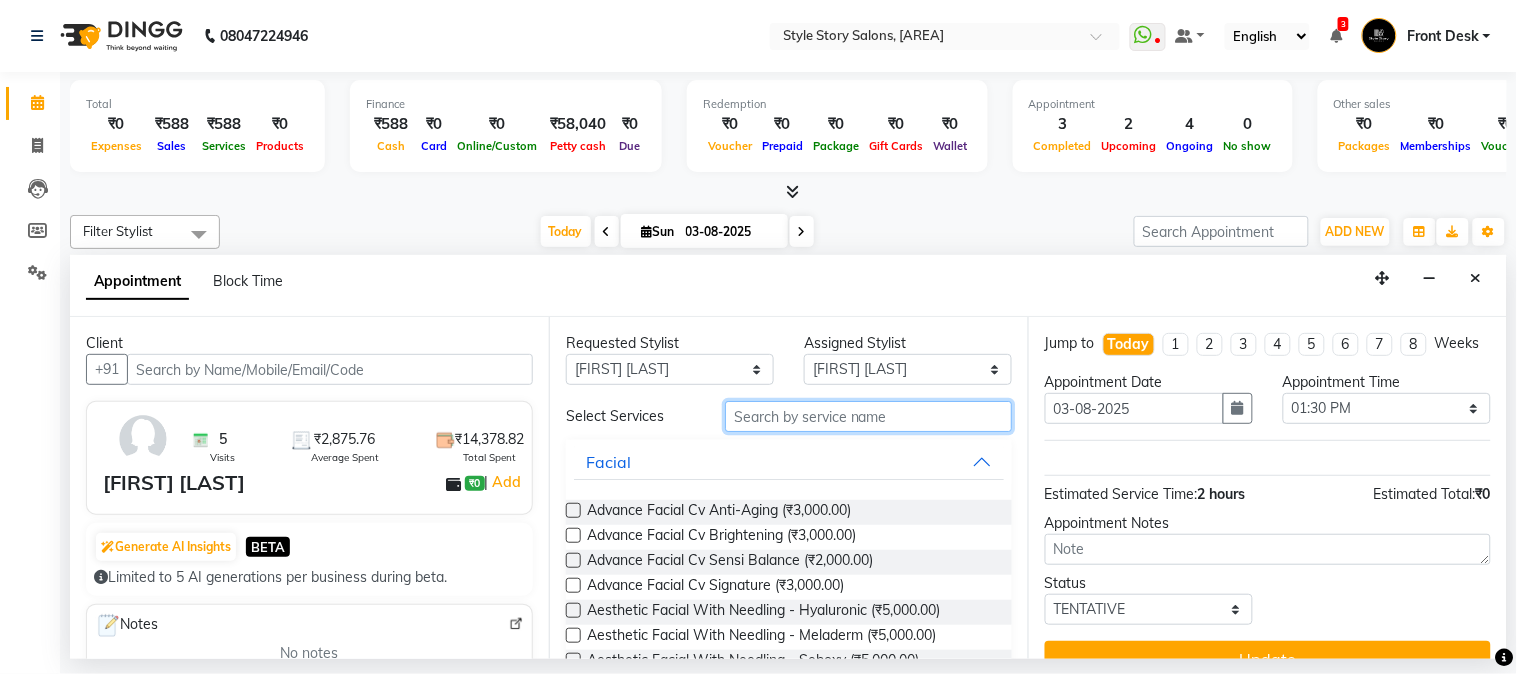 click at bounding box center [868, 416] 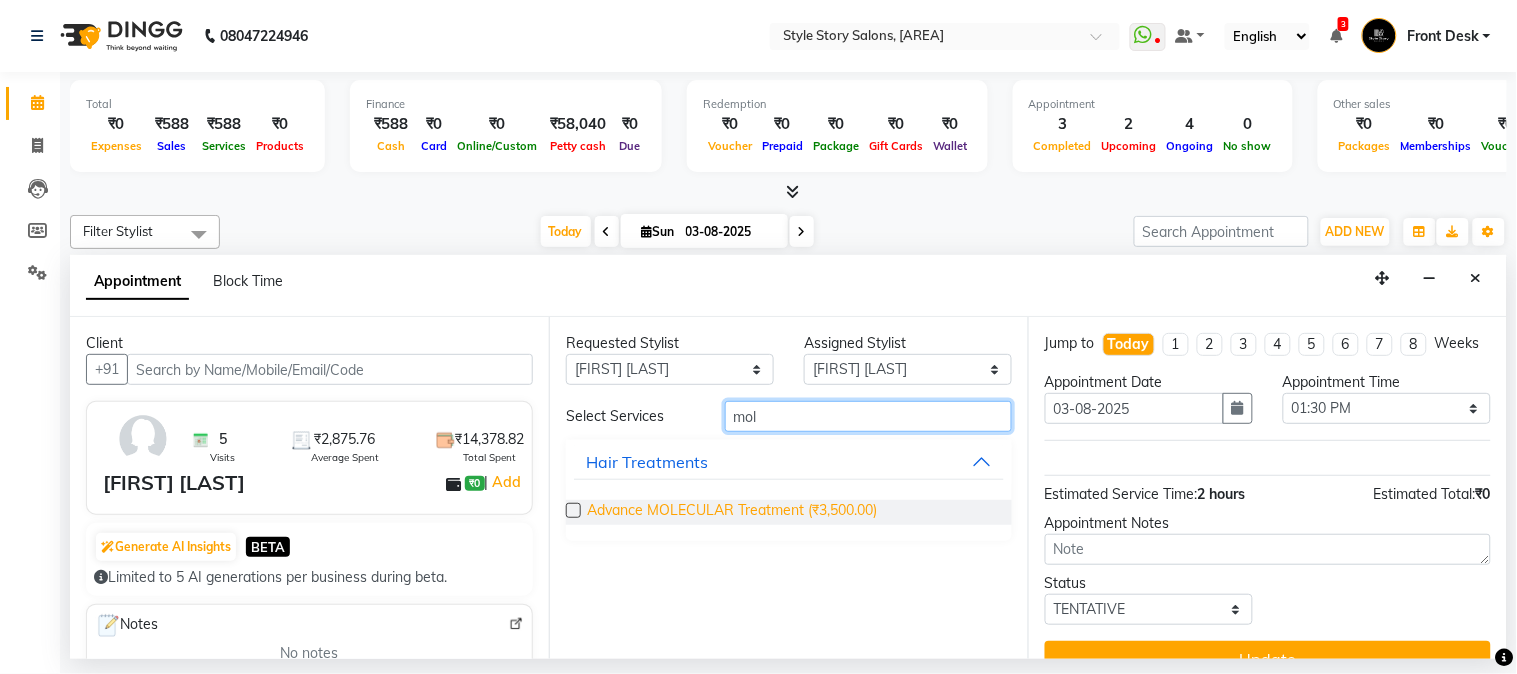 type on "mol" 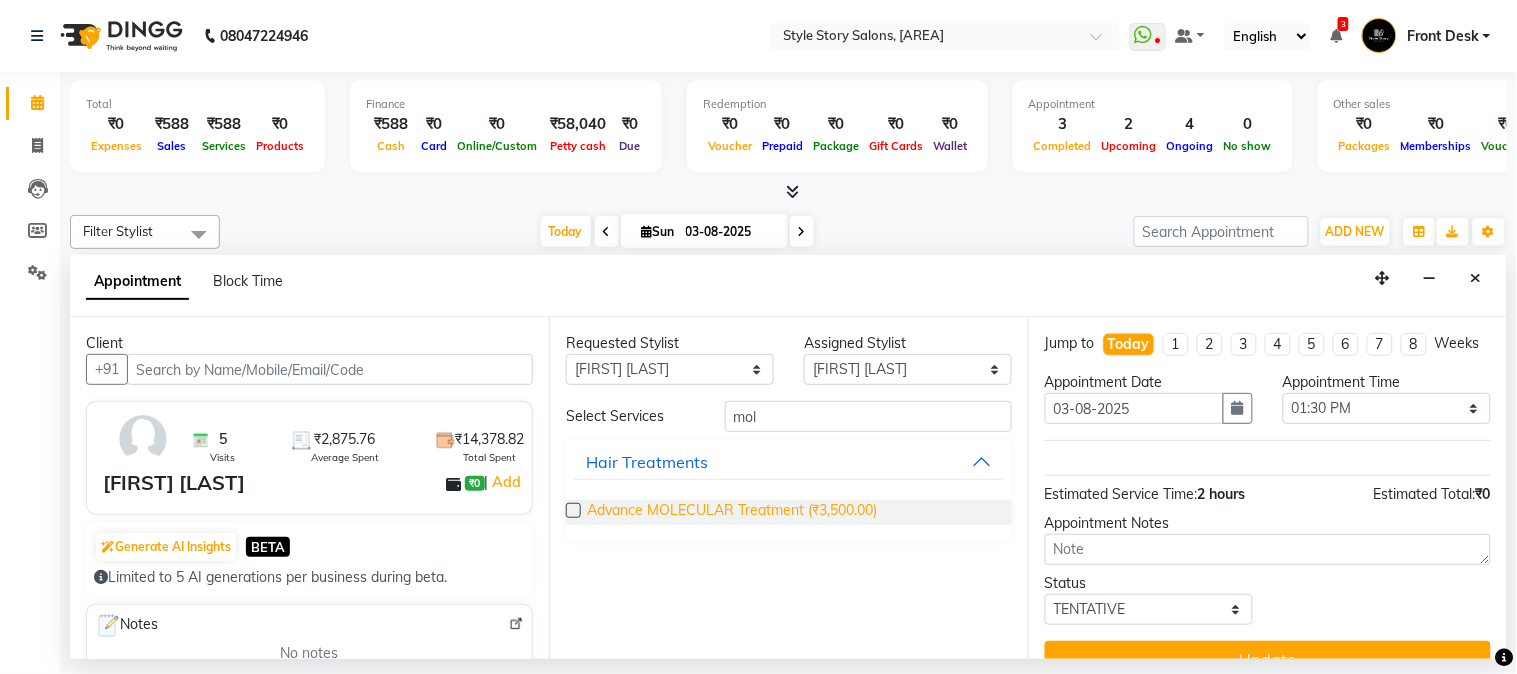 click on "Advance MOLECULAR Treatment (₹3,500.00)" at bounding box center [732, 512] 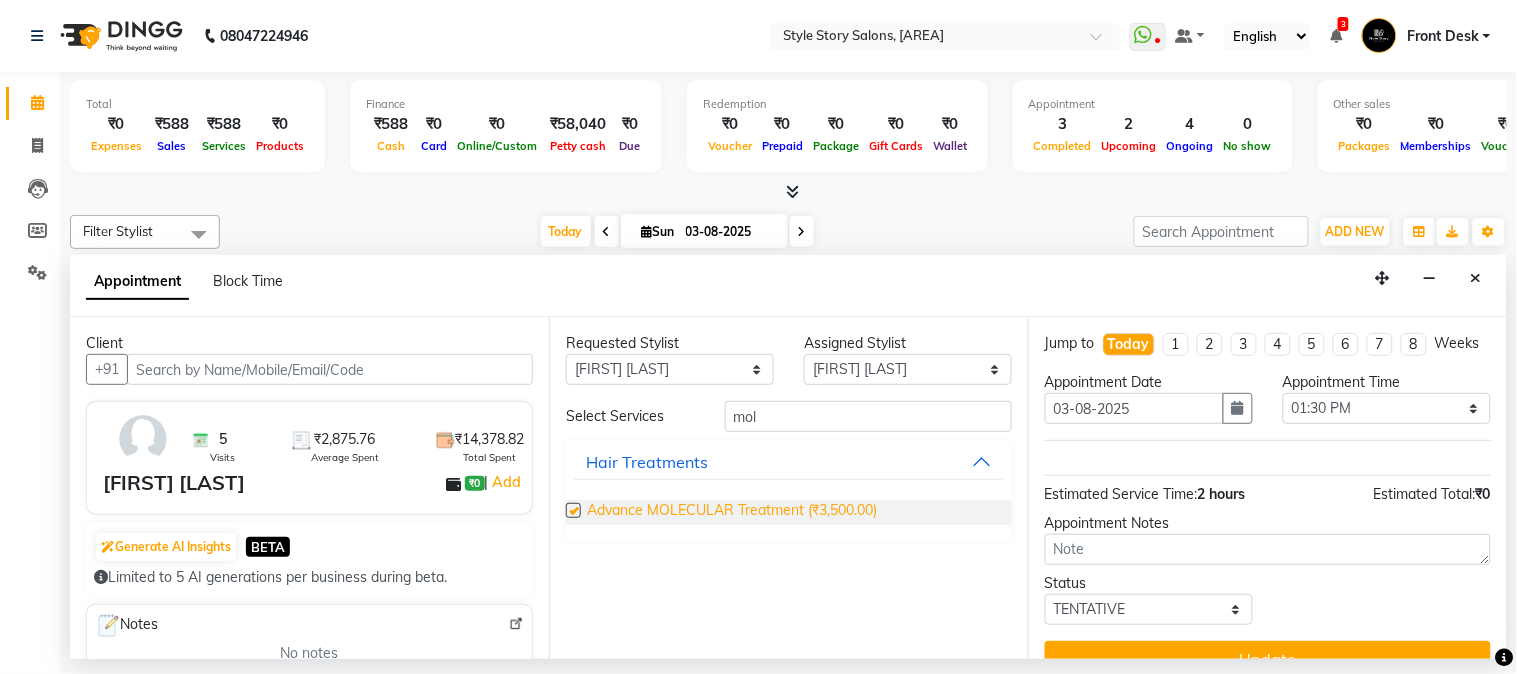 checkbox on "false" 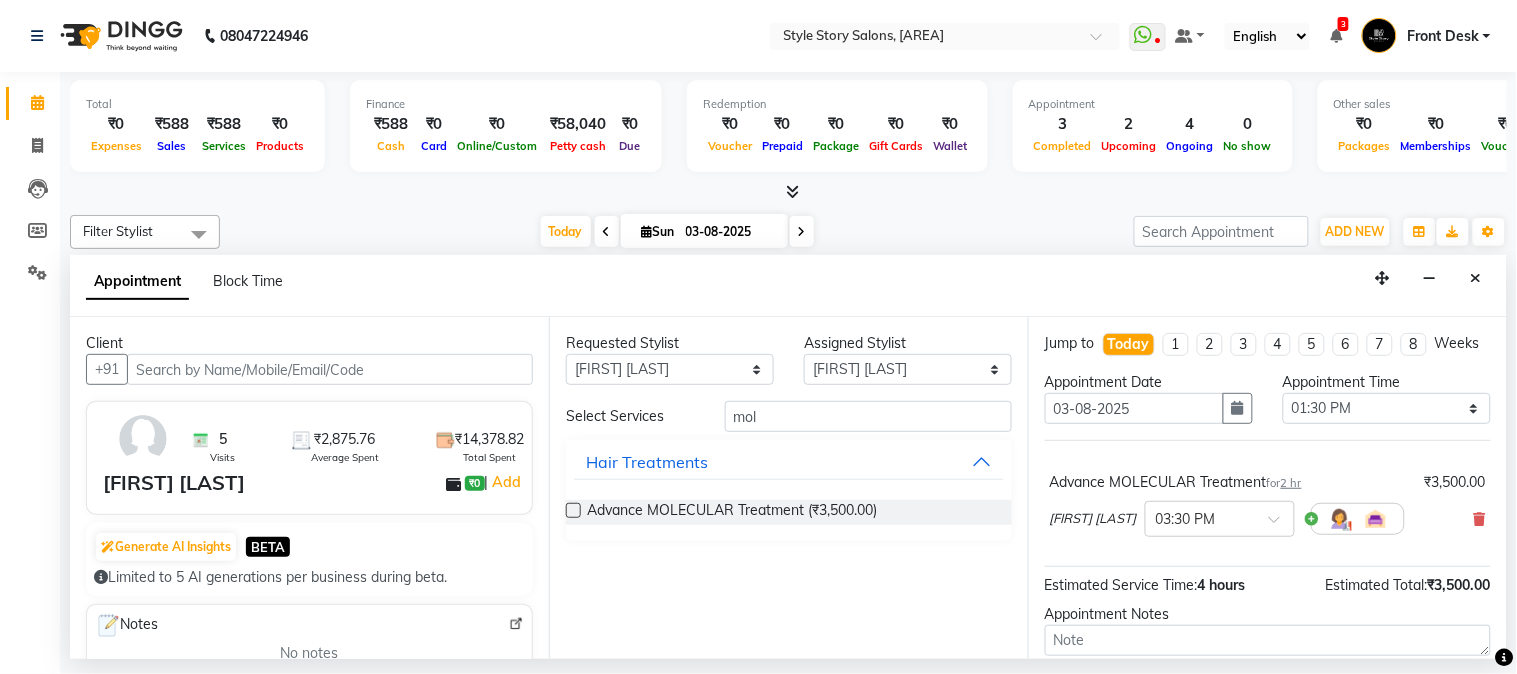 scroll, scrollTop: 143, scrollLeft: 0, axis: vertical 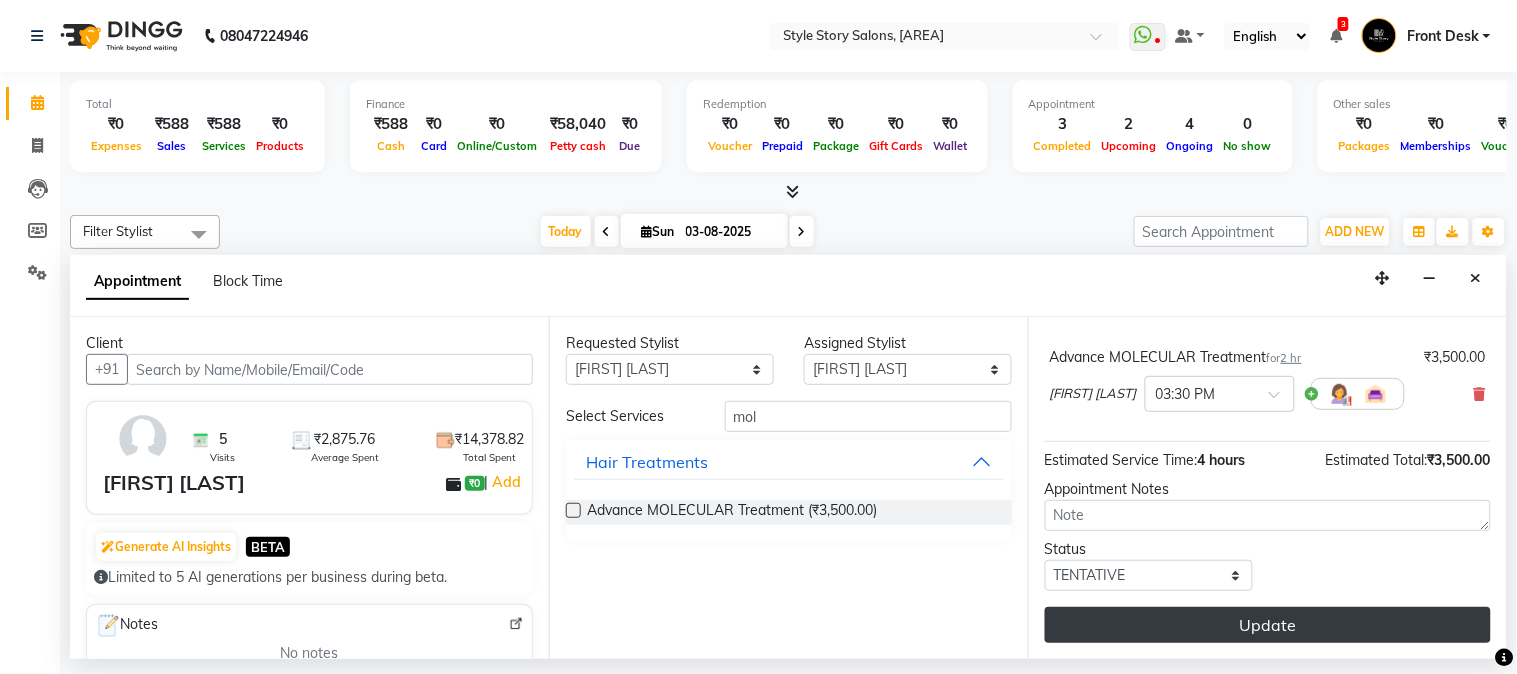 click on "Update" at bounding box center (1268, 625) 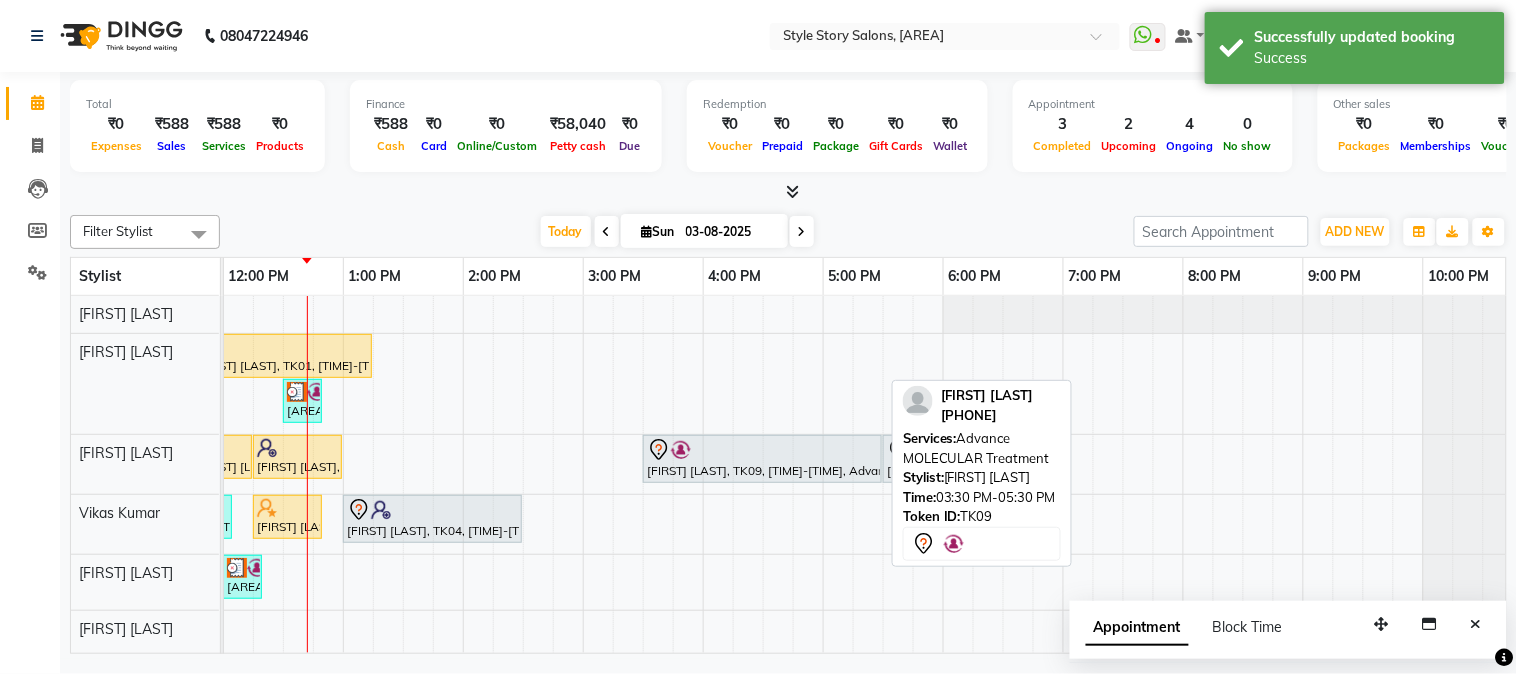 click on "Zoya Khan, TK01, 11:45 AM-12:15 PM, Kids Hair Cut Boy (₹150)     Kartik Swamy, TK06, 12:15 PM-01:00 PM, Hair Cut - Master - Male             Priya Sharma, TK09, 03:30 PM-05:30 PM, Advance MOLECULAR Treatment             Smita Sonawane, TK07, 05:30 PM-06:15 PM, Blow Dry Regular" at bounding box center [-377, 464] 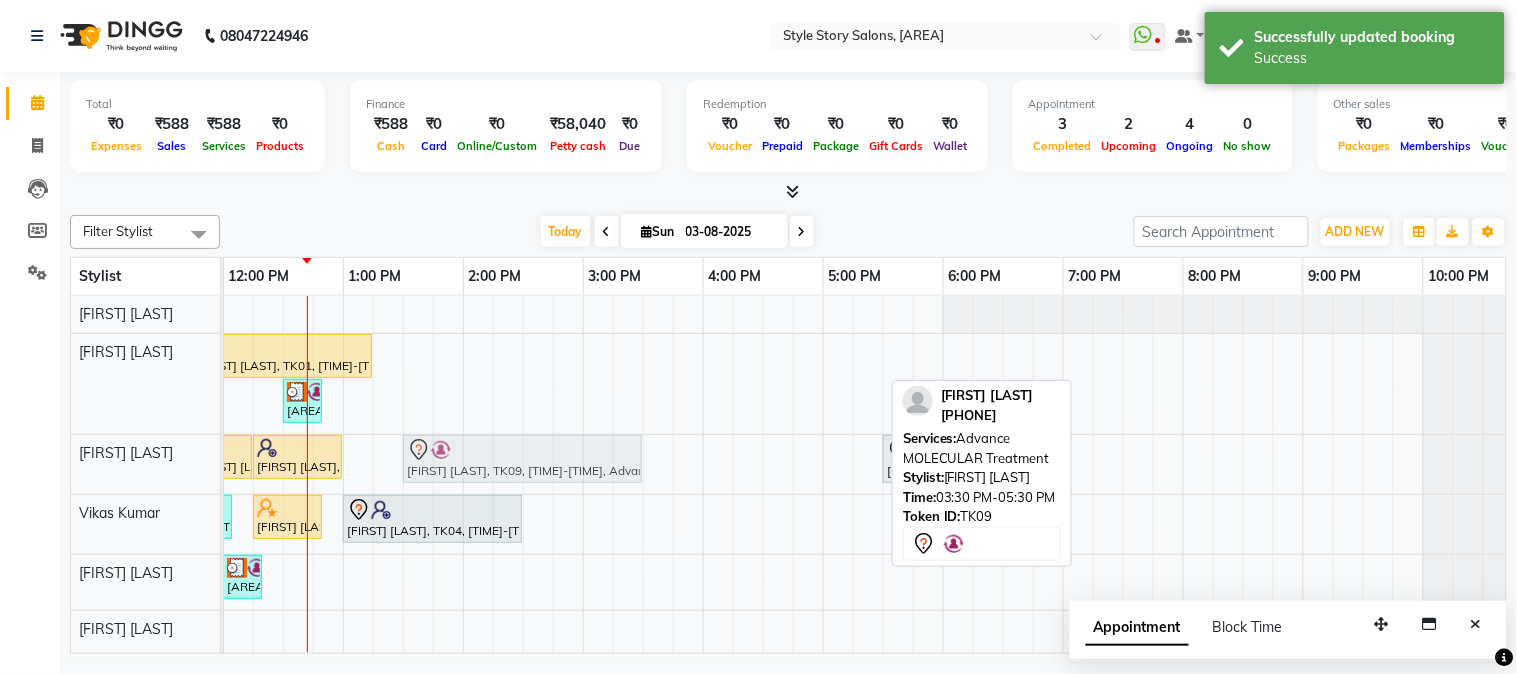 drag, startPoint x: 767, startPoint y: 446, endPoint x: 524, endPoint y: 466, distance: 243.82166 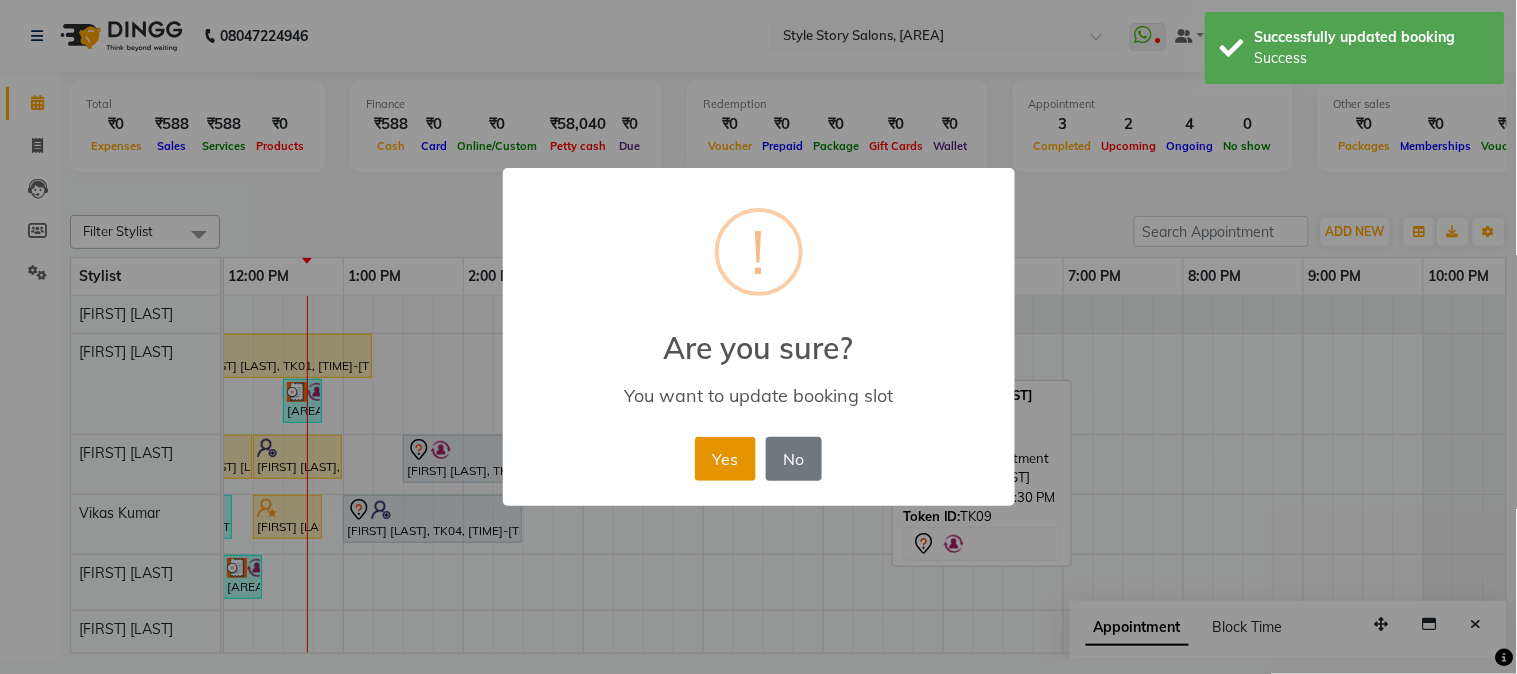 click on "Yes" at bounding box center [725, 459] 